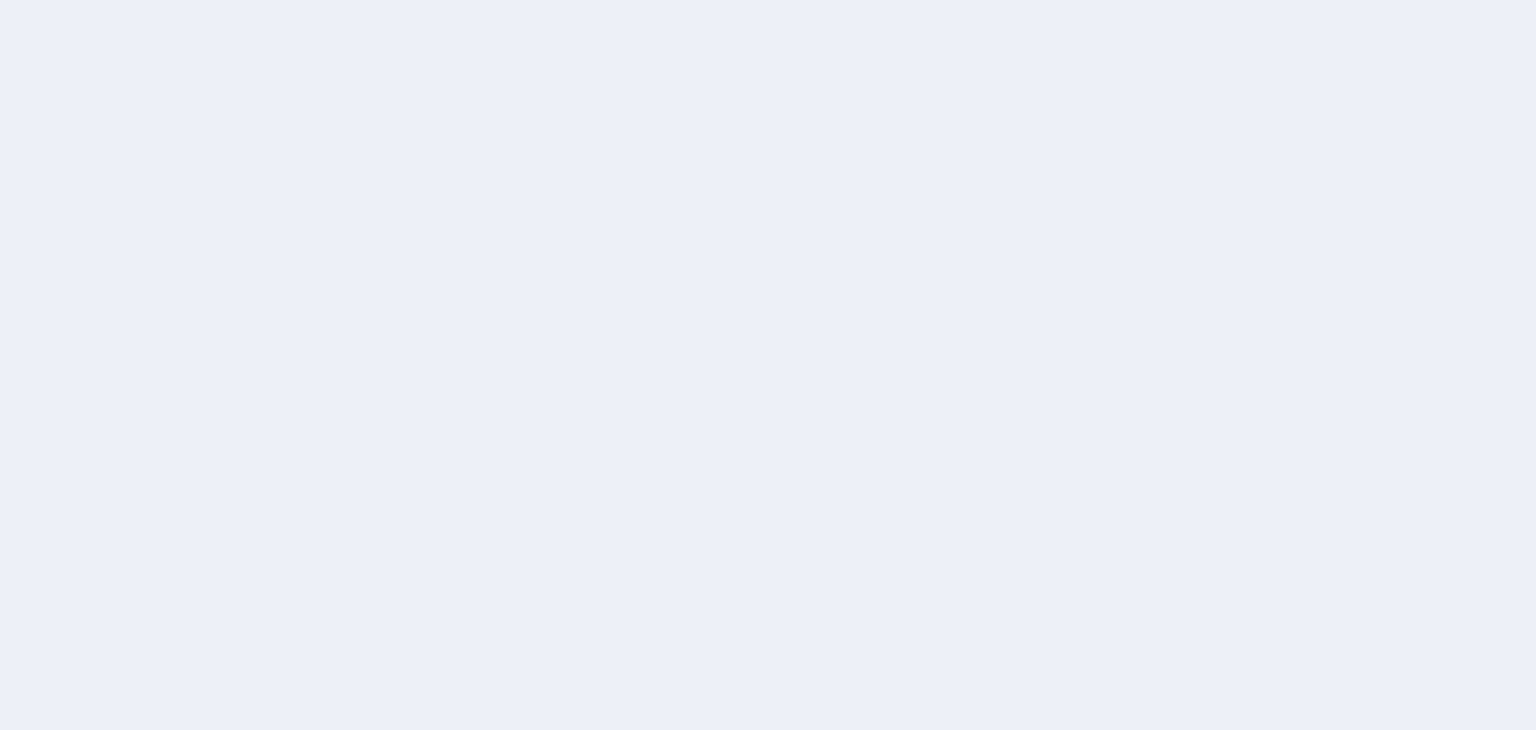 scroll, scrollTop: 0, scrollLeft: 0, axis: both 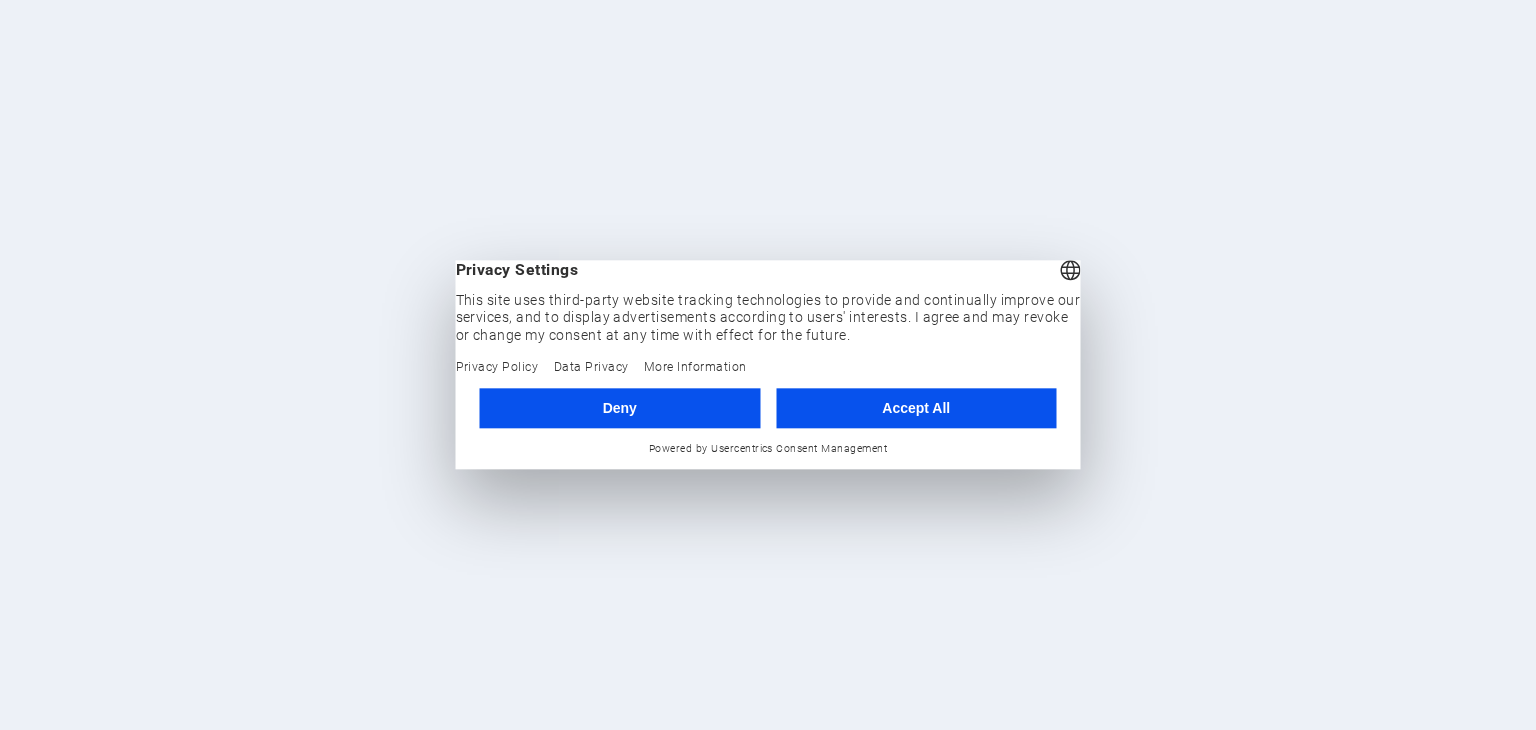 click on "Accept All" at bounding box center [916, 408] 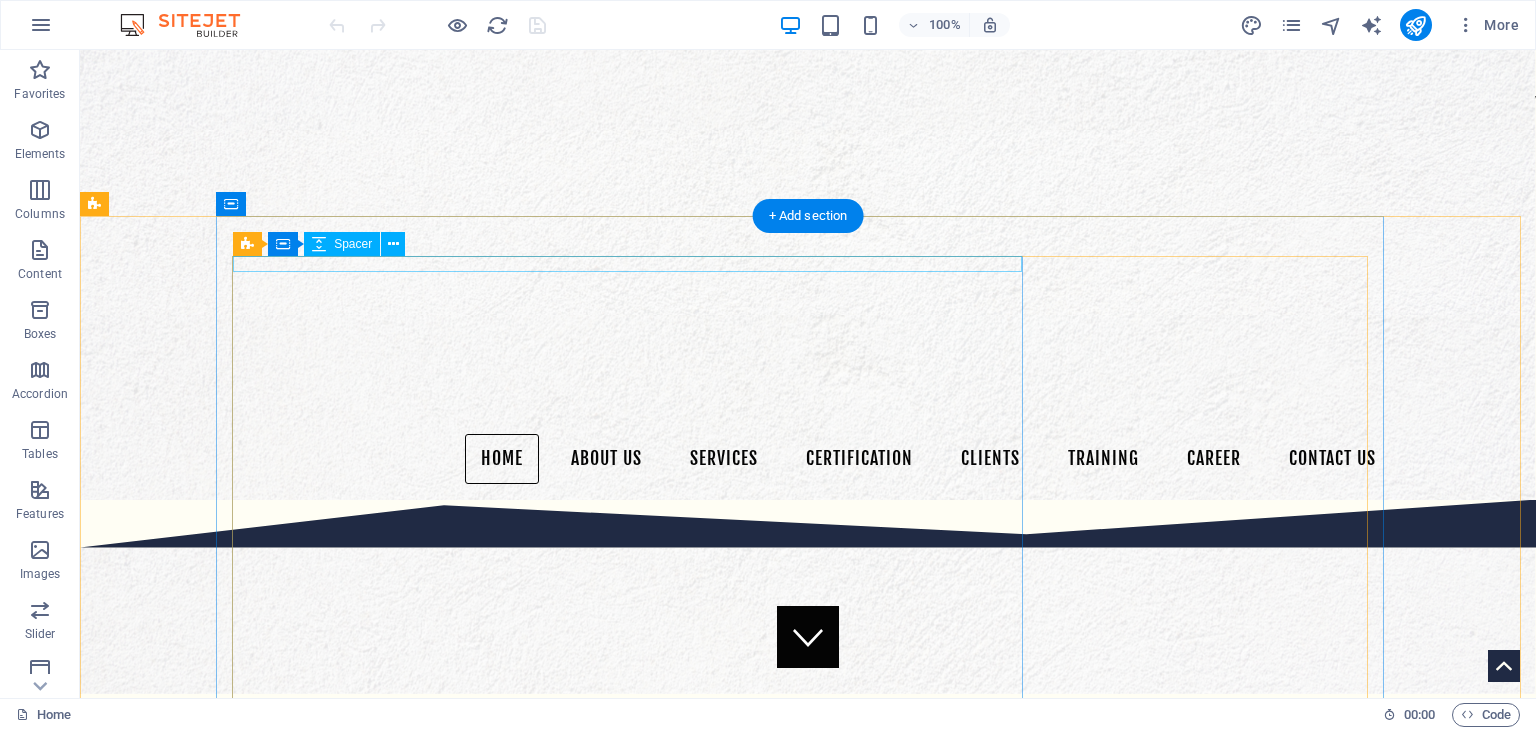 scroll, scrollTop: 0, scrollLeft: 0, axis: both 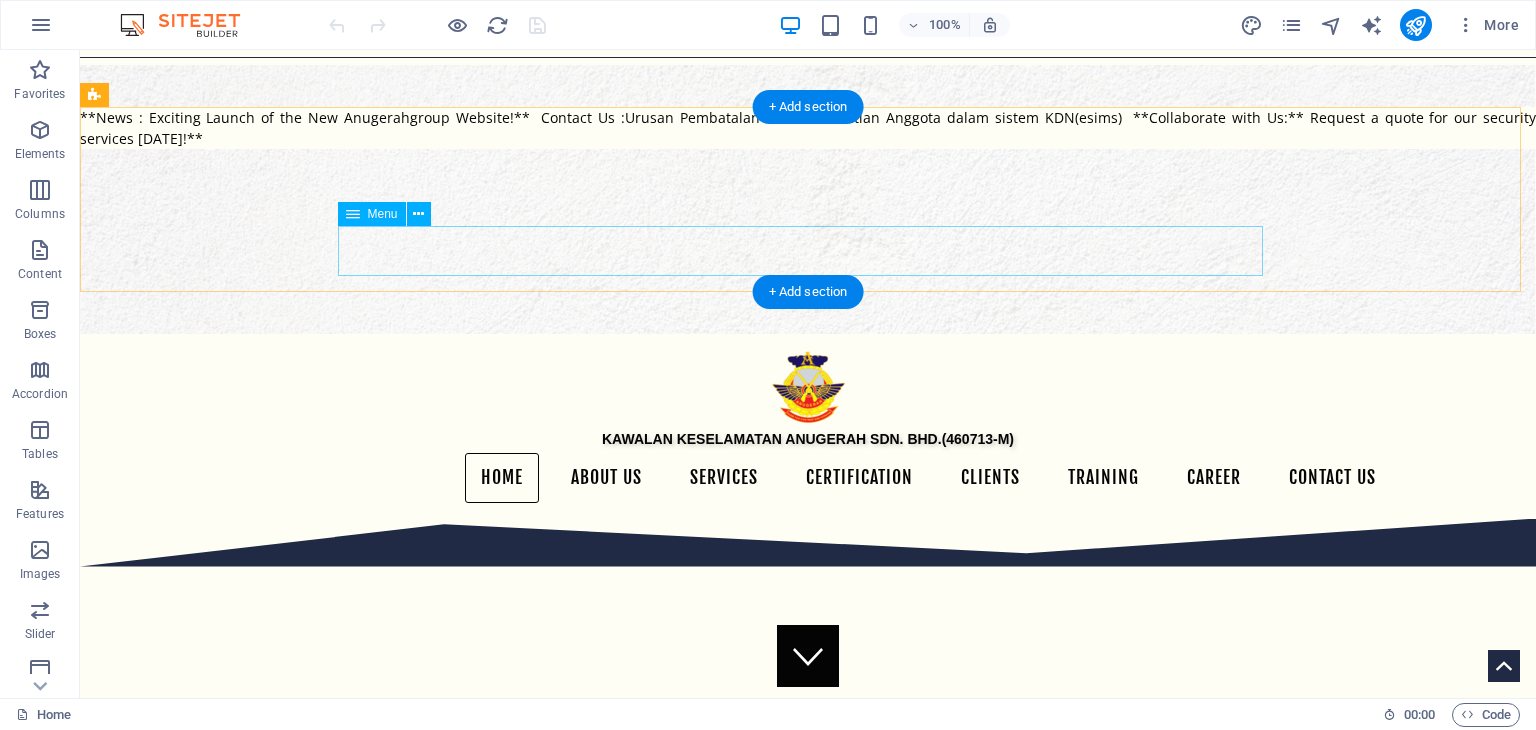 click on "Home About us Services Certification Clients Training Career Contact Us" at bounding box center (808, 1066) 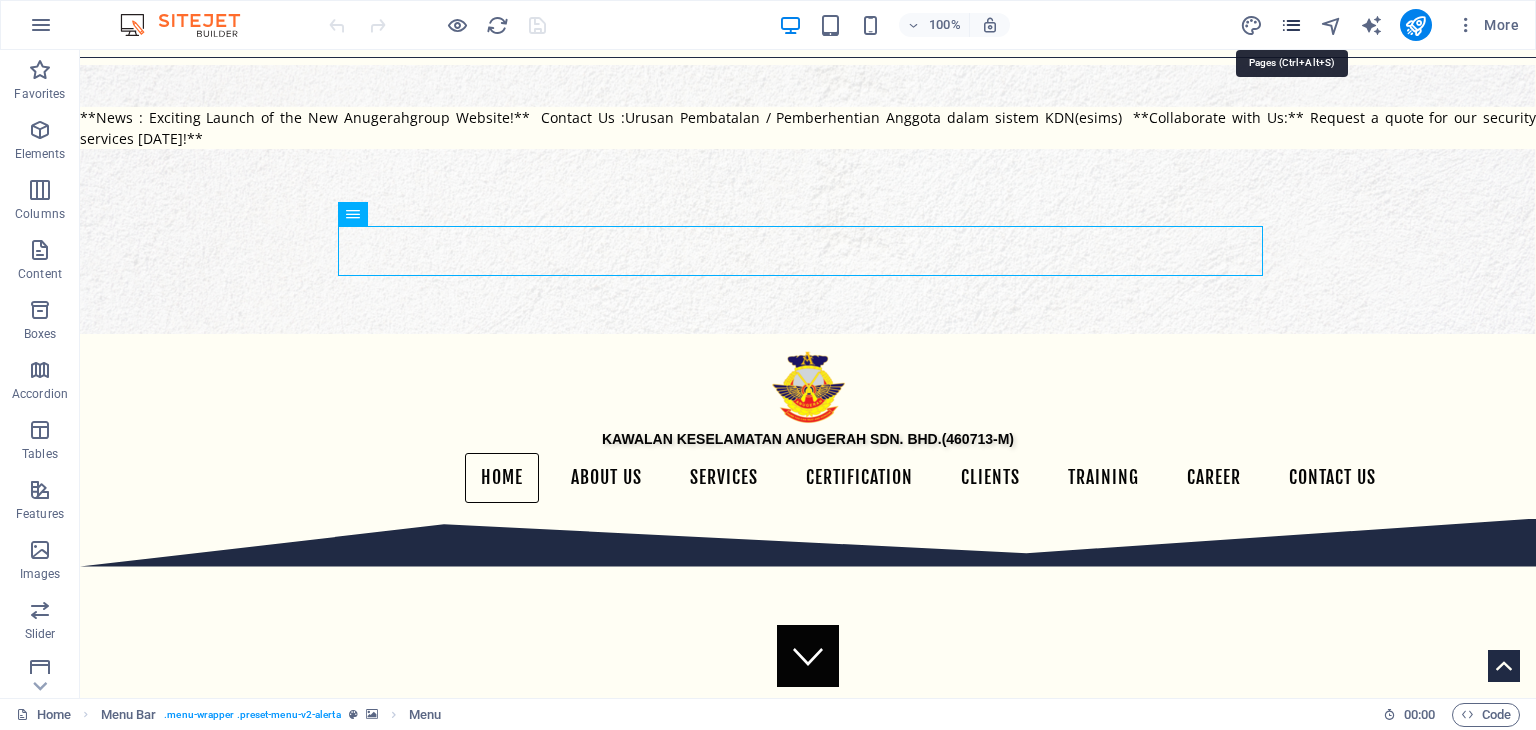 click at bounding box center [1291, 25] 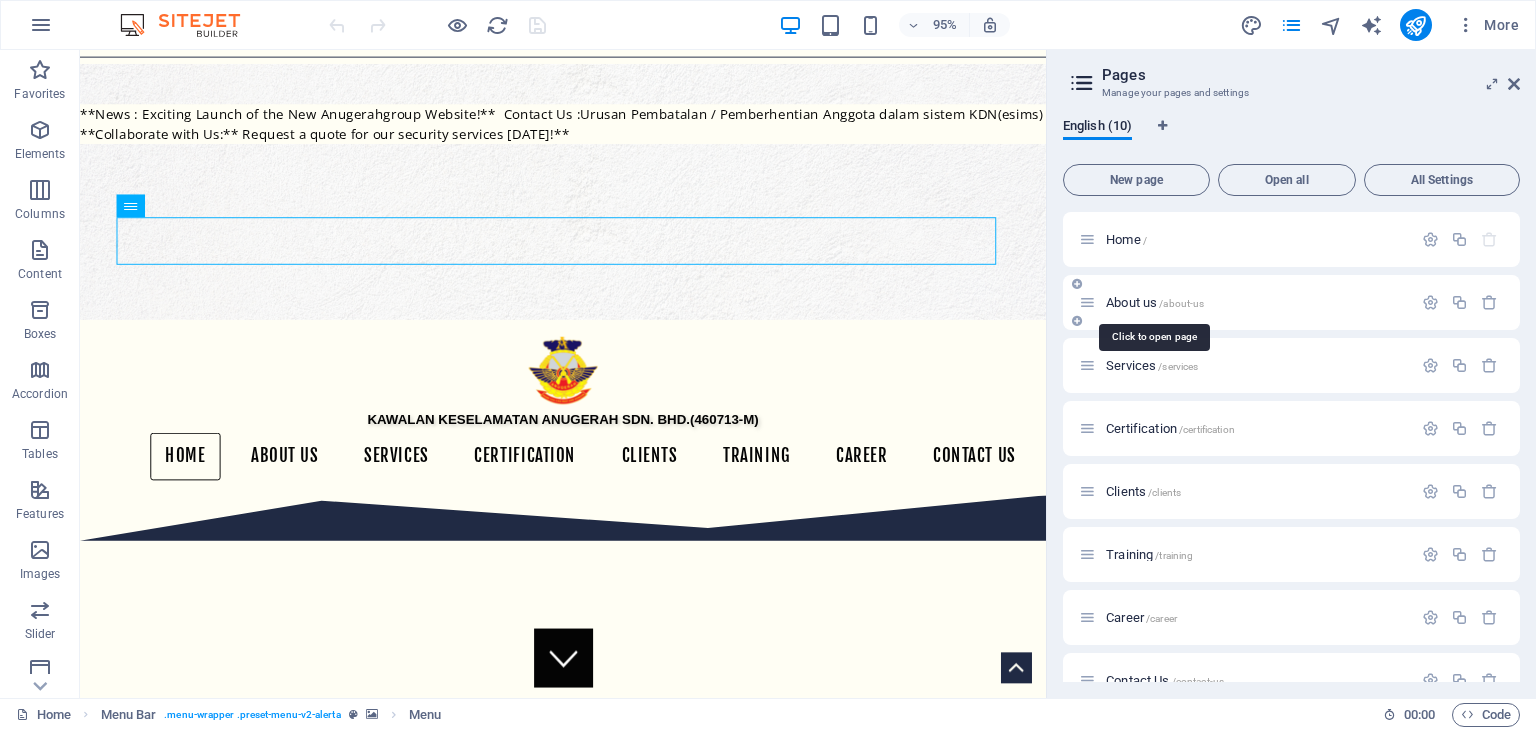 click on "About us /about-us" at bounding box center [1155, 302] 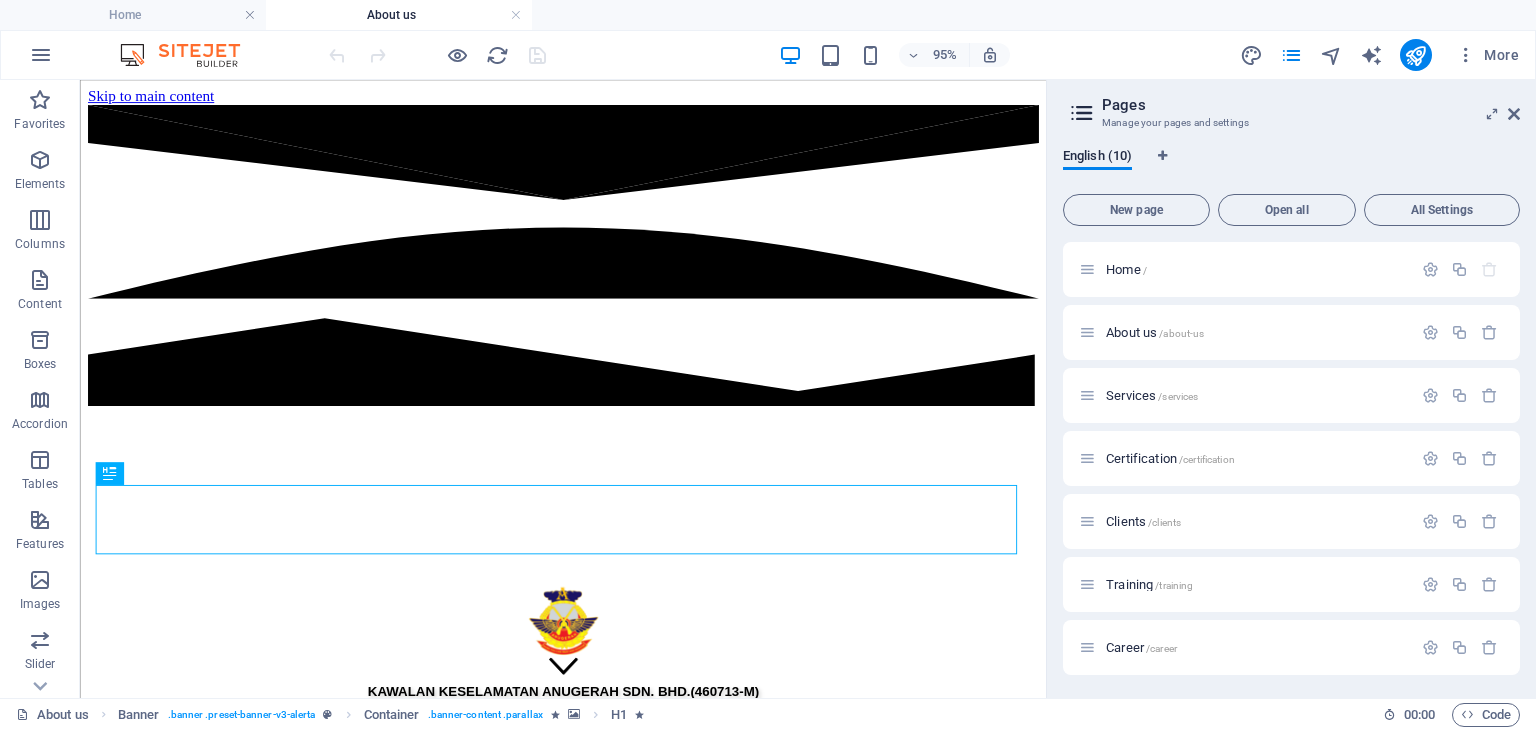 scroll, scrollTop: 0, scrollLeft: 0, axis: both 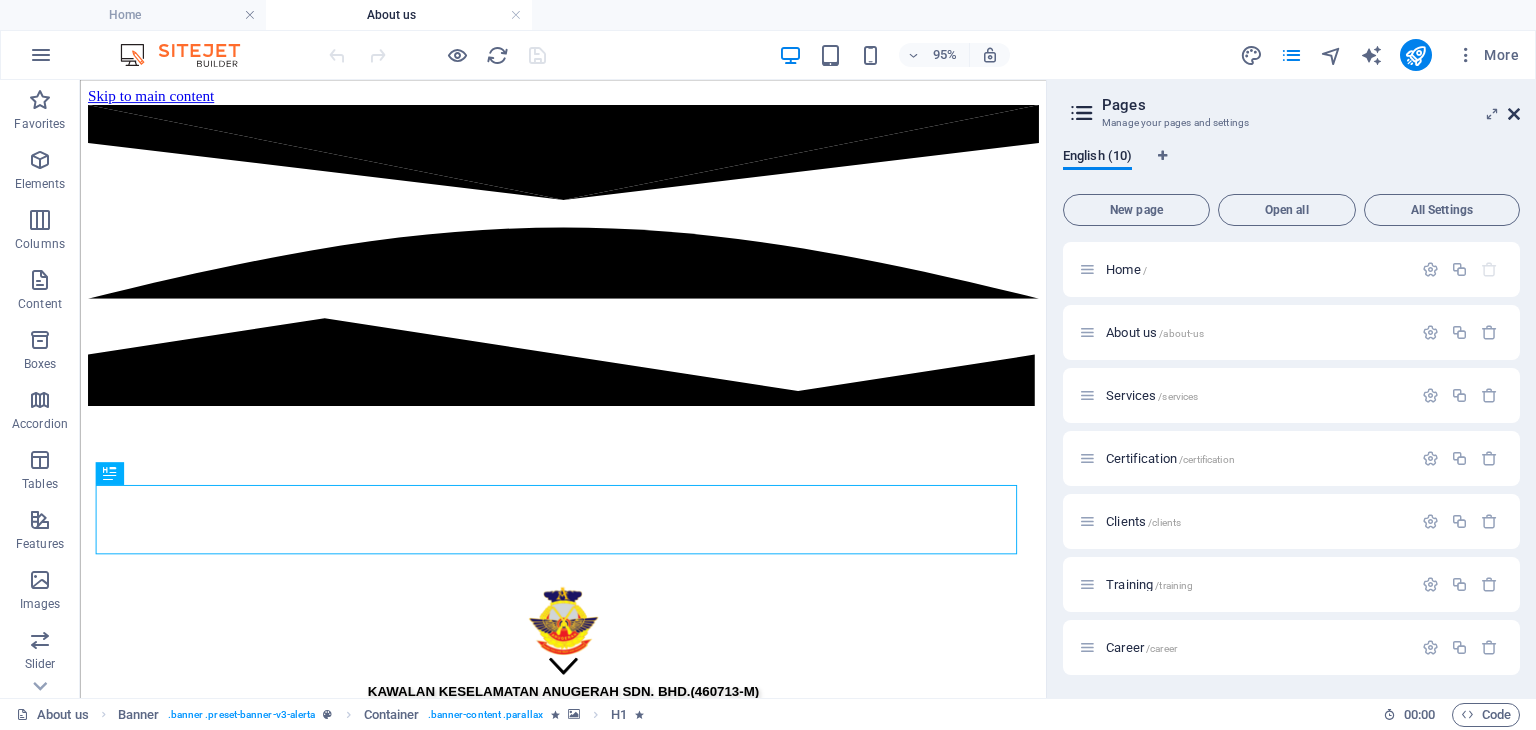 click at bounding box center (1514, 114) 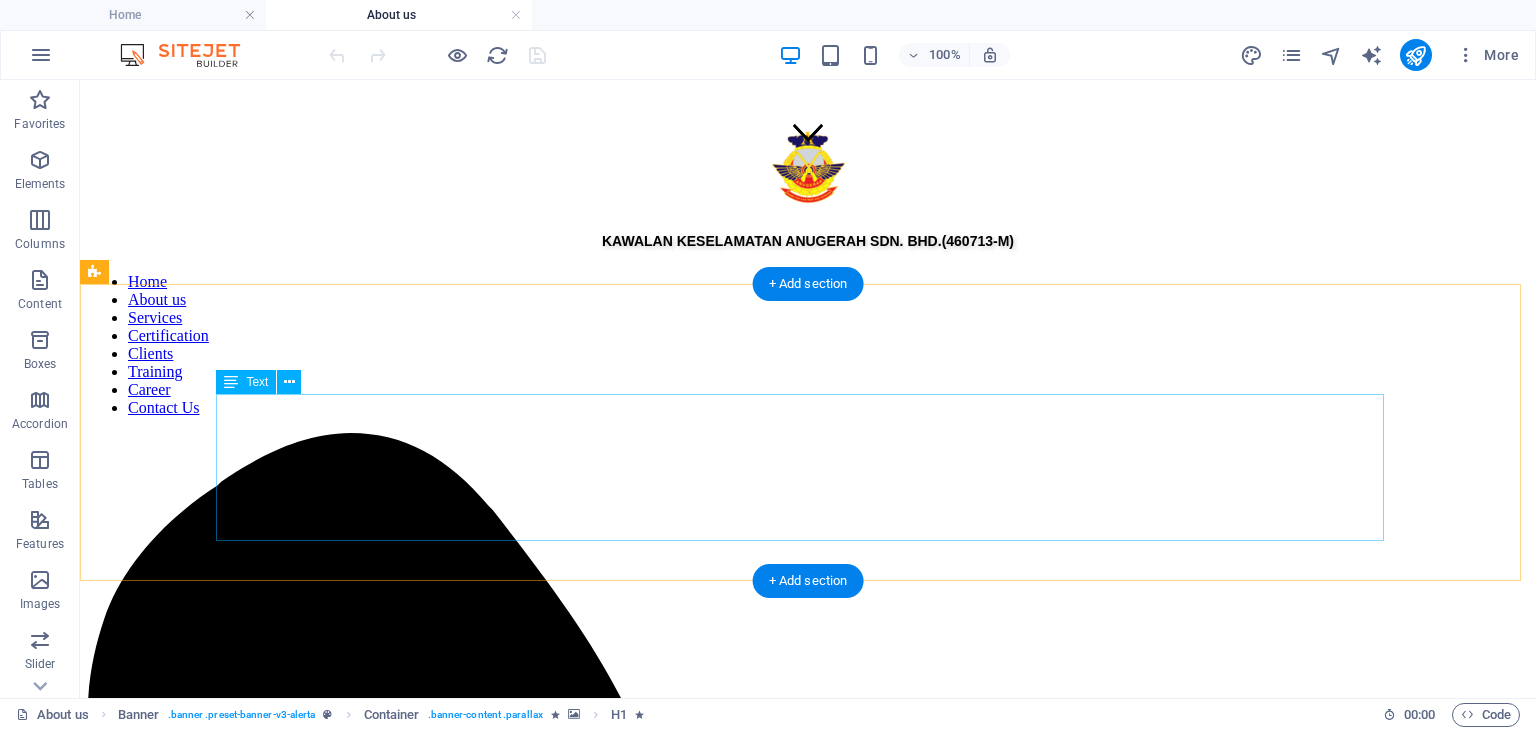 scroll, scrollTop: 533, scrollLeft: 0, axis: vertical 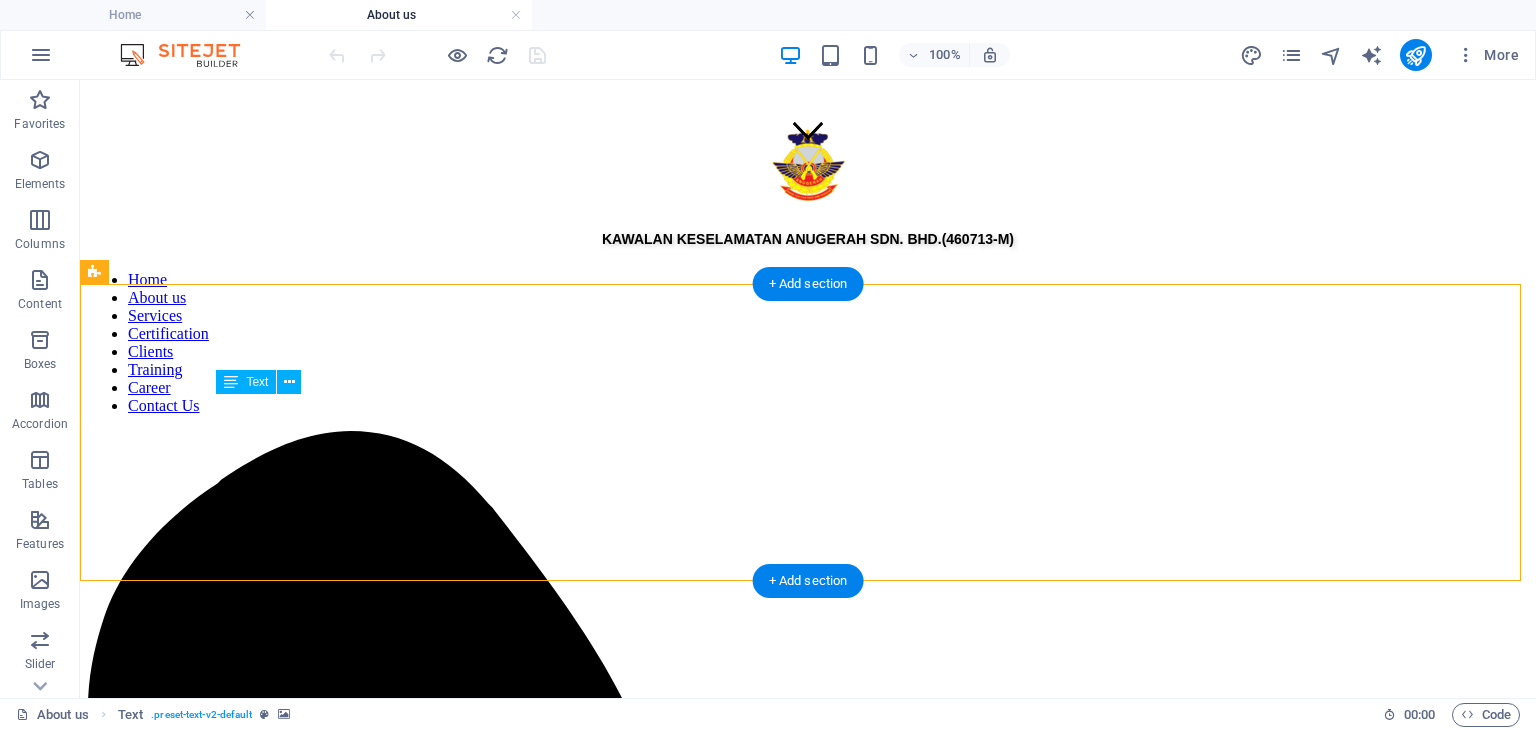 drag, startPoint x: 220, startPoint y: 405, endPoint x: 628, endPoint y: 412, distance: 408.06006 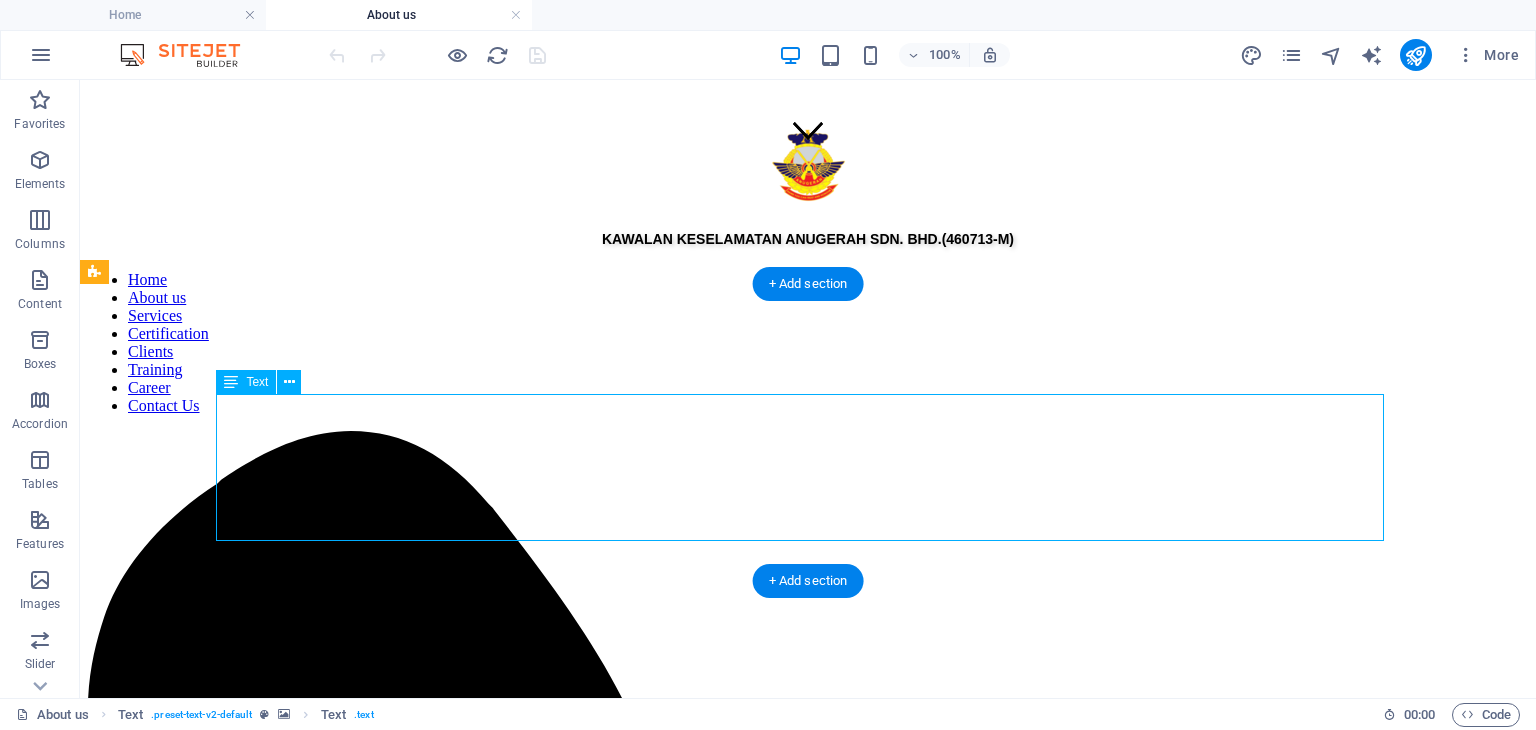 drag, startPoint x: 670, startPoint y: 427, endPoint x: 490, endPoint y: 438, distance: 180.3358 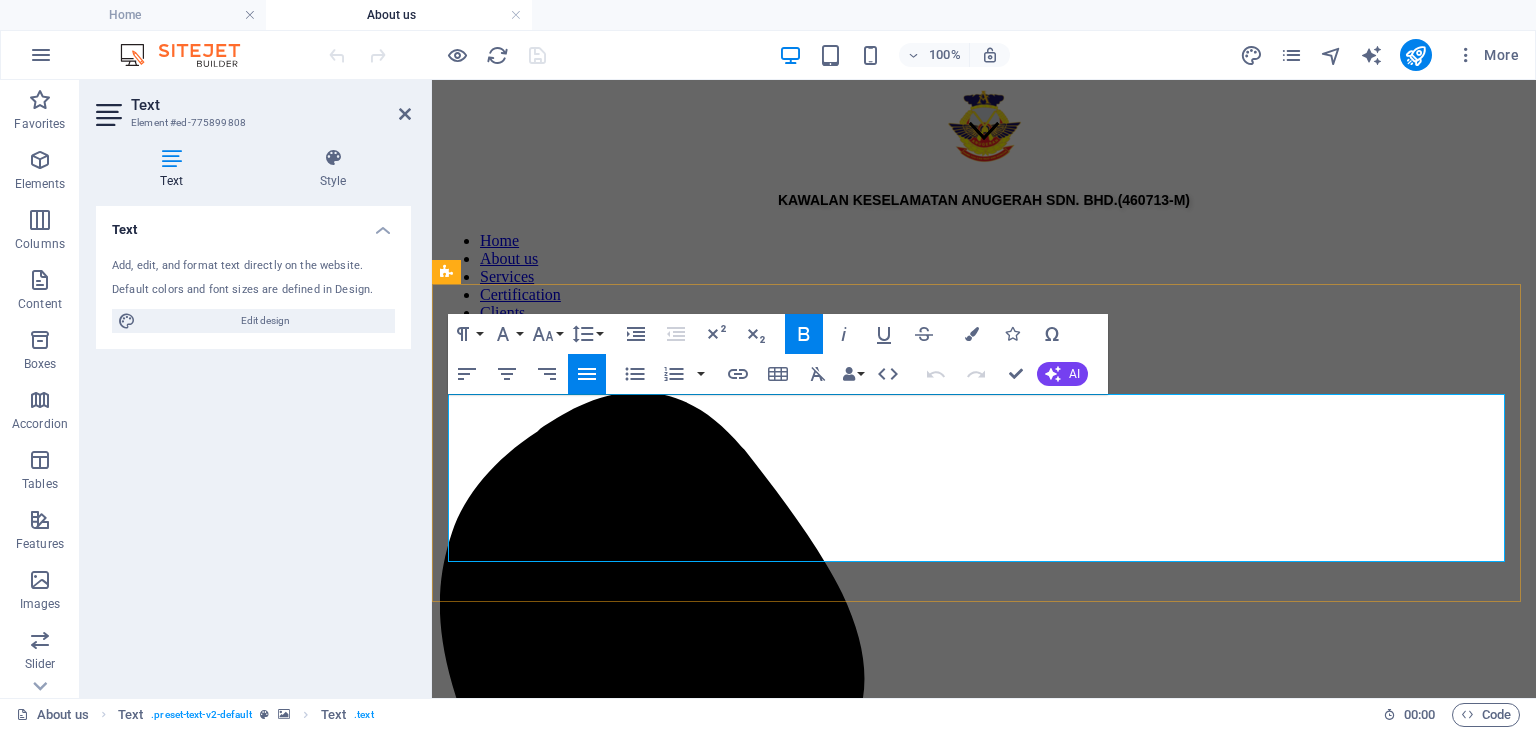 drag, startPoint x: 452, startPoint y: 407, endPoint x: 1036, endPoint y: 425, distance: 584.27734 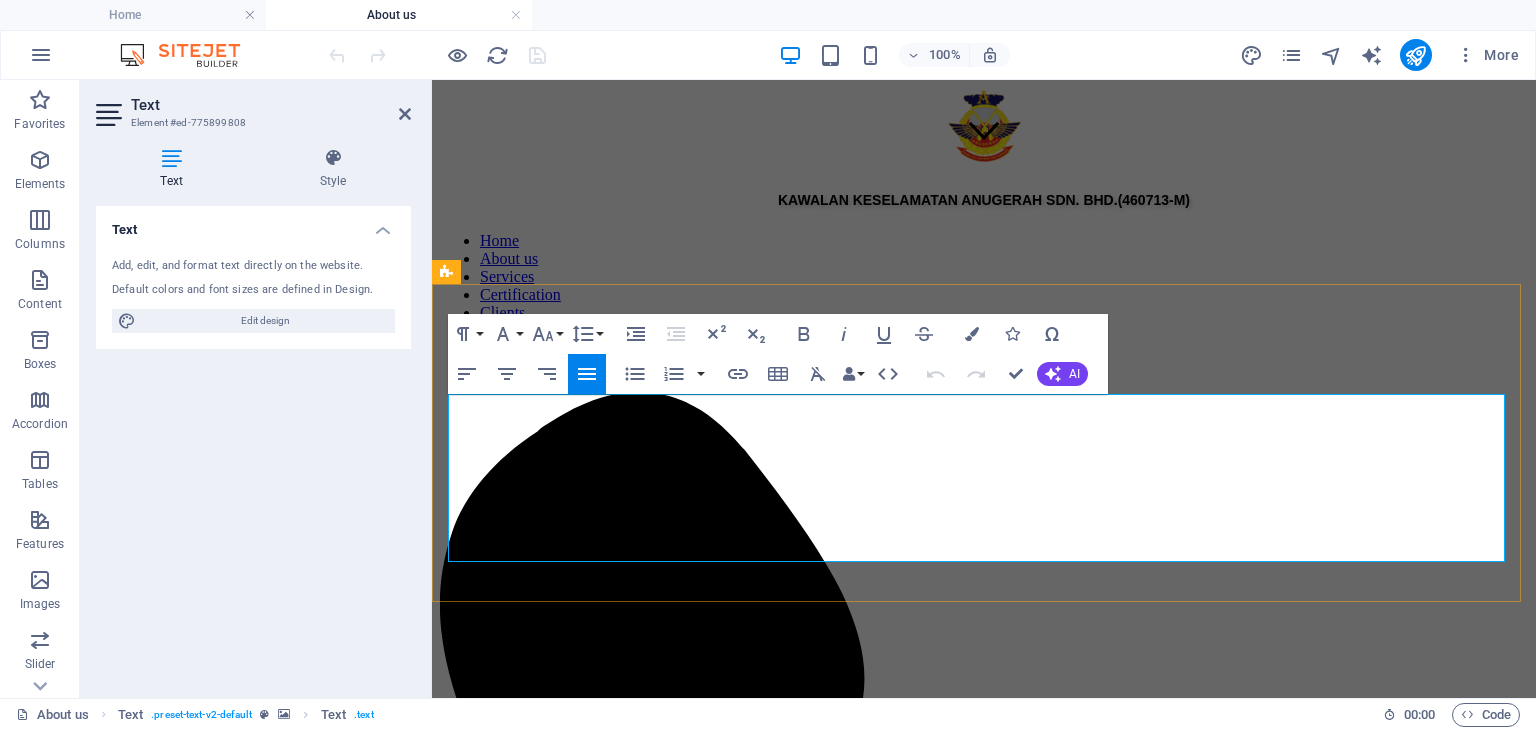 drag, startPoint x: 451, startPoint y: 404, endPoint x: 1087, endPoint y: 426, distance: 636.3804 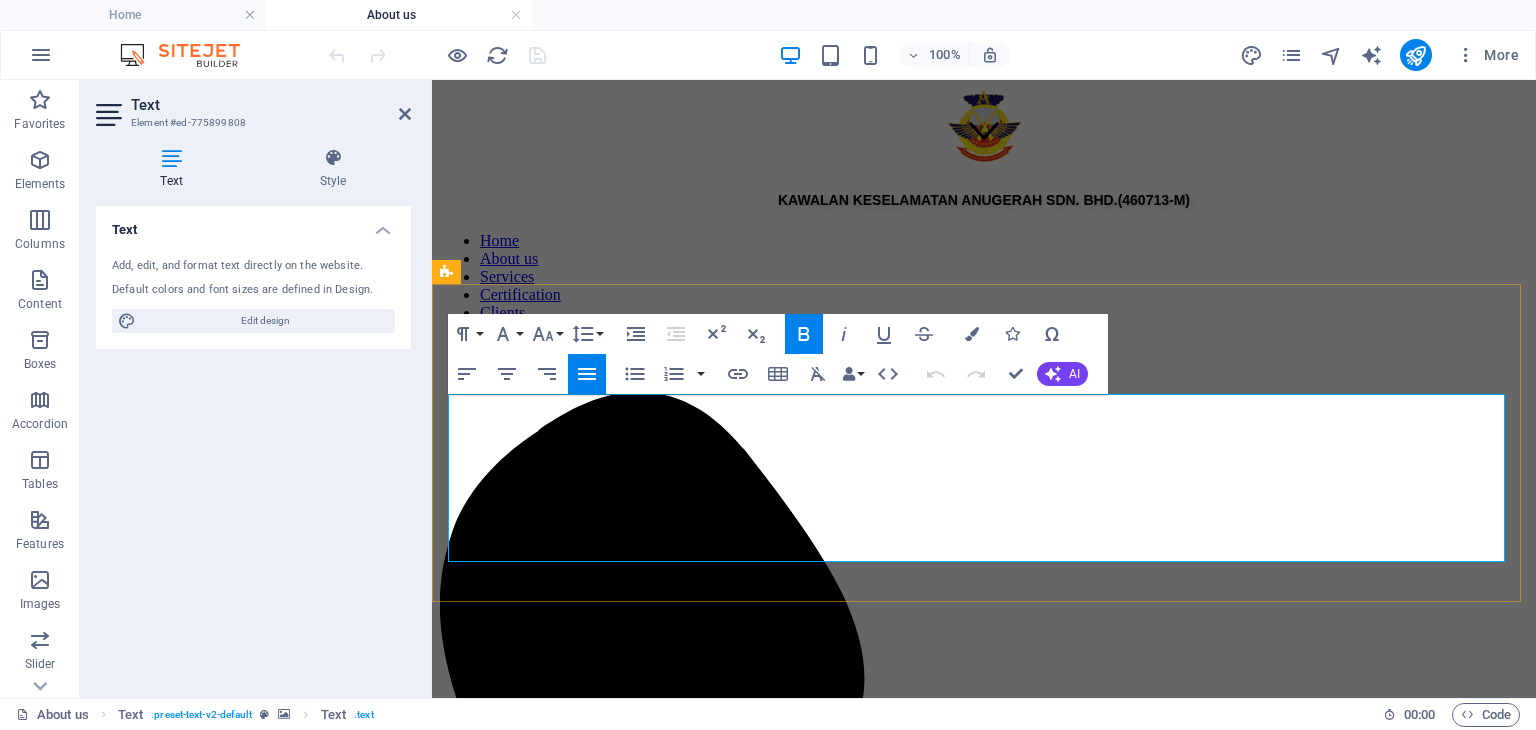 copy on "Kawalan Keselamatan Anugerah Sdn. Bhd. (KKASB) , established in 1998, is a premier provider of licensed uniformed guards in Malaysia. Originally founded in Johor Bahru, the company services local banks, businesses, and government agencies." 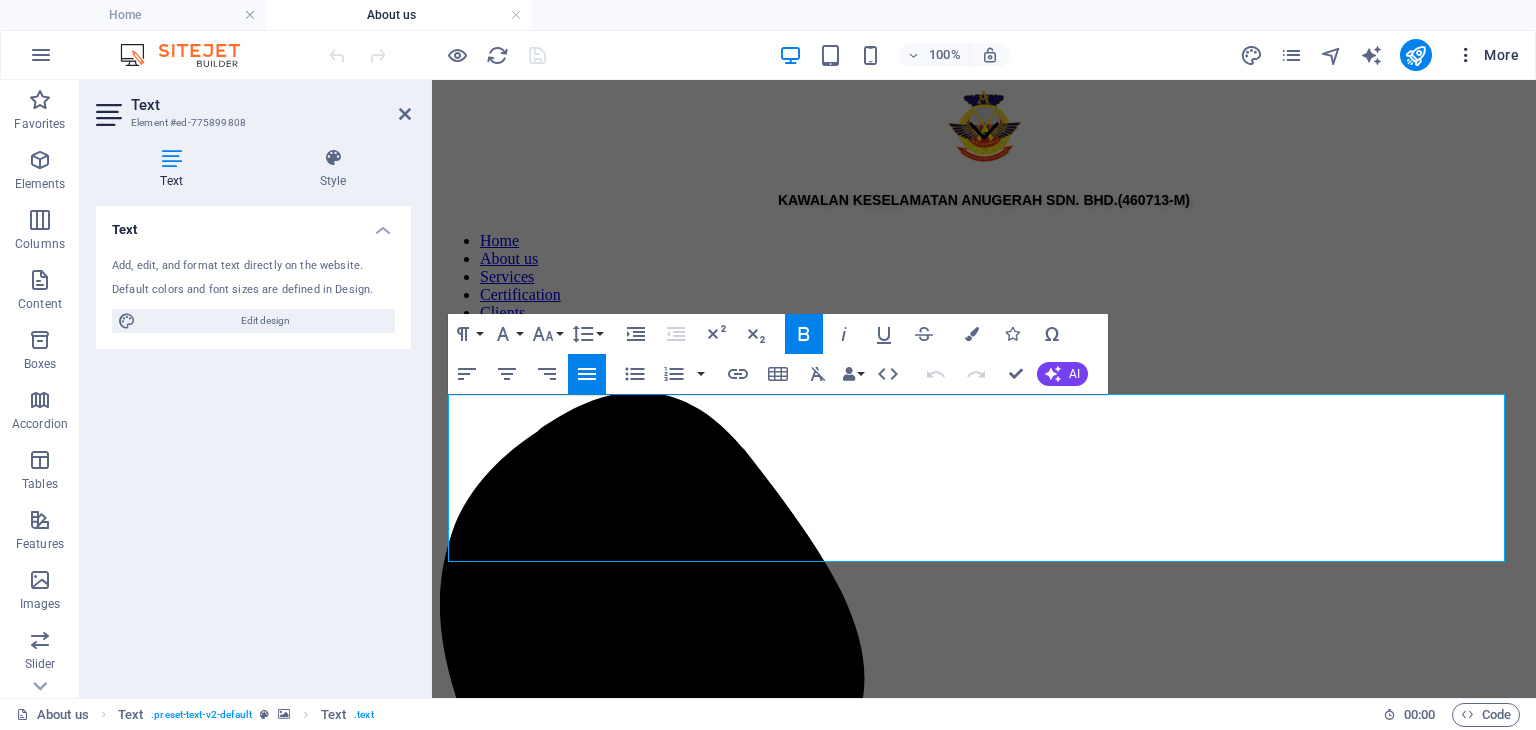 click on "More" at bounding box center (1487, 55) 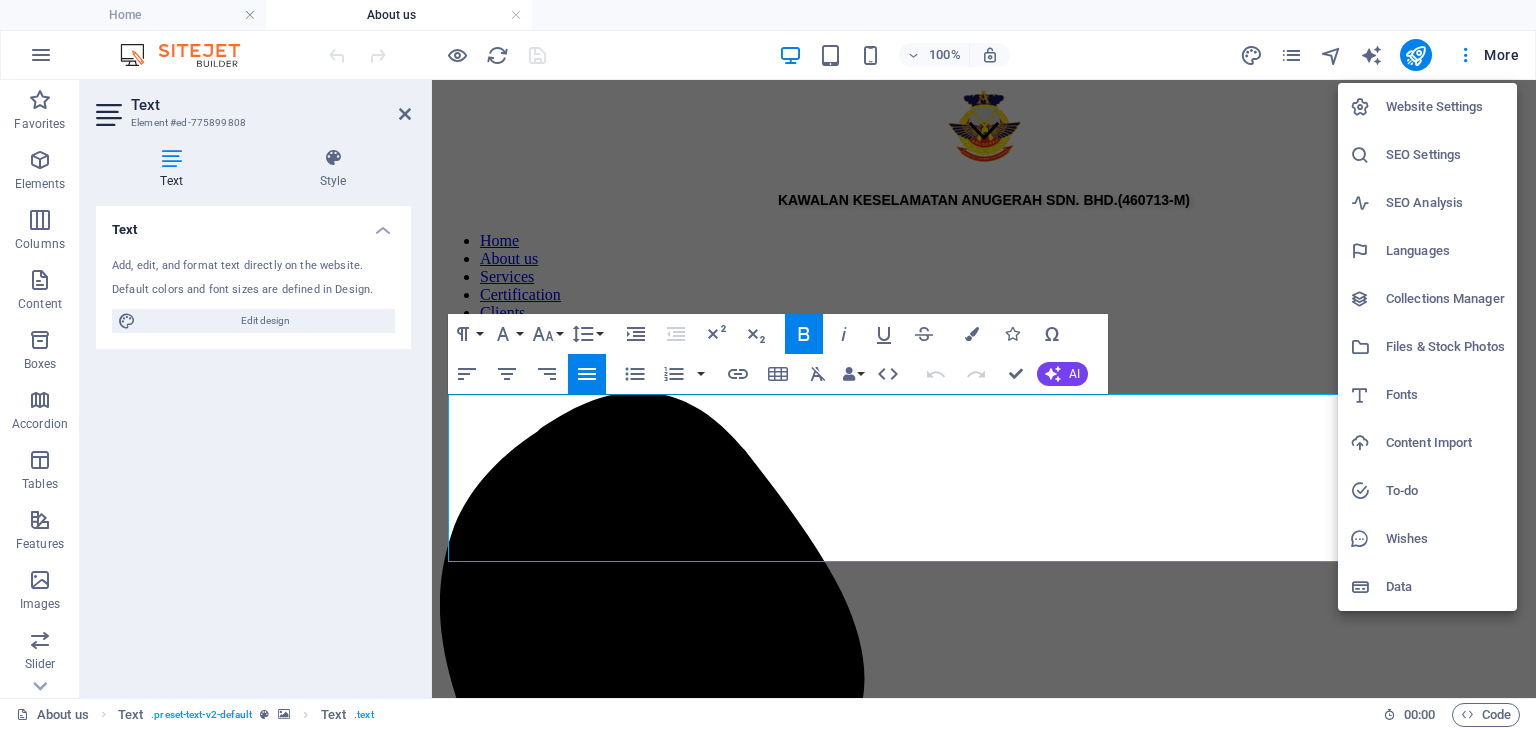 click on "SEO Settings" at bounding box center (1445, 155) 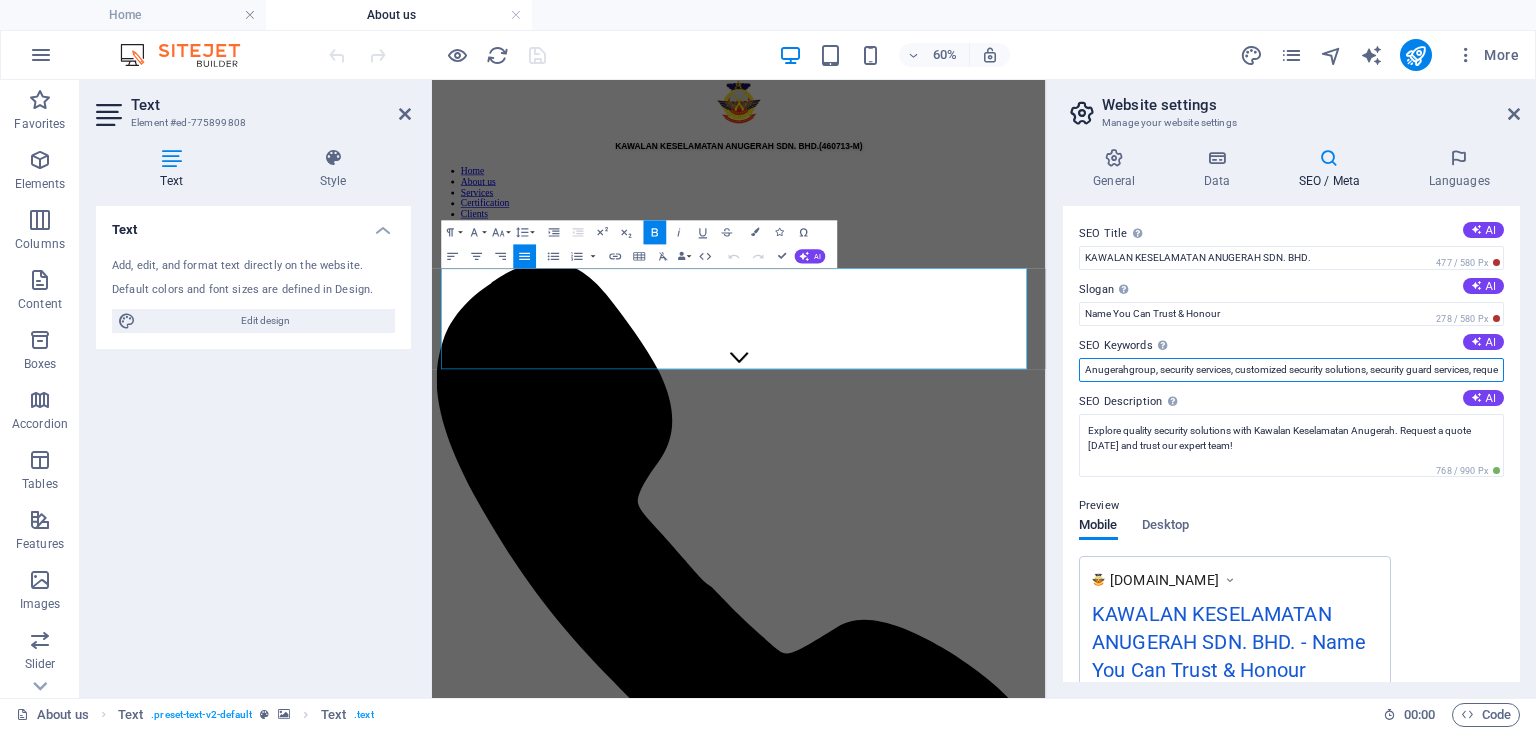 click on "Anugerahgroup, security services, customized security solutions, security guard services, request a quote, integrated security systems" at bounding box center [1291, 370] 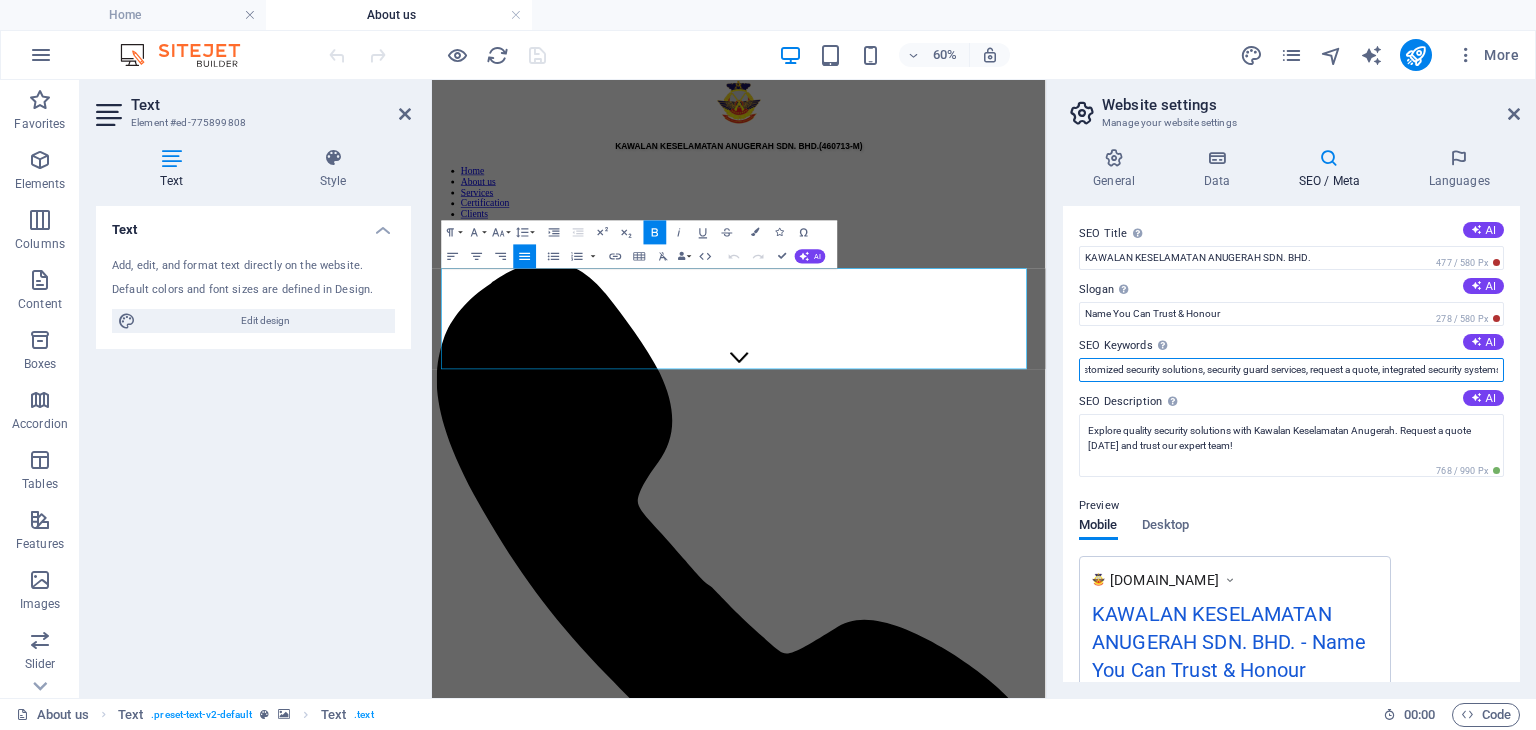 scroll, scrollTop: 0, scrollLeft: 181, axis: horizontal 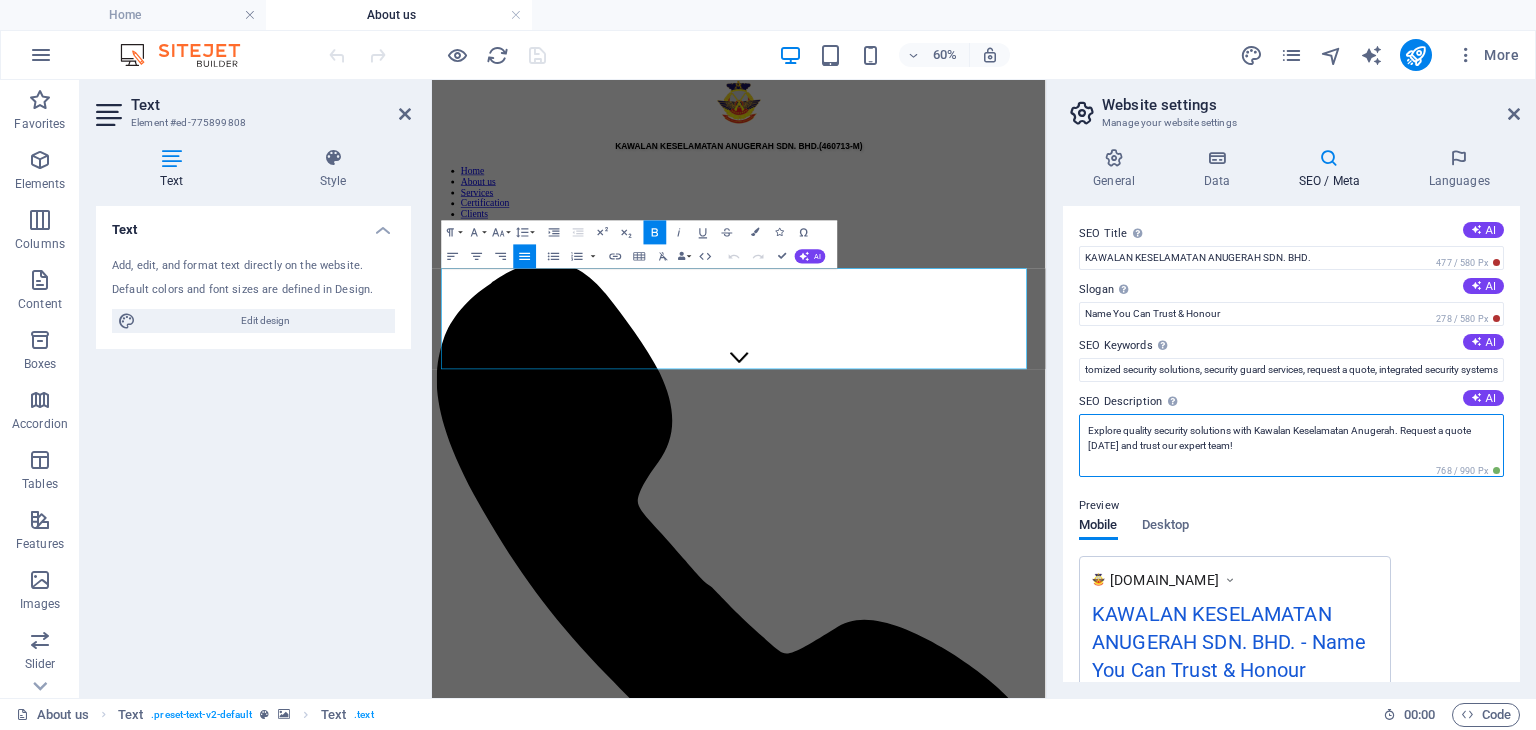 click on "Explore quality security solutions with Kawalan Keselamatan Anugerah. Request a quote today and trust our expert team!" at bounding box center [1291, 445] 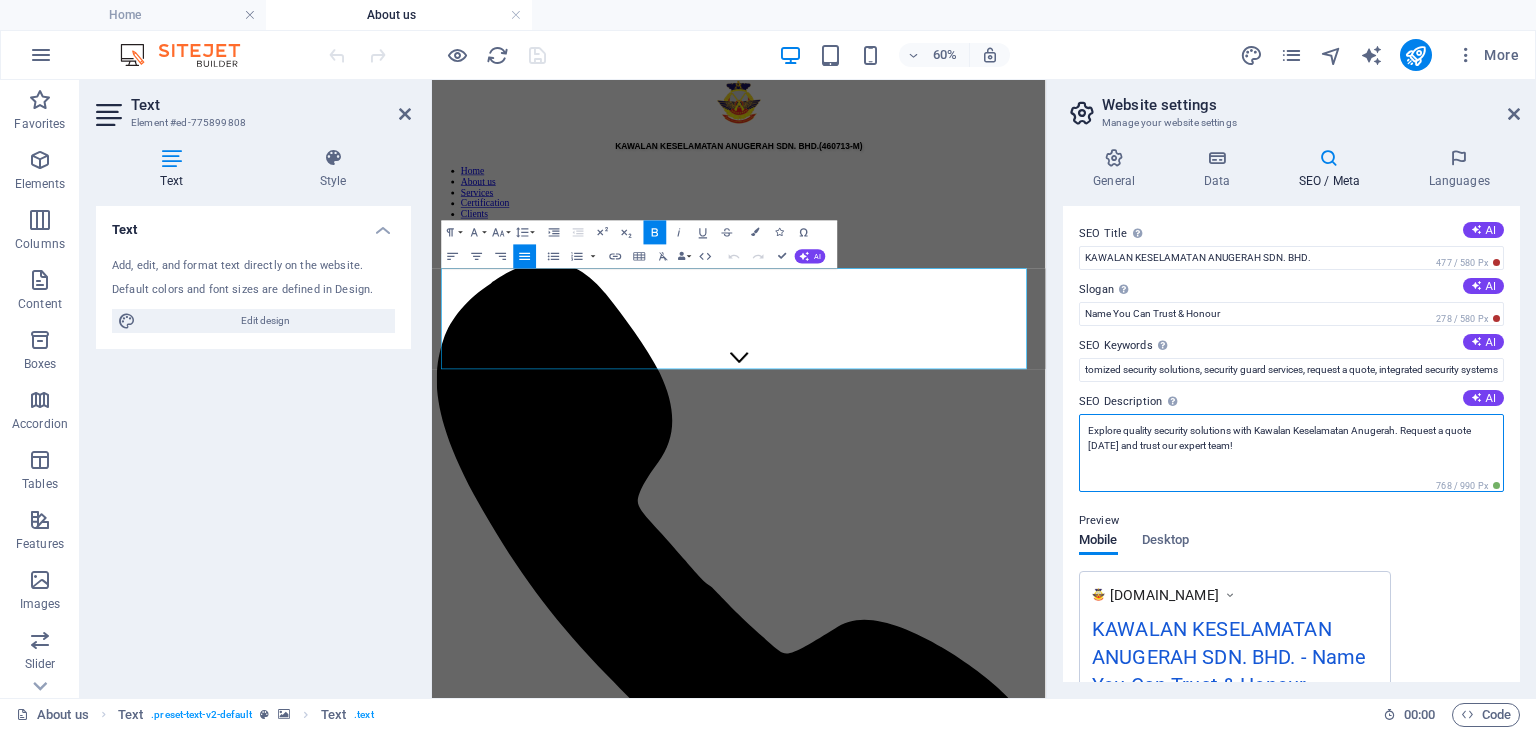scroll, scrollTop: 0, scrollLeft: 0, axis: both 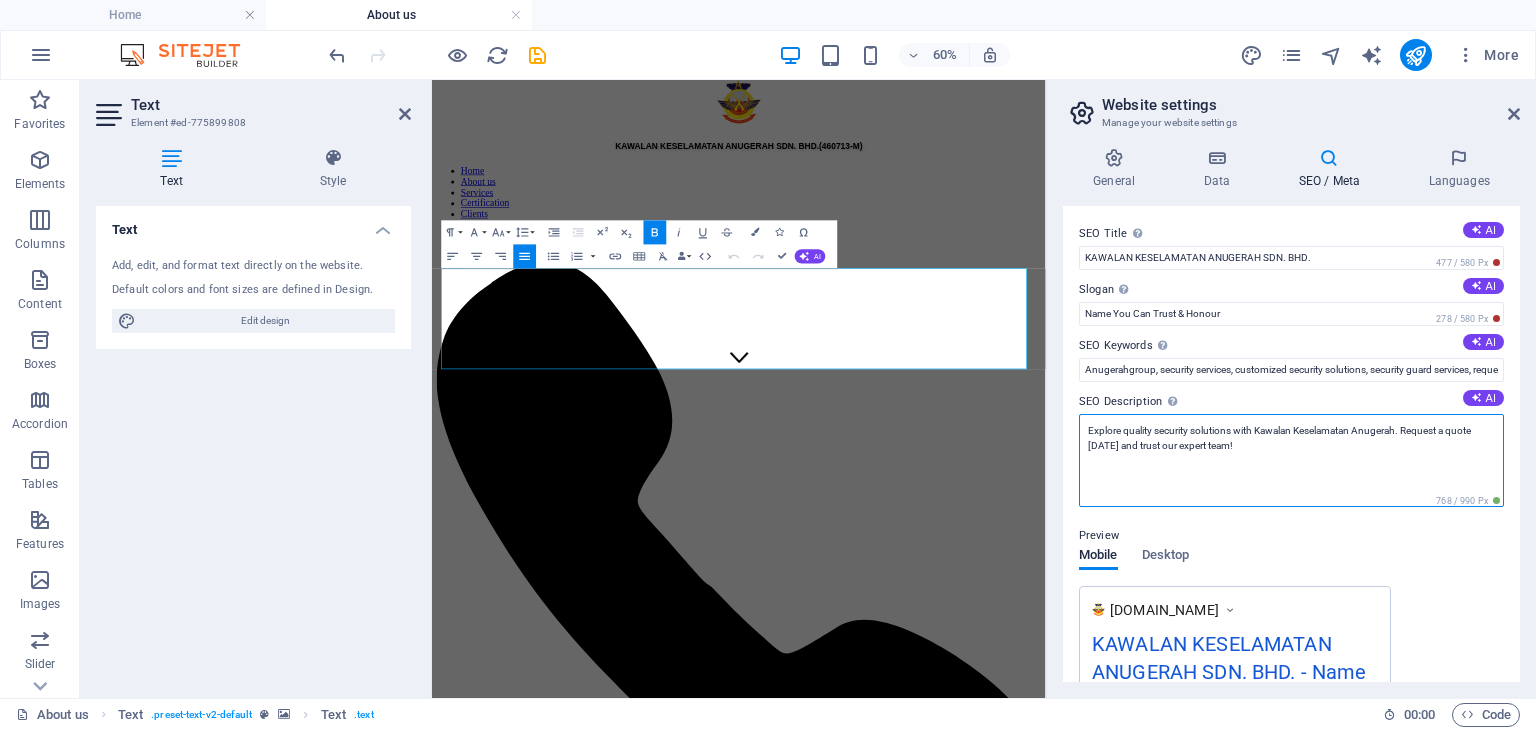 paste on "Kawalan Keselamatan Anugerah Sdn. Bhd. (KKASB), established in 1998, is a premier provider of licensed uniformed guards in Malaysia. Originally founded in Johor Bahru, the company services local banks, businesses, and government agencies." 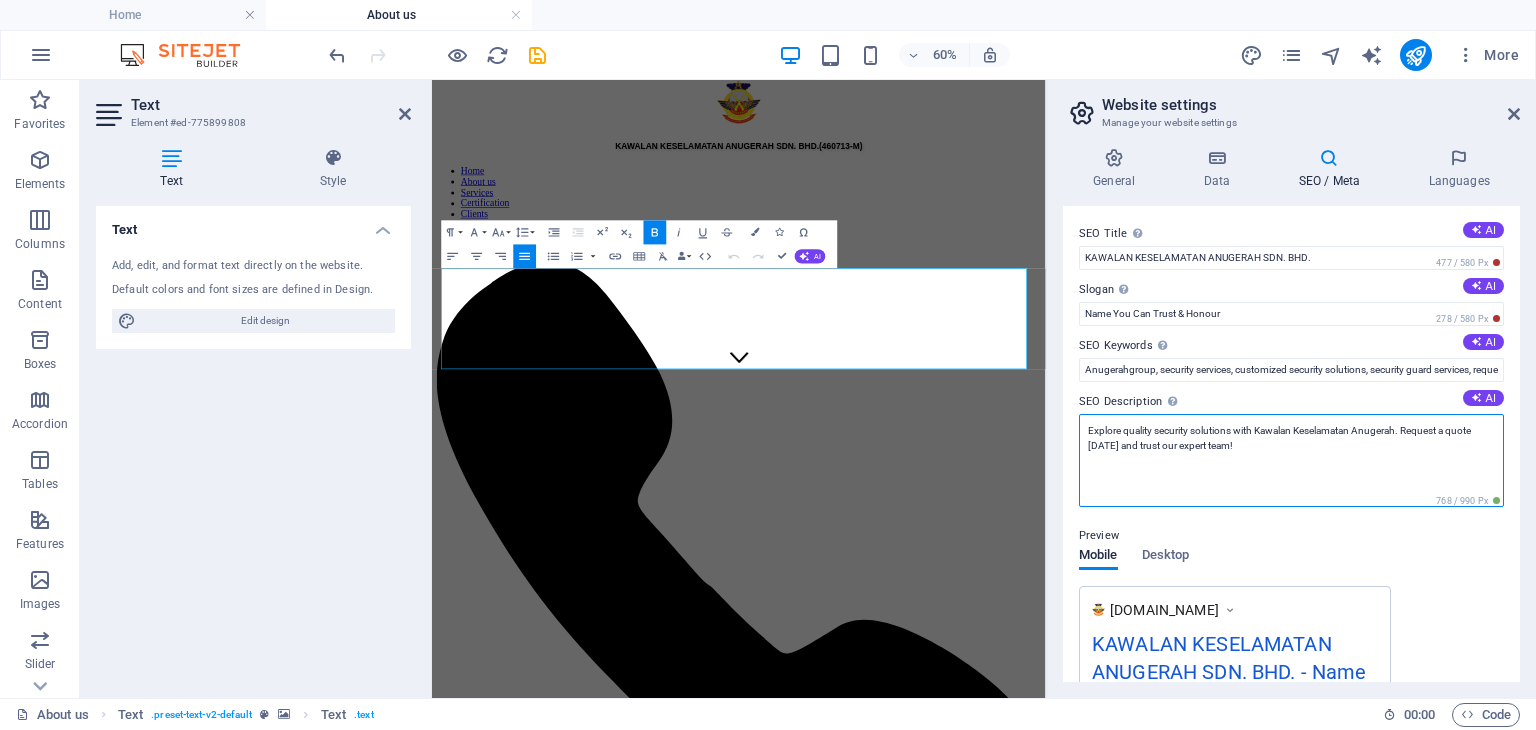 type on "Explore quality security solutions with Kawalan Keselamatan Anugerah. Request a quote today and trust our expert team!
Kawalan Keselamatan Anugerah Sdn. Bhd. (KKASB), established in 1998, is a premier provider of licensed uniformed guards in Malaysia. Originally founded in Johor Bahru, the company services local banks, businesses, and government agencies." 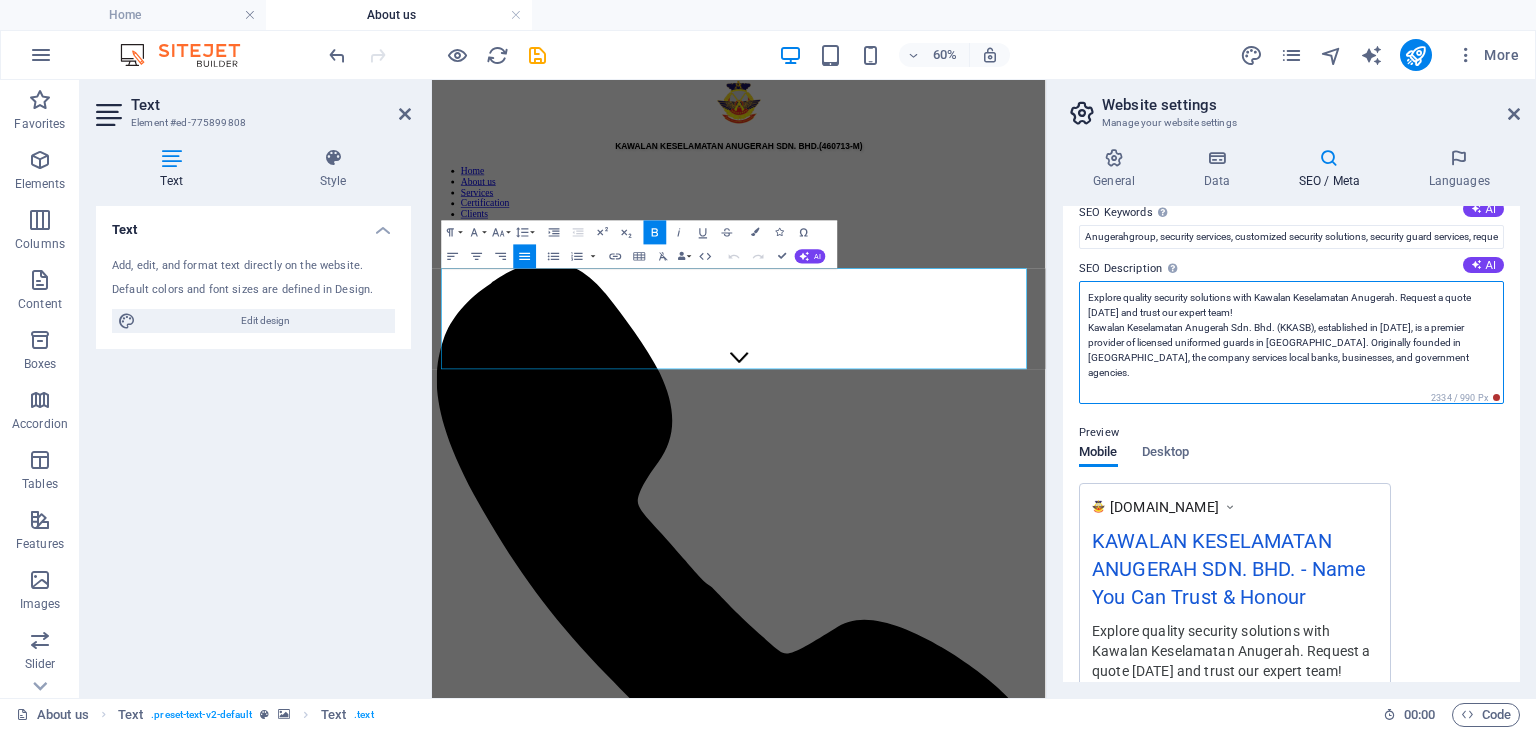 scroll, scrollTop: 0, scrollLeft: 0, axis: both 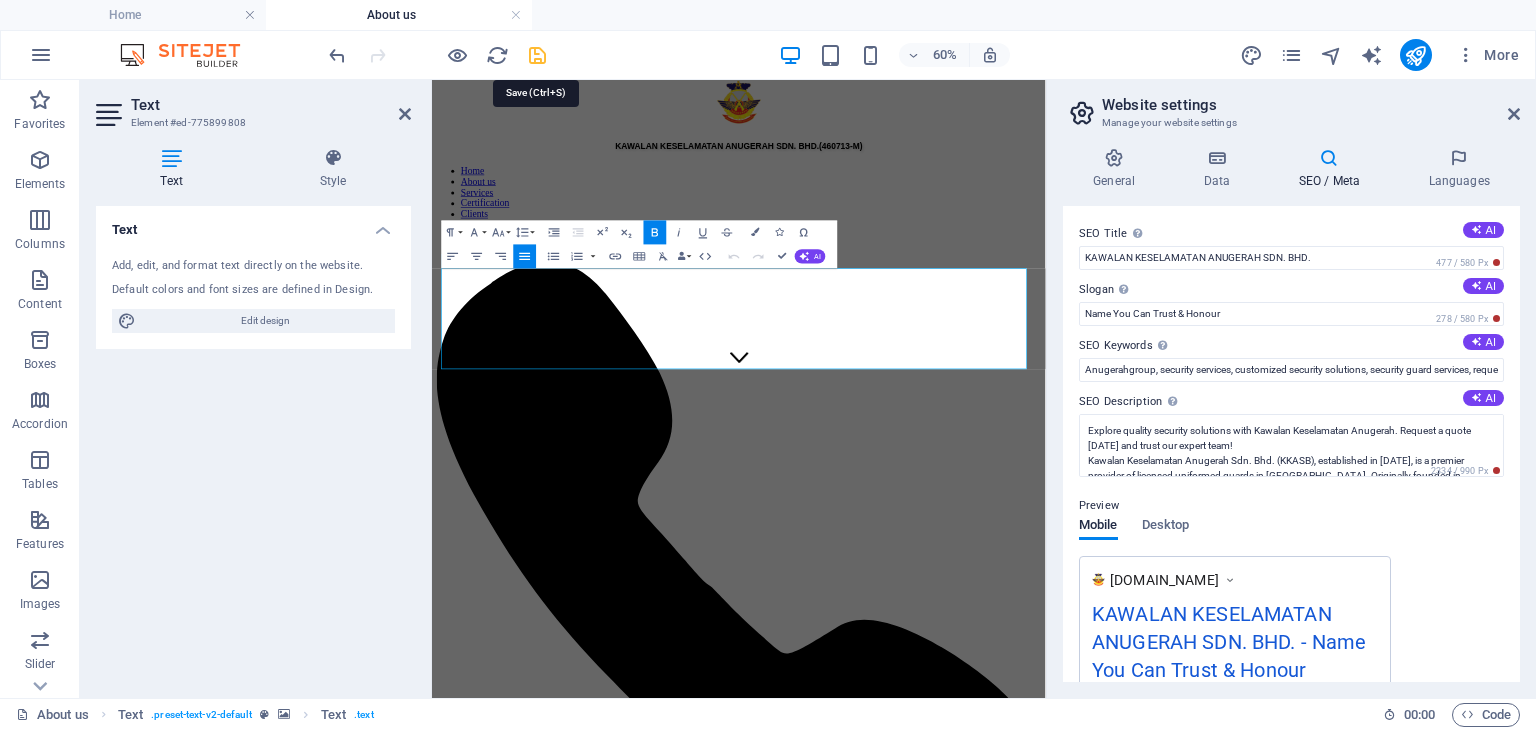 click at bounding box center (537, 55) 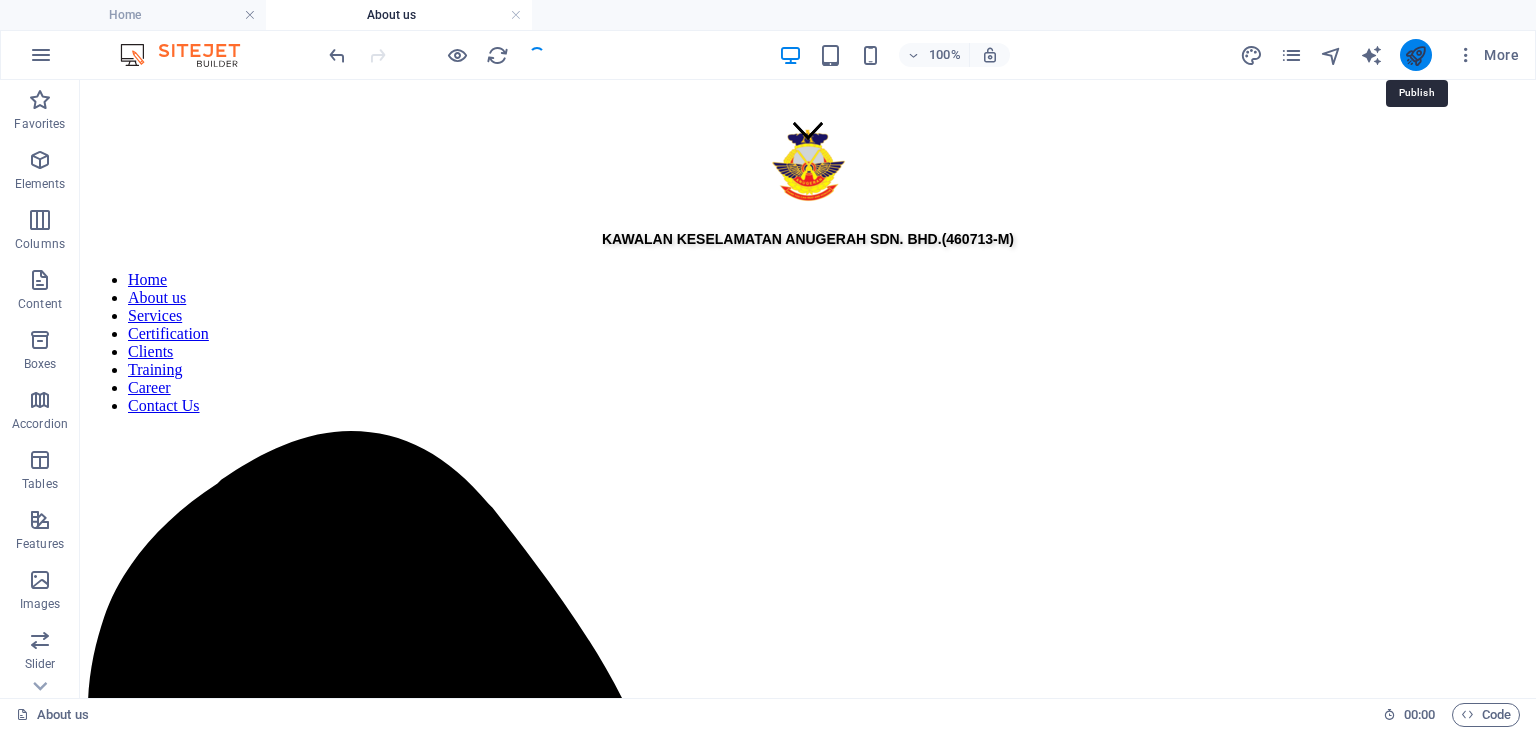 click at bounding box center [1415, 55] 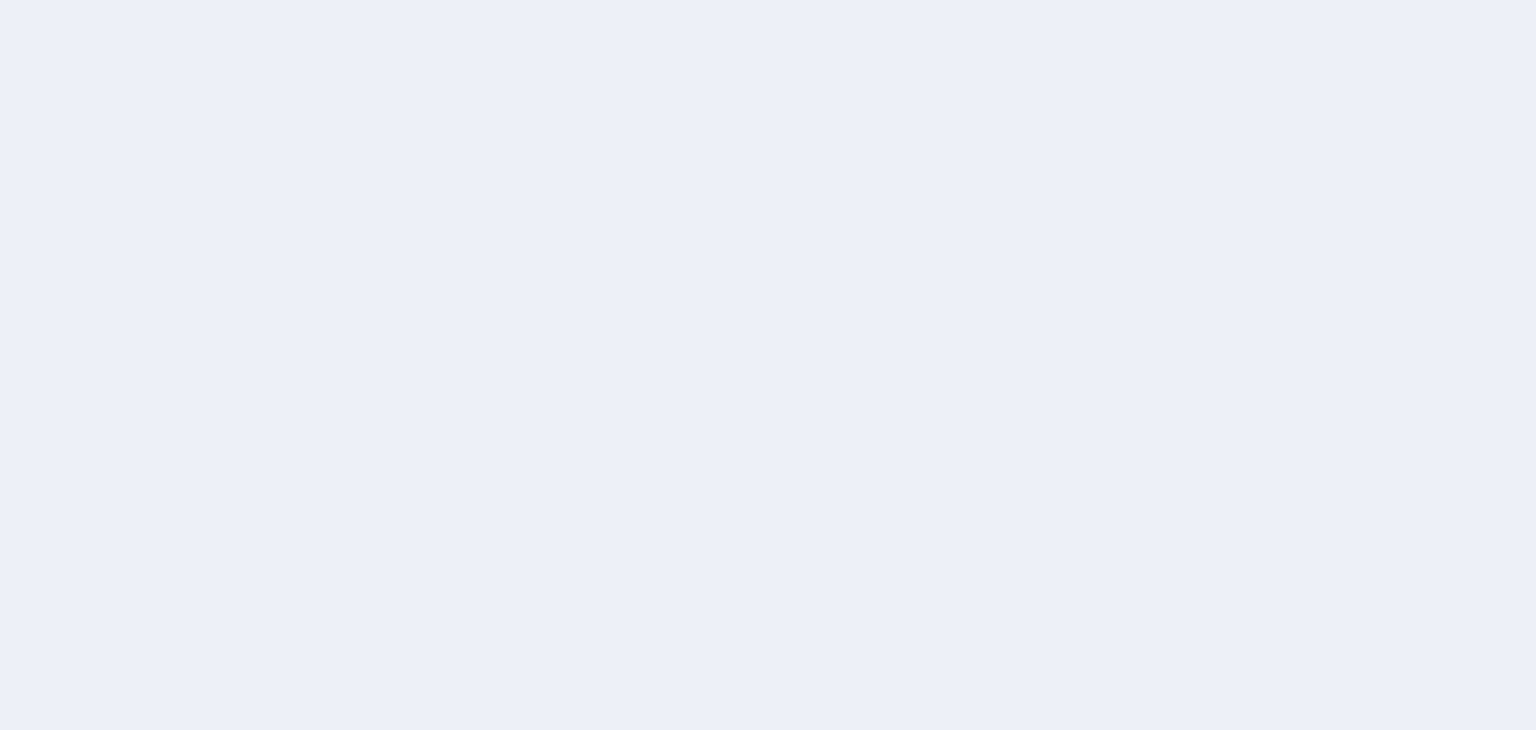 scroll, scrollTop: 0, scrollLeft: 0, axis: both 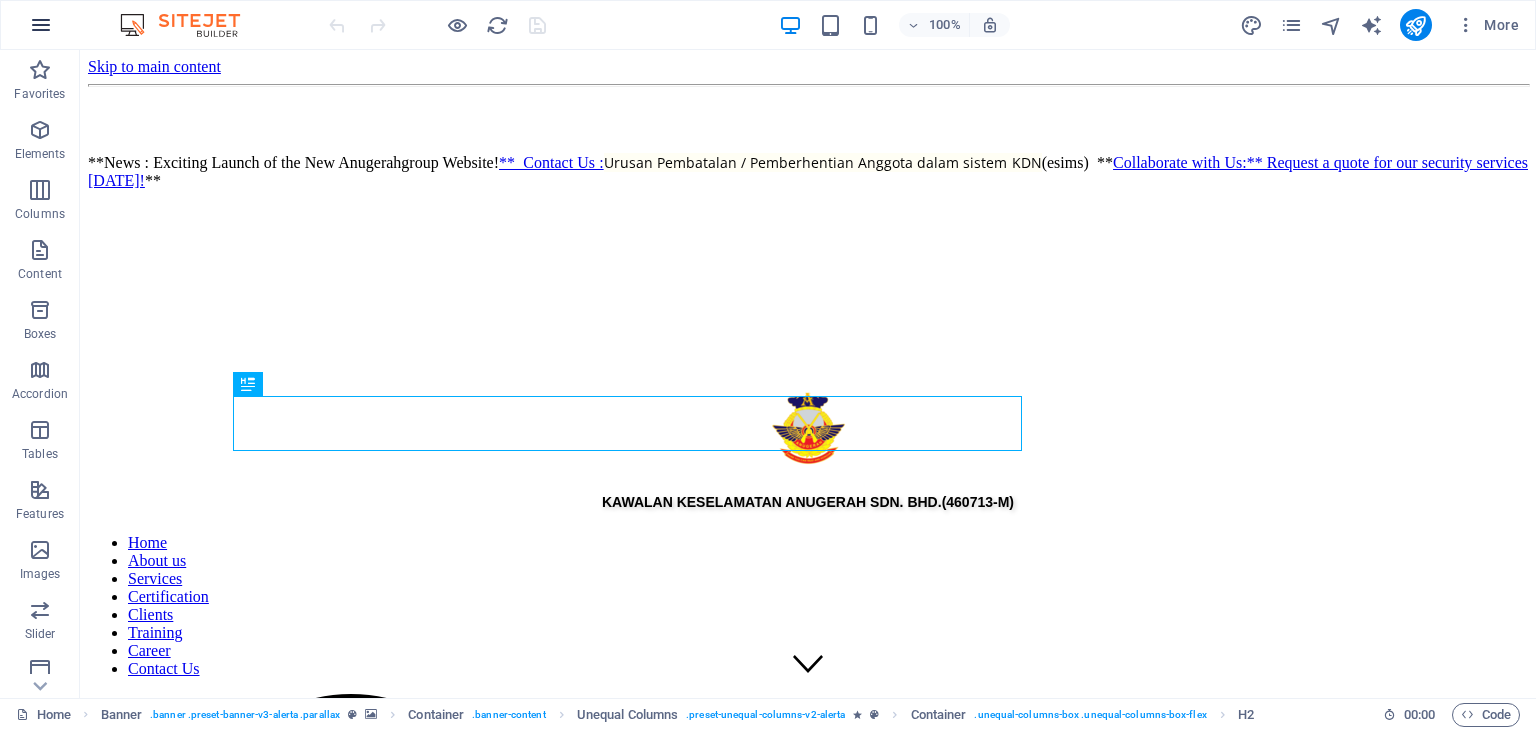 click at bounding box center [41, 25] 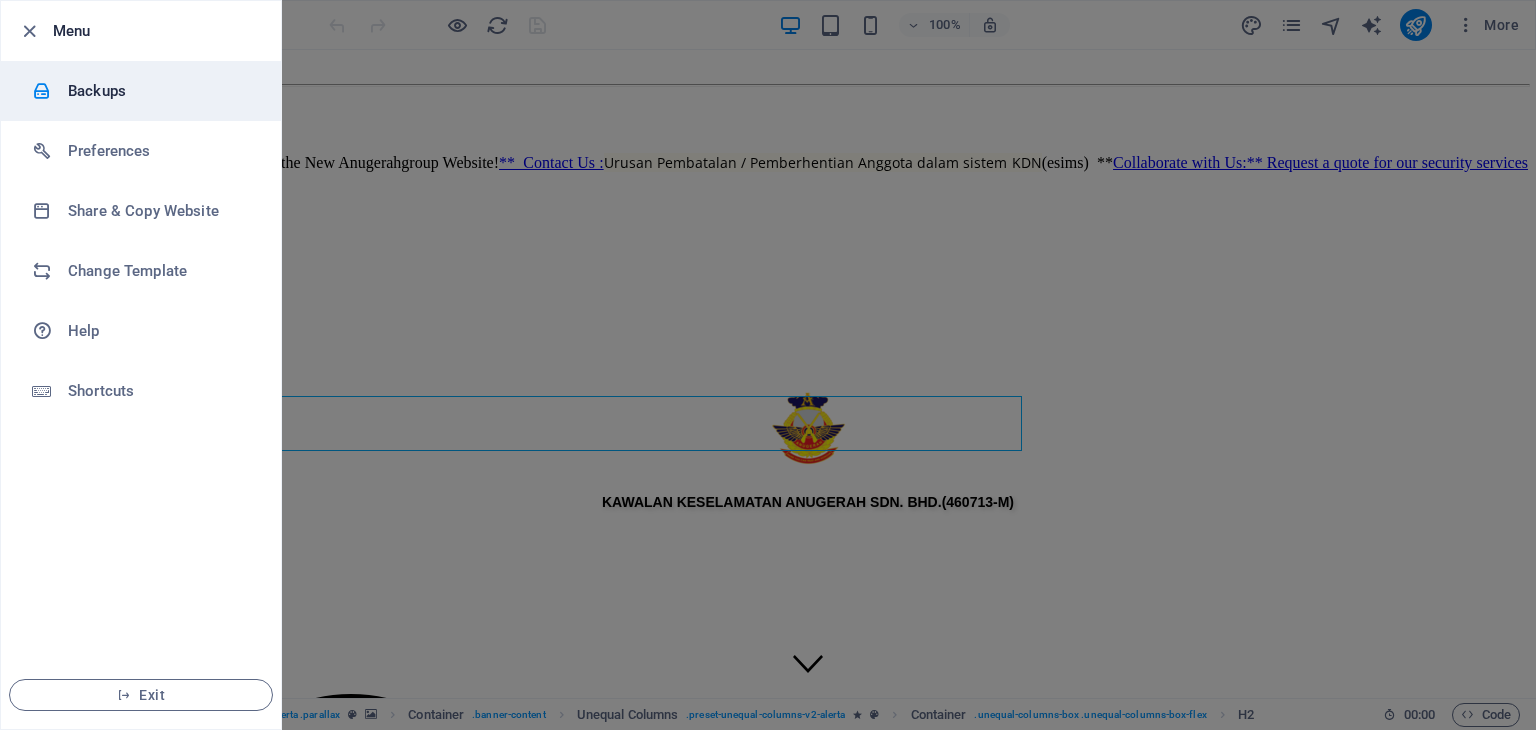 click on "Backups" at bounding box center (160, 91) 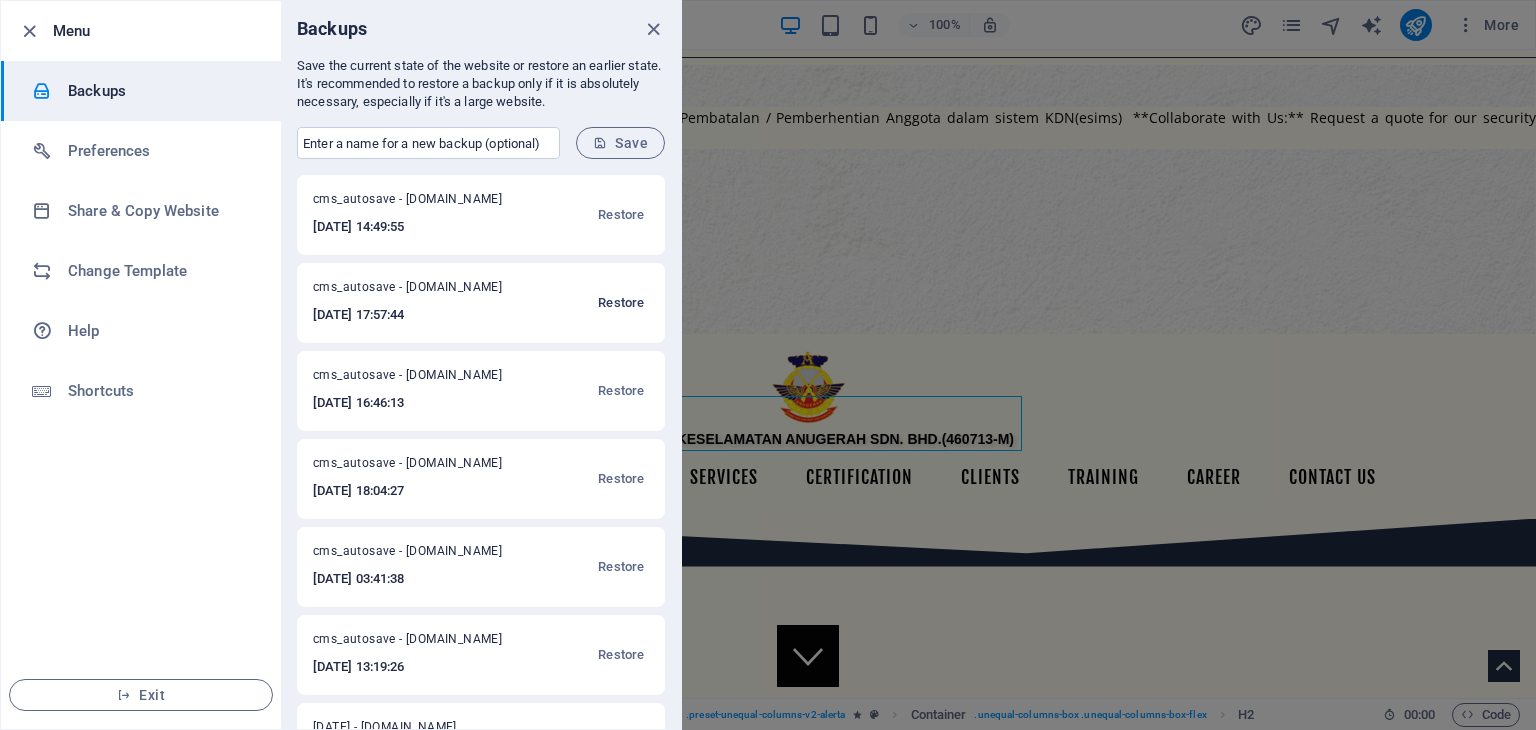 click on "Restore" at bounding box center [621, 303] 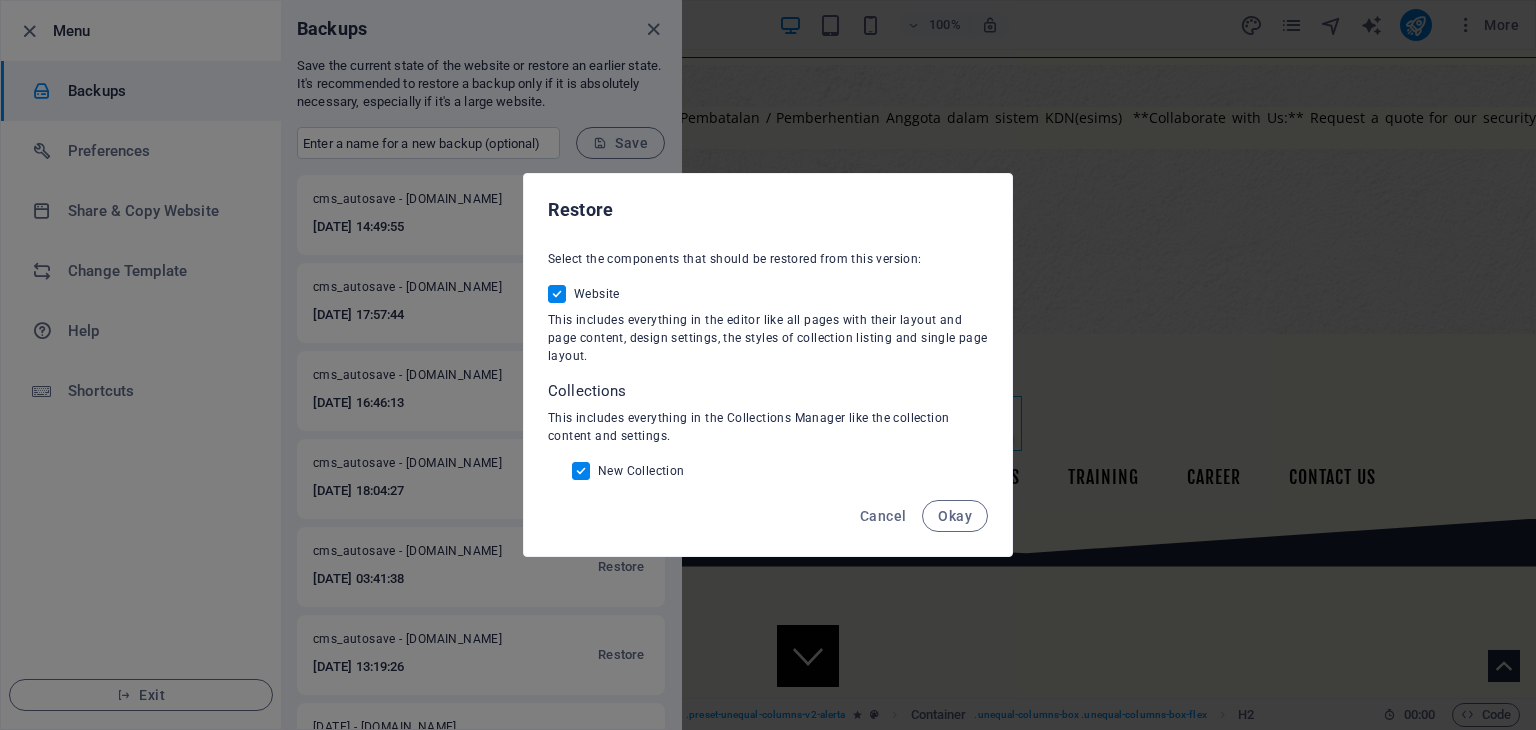 drag, startPoint x: 957, startPoint y: 516, endPoint x: 848, endPoint y: 444, distance: 130.63307 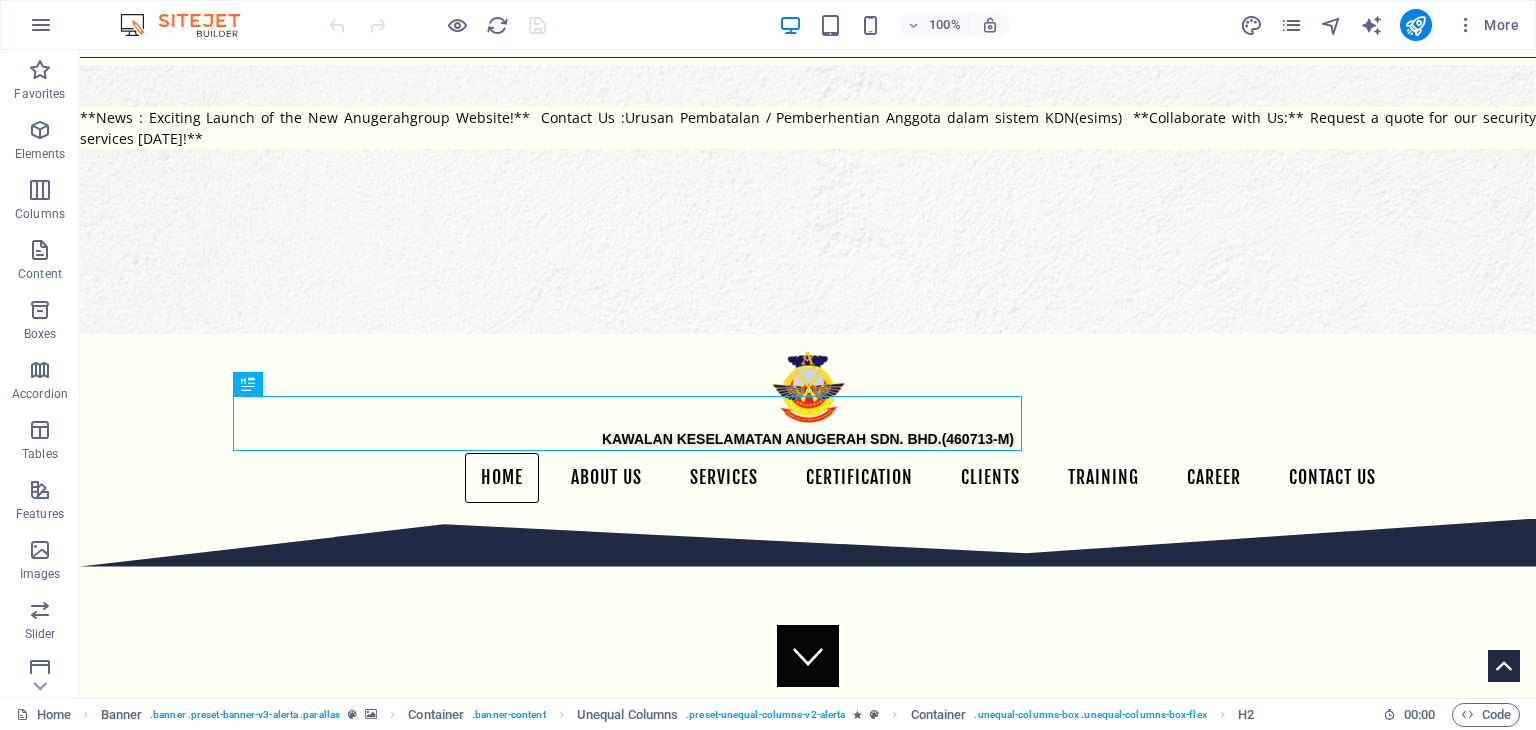 scroll, scrollTop: 0, scrollLeft: 0, axis: both 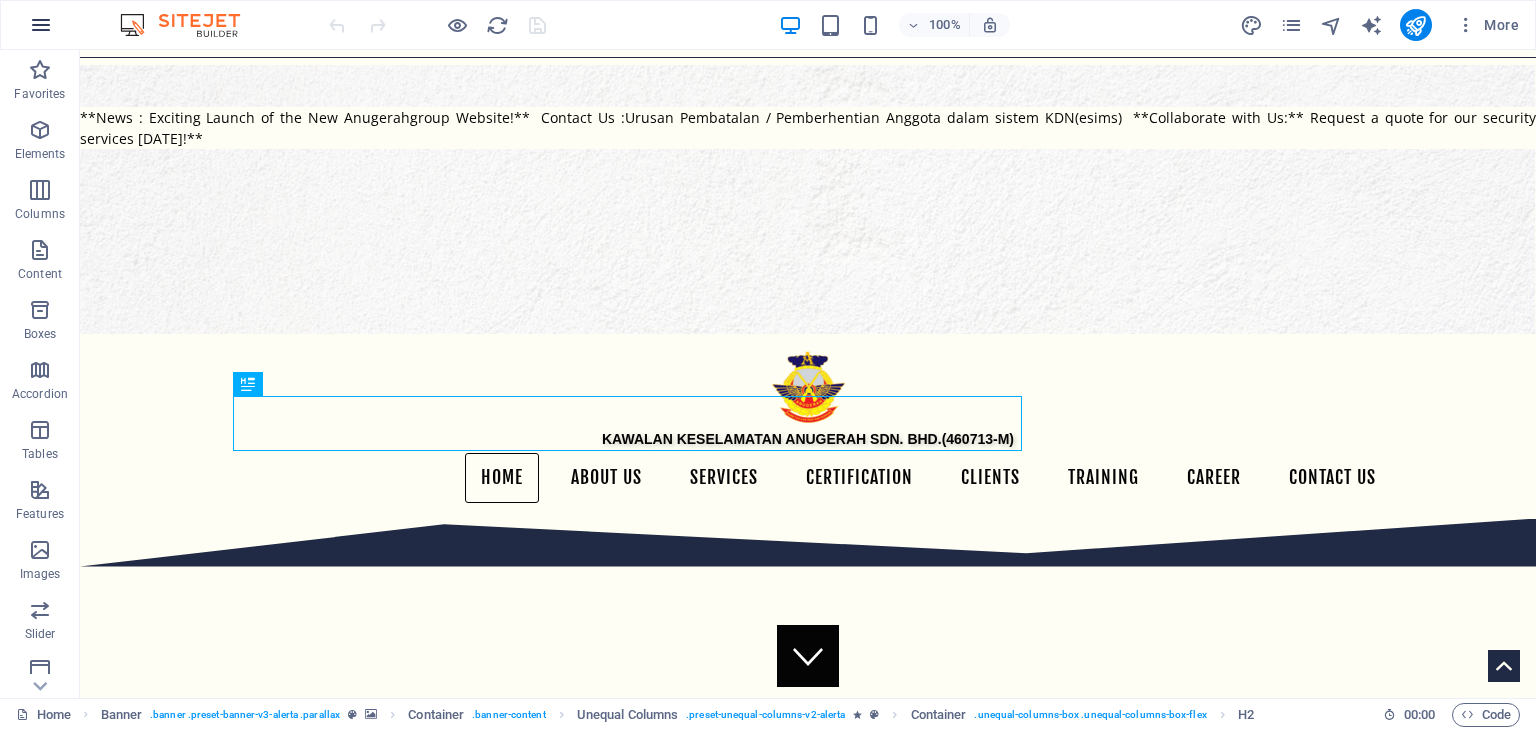 click at bounding box center [41, 25] 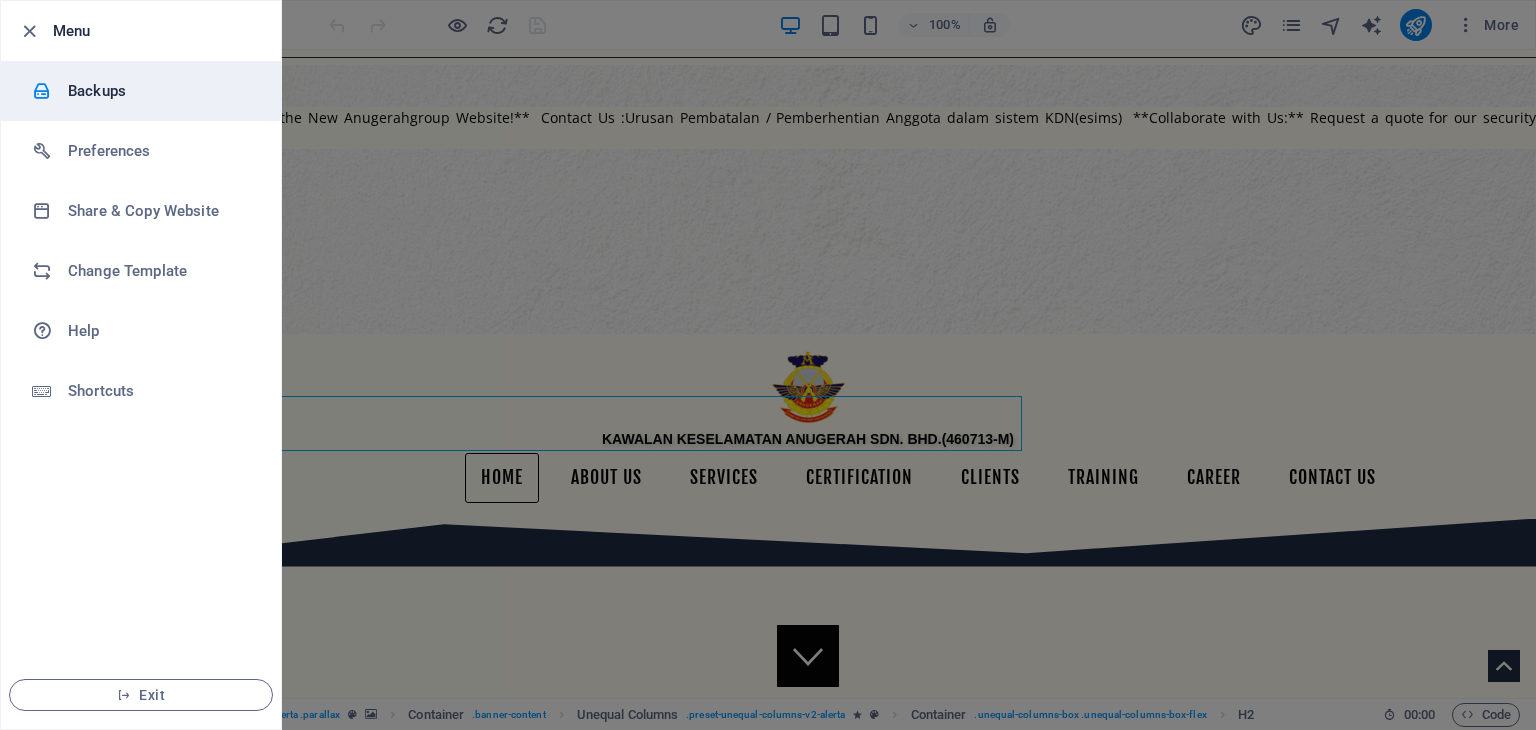 click on "Backups" at bounding box center [160, 91] 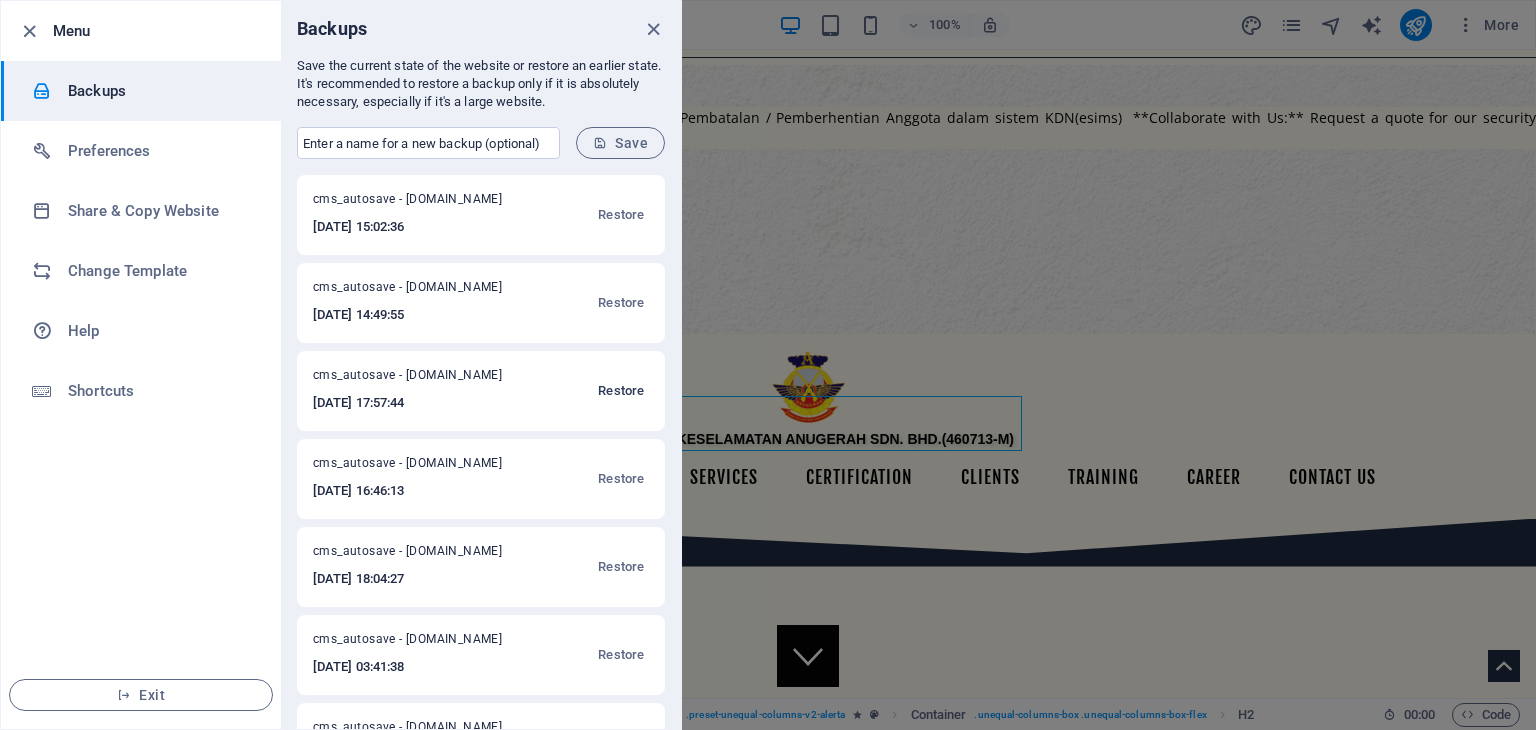 click on "Restore" at bounding box center (621, 391) 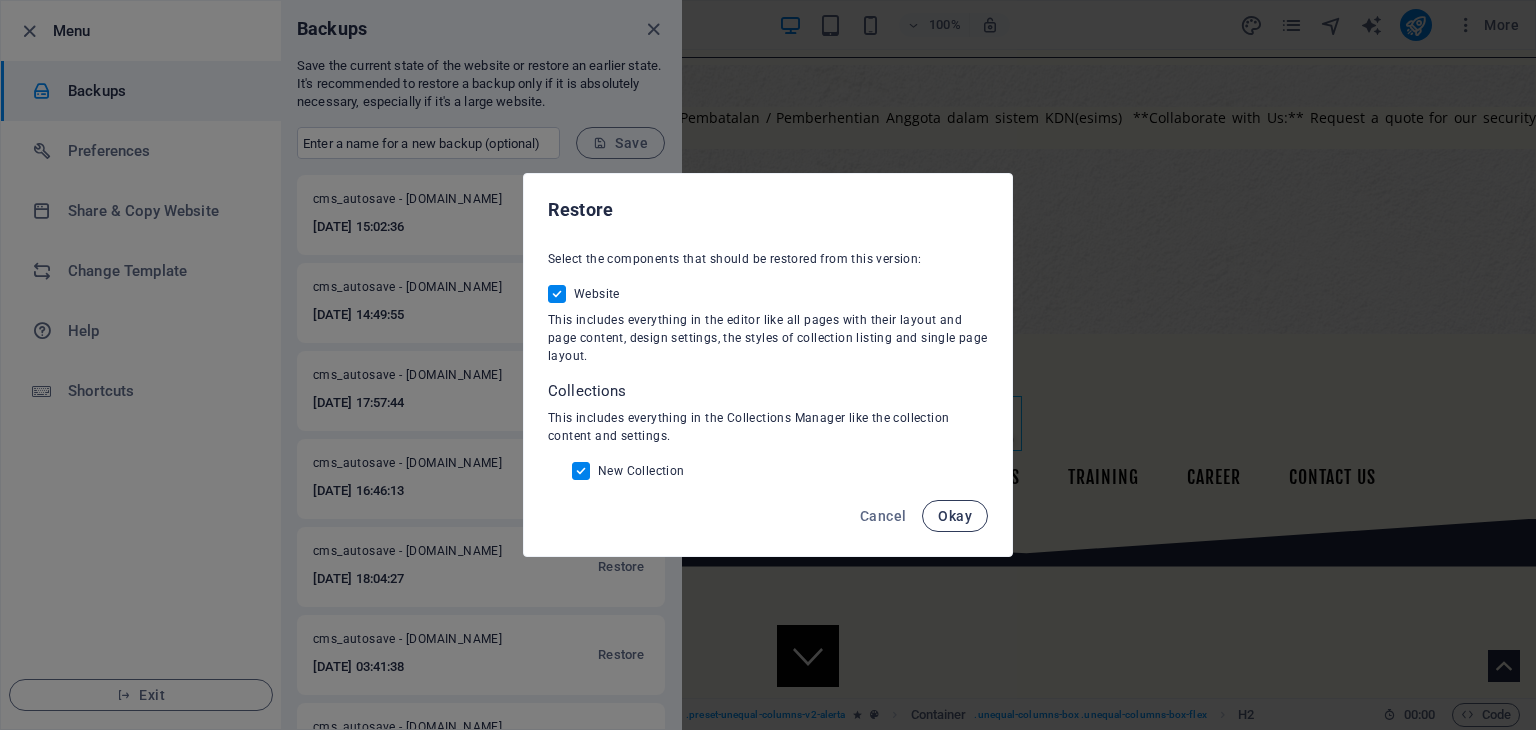 click on "Okay" at bounding box center (955, 516) 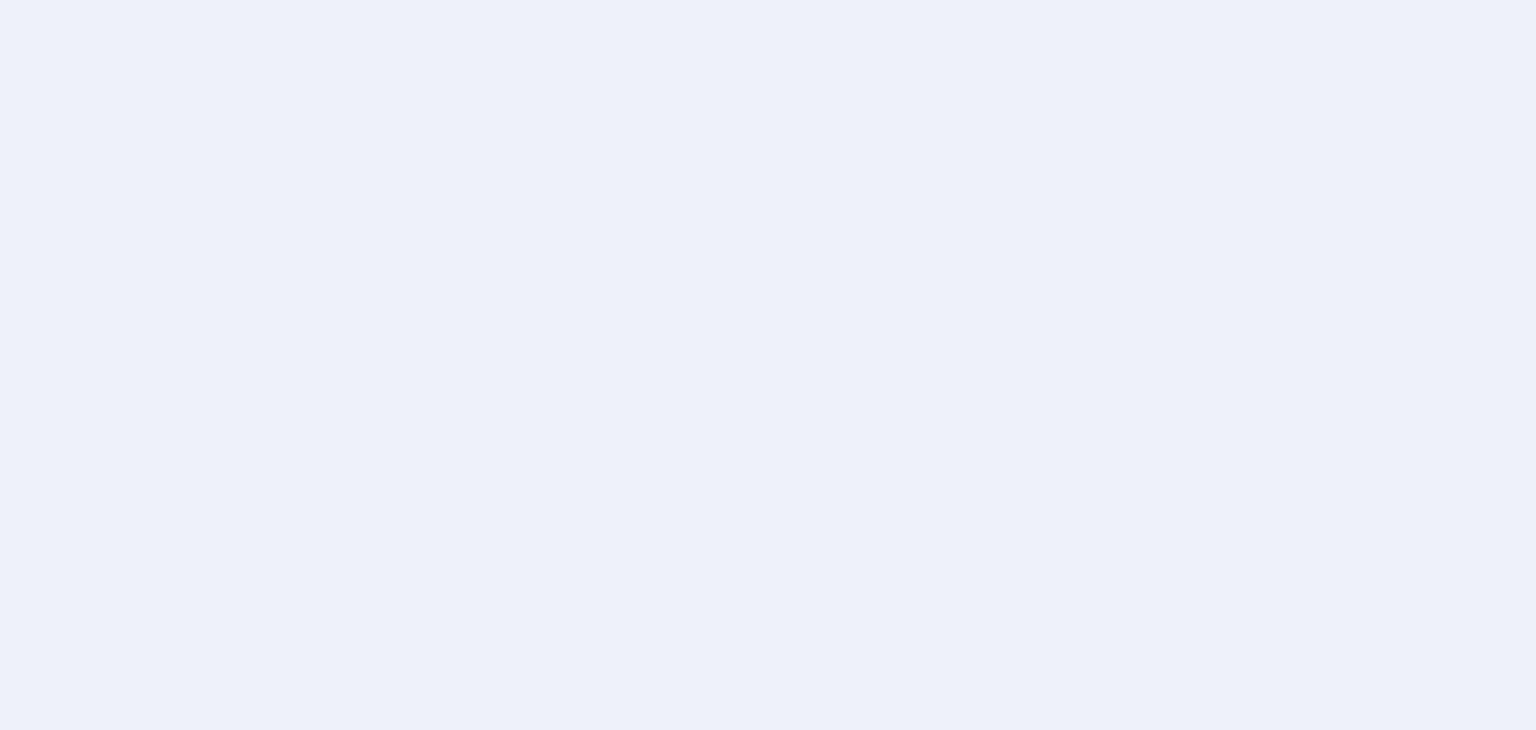 scroll, scrollTop: 0, scrollLeft: 0, axis: both 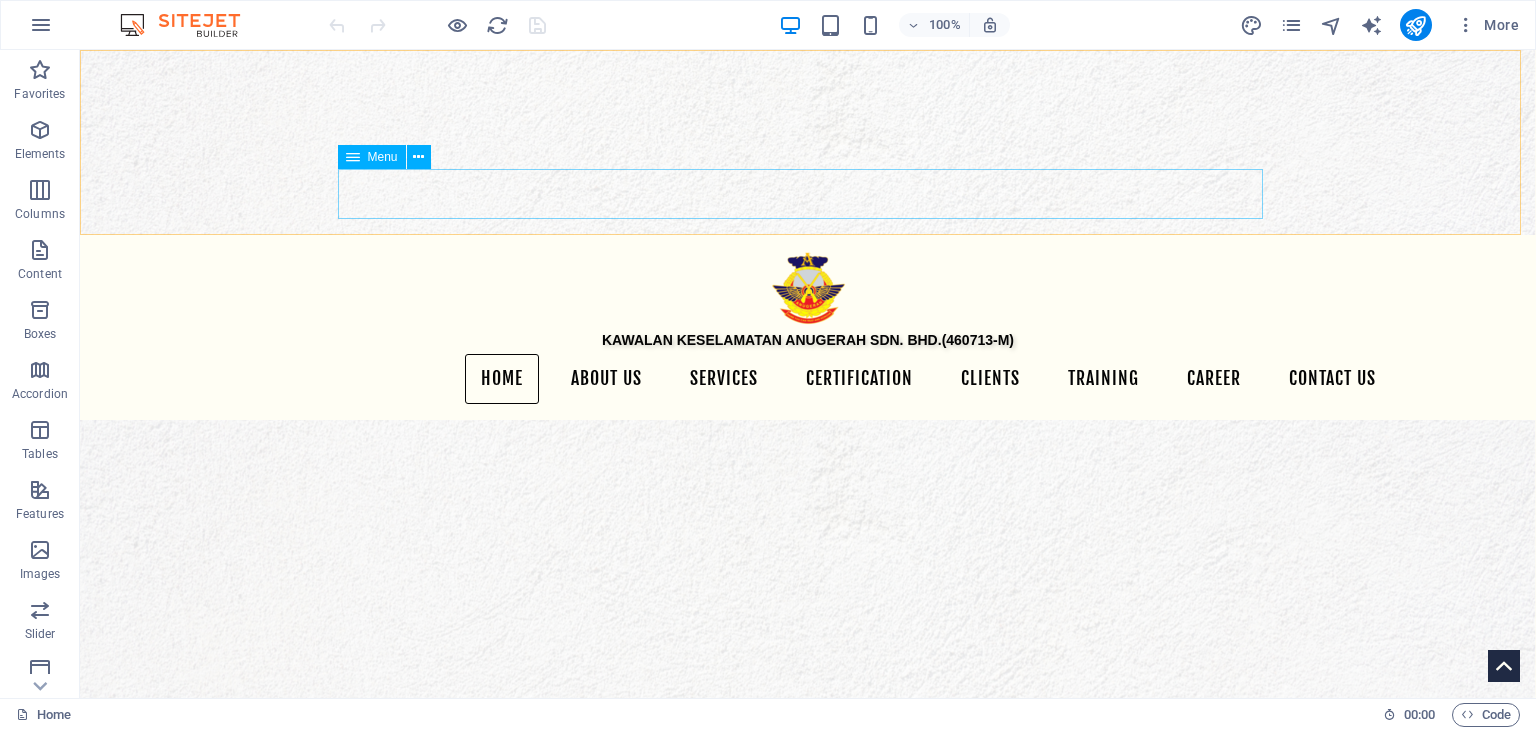 click on "Home About us Services Certification Clients Training Career Contact Us" at bounding box center (808, 379) 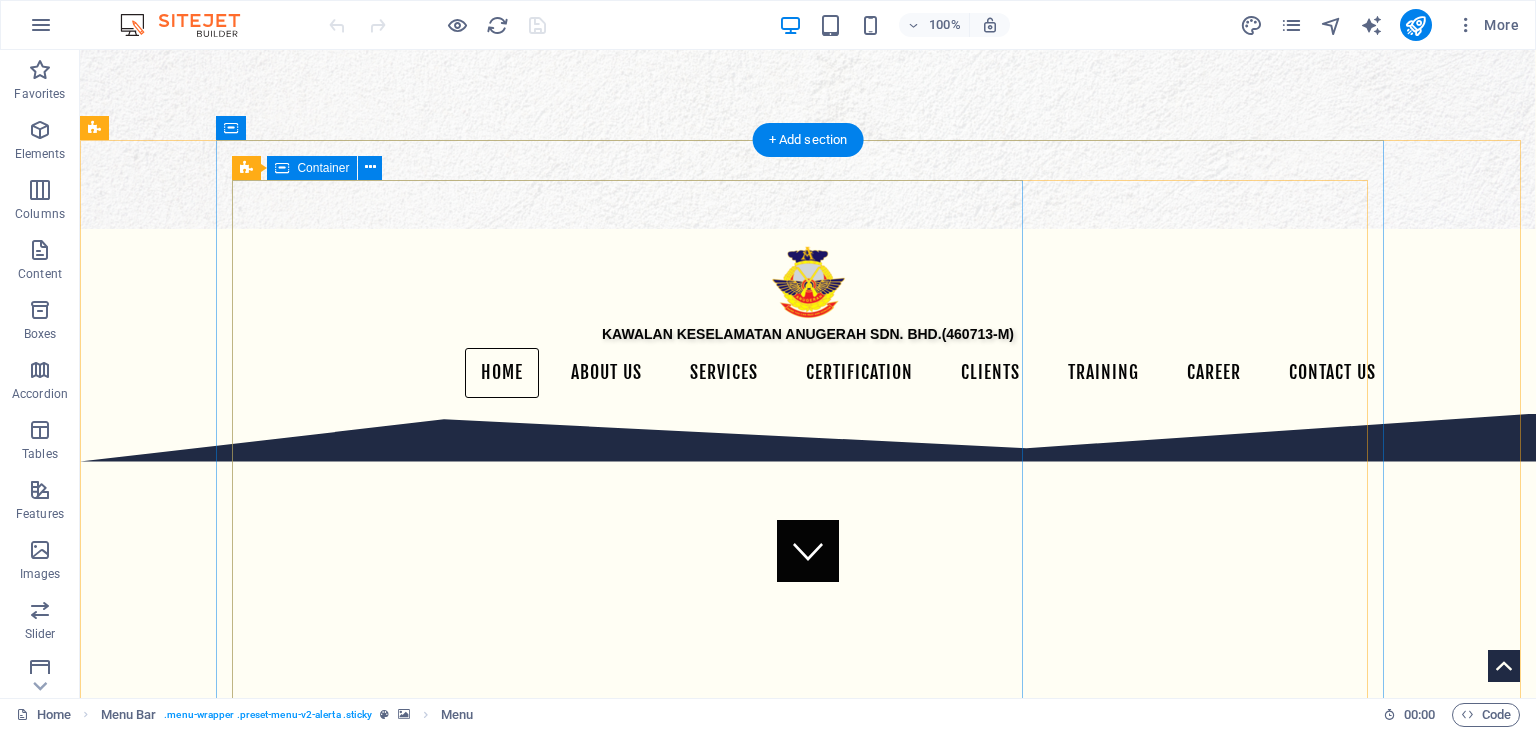 scroll, scrollTop: 0, scrollLeft: 0, axis: both 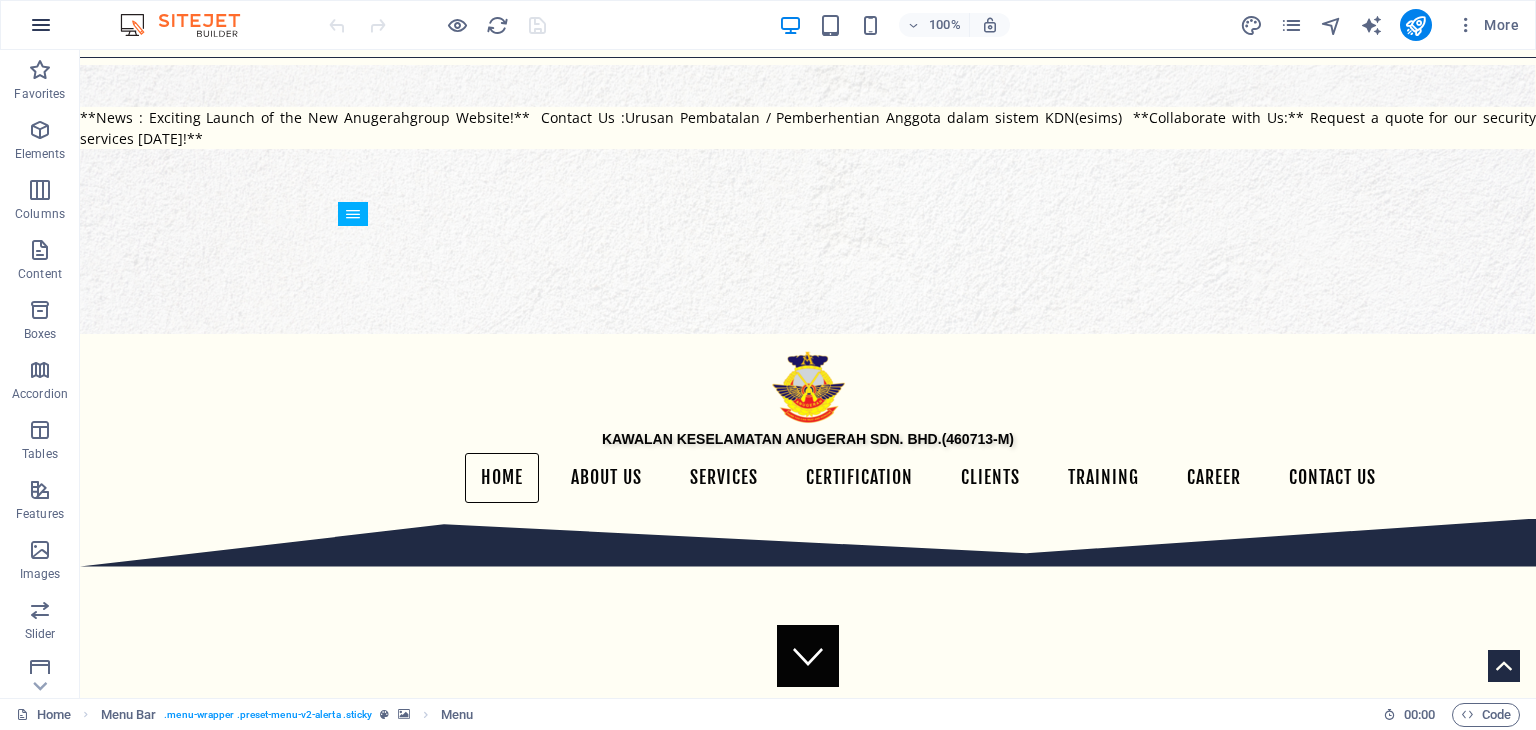 click at bounding box center [41, 25] 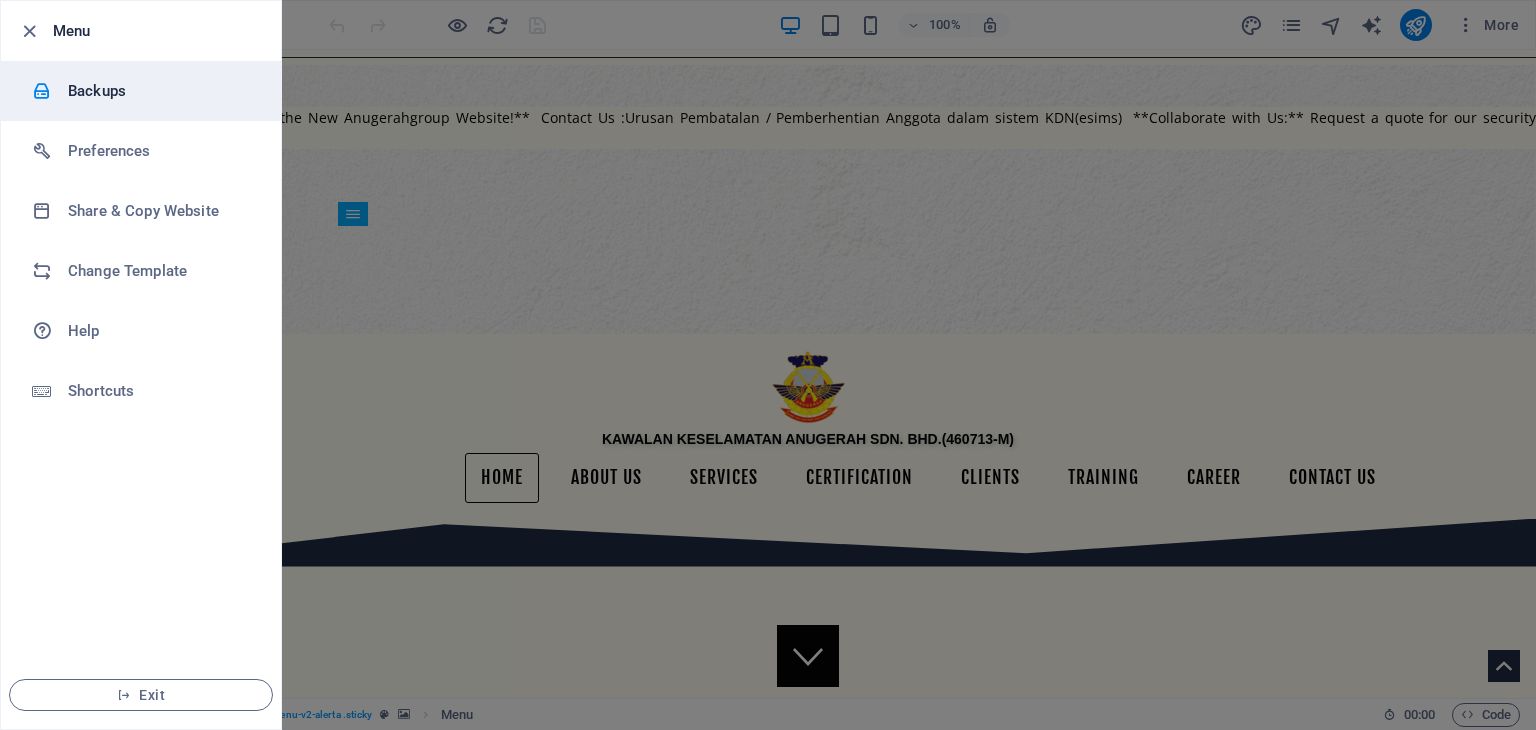 click on "Backups" at bounding box center (160, 91) 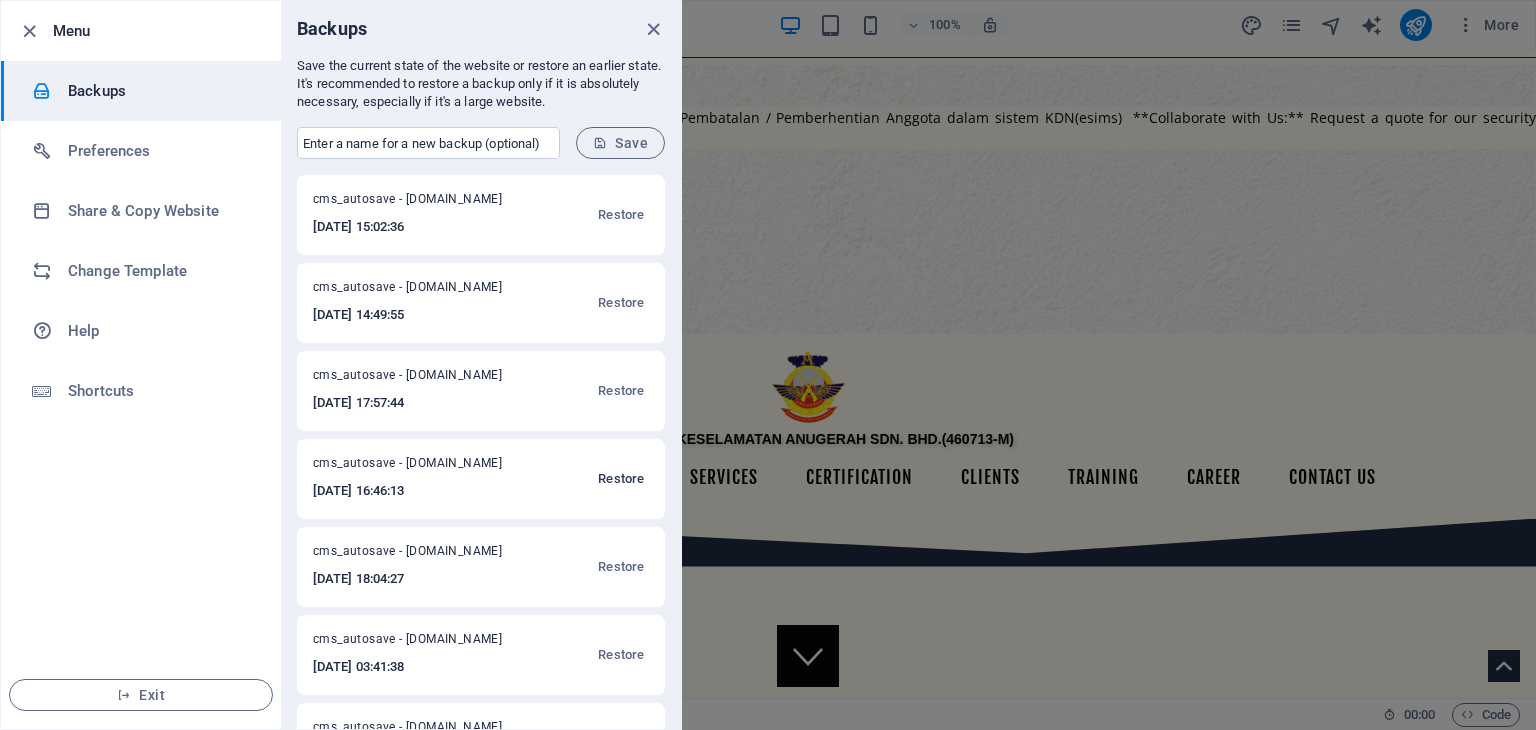 click on "Restore" at bounding box center (621, 479) 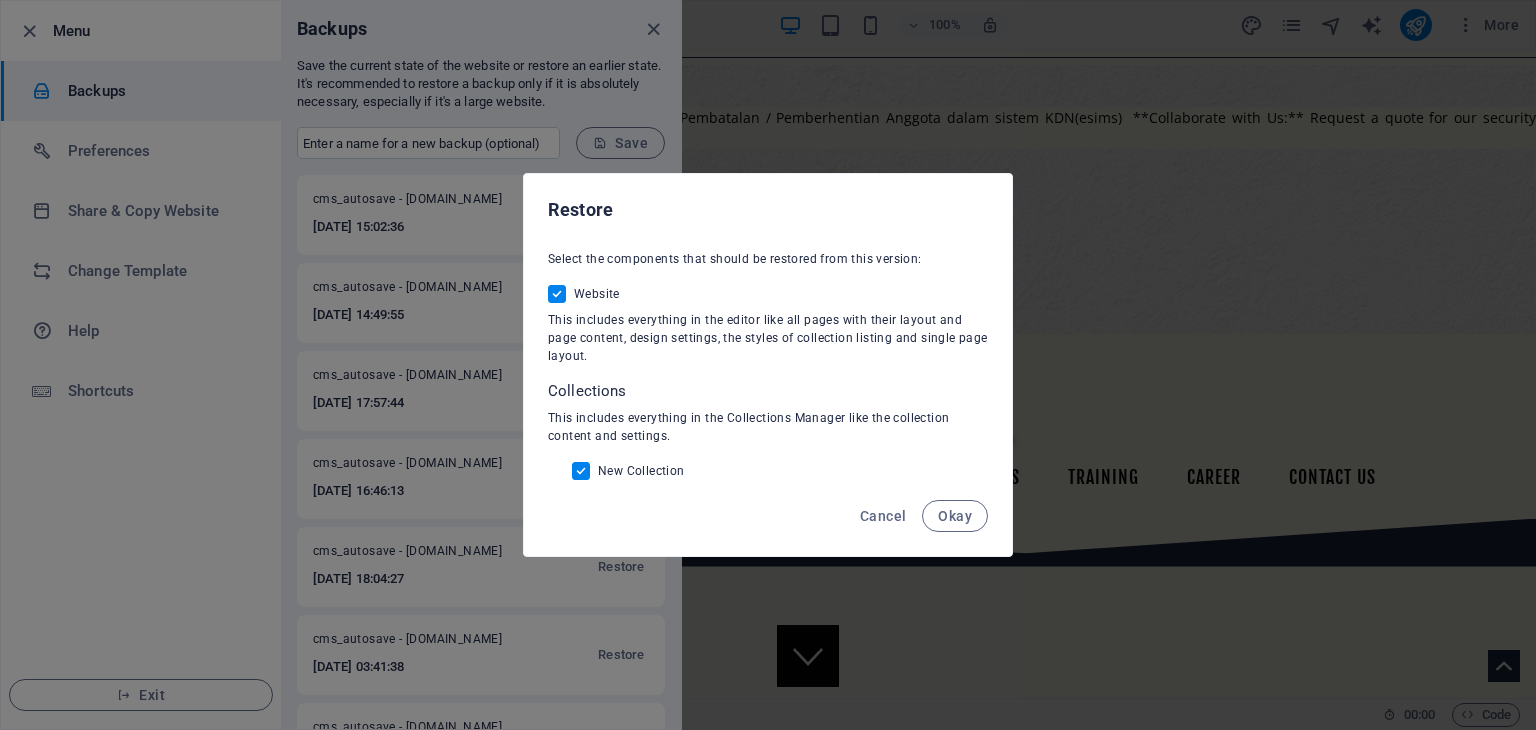click on "Okay" at bounding box center [955, 516] 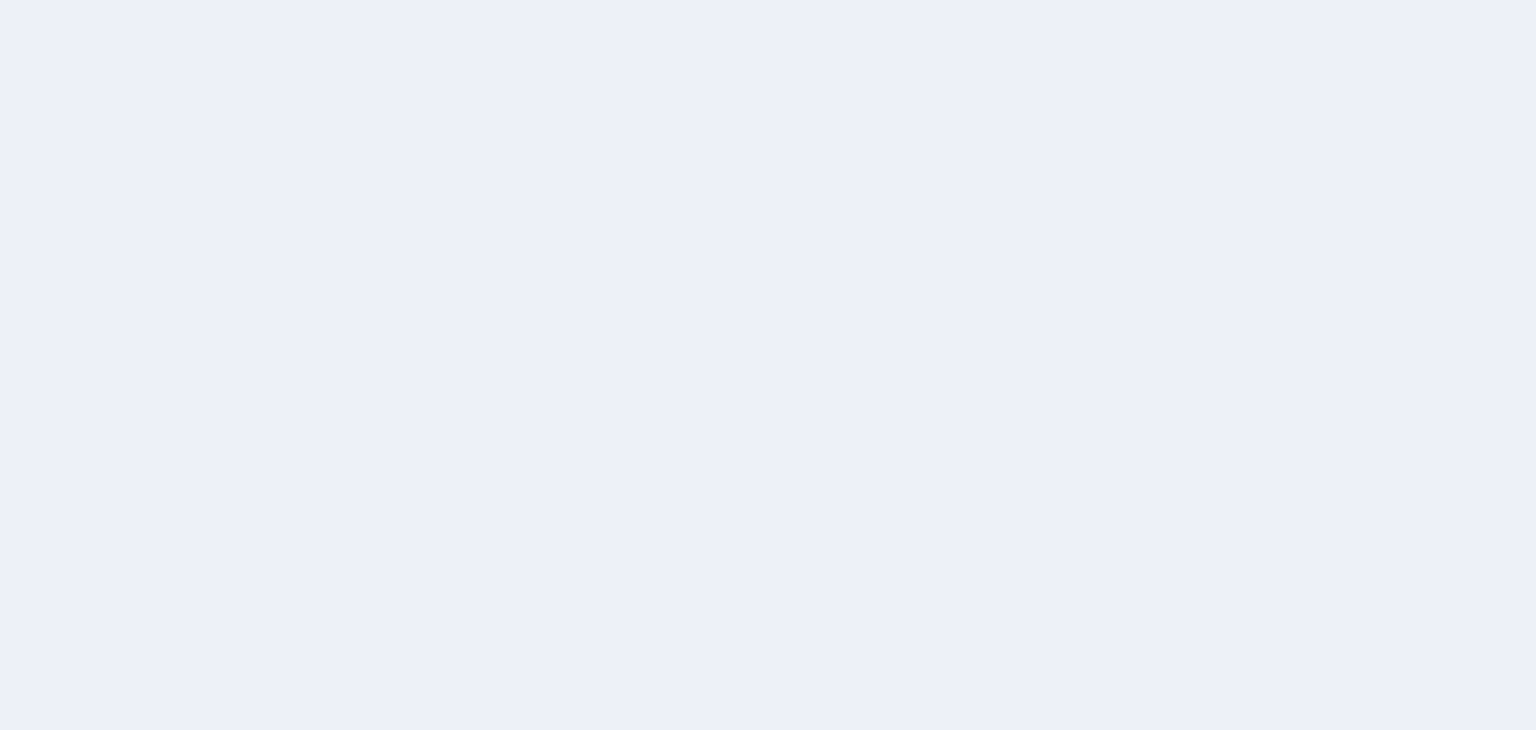 scroll, scrollTop: 0, scrollLeft: 0, axis: both 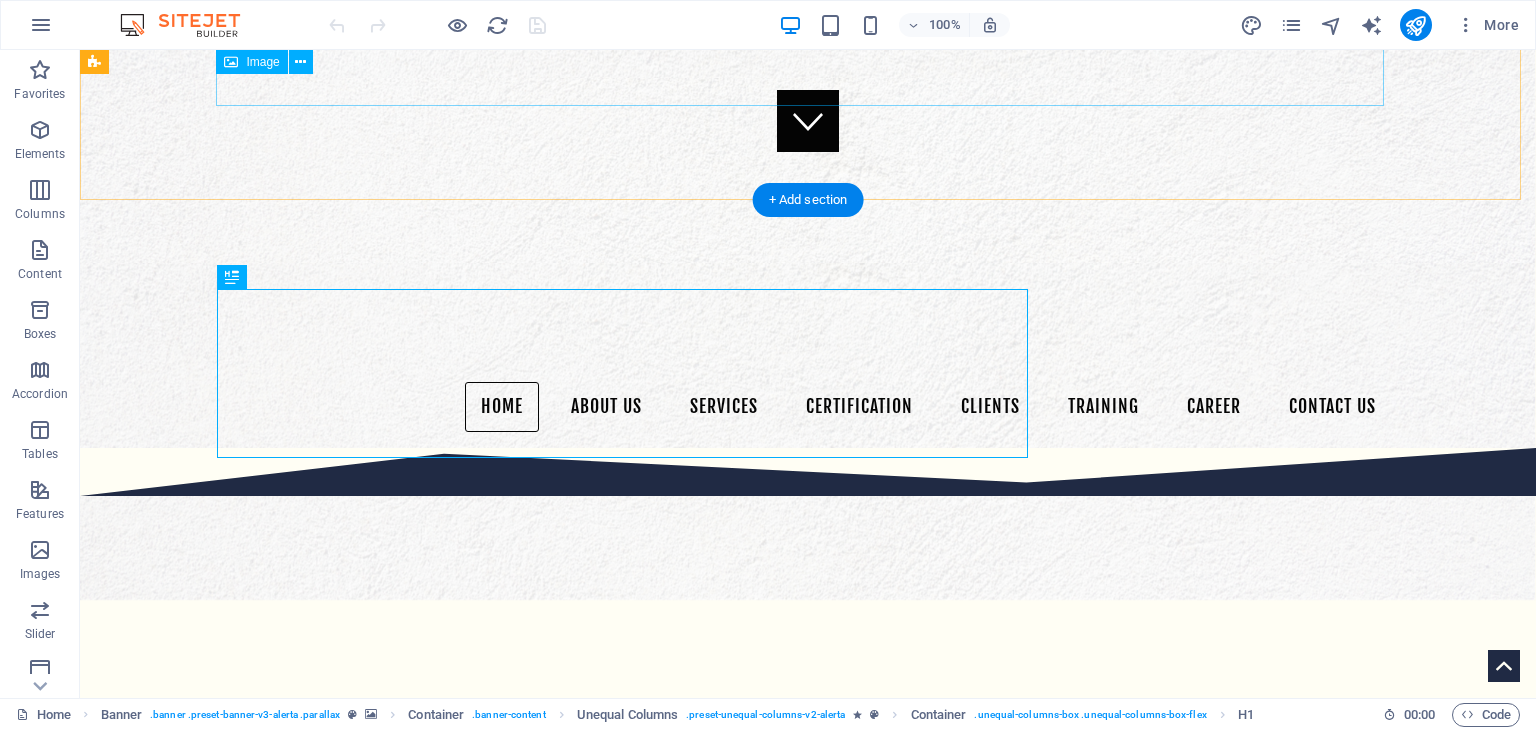 click at bounding box center (808, 778) 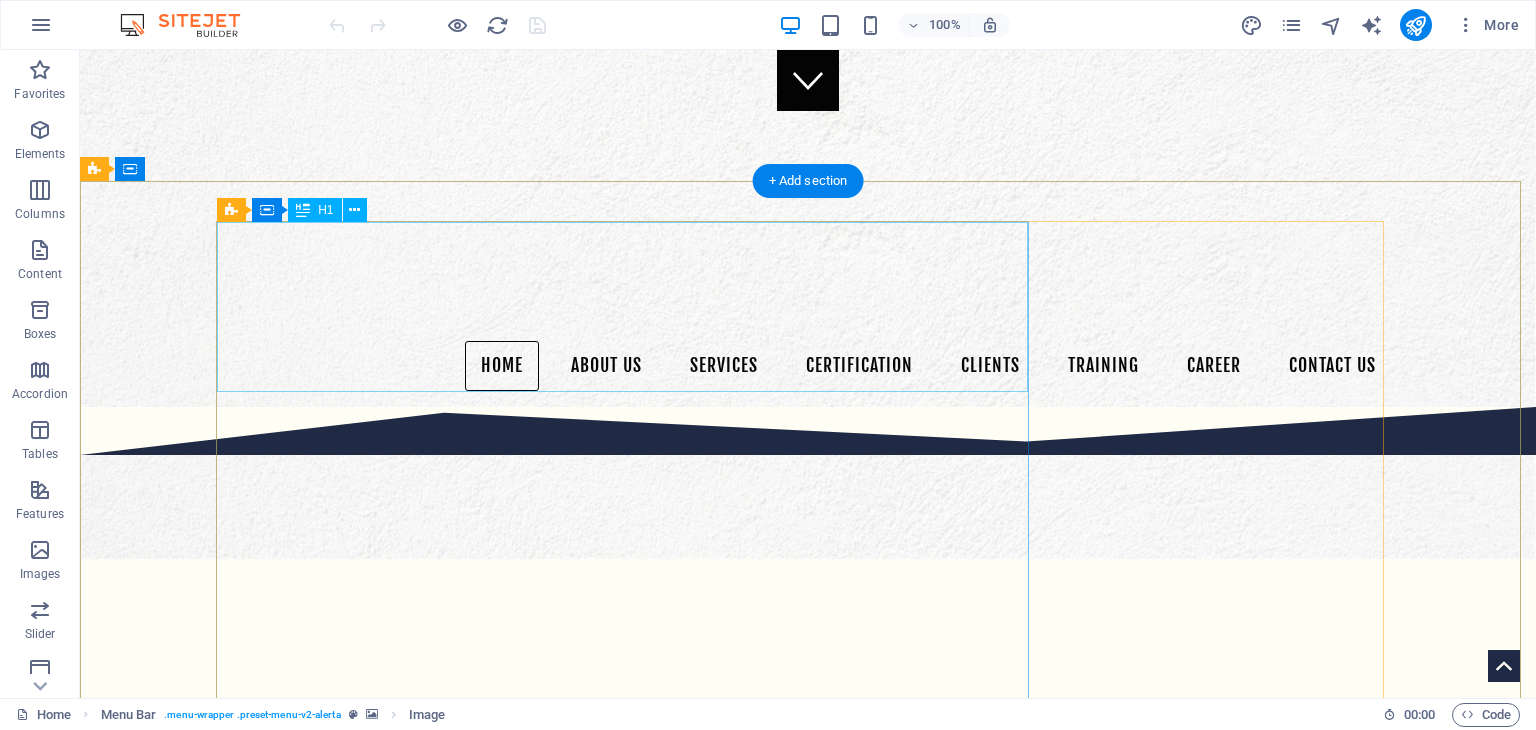 scroll, scrollTop: 601, scrollLeft: 0, axis: vertical 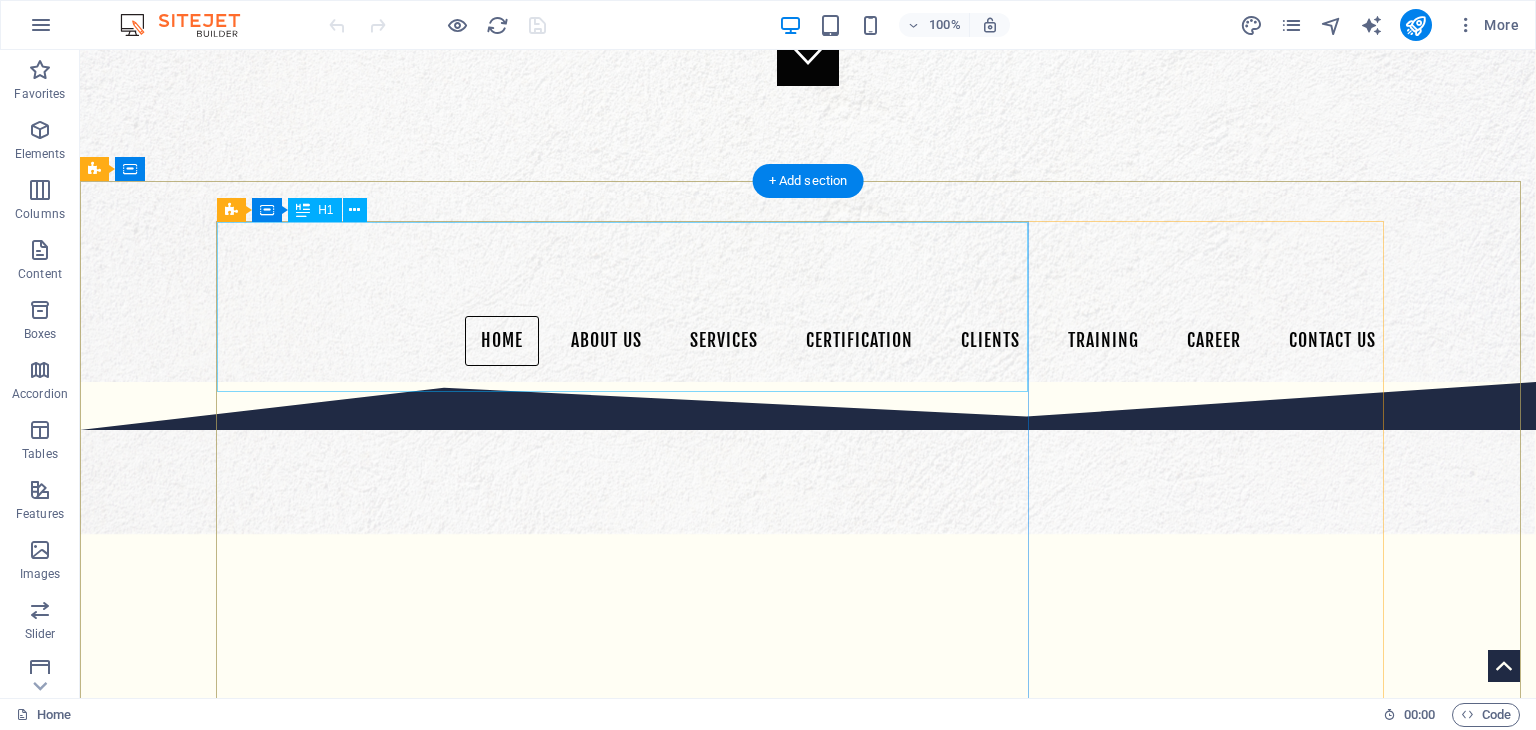 click on "Kawalan Keselamatan Anugerah Sdn Bhd (460713-M)" at bounding box center [808, 1675] 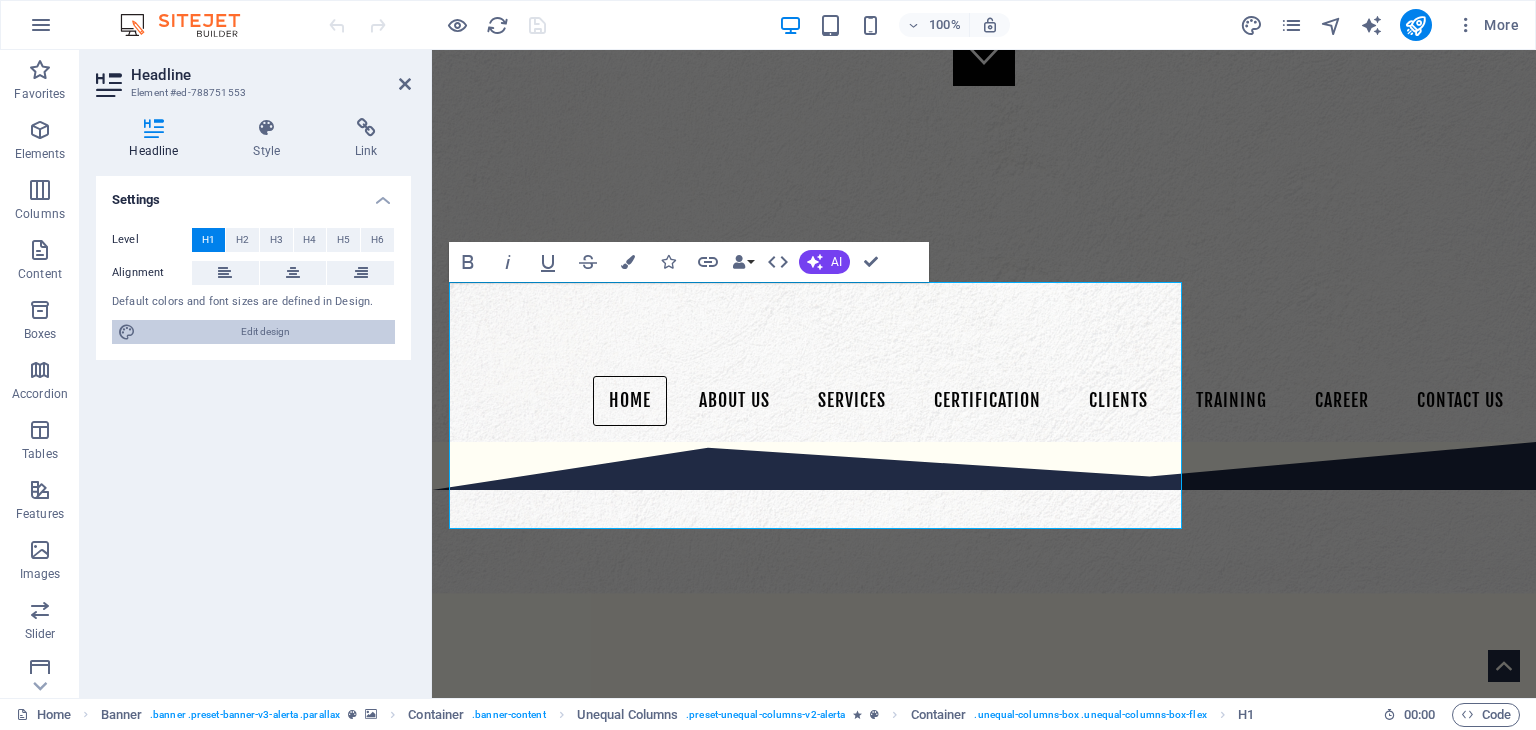 click on "Edit design" at bounding box center (265, 332) 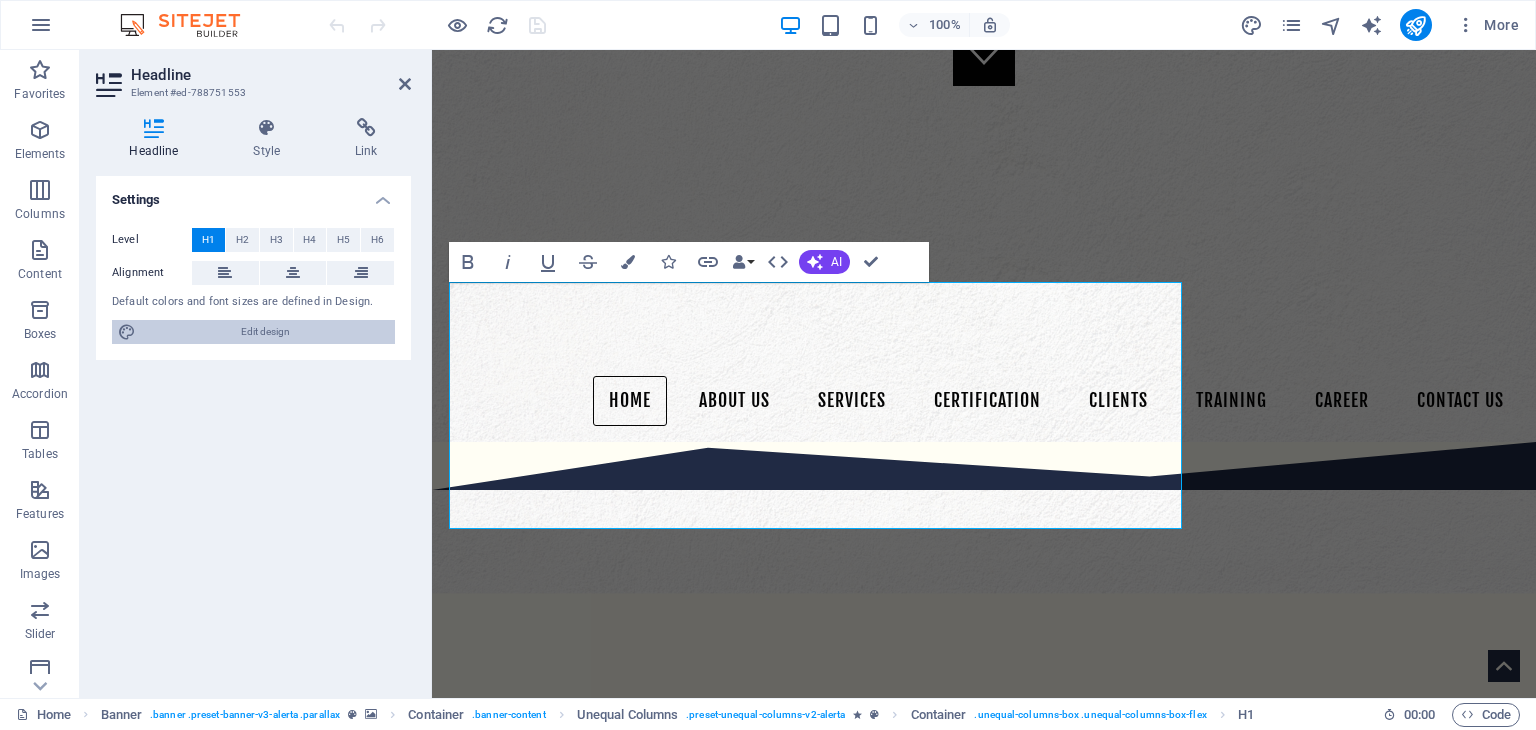 select on "px" 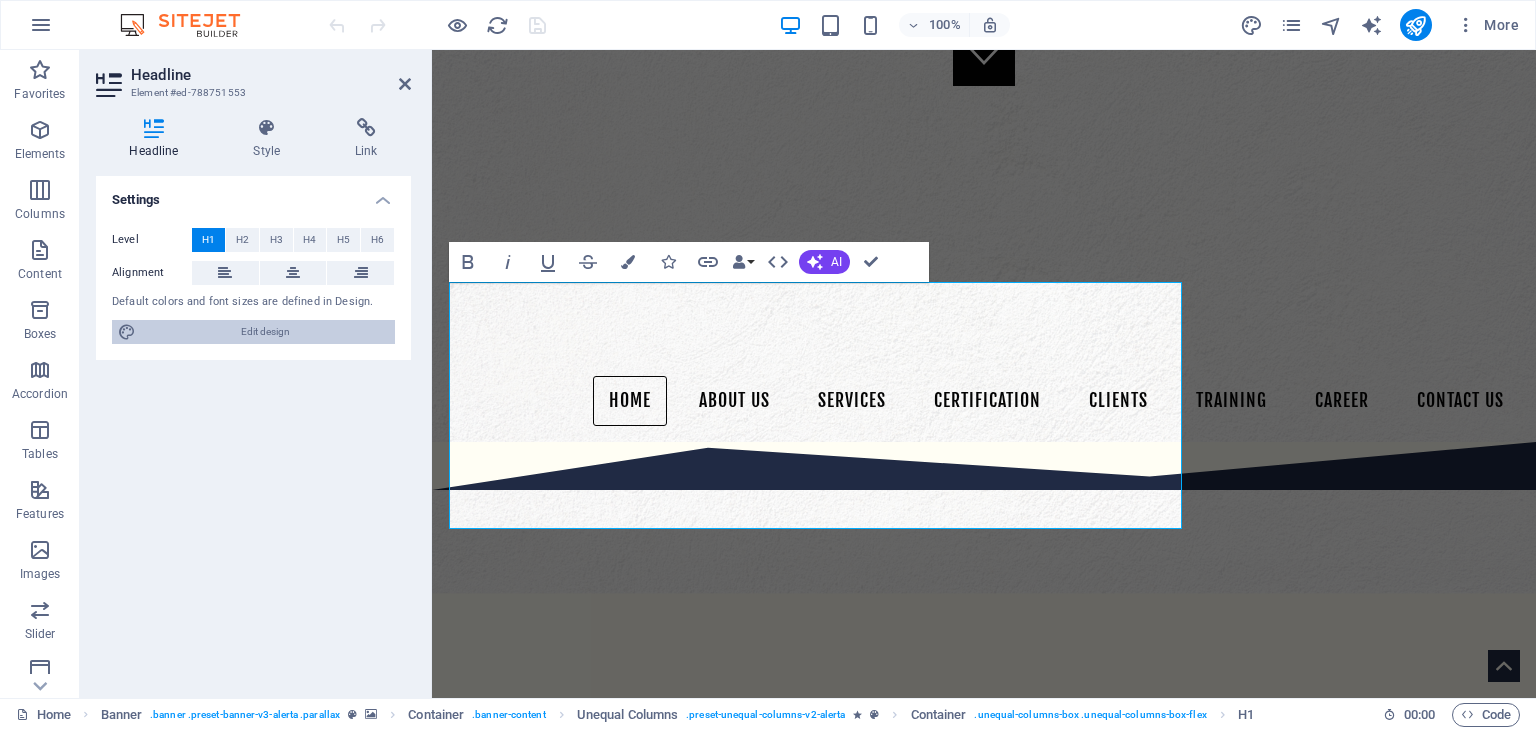 select on "px" 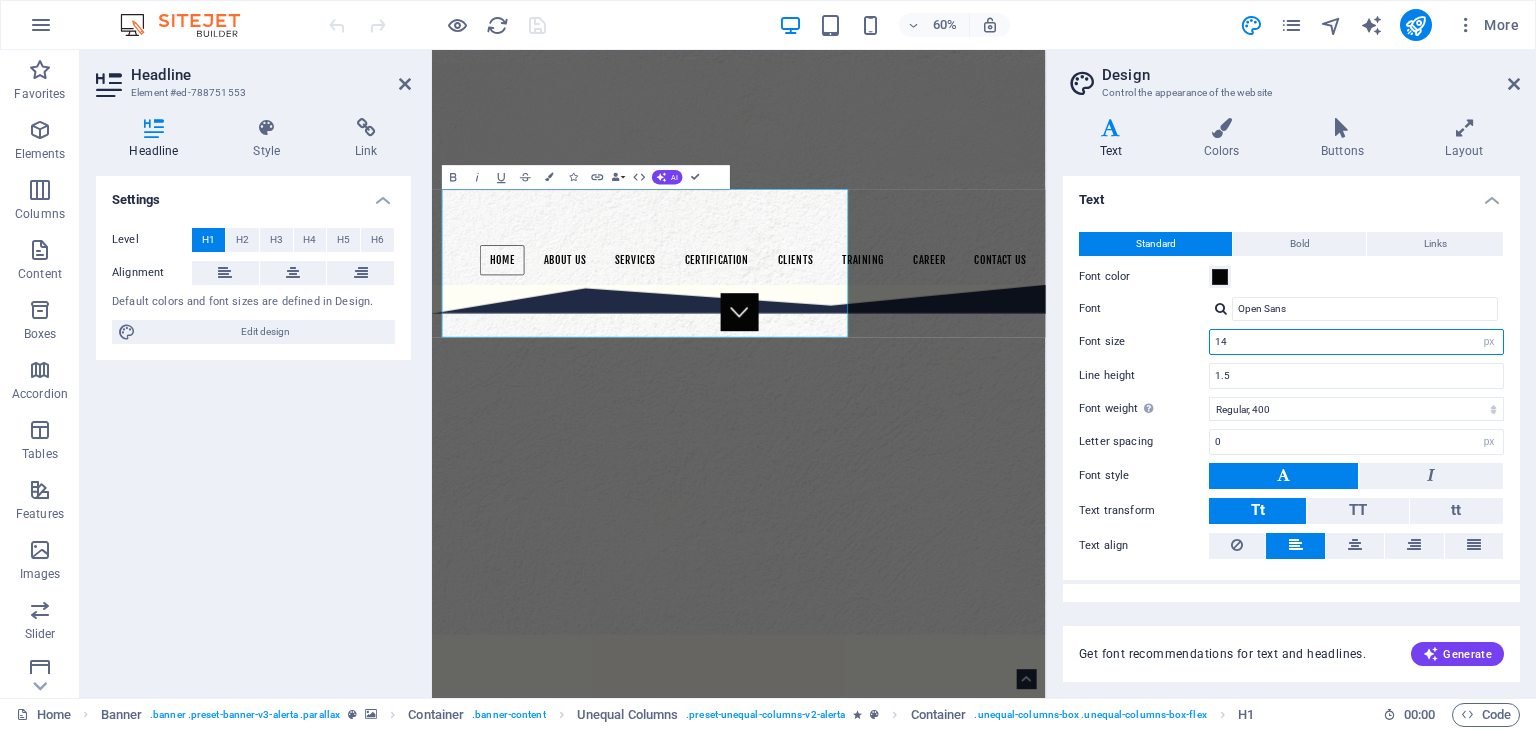 click on "14" at bounding box center [1356, 342] 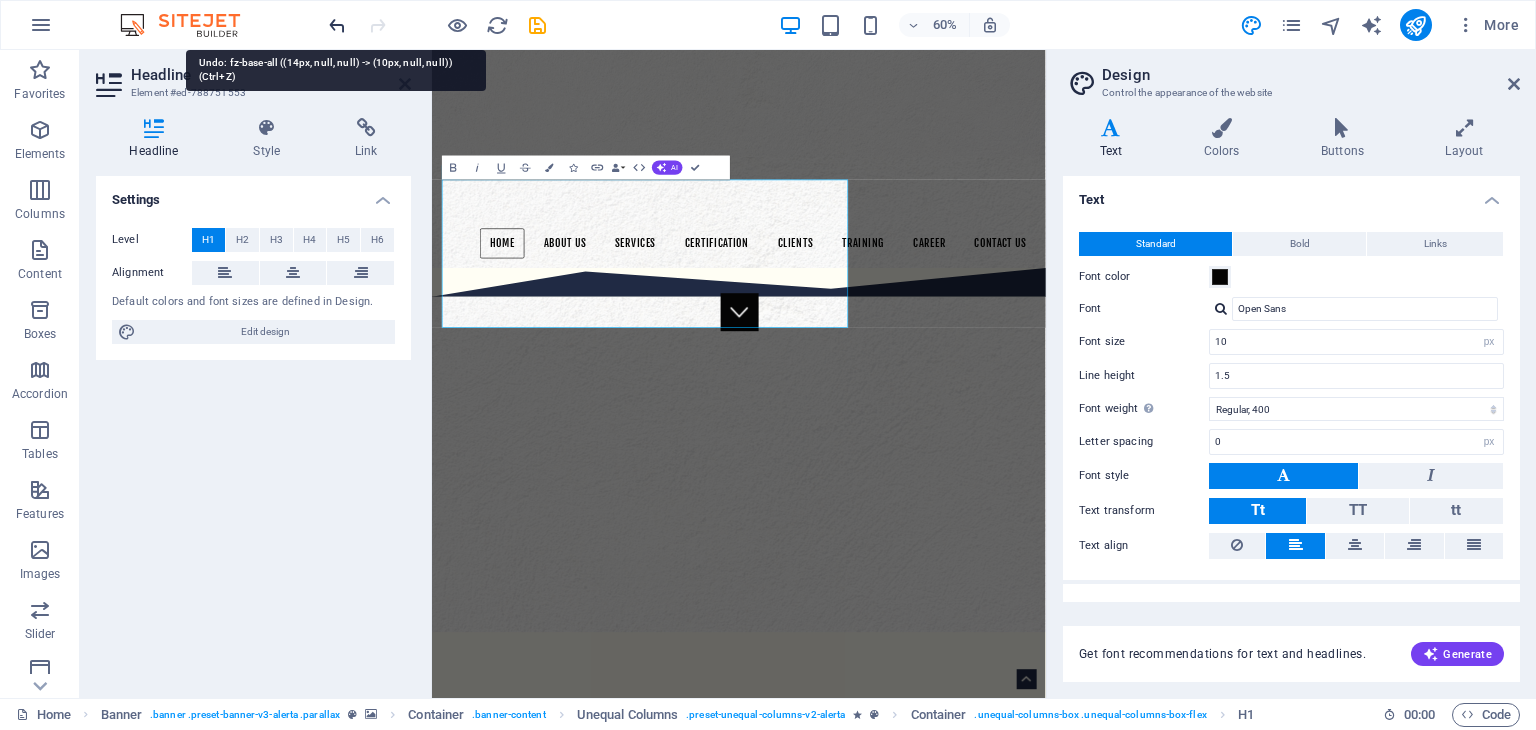click at bounding box center (337, 25) 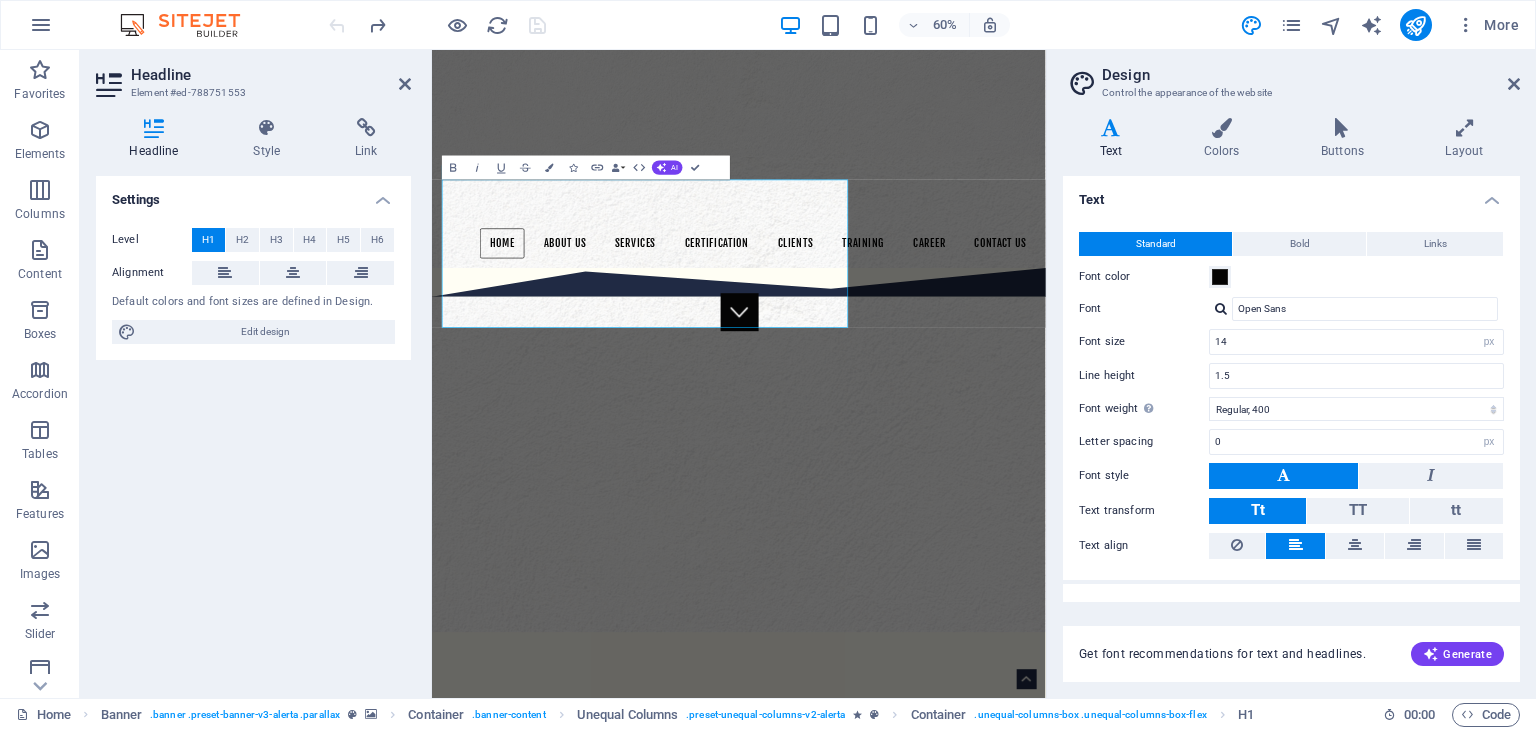 scroll, scrollTop: 27, scrollLeft: 0, axis: vertical 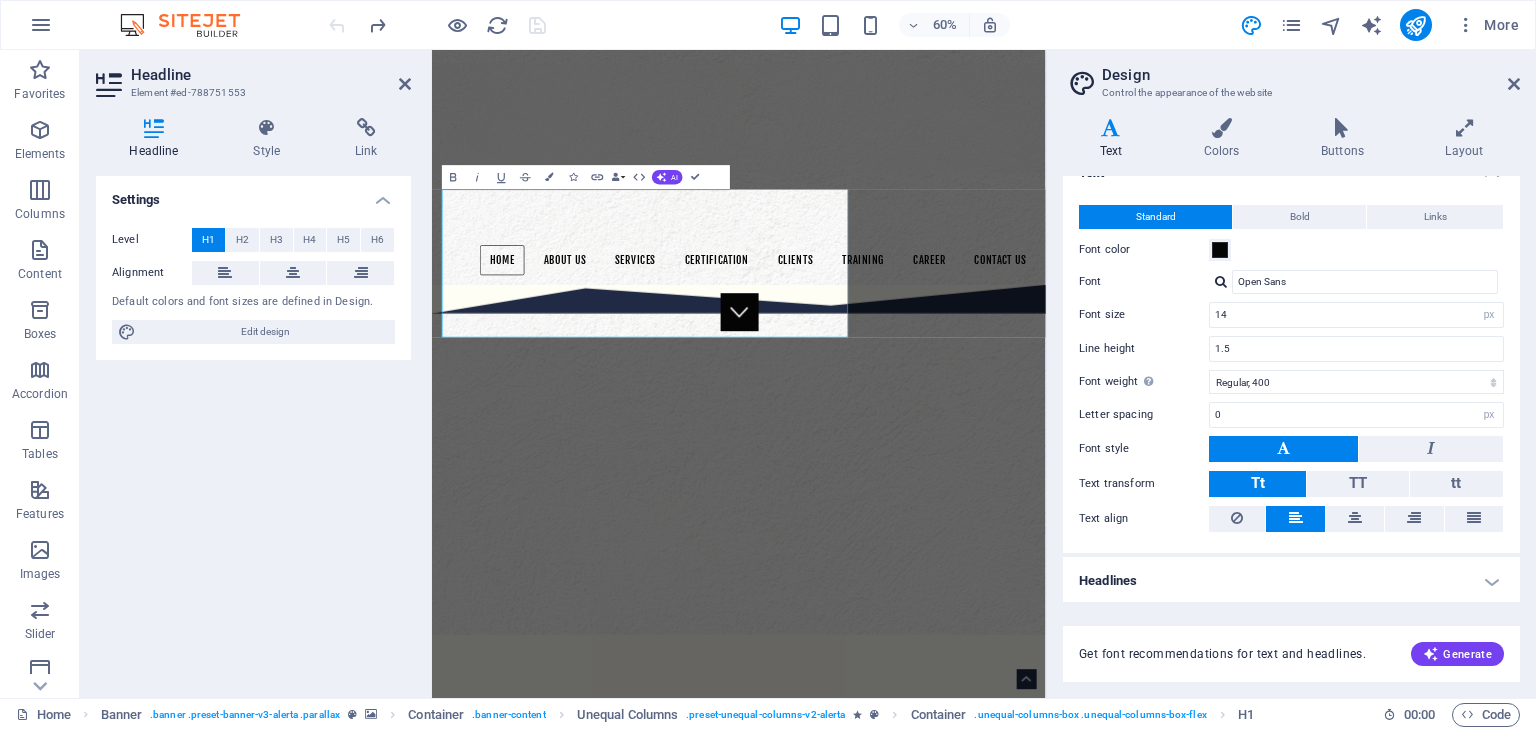 click on "Headlines" at bounding box center [1291, 581] 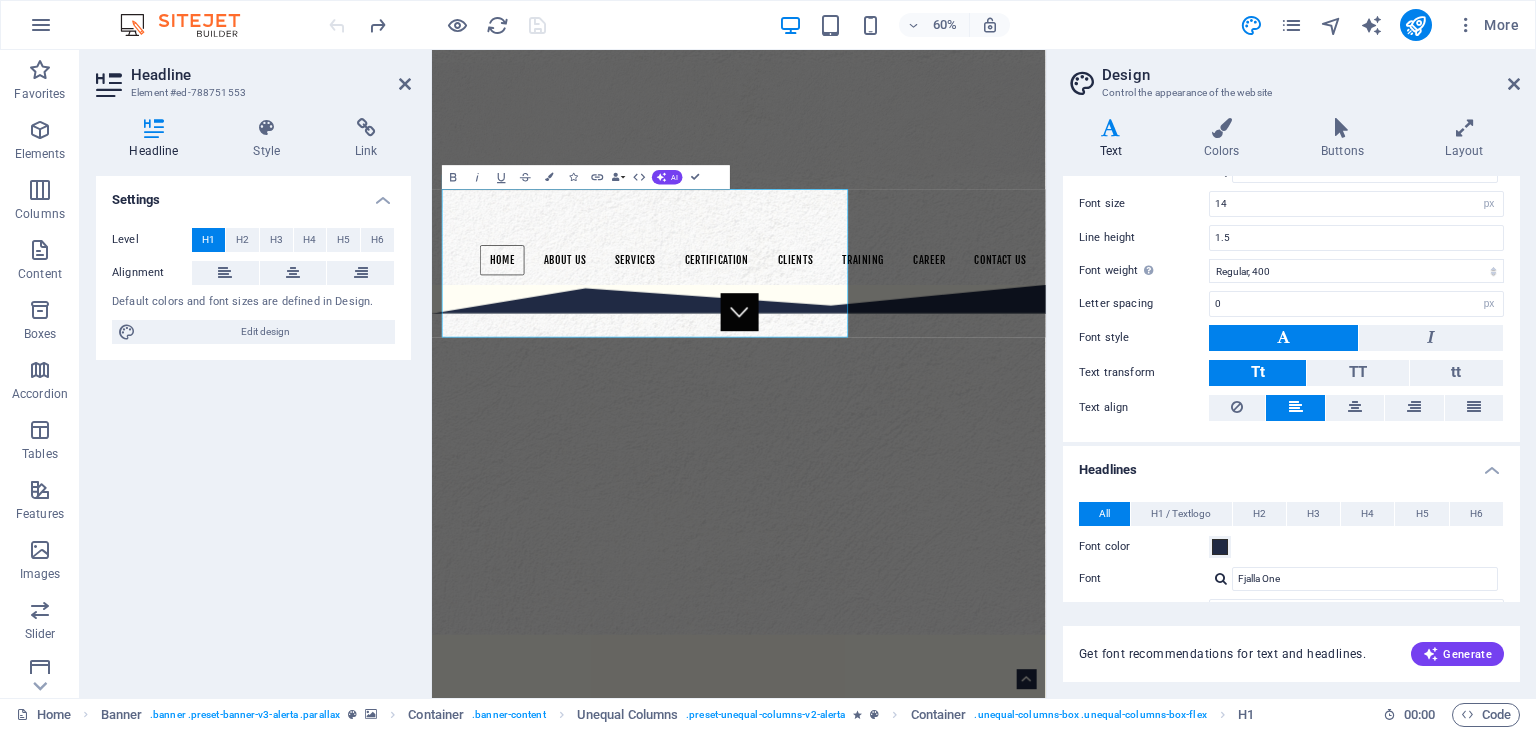 scroll, scrollTop: 360, scrollLeft: 0, axis: vertical 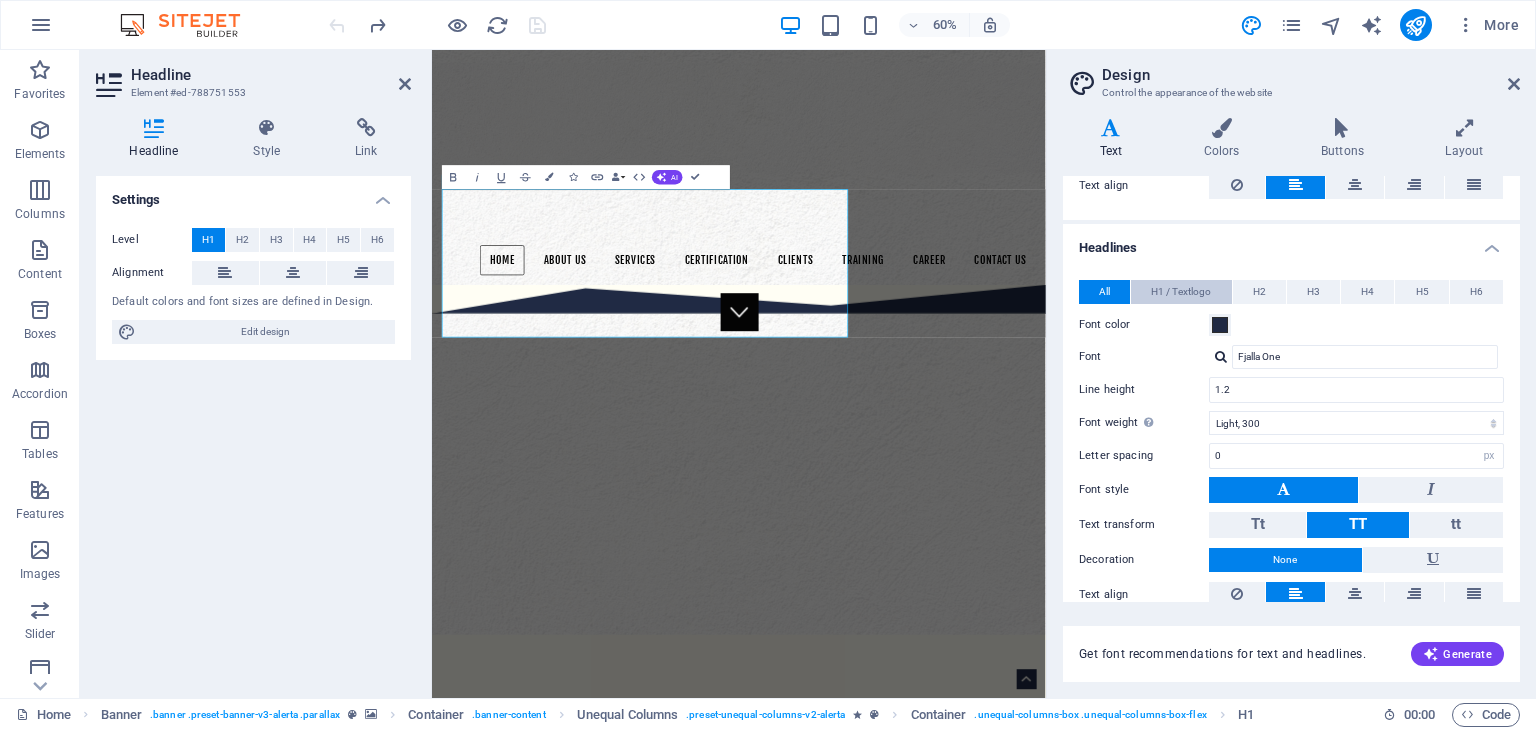 click on "H1 / Textlogo" at bounding box center (1181, 292) 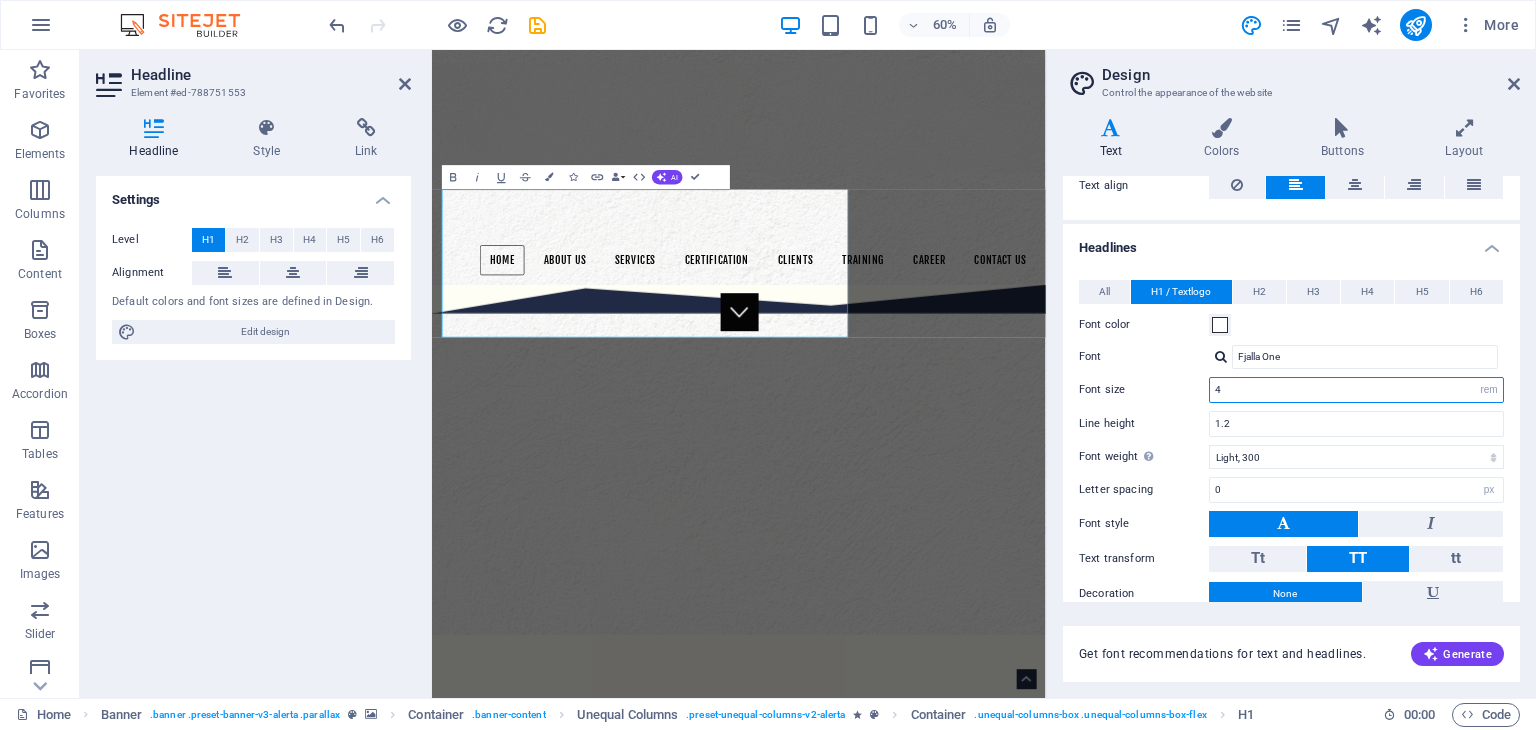 drag, startPoint x: 1243, startPoint y: 383, endPoint x: 1174, endPoint y: 378, distance: 69.18092 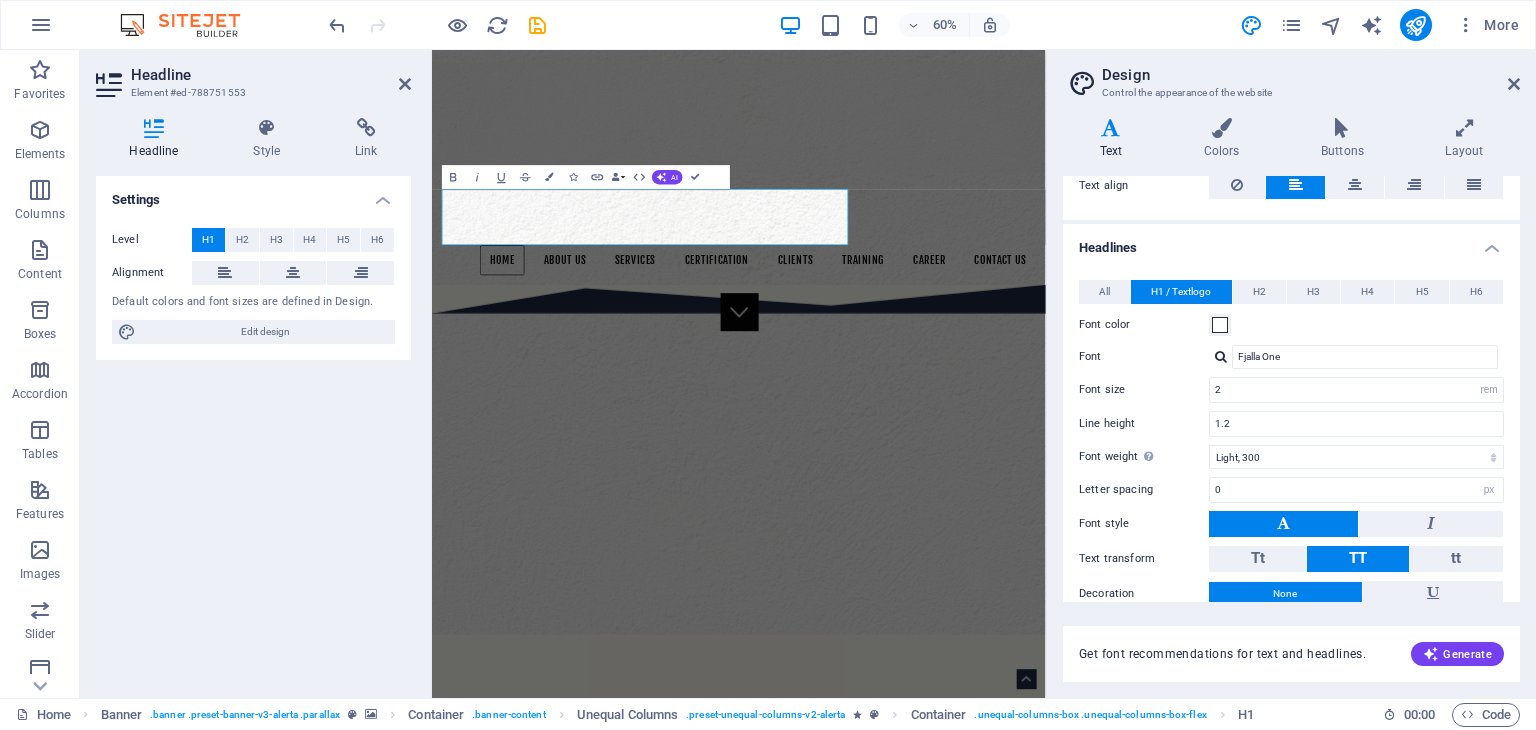 click on "Font size 2 rem px em %" at bounding box center (1291, 390) 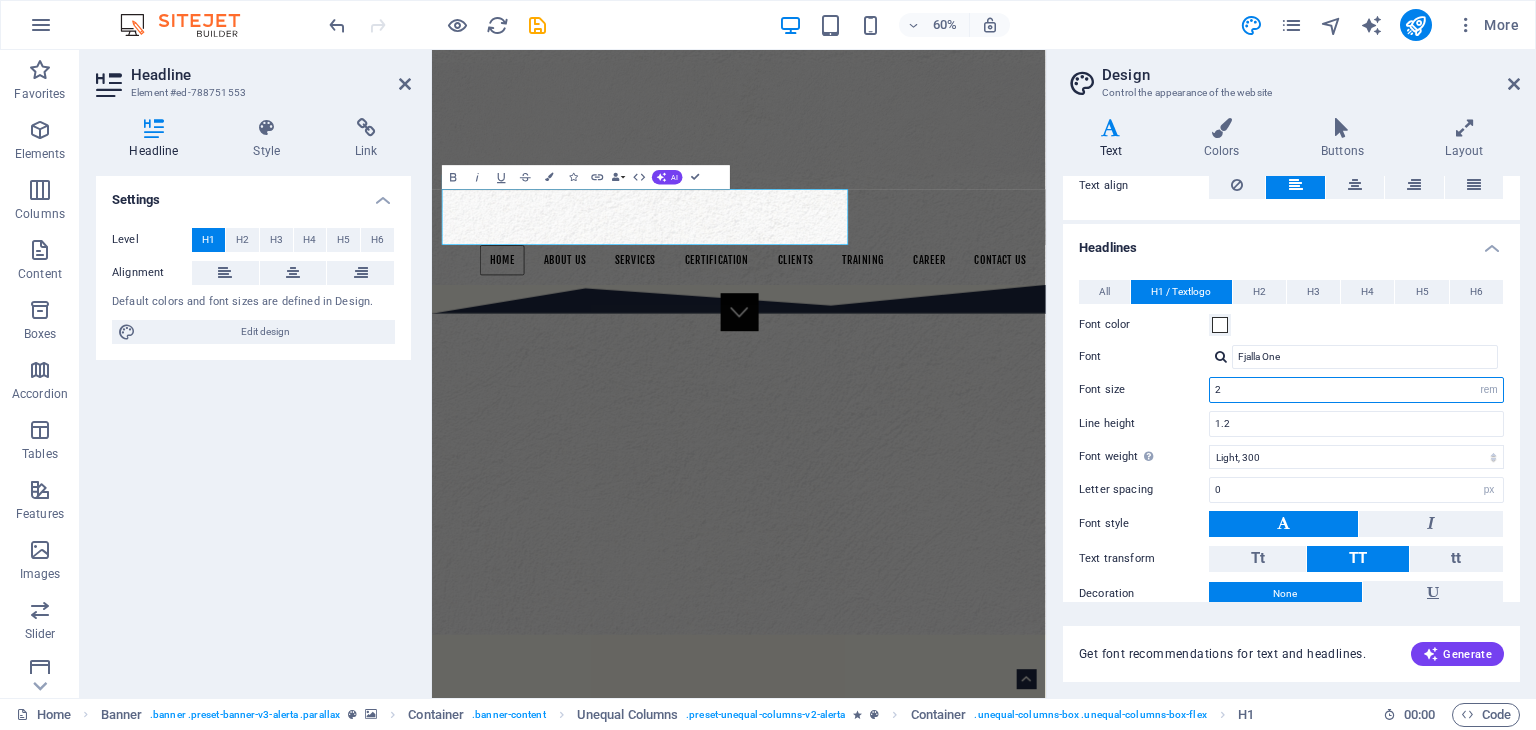 drag, startPoint x: 1255, startPoint y: 386, endPoint x: 1186, endPoint y: 387, distance: 69.00725 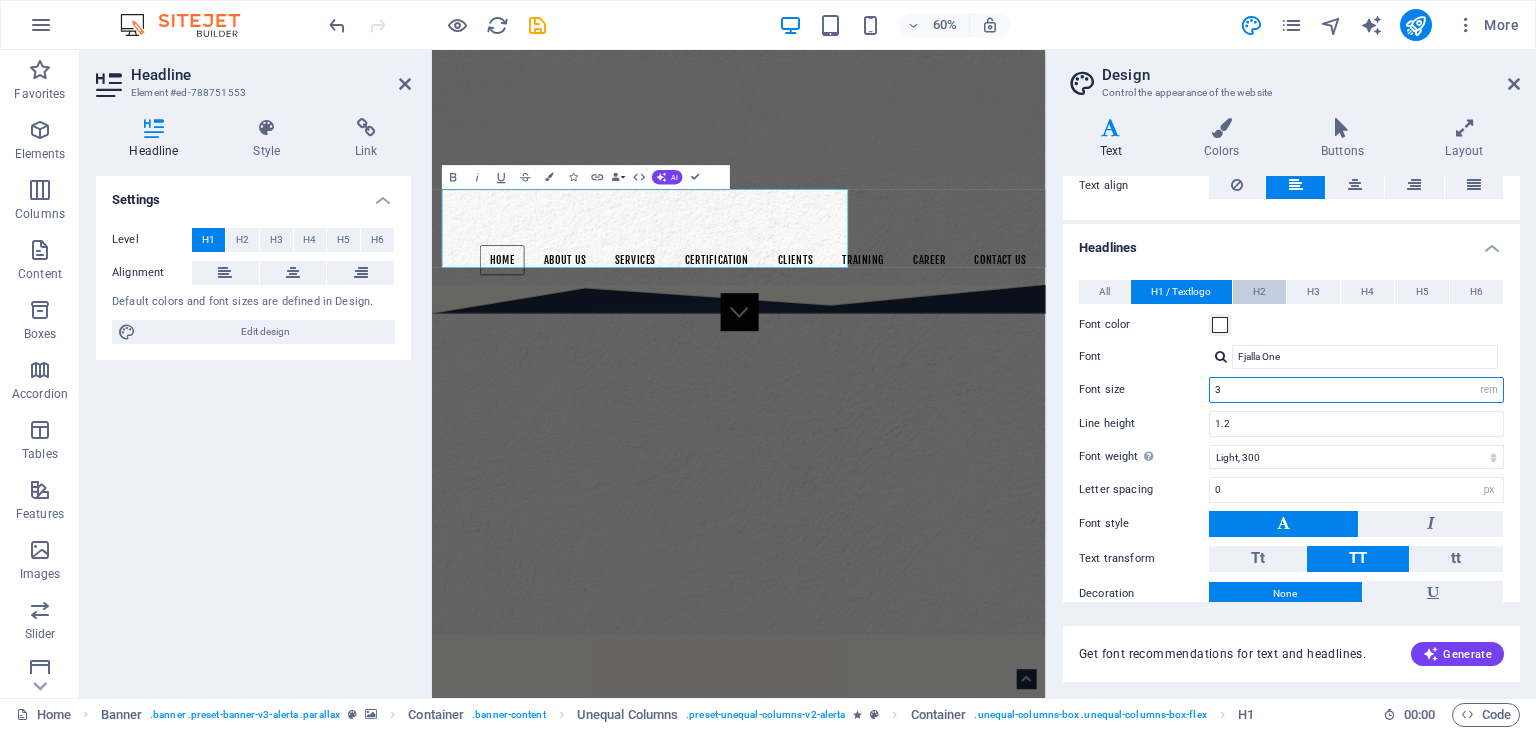 type on "3" 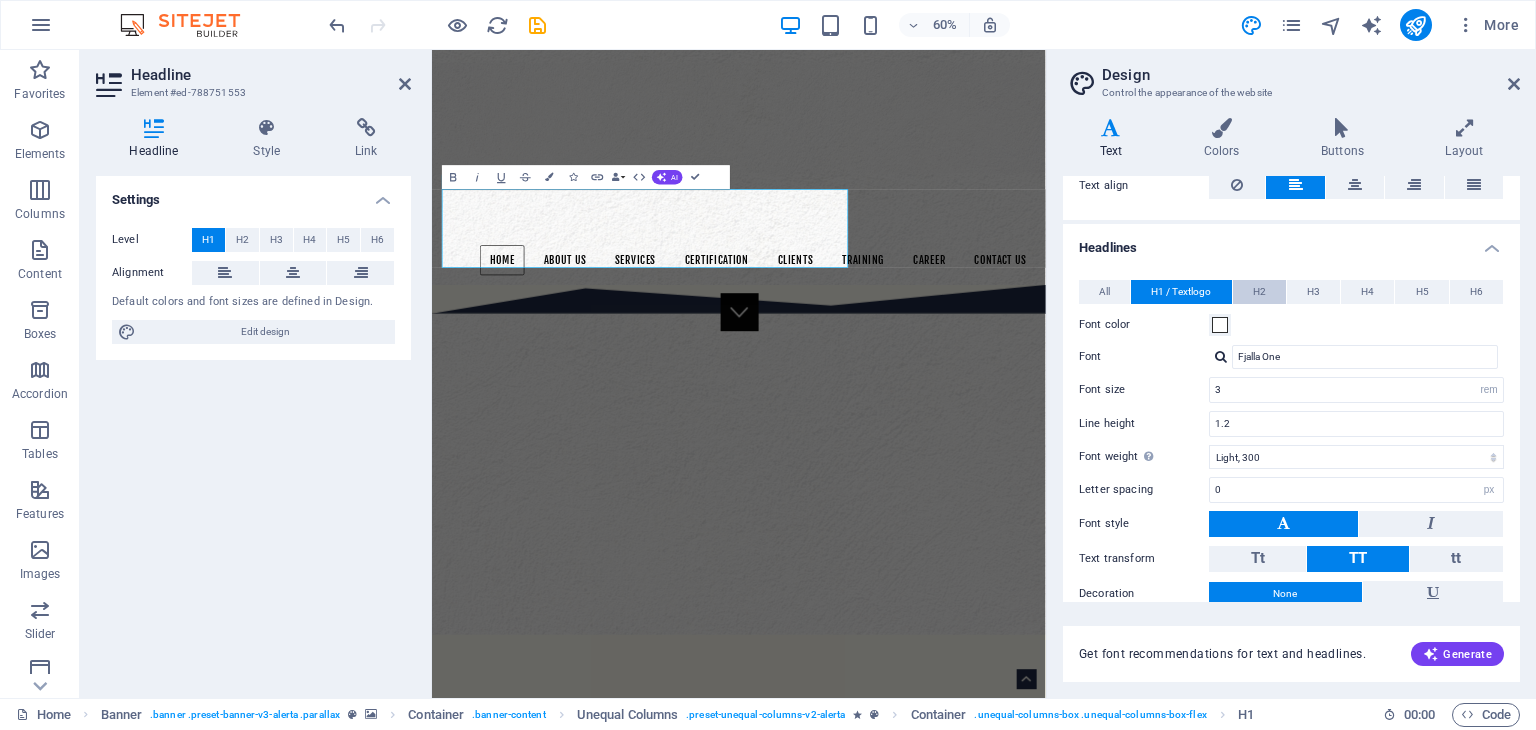 click on "H2" at bounding box center (1259, 292) 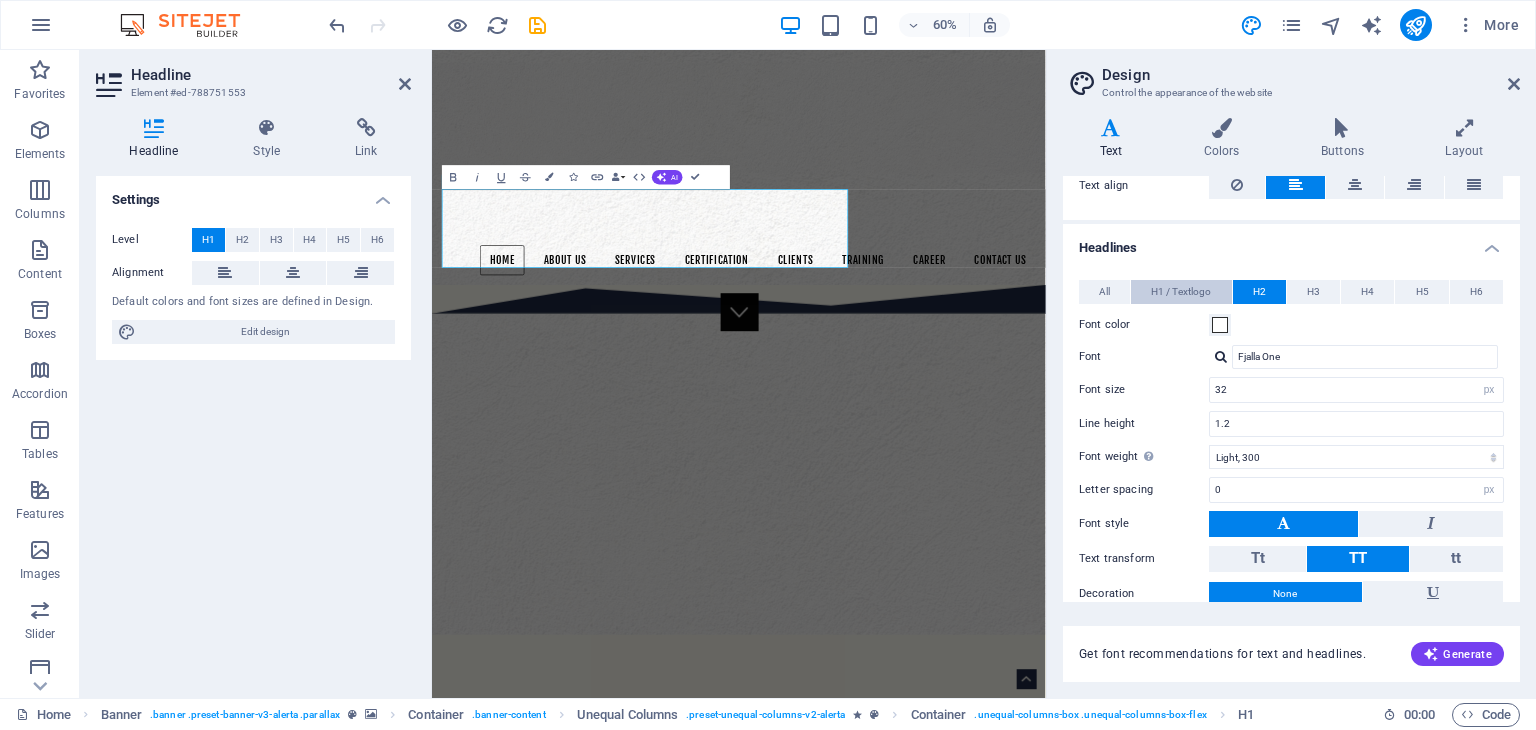 click on "H1 / Textlogo" at bounding box center (1181, 292) 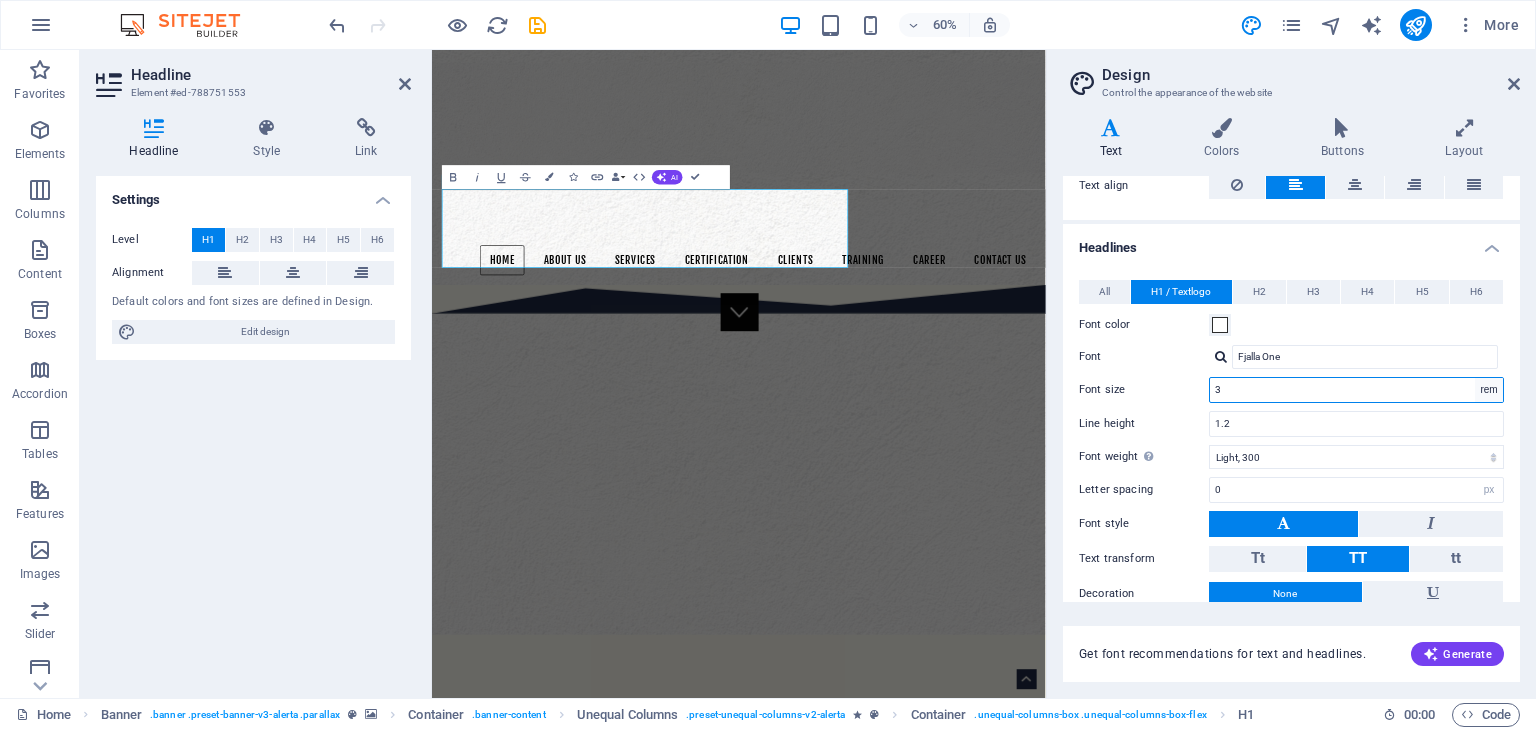 click on "rem px em %" at bounding box center (1489, 390) 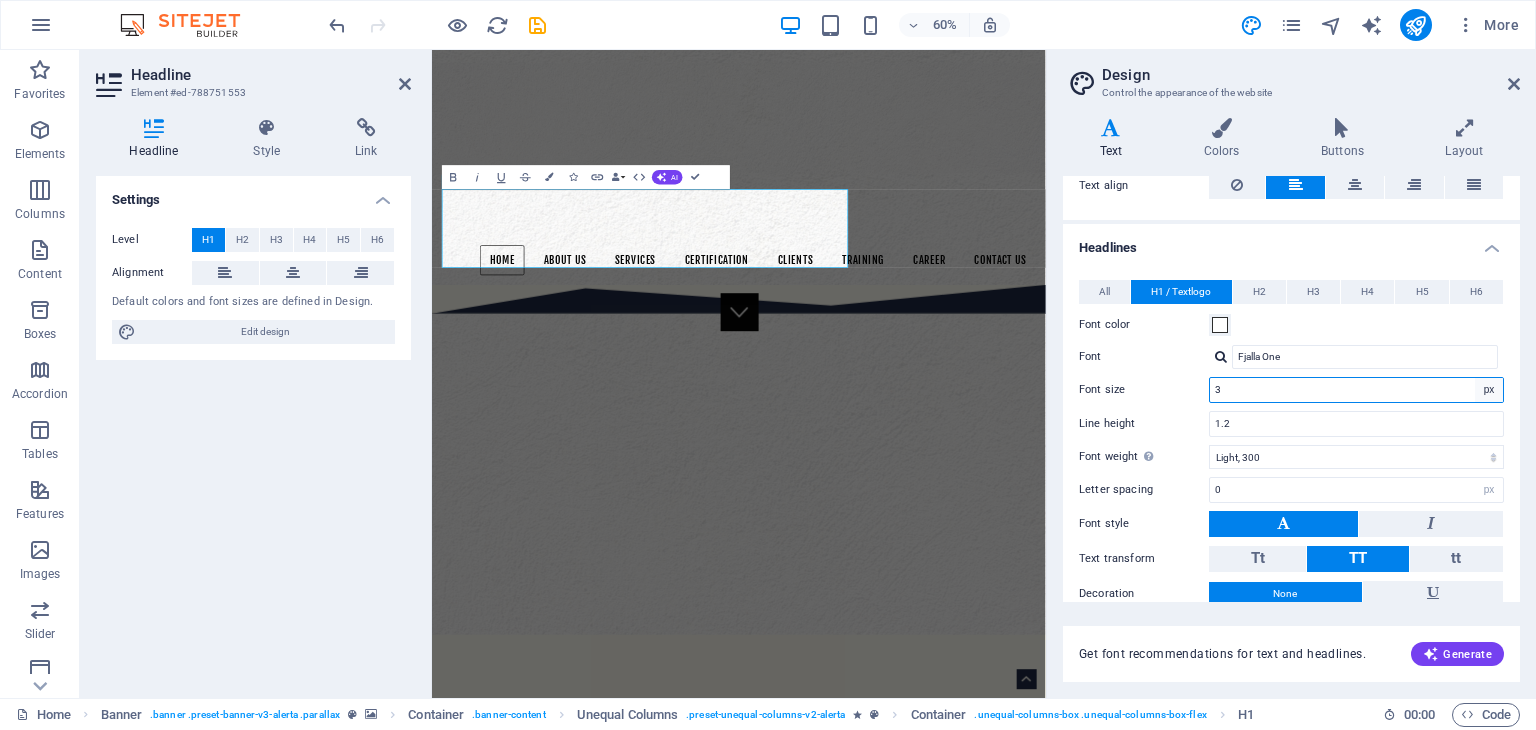 click on "rem px em %" at bounding box center (1489, 390) 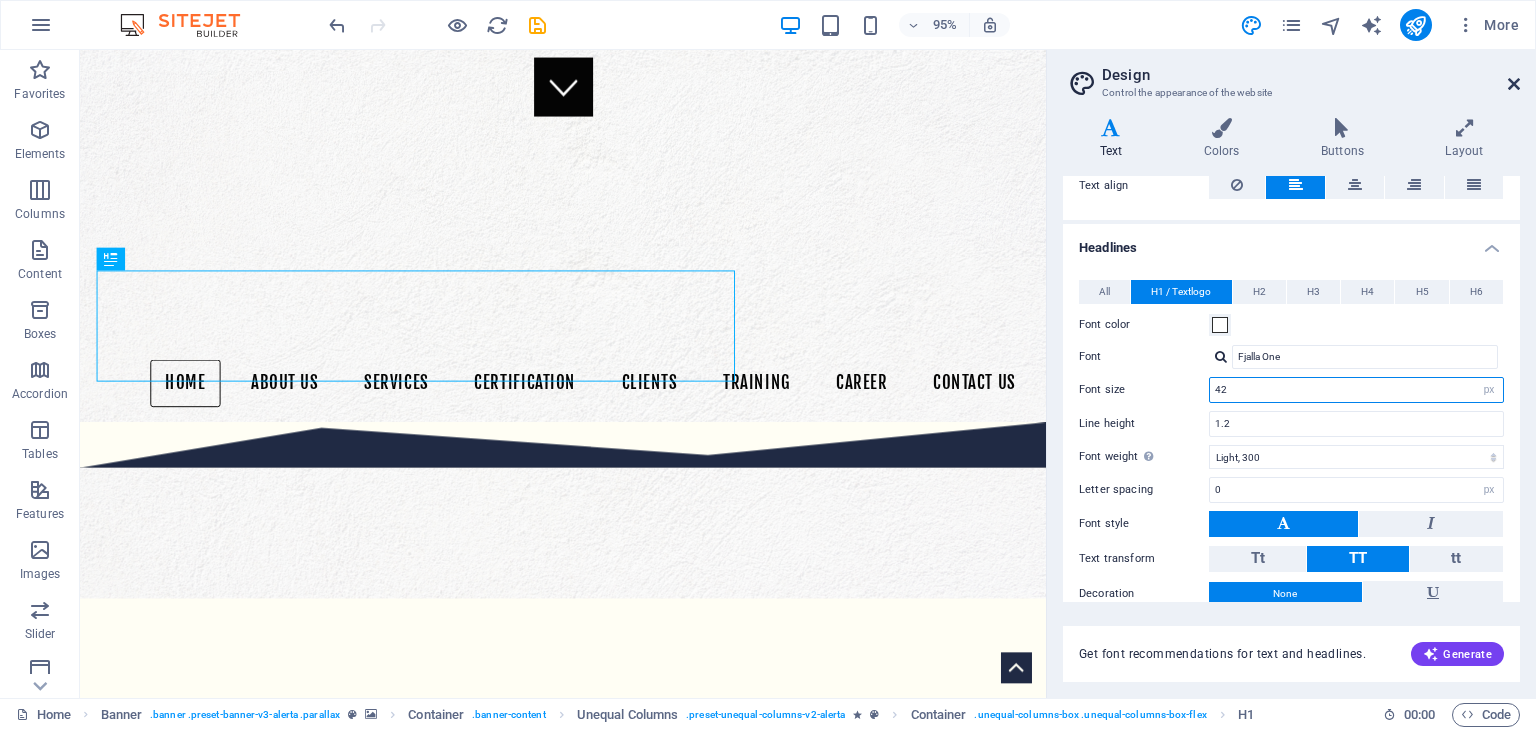 type on "42" 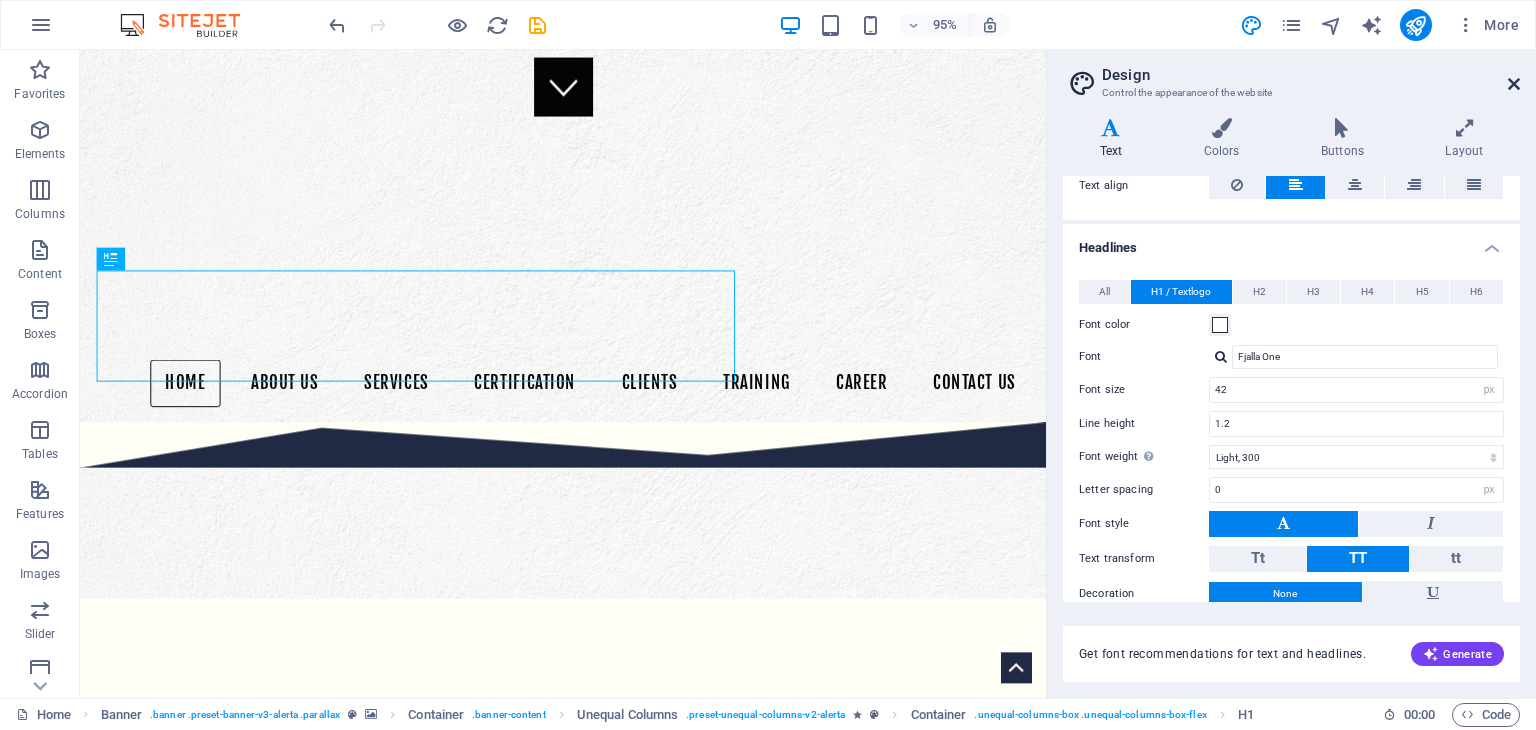 click at bounding box center [1514, 84] 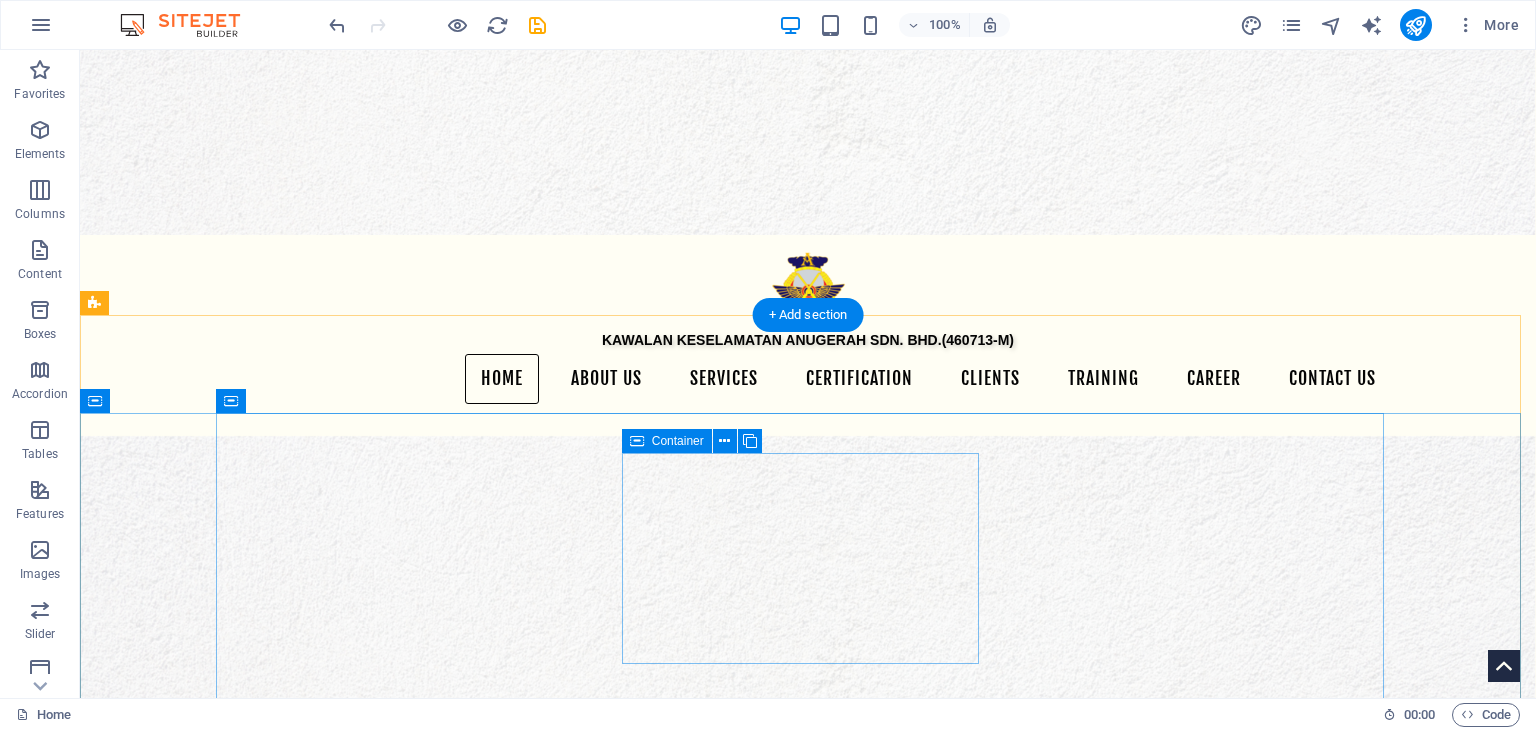 scroll, scrollTop: 2274, scrollLeft: 0, axis: vertical 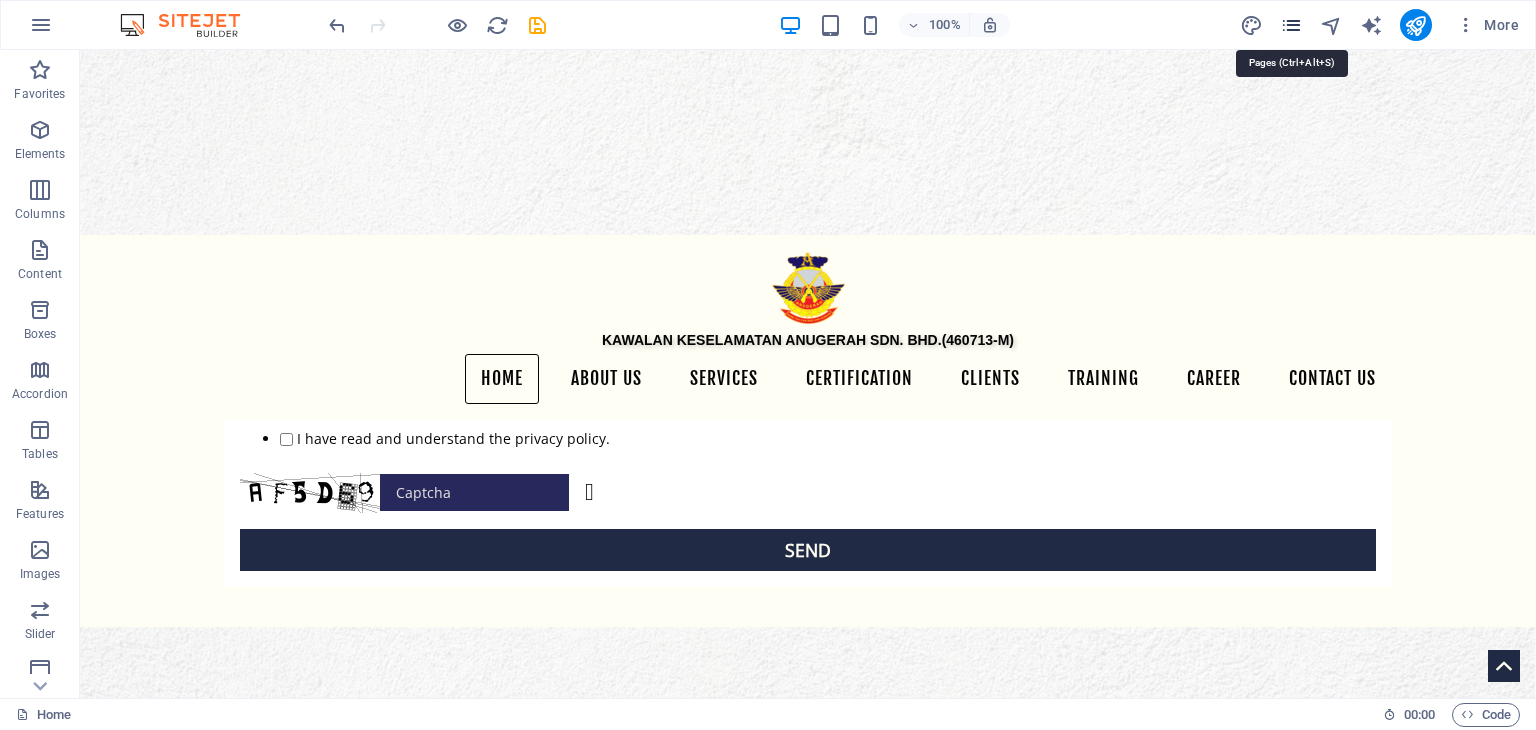 click at bounding box center [1291, 25] 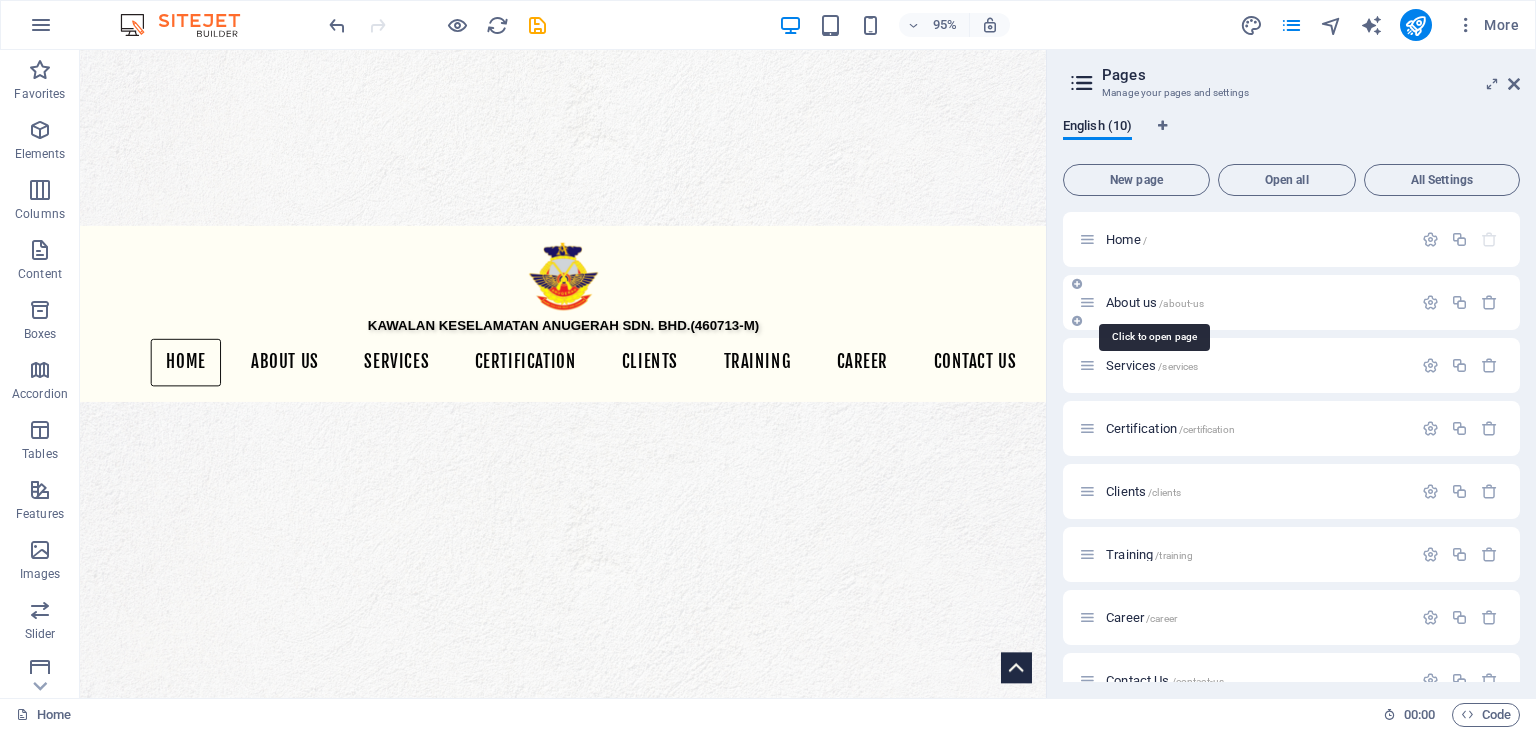 click on "About us /about-us" at bounding box center (1155, 302) 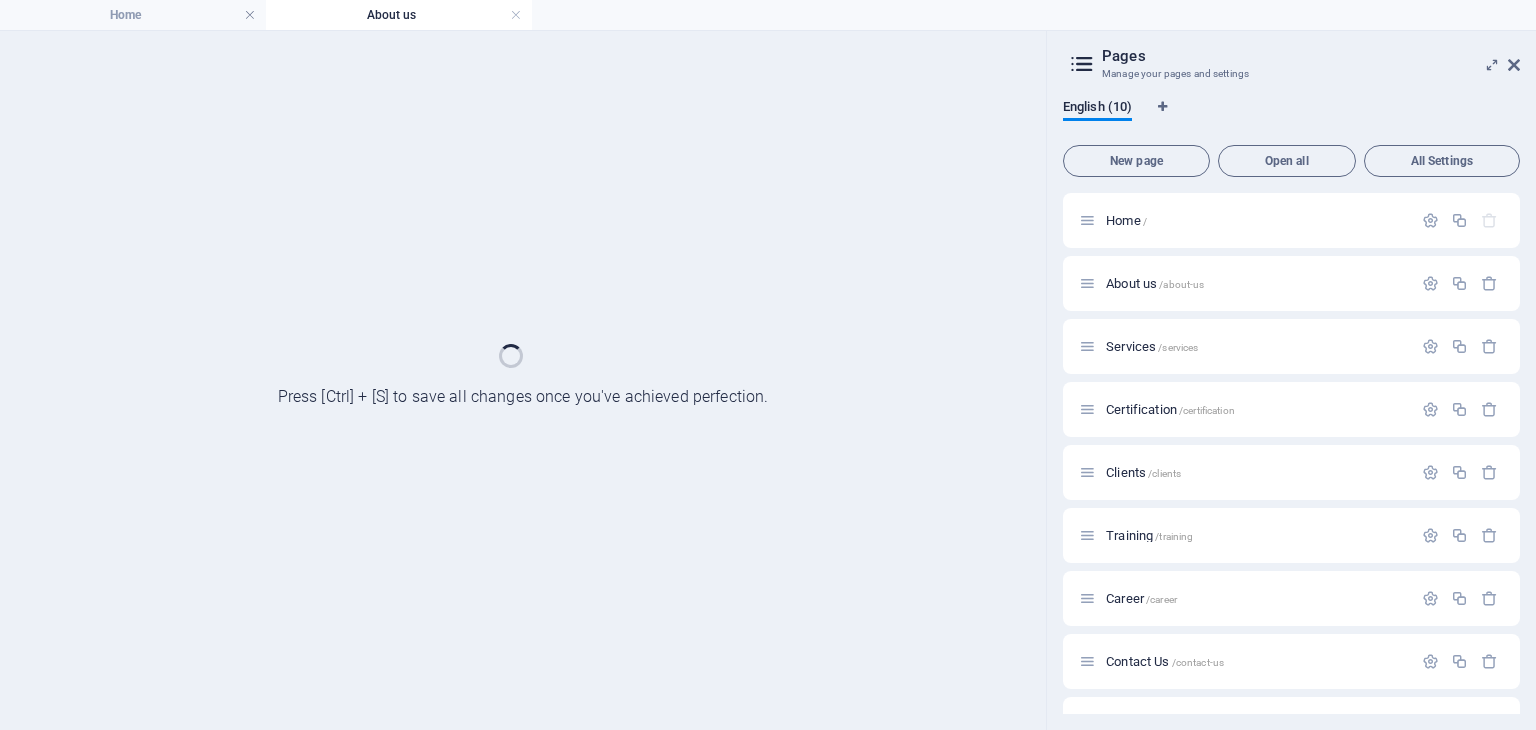 scroll, scrollTop: 0, scrollLeft: 0, axis: both 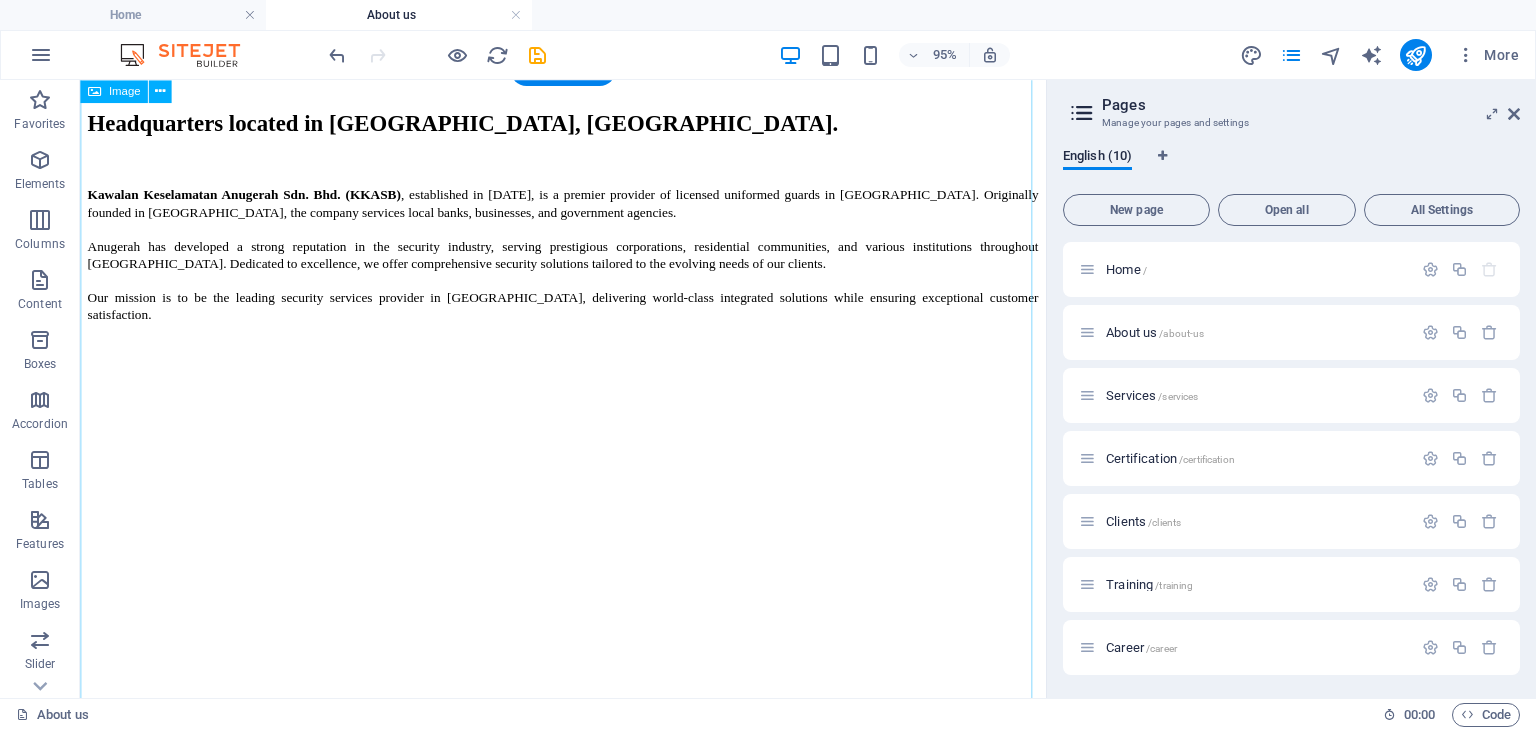 click at bounding box center [588, 3636] 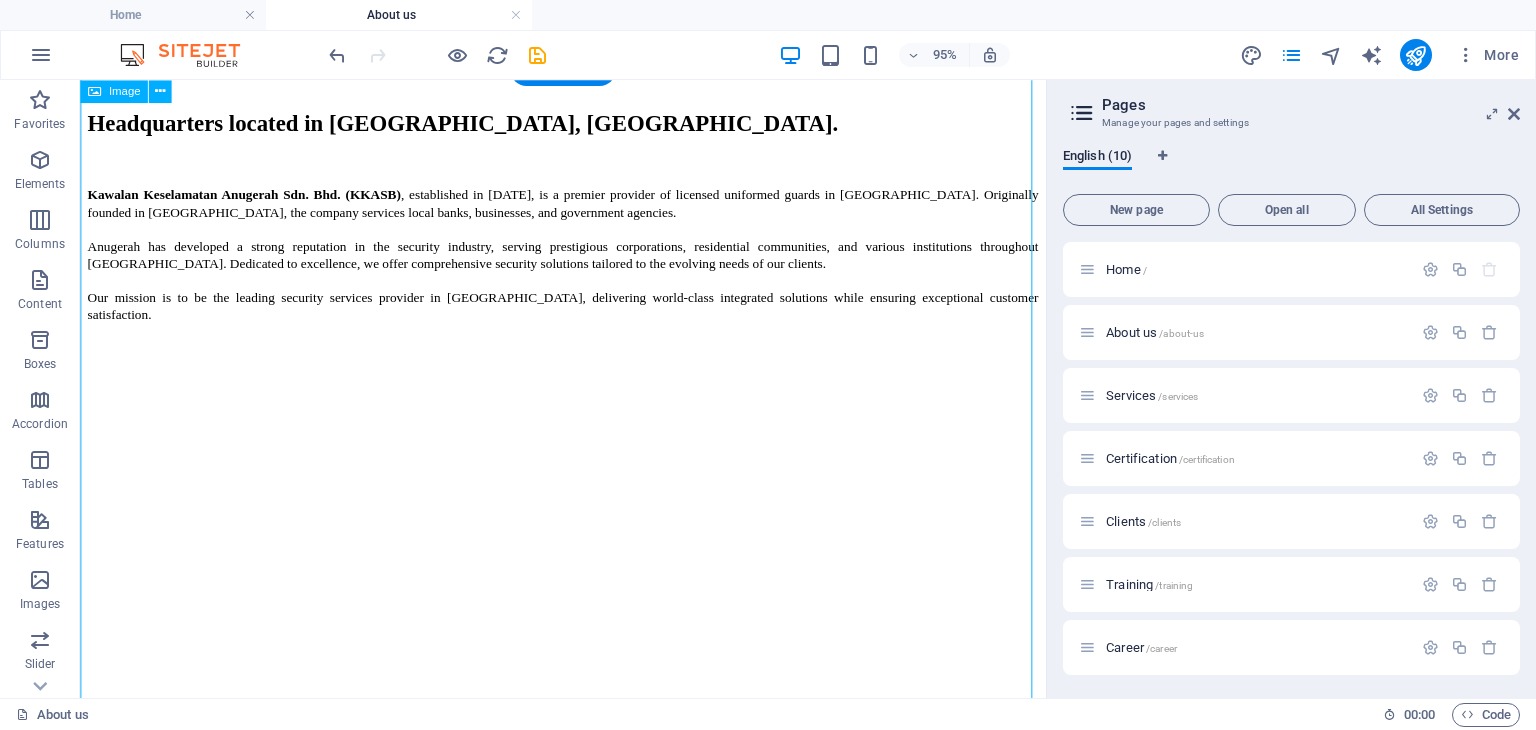 click at bounding box center [588, 3636] 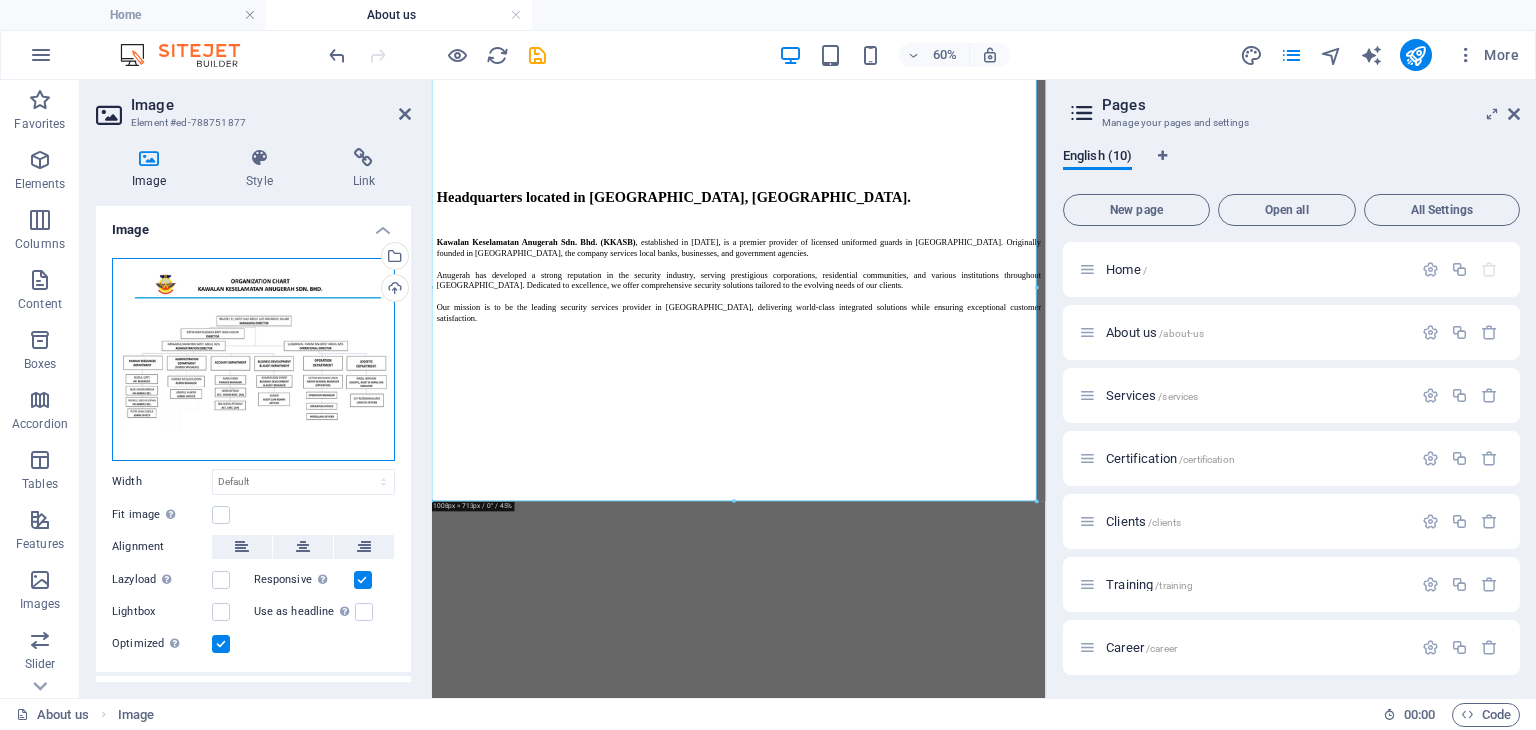click on "Drag files here, click to choose files or select files from Files or our free stock photos & videos" at bounding box center (253, 359) 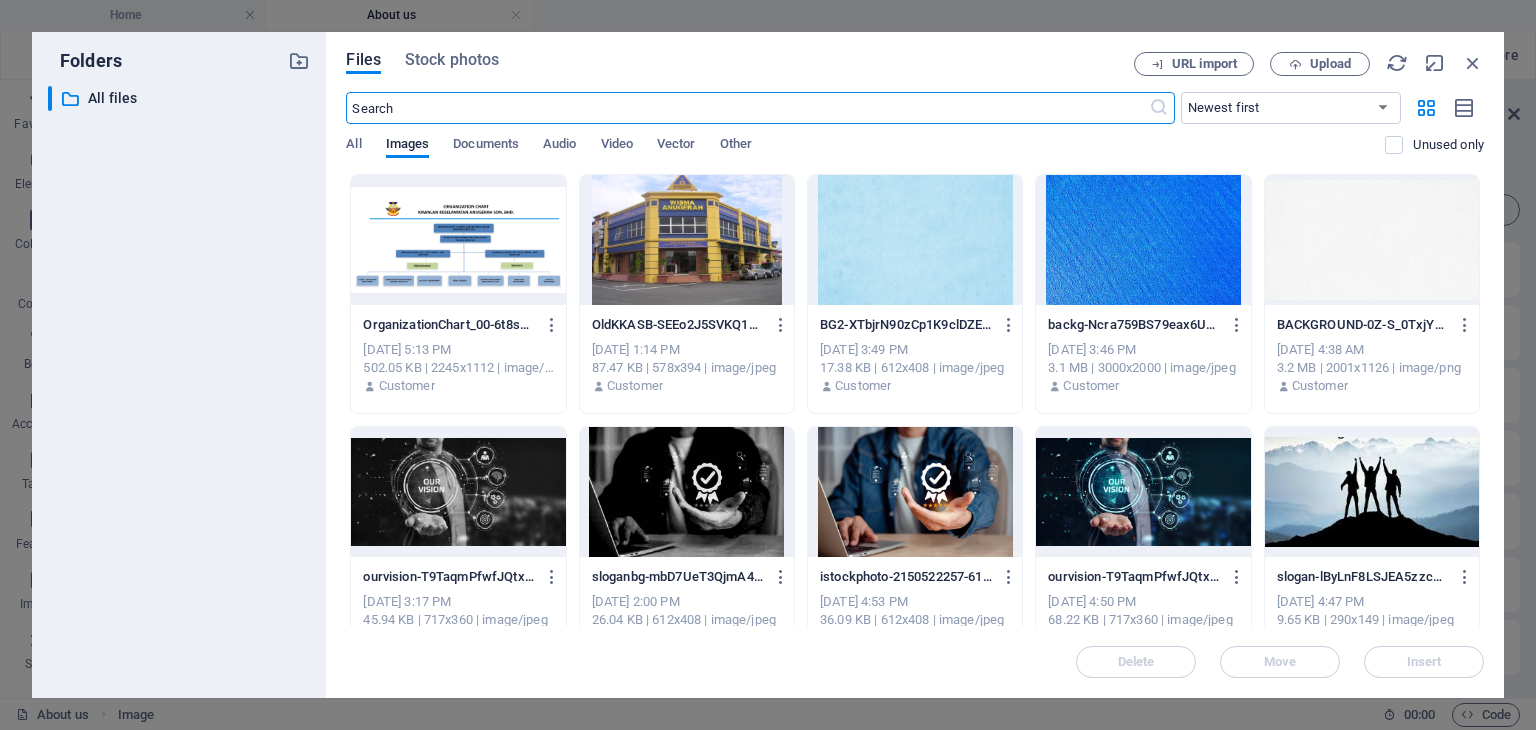 scroll, scrollTop: 0, scrollLeft: 0, axis: both 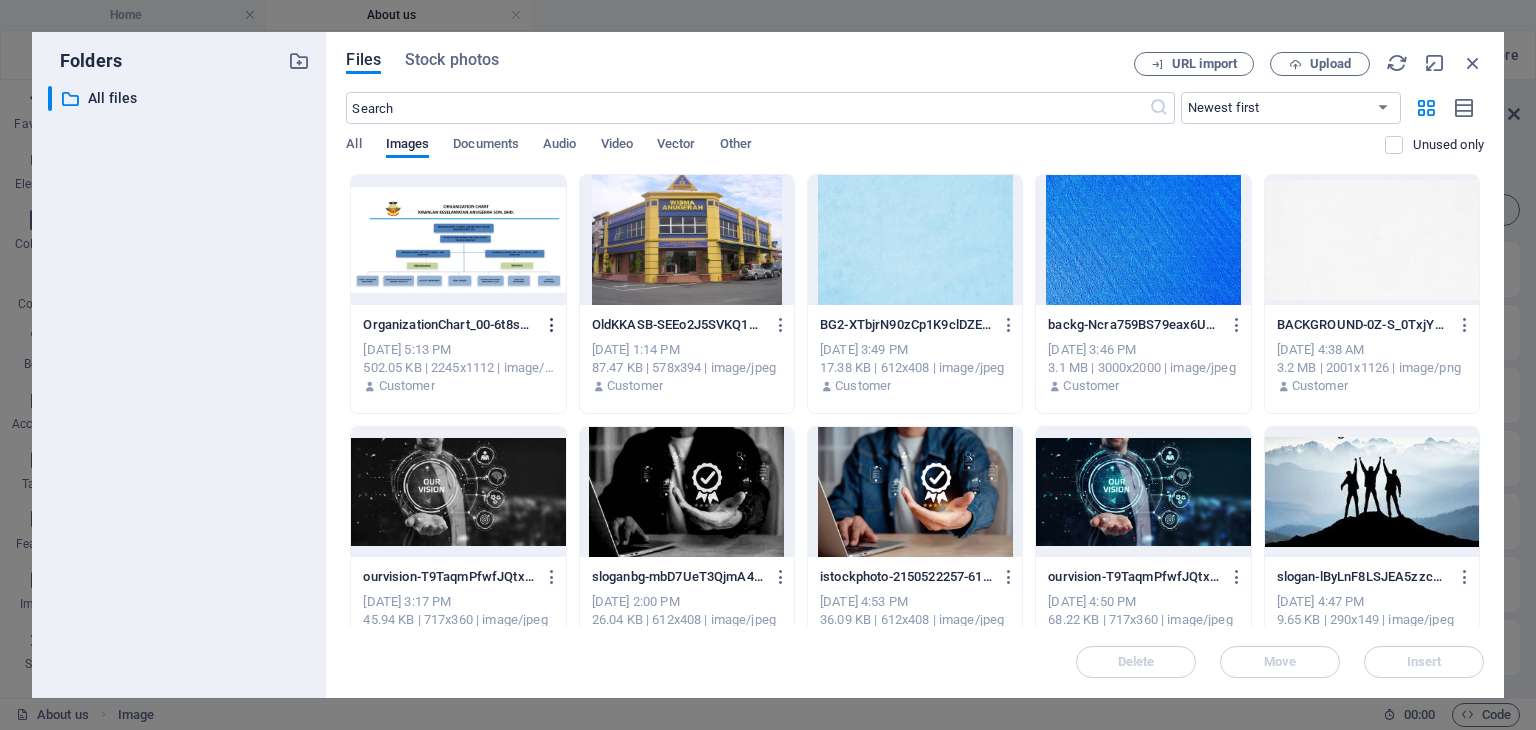 click at bounding box center [552, 325] 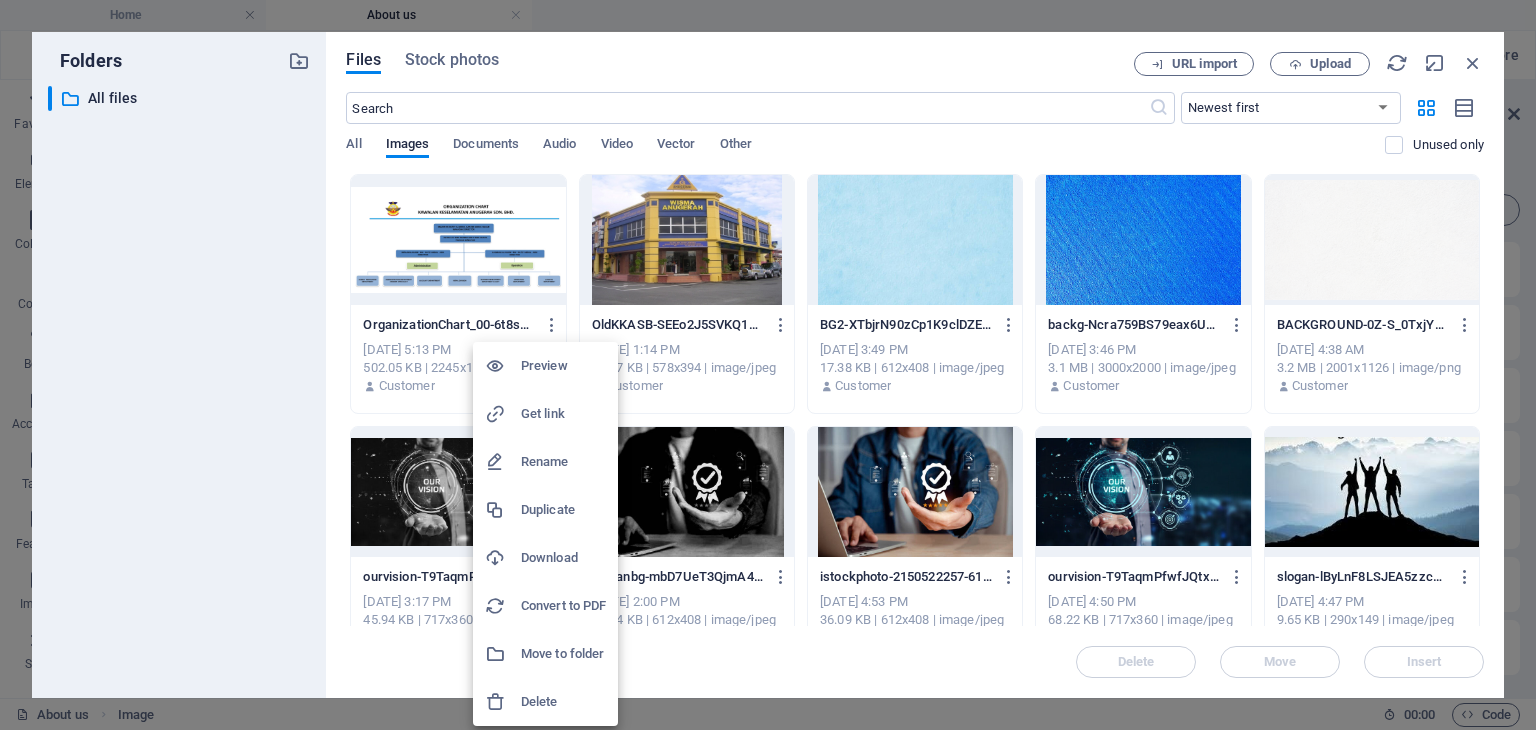 click on "Delete" at bounding box center [563, 702] 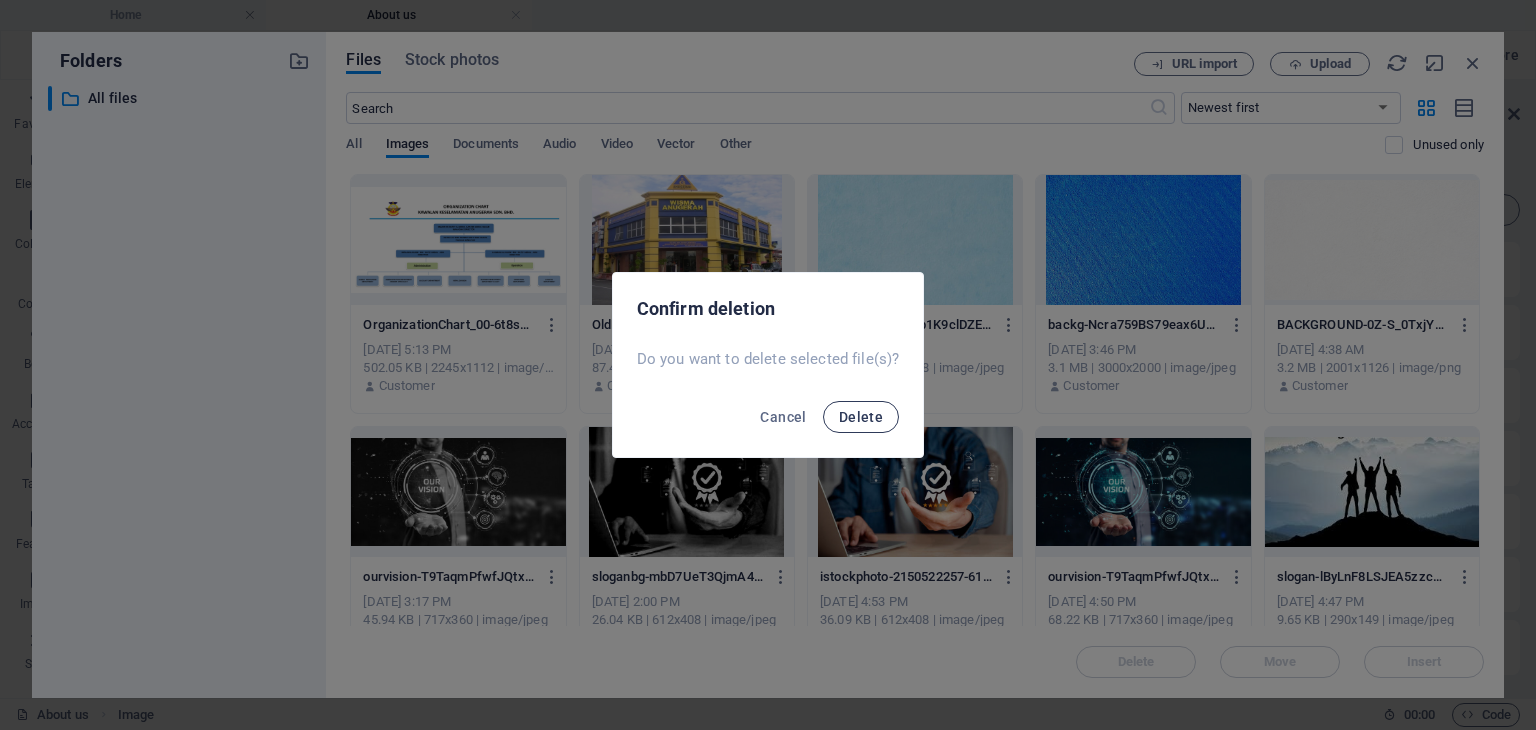 click on "Delete" at bounding box center (861, 417) 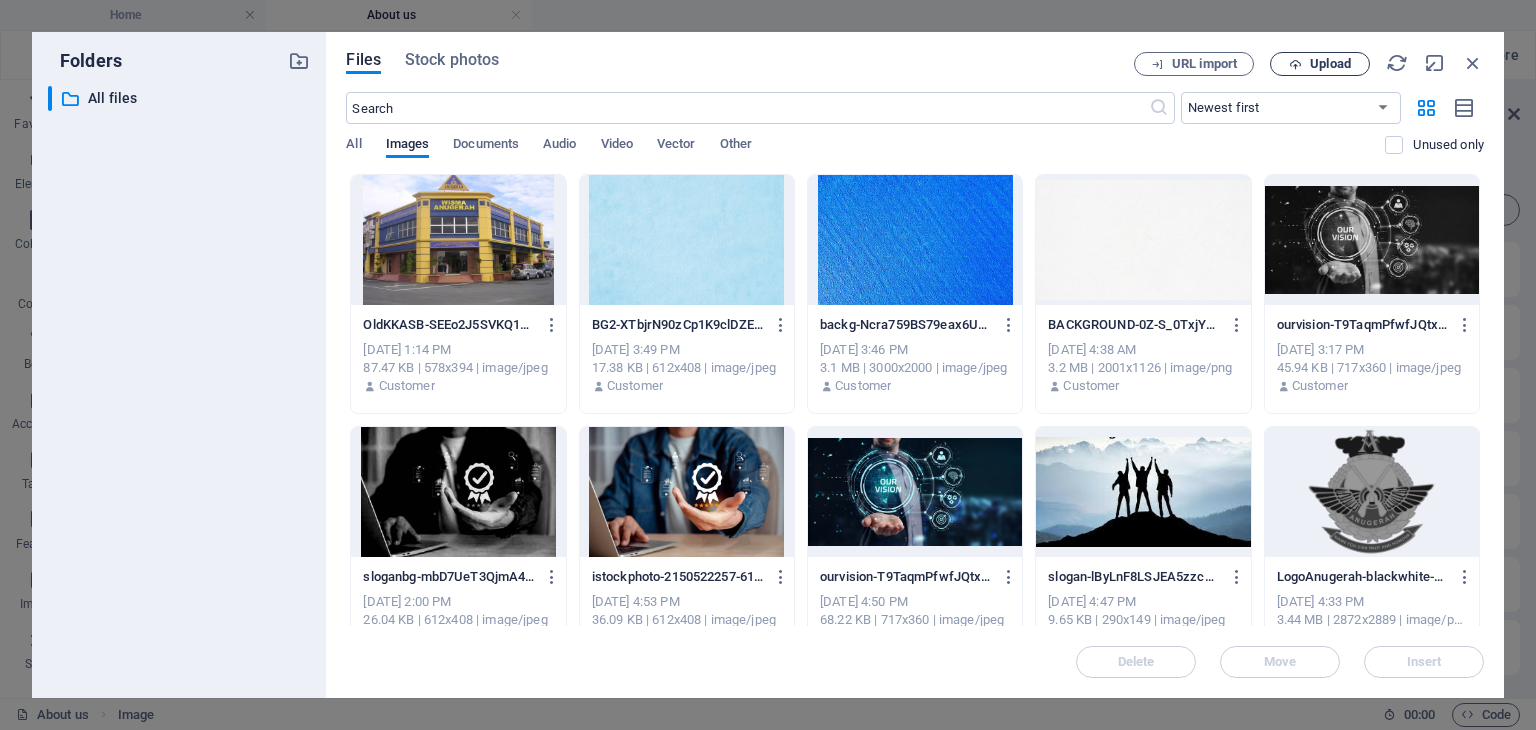 click on "Upload" at bounding box center (1330, 64) 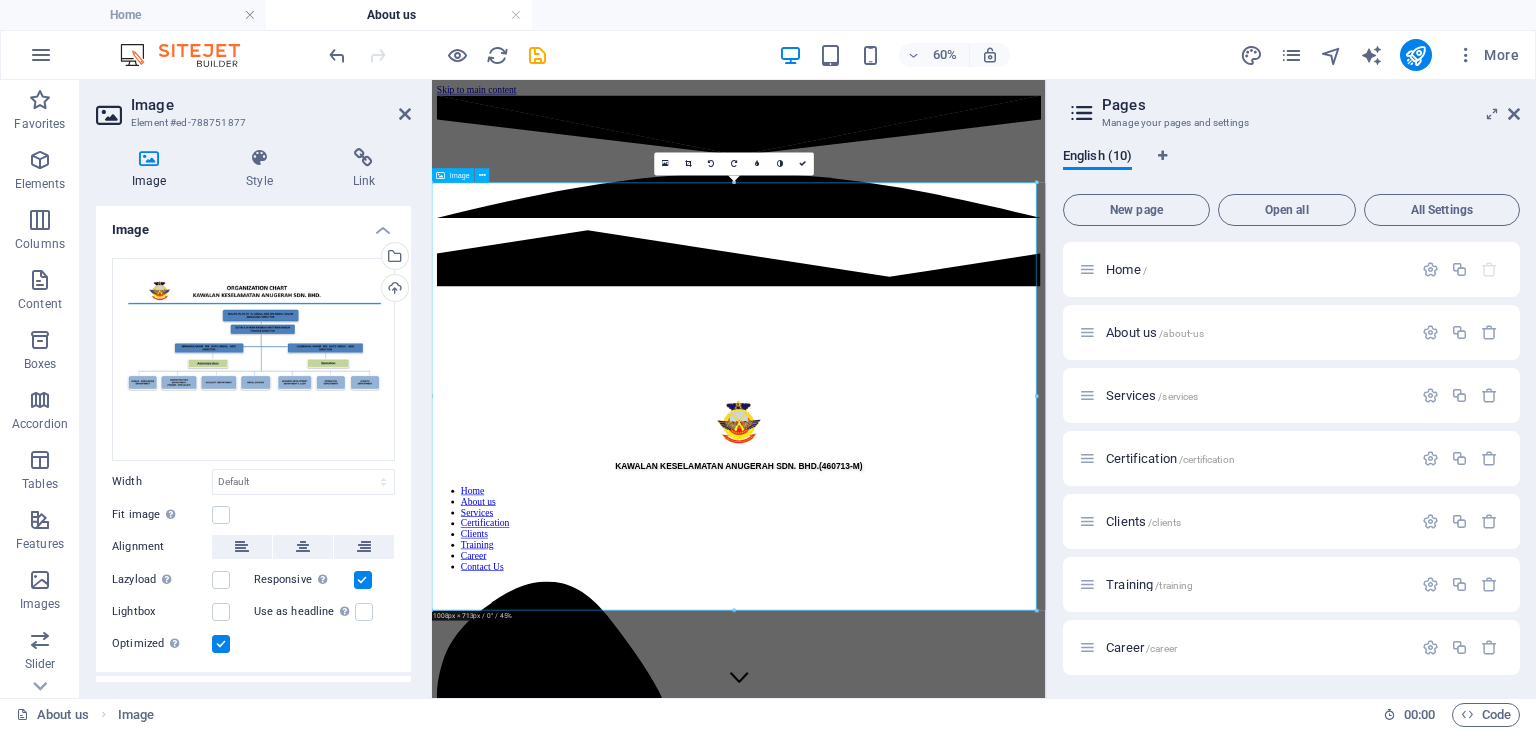 scroll, scrollTop: 2684, scrollLeft: 0, axis: vertical 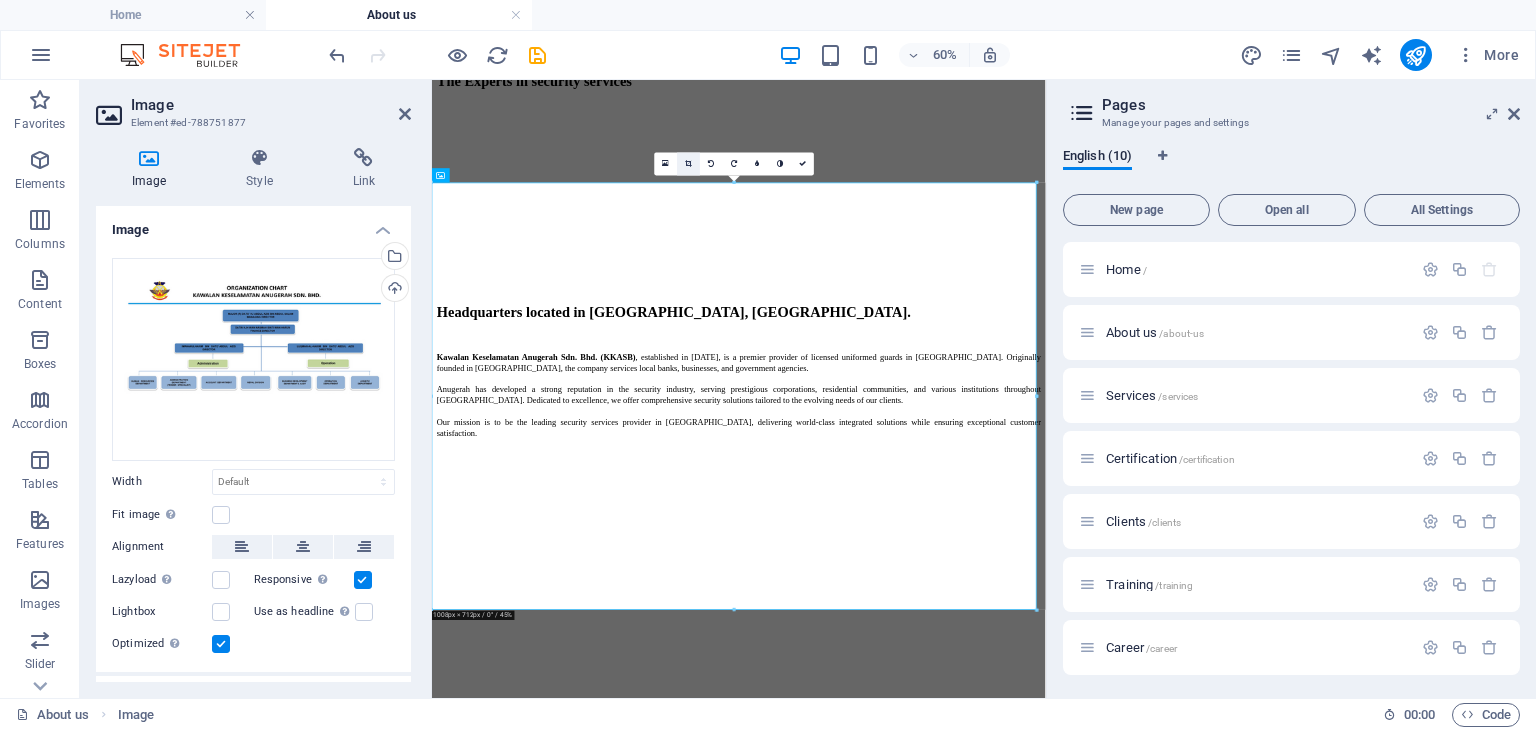 click at bounding box center [688, 163] 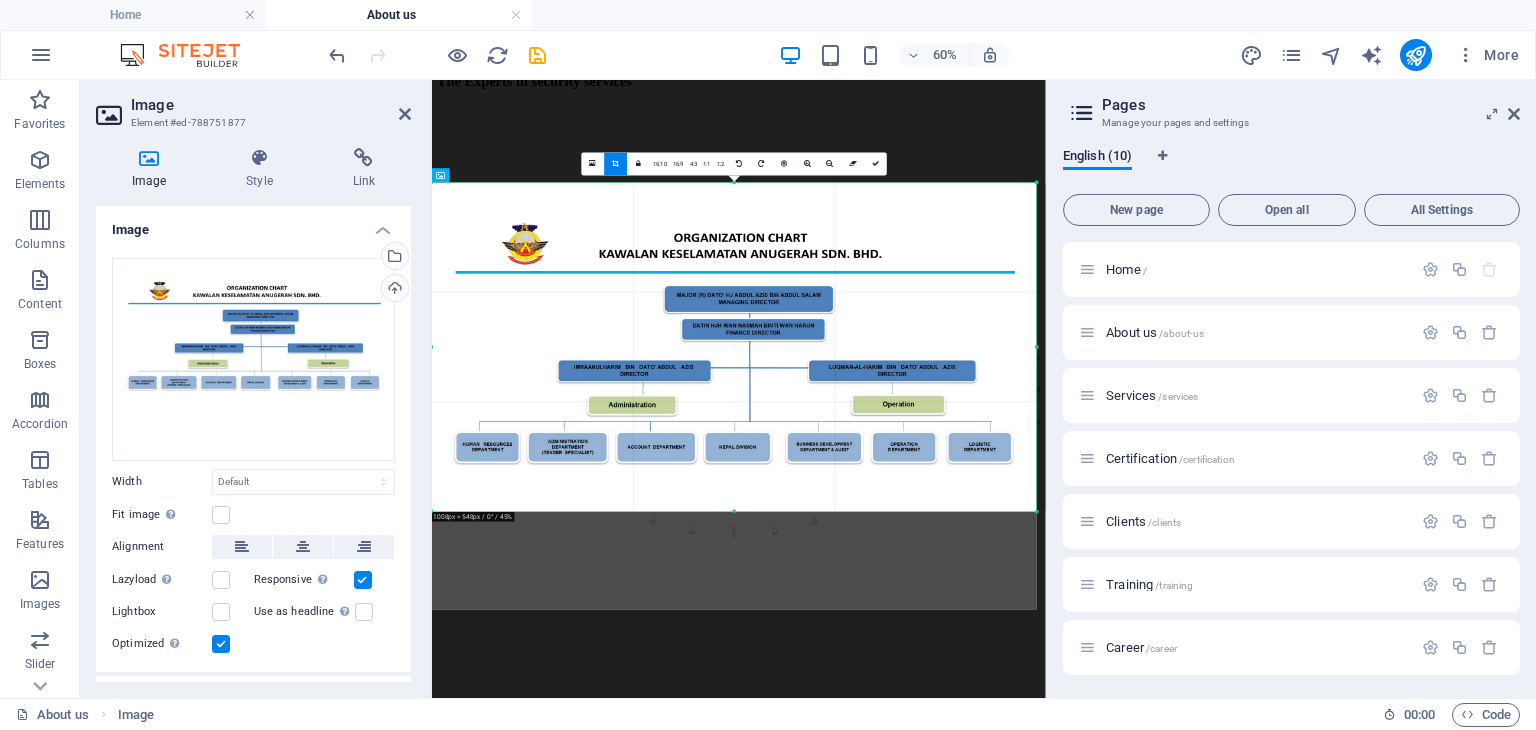 drag, startPoint x: 735, startPoint y: 609, endPoint x: 728, endPoint y: 445, distance: 164.14932 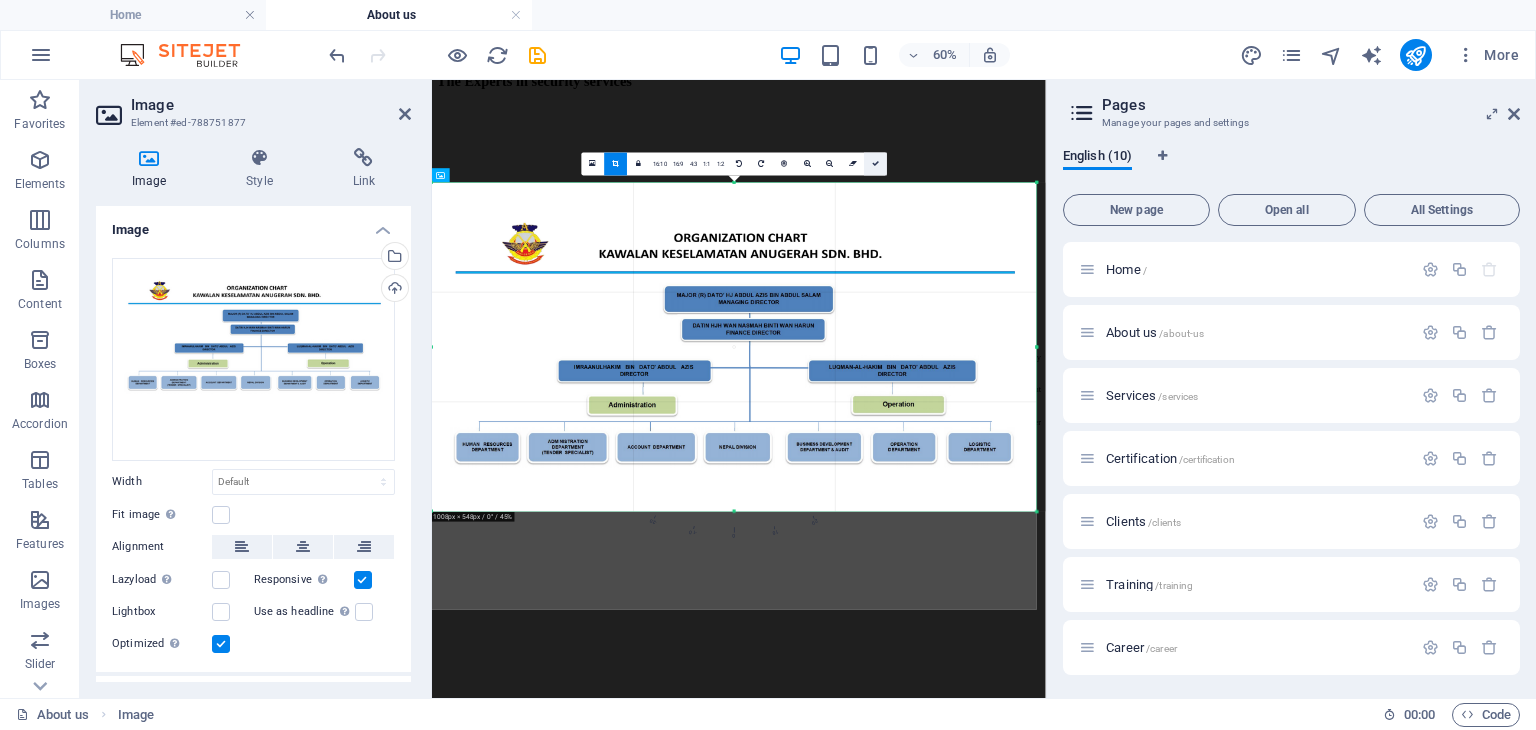 click at bounding box center (875, 163) 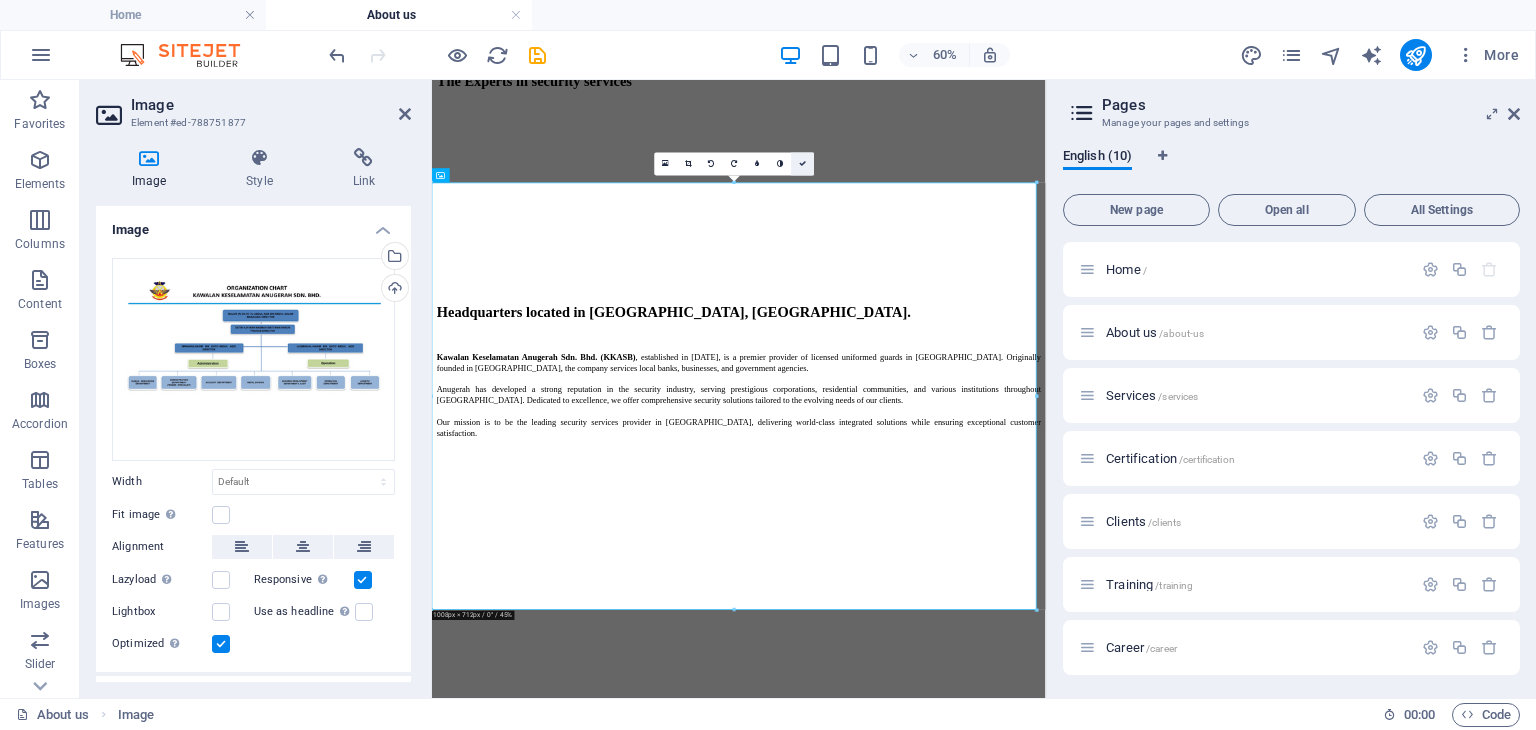 click at bounding box center [802, 163] 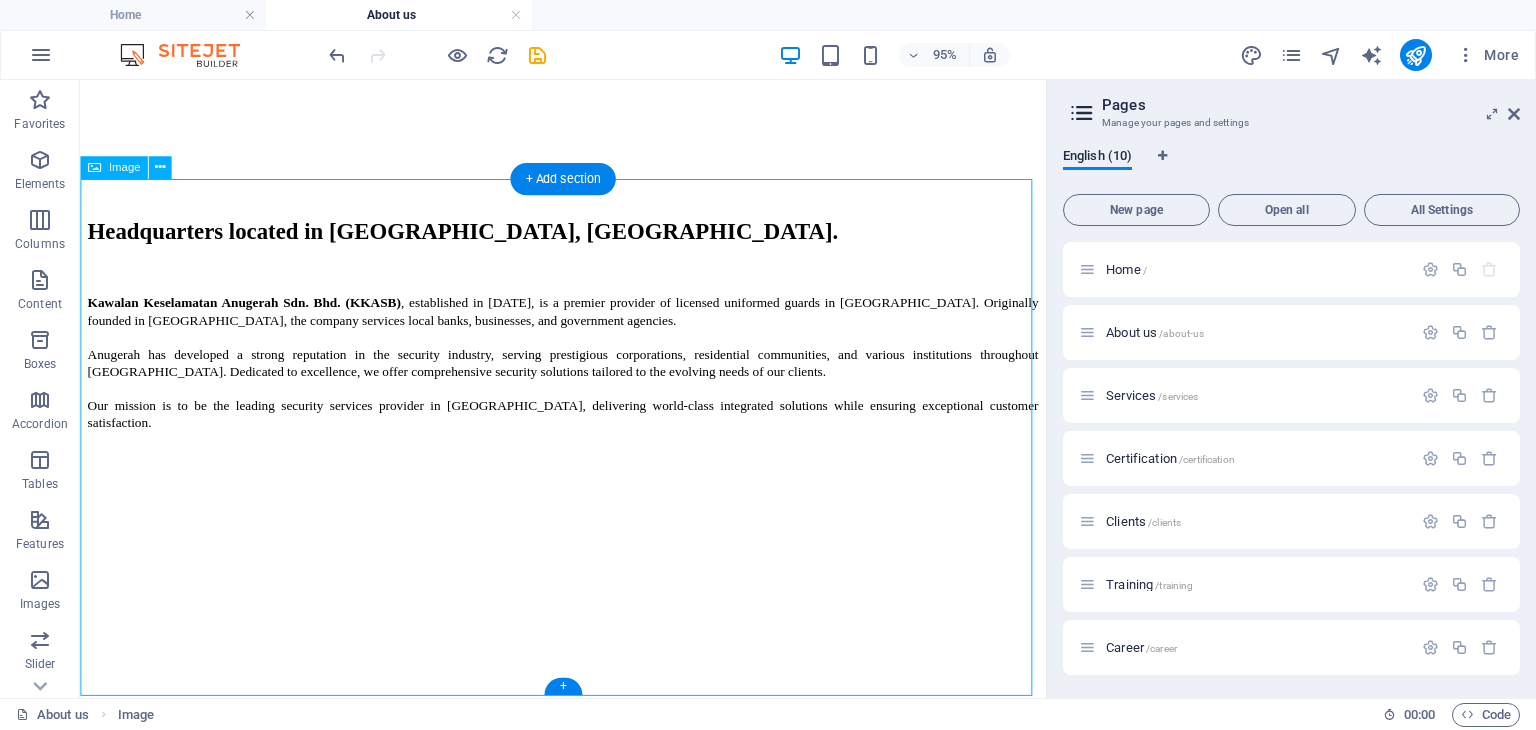 scroll, scrollTop: 2751, scrollLeft: 0, axis: vertical 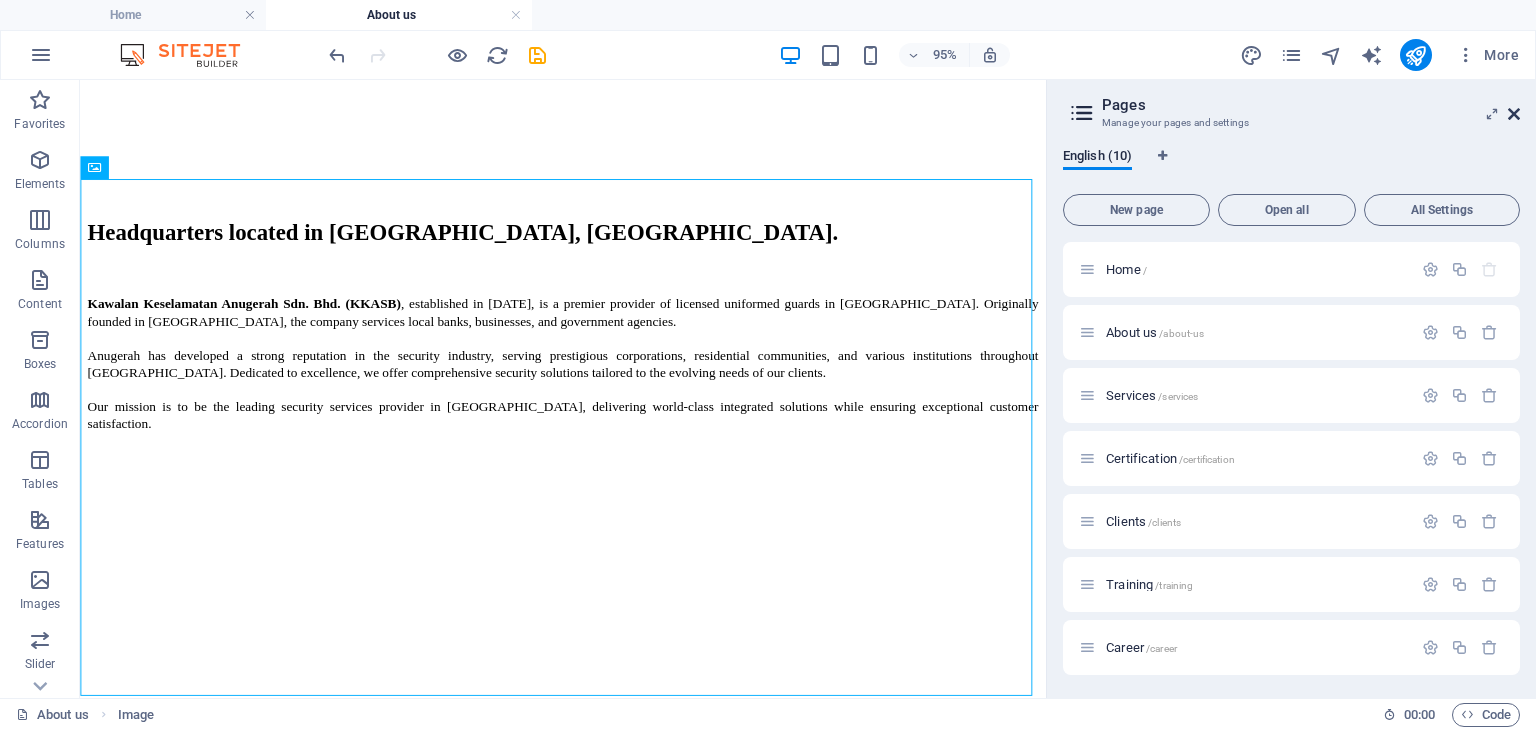 click at bounding box center (1514, 114) 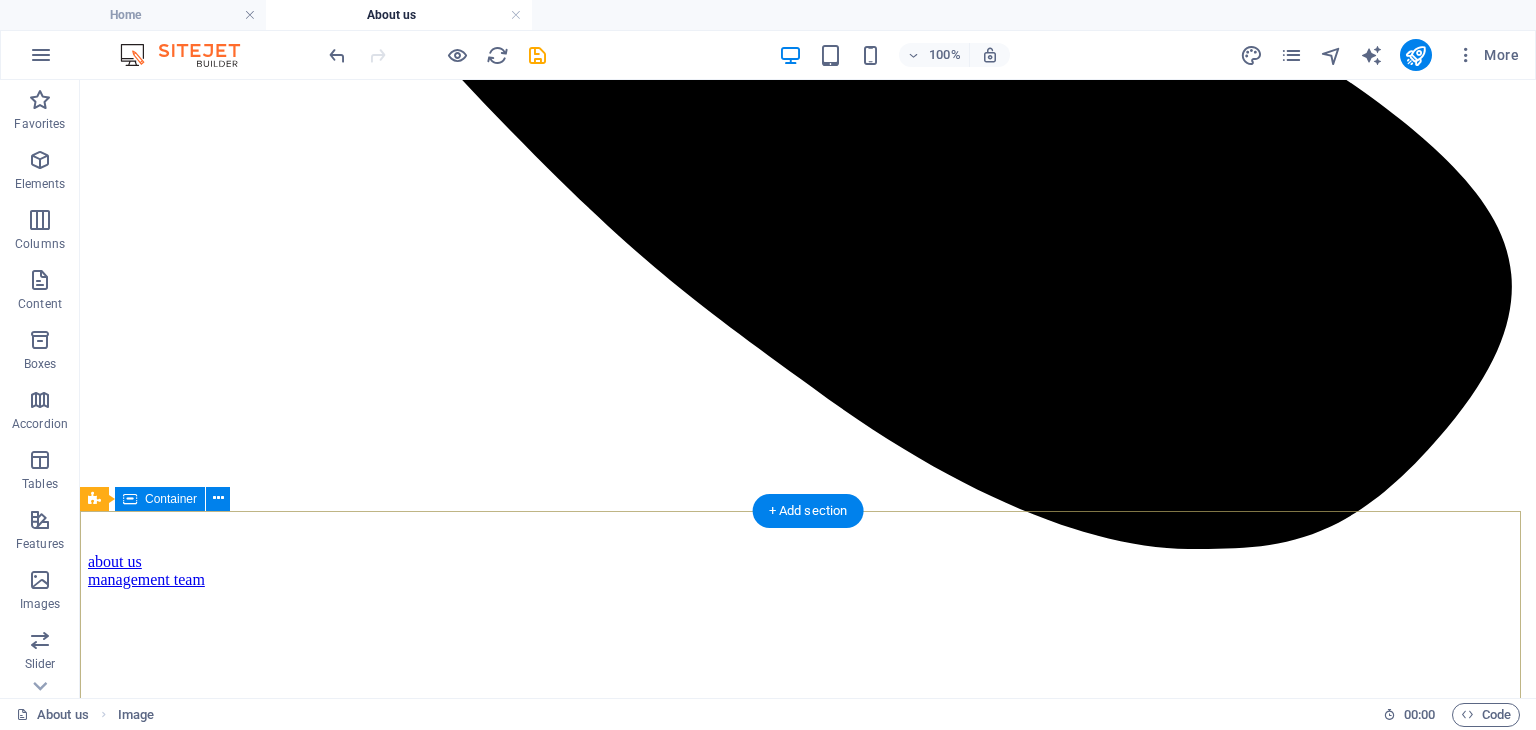 scroll, scrollTop: 1751, scrollLeft: 0, axis: vertical 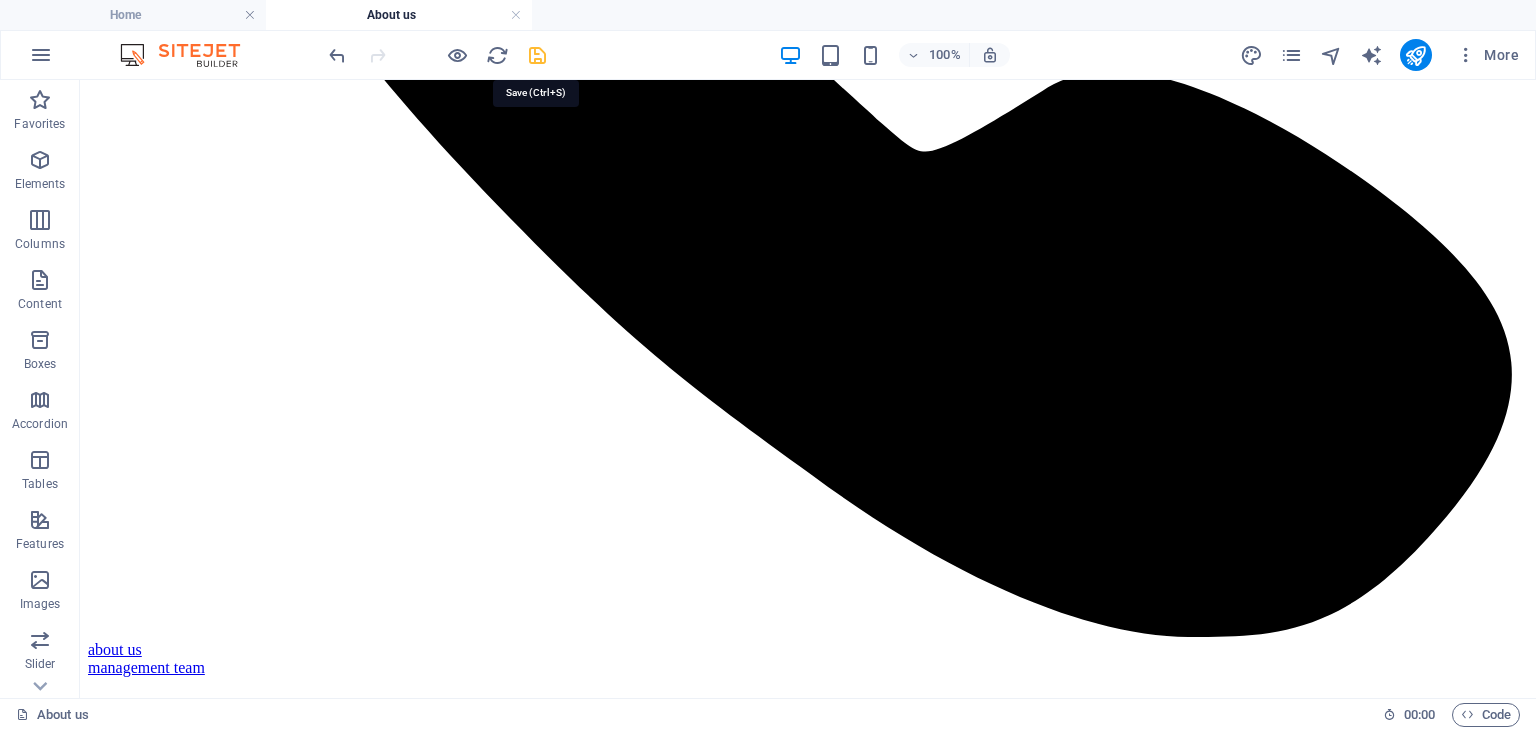 click at bounding box center [537, 55] 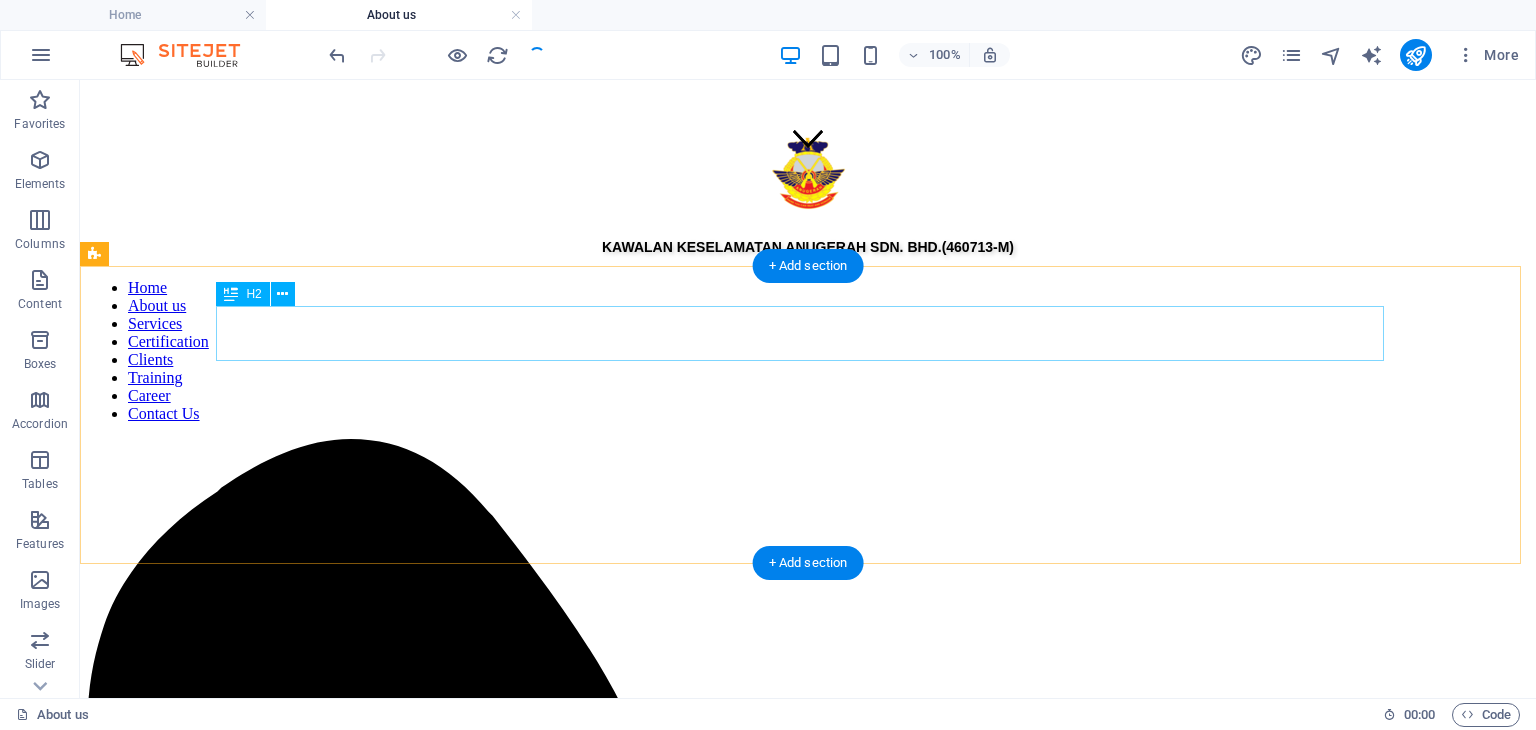 scroll, scrollTop: 551, scrollLeft: 0, axis: vertical 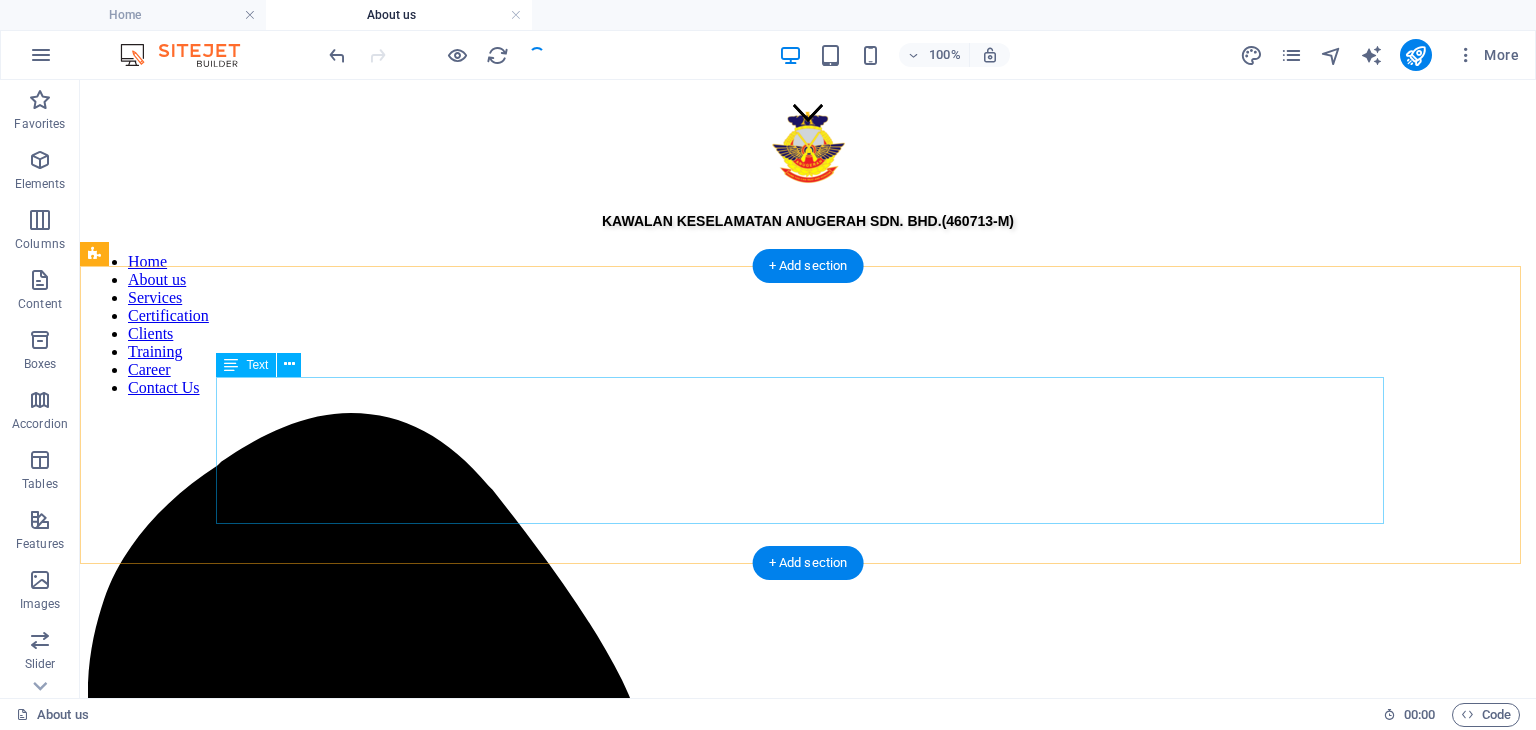 click on "Kawalan Keselamatan Anugerah Sdn. Bhd. (KKASB) , established in 1998, is a premier provider of licensed uniformed guards in Malaysia. Originally founded in Johor Bahru, the company services local banks, businesses, and government agencies. Anugerah has developed a strong reputation in the security industry, serving prestigious corporations, residential communities, and various institutions throughout Malaysia. Dedicated to excellence, we offer comprehensive security solutions tailored to the evolving needs of our clients. Our mission is to be the leading security services provider in Malaysia, delivering world-class integrated solutions while ensuring exceptional customer satisfaction." at bounding box center (808, 3023) 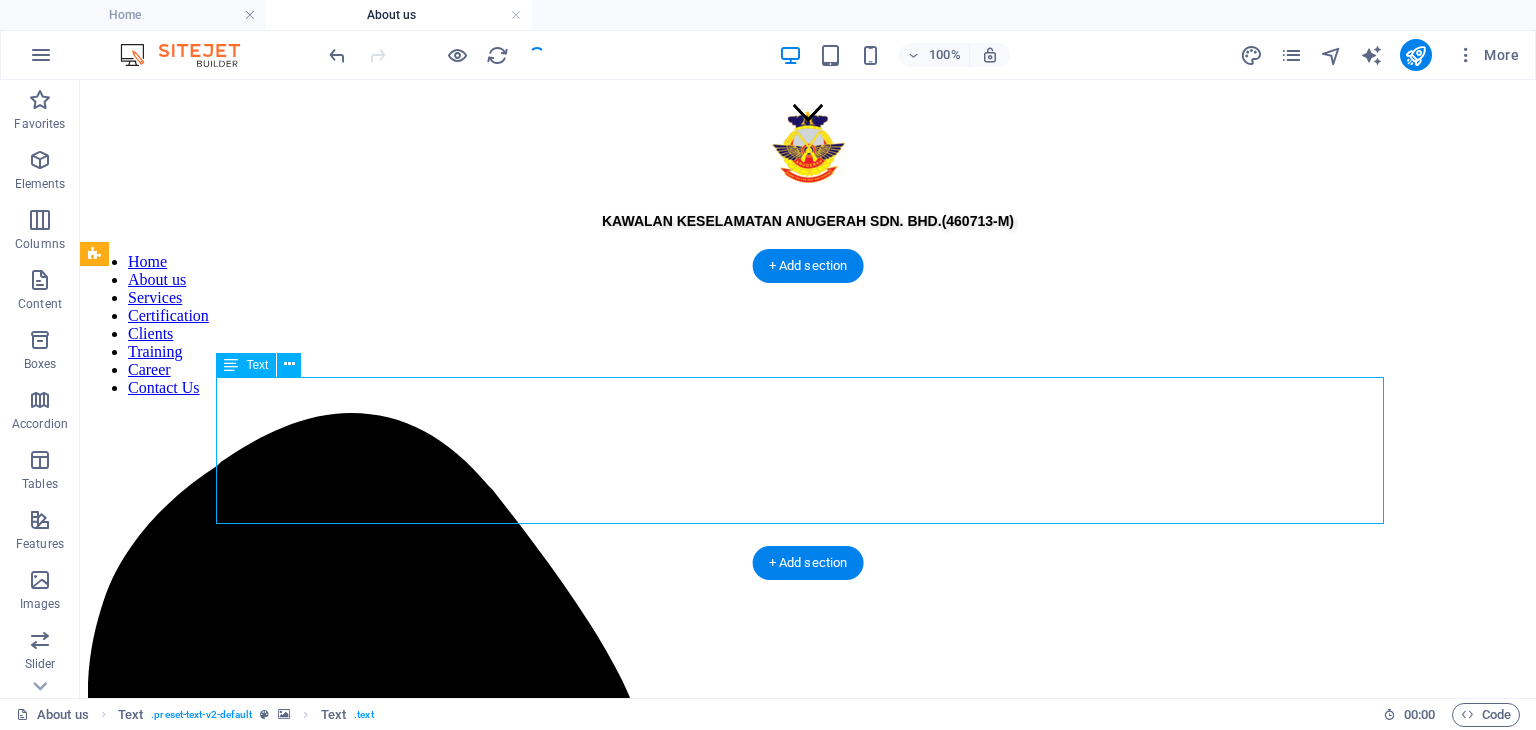 click on "Kawalan Keselamatan Anugerah Sdn. Bhd. (KKASB) , established in 1998, is a premier provider of licensed uniformed guards in Malaysia. Originally founded in Johor Bahru, the company services local banks, businesses, and government agencies. Anugerah has developed a strong reputation in the security industry, serving prestigious corporations, residential communities, and various institutions throughout Malaysia. Dedicated to excellence, we offer comprehensive security solutions tailored to the evolving needs of our clients. Our mission is to be the leading security services provider in Malaysia, delivering world-class integrated solutions while ensuring exceptional customer satisfaction." at bounding box center (808, 3023) 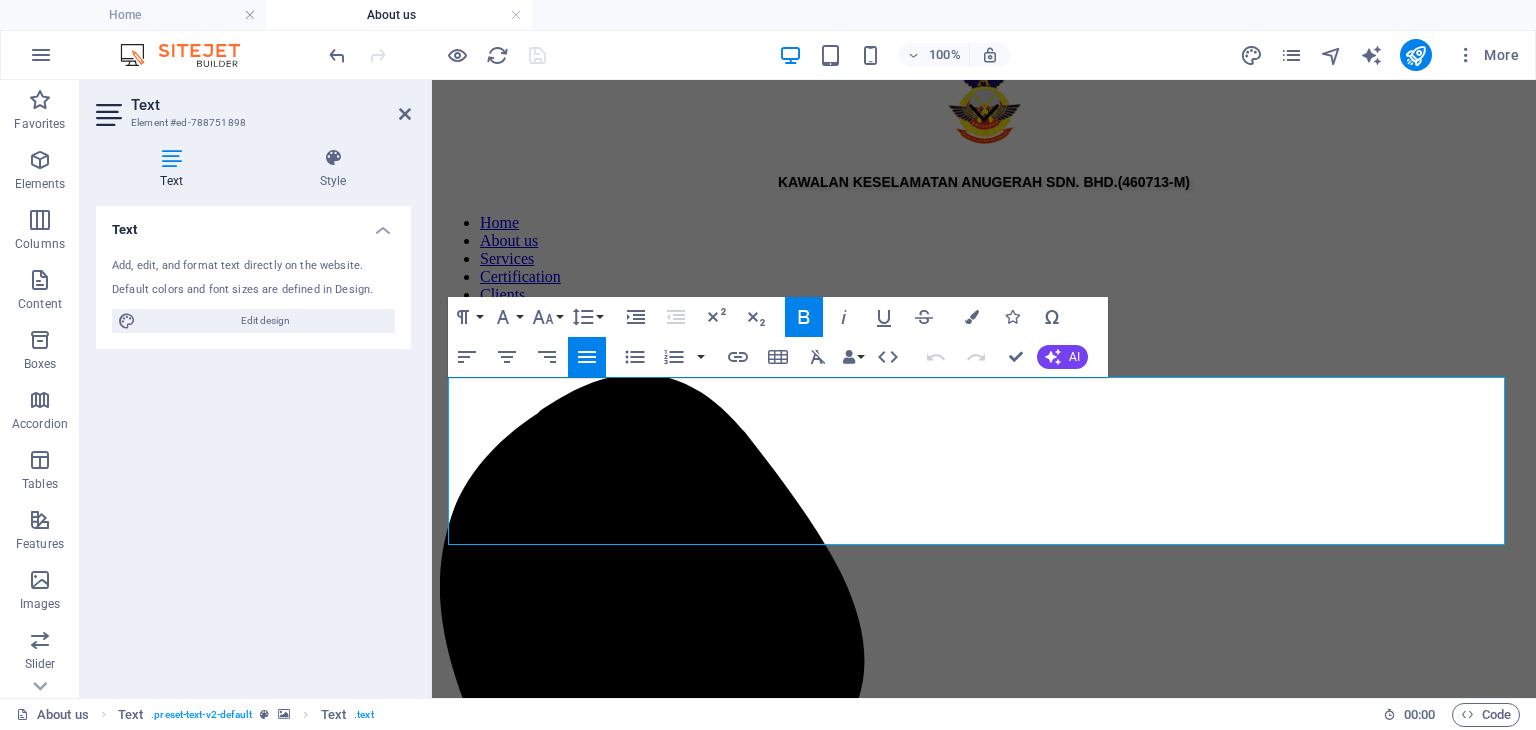 drag, startPoint x: 1013, startPoint y: 414, endPoint x: 433, endPoint y: 385, distance: 580.72455 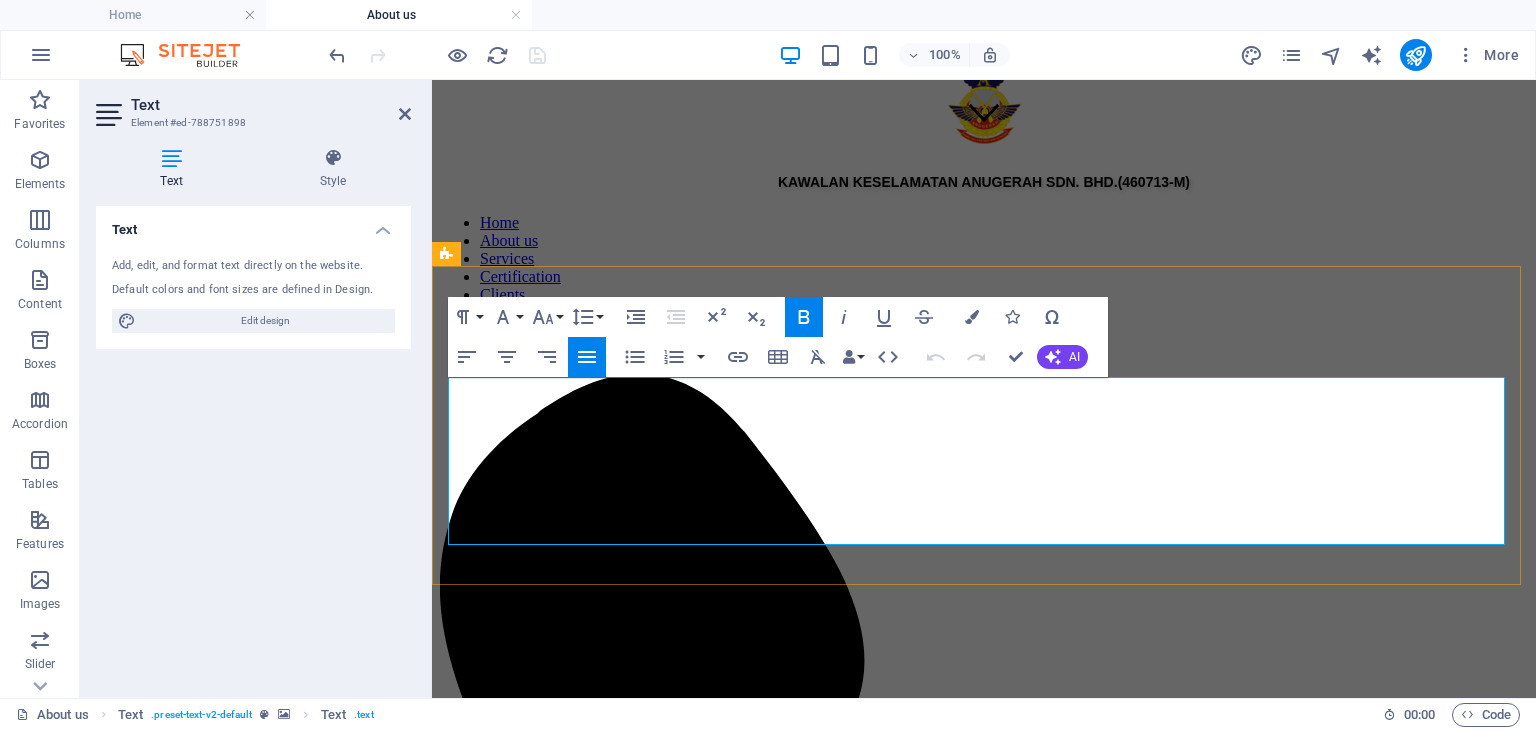 copy on "Kawalan Keselamatan Anugerah Sdn. Bhd. (KKASB) , established in 1998, is a premier provider of licensed uniformed guards in Malaysia. Originally founded in Johor Bahru, the company services local banks, businesses, and government agencies. Anugerah has developed a strong reputation in the security industry, serving prestigious corporations, residential communities, and various institutions throughout Malaysia. Dedicated to excellence, we offer comprehensive security solutions tailored to the evolving needs of our clients. Our mission is to be the leading security services provider in Malaysia, delivering world-class integrated solutions while ensuring exceptional customer satisfaction." 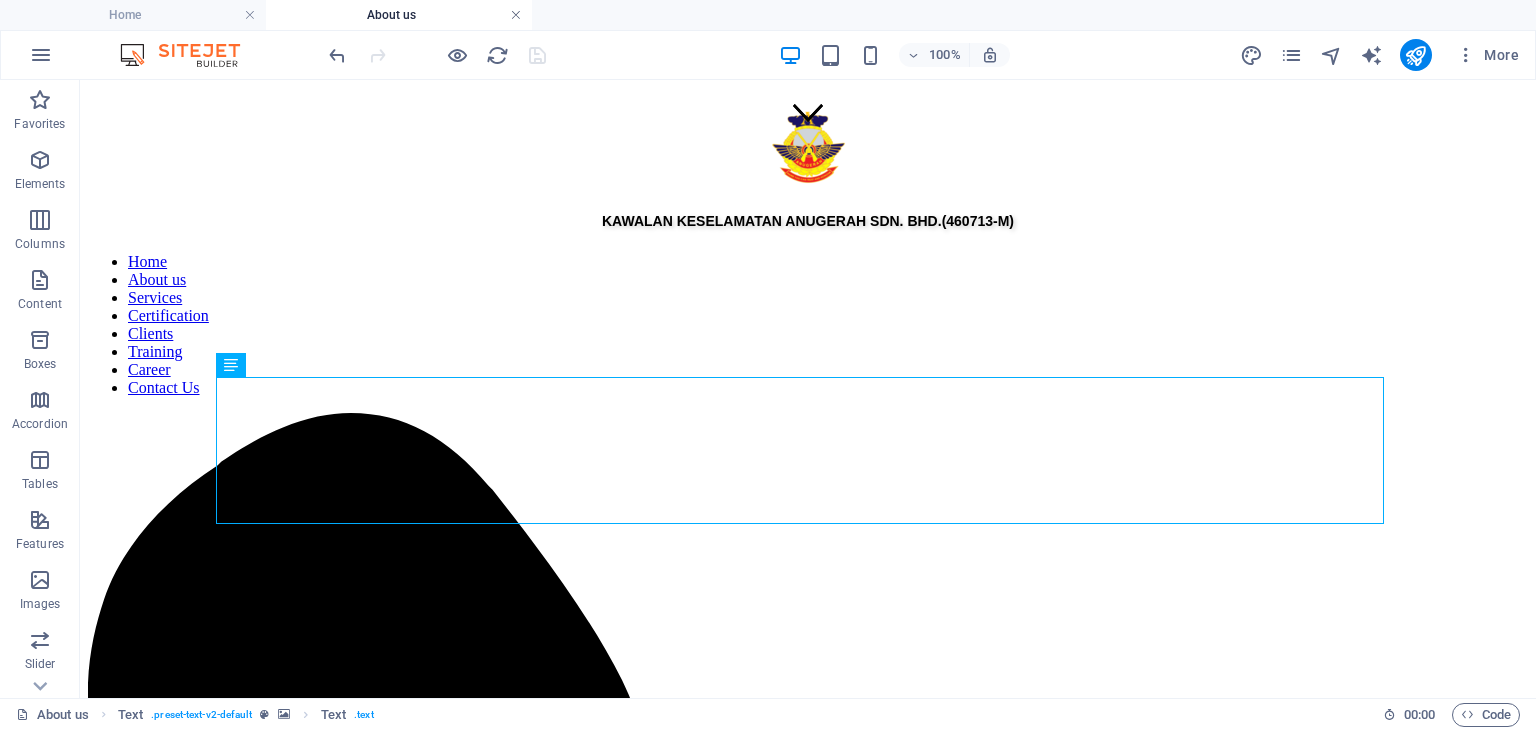 click at bounding box center [516, 15] 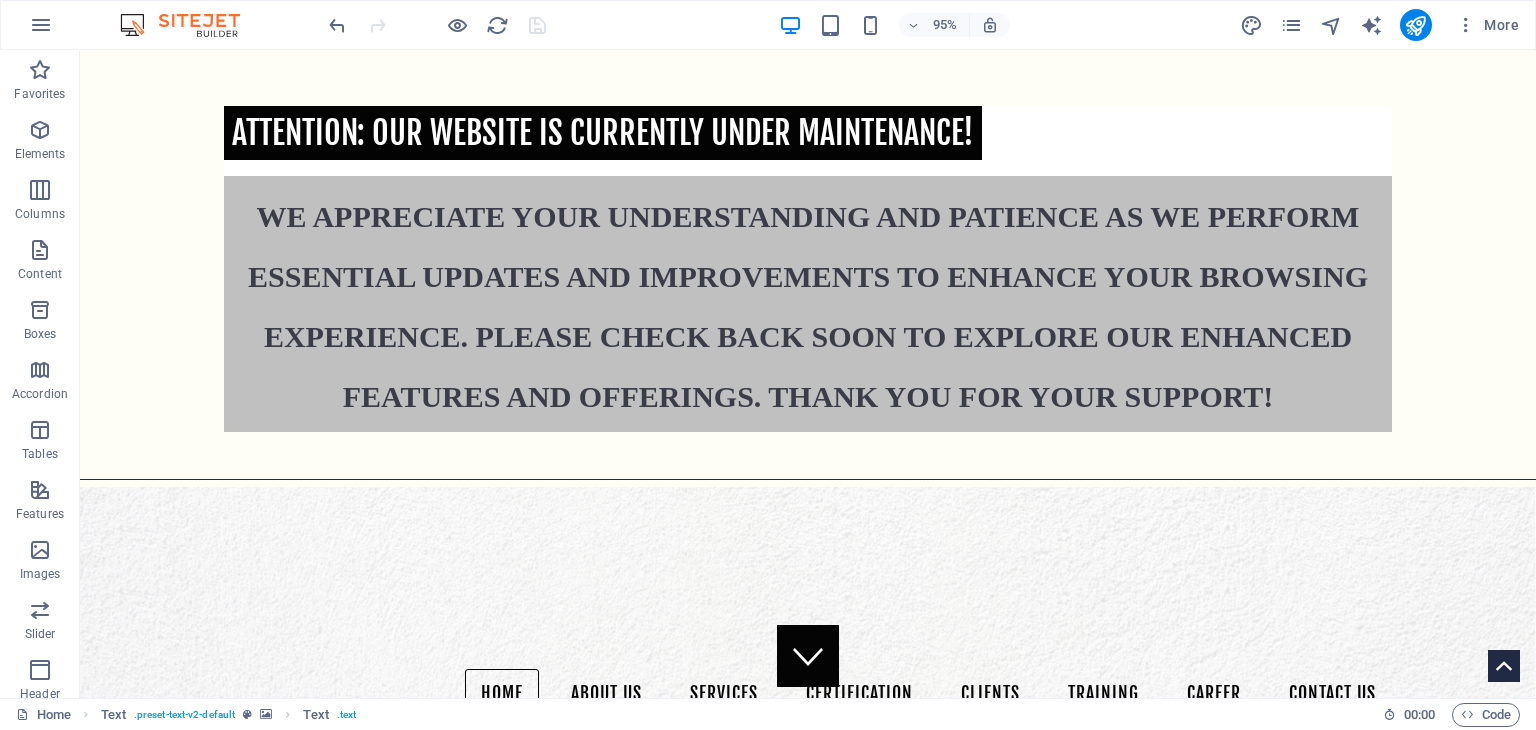 scroll, scrollTop: 2274, scrollLeft: 0, axis: vertical 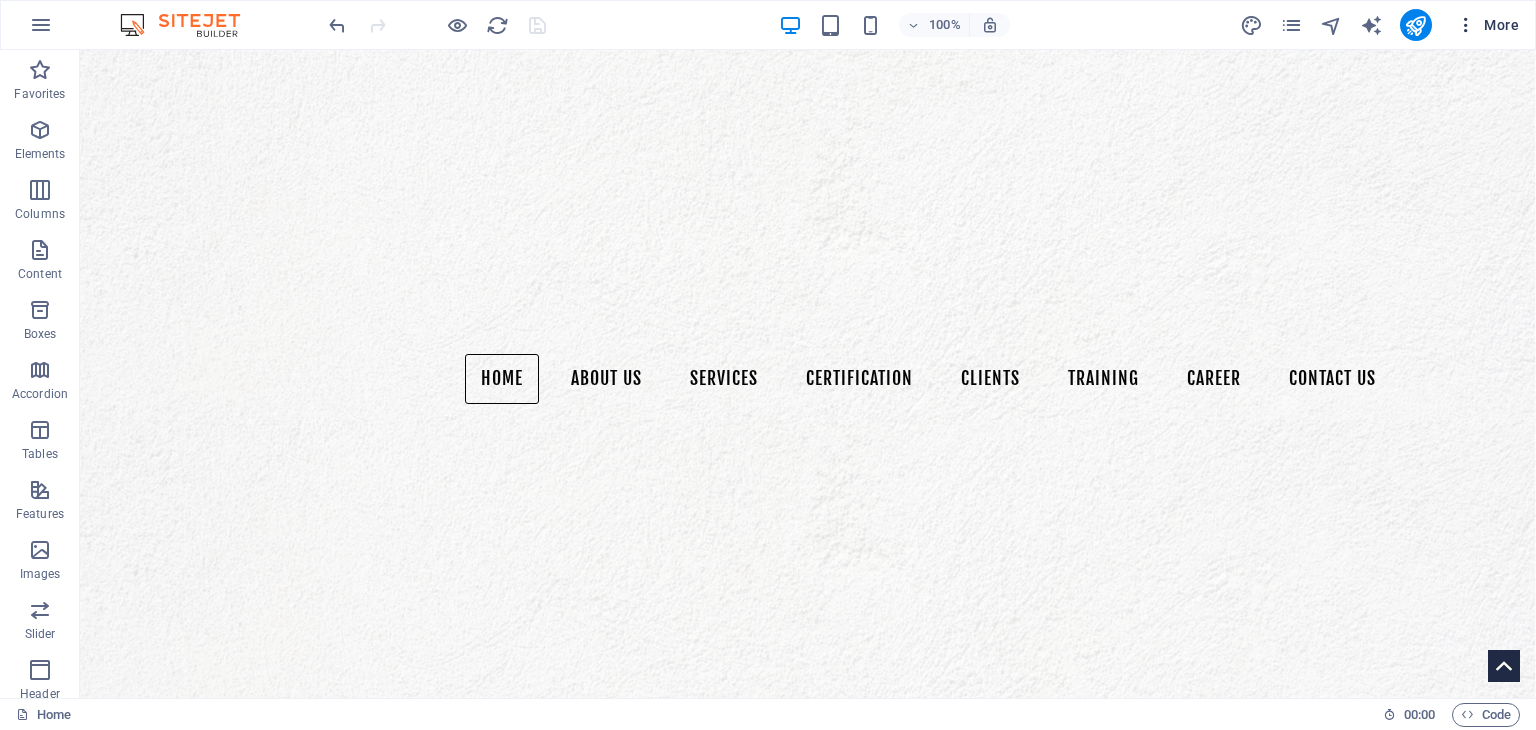 click on "More" at bounding box center (1487, 25) 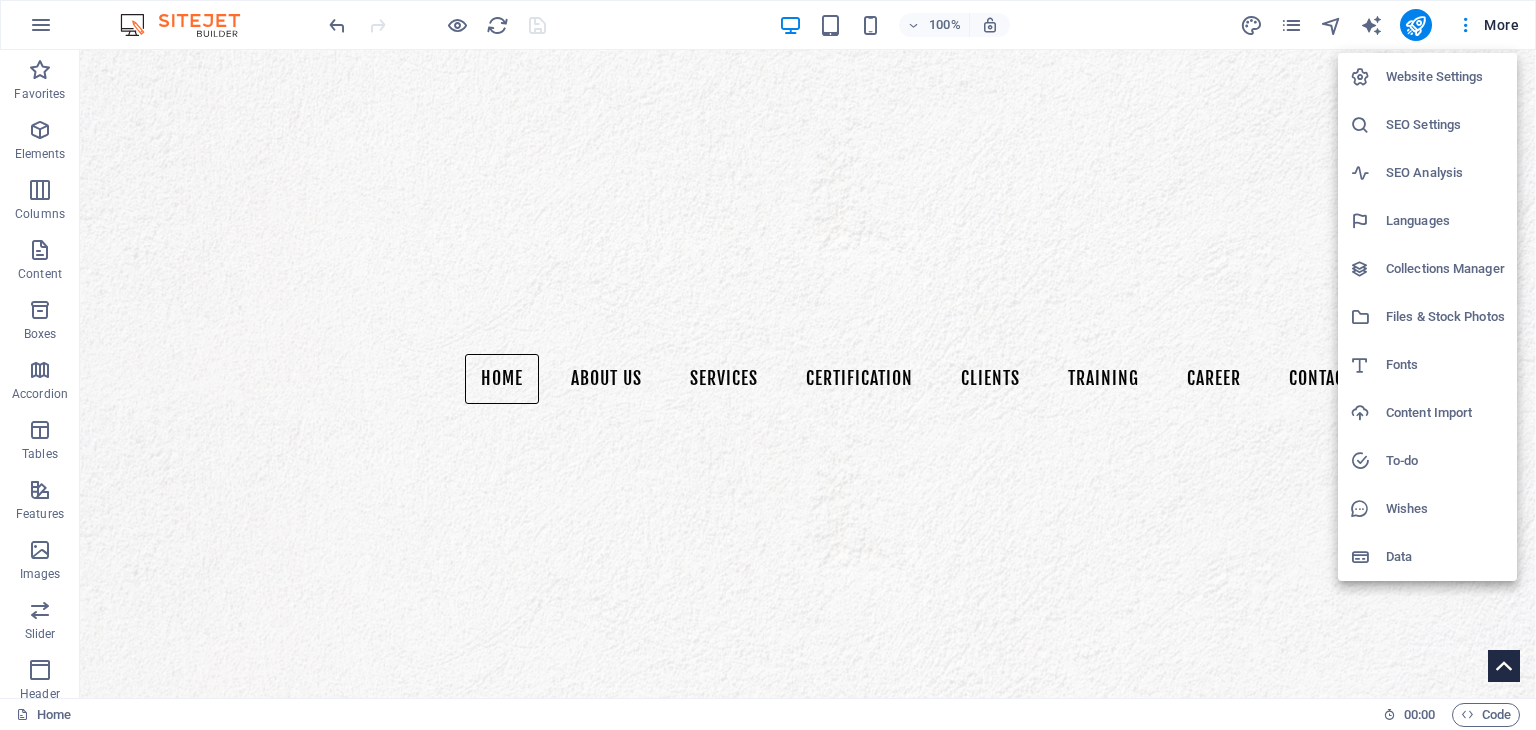 click on "SEO Settings" at bounding box center (1445, 125) 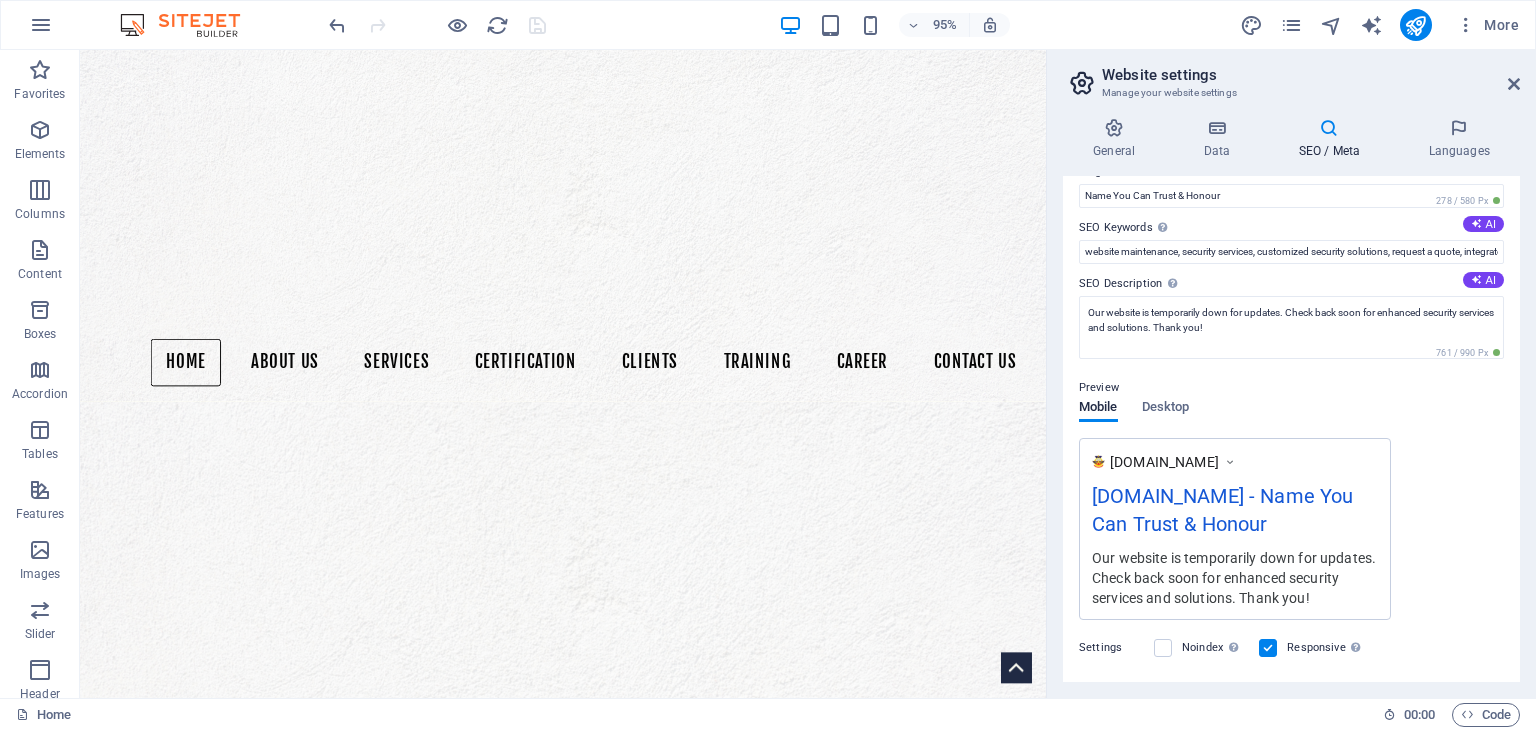scroll, scrollTop: 66, scrollLeft: 0, axis: vertical 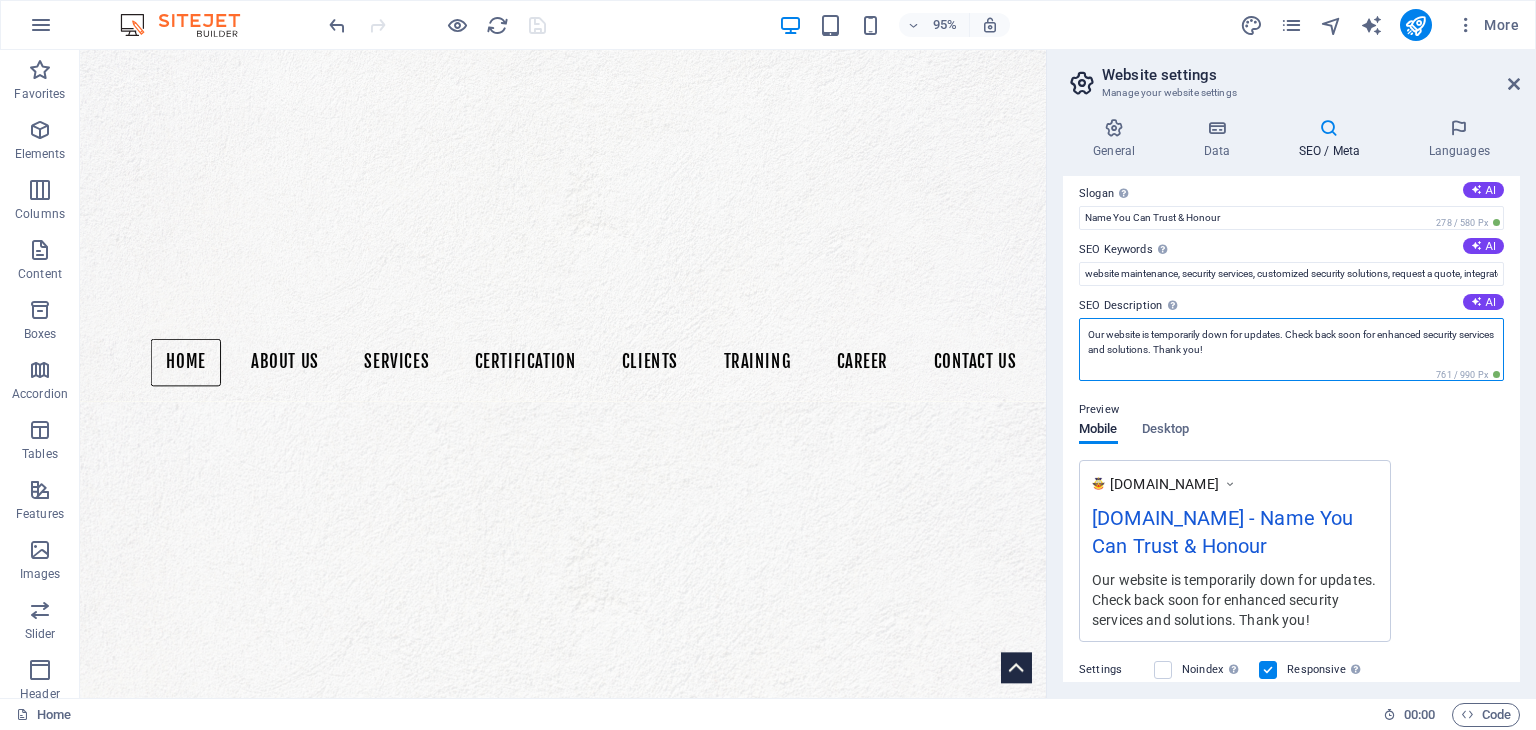 click on "Our website is temporarily down for updates. Check back soon for enhanced security services and solutions. Thank you!" at bounding box center (1291, 349) 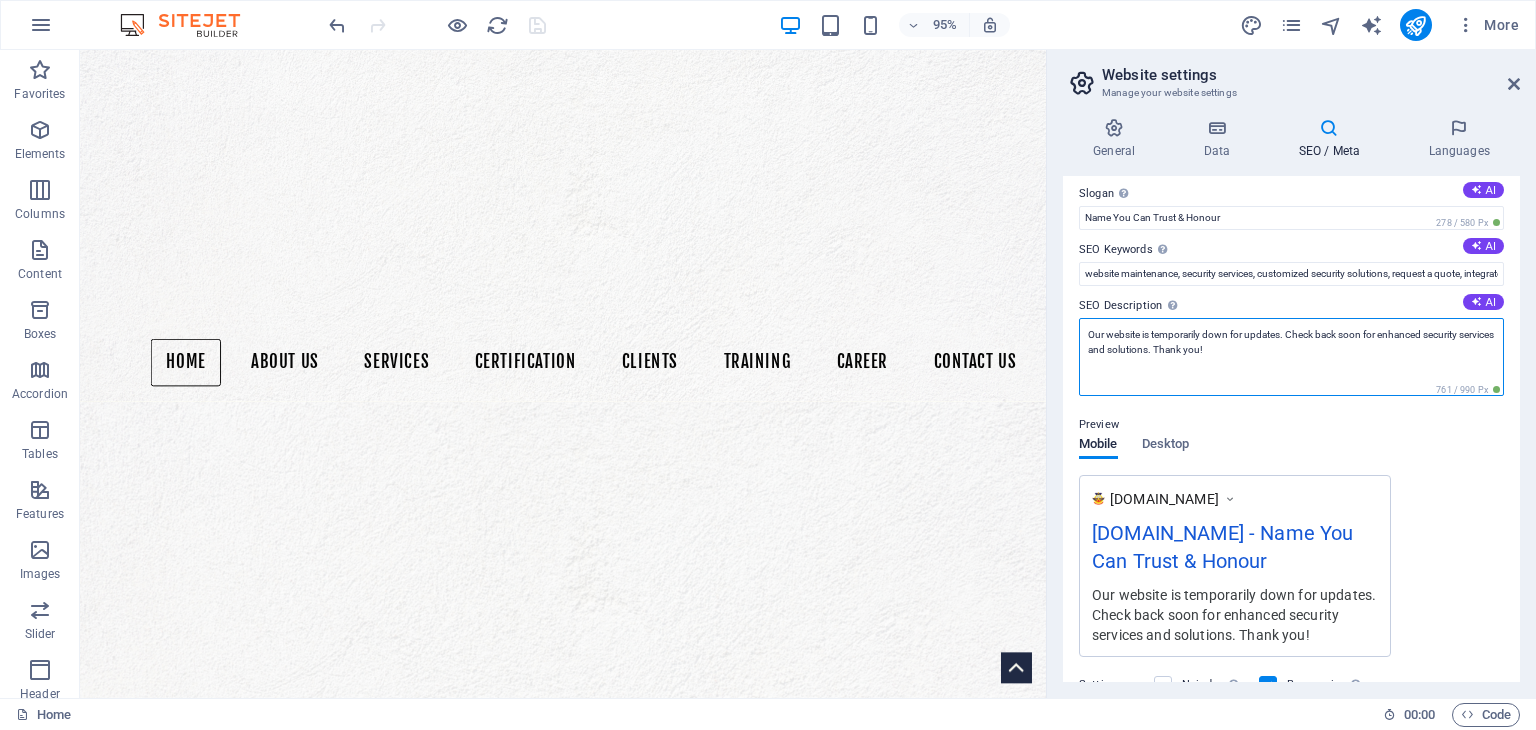 paste on "Kawalan Keselamatan Anugerah Sdn. Bhd. (KKASB), established in 1998, is a premier provider of licensed uniformed guards in Malaysia. Originally founded in Johor Bahru, the company services local banks, businesses, and government agencies.
Anugerah has developed a strong reputation in the security industry, serving prestigious corporations, residential communities, and various institutions throughout Malaysia. Dedicated to excellence, we offer comprehensive security solutions tailored to the evolving needs of our clients.
Our mission is to be the leading security services provider in Malaysia, delivering world-class integrated solutions while ensuring exceptional customer satisfaction." 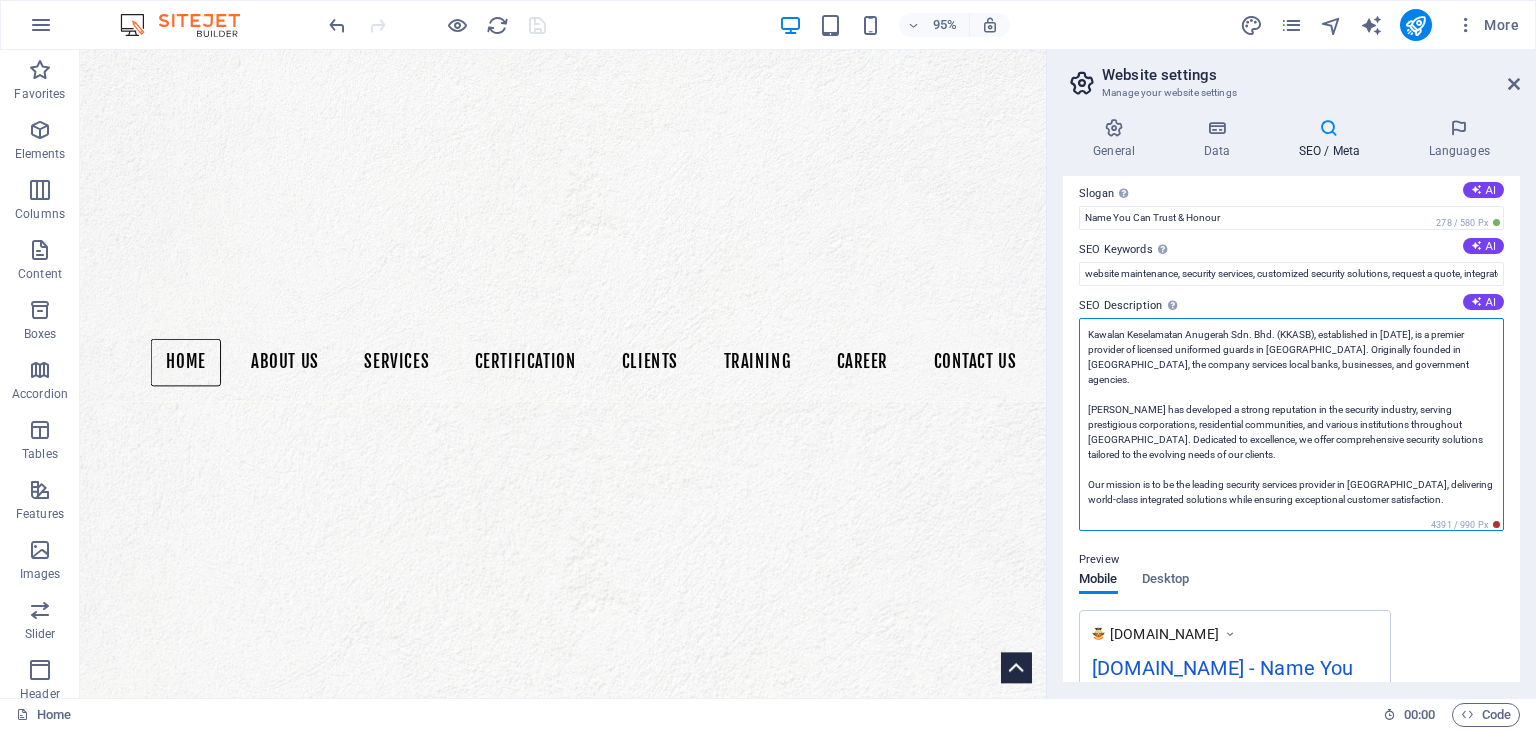 scroll, scrollTop: 0, scrollLeft: 0, axis: both 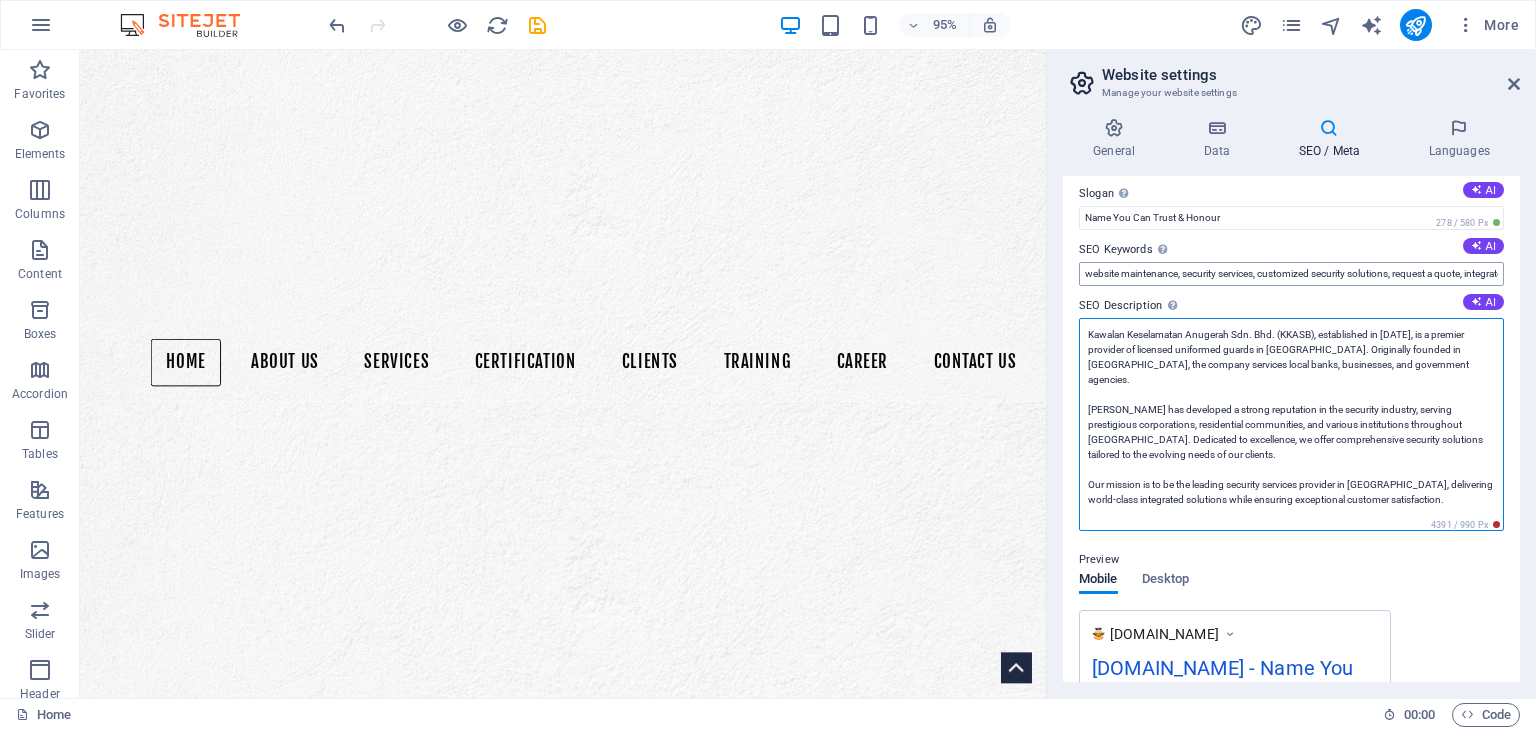 type on "Kawalan Keselamatan Anugerah Sdn. Bhd. (KKASB), established in 1998, is a premier provider of licensed uniformed guards in Malaysia. Originally founded in Johor Bahru, the company services local banks, businesses, and government agencies.
Anugerah has developed a strong reputation in the security industry, serving prestigious corporations, residential communities, and various institutions throughout Malaysia. Dedicated to excellence, we offer comprehensive security solutions tailored to the evolving needs of our clients.
Our mission is to be the leading security services provider in Malaysia, delivering world-class integrated solutions while ensuring exceptional customer satisfaction." 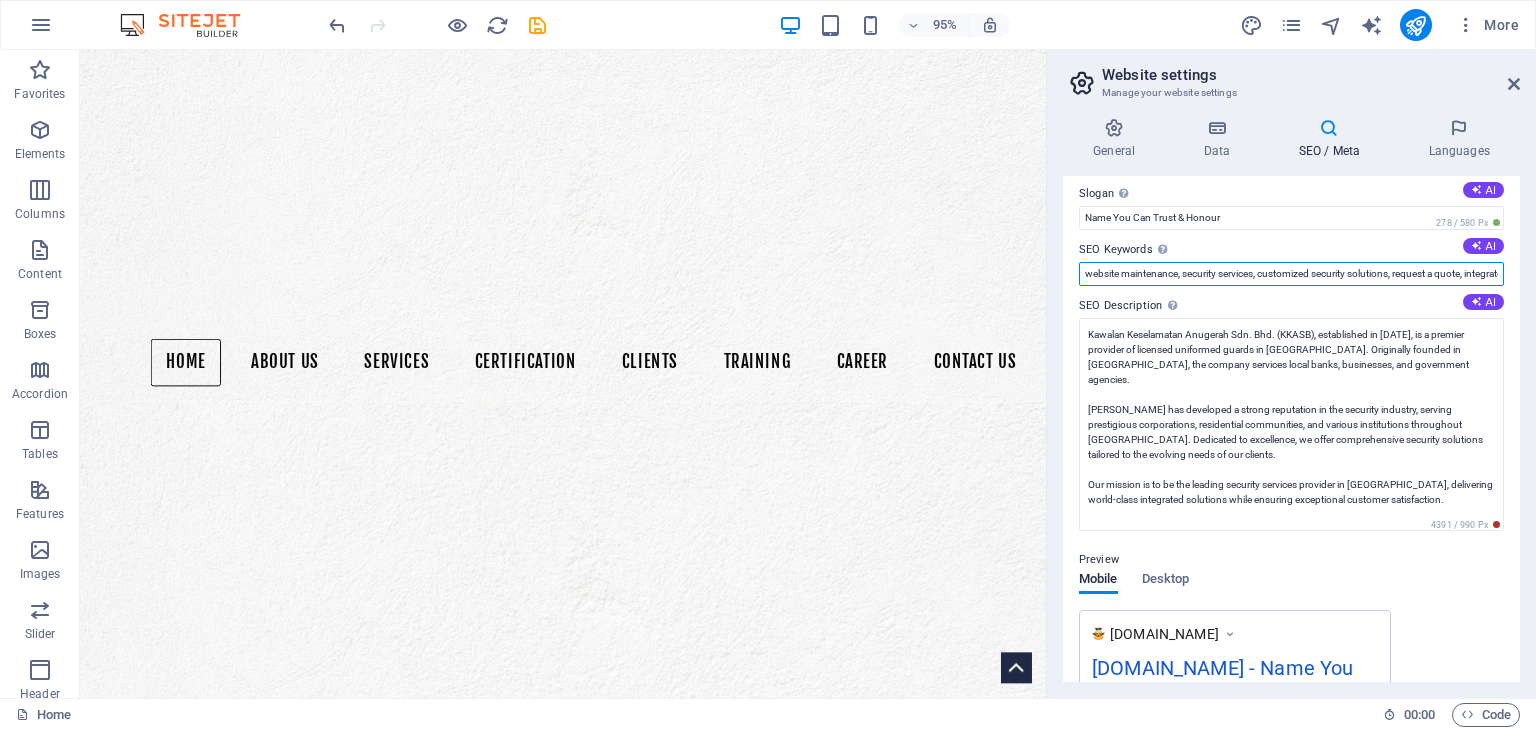 click on "website maintenance, security services, customized security solutions, request a quote, integrated security systems, Kawalan Keselamatan Anugerah" at bounding box center [1291, 274] 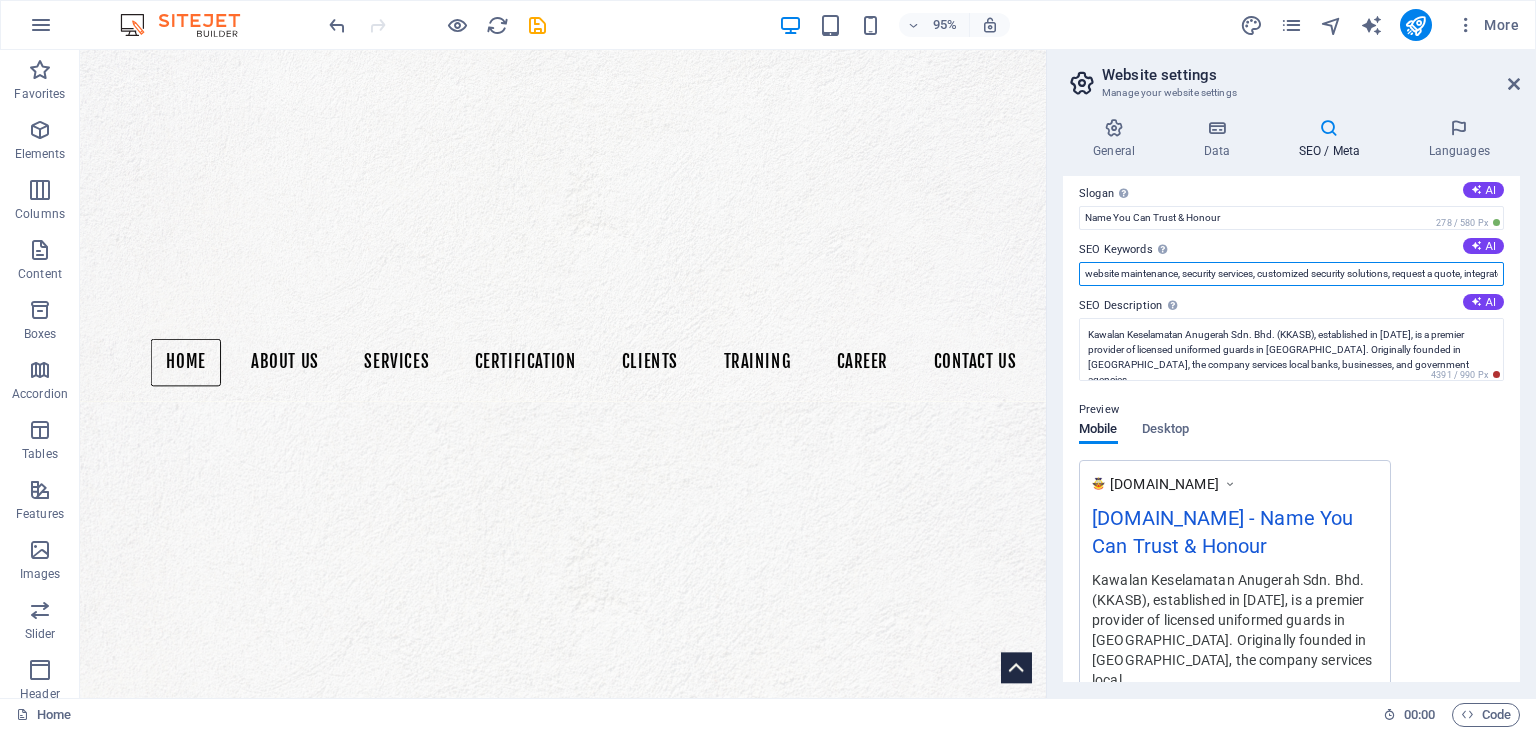 click on "website maintenance, security services, customized security solutions, request a quote, integrated security systems, Kawalan Keselamatan Anugerah" at bounding box center (1291, 274) 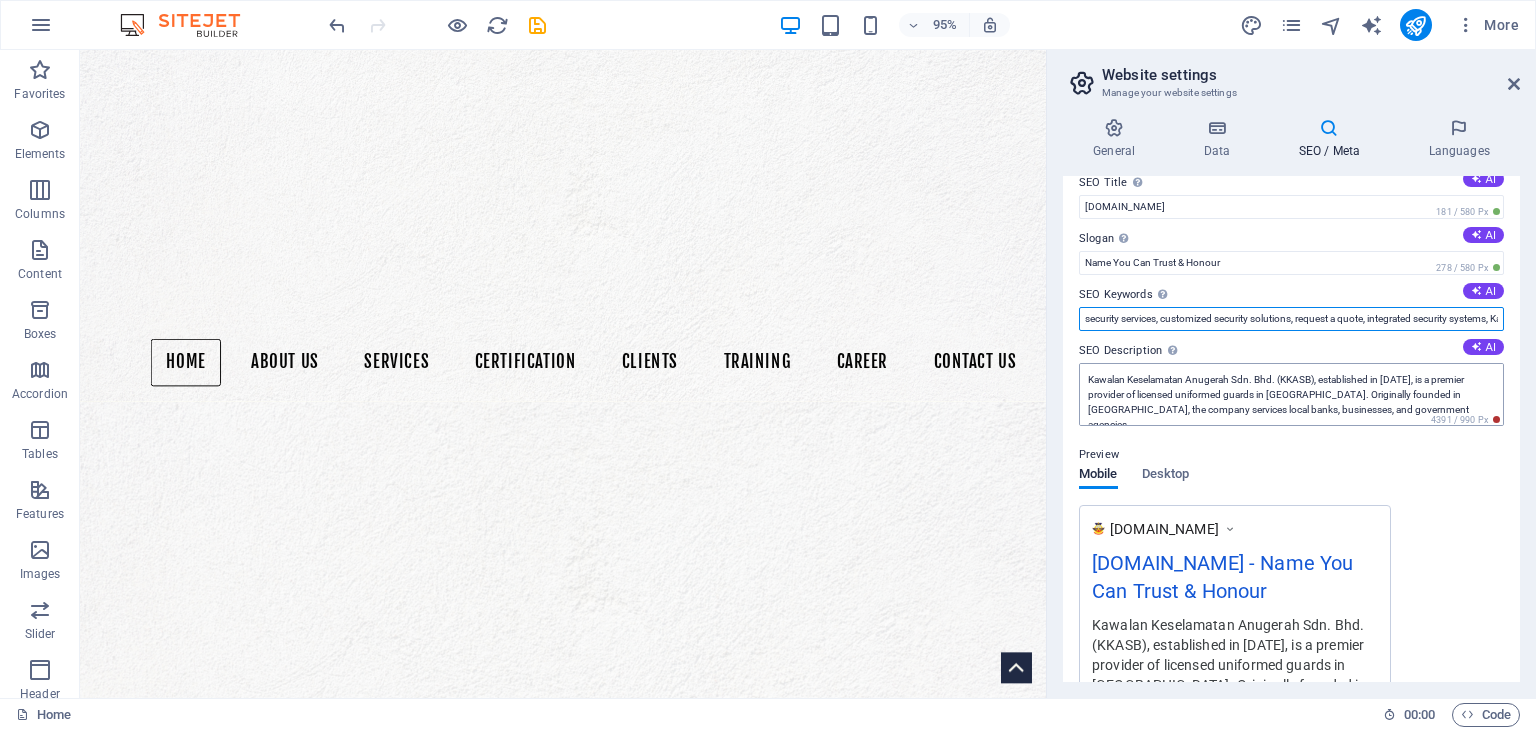 scroll, scrollTop: 0, scrollLeft: 0, axis: both 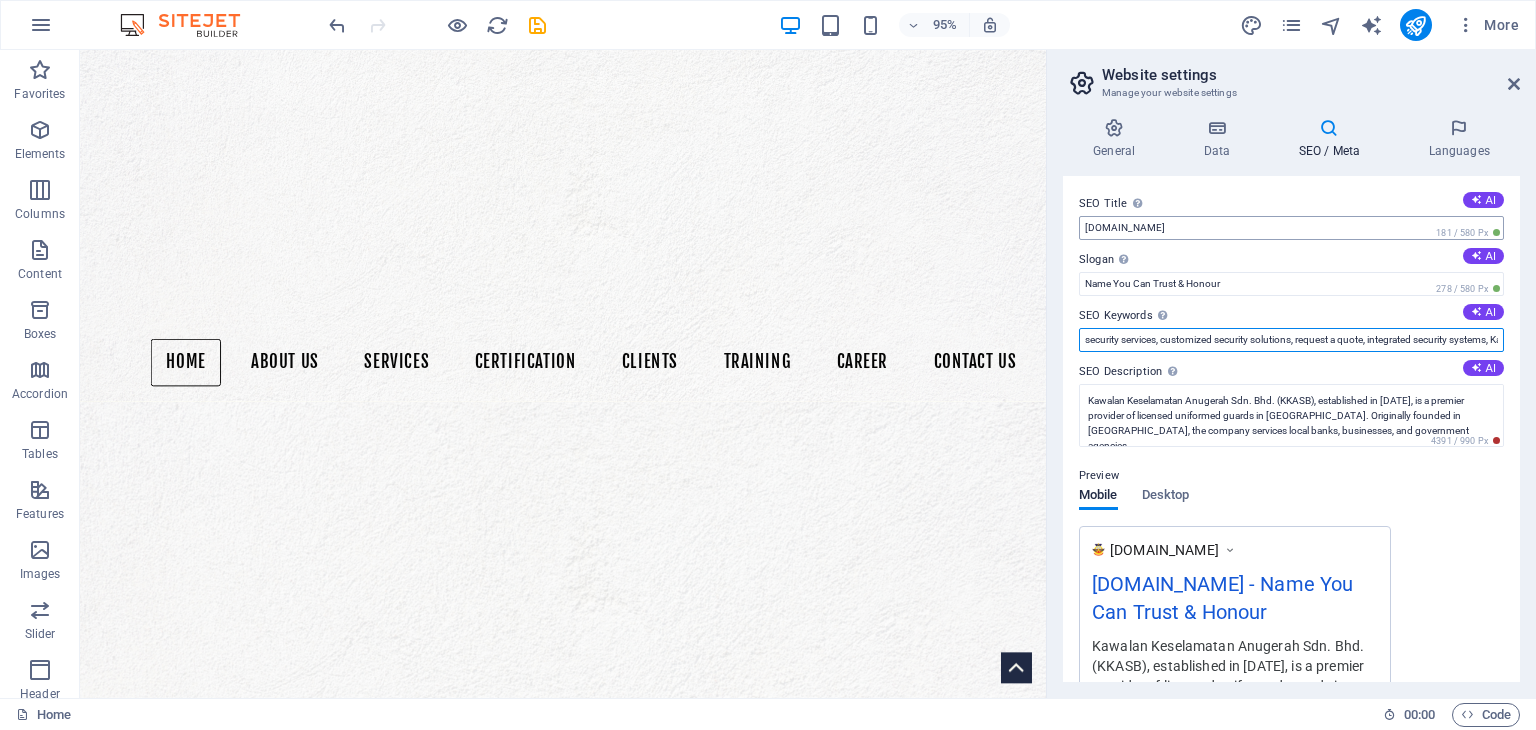 type on "security services, customized security solutions, request a quote, integrated security systems, Kawalan Keselamatan Anugerah" 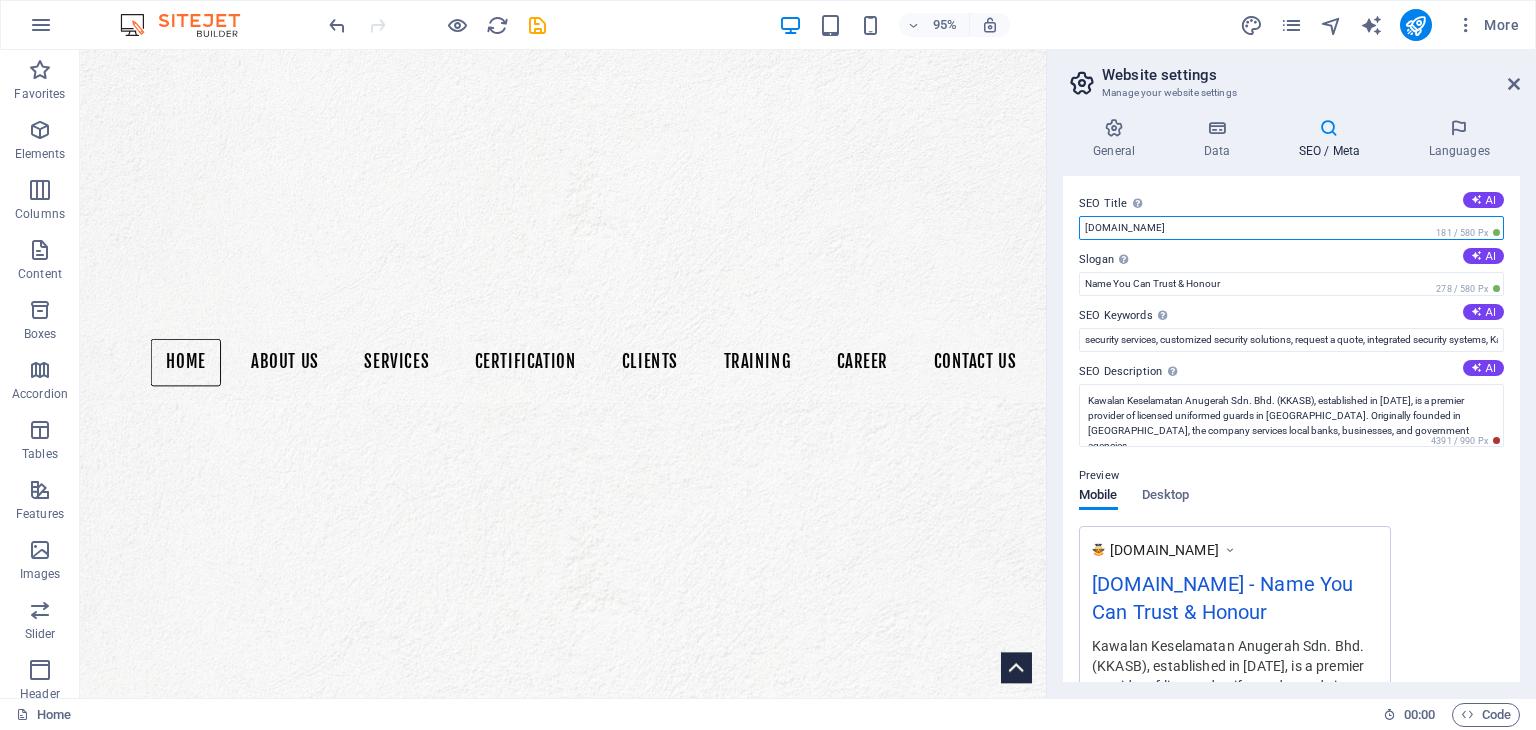 drag, startPoint x: 1288, startPoint y: 285, endPoint x: 1014, endPoint y: 233, distance: 278.89066 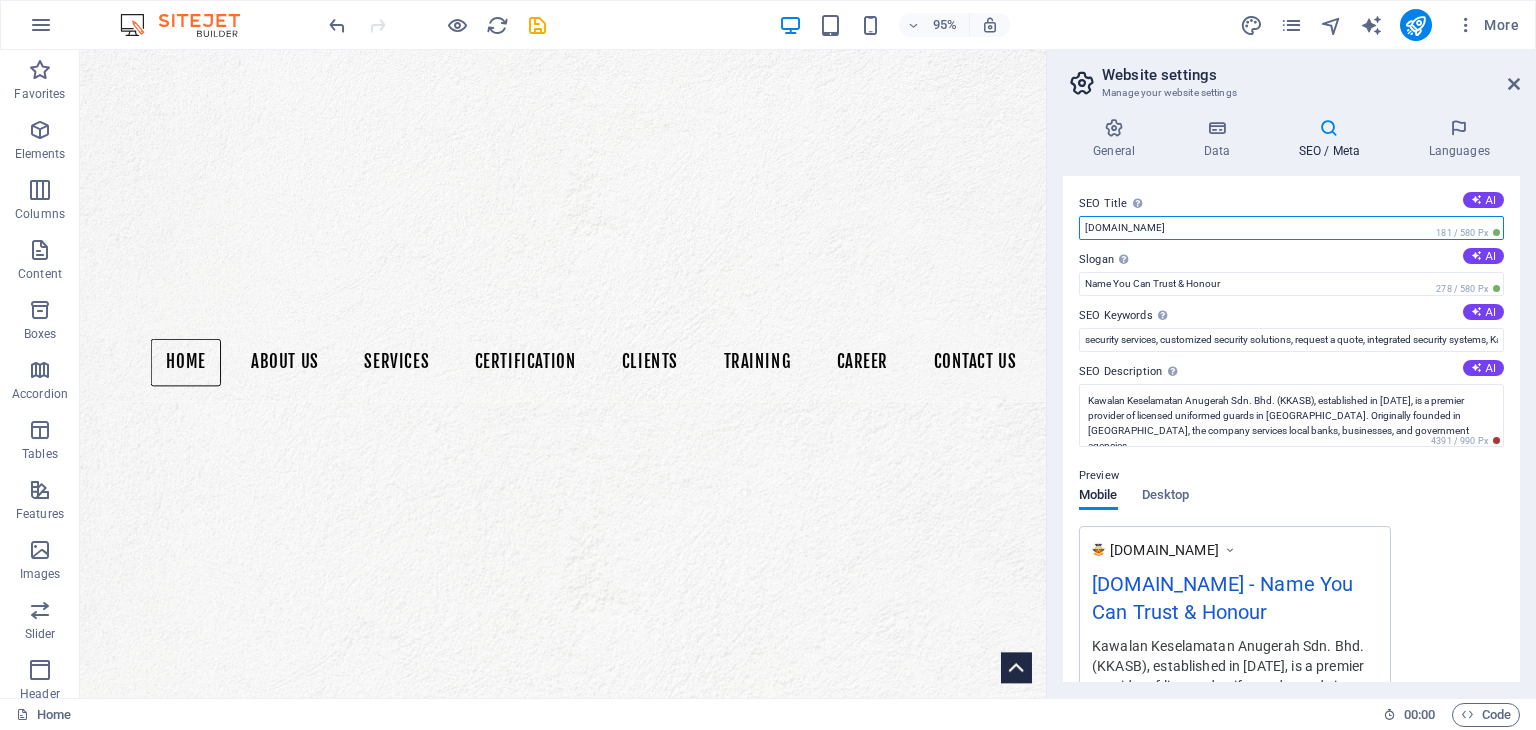 click on "anugerahgroup.com" at bounding box center [1291, 228] 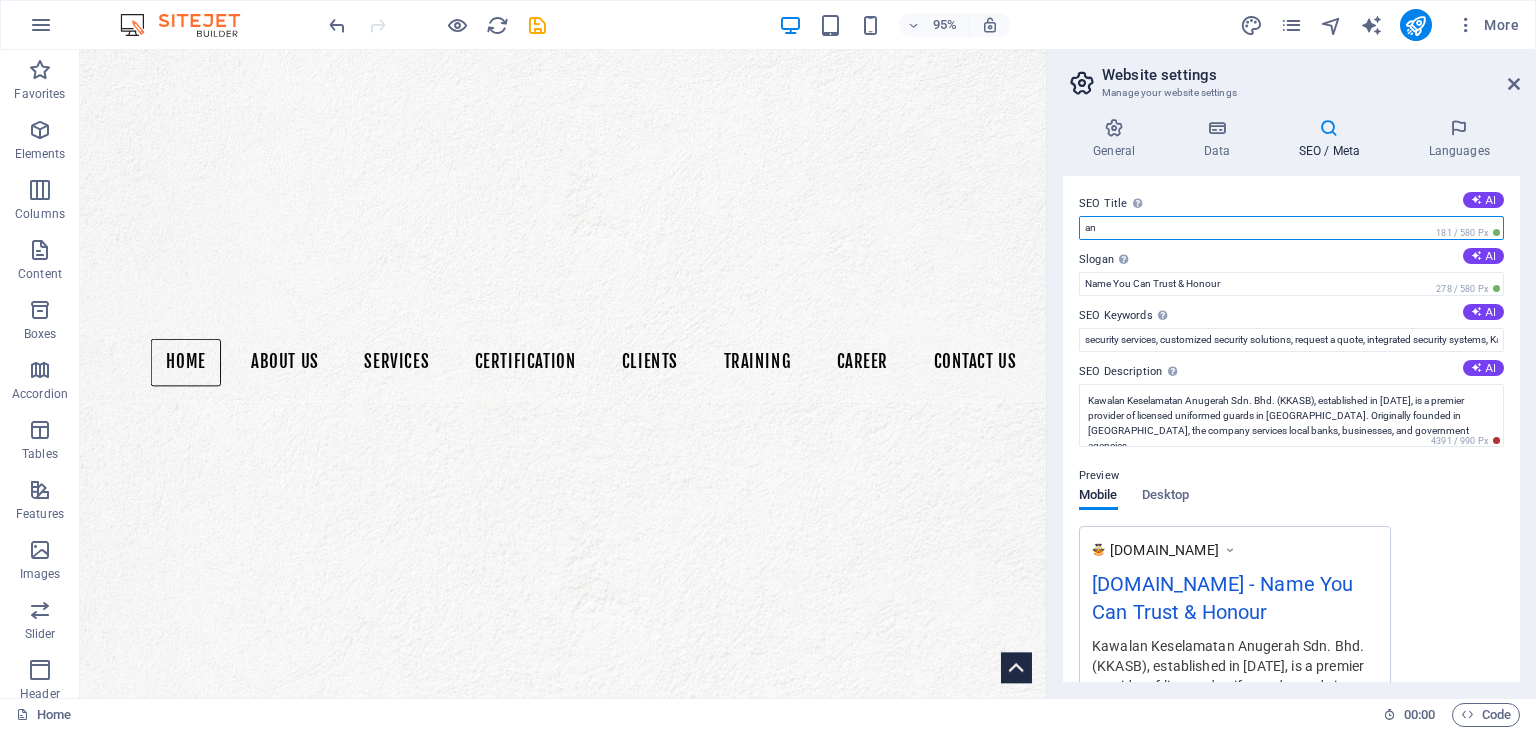 type on "a" 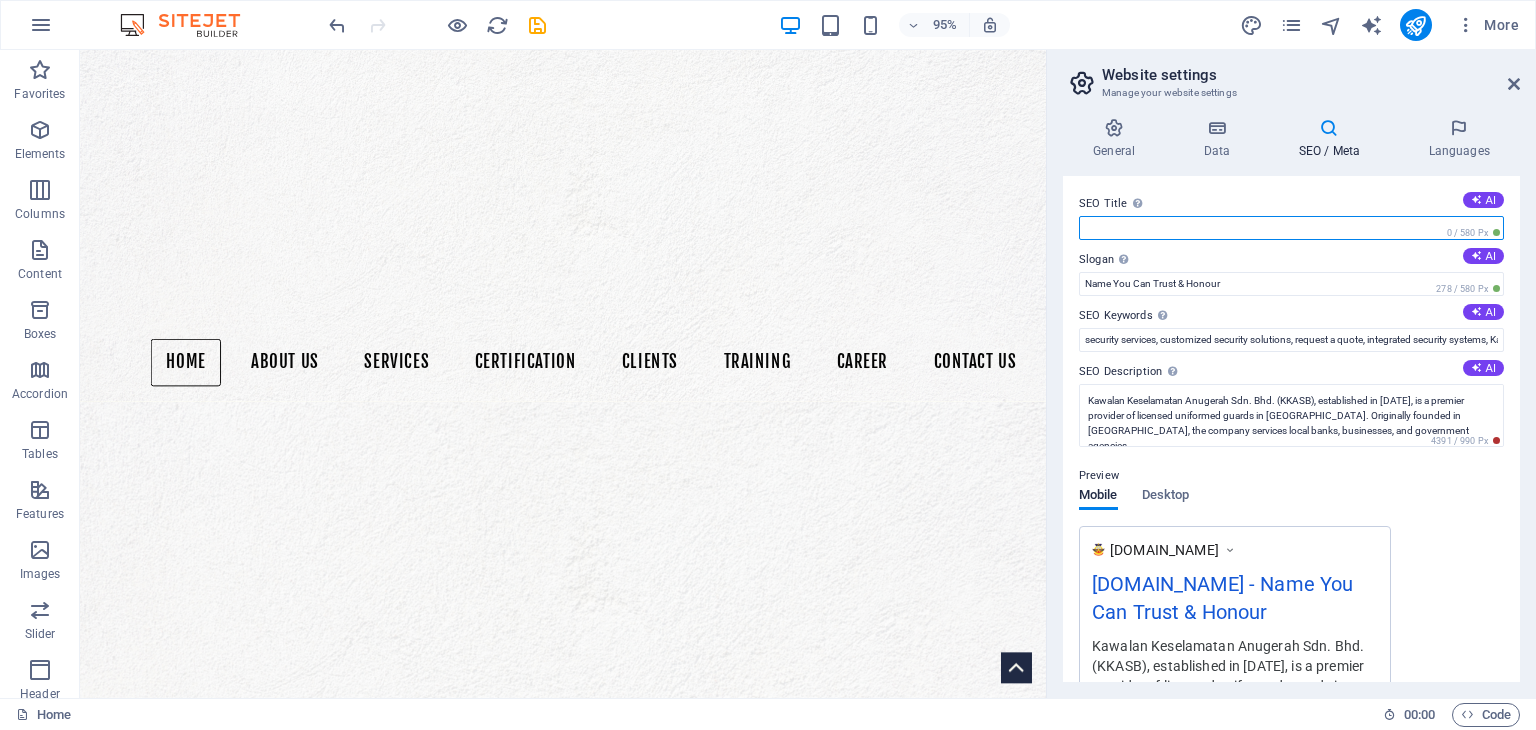 type on "K" 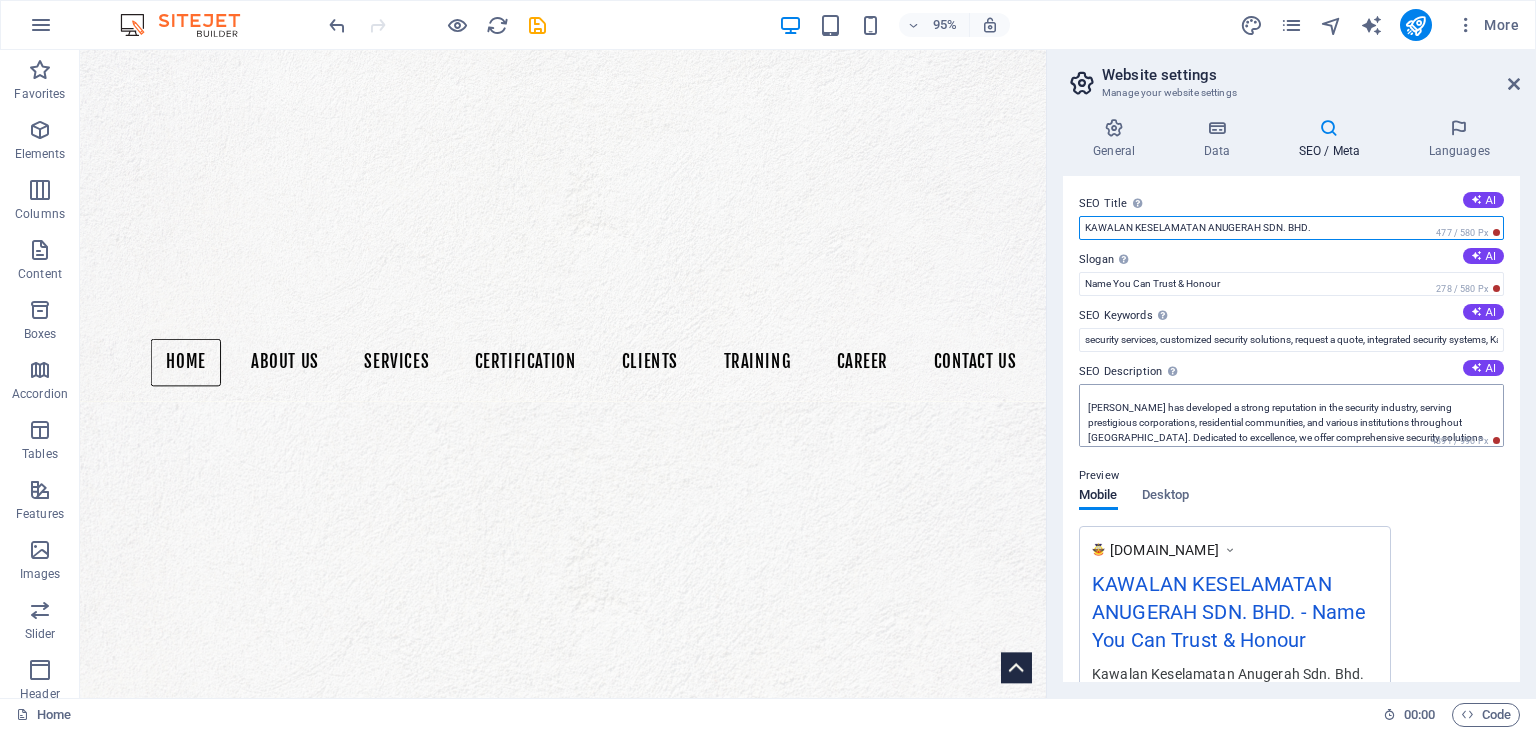 scroll, scrollTop: 120, scrollLeft: 0, axis: vertical 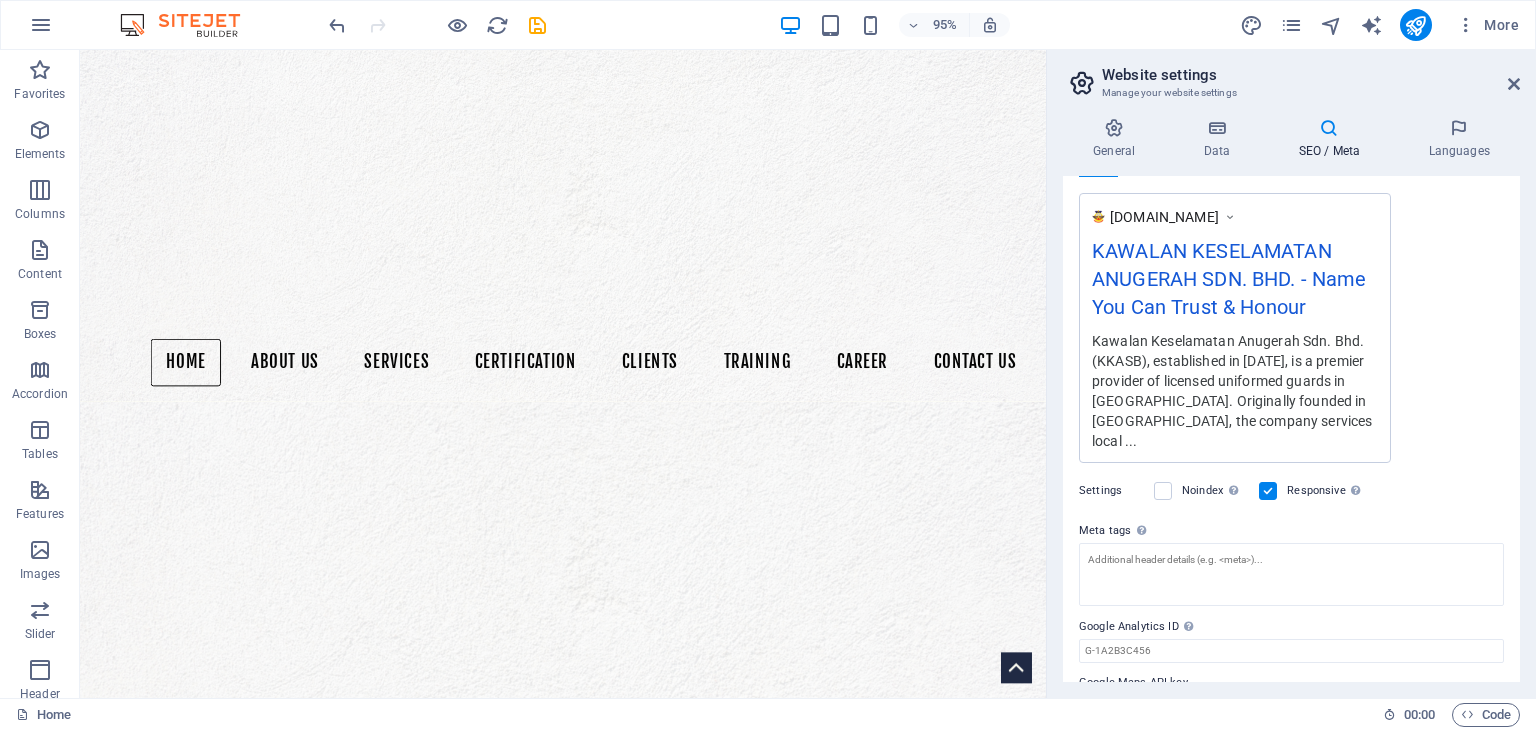type on "KAWALAN KESELAMATAN ANUGERAH SDN. BHD." 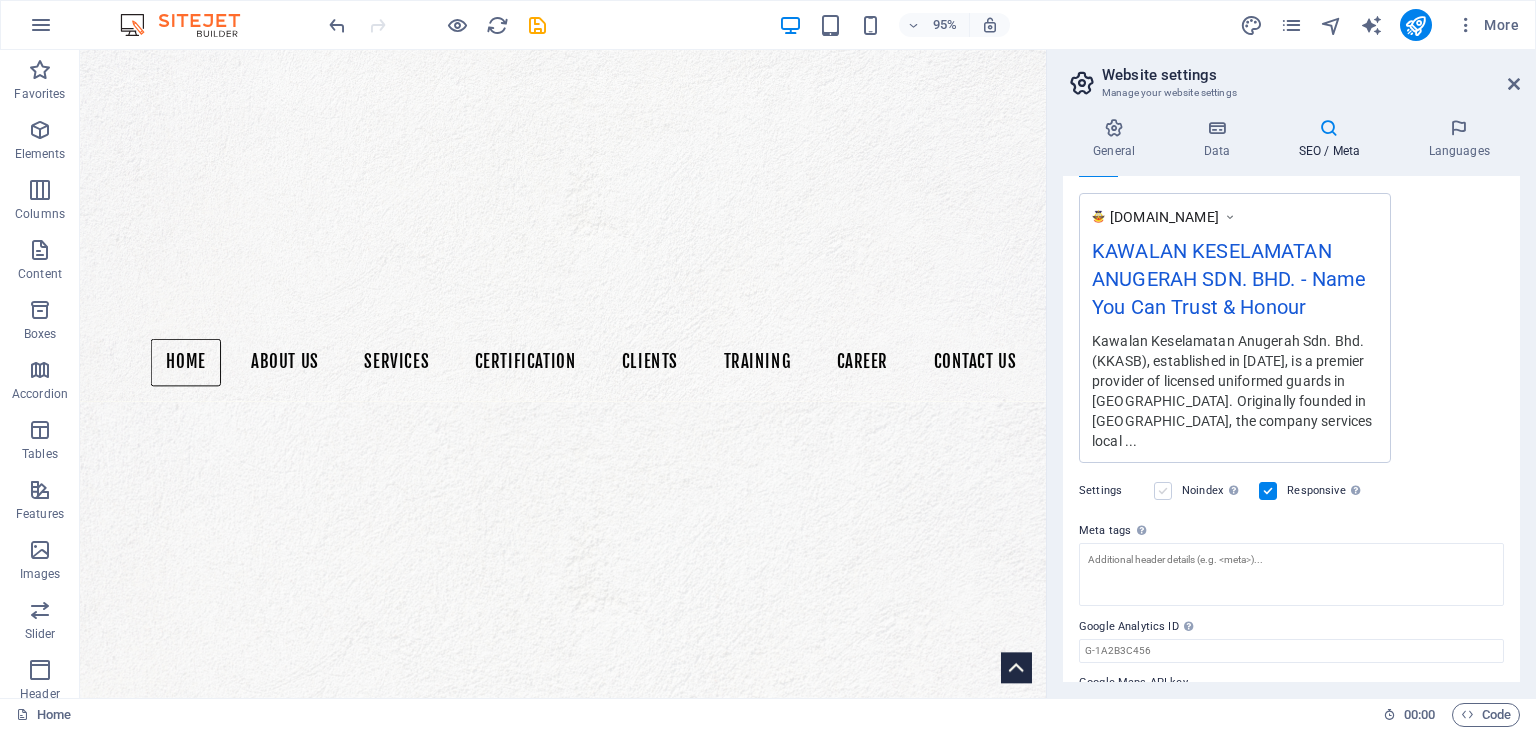 click at bounding box center (1163, 491) 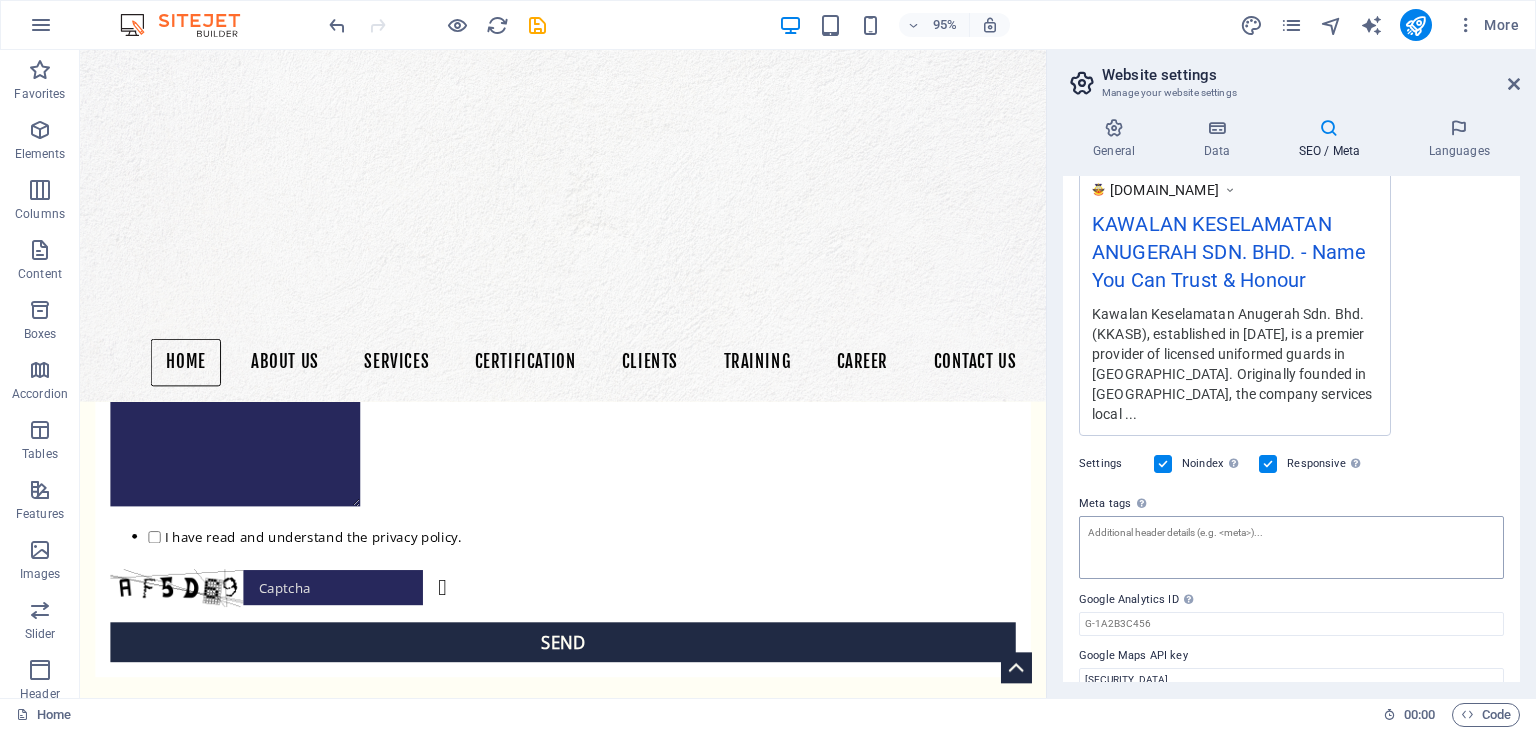 scroll, scrollTop: 364, scrollLeft: 0, axis: vertical 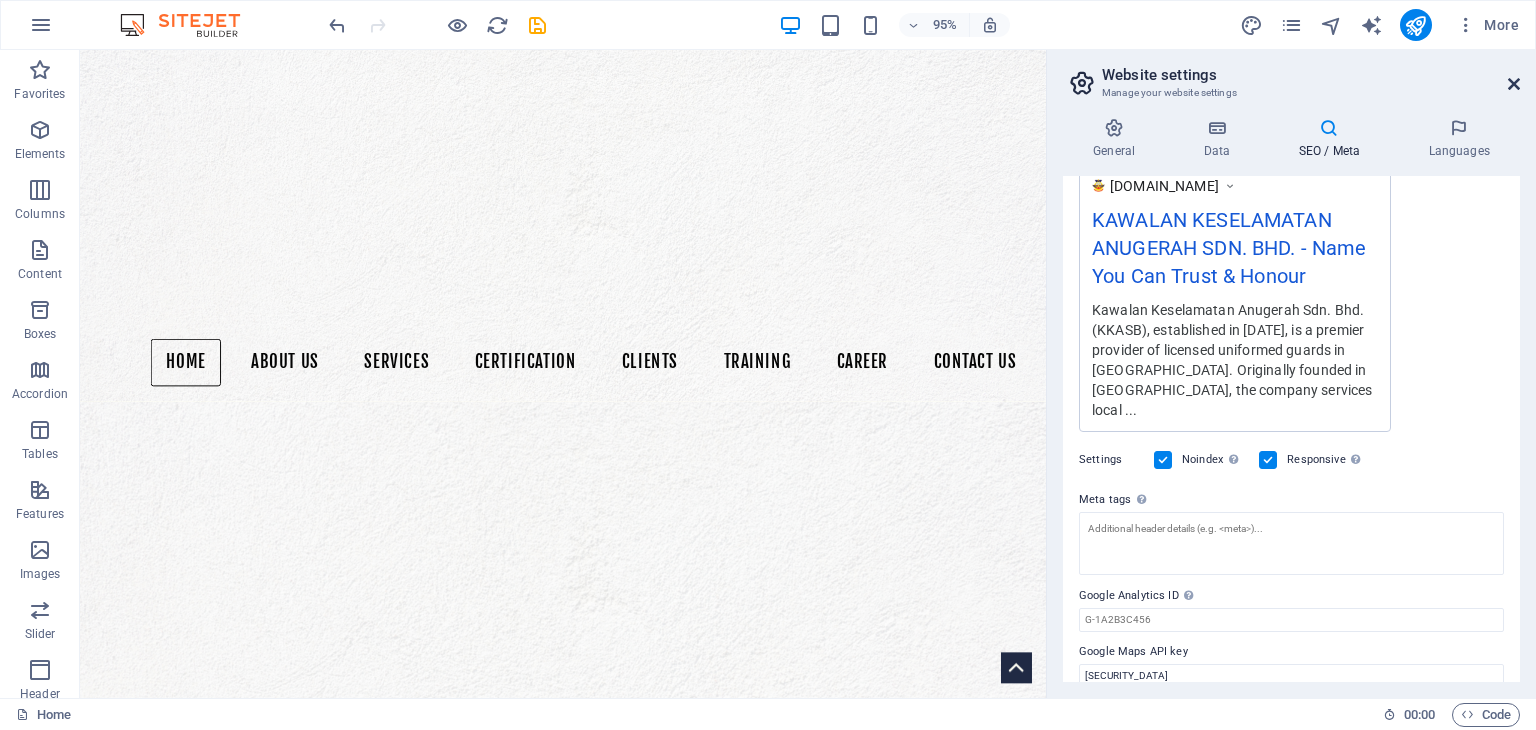 click at bounding box center [1514, 84] 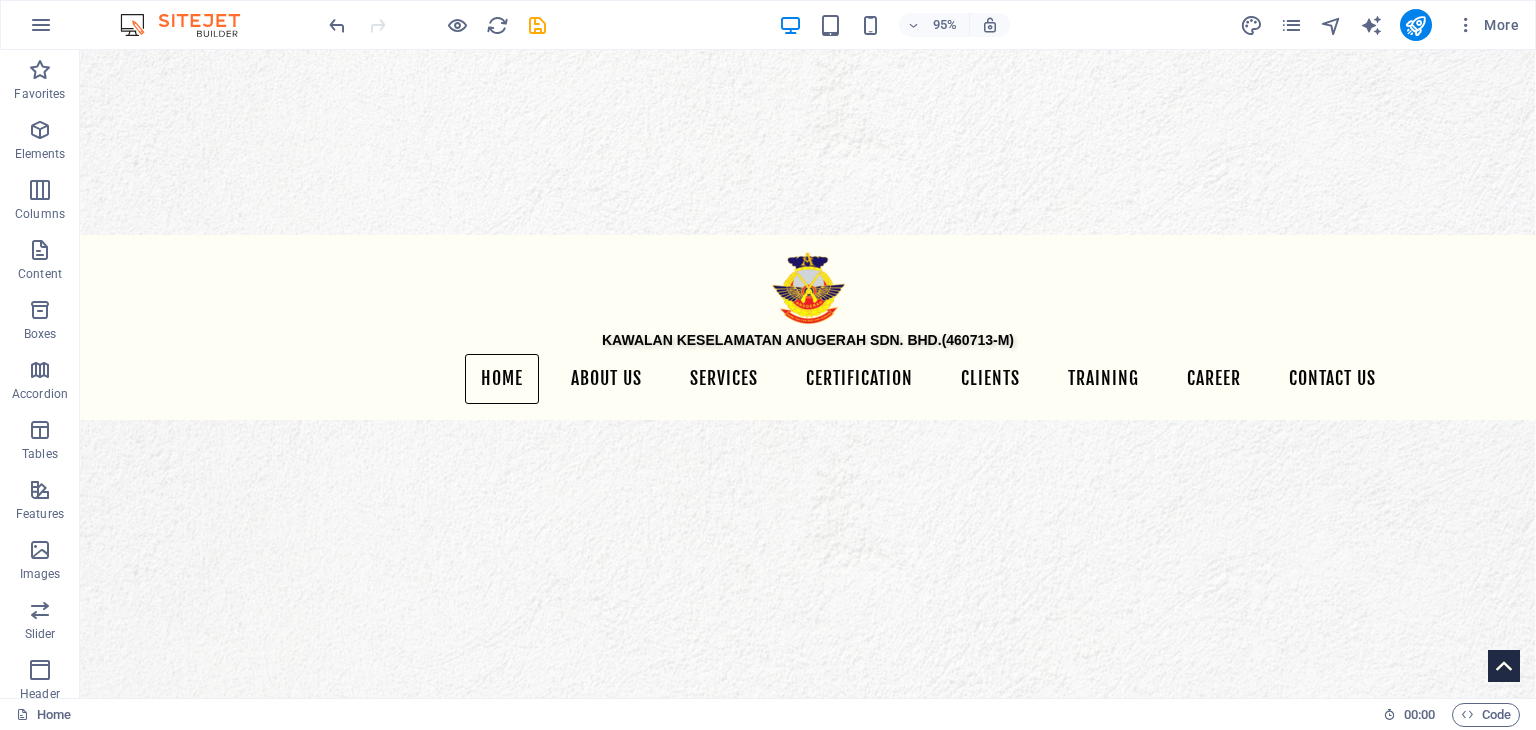 scroll, scrollTop: 2153, scrollLeft: 0, axis: vertical 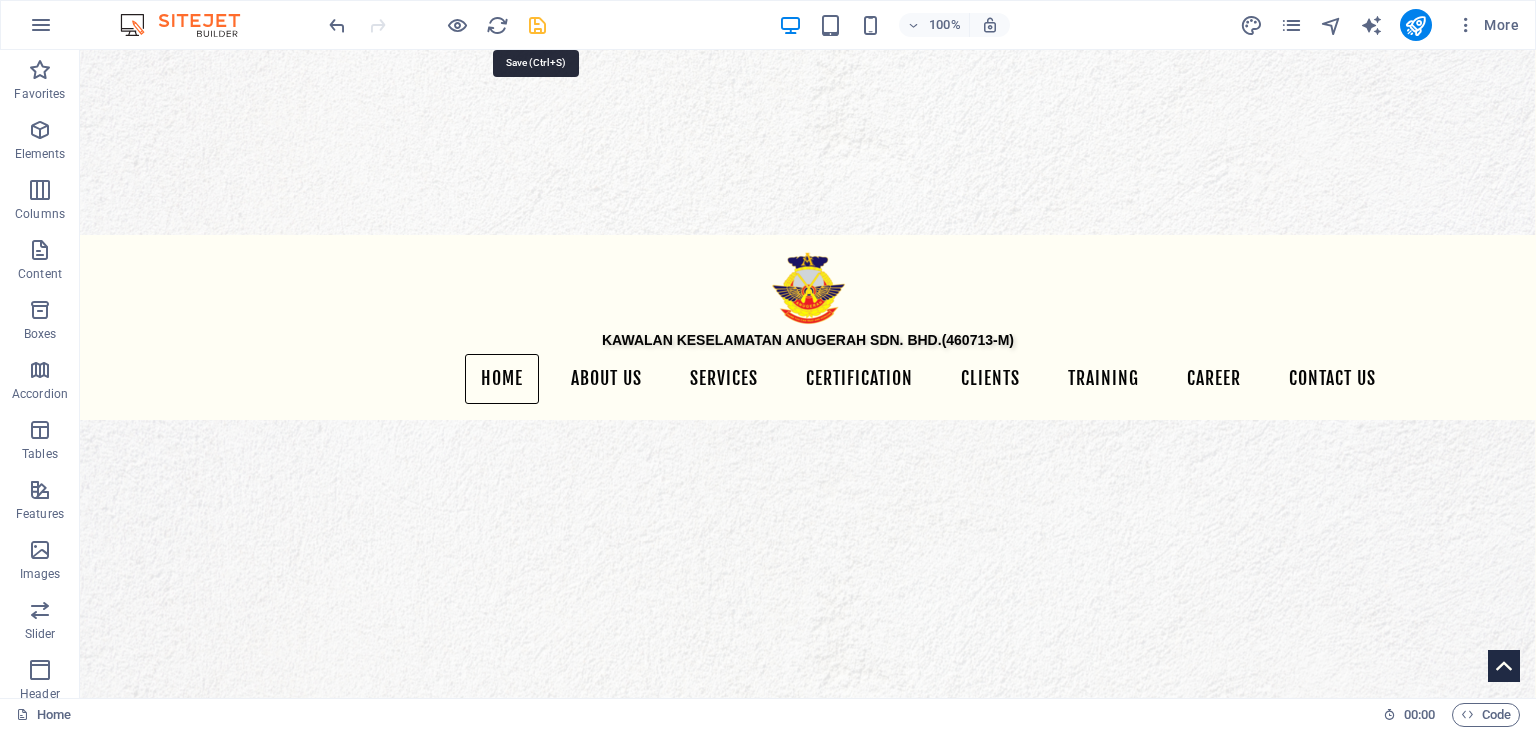 drag, startPoint x: 538, startPoint y: 28, endPoint x: 480, endPoint y: 2, distance: 63.560993 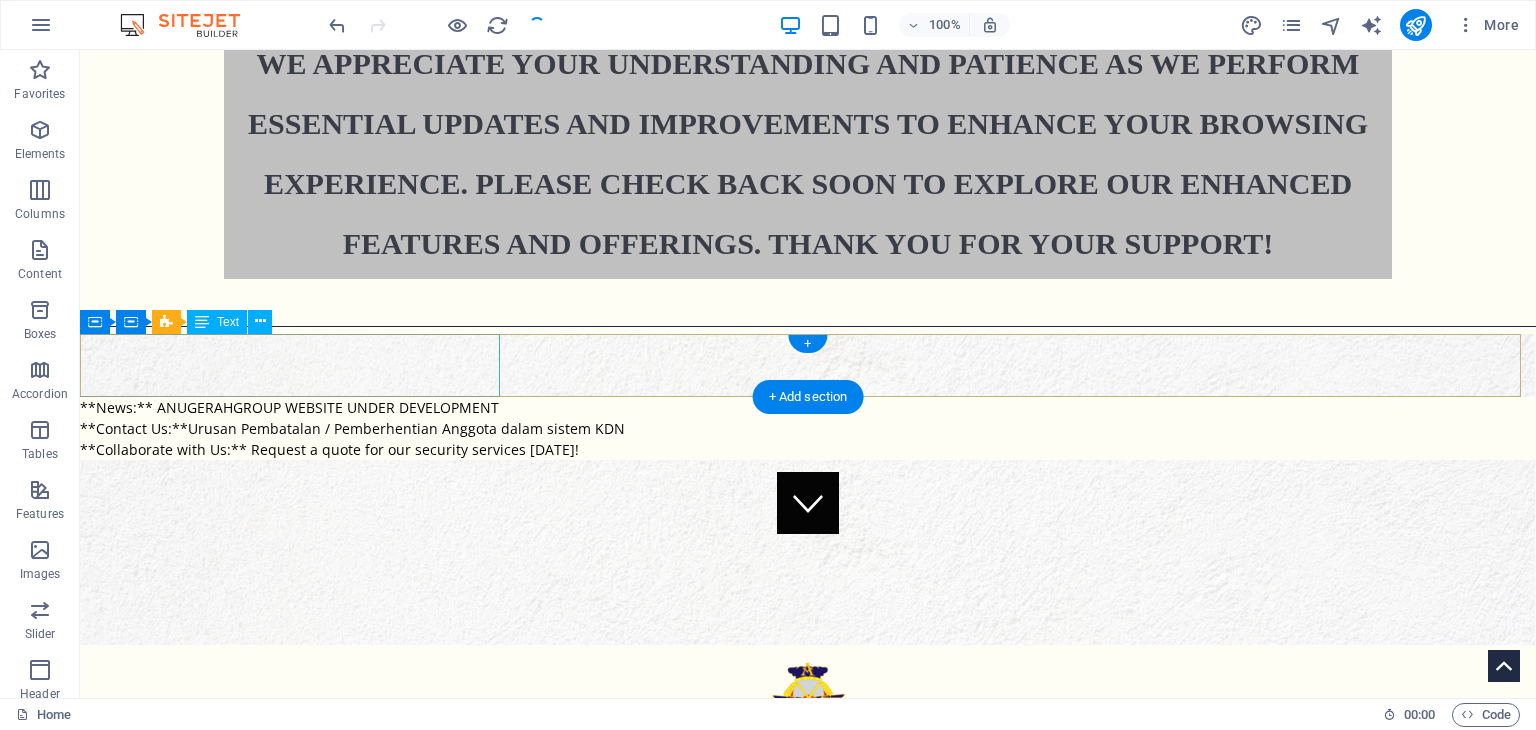 scroll, scrollTop: 0, scrollLeft: 0, axis: both 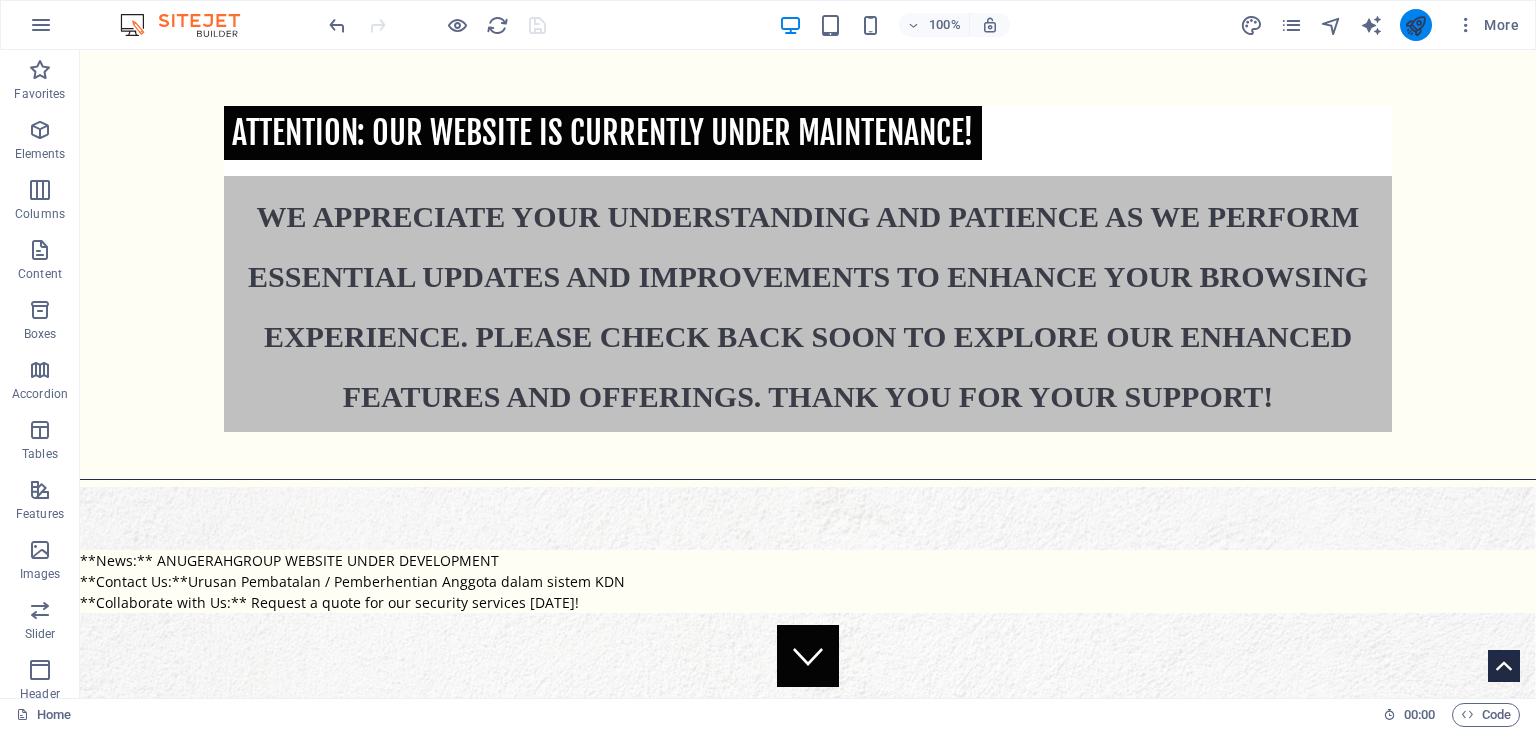 click at bounding box center [1416, 25] 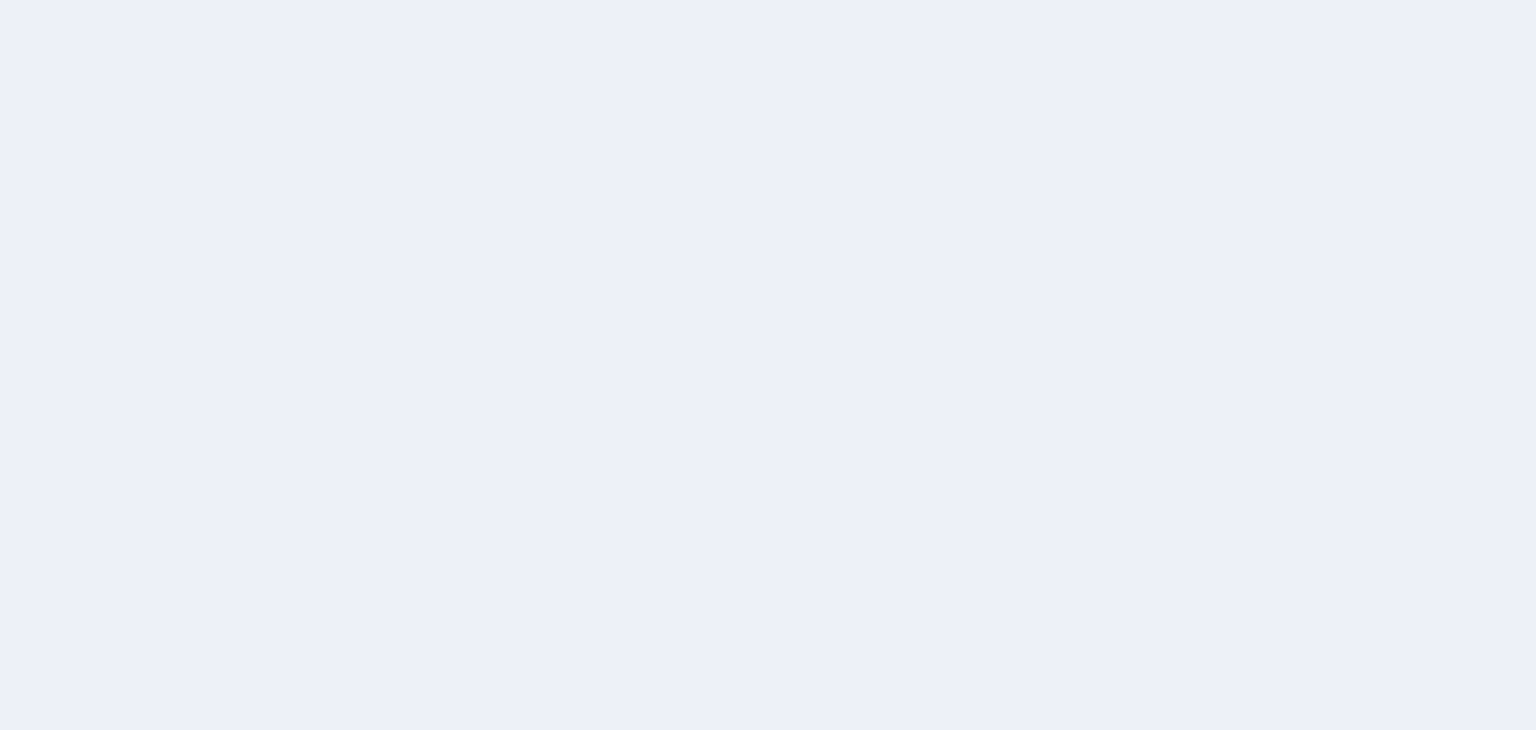 scroll, scrollTop: 0, scrollLeft: 0, axis: both 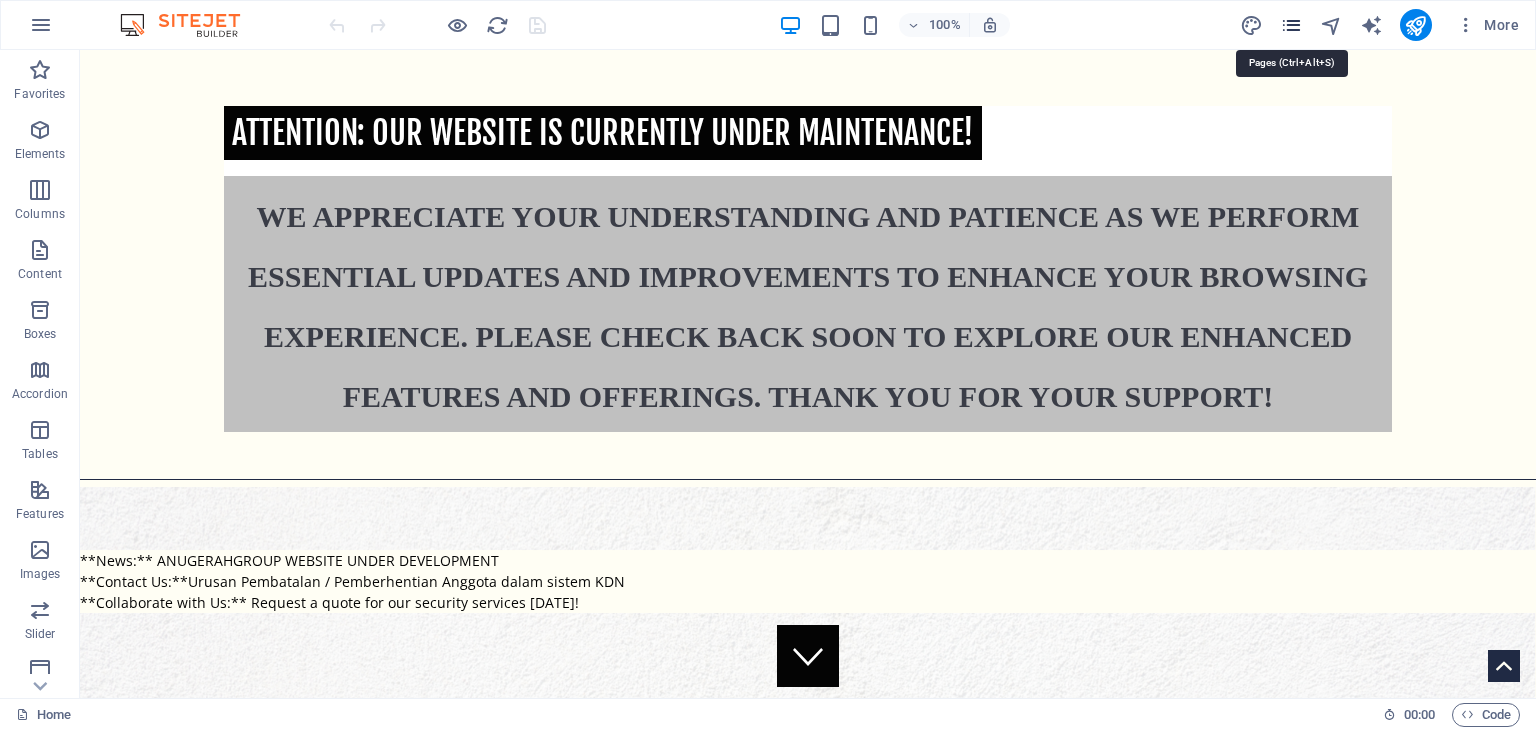 click at bounding box center (1291, 25) 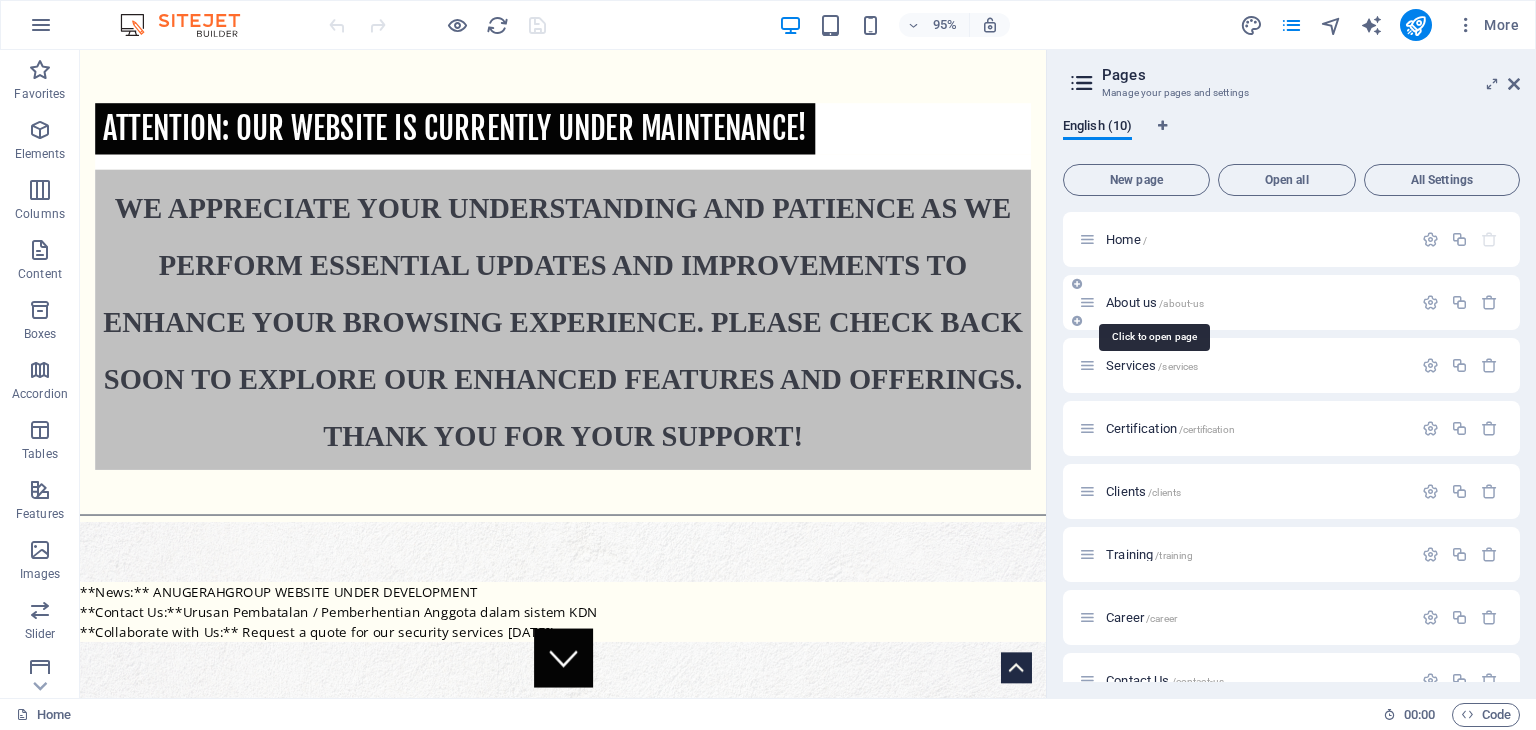 click on "About us /about-us" at bounding box center [1155, 302] 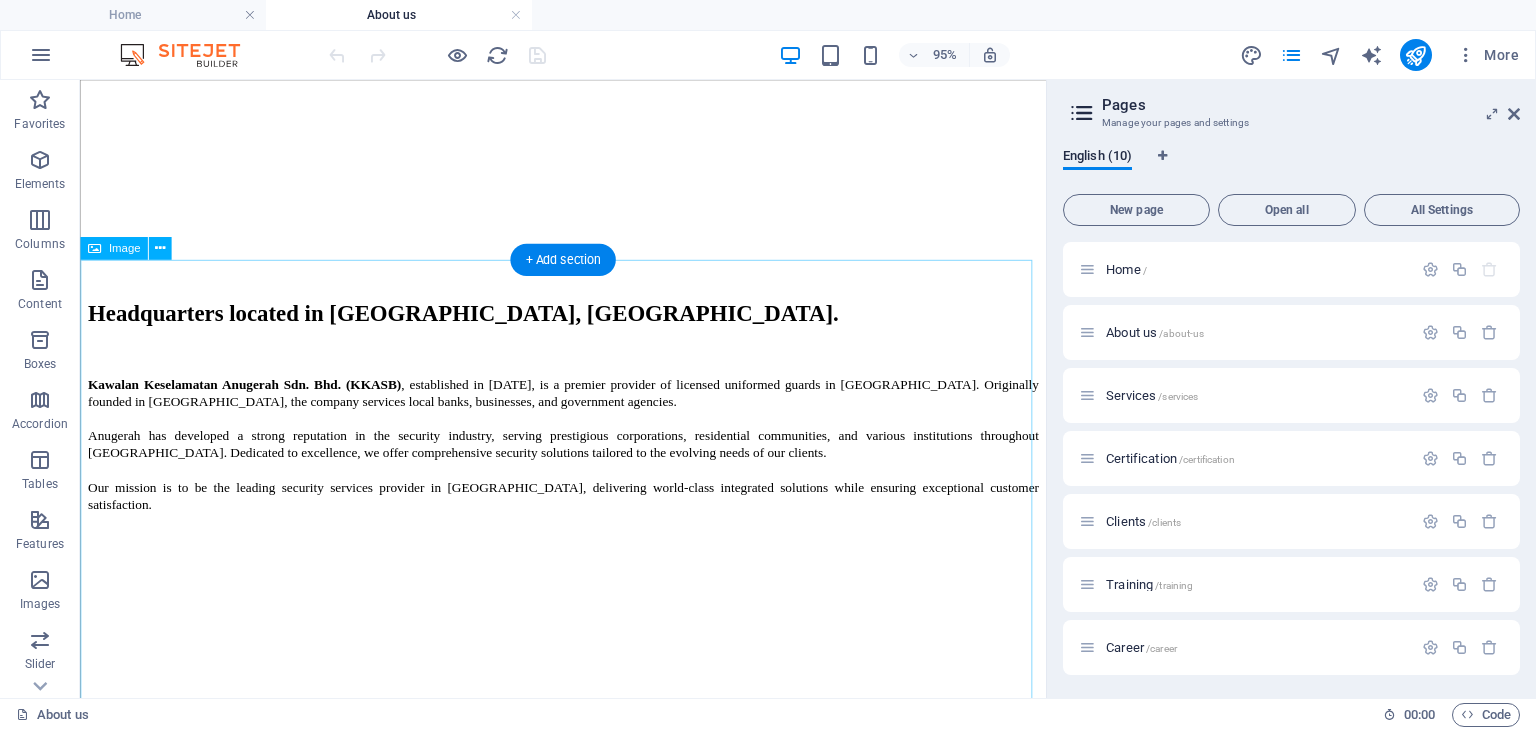 scroll, scrollTop: 2800, scrollLeft: 0, axis: vertical 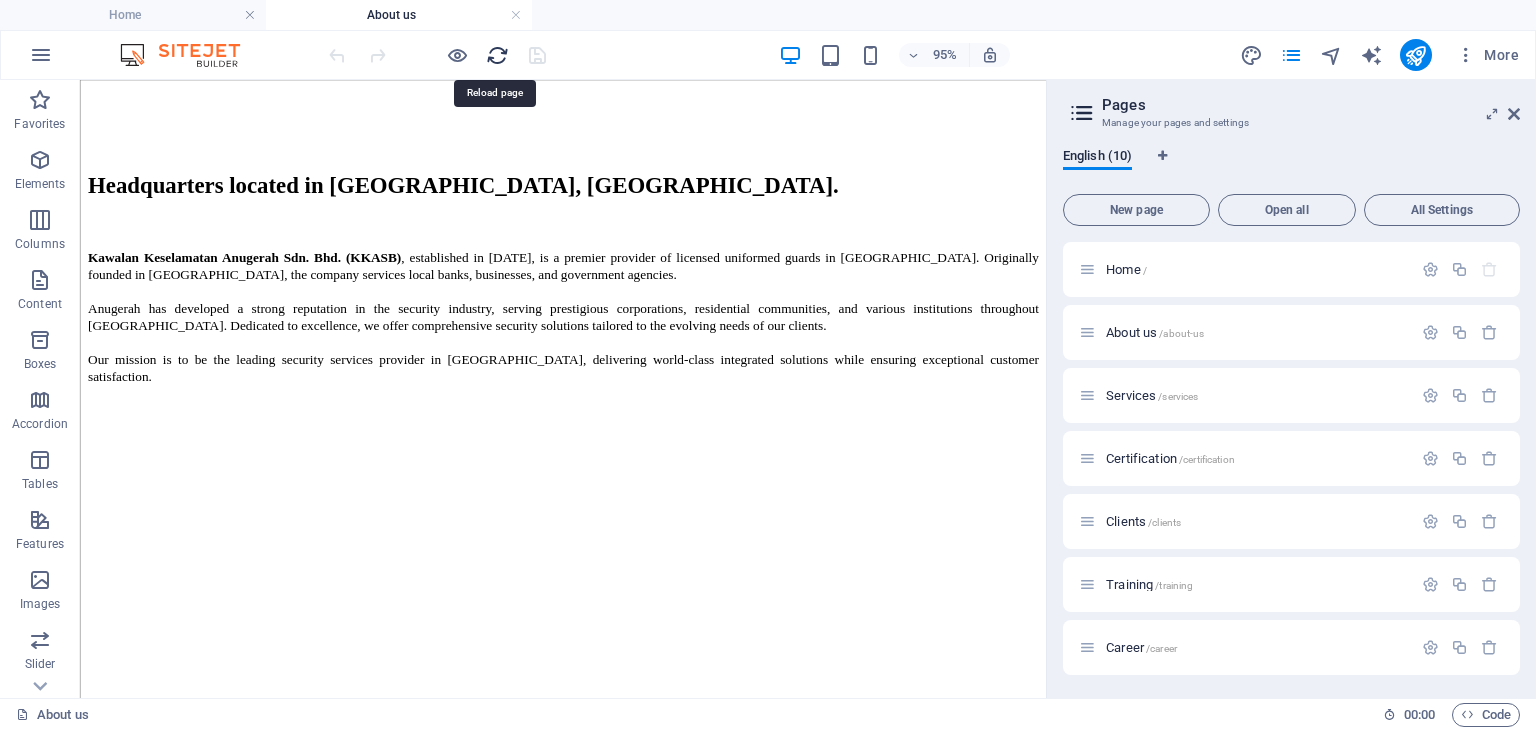 click at bounding box center [497, 55] 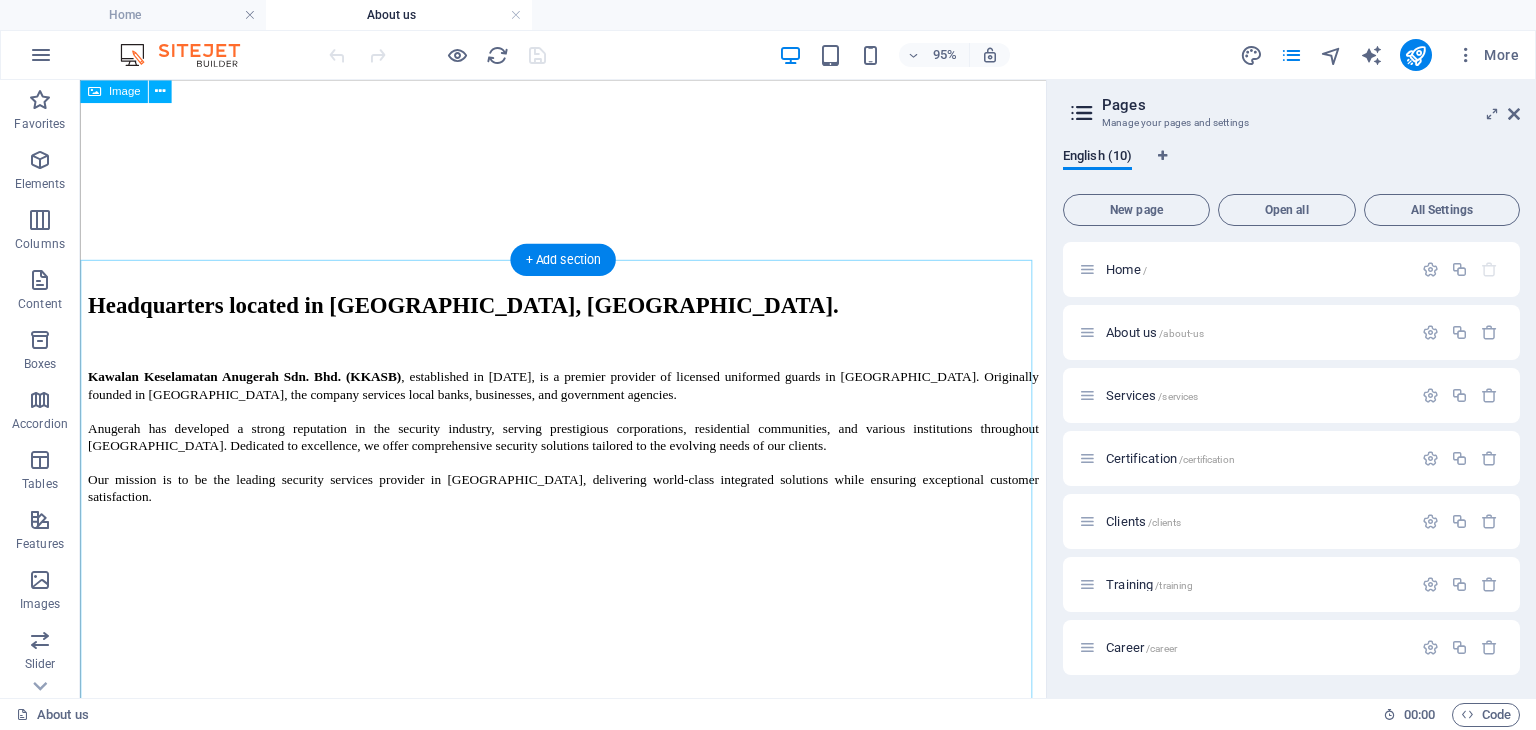 scroll, scrollTop: 2666, scrollLeft: 0, axis: vertical 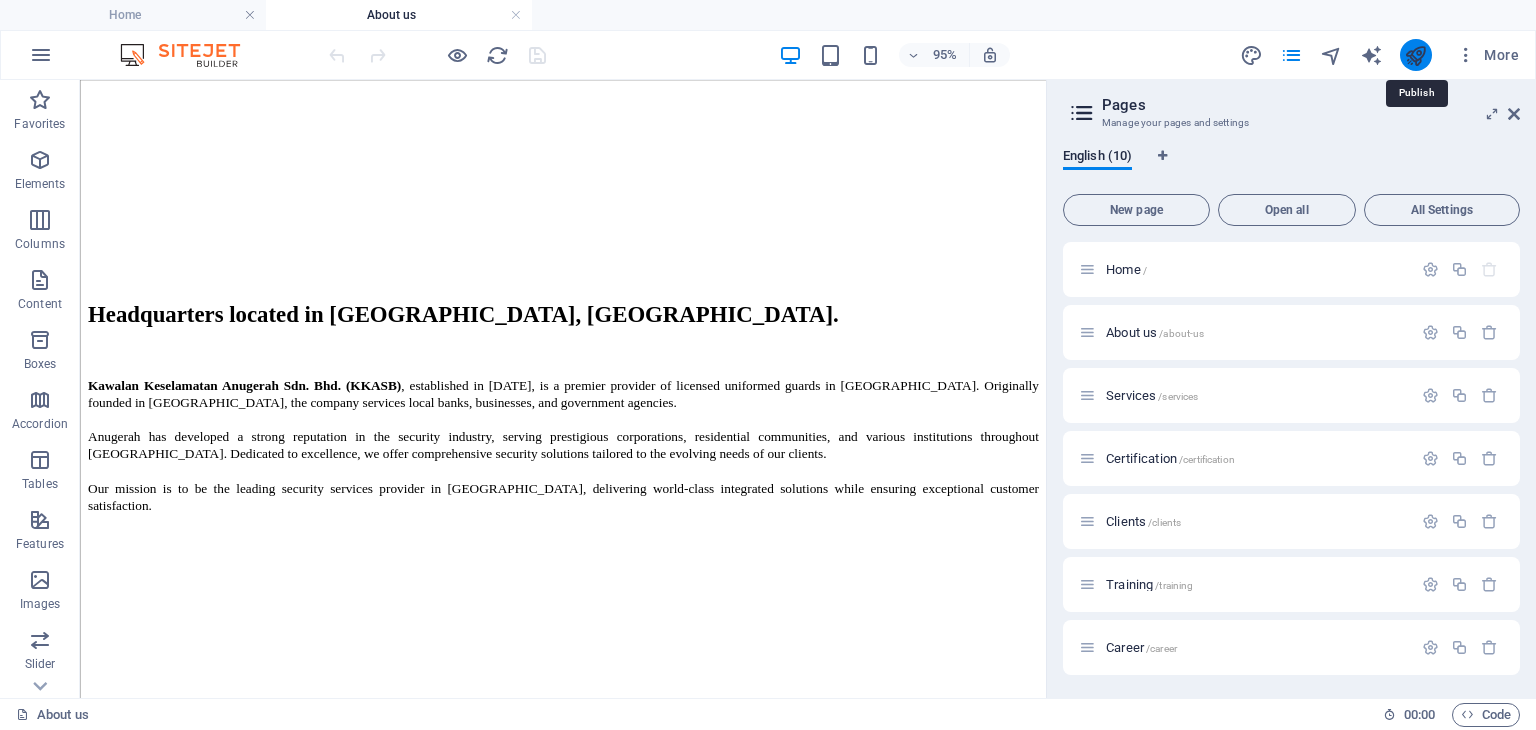 click at bounding box center [1415, 55] 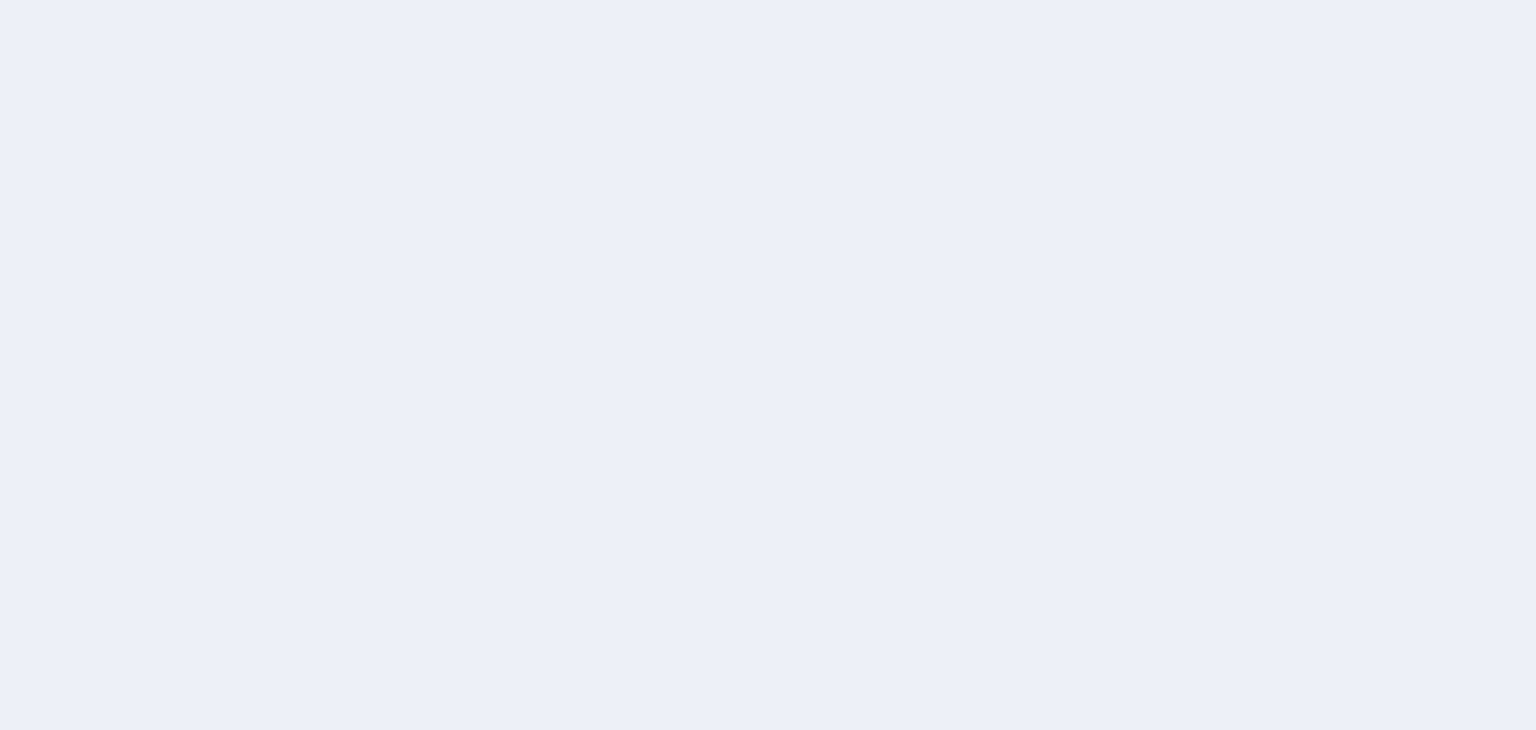 scroll, scrollTop: 0, scrollLeft: 0, axis: both 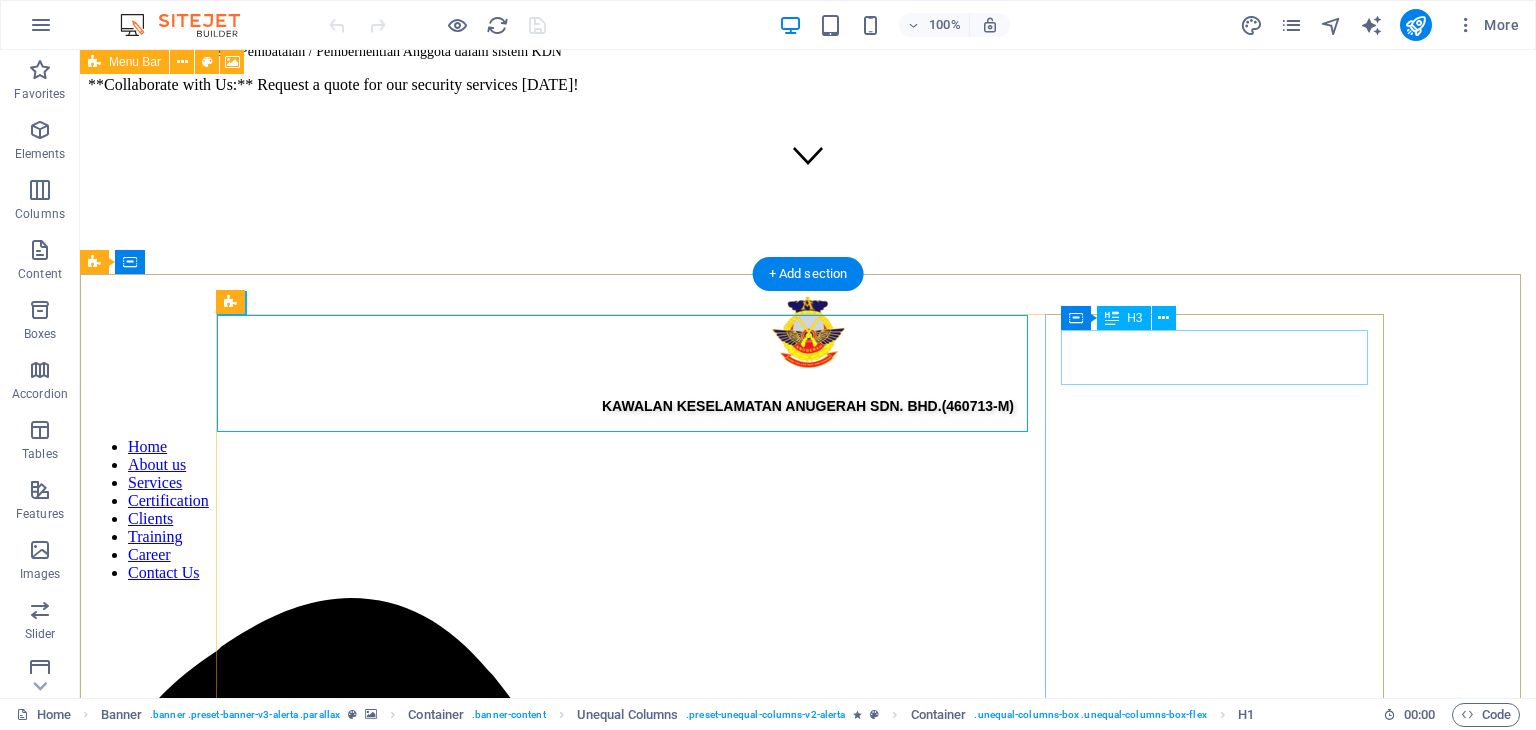 click on "​​​​ REQUEST A QUOTE" at bounding box center (808, 3465) 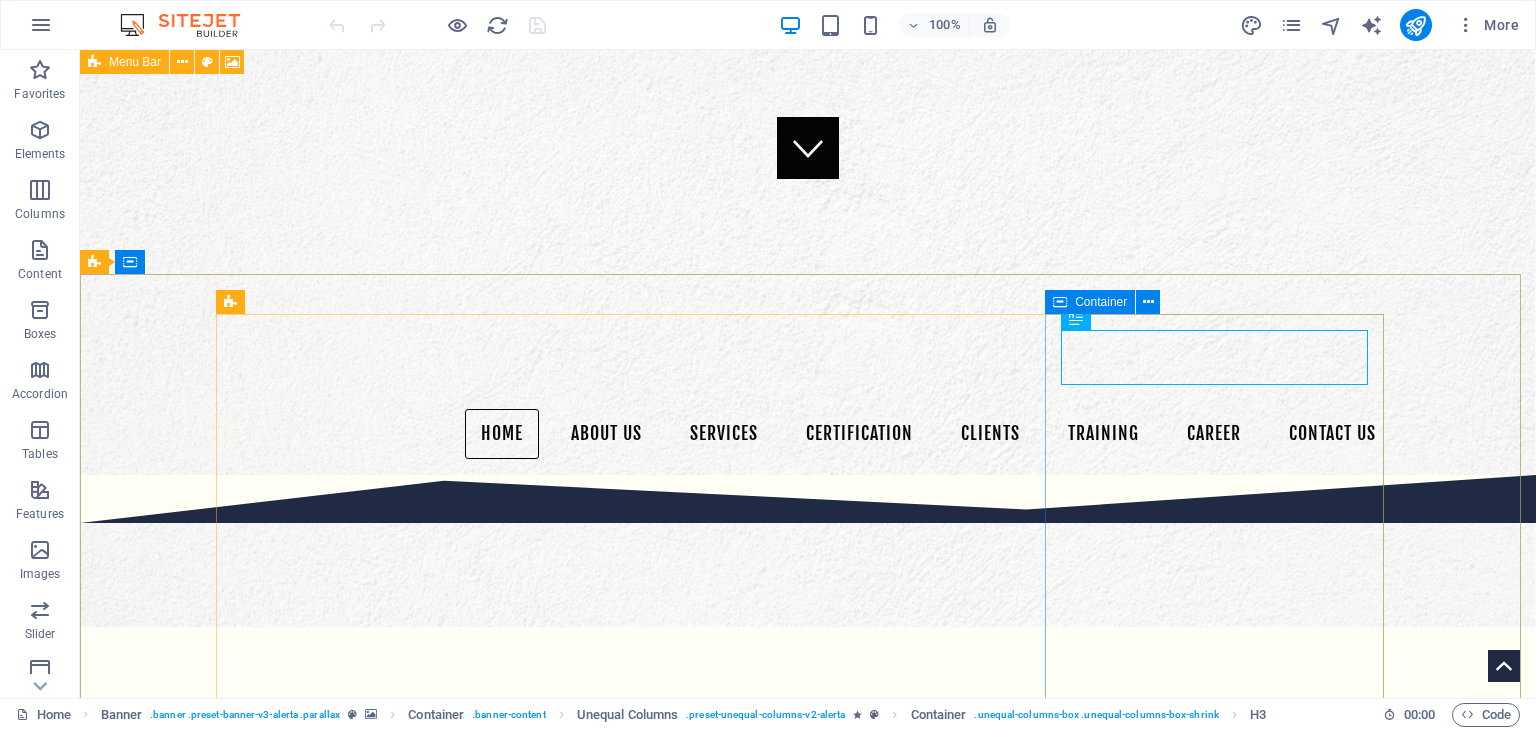 click on "Container" at bounding box center [1101, 302] 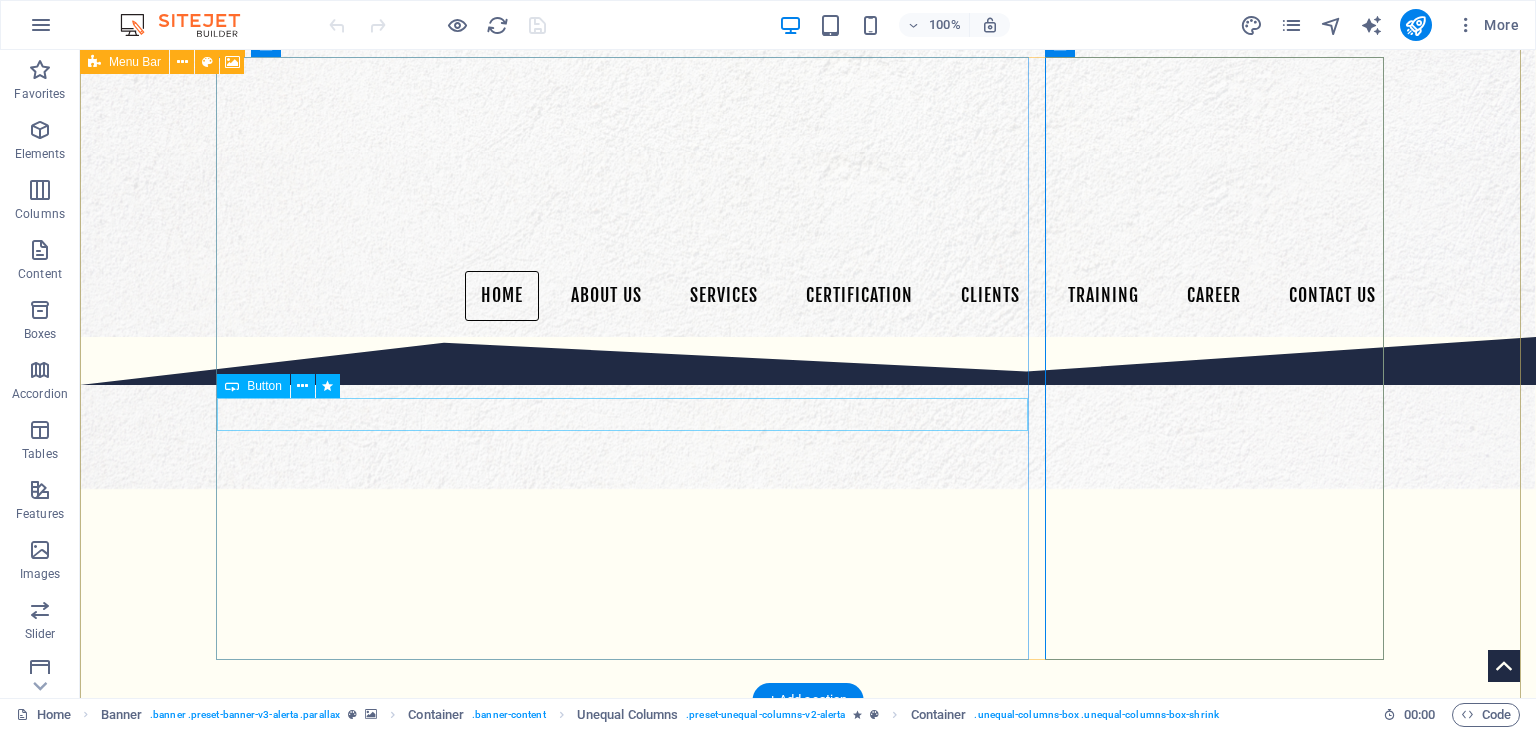 scroll, scrollTop: 508, scrollLeft: 0, axis: vertical 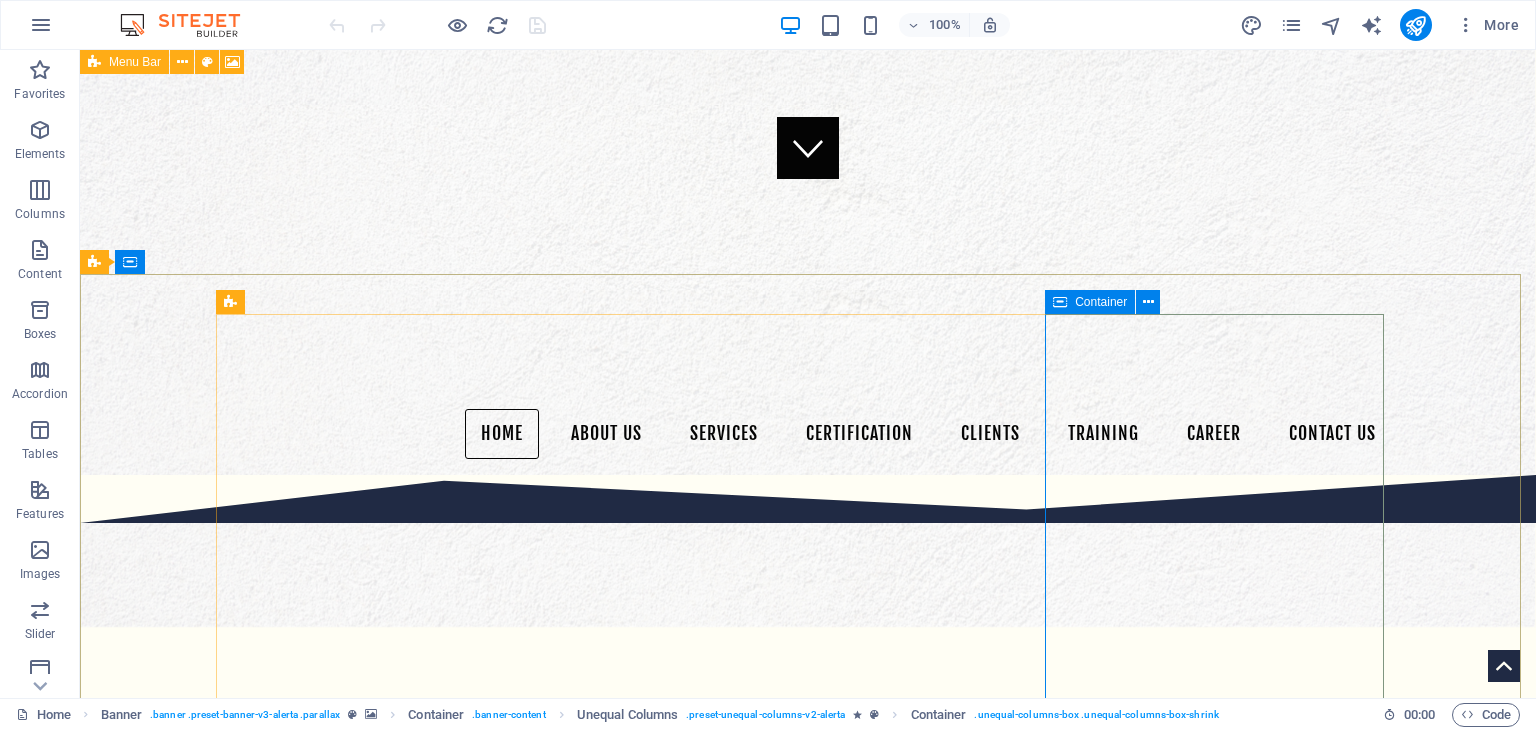 click on "Container" at bounding box center [1101, 302] 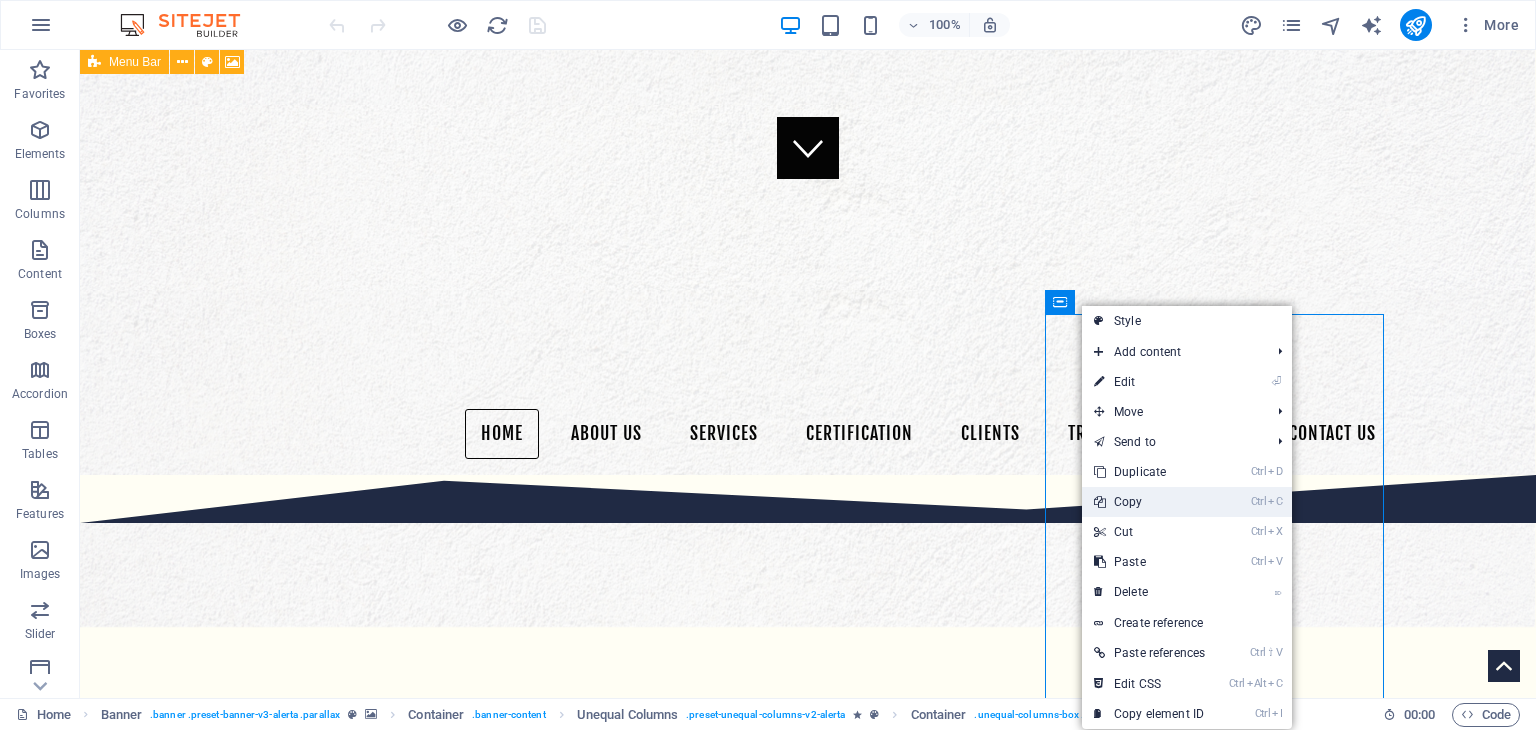 click on "Ctrl C  Copy" at bounding box center [1149, 502] 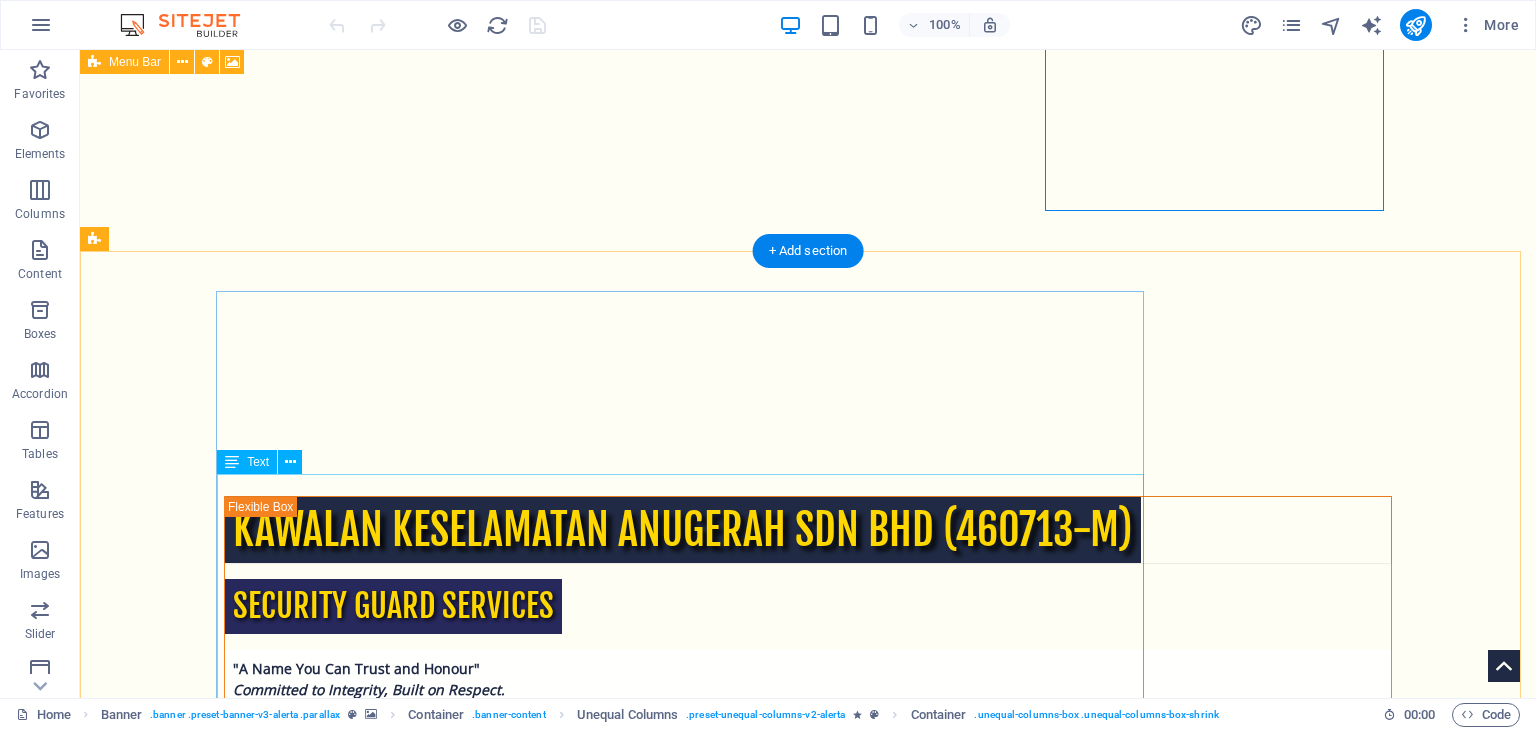 scroll, scrollTop: 1242, scrollLeft: 0, axis: vertical 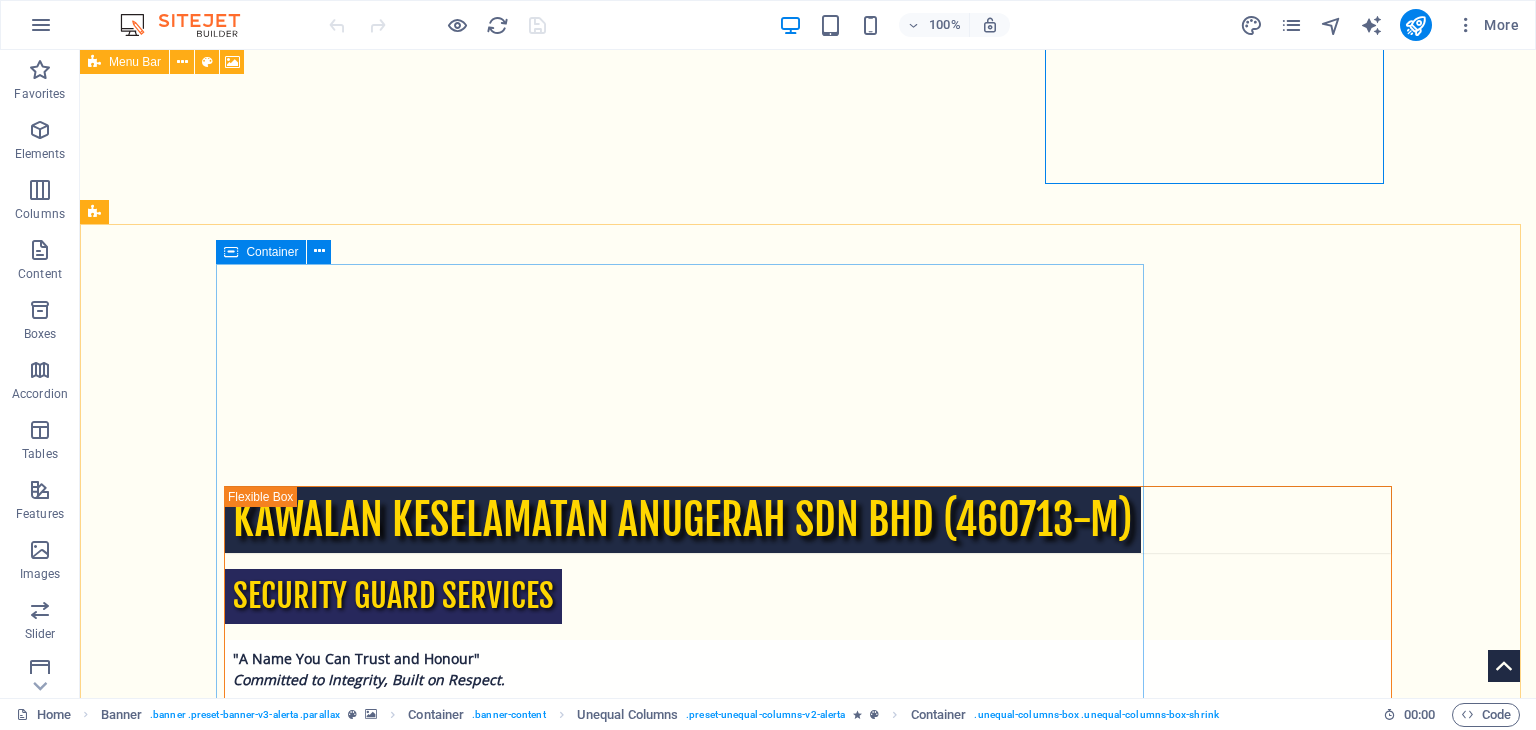 click at bounding box center (231, 252) 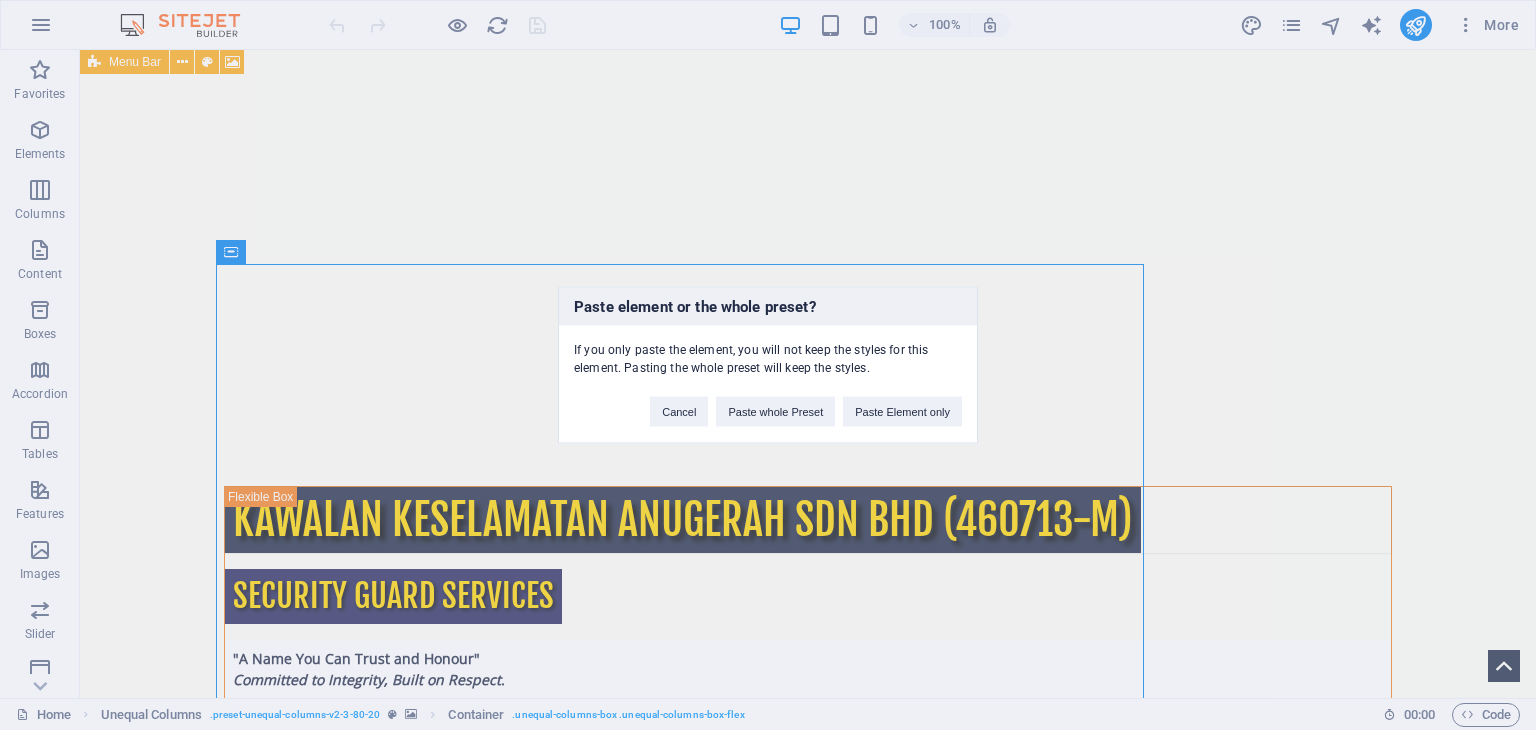 type 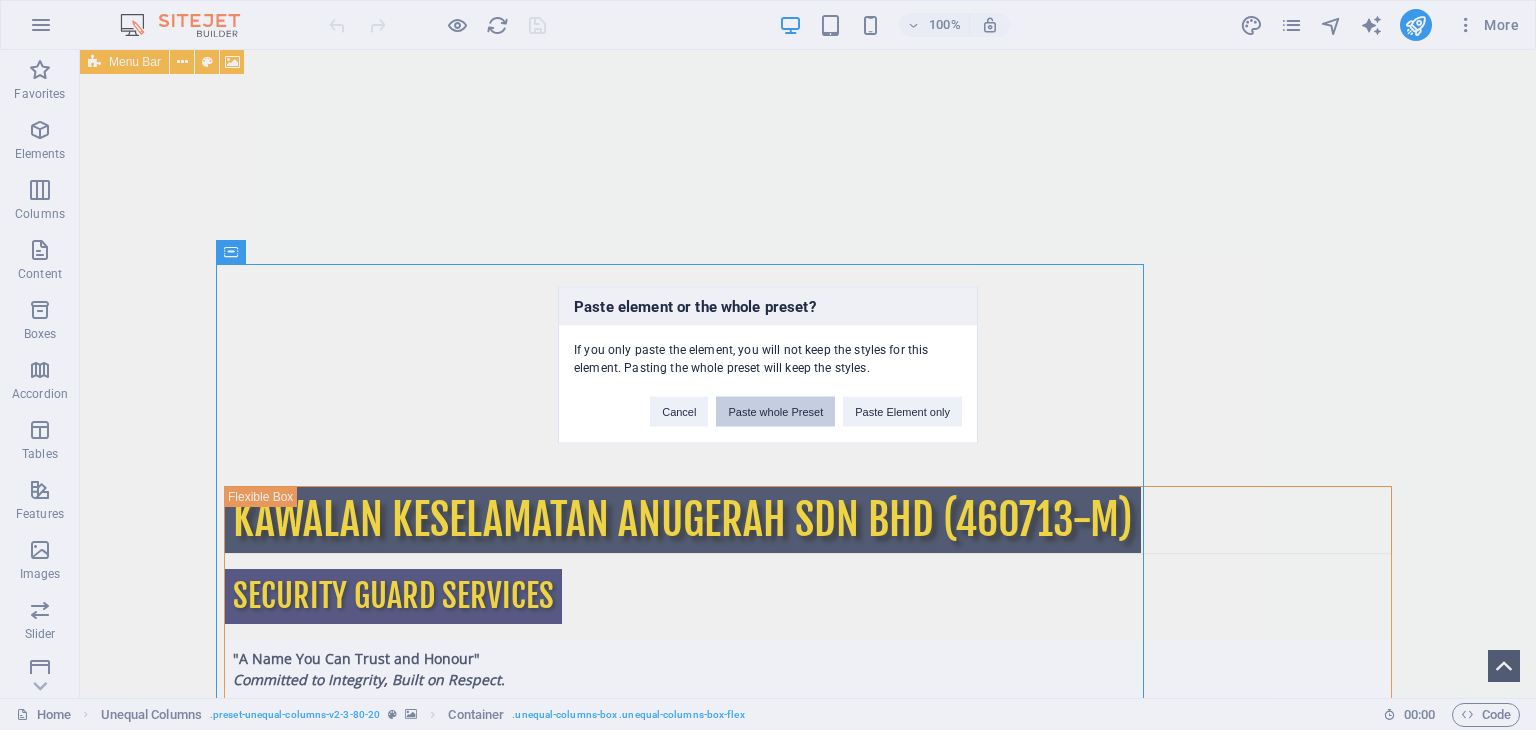 click on "Paste whole Preset" at bounding box center (775, 412) 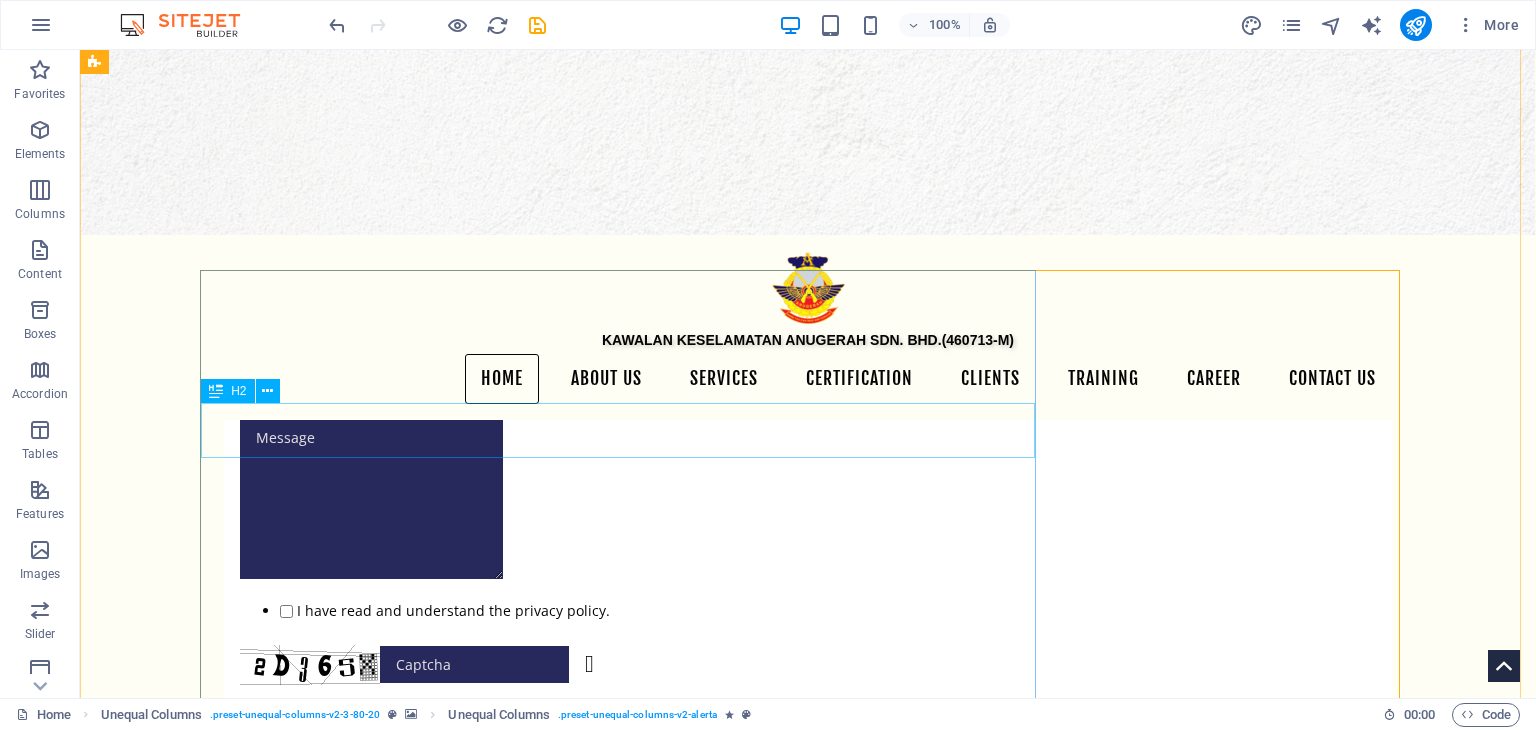 scroll, scrollTop: 1970, scrollLeft: 0, axis: vertical 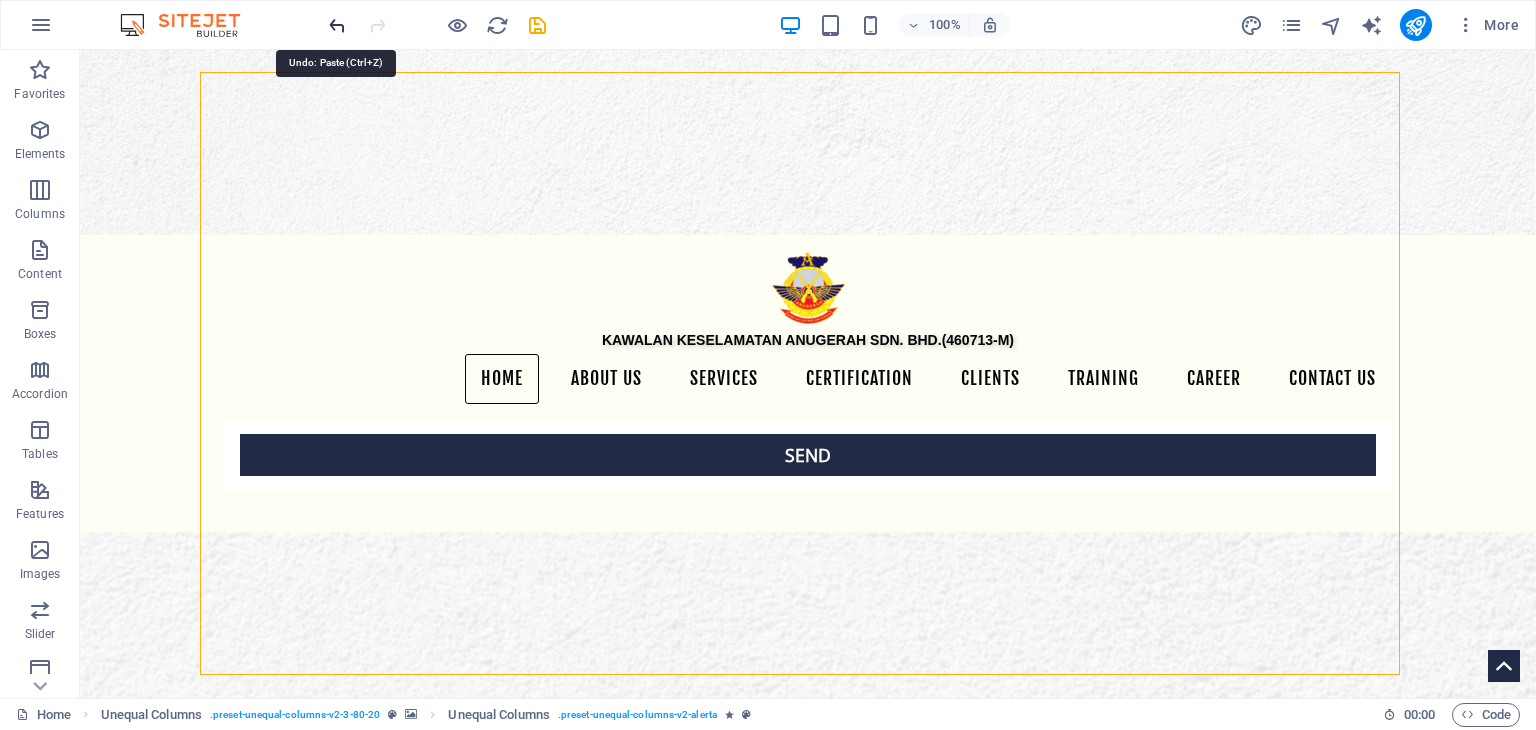 click at bounding box center [337, 25] 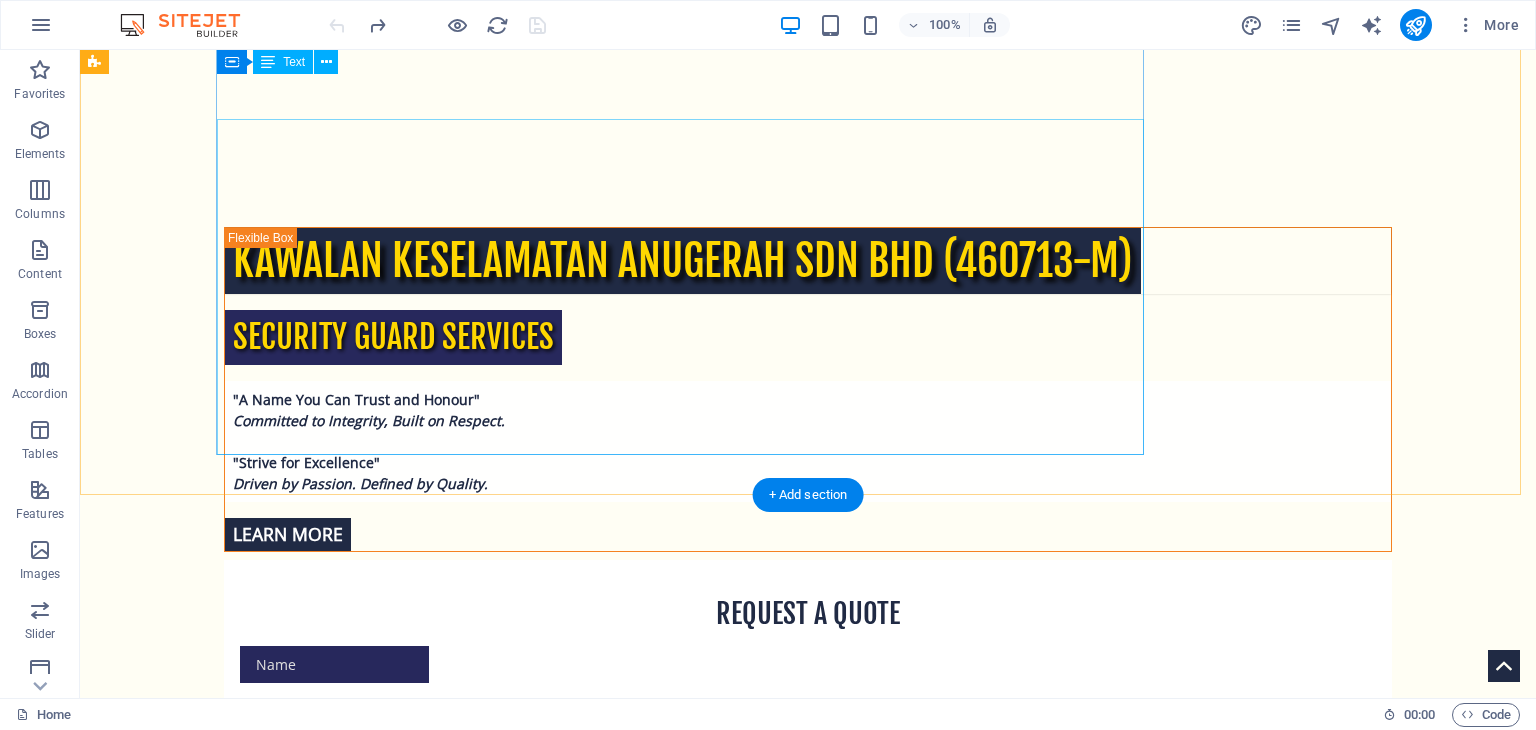 scroll, scrollTop: 1340, scrollLeft: 0, axis: vertical 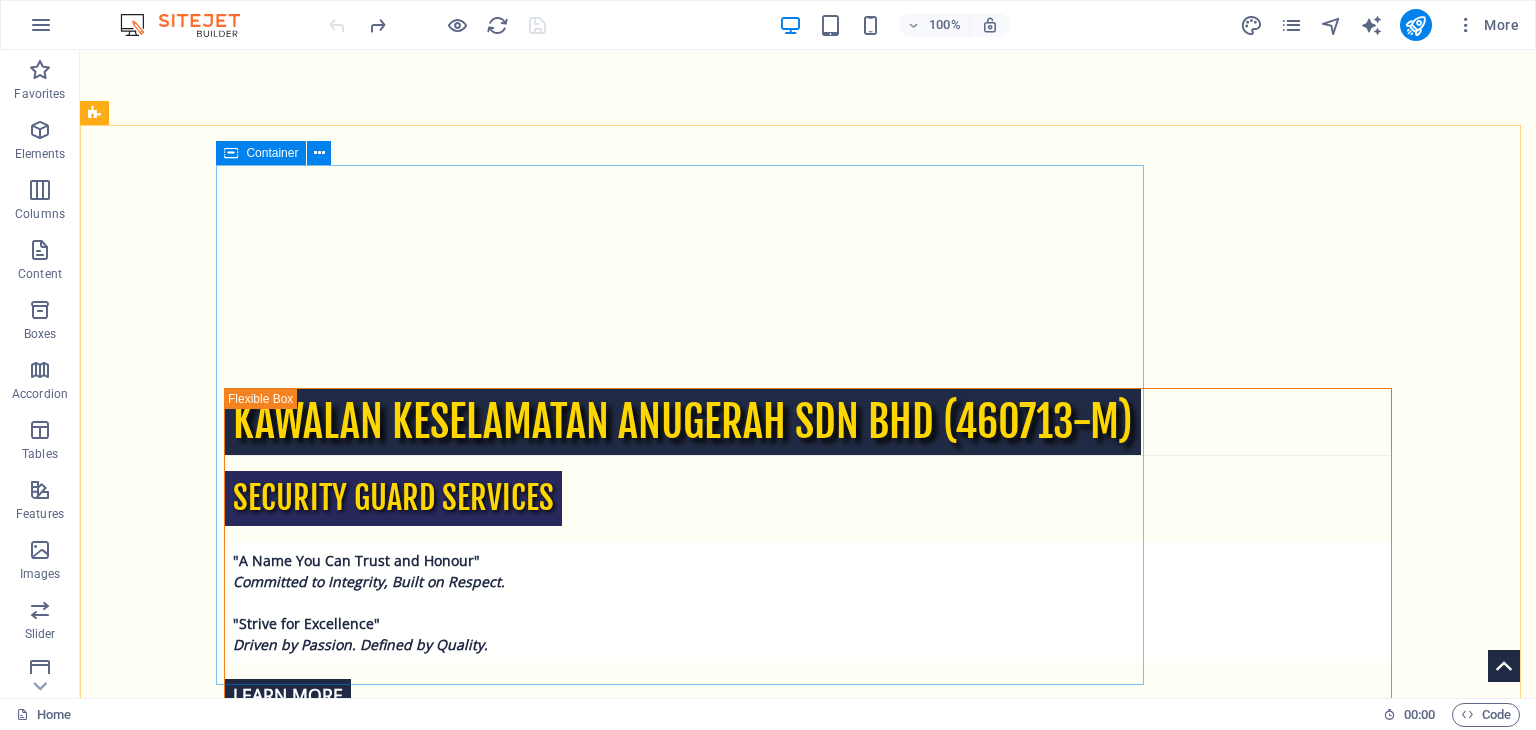 click on "Container" at bounding box center [272, 153] 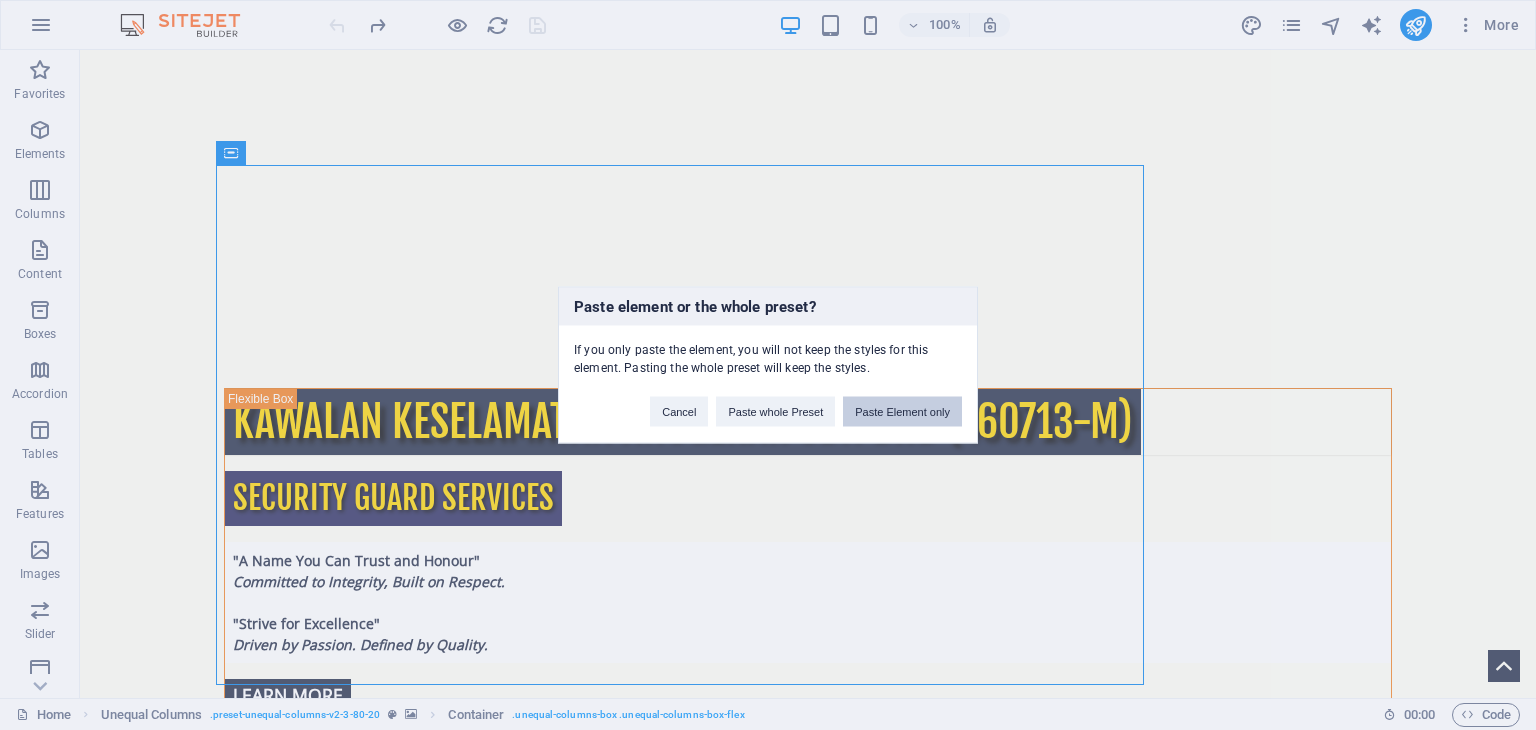 type 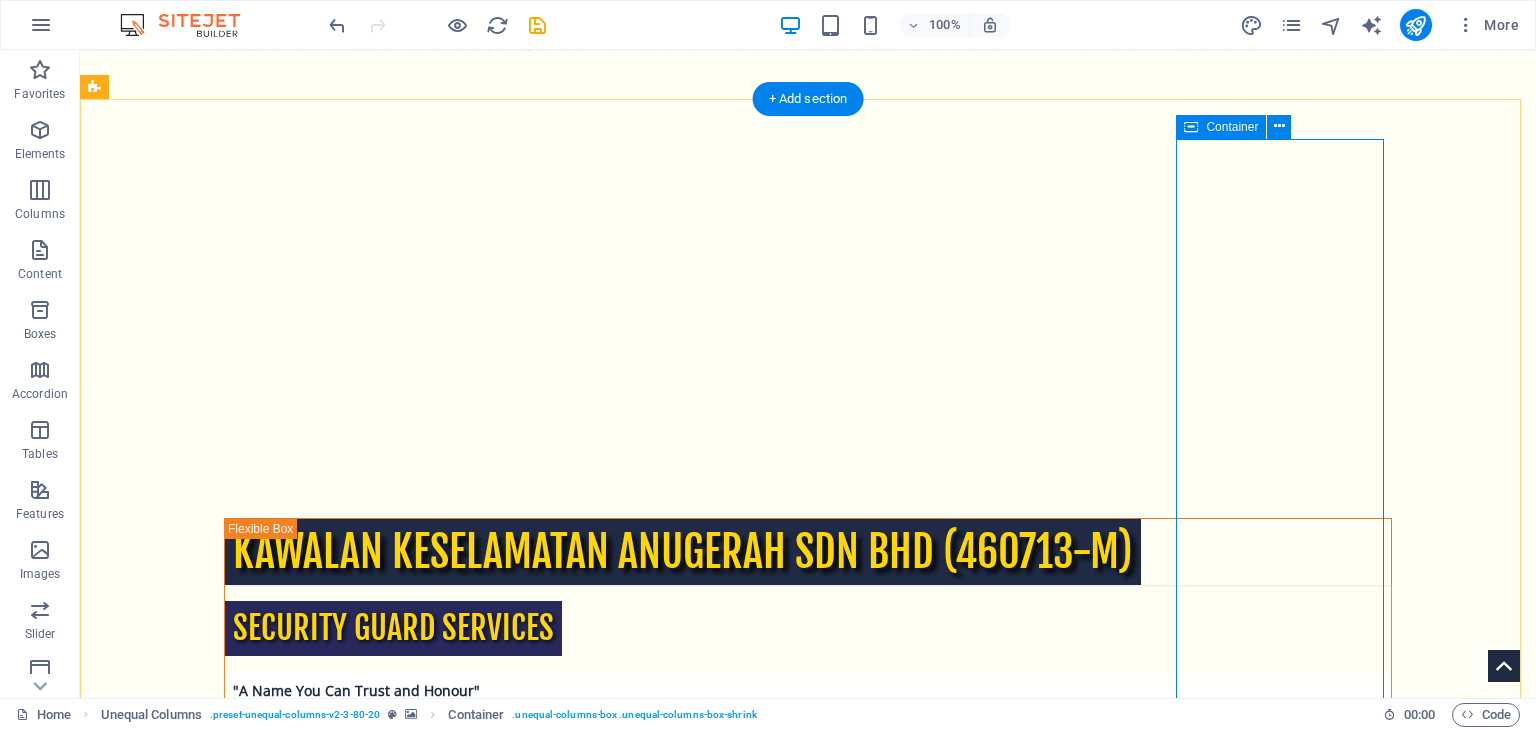 scroll, scrollTop: 1208, scrollLeft: 0, axis: vertical 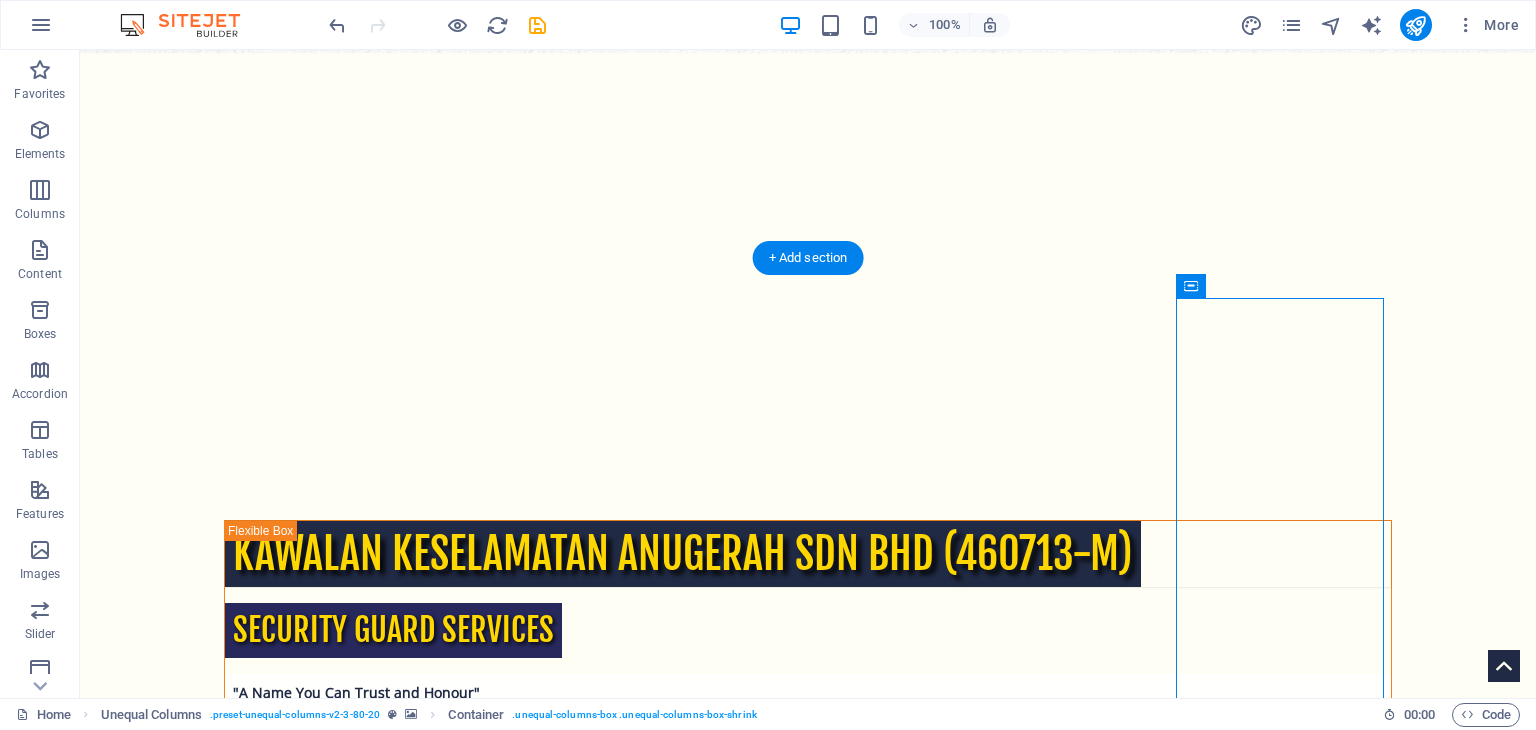 click at bounding box center [808, 2412] 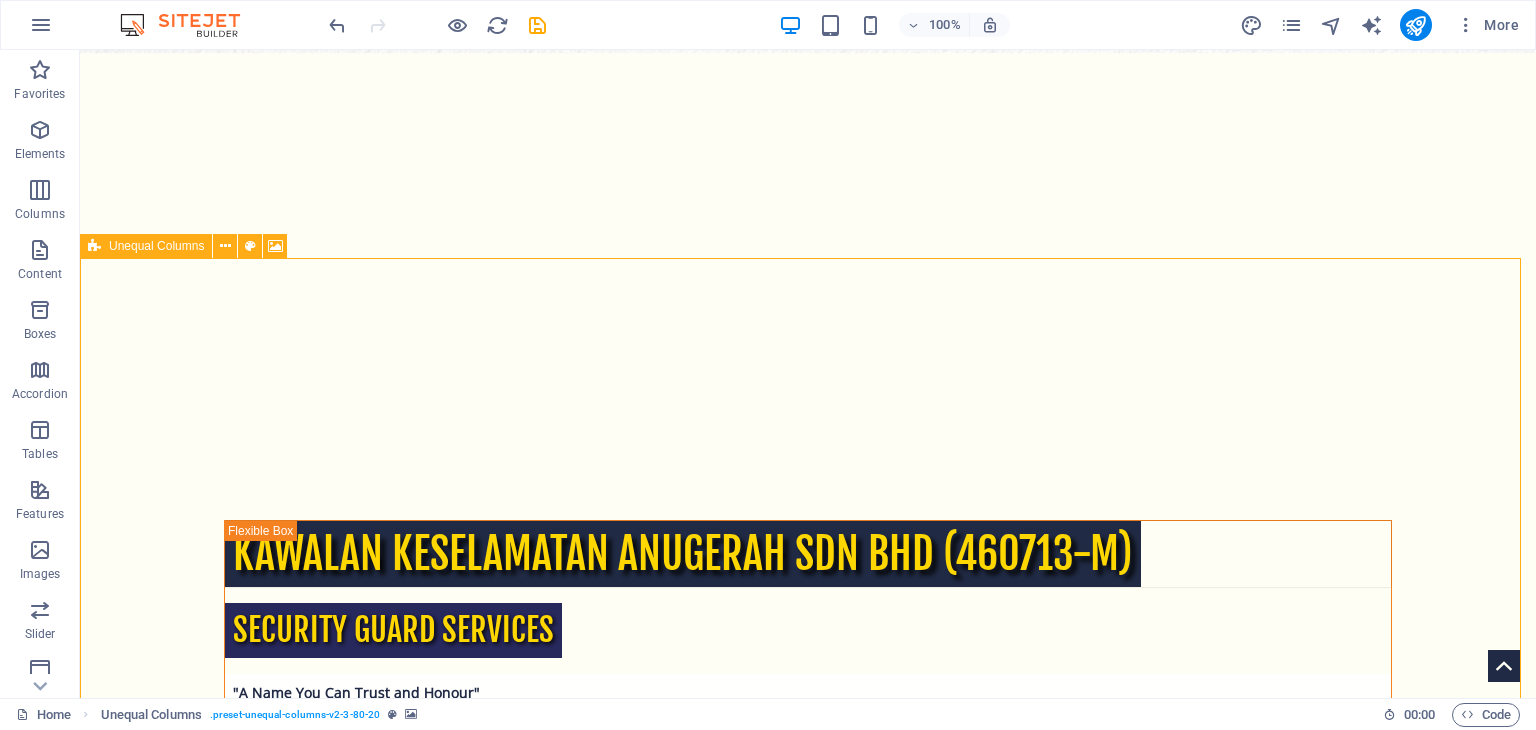 click at bounding box center (94, 246) 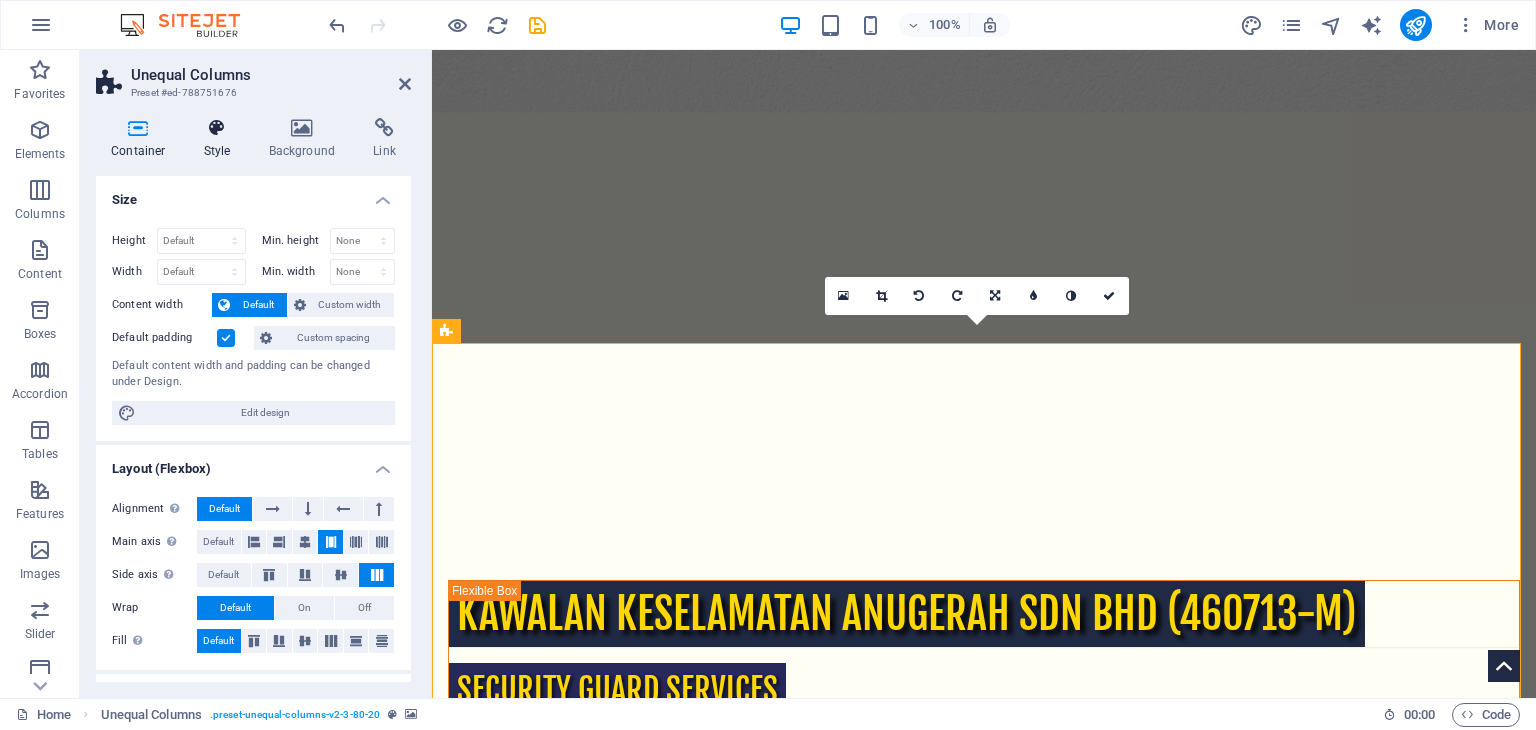 click at bounding box center [217, 128] 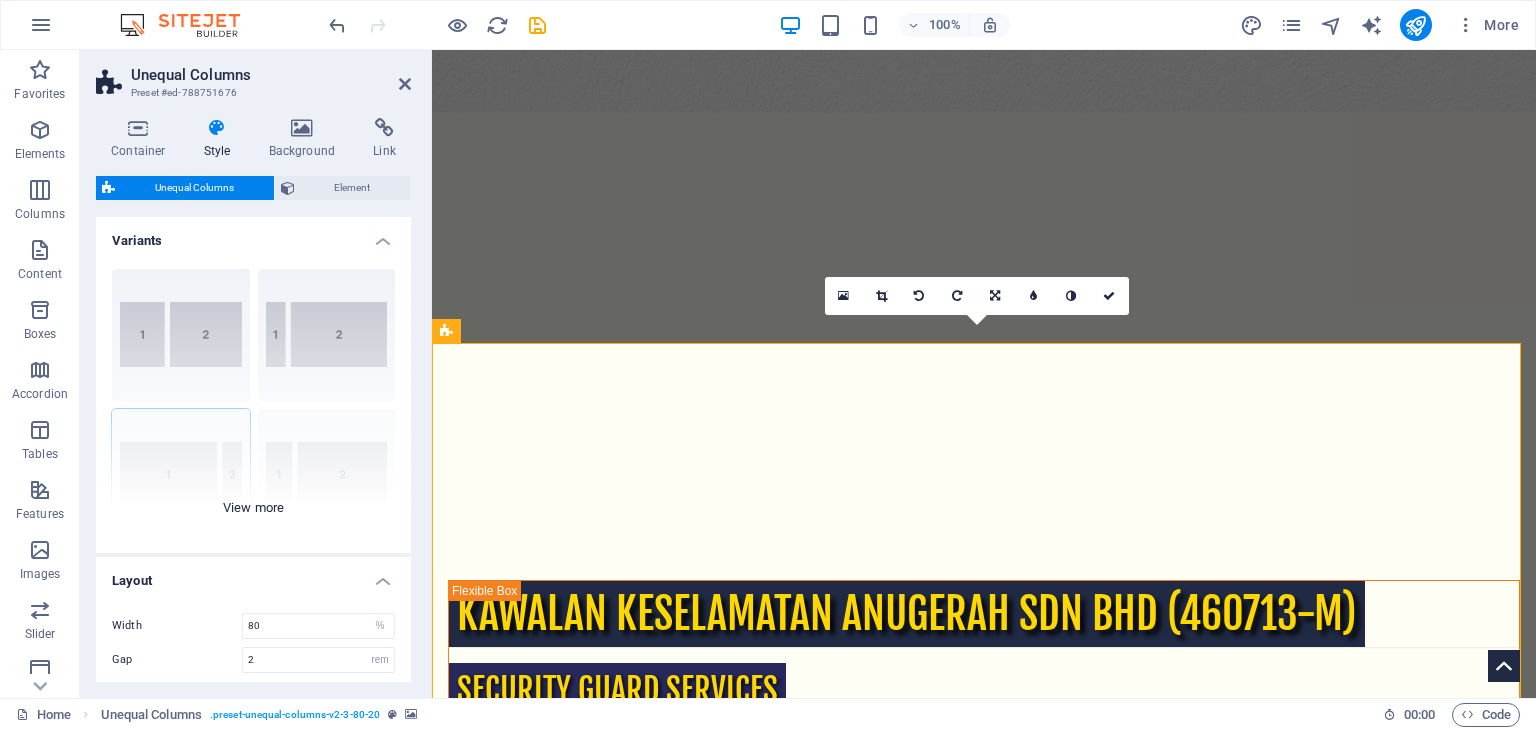 click on "40-60 20-80 80-20 30-70 70-30 Default" at bounding box center [253, 403] 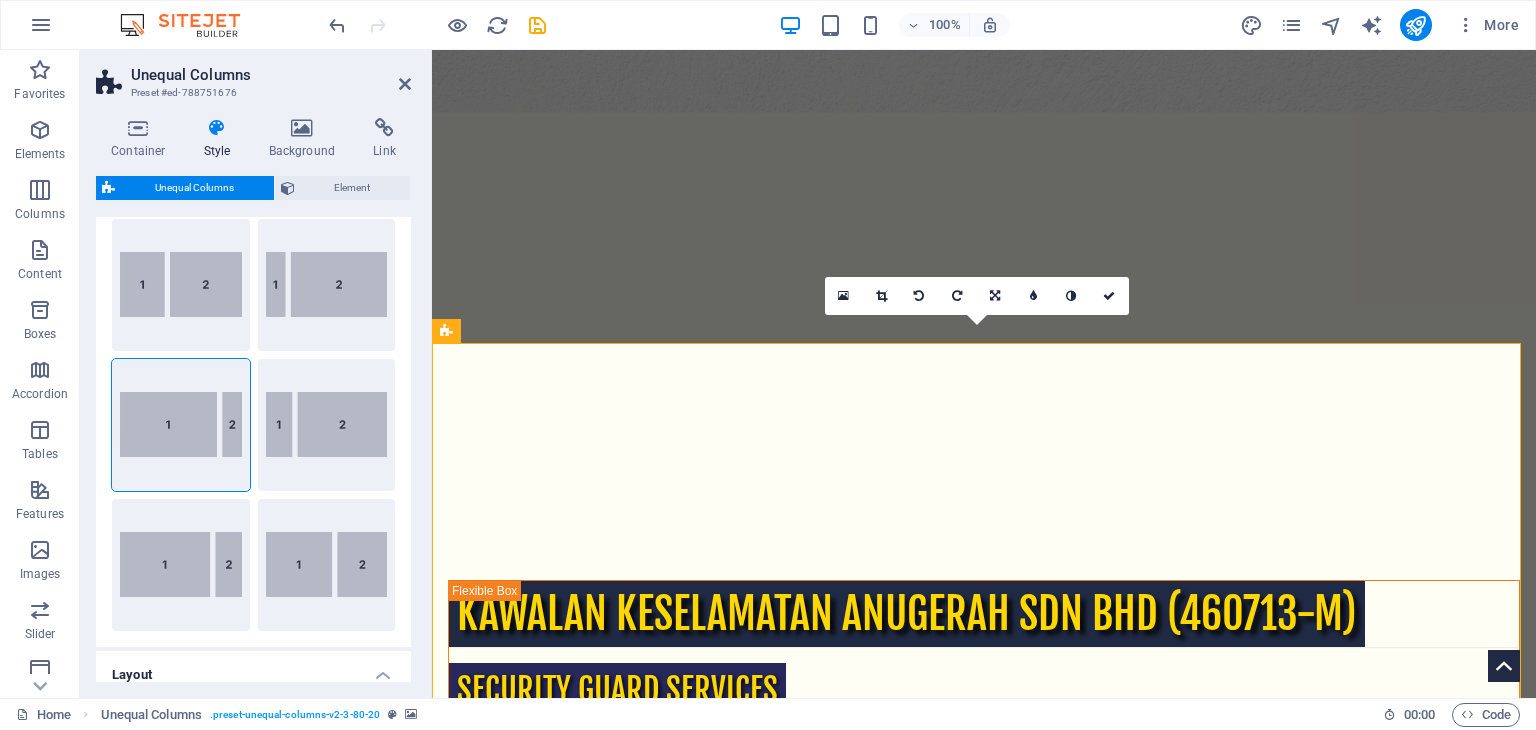 scroll, scrollTop: 0, scrollLeft: 0, axis: both 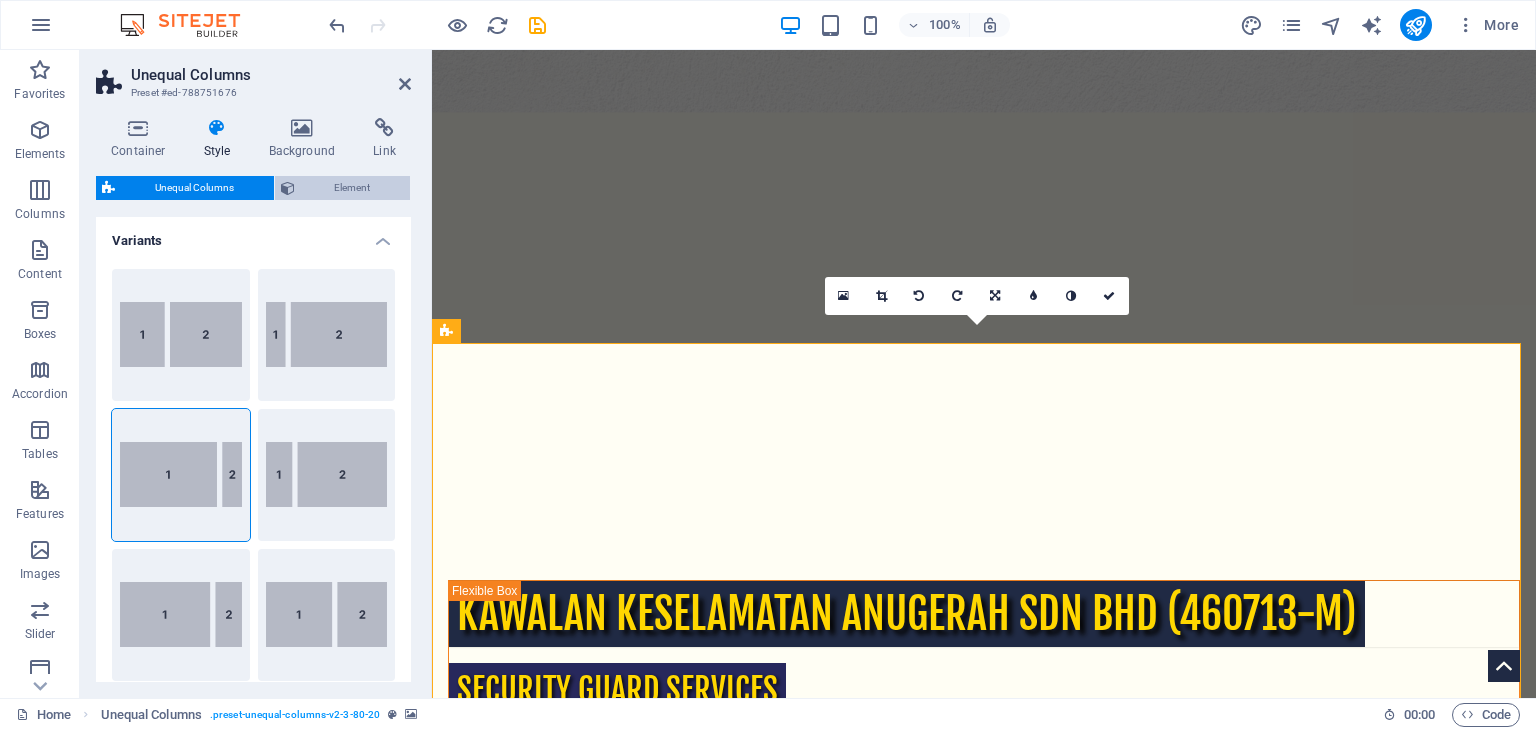 click on "Element" at bounding box center [353, 188] 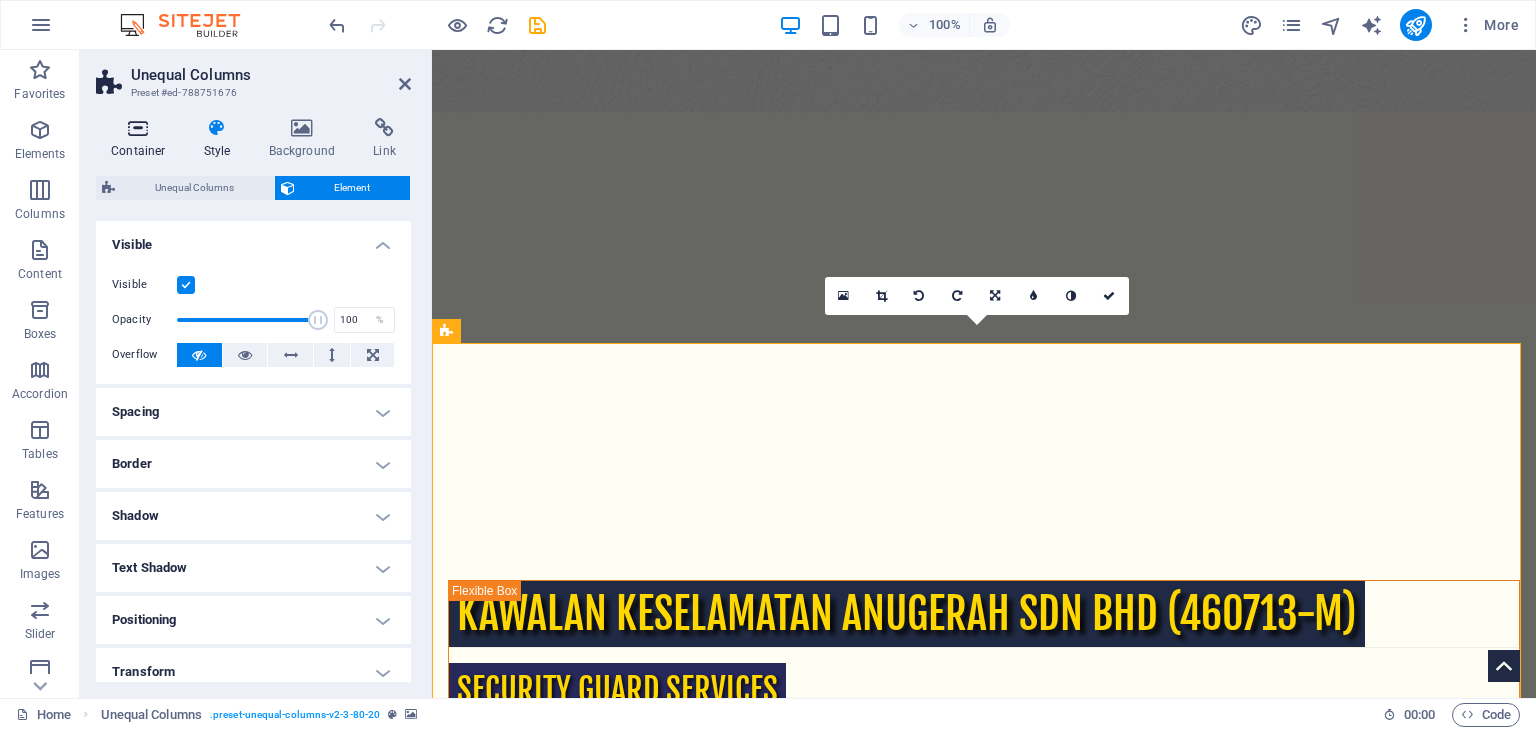 click at bounding box center (138, 128) 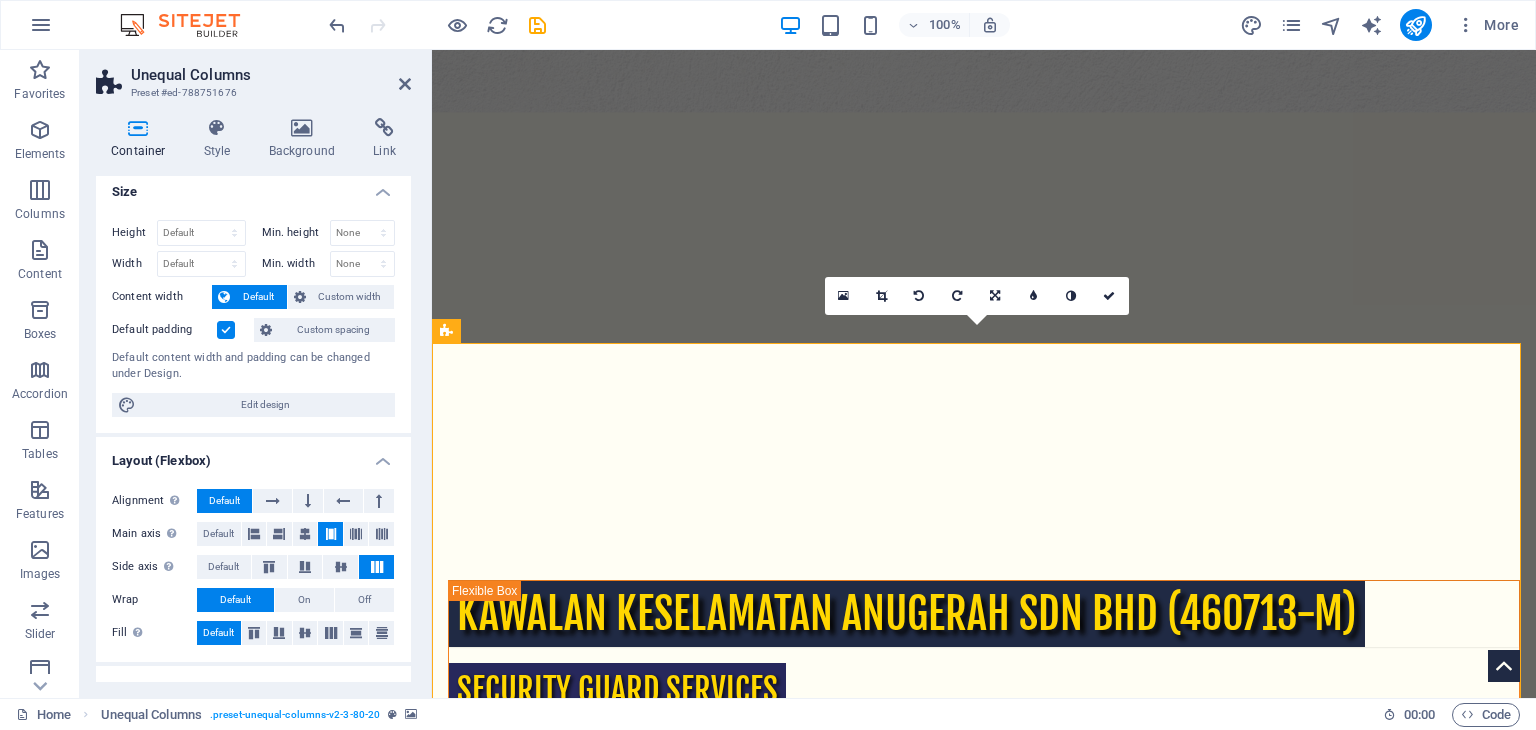 scroll, scrollTop: 1, scrollLeft: 0, axis: vertical 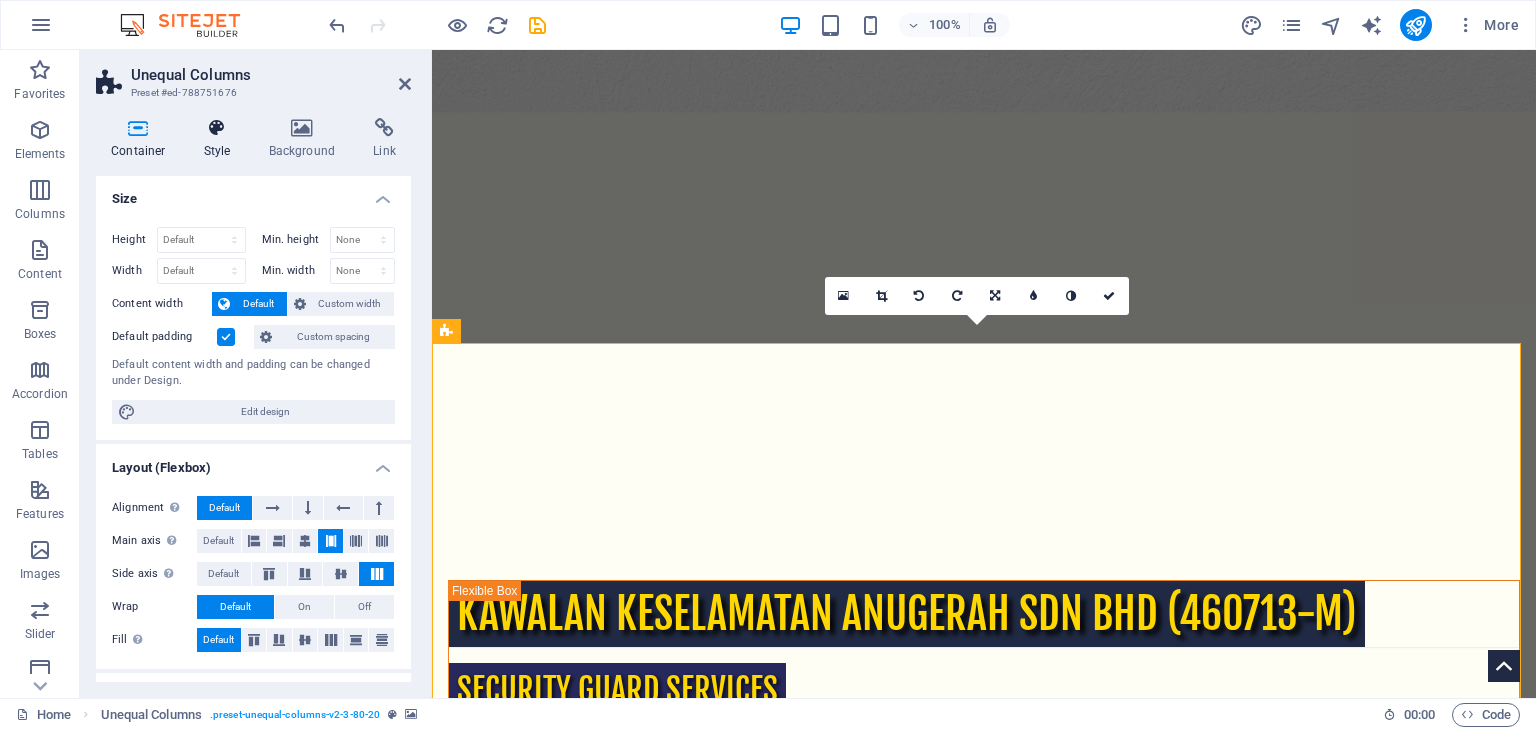 click on "Style" at bounding box center (221, 139) 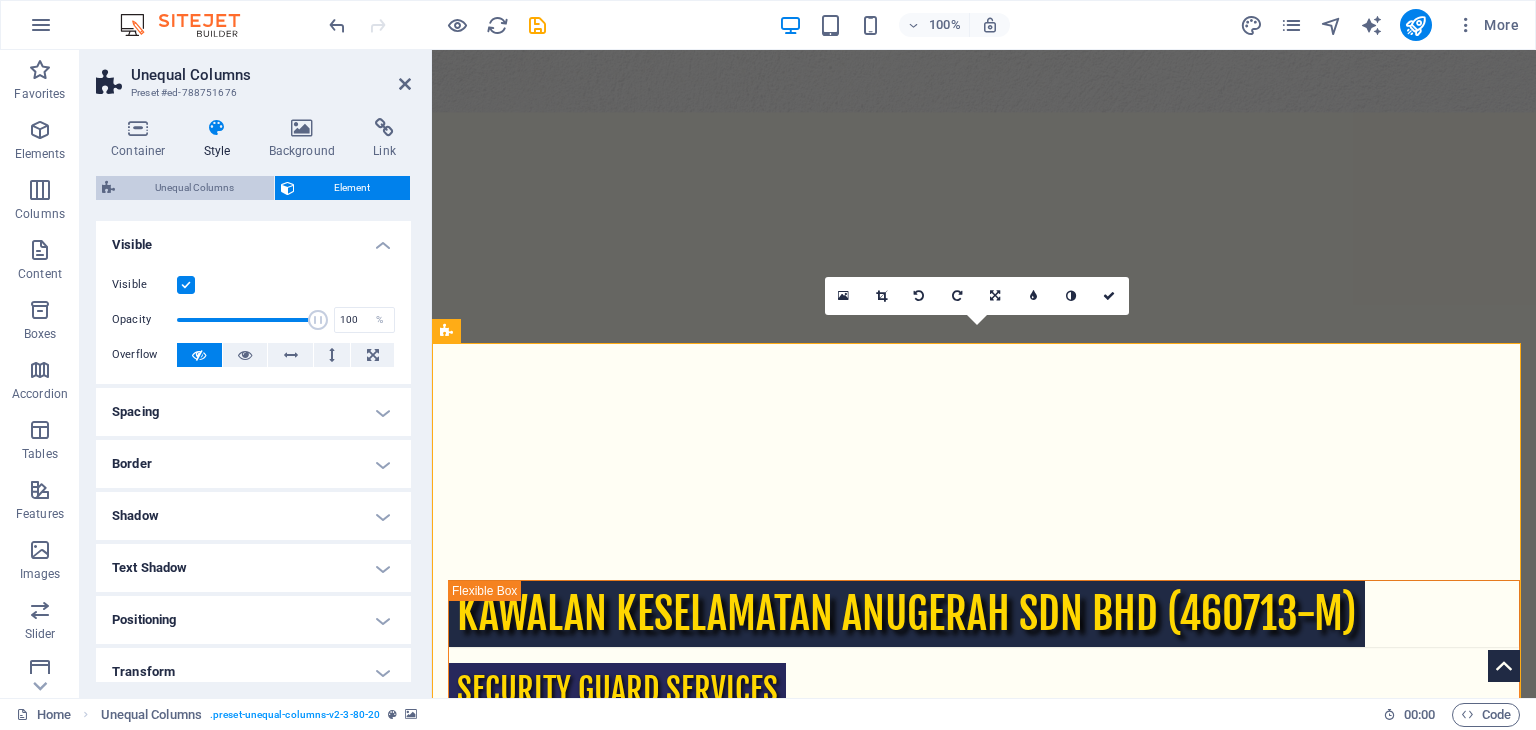 click on "Unequal Columns" at bounding box center [194, 188] 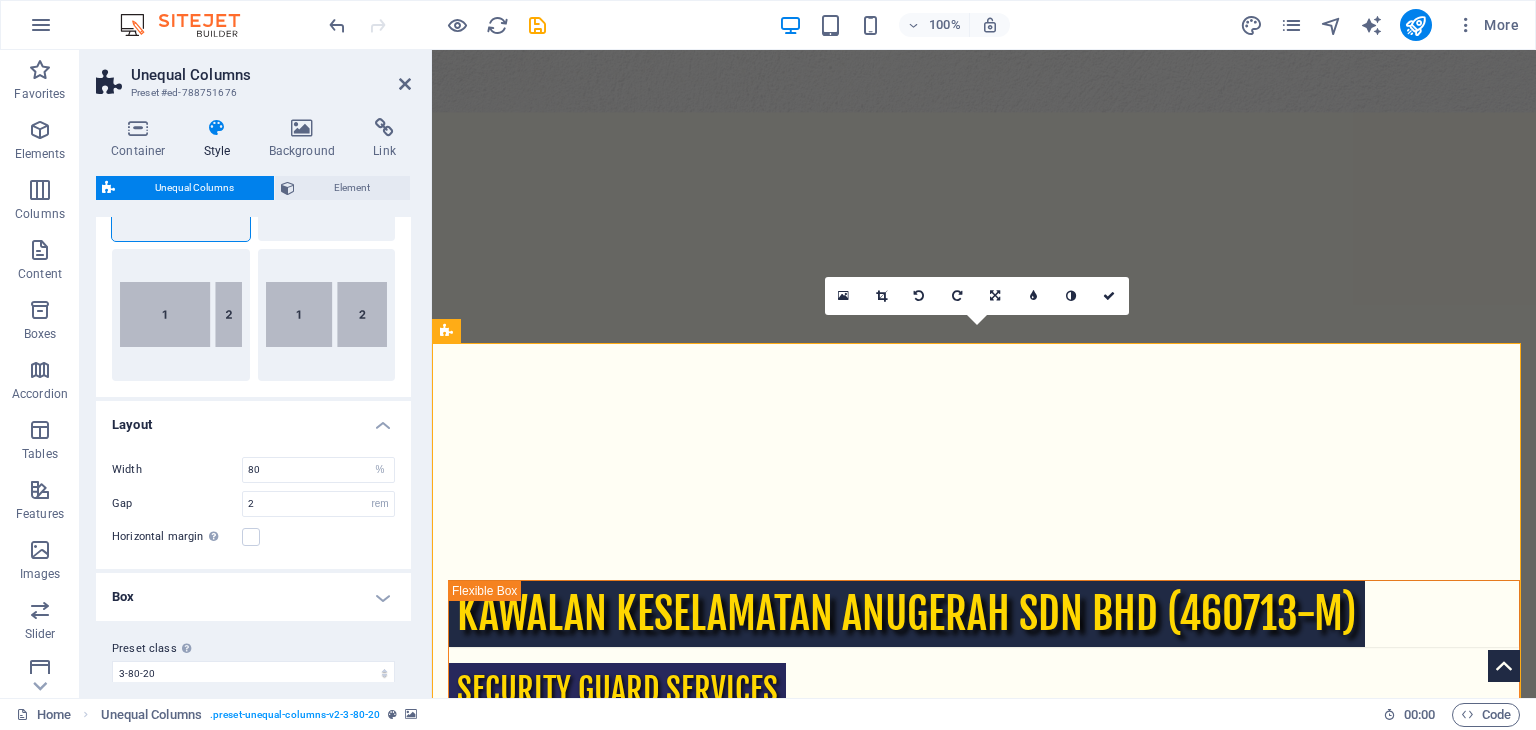 scroll, scrollTop: 318, scrollLeft: 0, axis: vertical 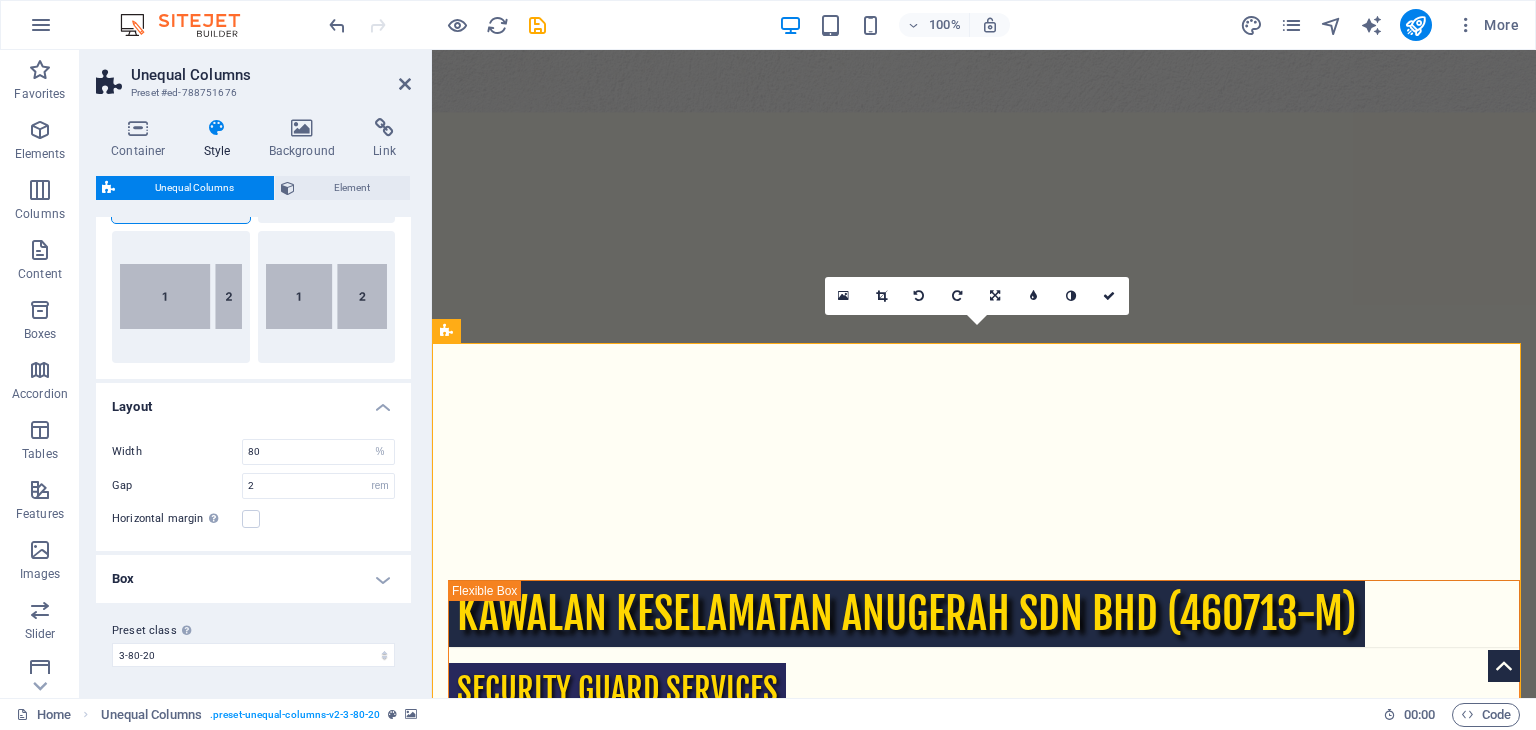 click on "Box" at bounding box center [253, 579] 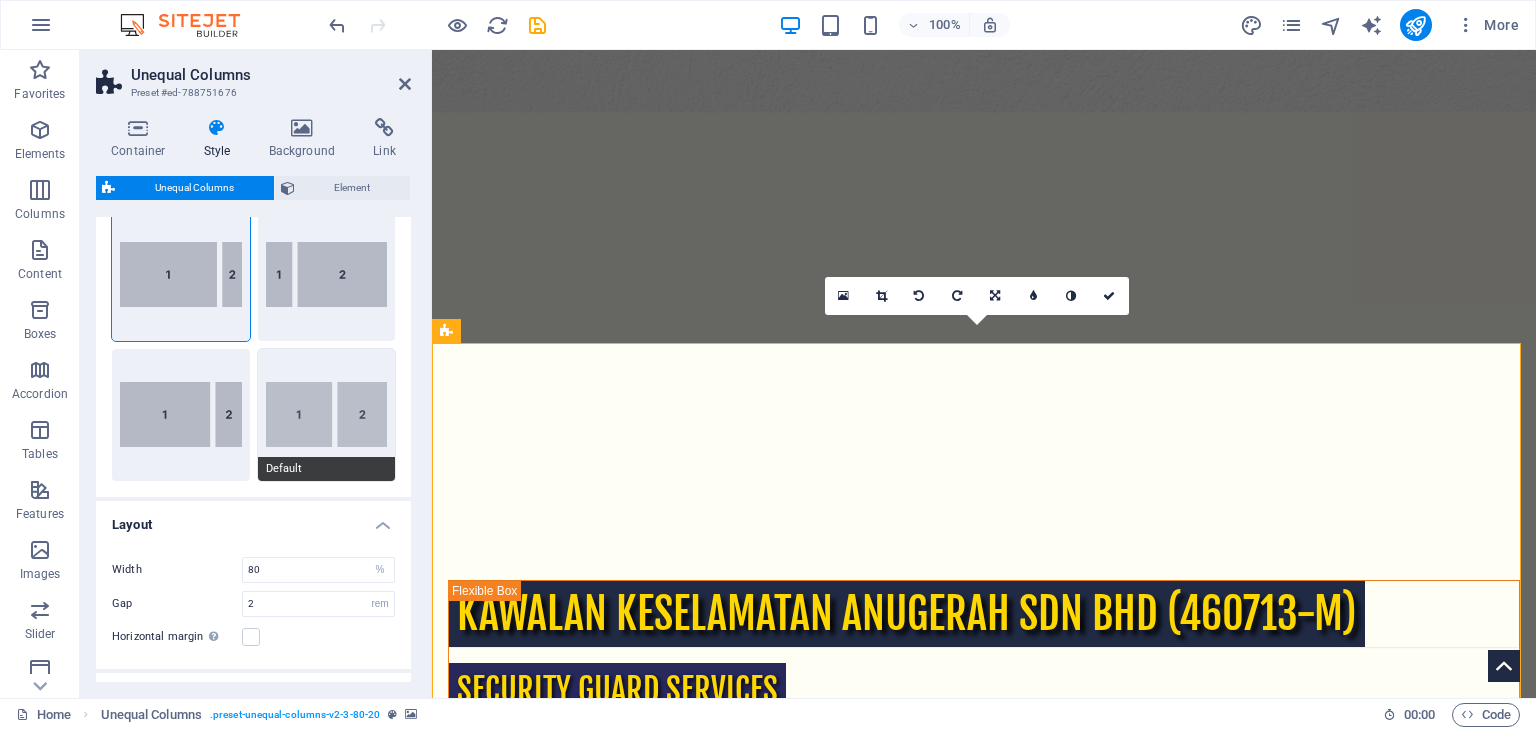 scroll, scrollTop: 0, scrollLeft: 0, axis: both 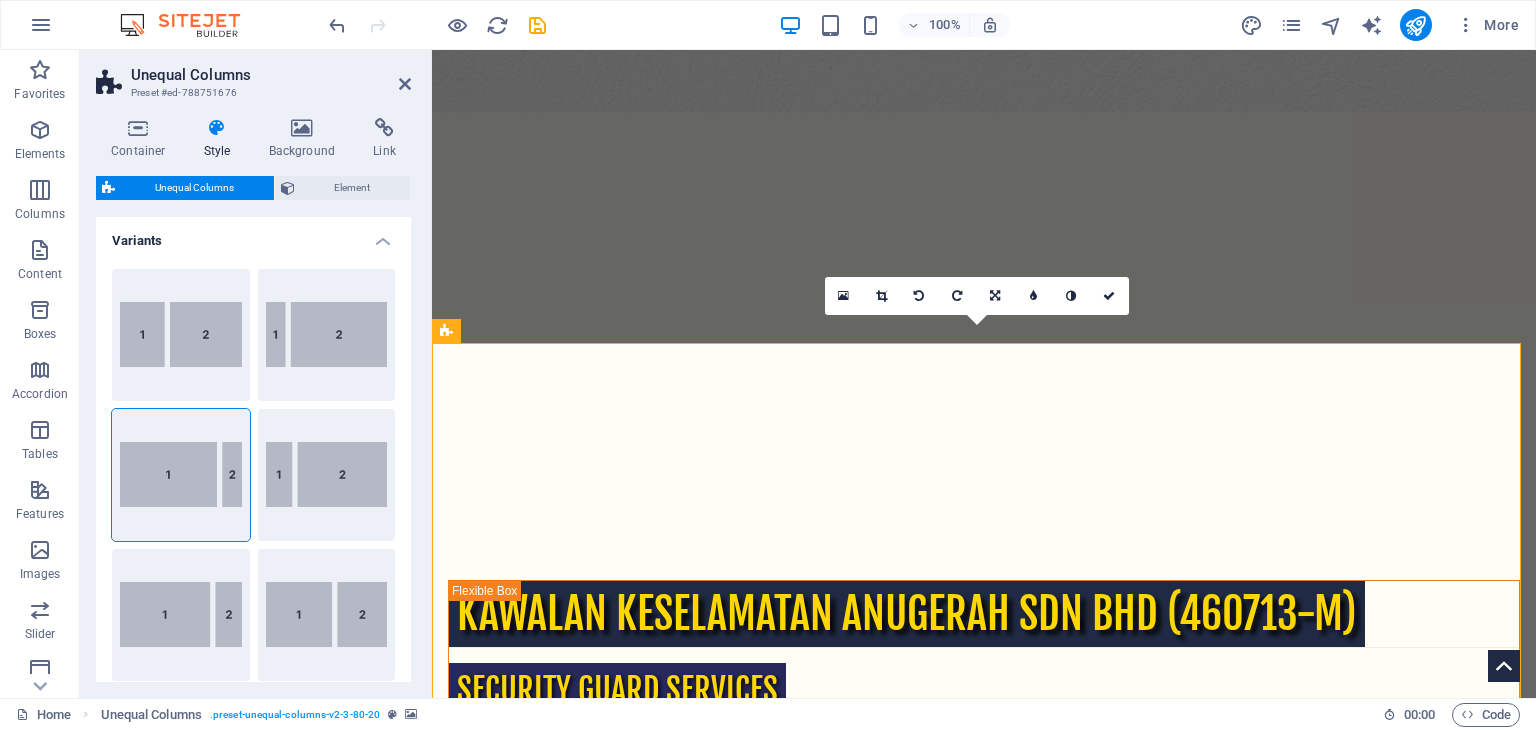 click on "Unequal Columns" at bounding box center (194, 188) 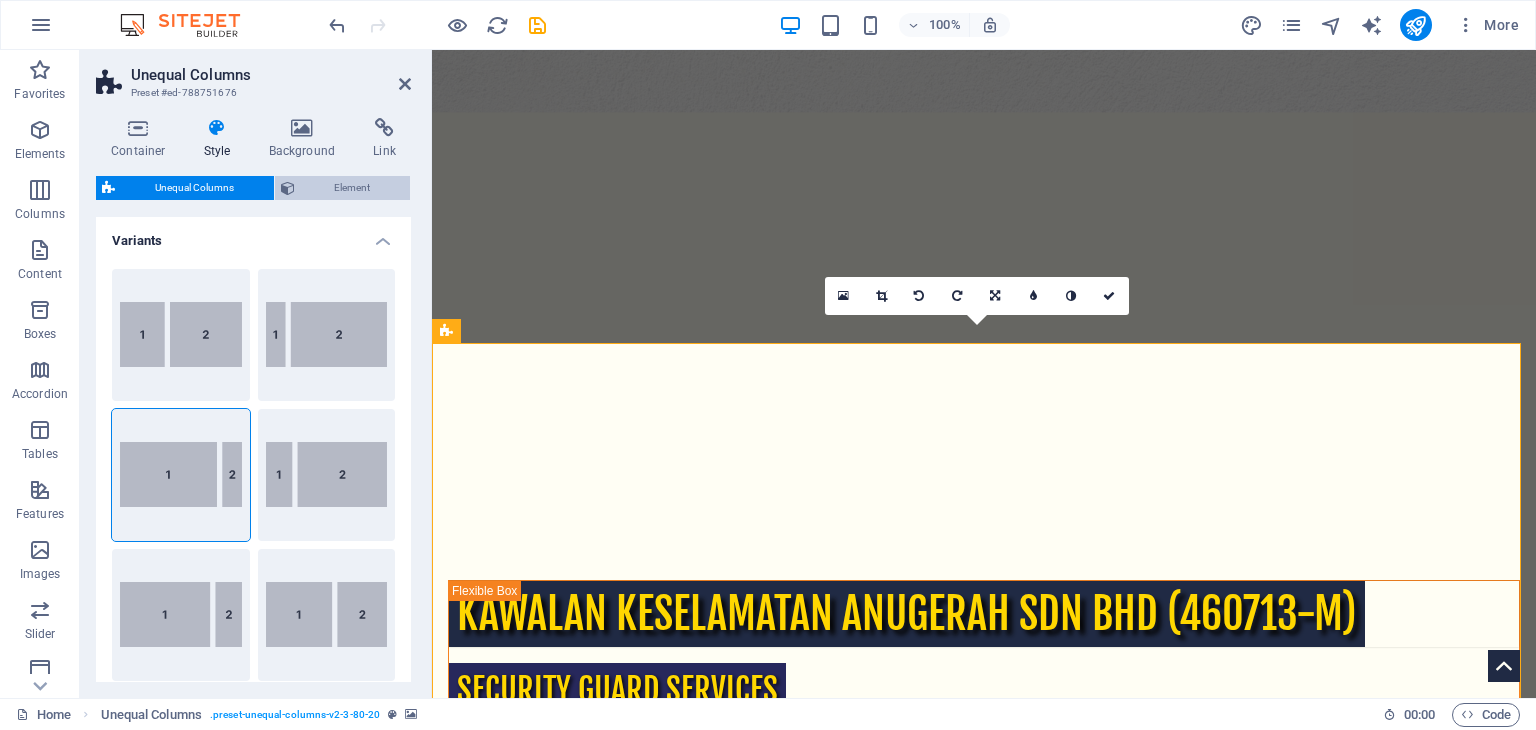 click on "Element" at bounding box center (343, 188) 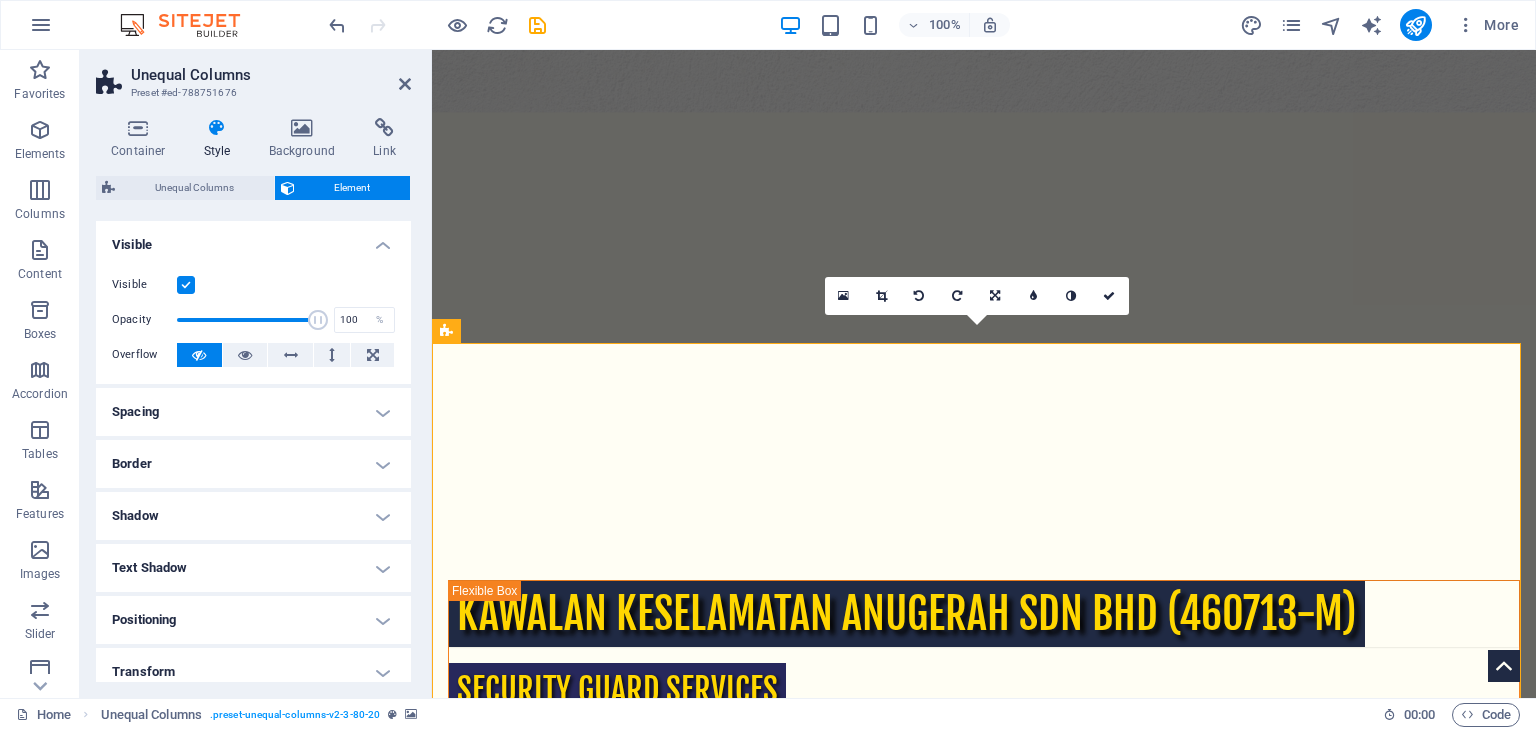 scroll, scrollTop: 170, scrollLeft: 0, axis: vertical 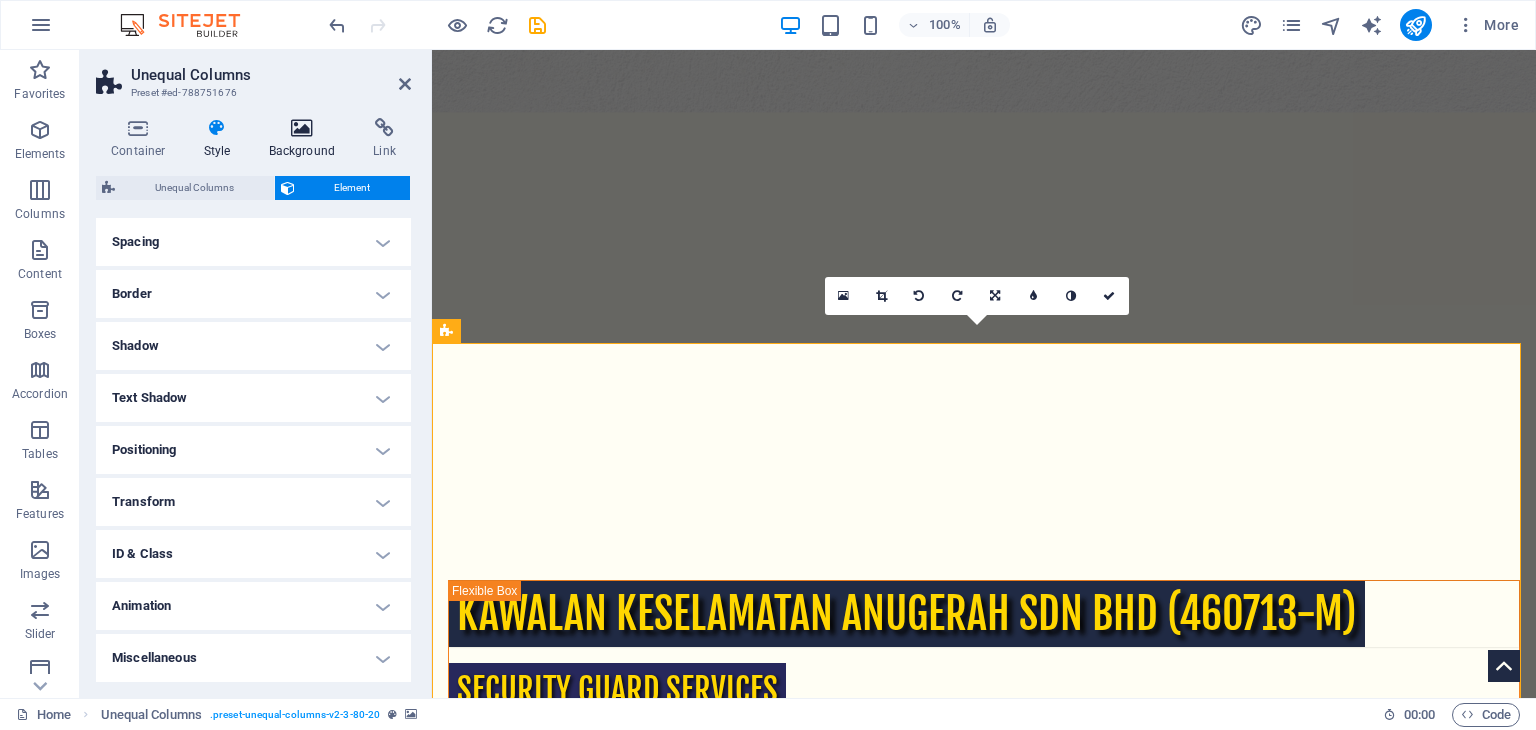 click at bounding box center (302, 128) 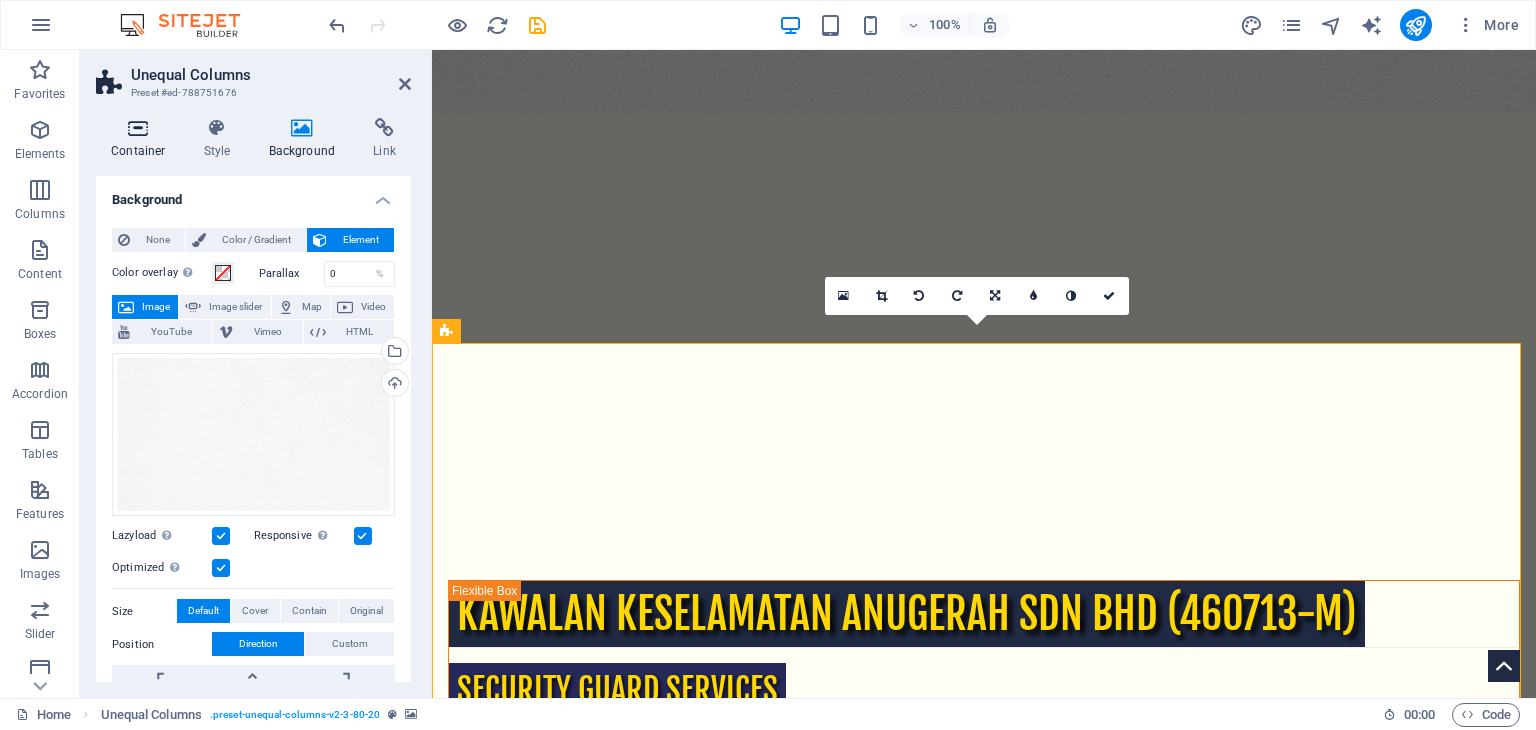 click at bounding box center (138, 128) 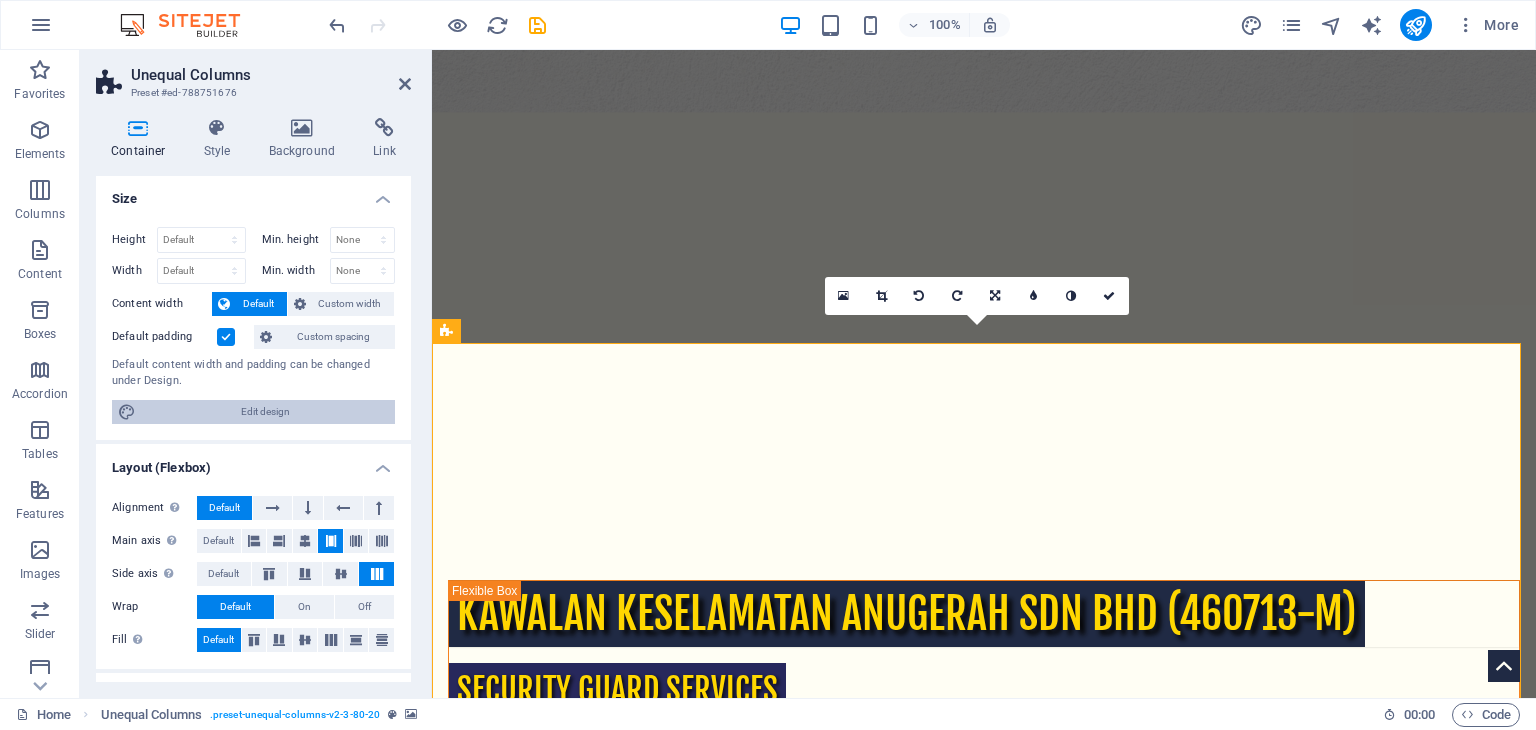 click on "Edit design" at bounding box center [265, 412] 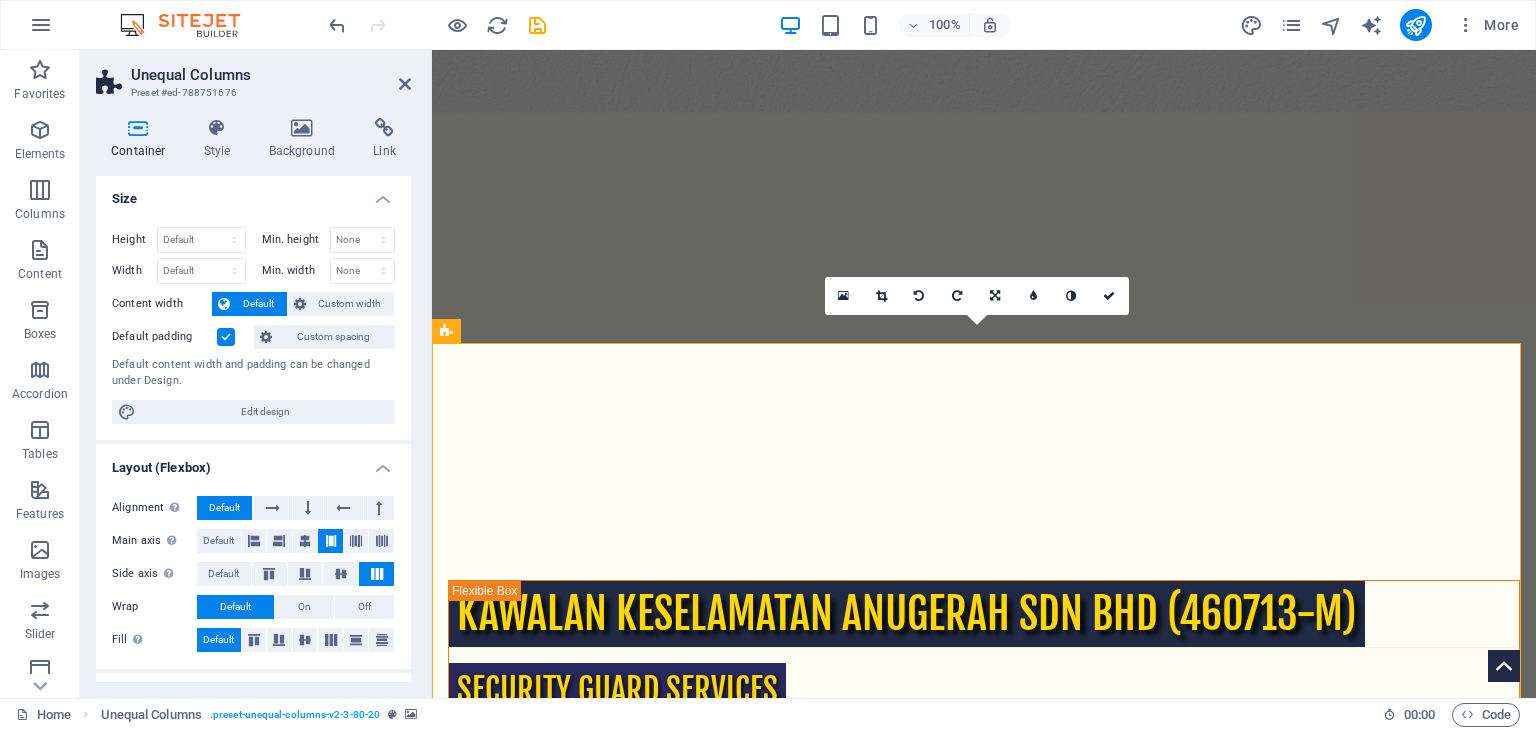 scroll, scrollTop: 268, scrollLeft: 0, axis: vertical 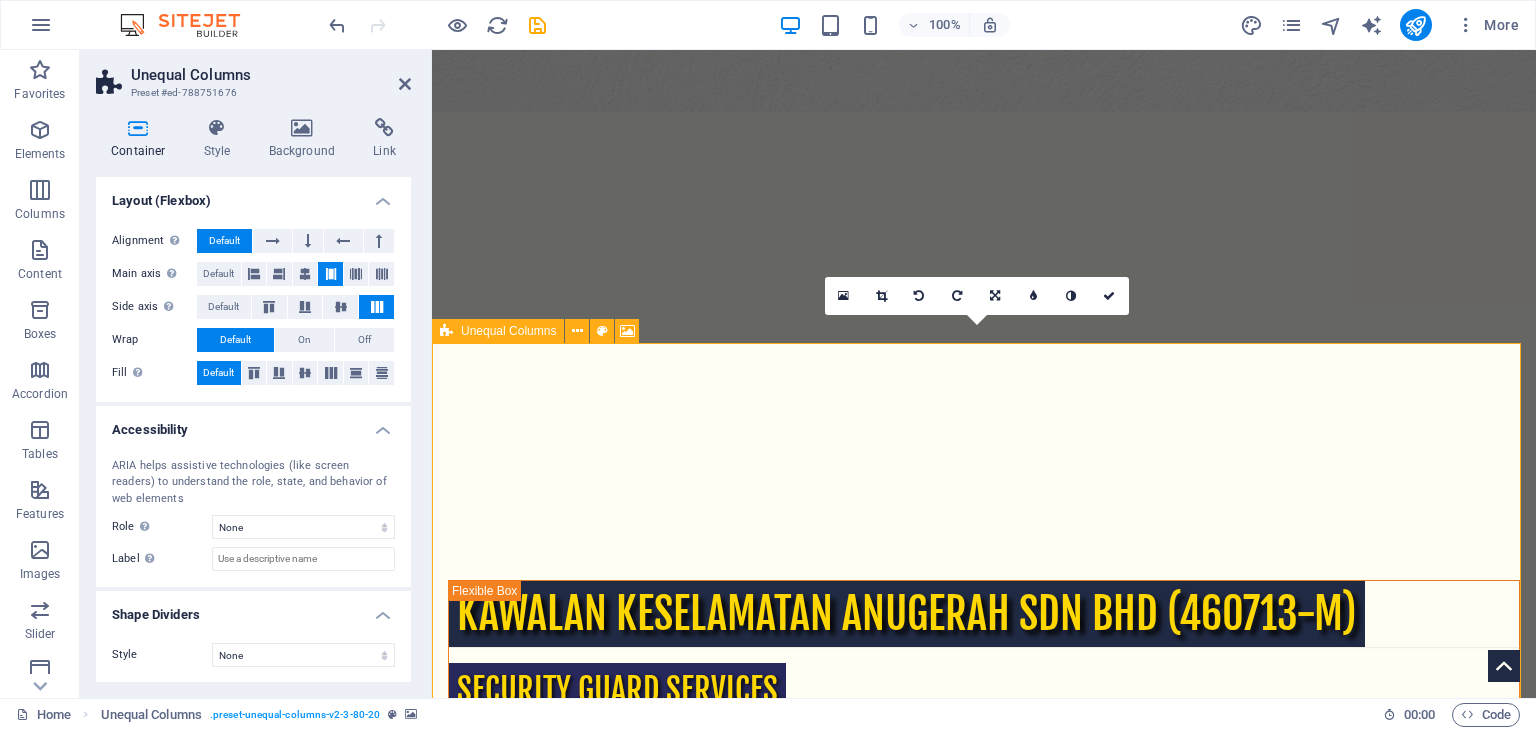 click on "Unequal Columns" at bounding box center [508, 331] 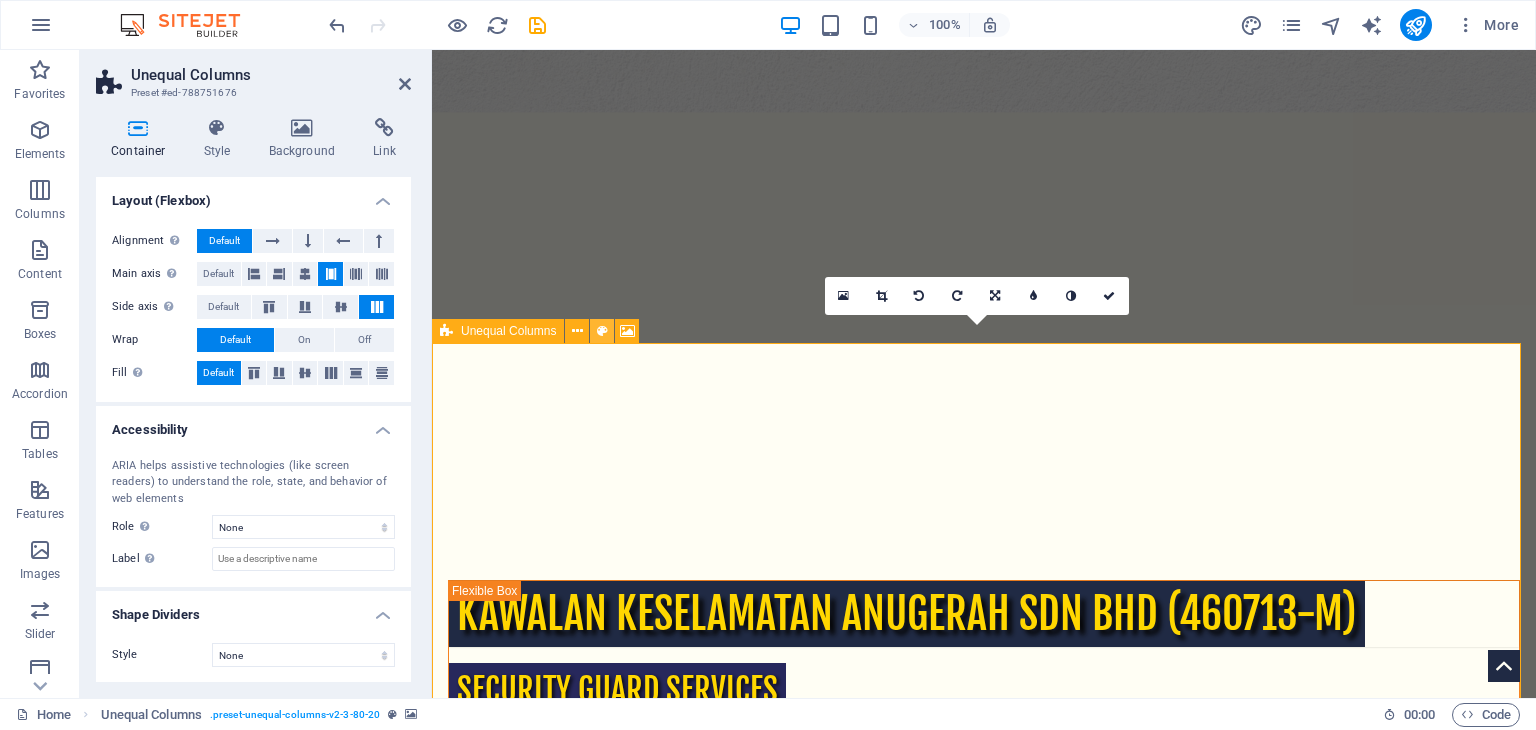 click at bounding box center [602, 331] 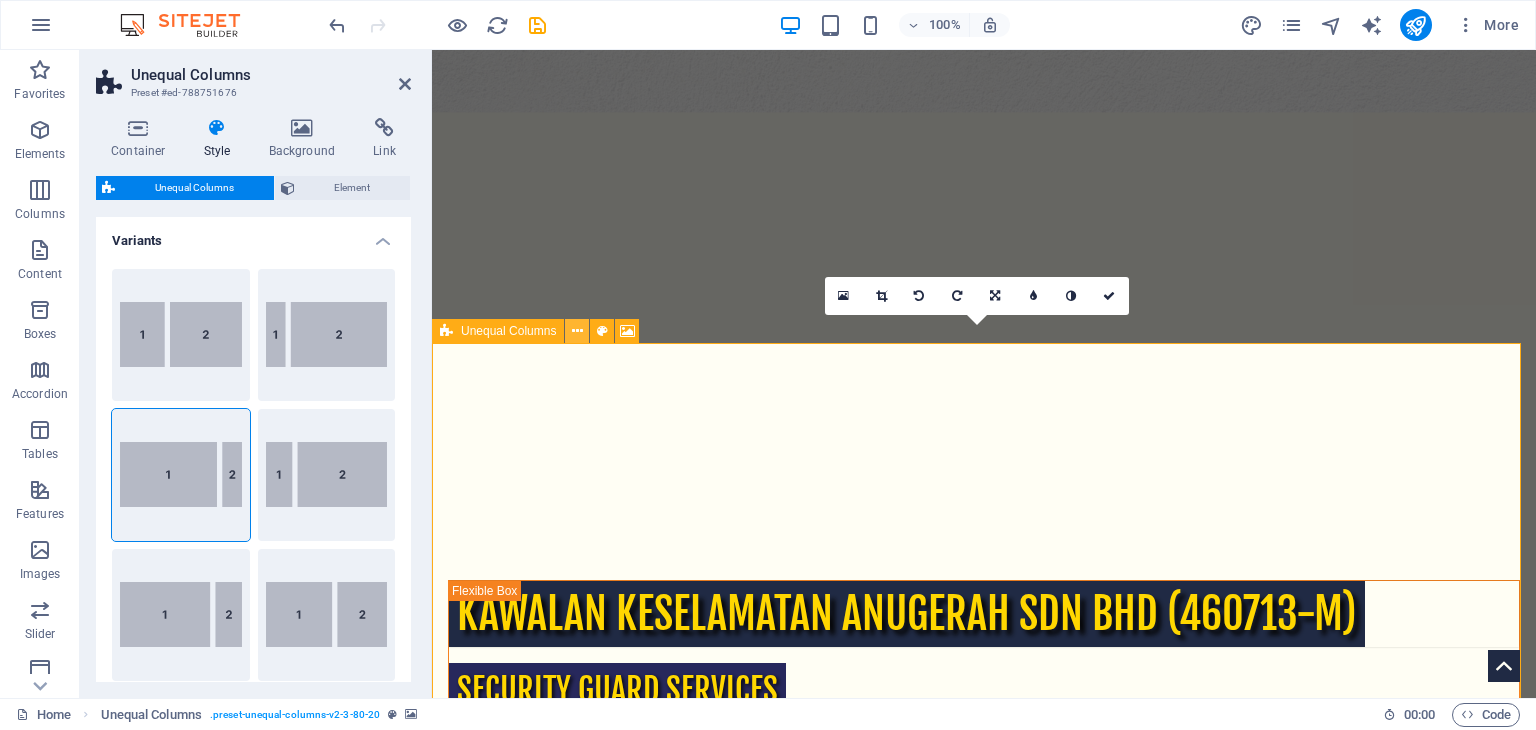 click at bounding box center (577, 331) 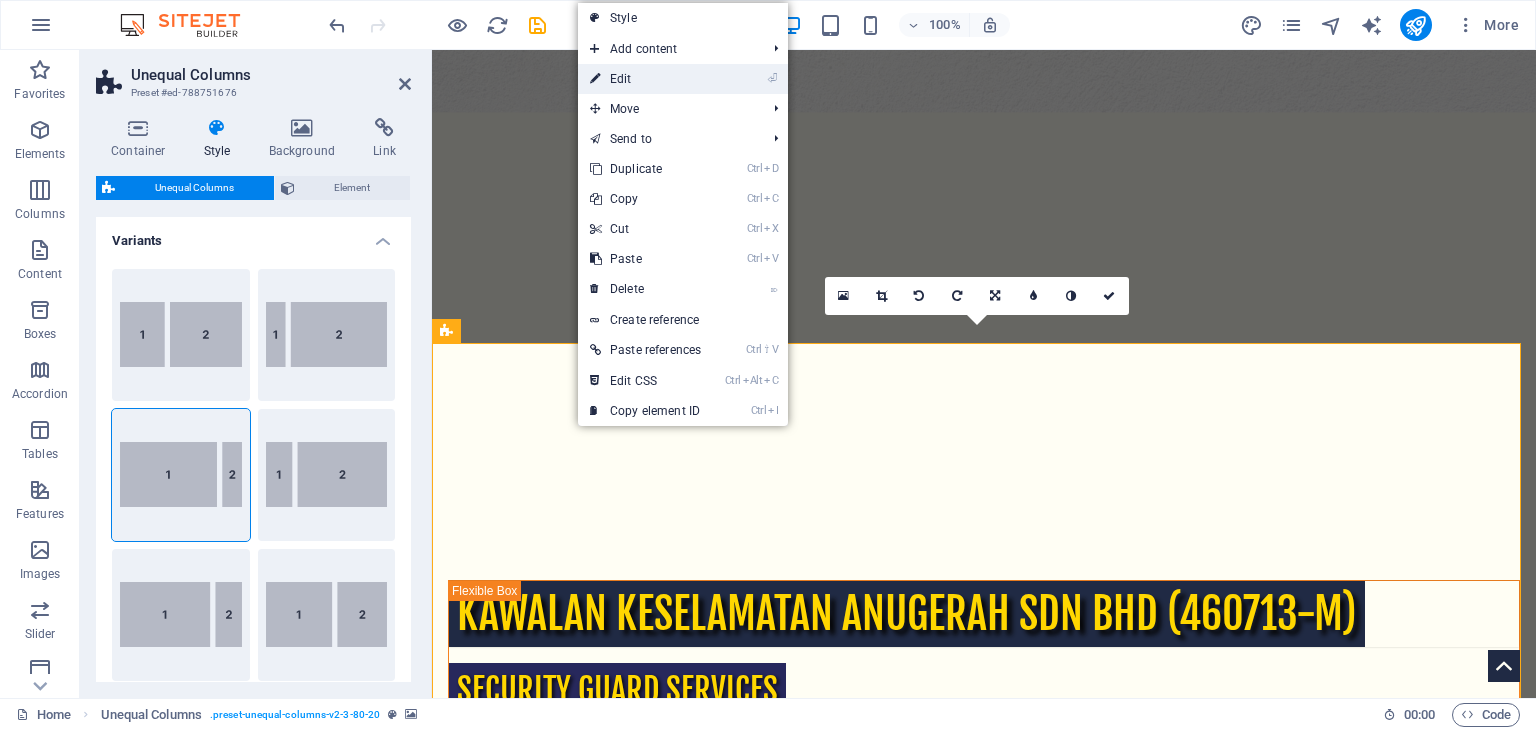 click on "⏎  Edit" at bounding box center (645, 79) 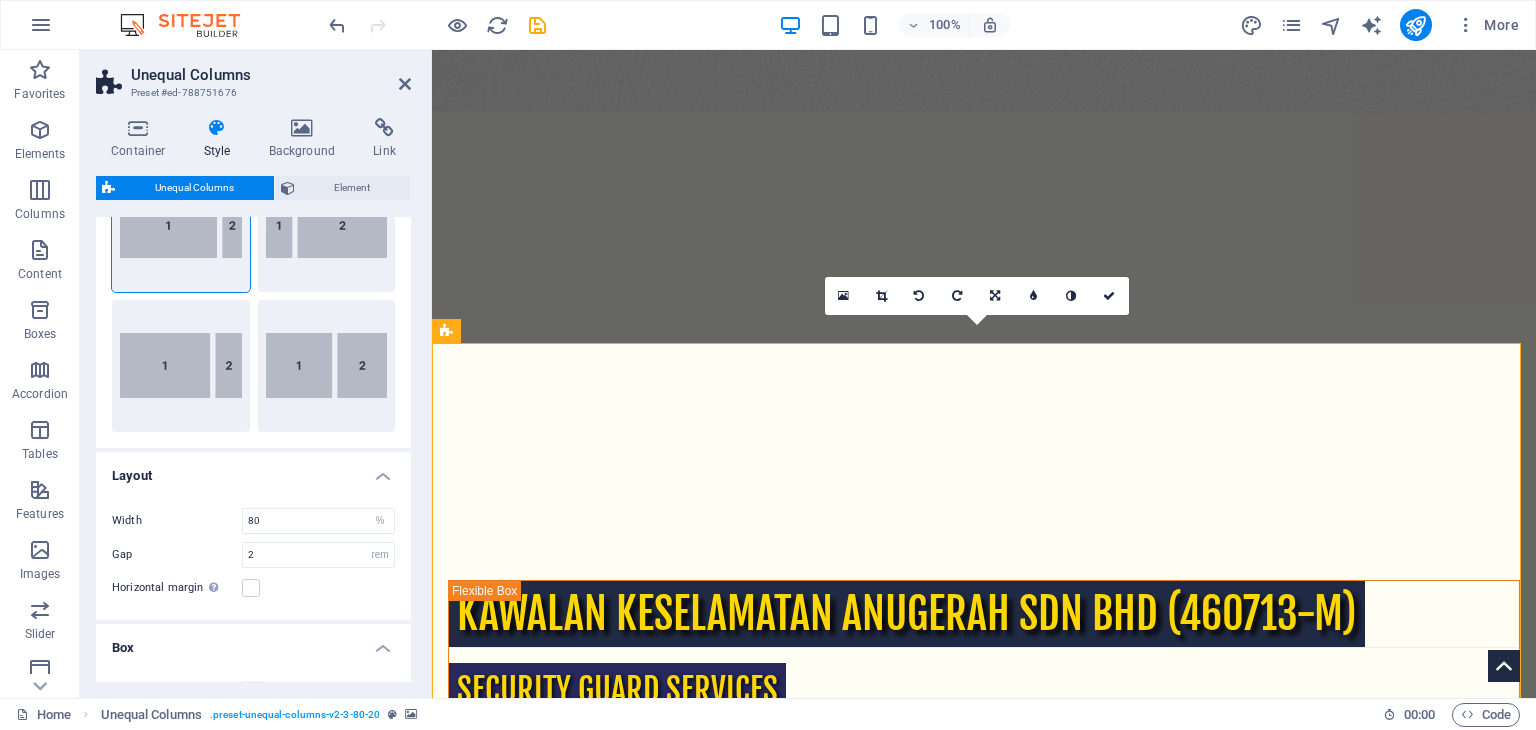 scroll, scrollTop: 266, scrollLeft: 0, axis: vertical 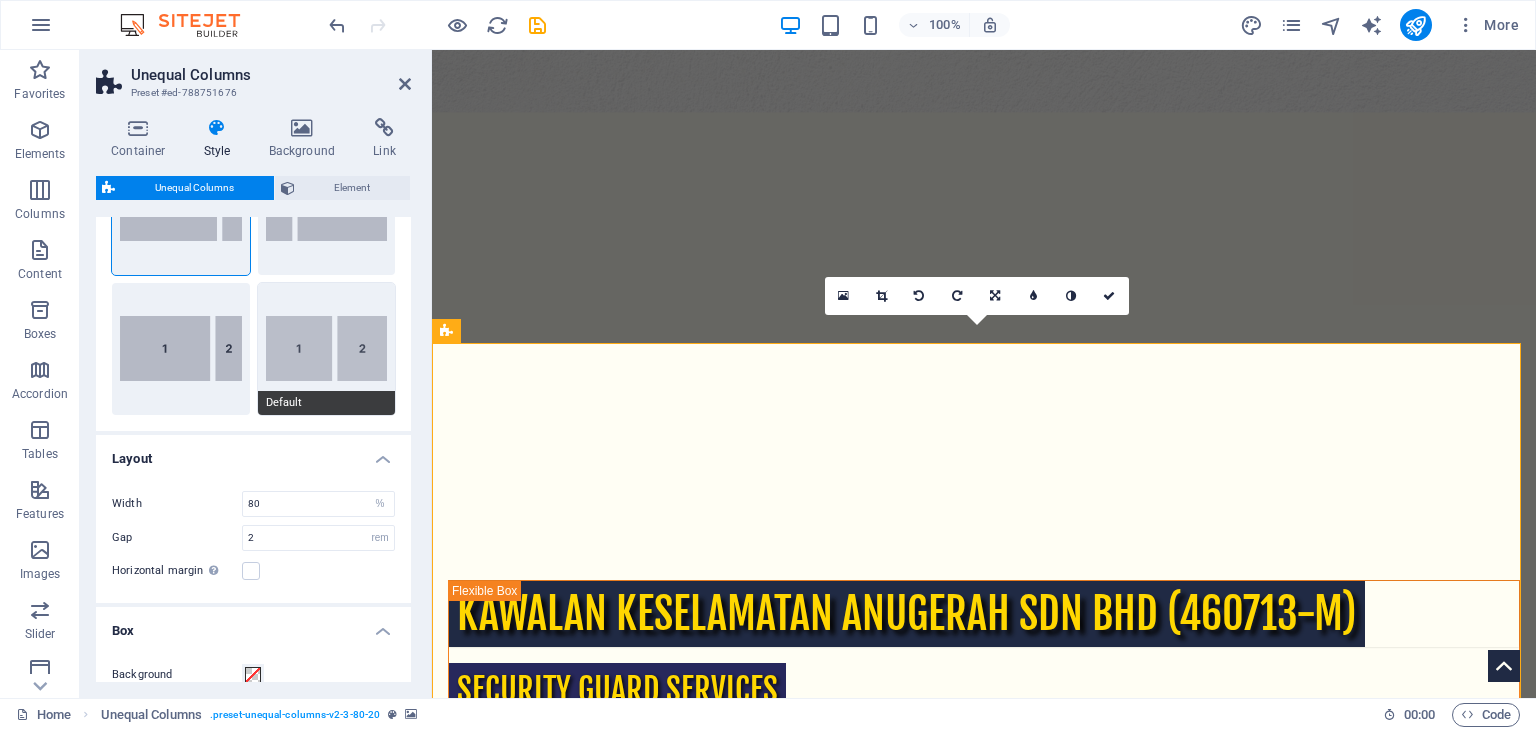click on "Default" at bounding box center (327, 349) 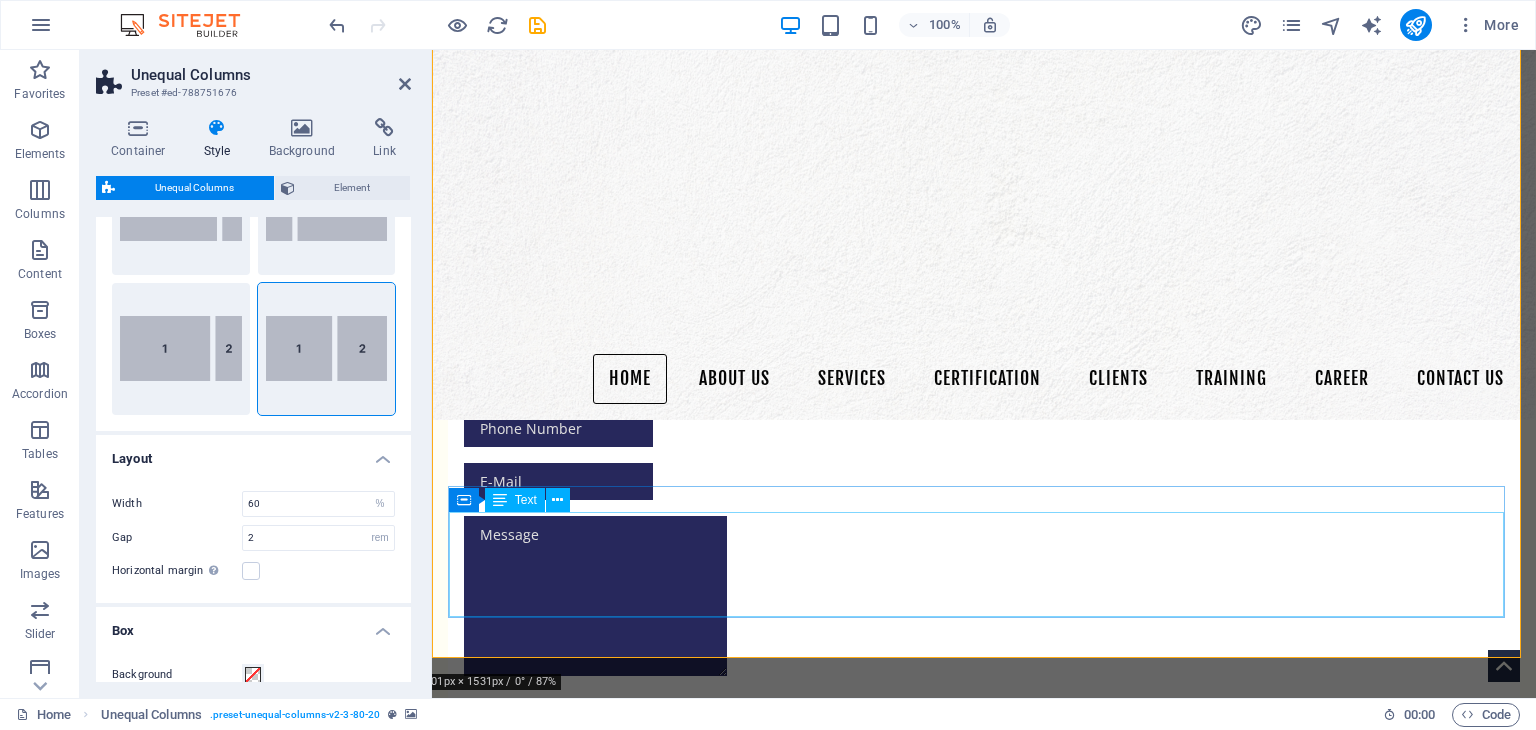 scroll, scrollTop: 1874, scrollLeft: 0, axis: vertical 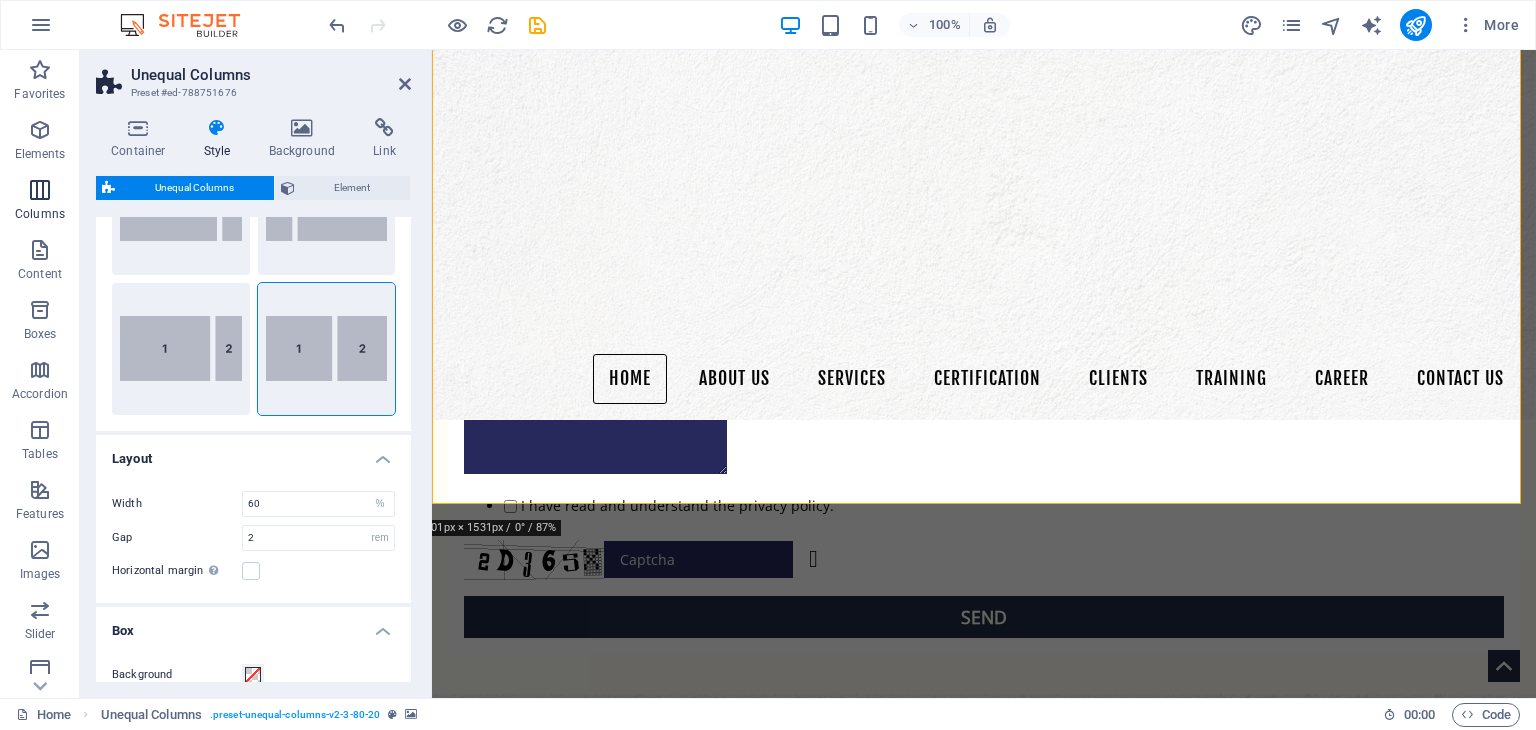 click at bounding box center (40, 190) 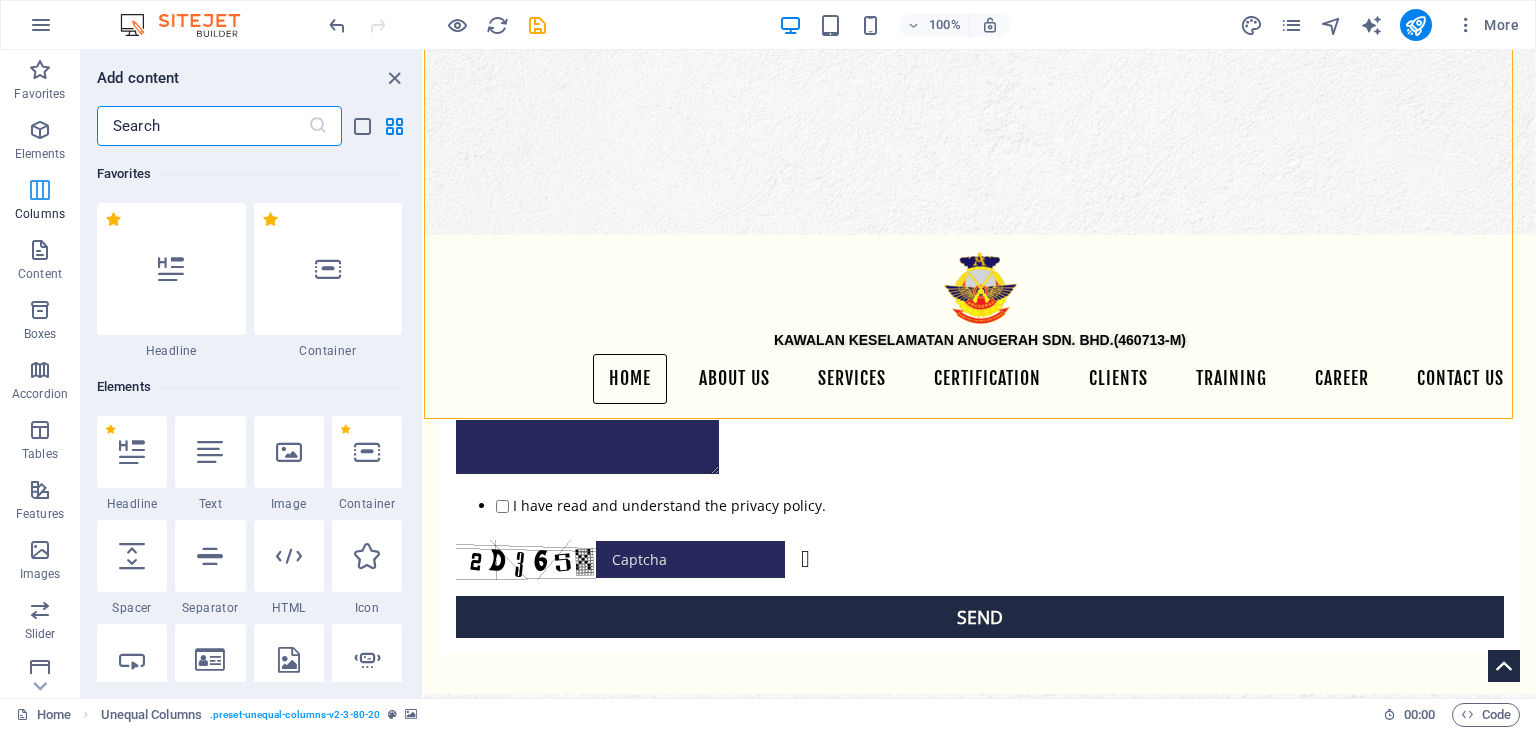 scroll, scrollTop: 1959, scrollLeft: 0, axis: vertical 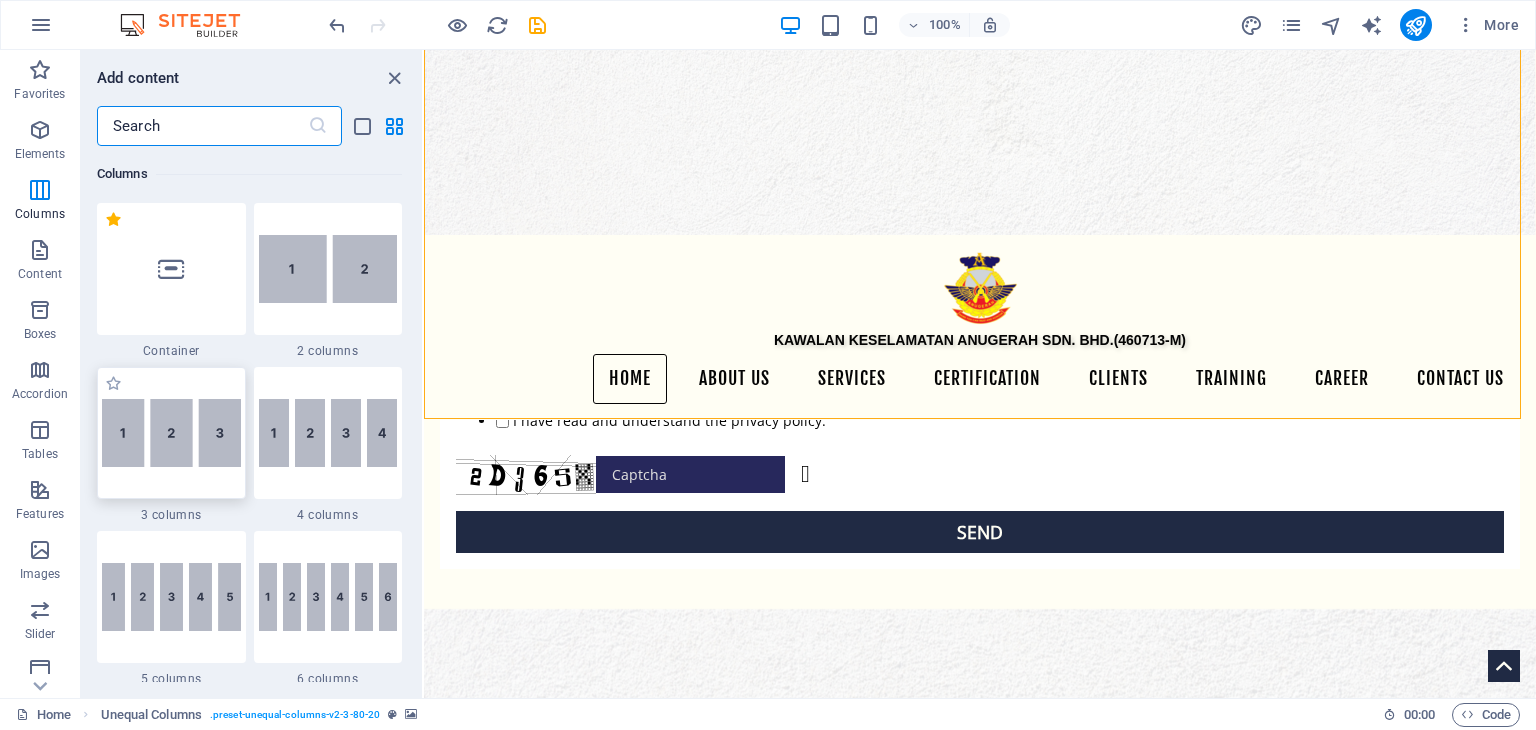 click at bounding box center (171, 433) 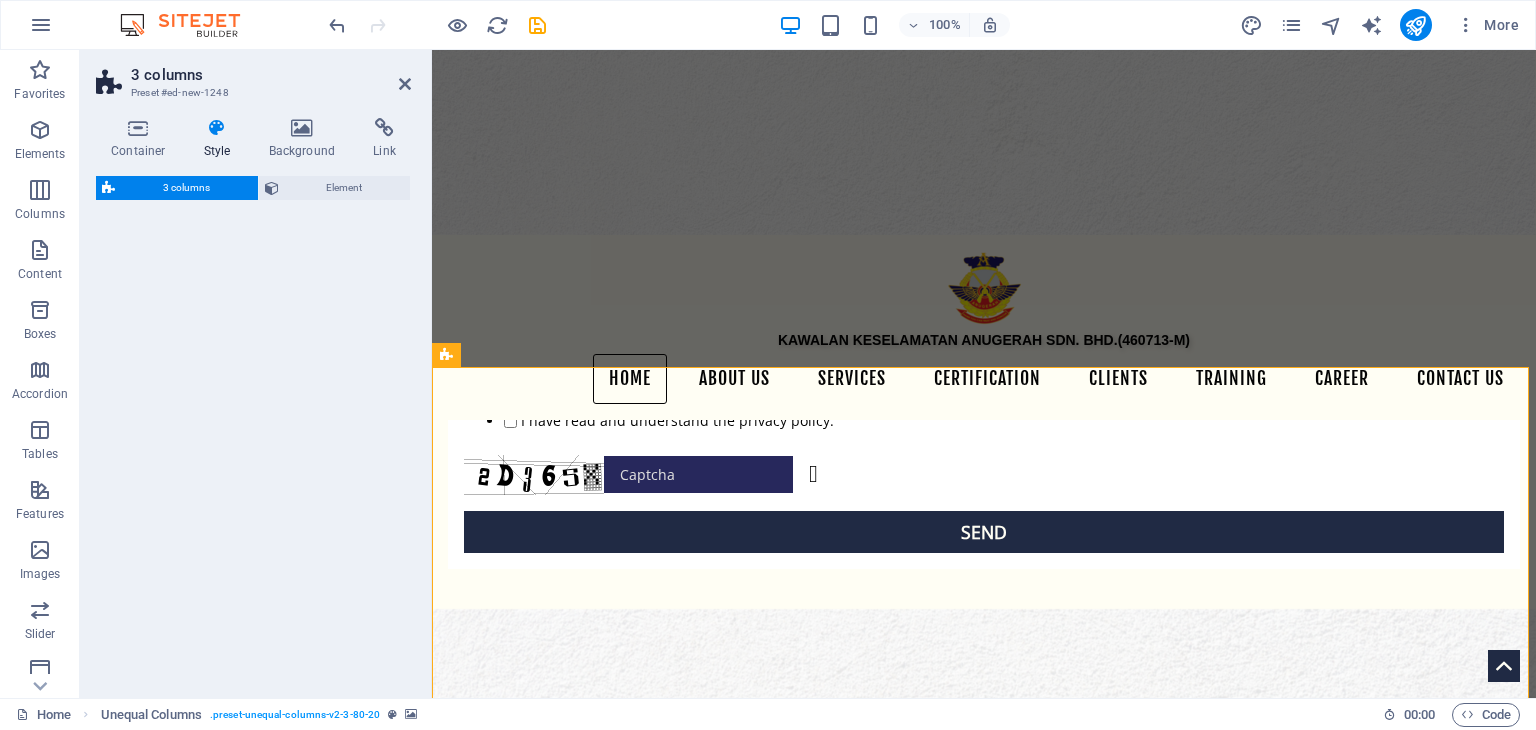 select on "rem" 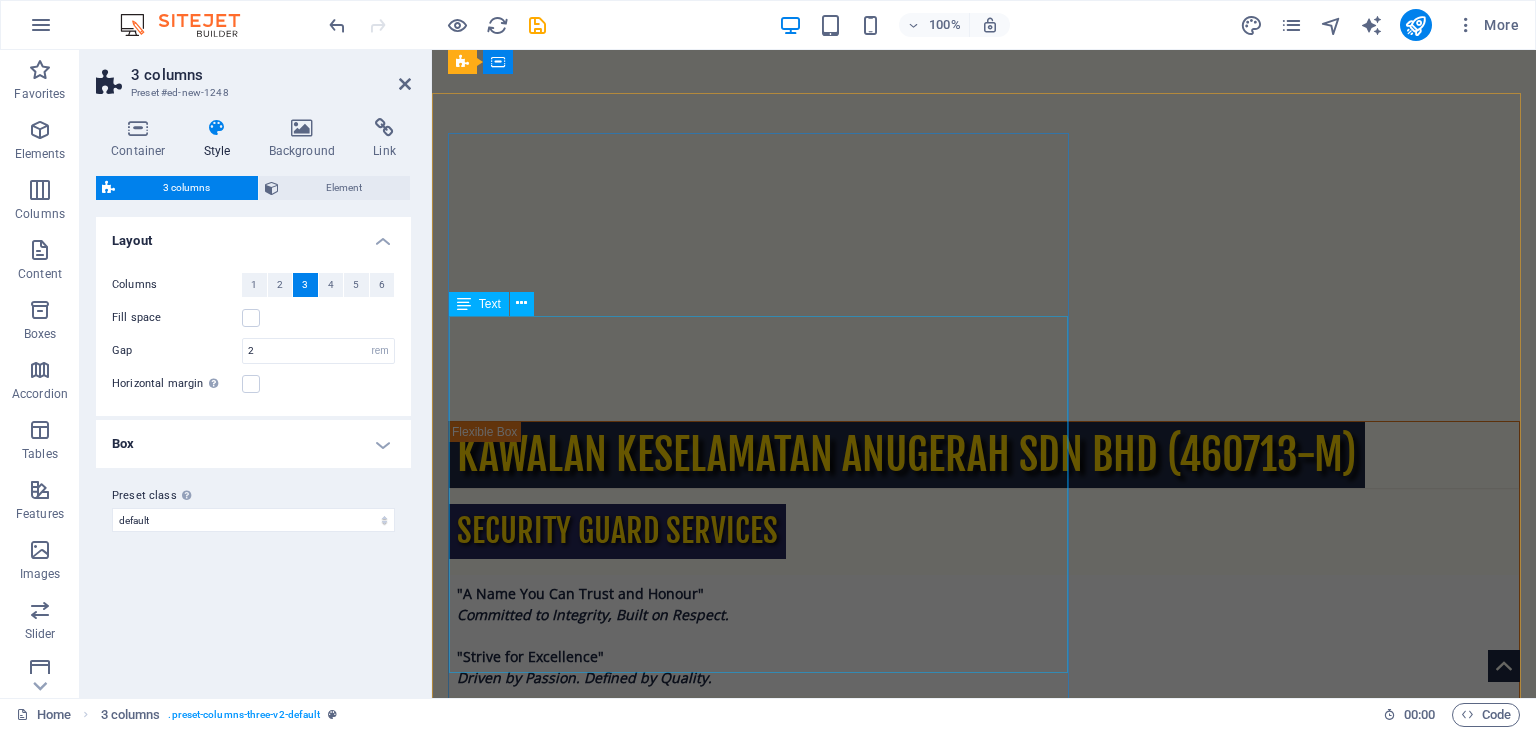scroll, scrollTop: 1277, scrollLeft: 0, axis: vertical 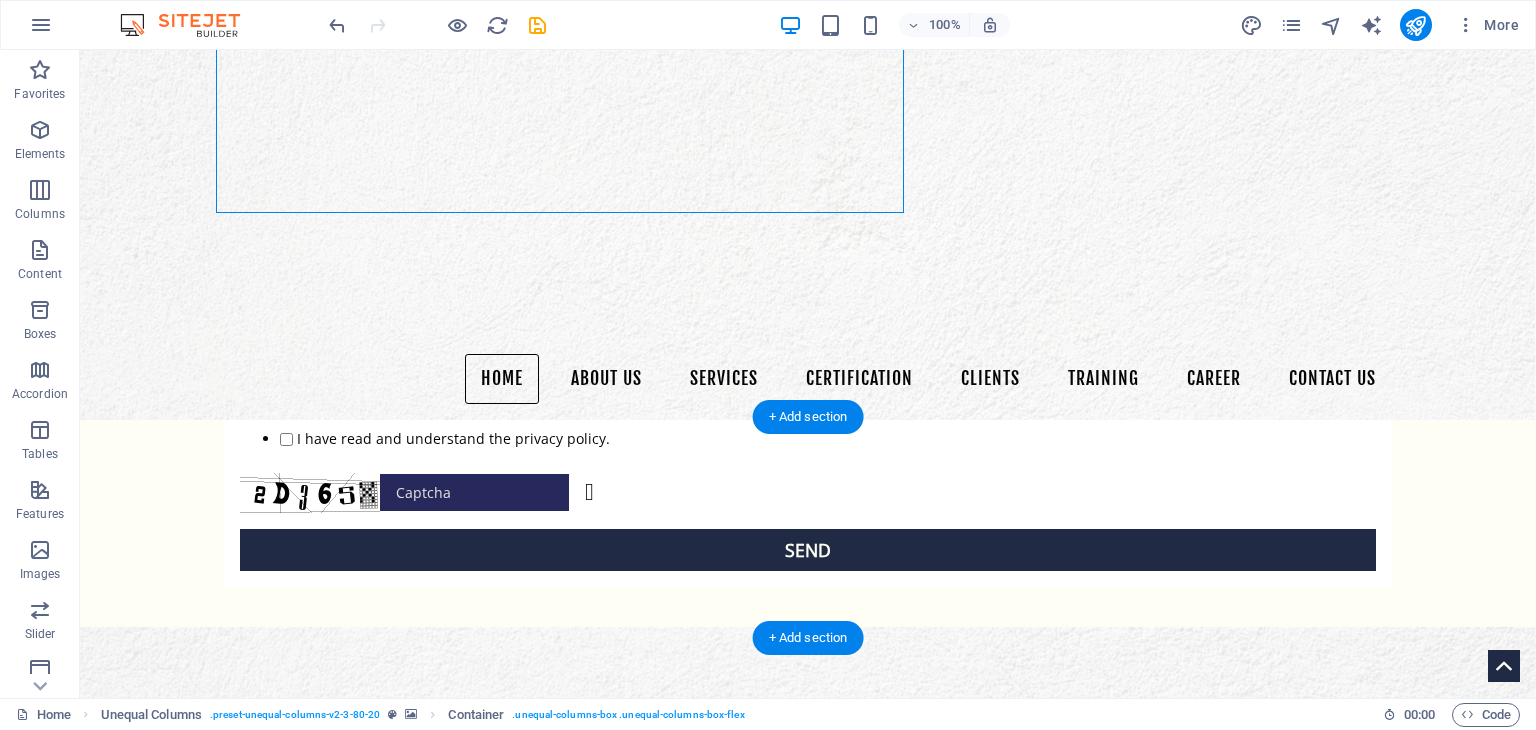 drag, startPoint x: 576, startPoint y: 347, endPoint x: 412, endPoint y: 522, distance: 239.83536 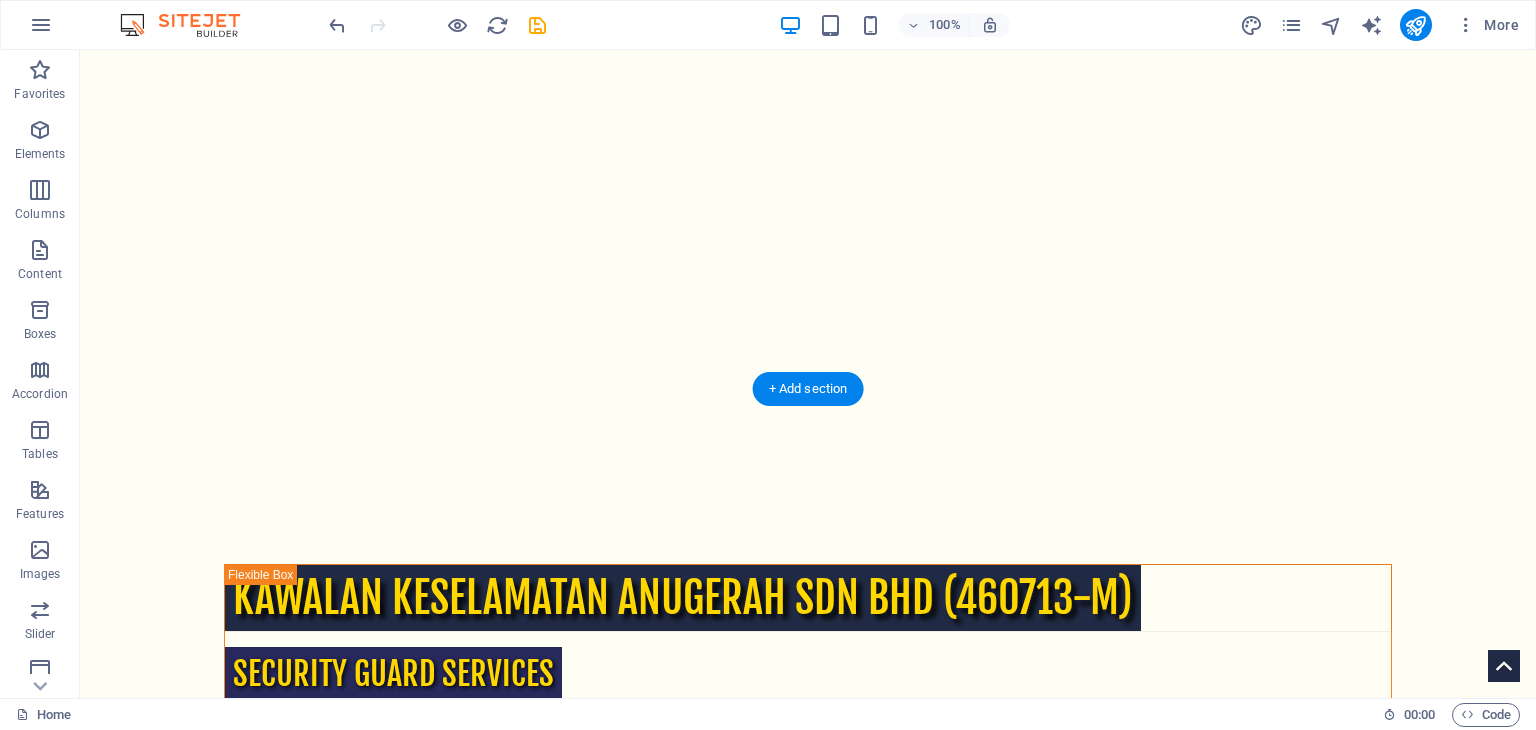 scroll, scrollTop: 1075, scrollLeft: 0, axis: vertical 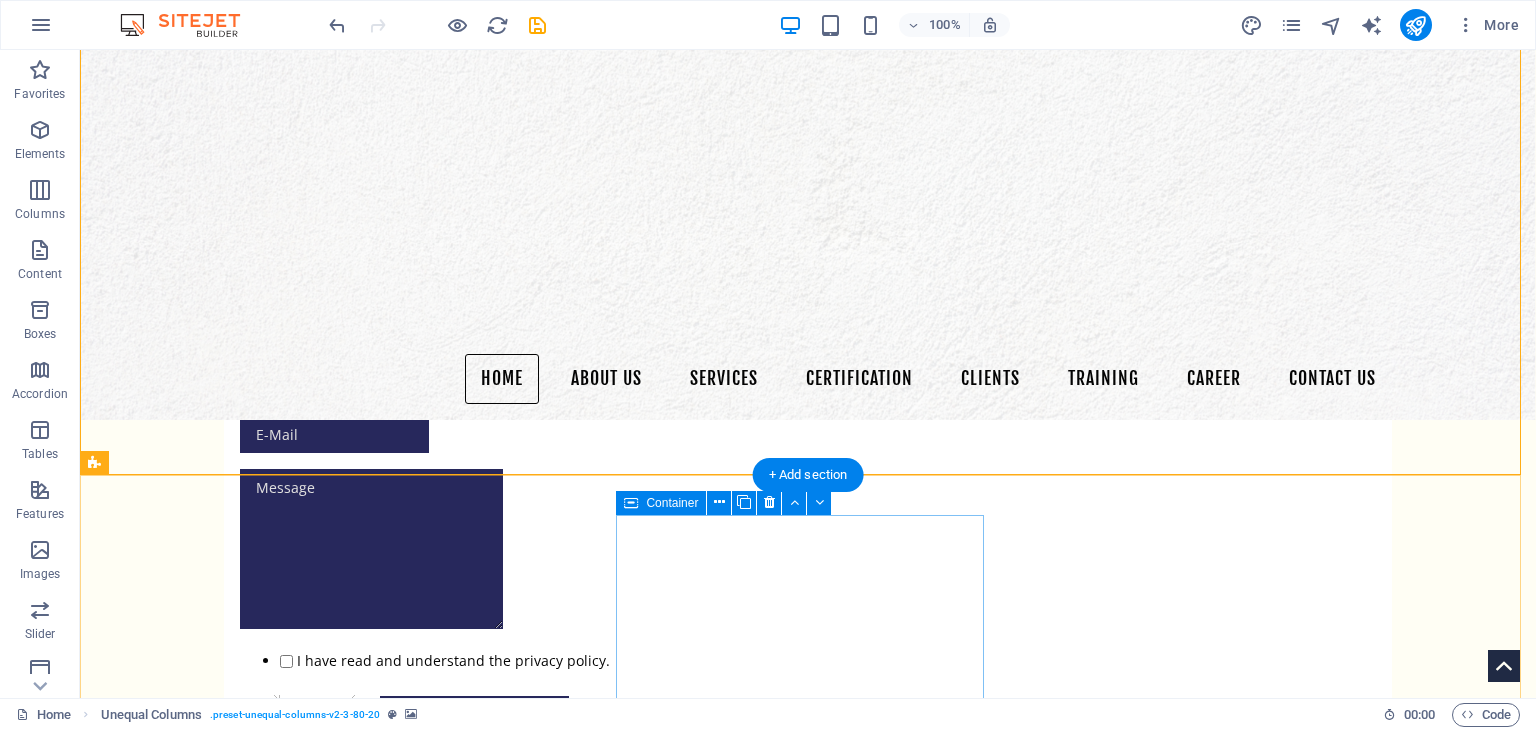 drag, startPoint x: 360, startPoint y: 469, endPoint x: 708, endPoint y: 564, distance: 360.73398 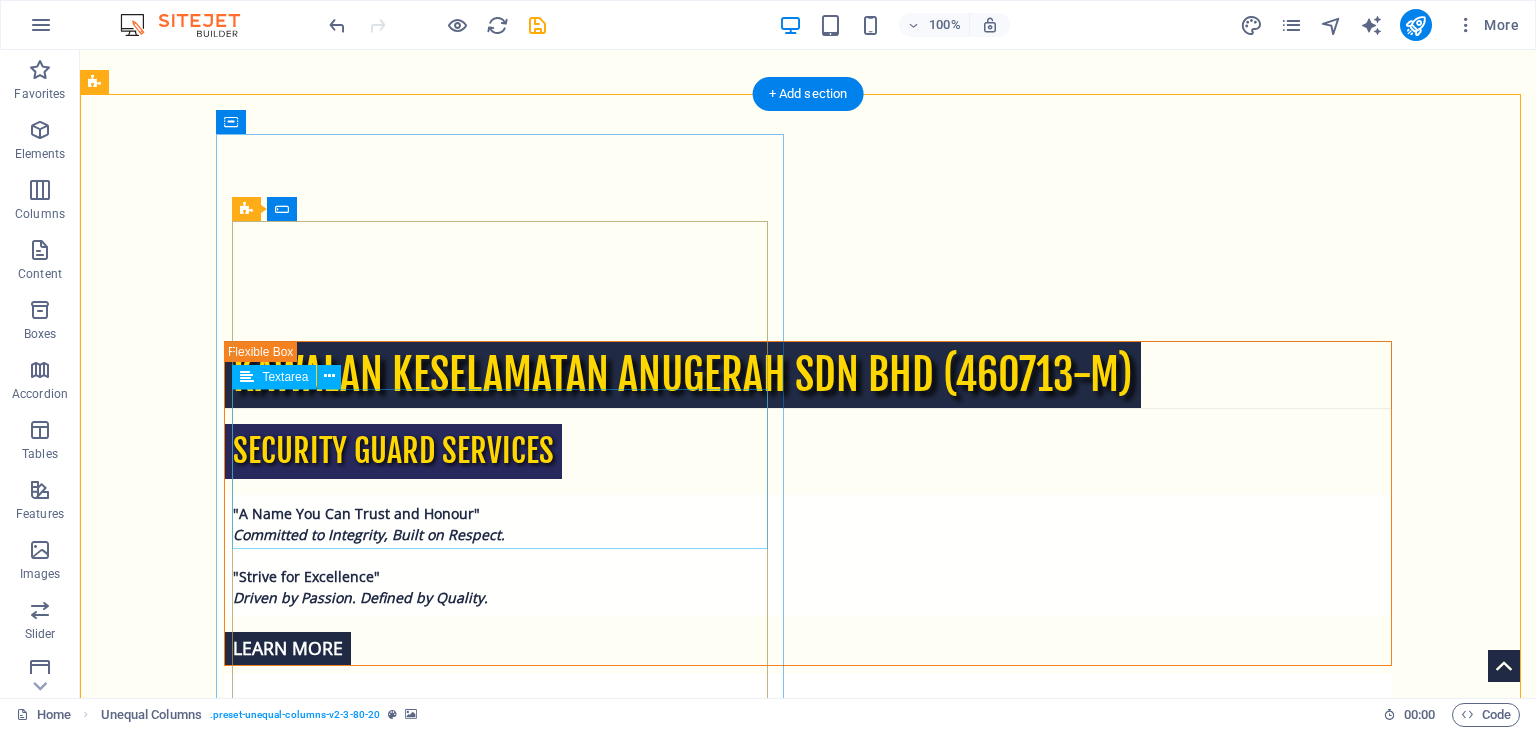 scroll, scrollTop: 1120, scrollLeft: 0, axis: vertical 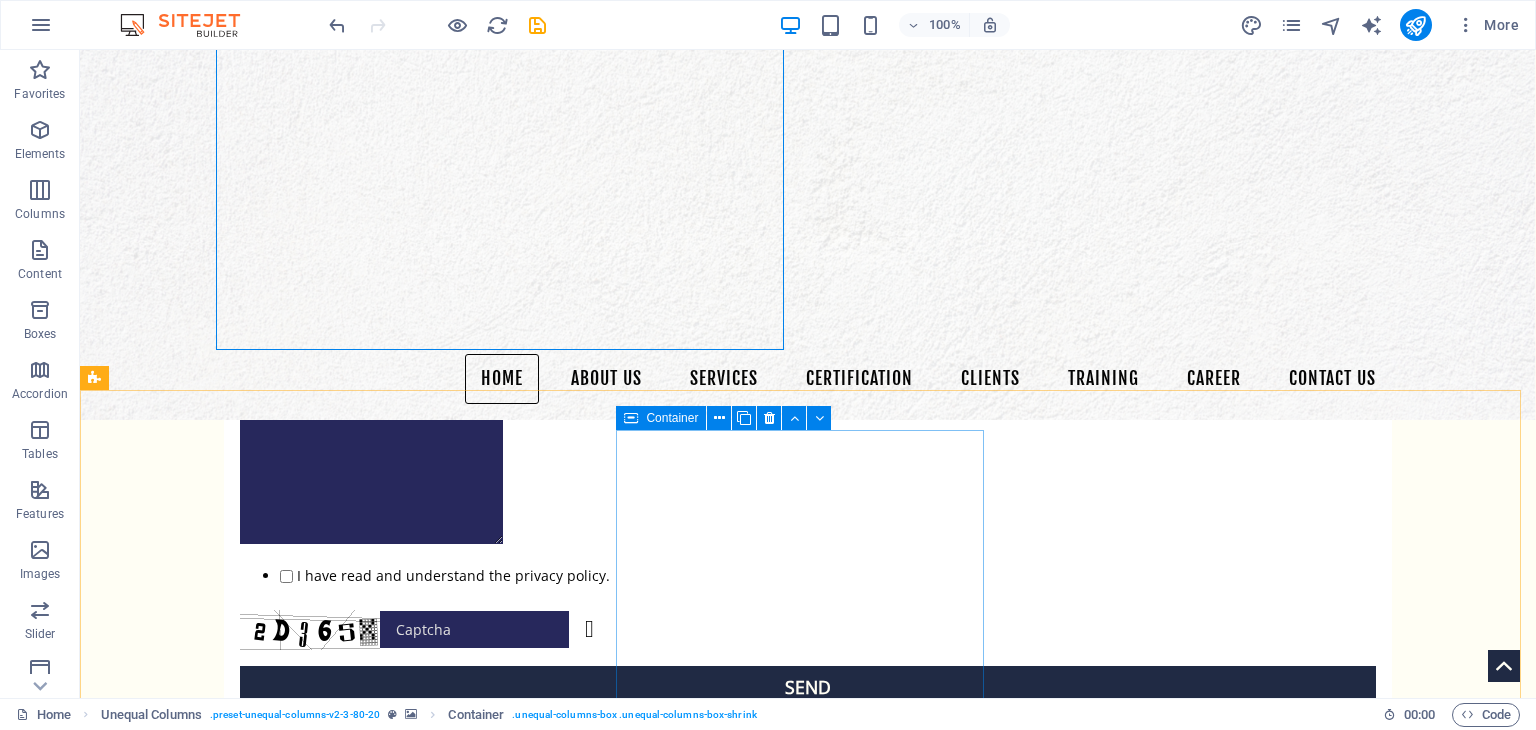 drag, startPoint x: 277, startPoint y: 375, endPoint x: 670, endPoint y: 421, distance: 395.68295 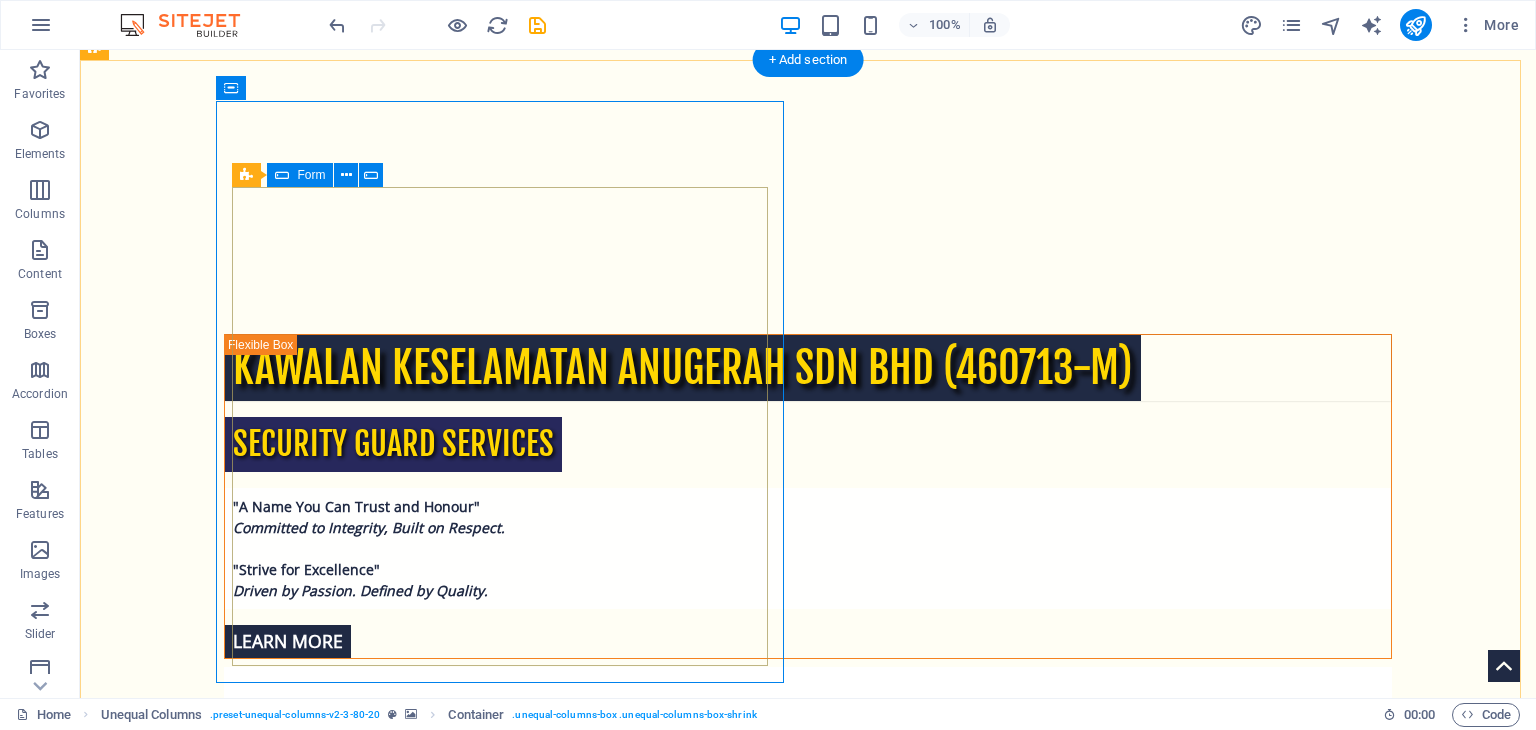 scroll, scrollTop: 1338, scrollLeft: 0, axis: vertical 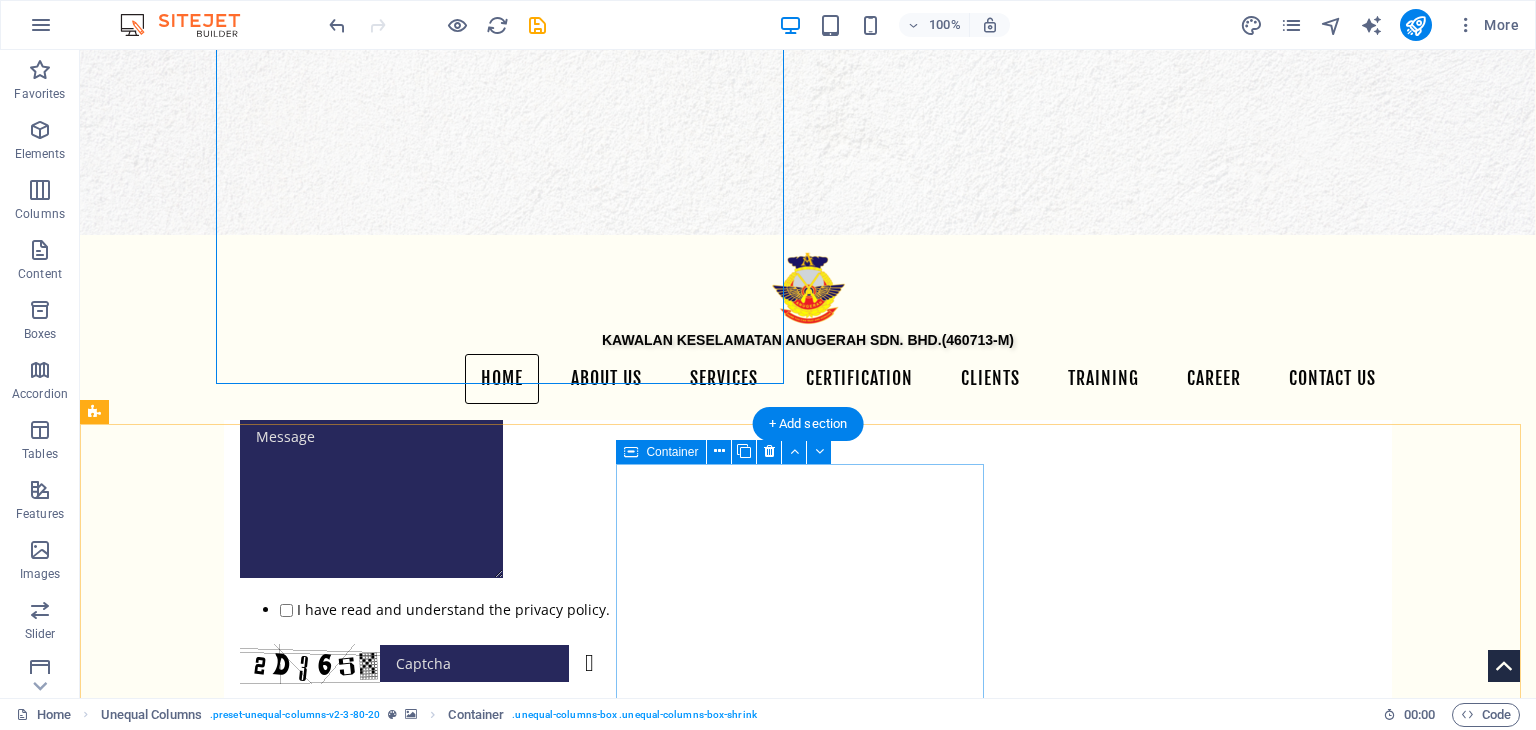 drag, startPoint x: 324, startPoint y: 206, endPoint x: 698, endPoint y: 529, distance: 494.17102 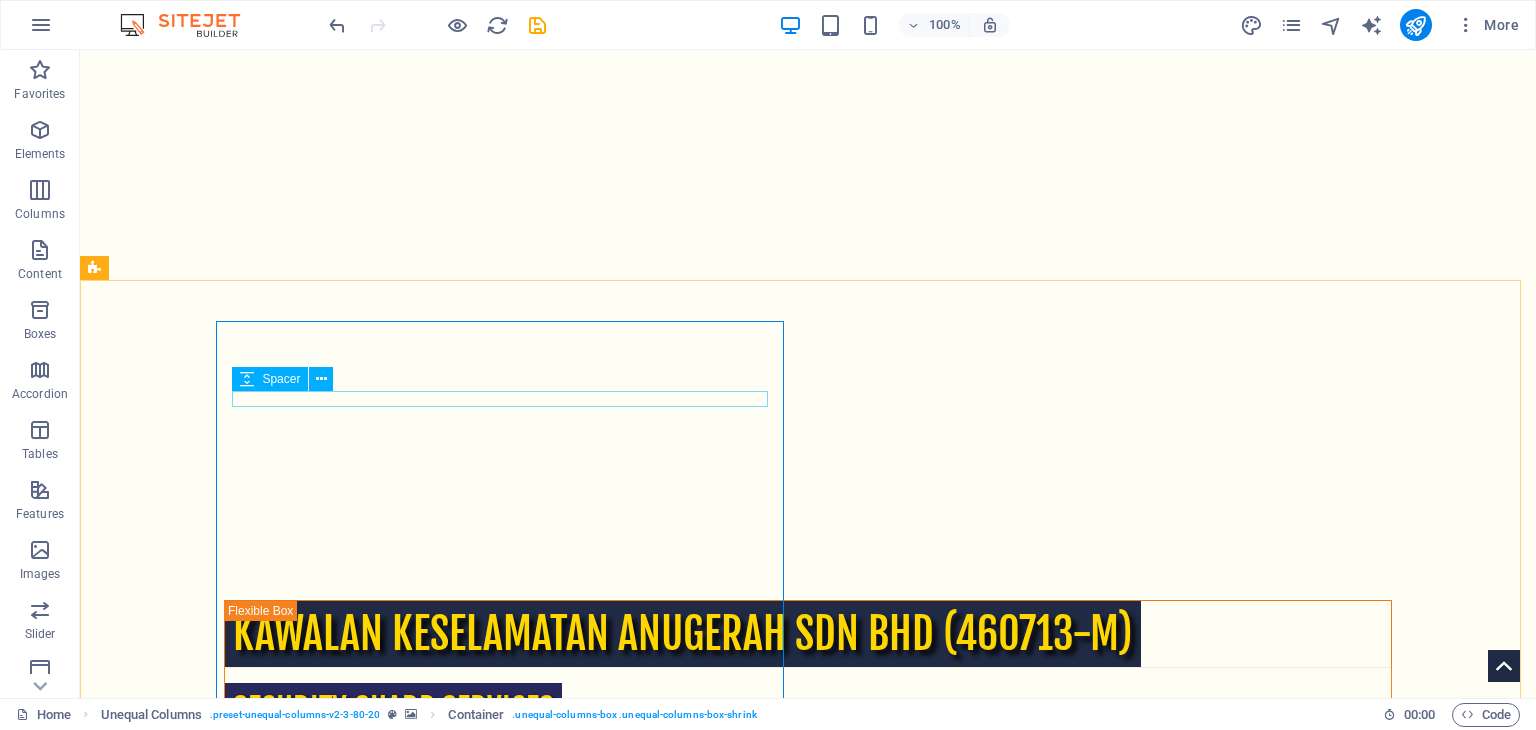 scroll, scrollTop: 1237, scrollLeft: 0, axis: vertical 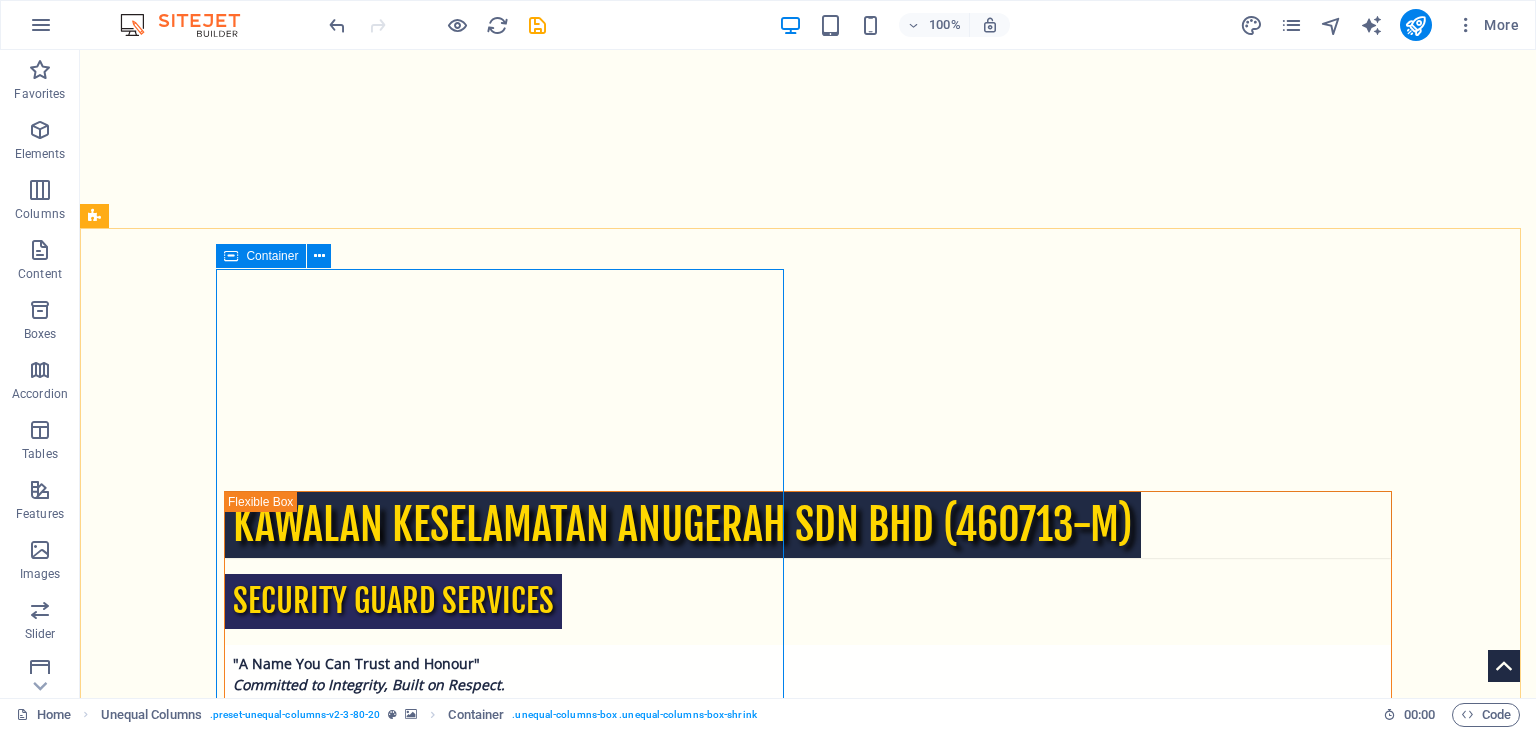 click on "Container" at bounding box center [272, 256] 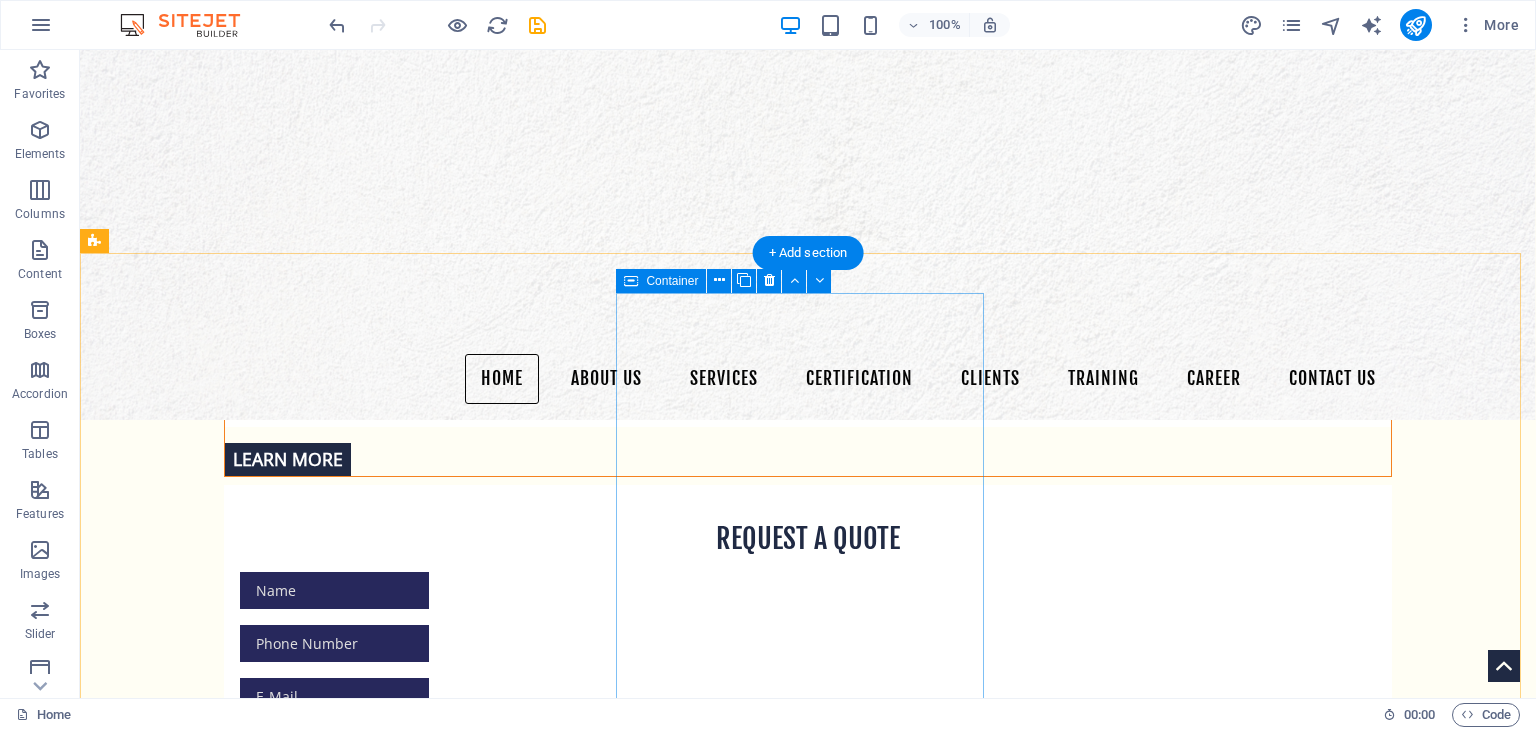 scroll, scrollTop: 1504, scrollLeft: 0, axis: vertical 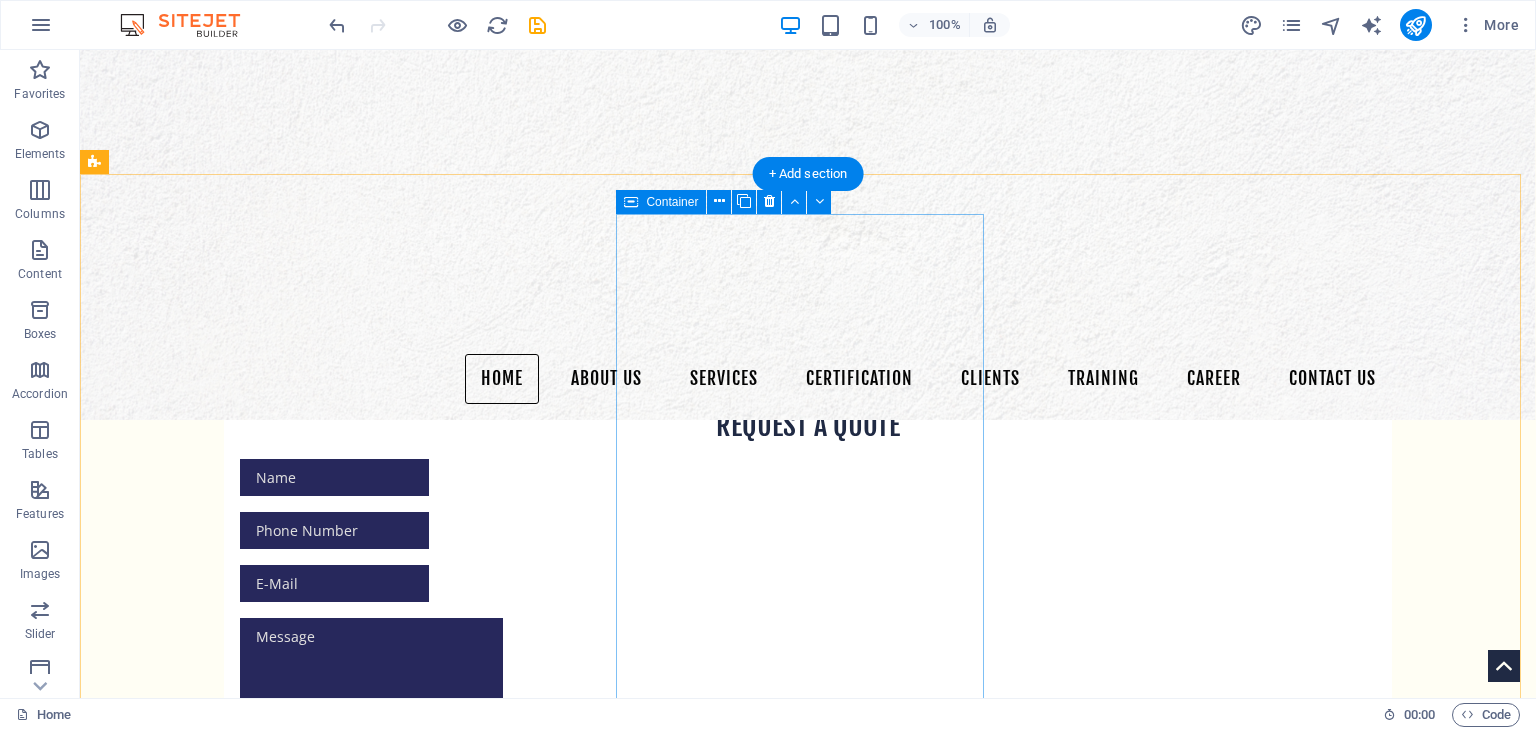 click on "Drop content here or  Add elements  Paste clipboard" at bounding box center [280, 2657] 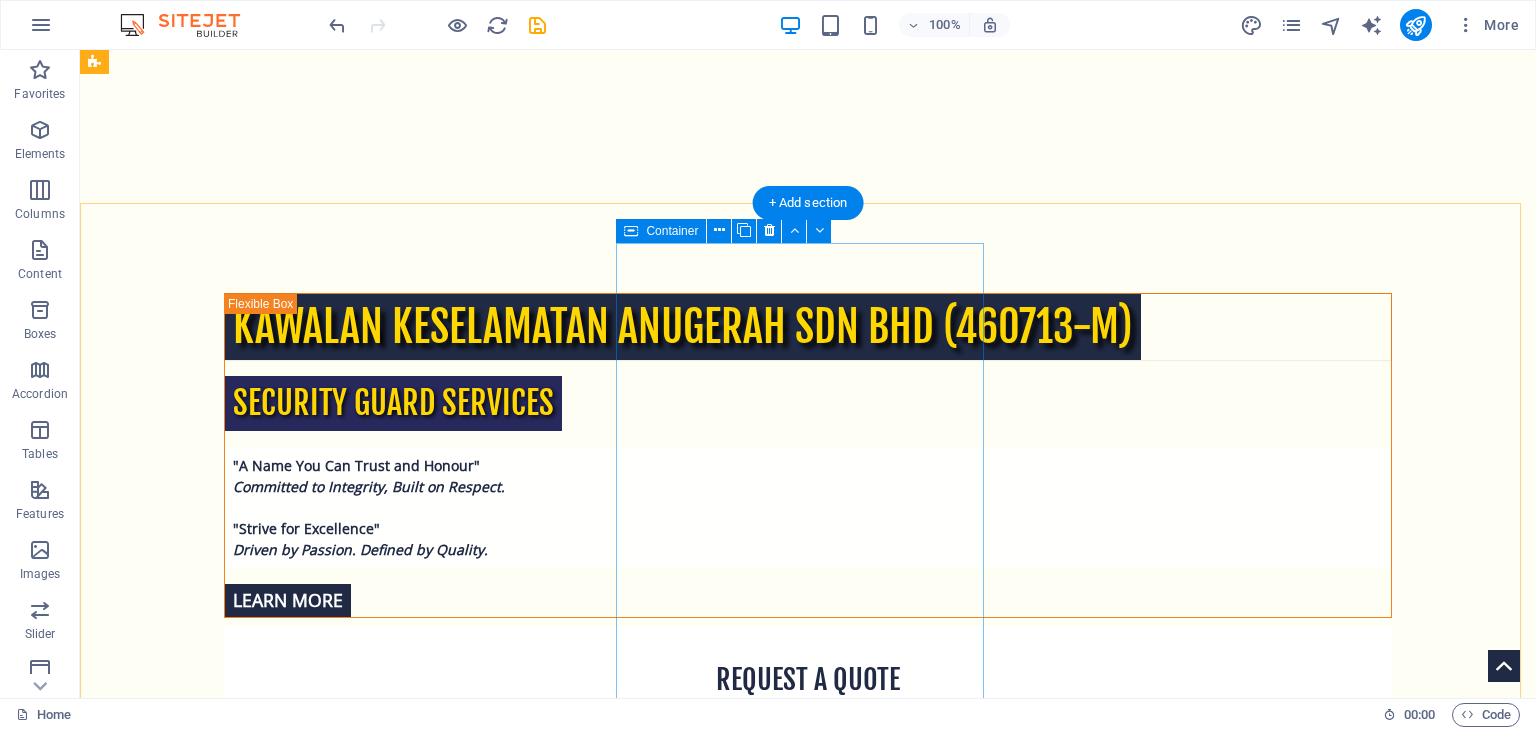 scroll, scrollTop: 1362, scrollLeft: 0, axis: vertical 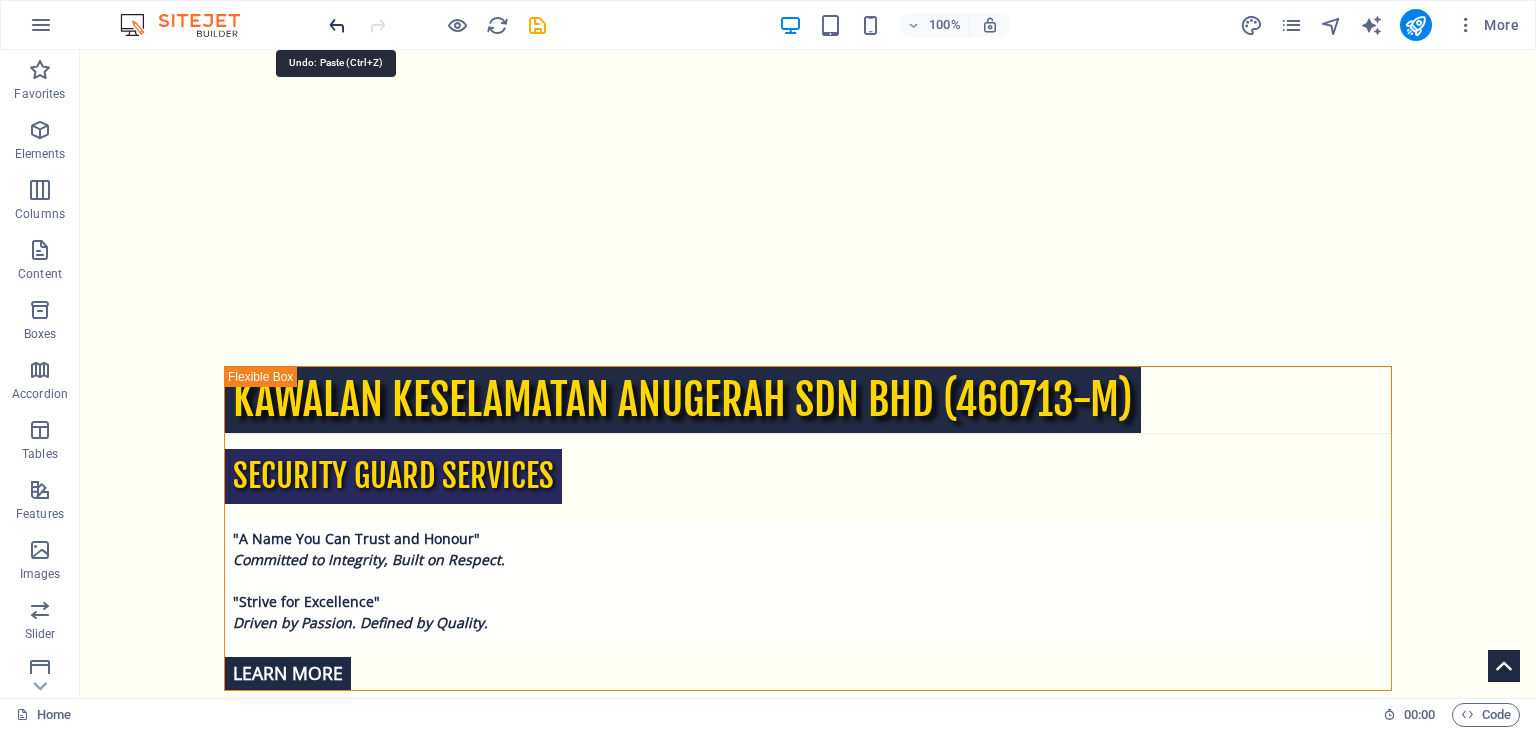 click at bounding box center [337, 25] 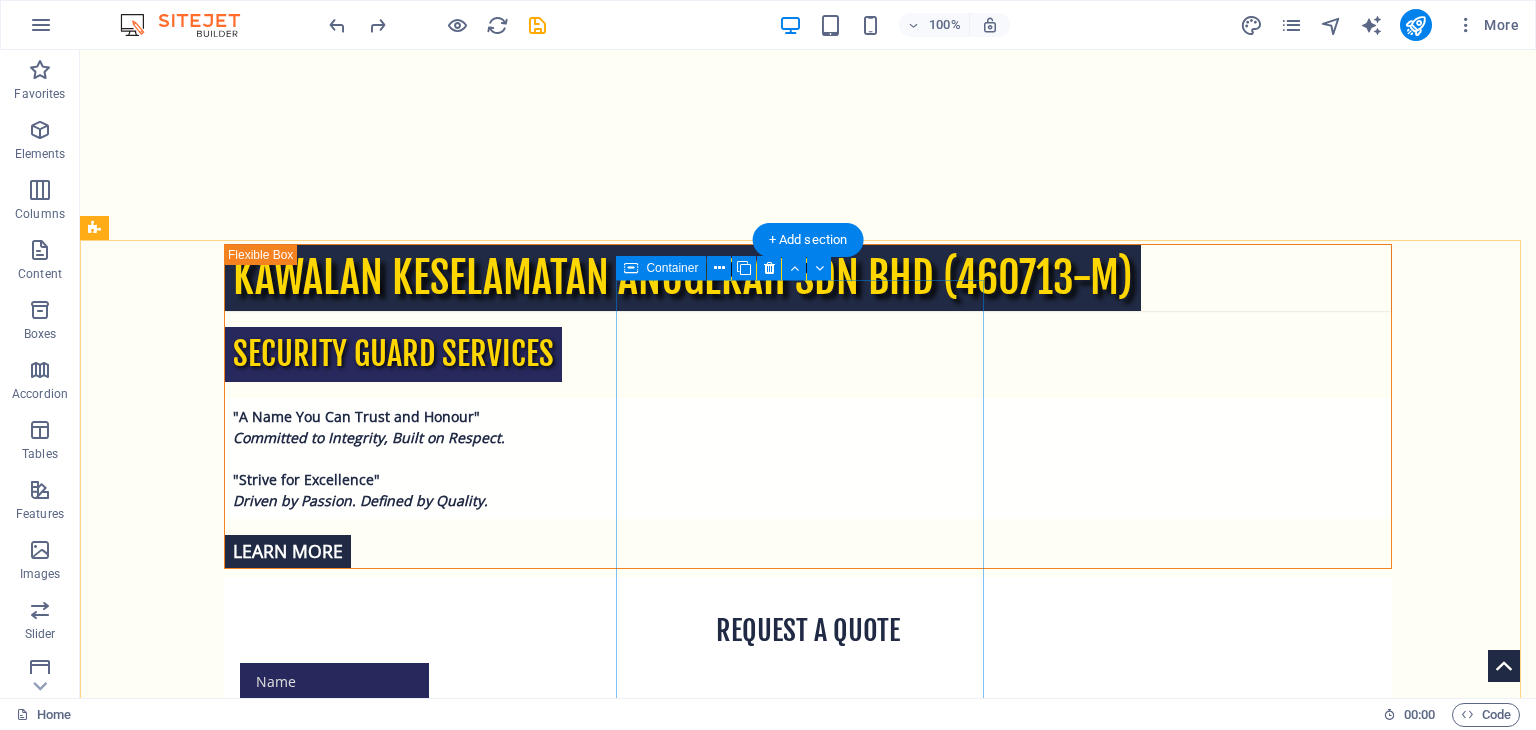 scroll, scrollTop: 1296, scrollLeft: 0, axis: vertical 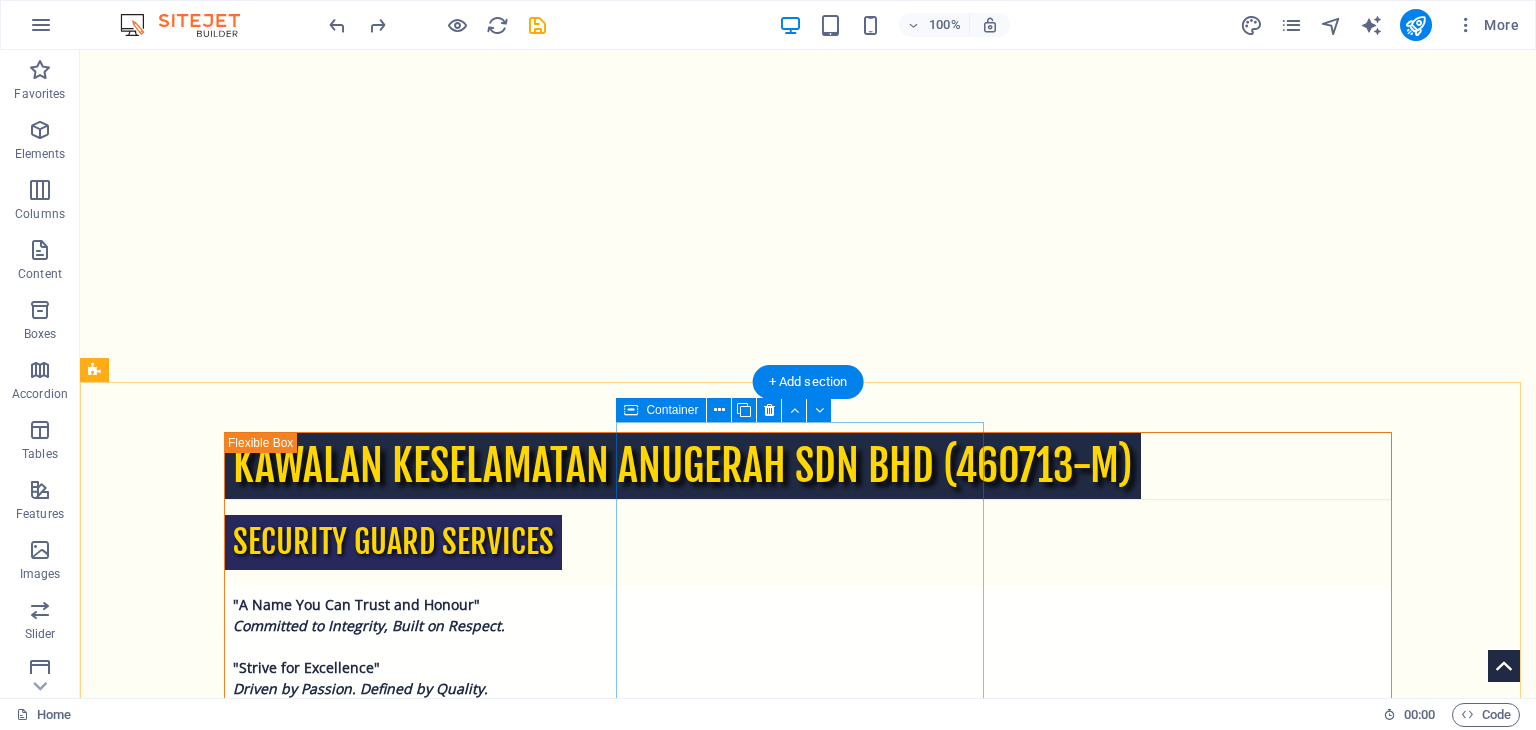 click on "Paste clipboard" at bounding box center (334, 3079) 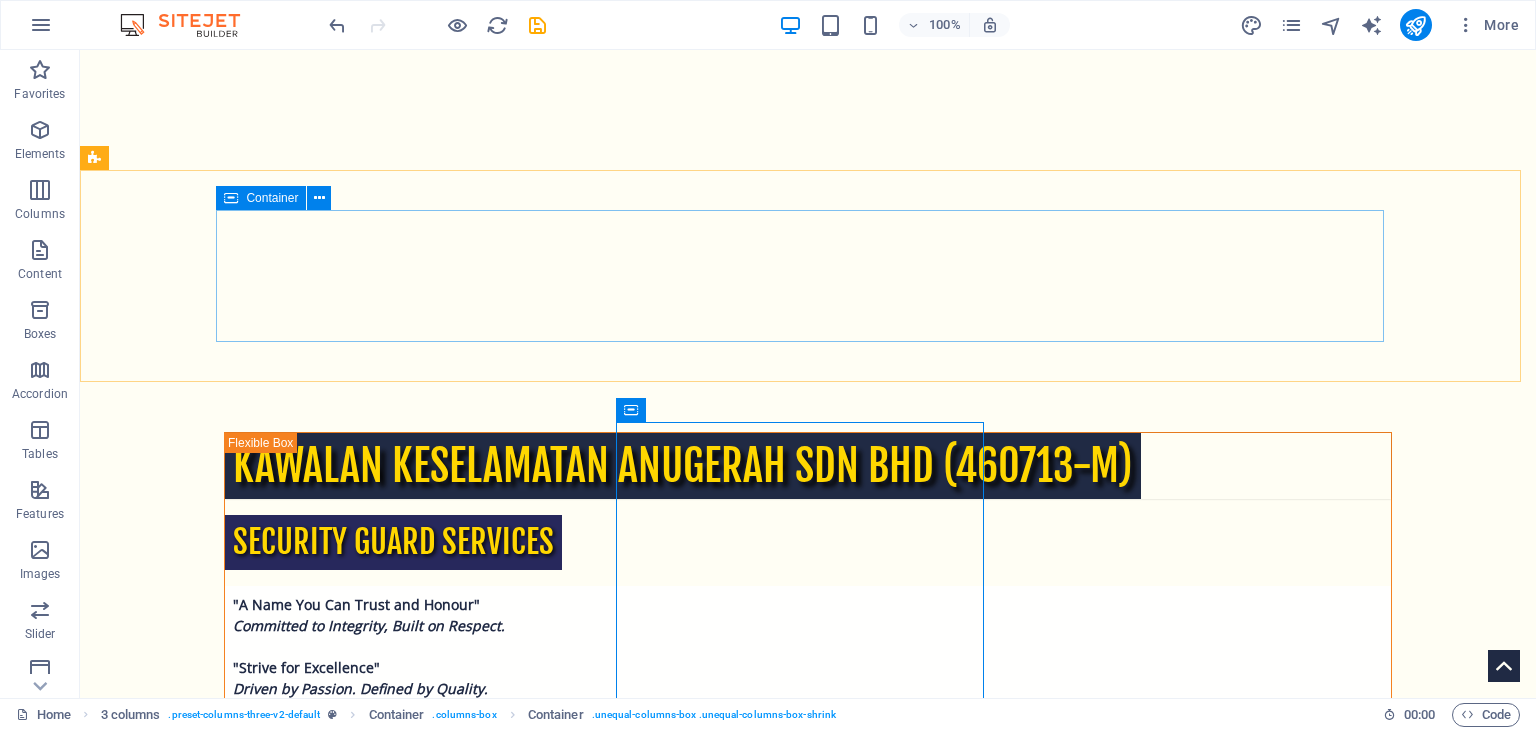 click at bounding box center [231, 198] 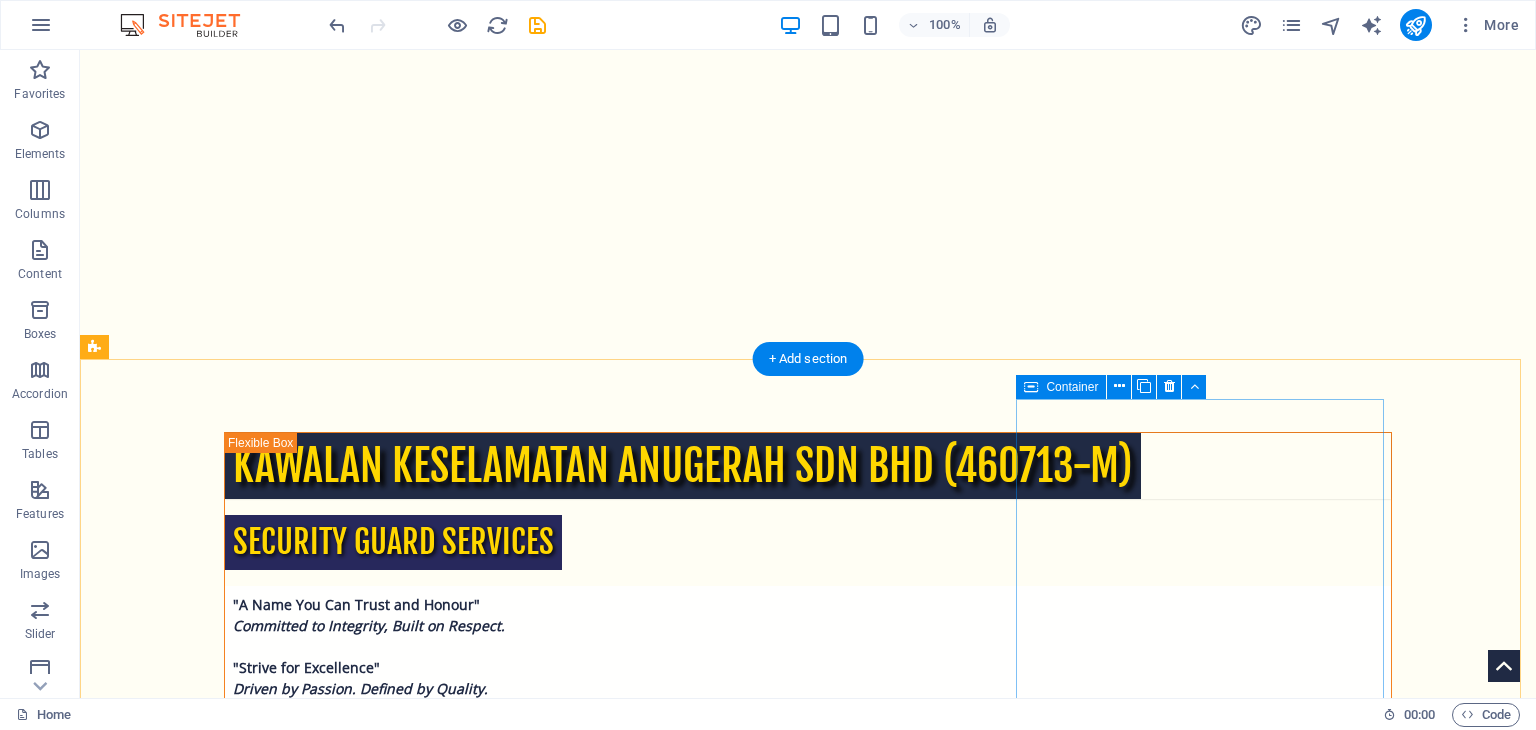 click on "Paste clipboard" at bounding box center (334, 3702) 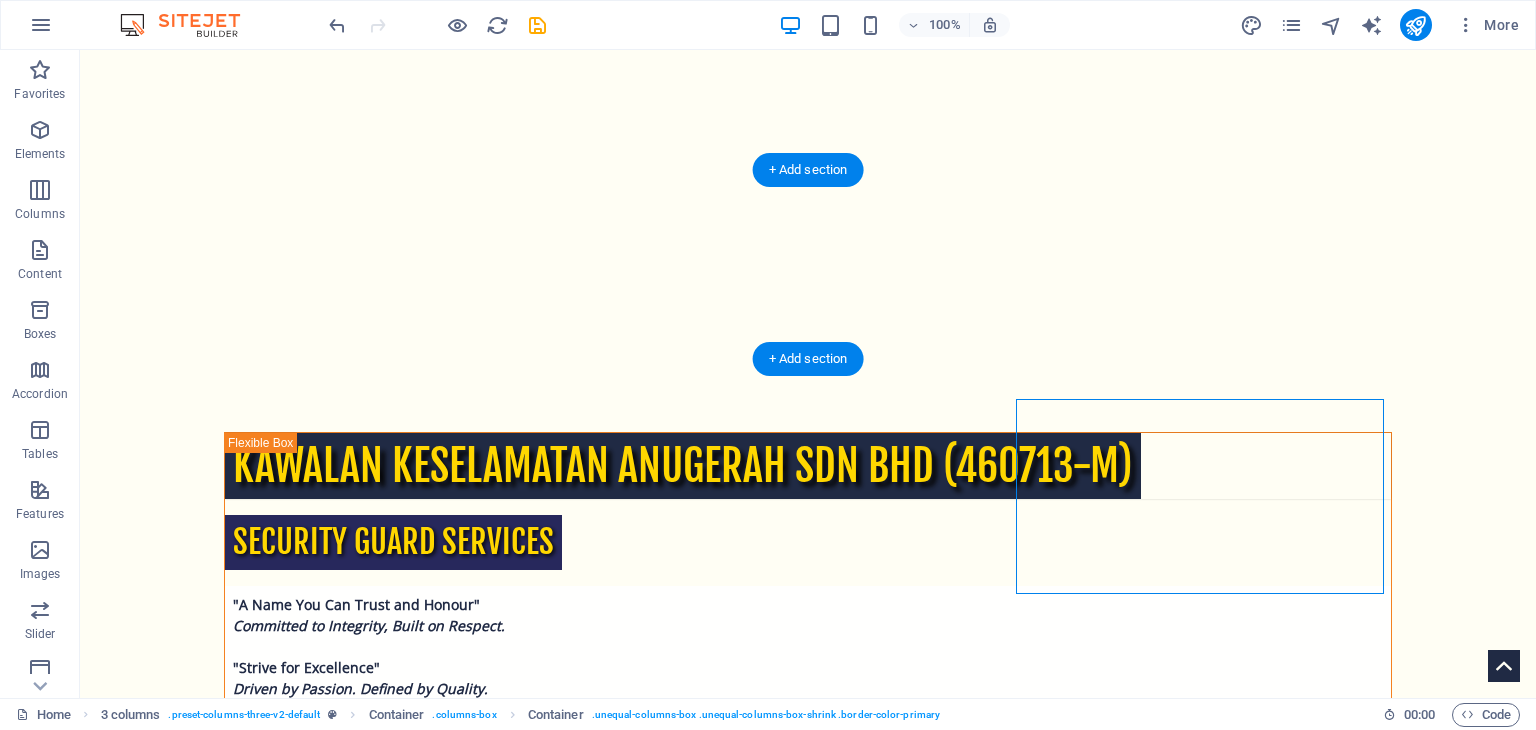click at bounding box center [808, 1947] 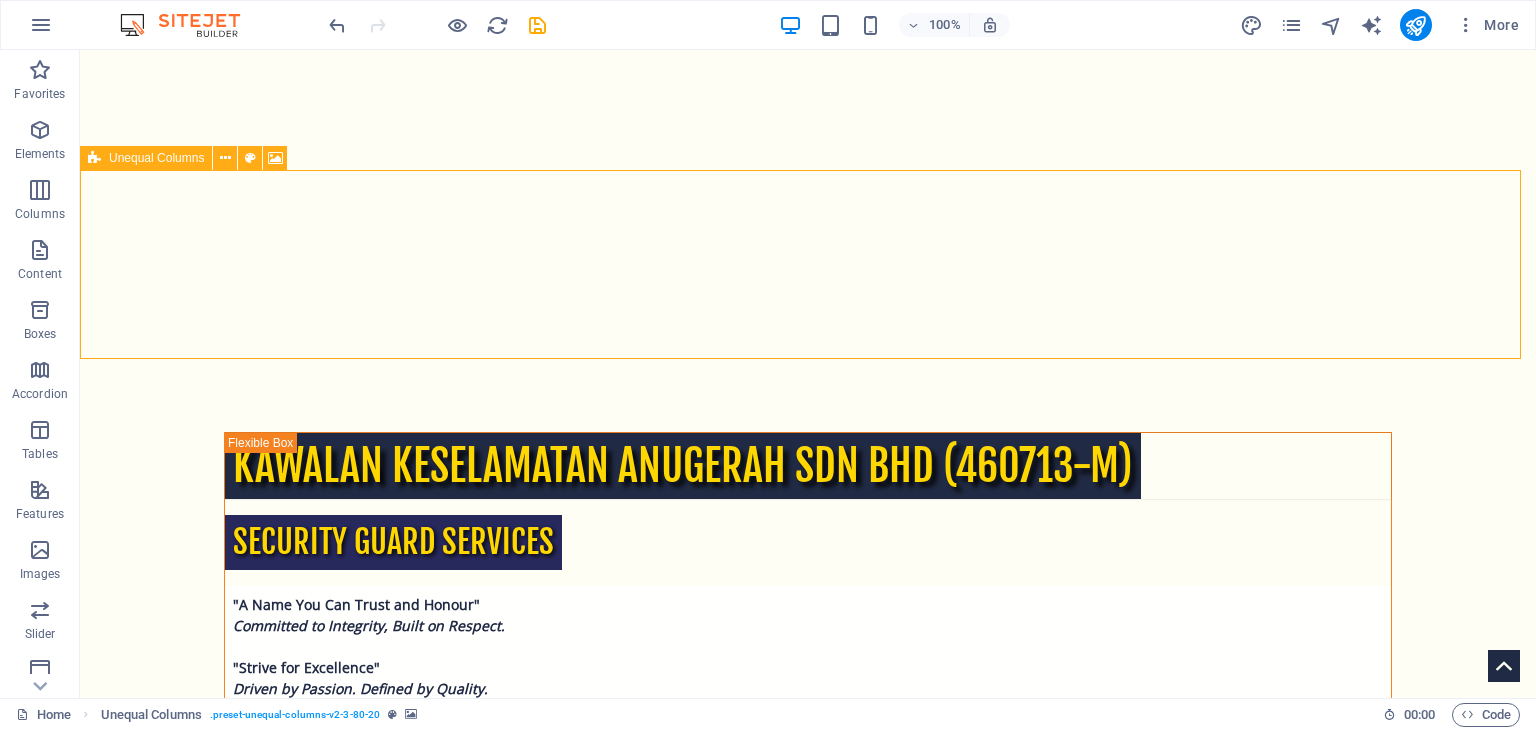 click at bounding box center [94, 158] 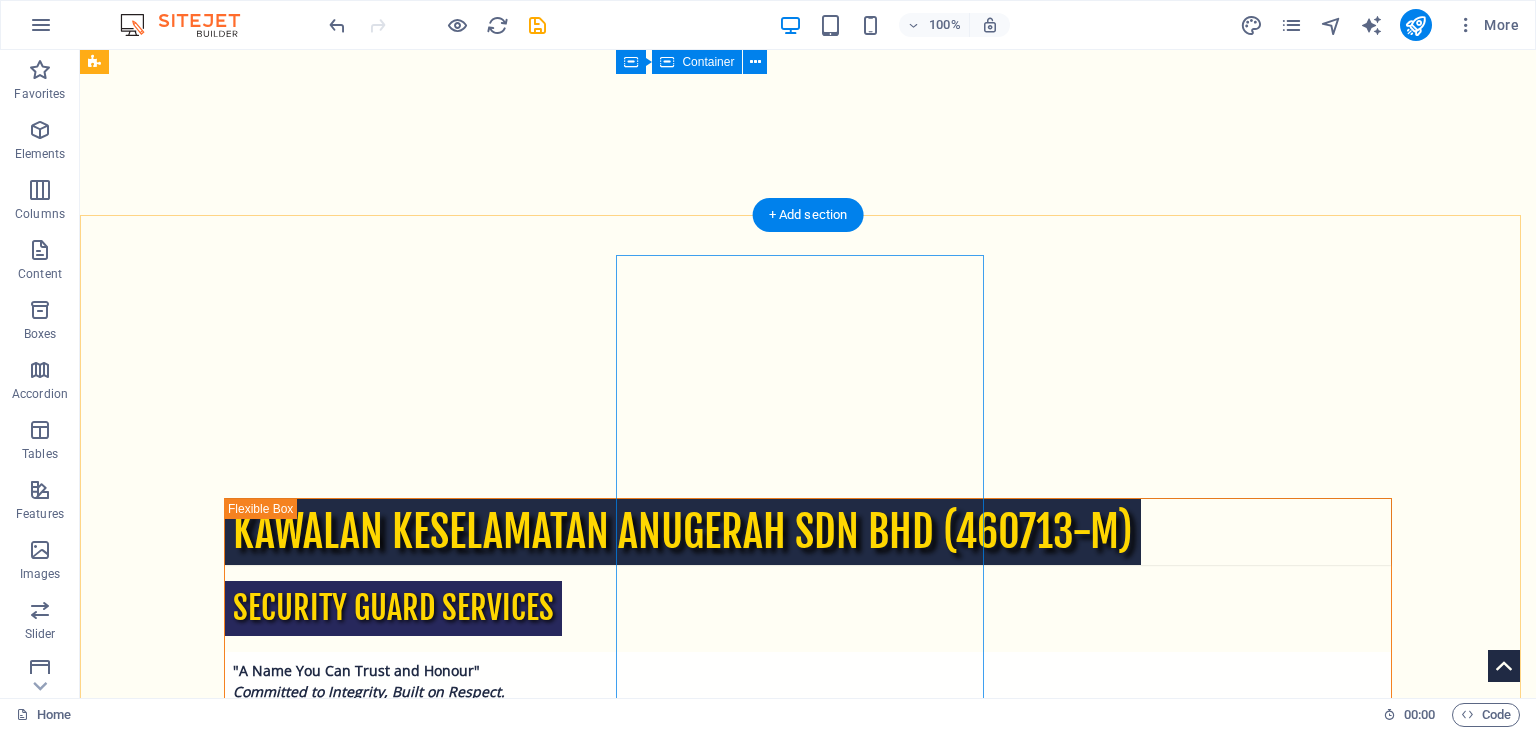 scroll, scrollTop: 1229, scrollLeft: 0, axis: vertical 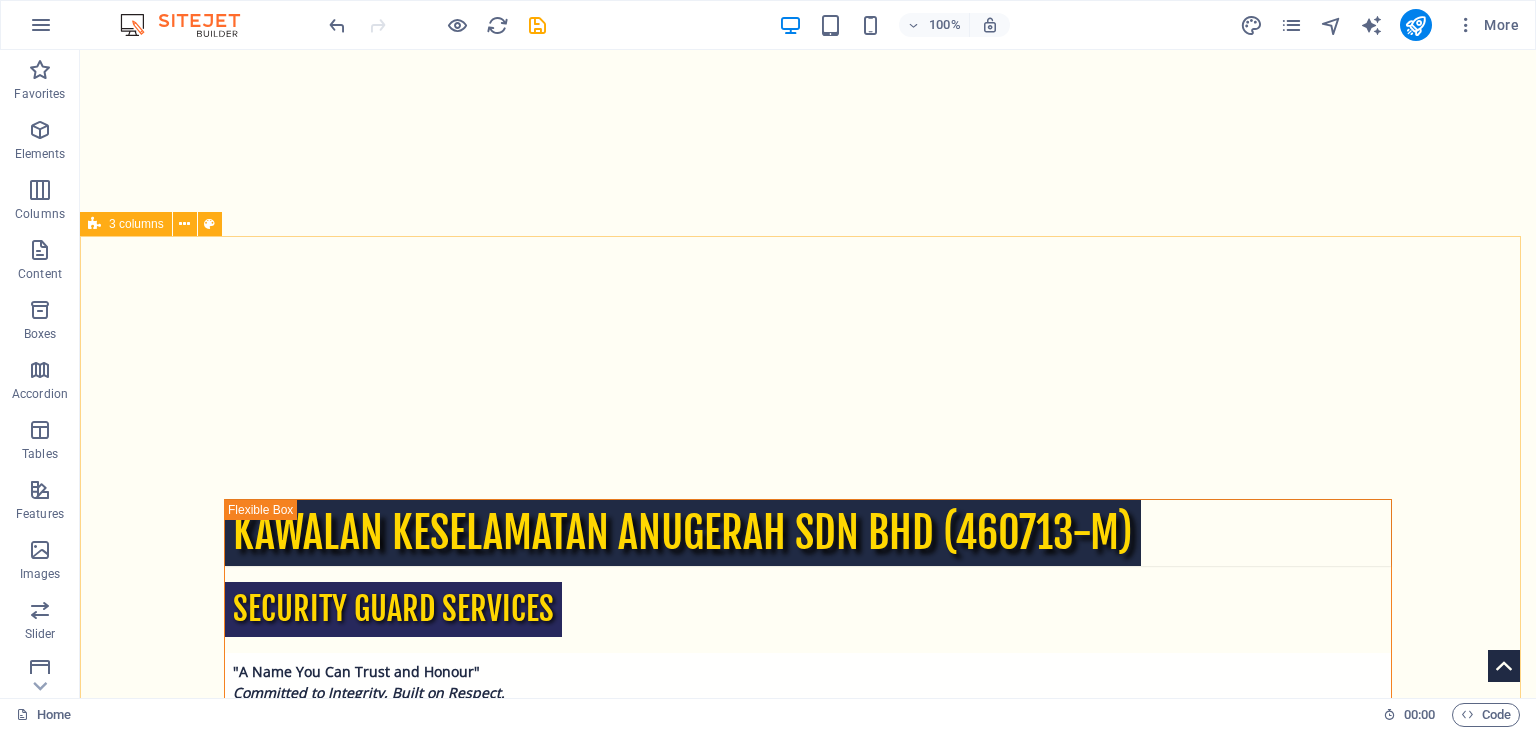 click on "3 columns" at bounding box center [136, 224] 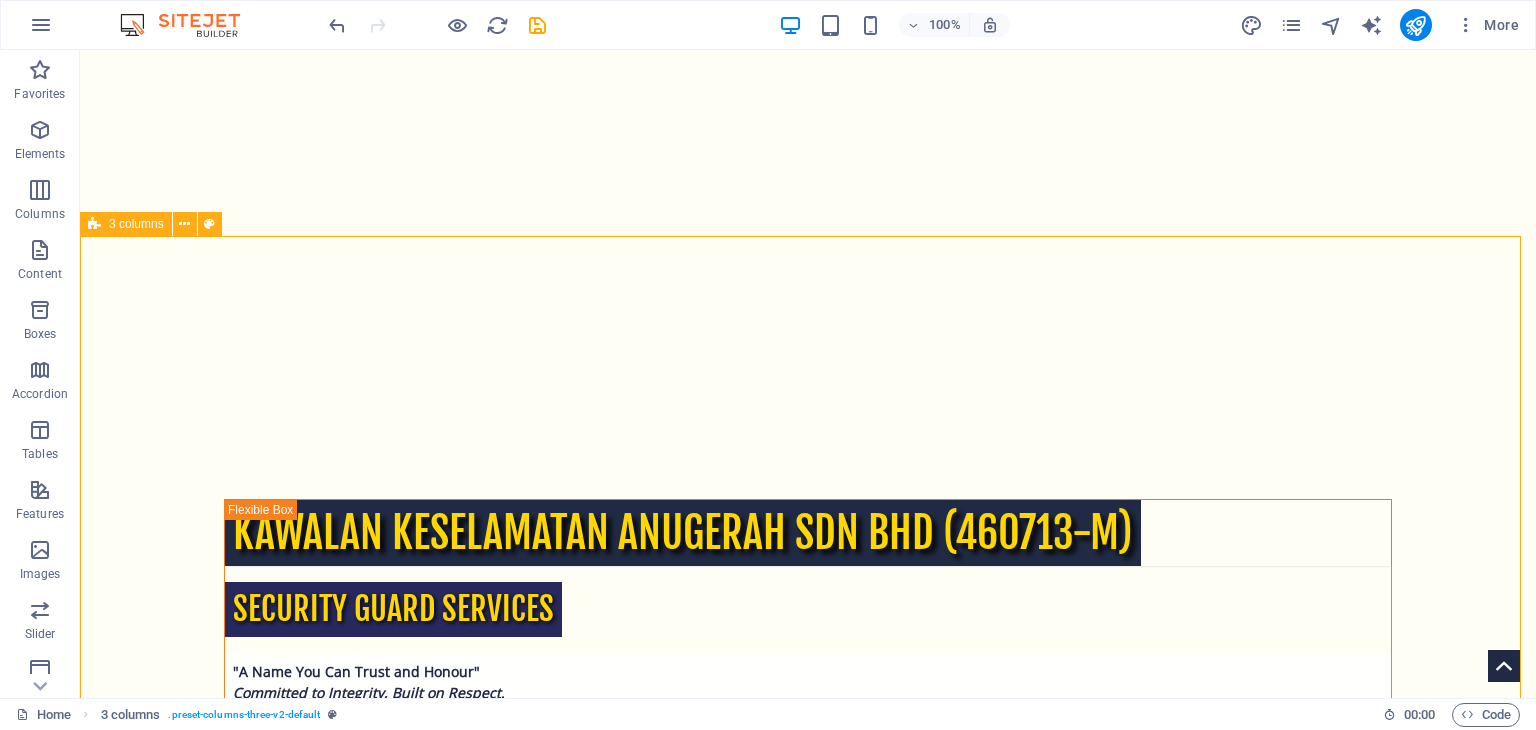 click on "3 columns" at bounding box center (136, 224) 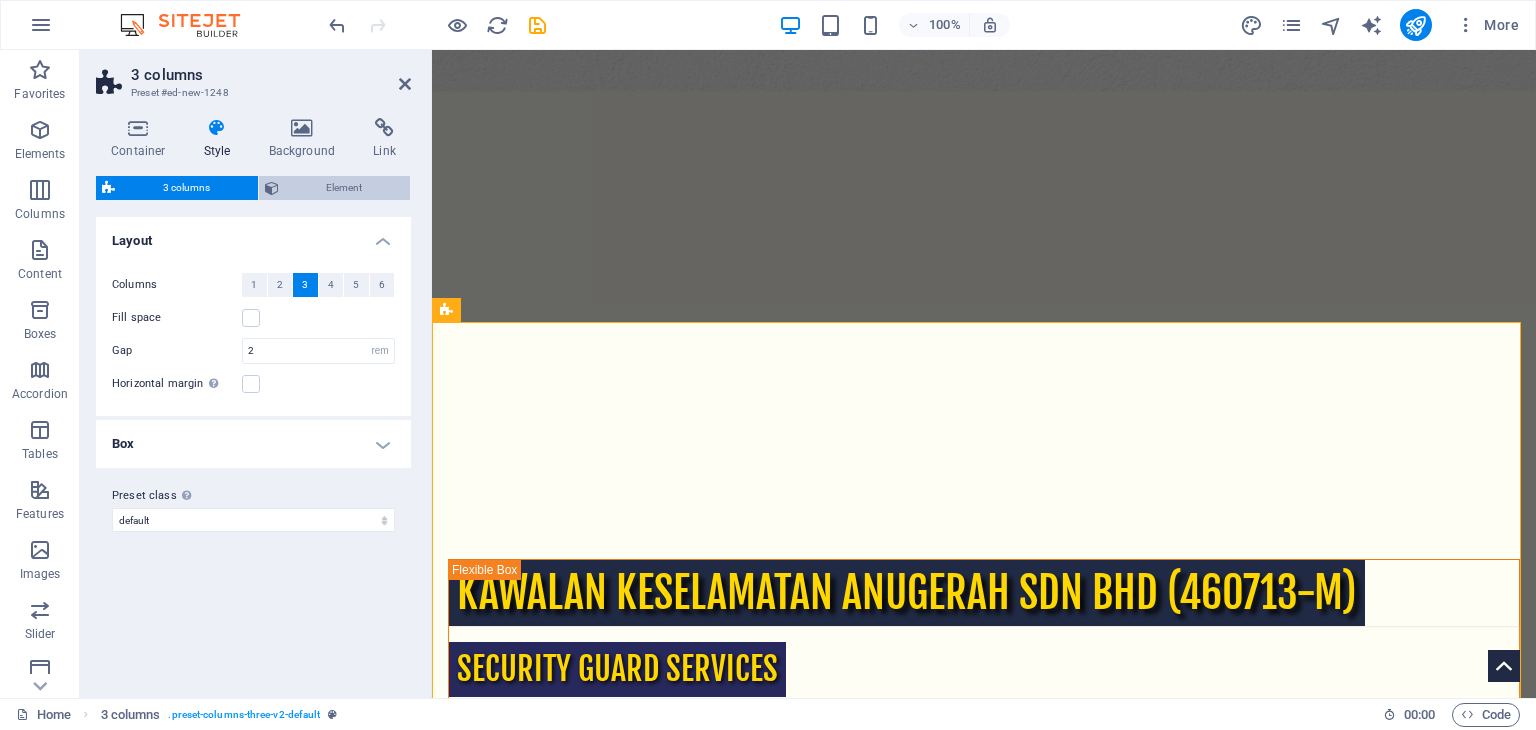 click on "Element" at bounding box center (345, 188) 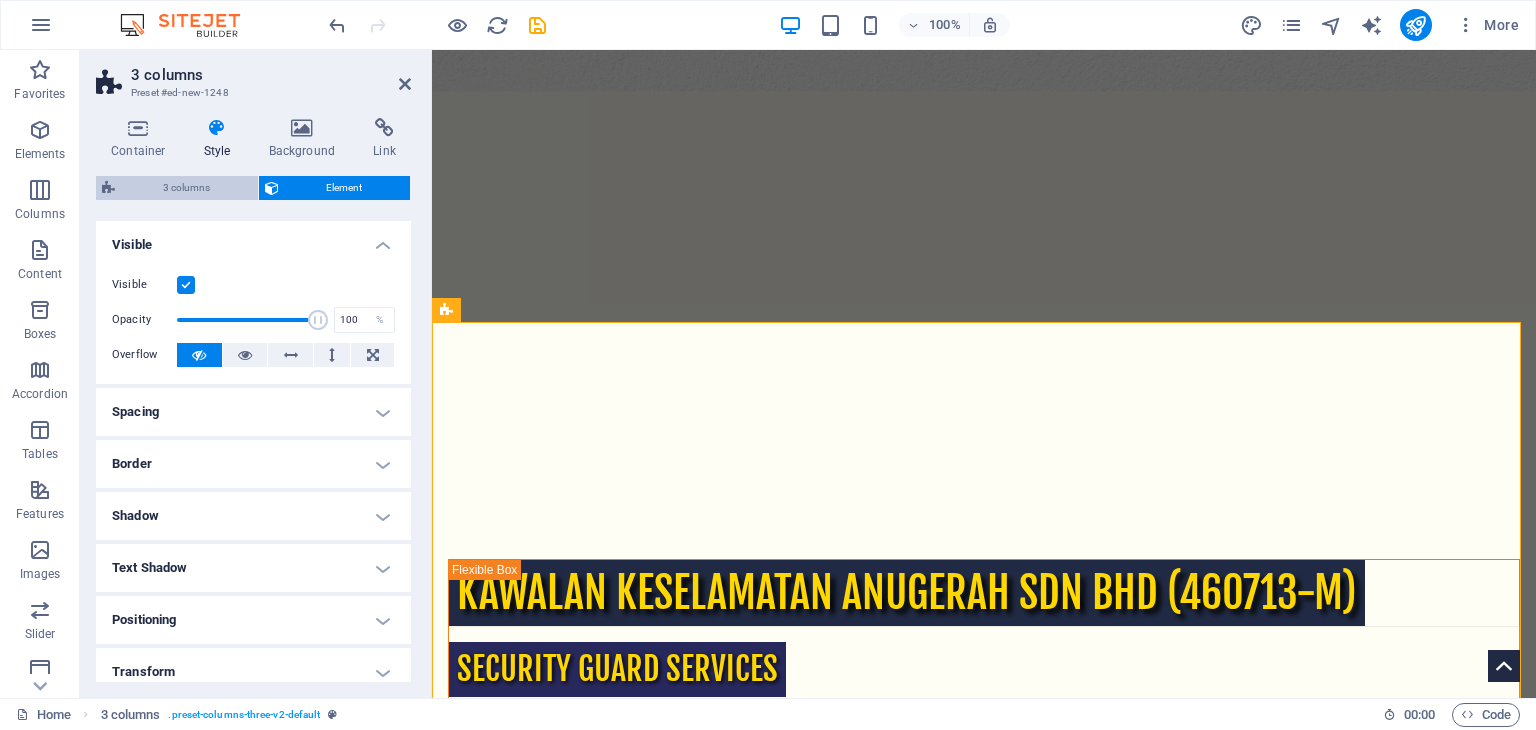 click on "3 columns" at bounding box center [186, 188] 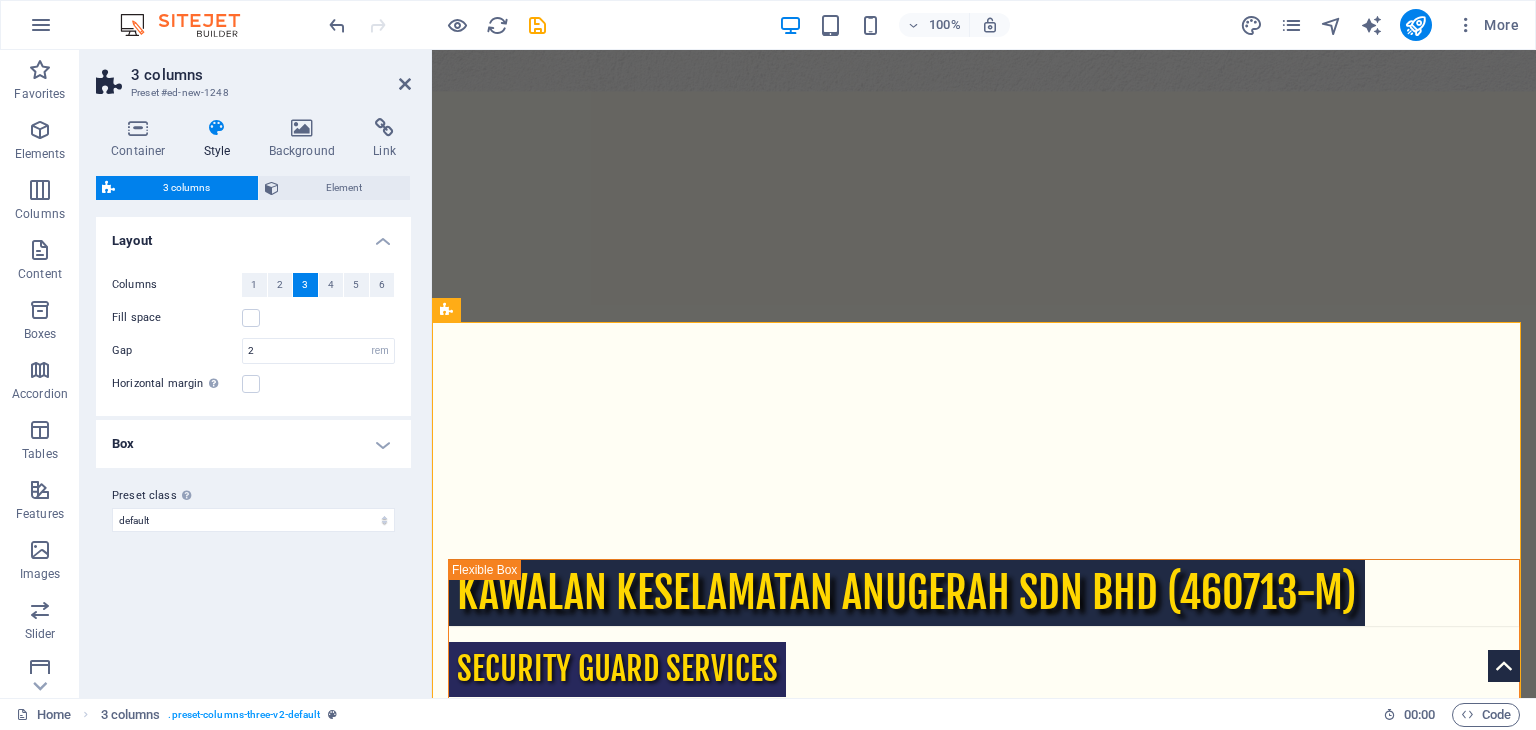 click on "Layout" at bounding box center (253, 235) 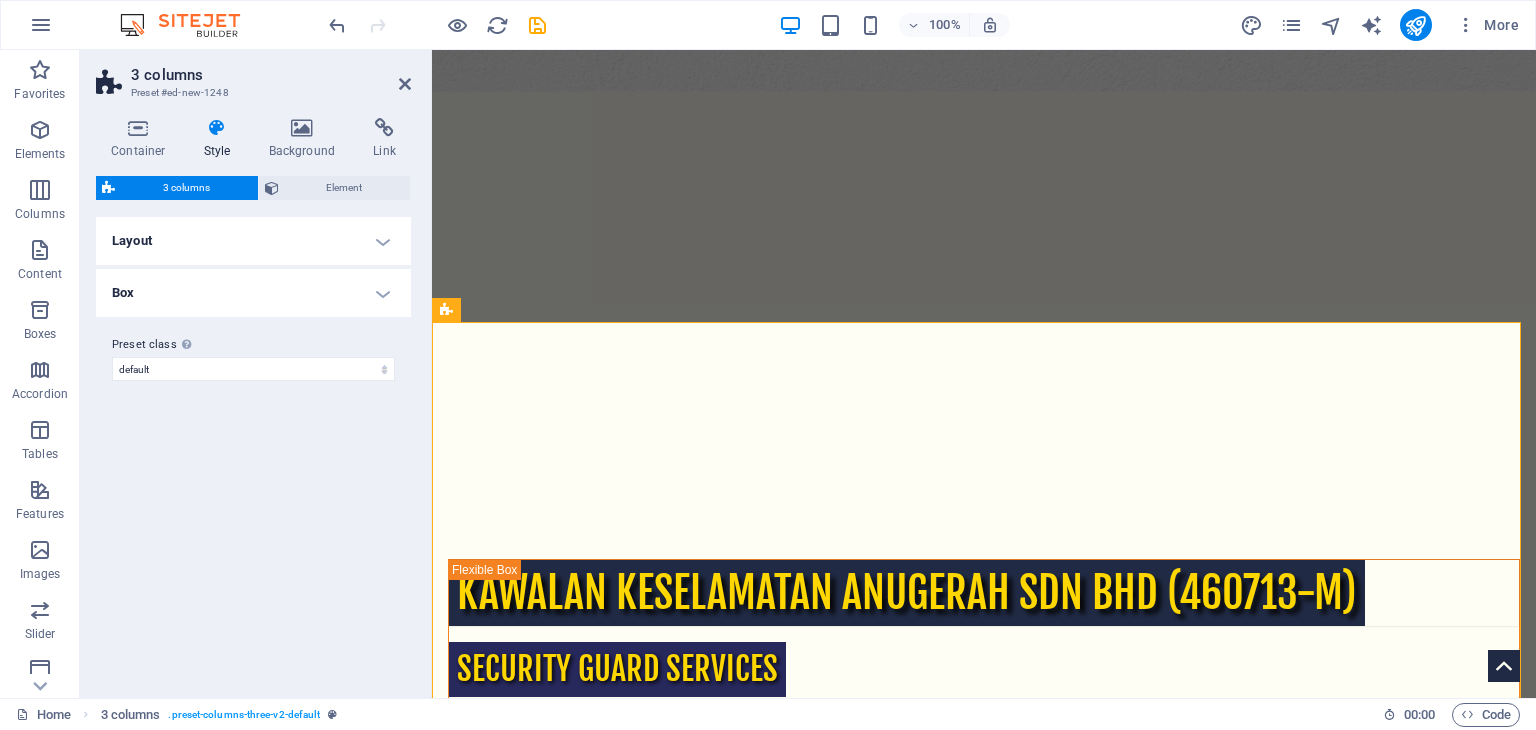 click on "Layout" at bounding box center (253, 241) 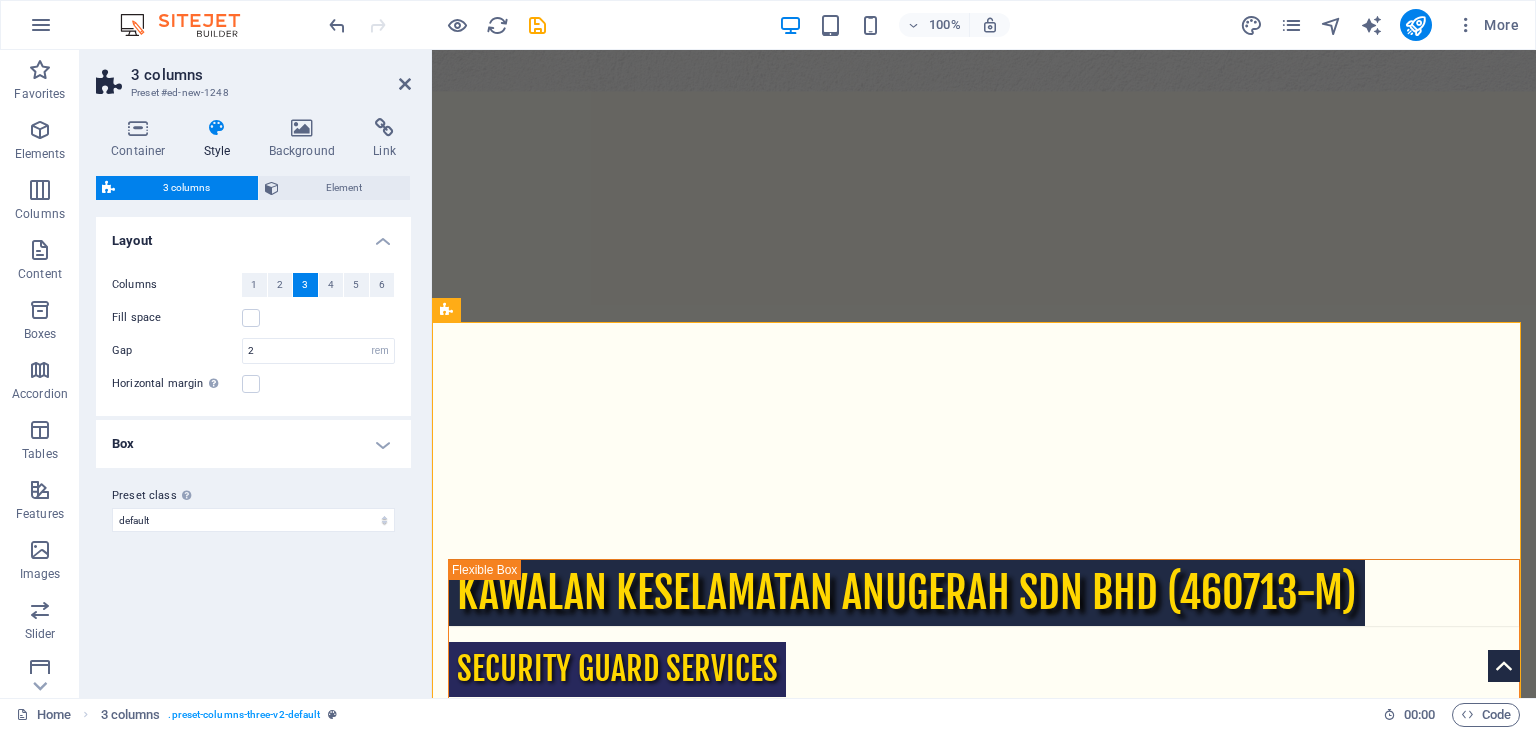 click on "Box" at bounding box center [253, 444] 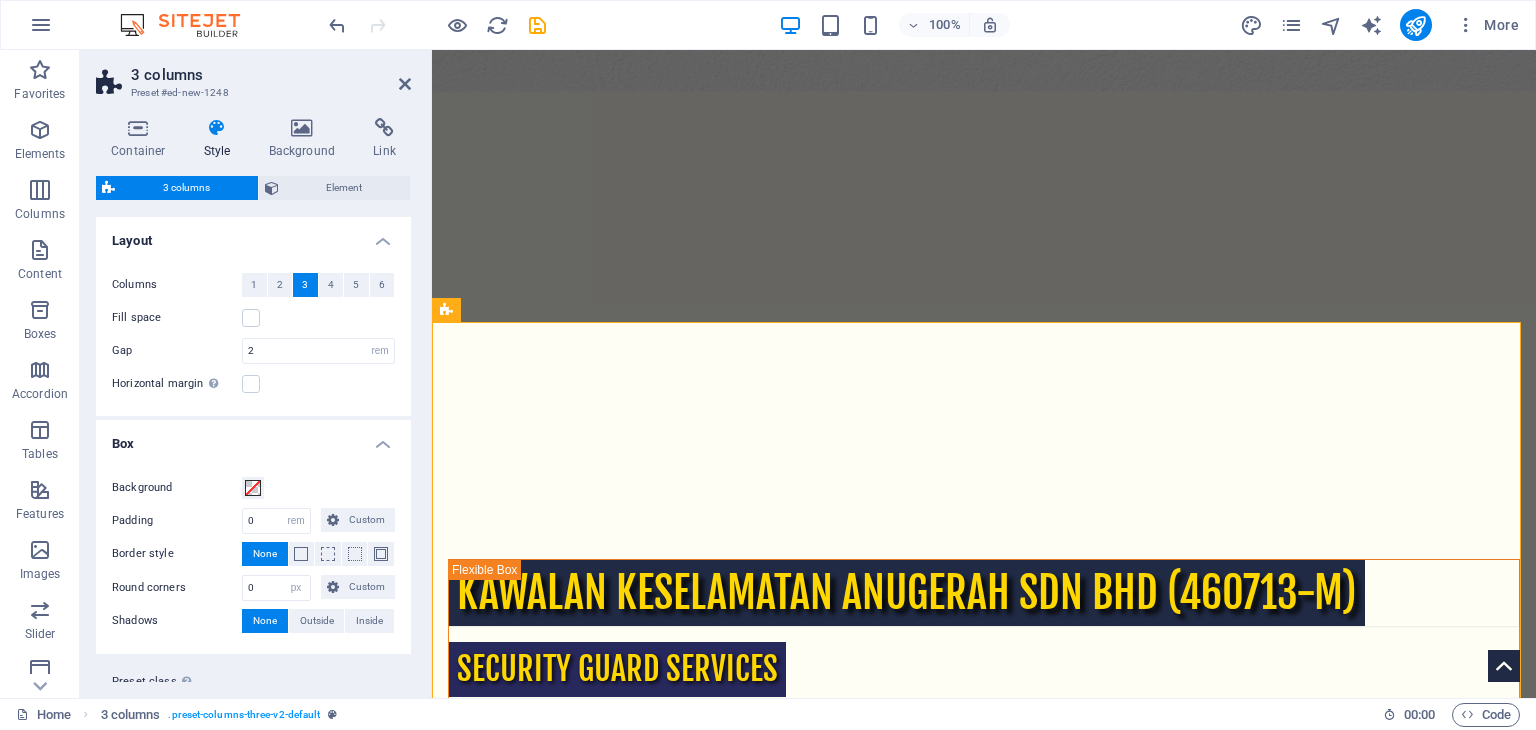 click on "Box" at bounding box center [253, 438] 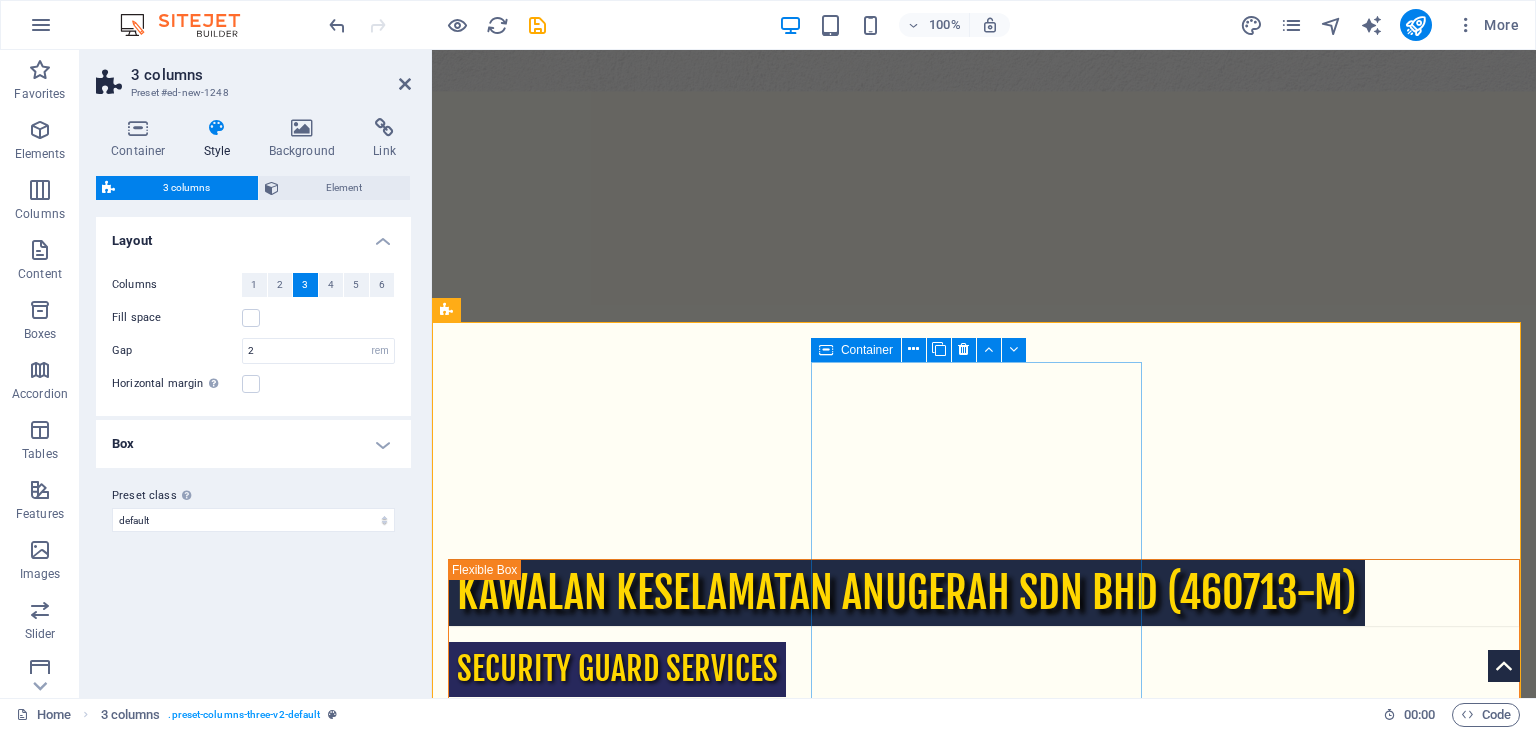 click on "Container" at bounding box center [856, 350] 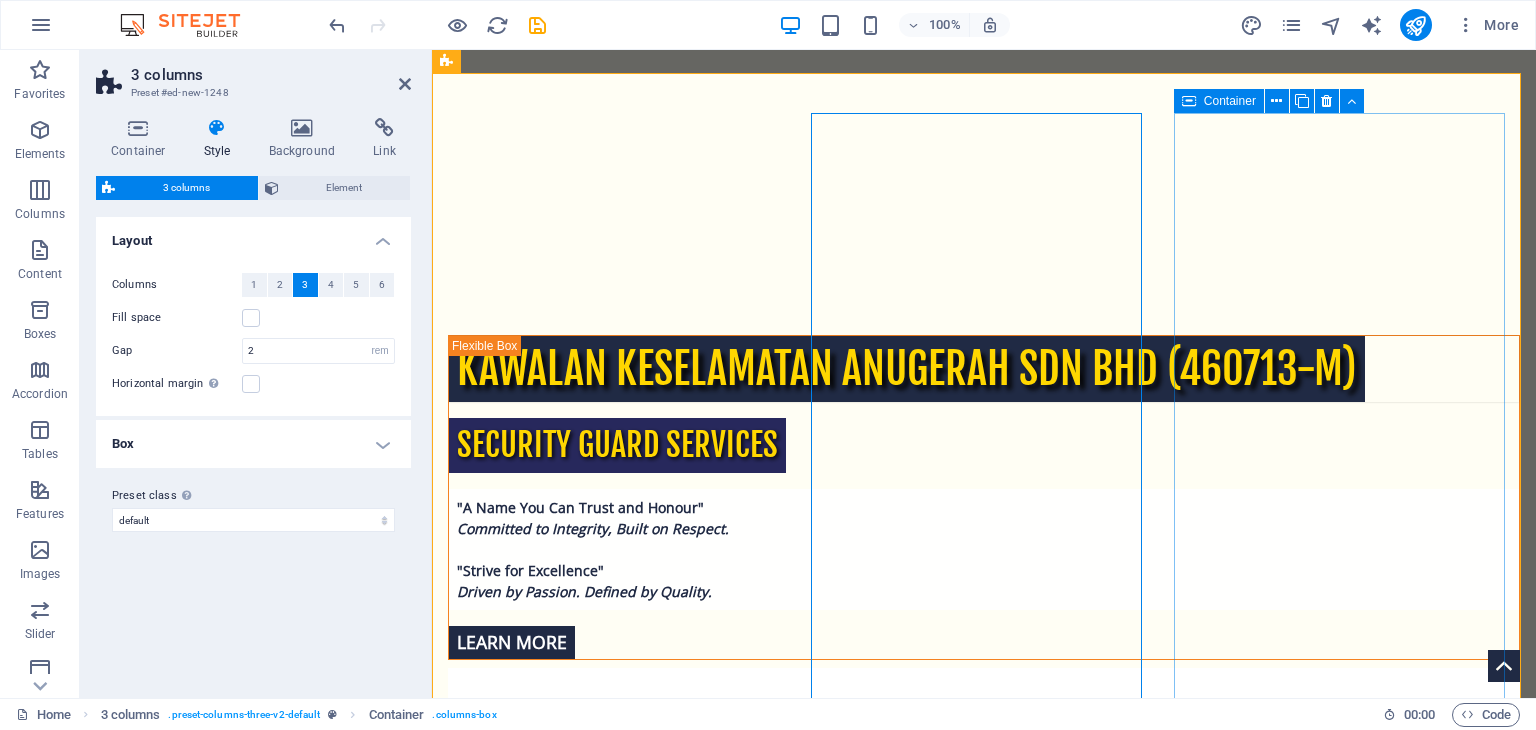 scroll, scrollTop: 1429, scrollLeft: 0, axis: vertical 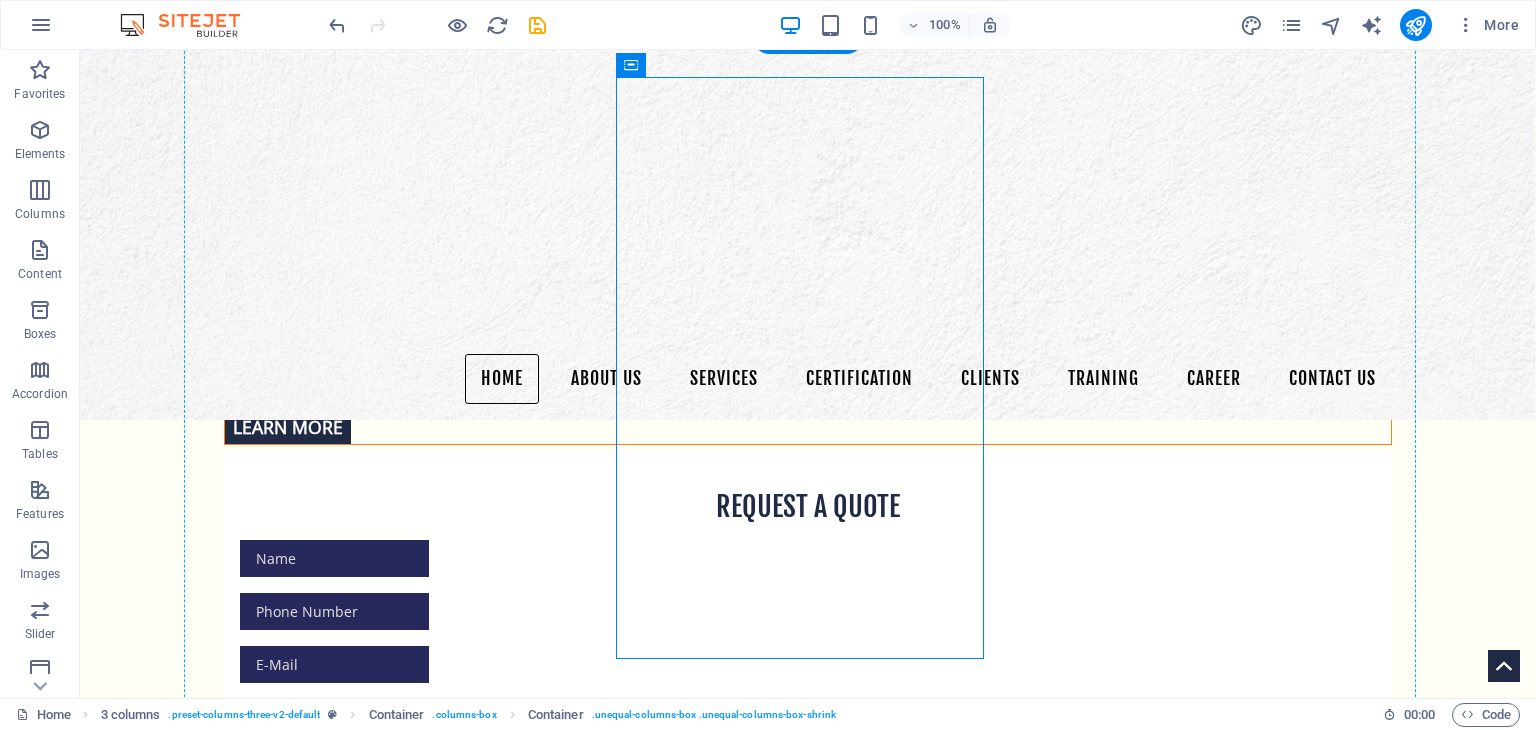 drag, startPoint x: 960, startPoint y: 202, endPoint x: 1181, endPoint y: 385, distance: 286.93204 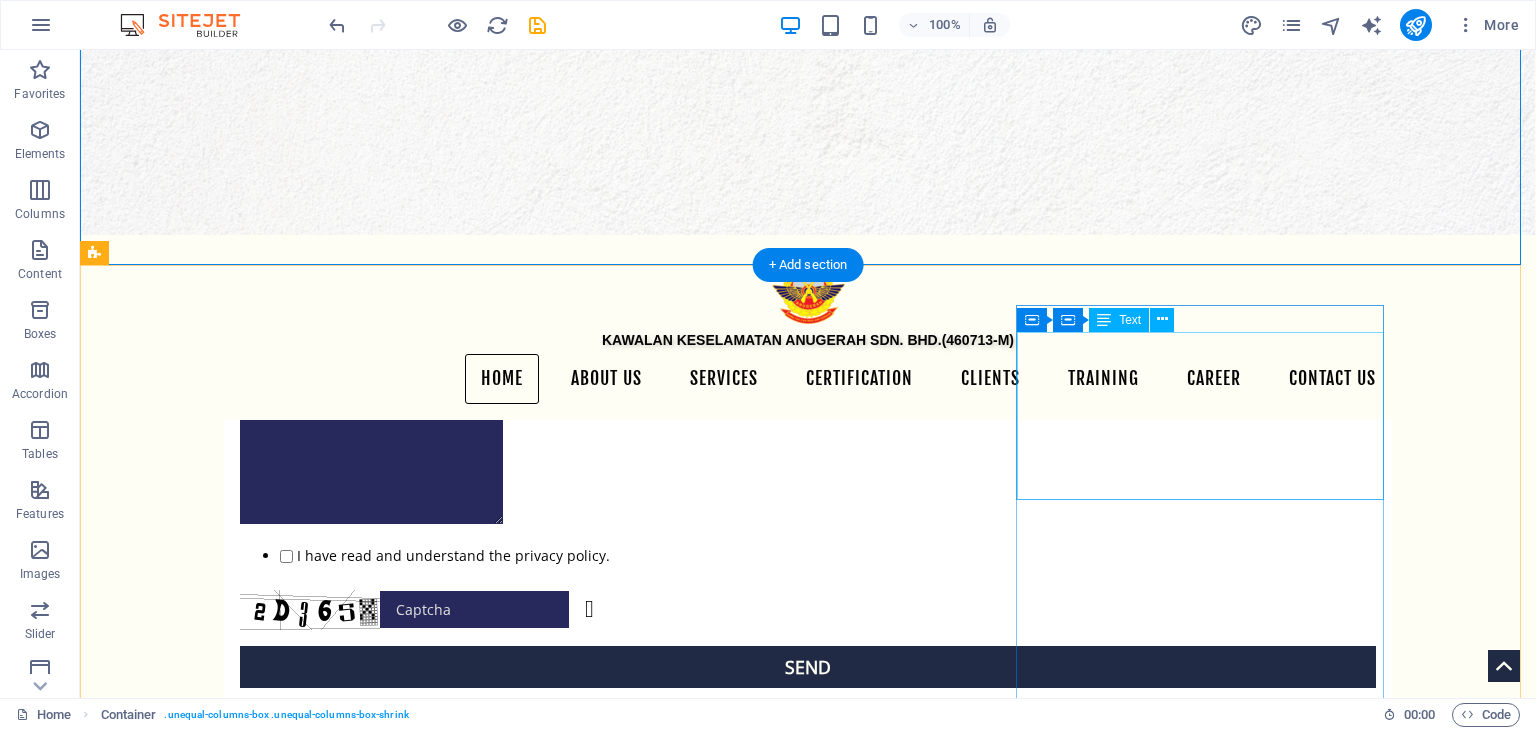 scroll, scrollTop: 1783, scrollLeft: 0, axis: vertical 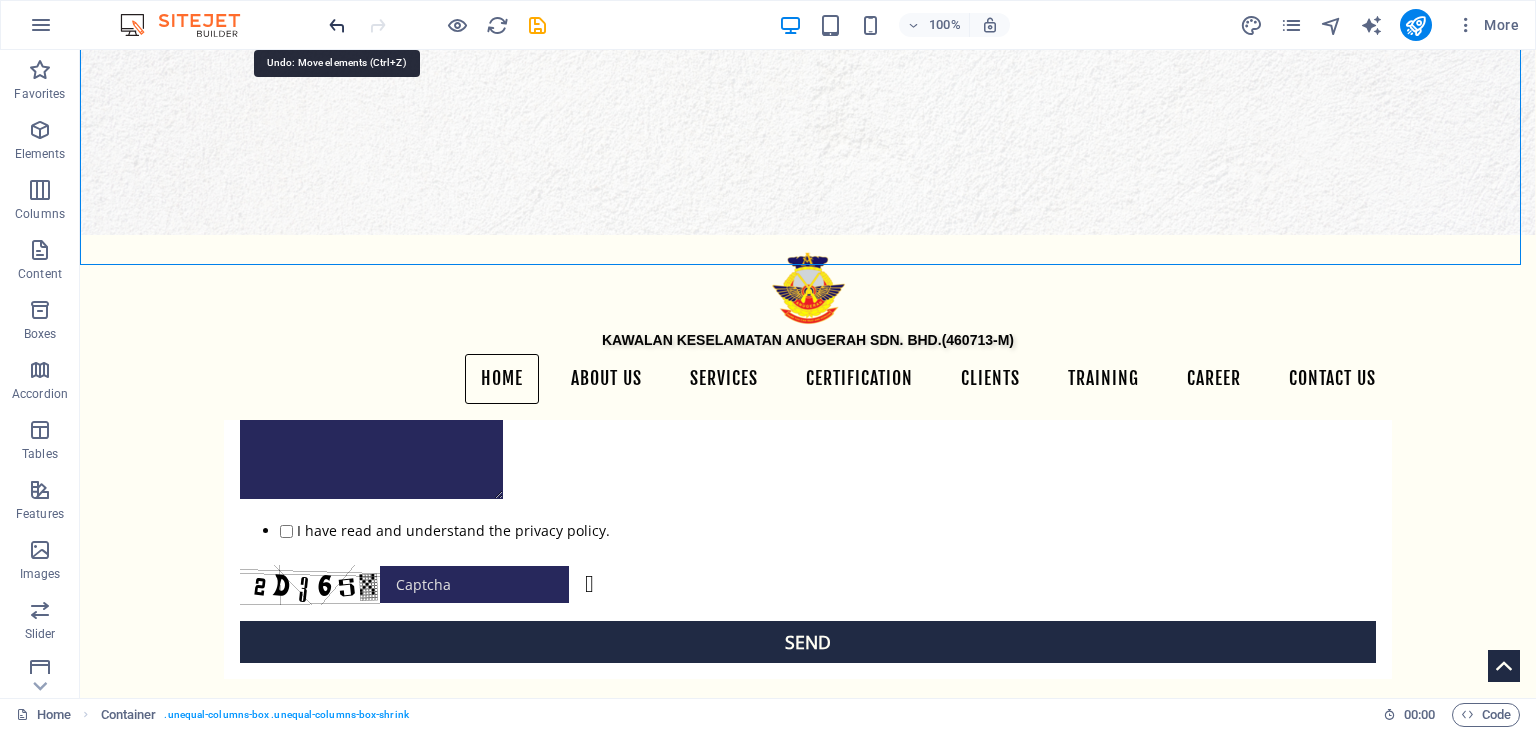 click at bounding box center [337, 25] 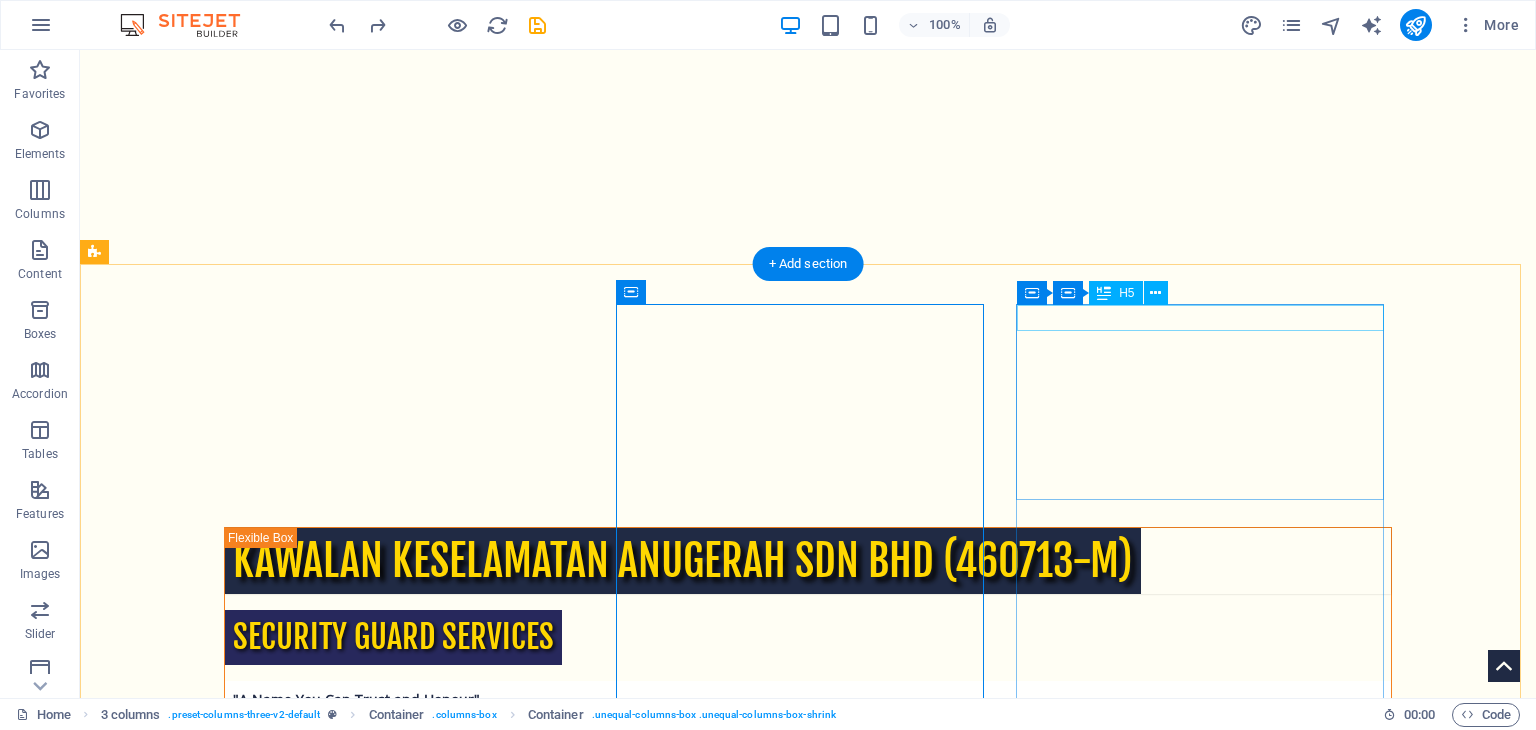 click on "ANNOUNCEMENT" at bounding box center (280, 3331) 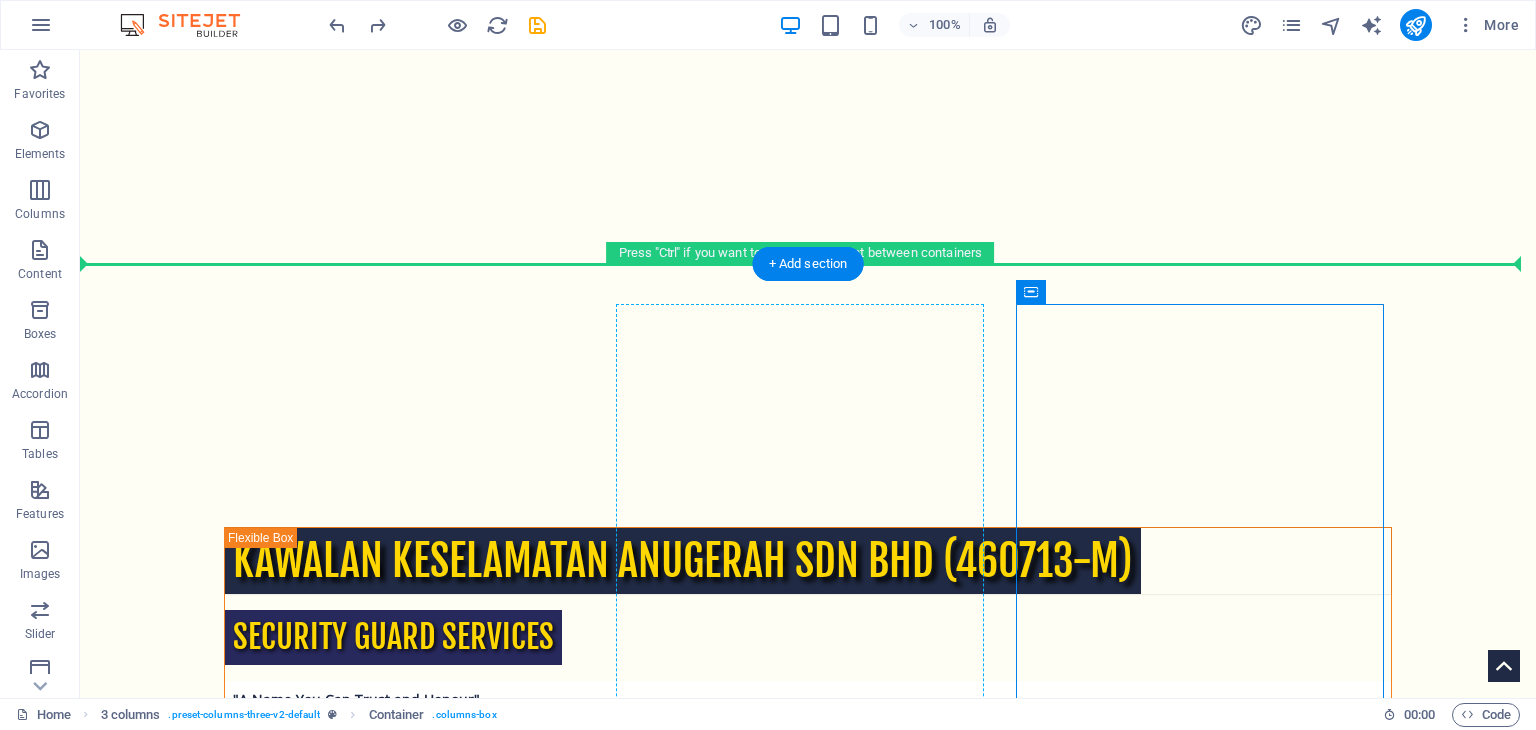 drag, startPoint x: 1121, startPoint y: 344, endPoint x: 632, endPoint y: 388, distance: 490.97556 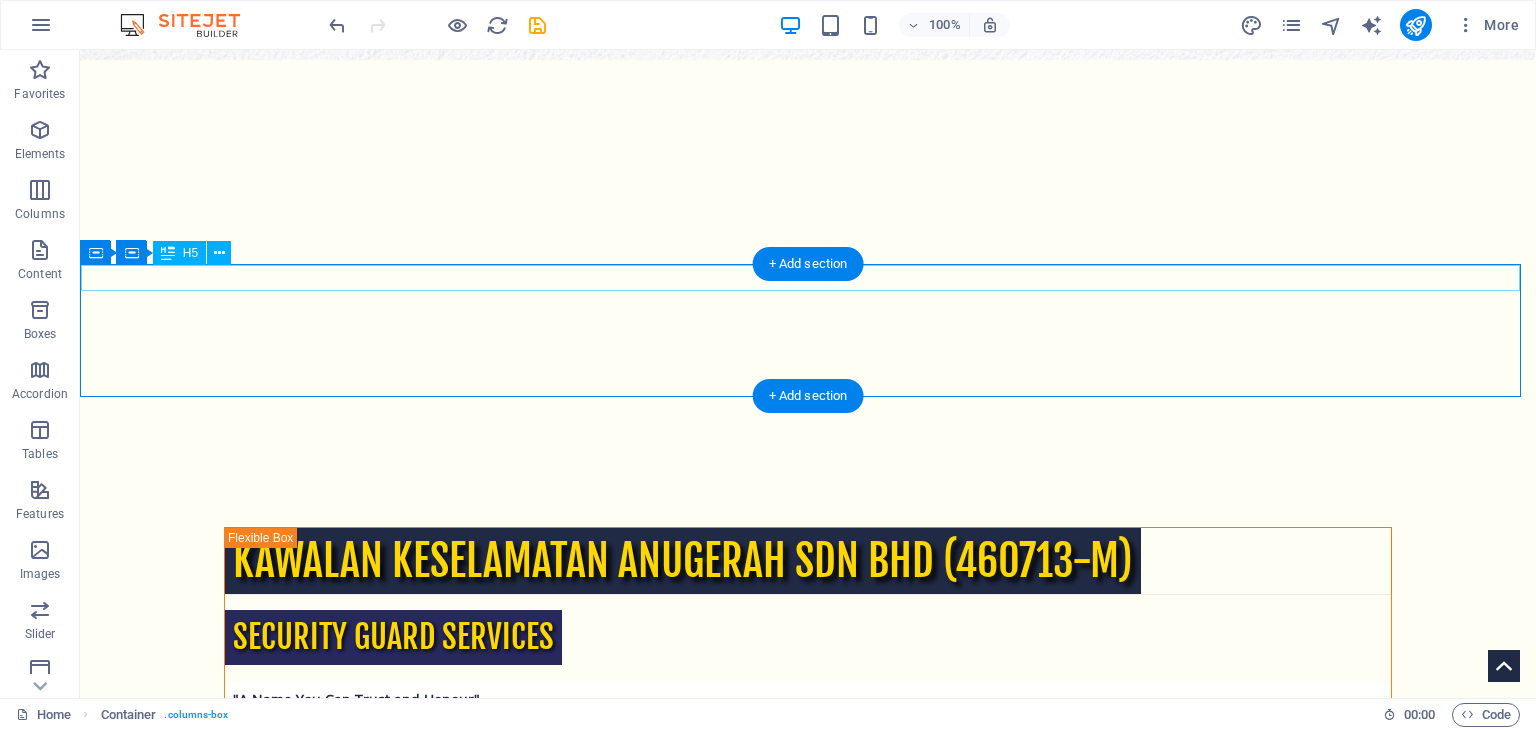 click on "ANNOUNCEMENT" at bounding box center [808, 1962] 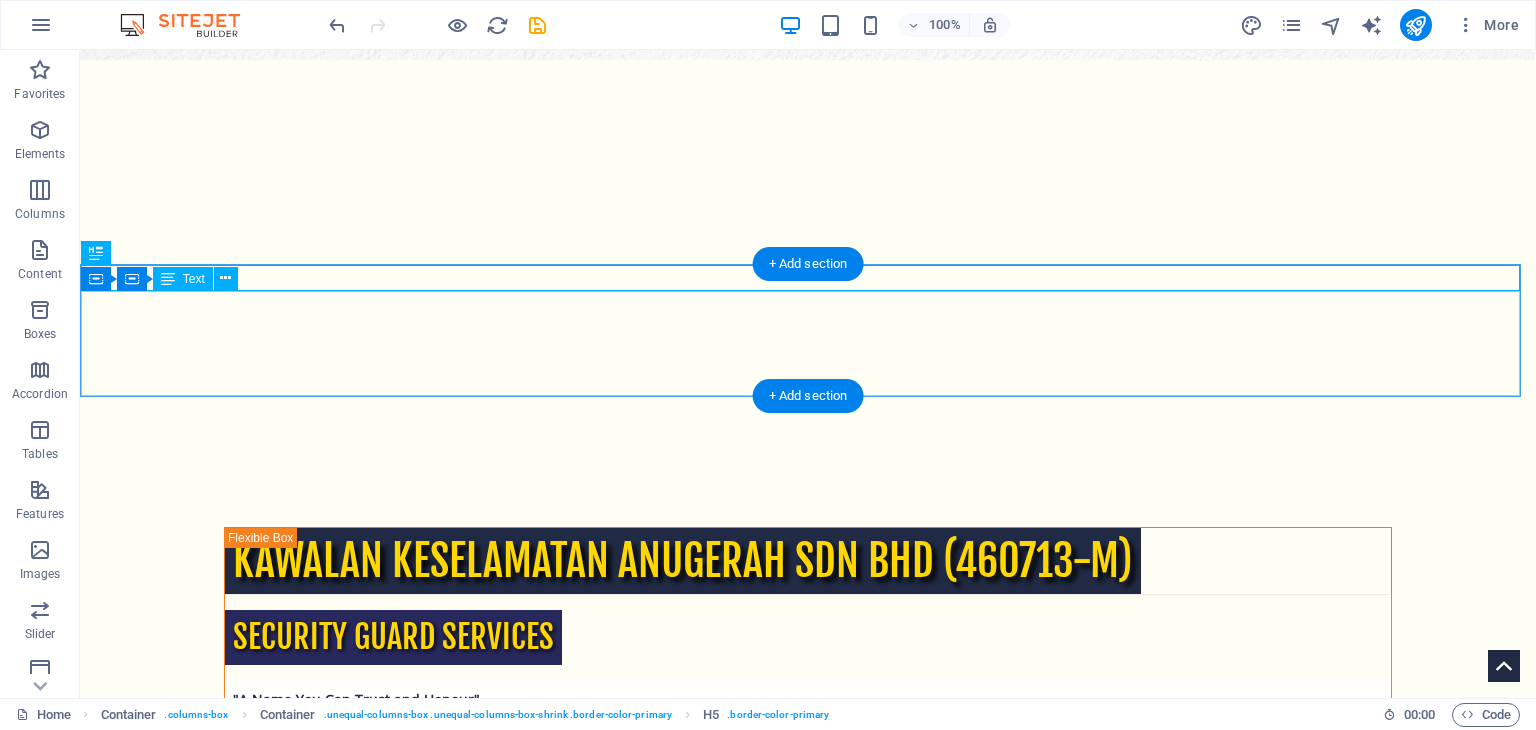 click on "**News:** ANUGERAHGROUP WEBSITE UNDER DEVELOPMENT  **Contact Us:** Urusan Pembatalan / Pemberhentian Anggota dalam sistem KDN **Collaborate with Us:** Request a quote for our security services today!" at bounding box center [808, 2027] 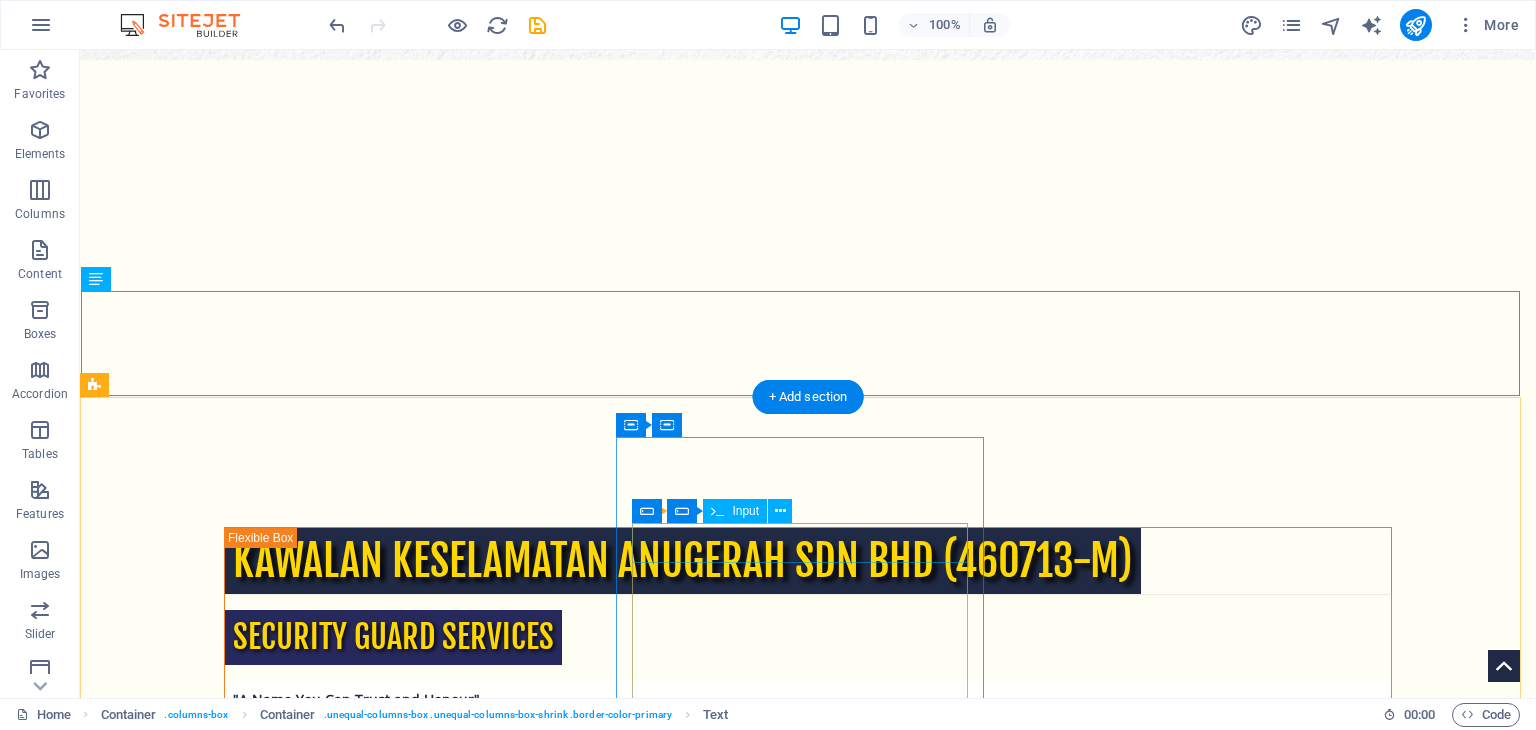 drag, startPoint x: 179, startPoint y: 324, endPoint x: 636, endPoint y: 551, distance: 510.2725 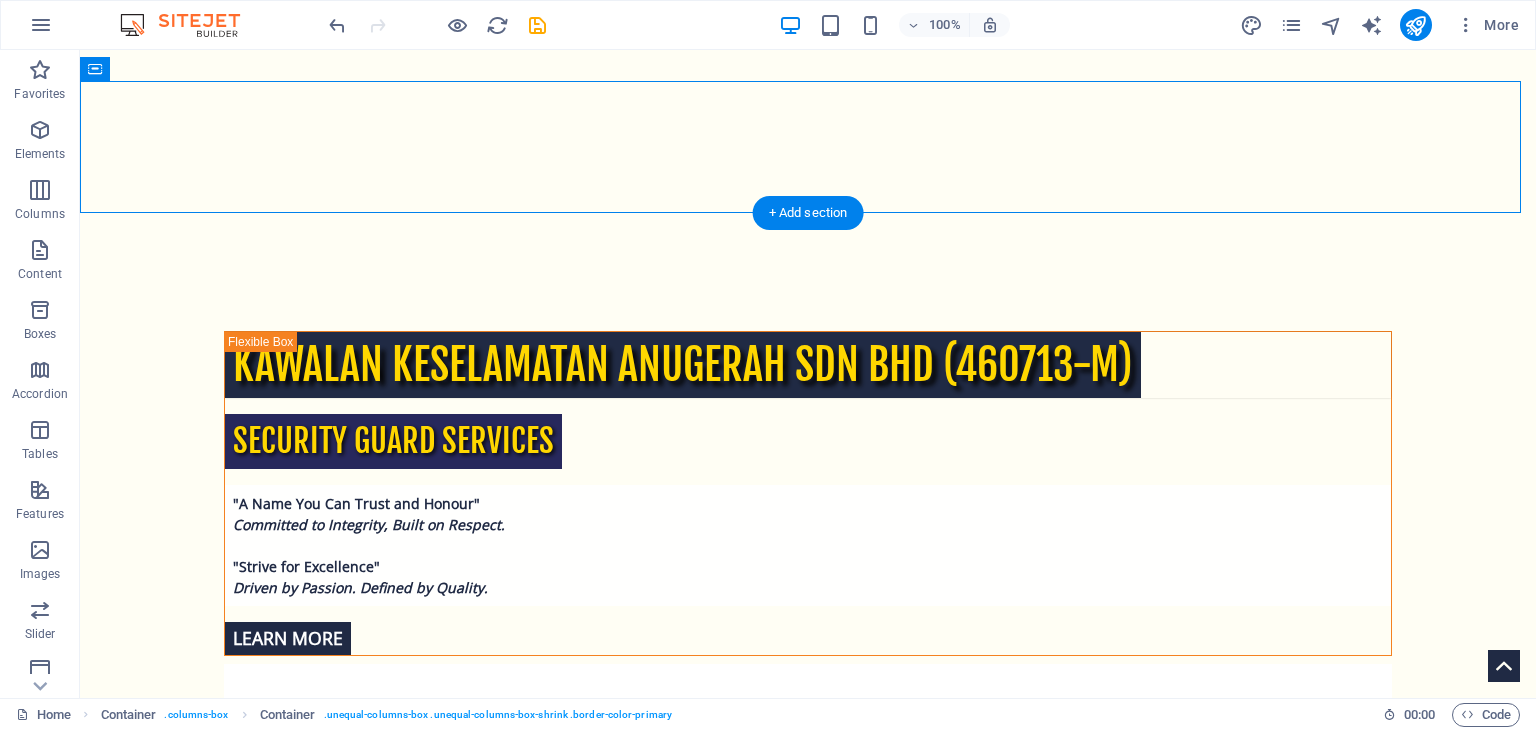 scroll, scrollTop: 1442, scrollLeft: 0, axis: vertical 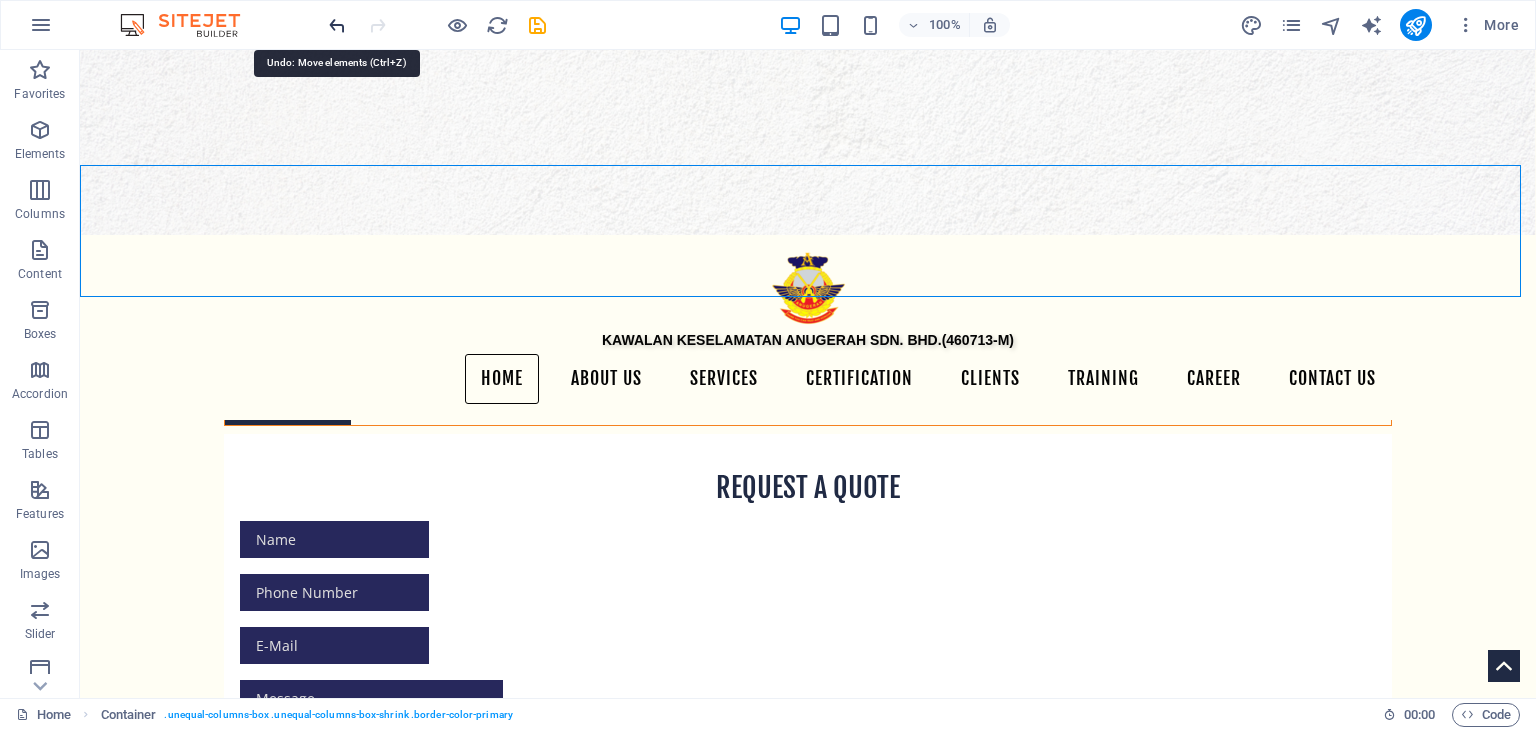 click at bounding box center [337, 25] 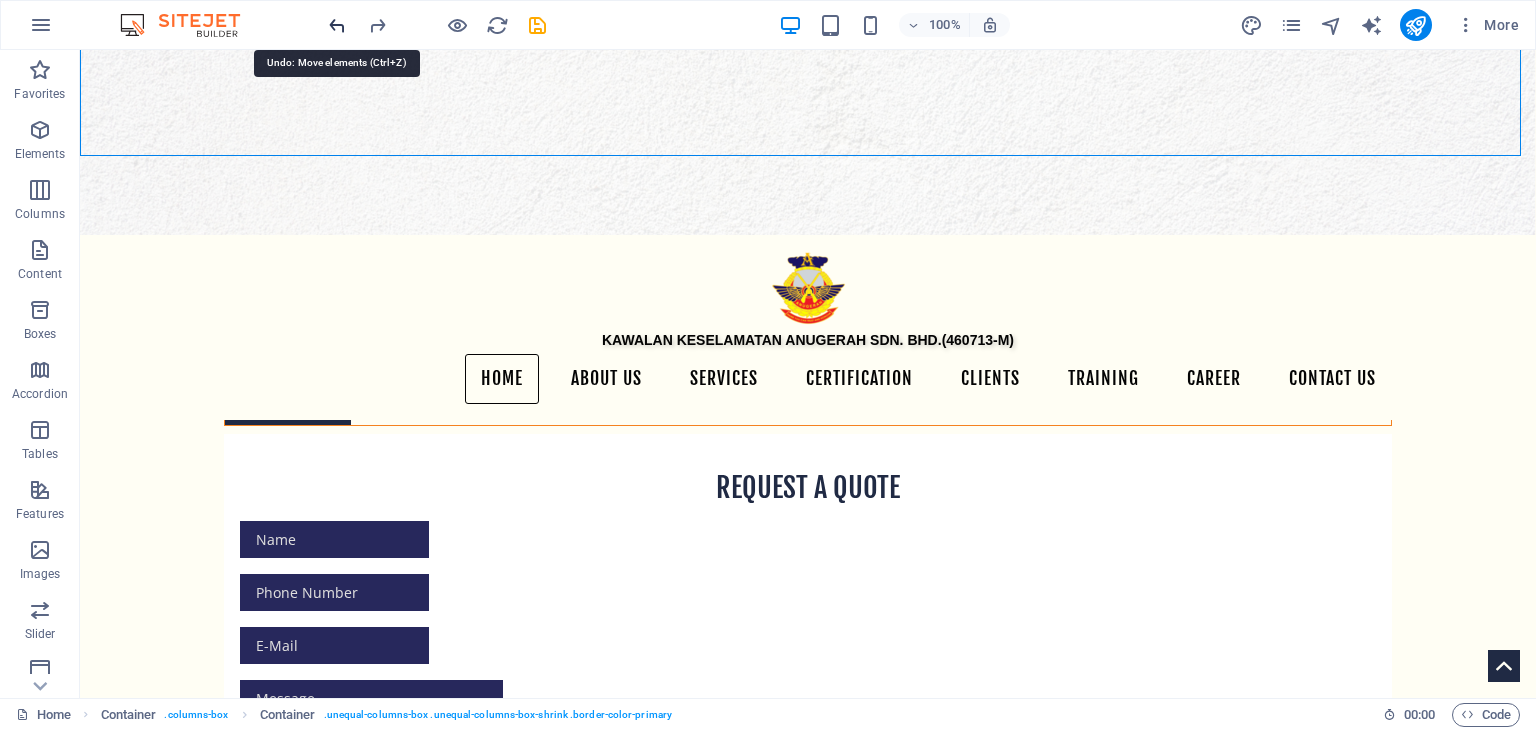 click at bounding box center (337, 25) 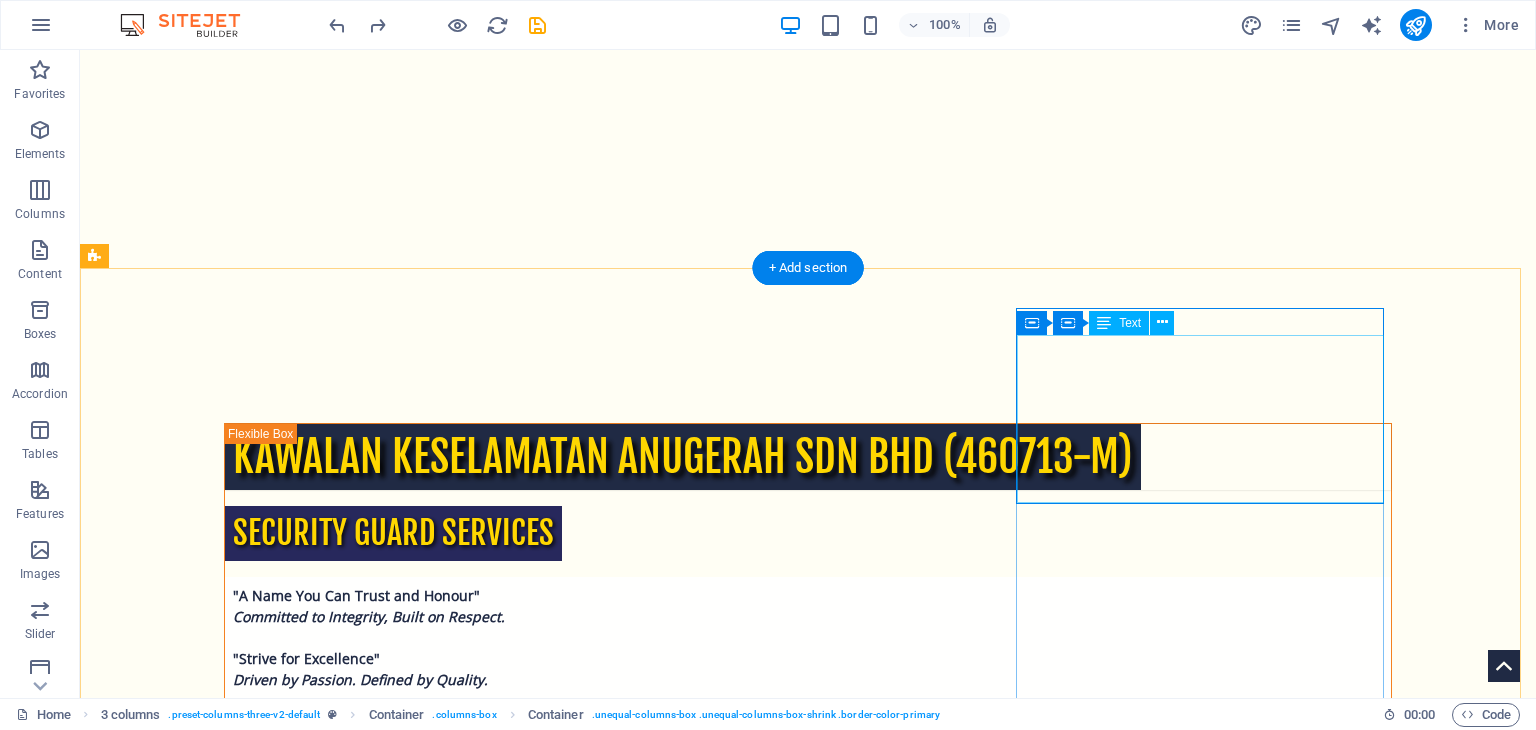scroll, scrollTop: 1310, scrollLeft: 0, axis: vertical 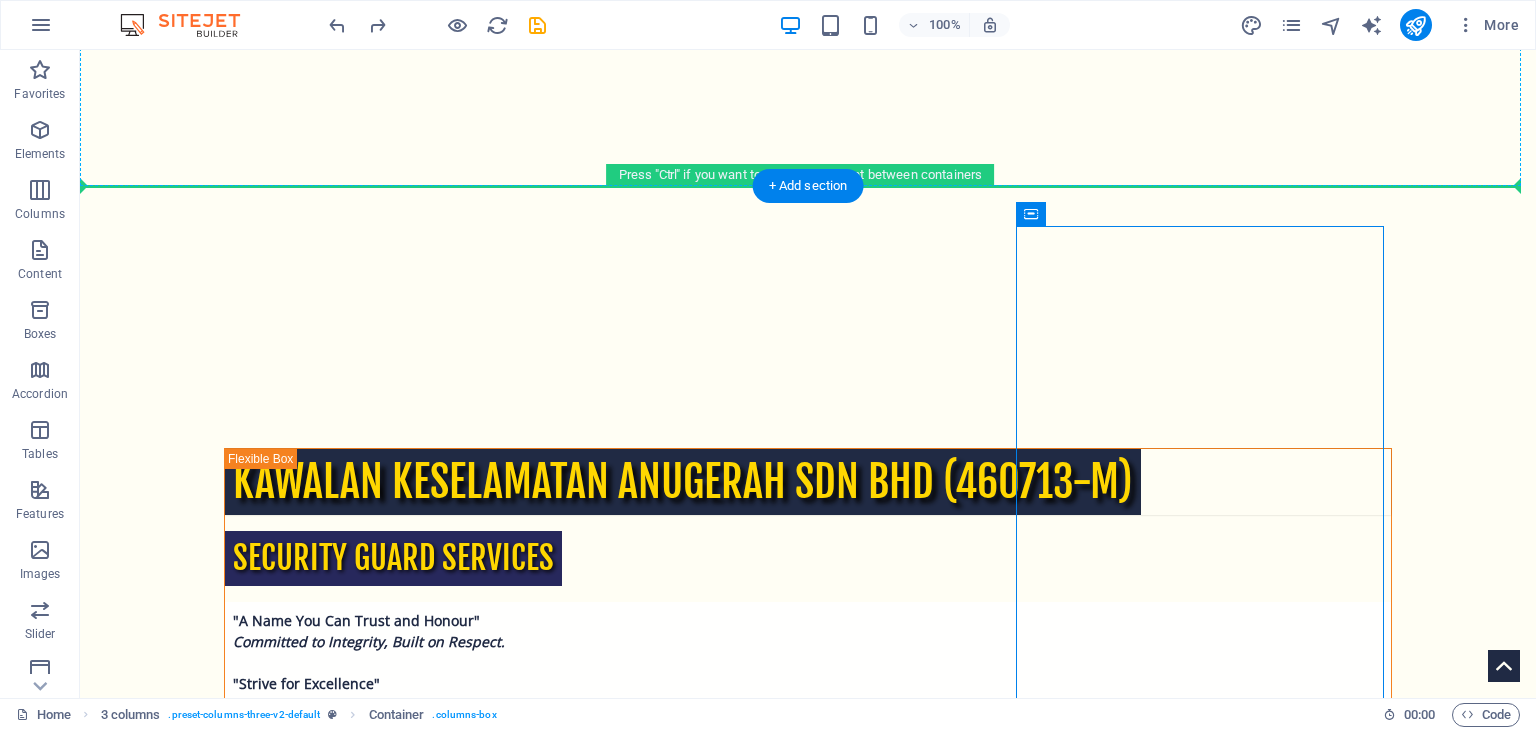 drag, startPoint x: 1159, startPoint y: 234, endPoint x: 928, endPoint y: 188, distance: 235.53555 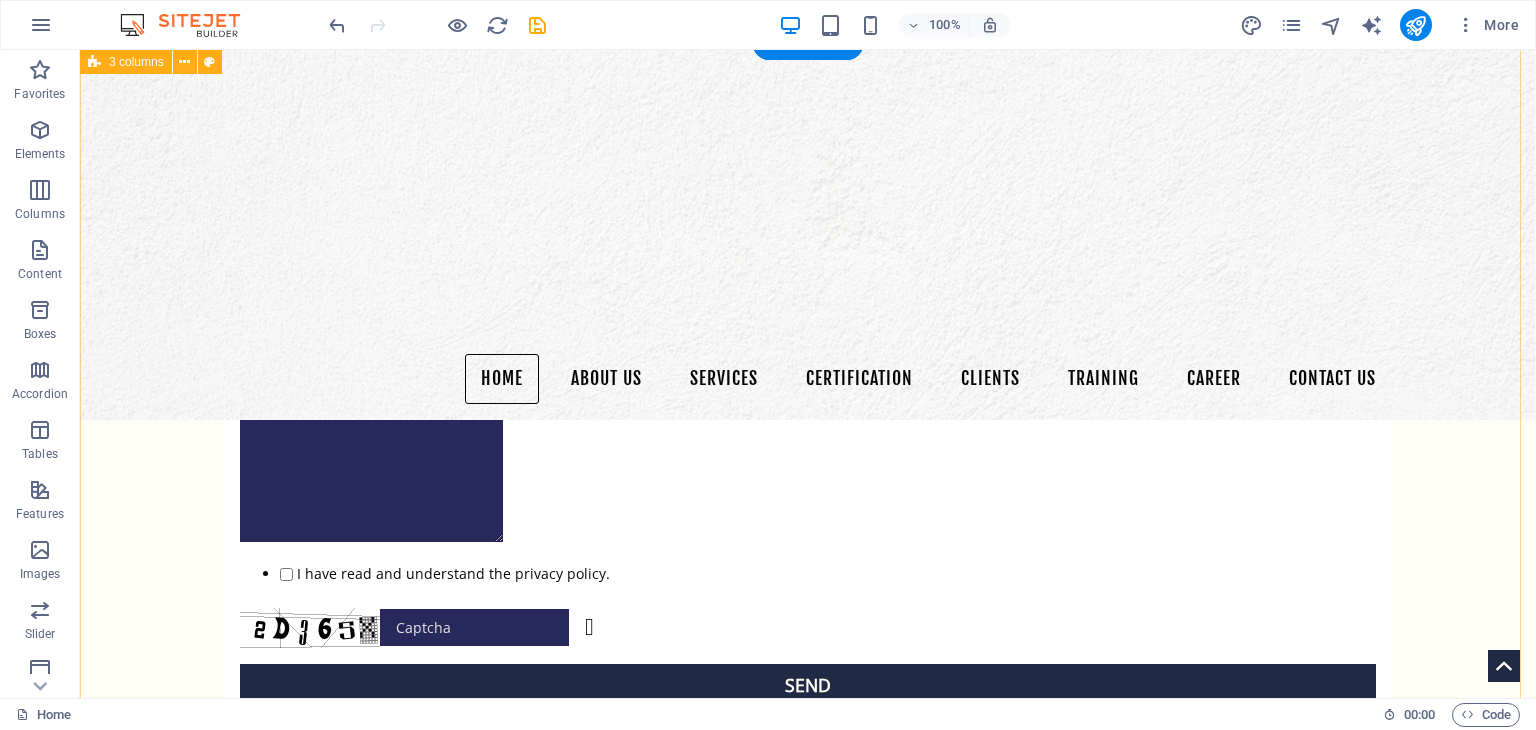 scroll, scrollTop: 1340, scrollLeft: 0, axis: vertical 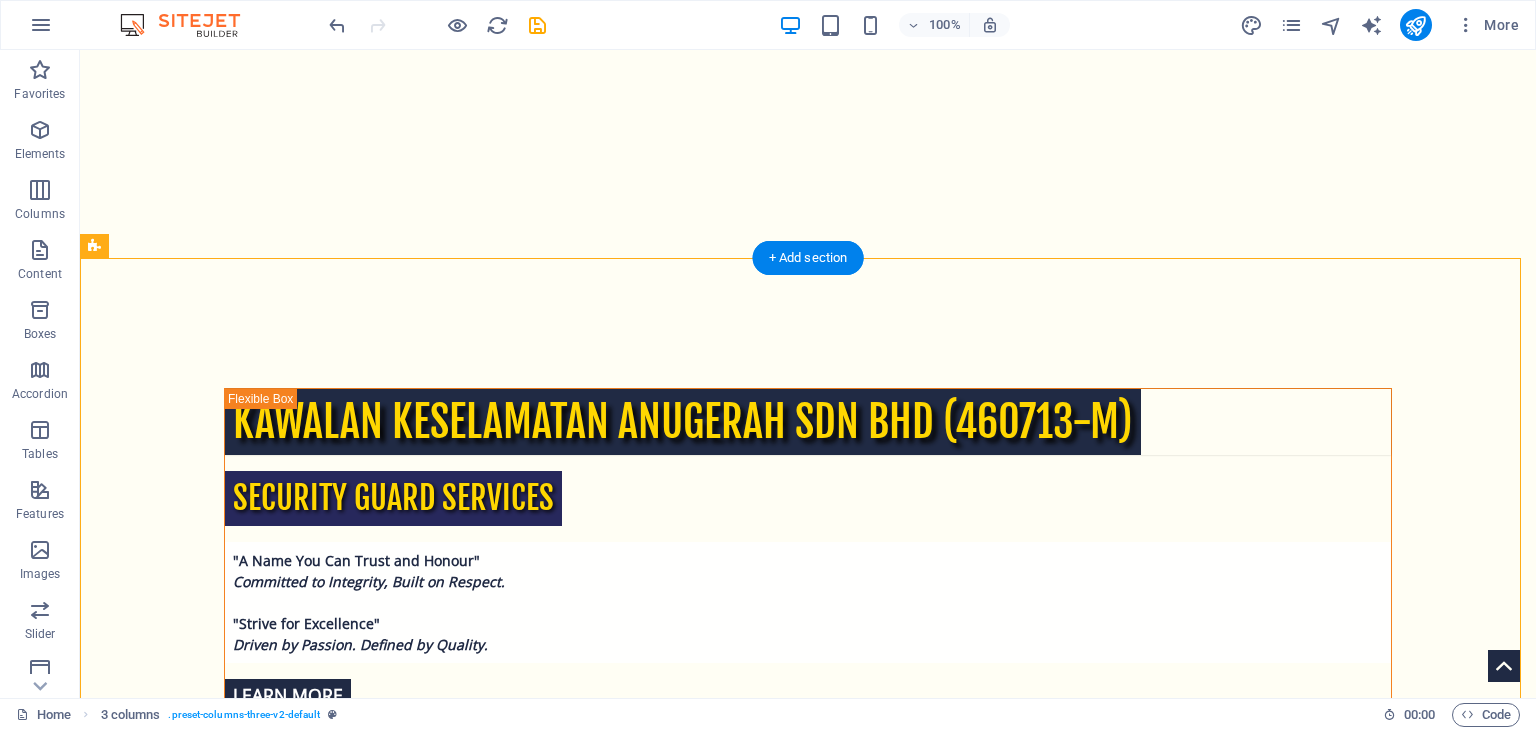 drag, startPoint x: 748, startPoint y: 340, endPoint x: 1153, endPoint y: 497, distance: 434.3662 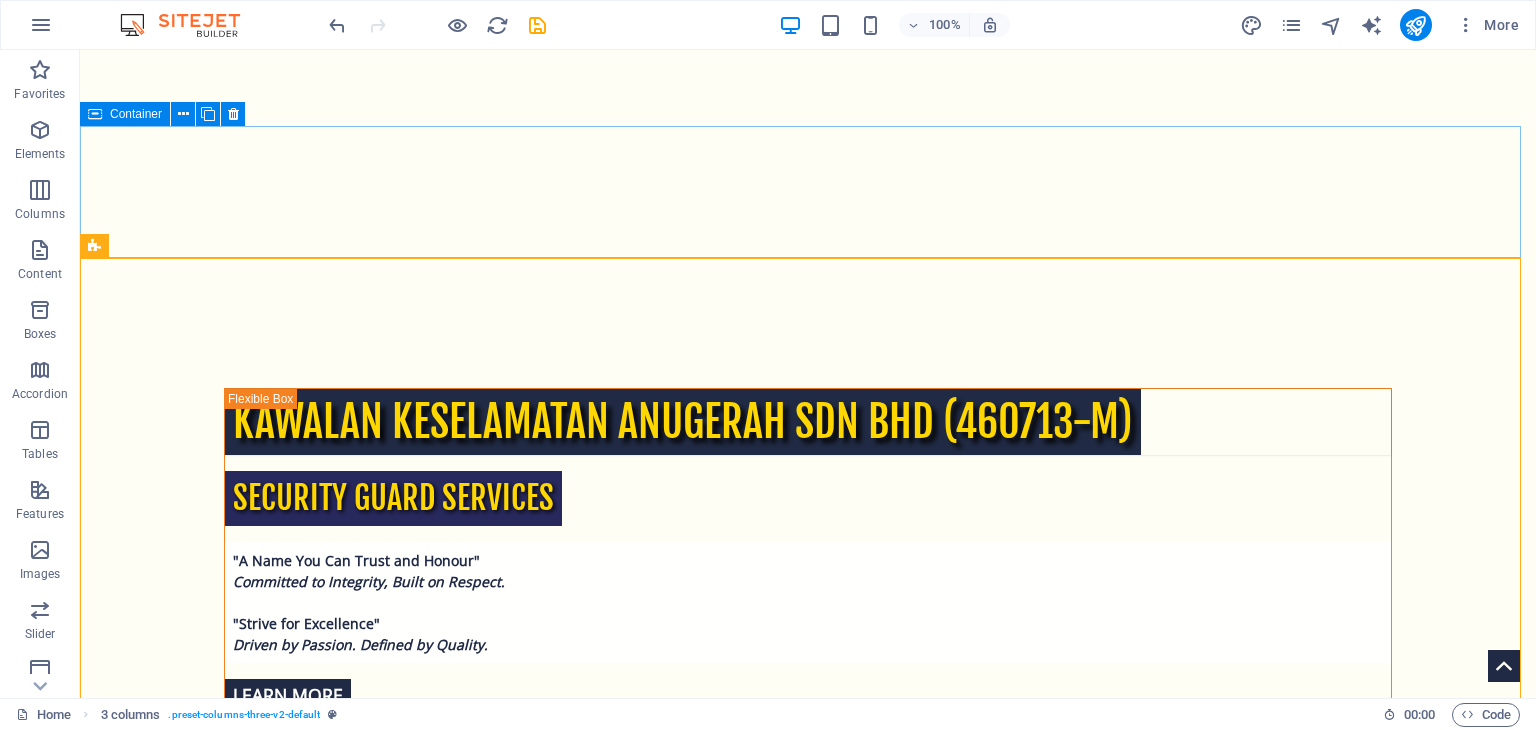 click at bounding box center (95, 114) 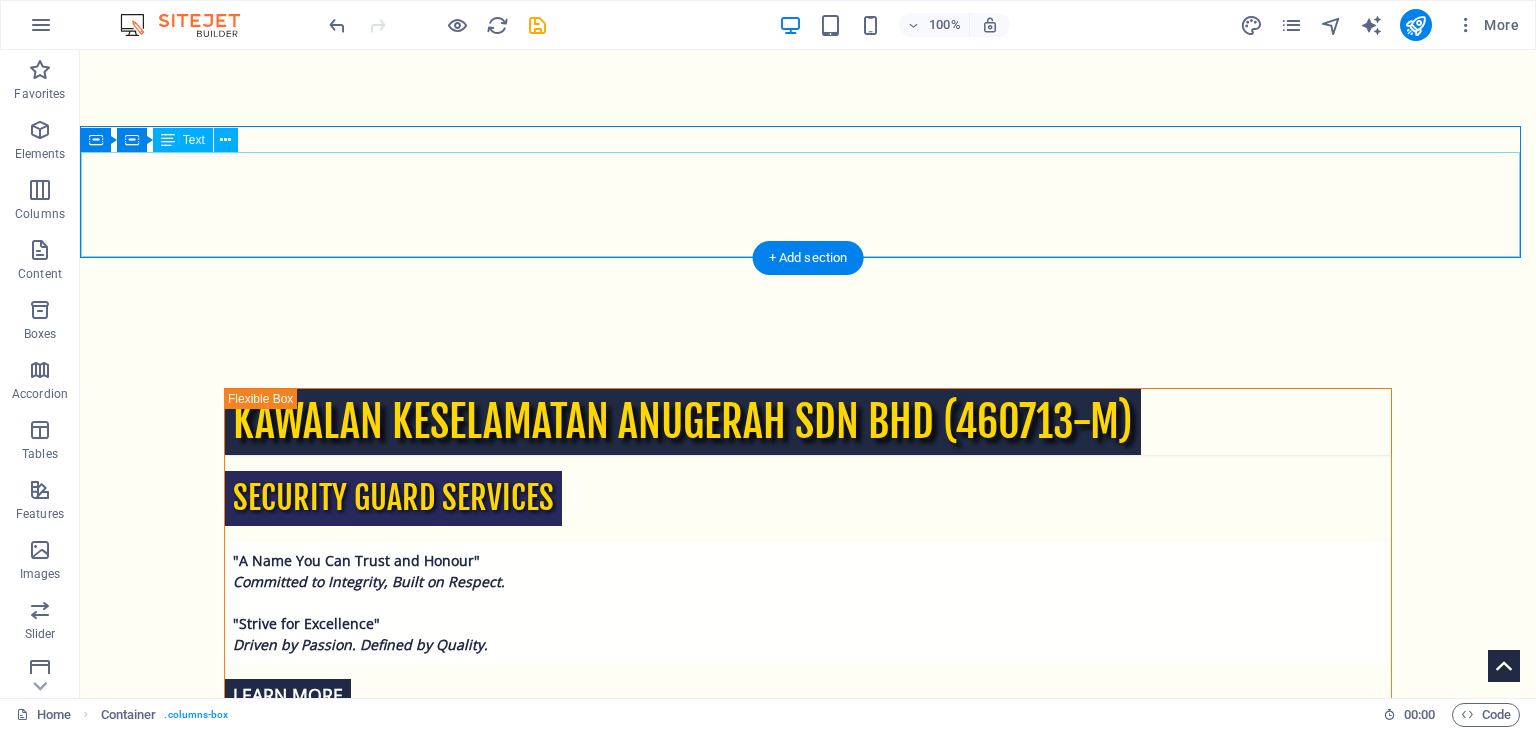 click on "**News:** ANUGERAHGROUP WEBSITE UNDER DEVELOPMENT  **Contact Us:** Urusan Pembatalan / Pemberhentian Anggota dalam sistem KDN **Collaborate with Us:** Request a quote for our security services today!" at bounding box center [808, 1888] 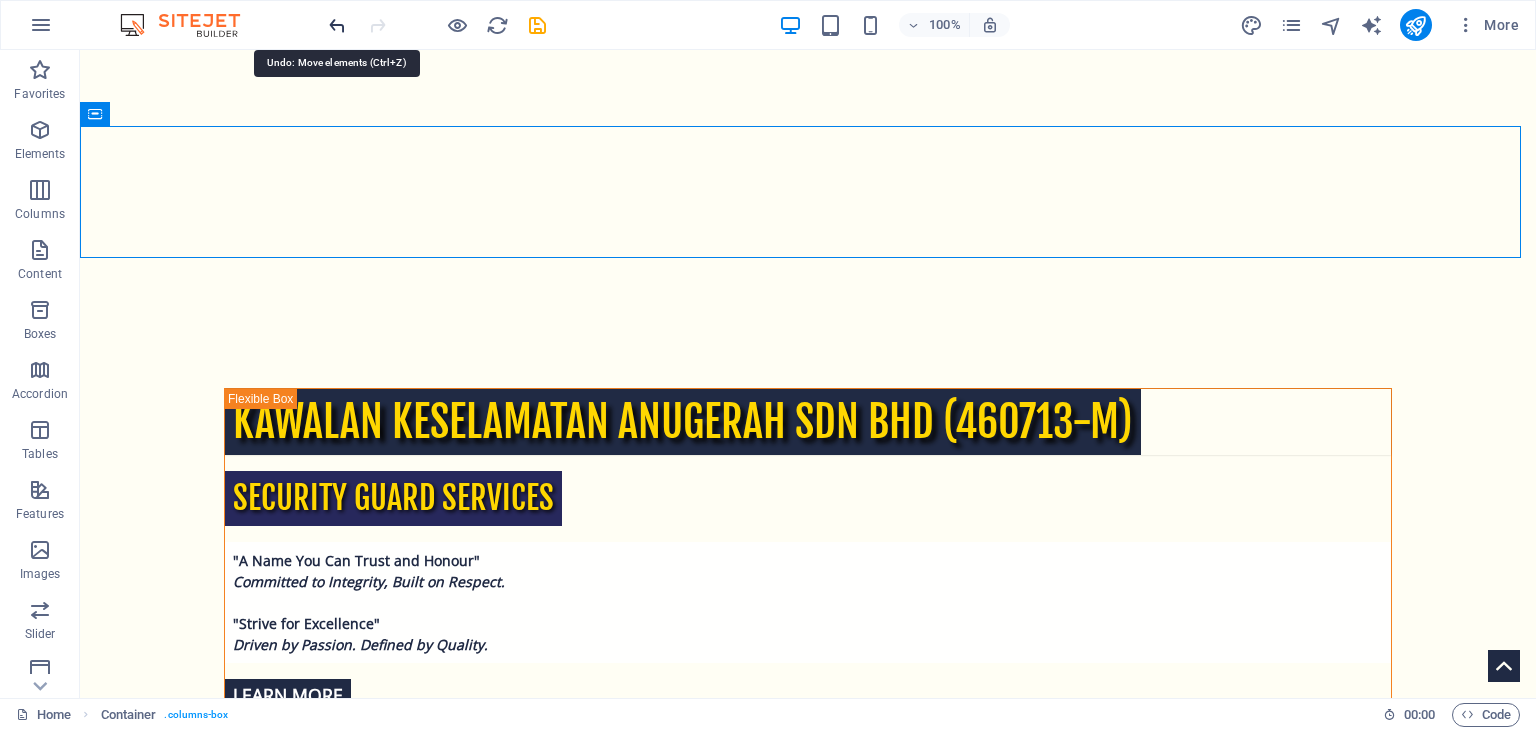 click at bounding box center [337, 25] 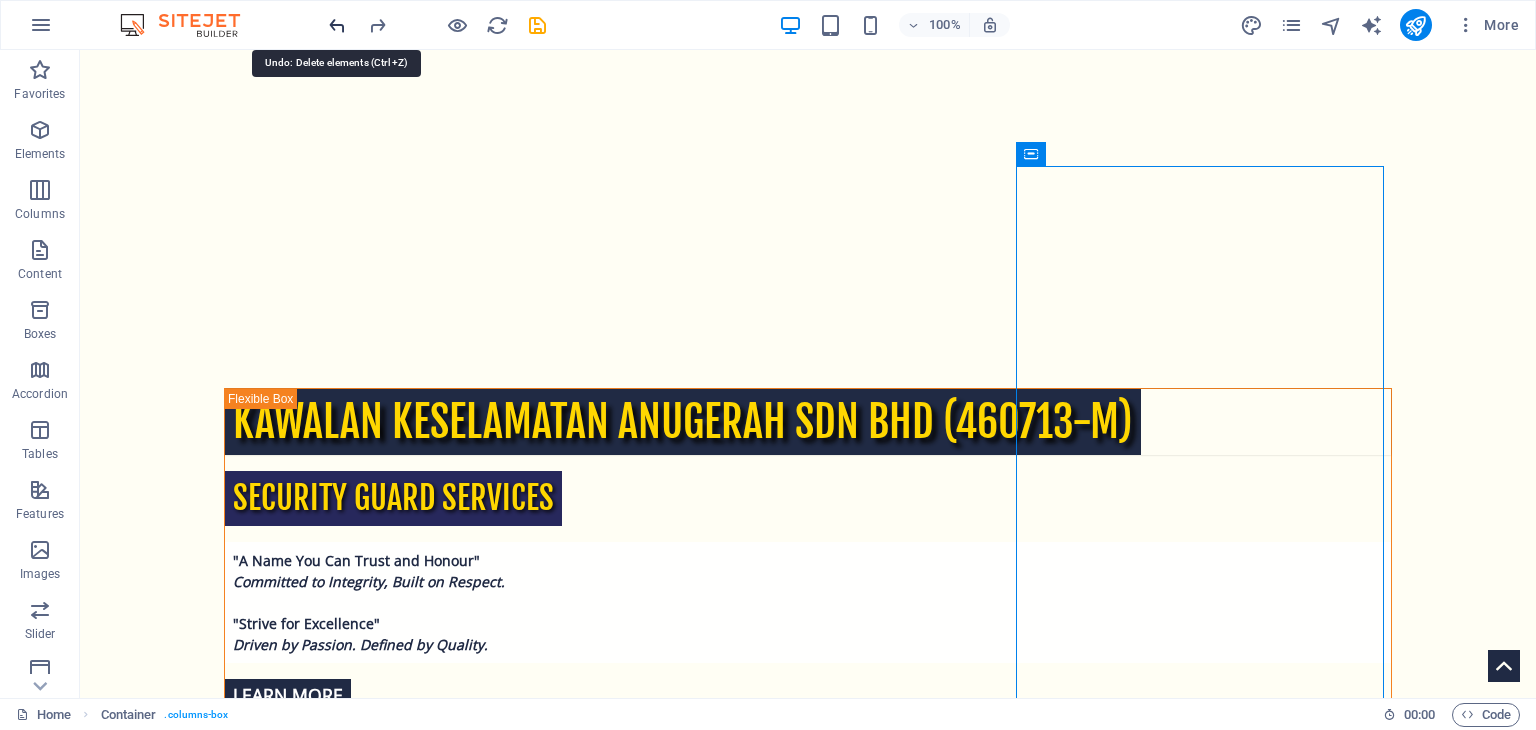 click at bounding box center [337, 25] 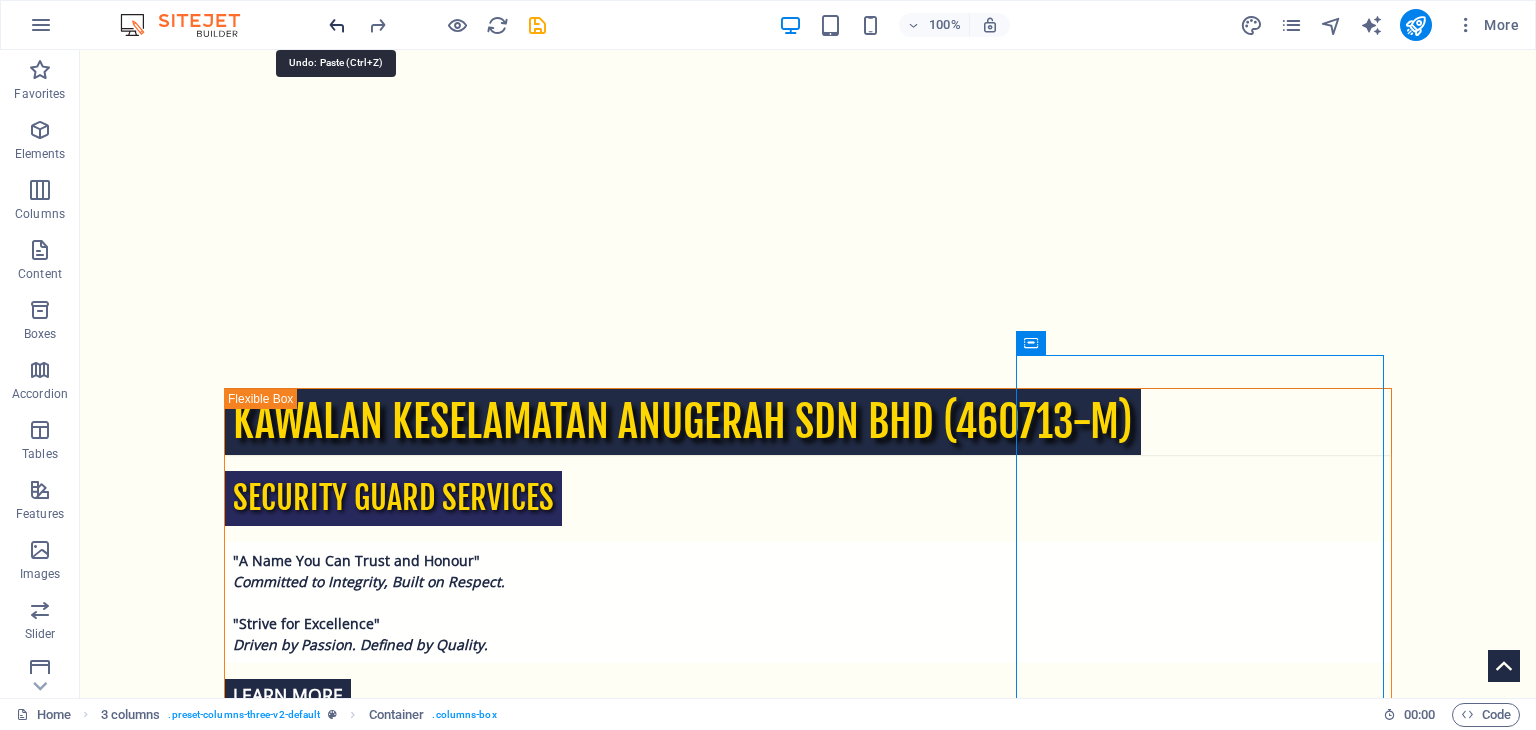 click at bounding box center [337, 25] 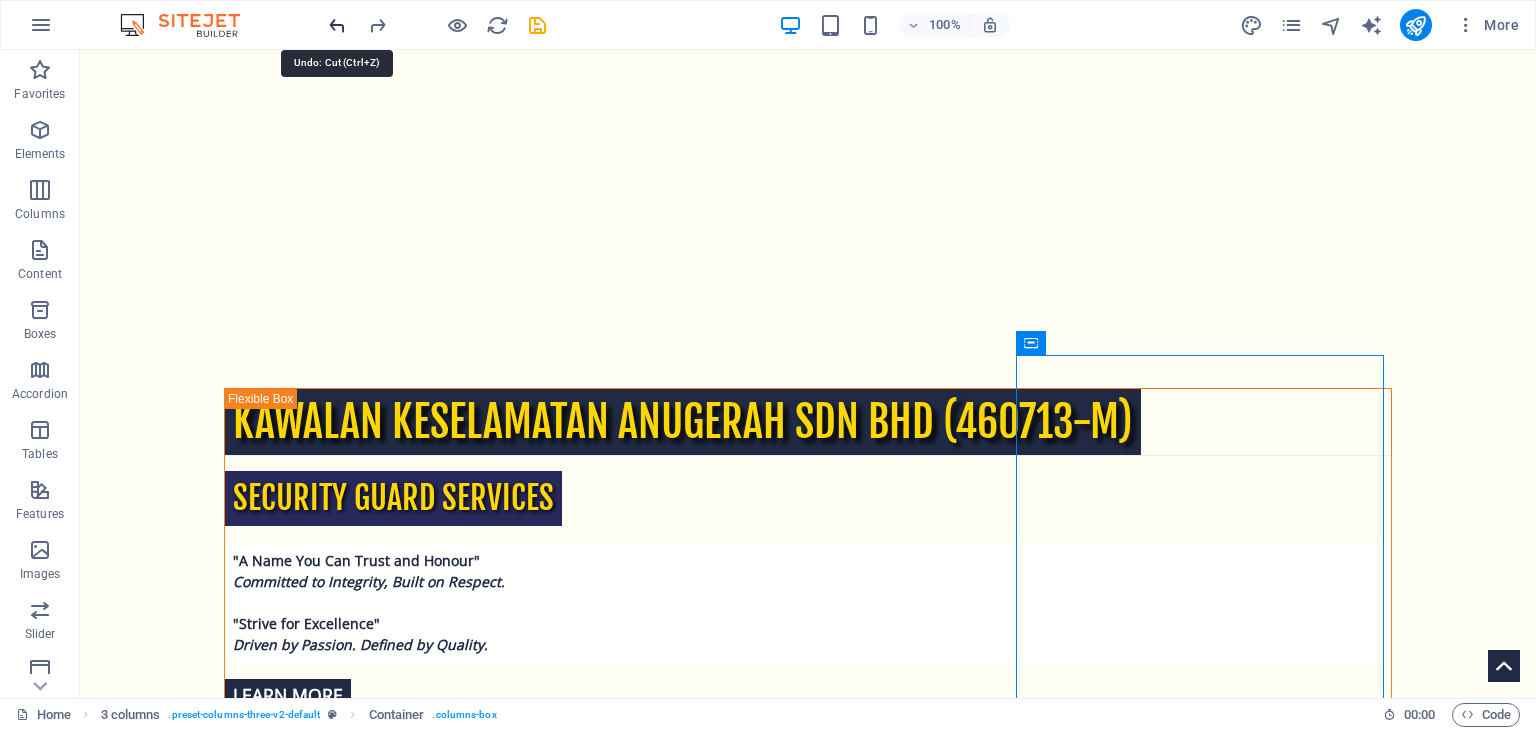 click at bounding box center [337, 25] 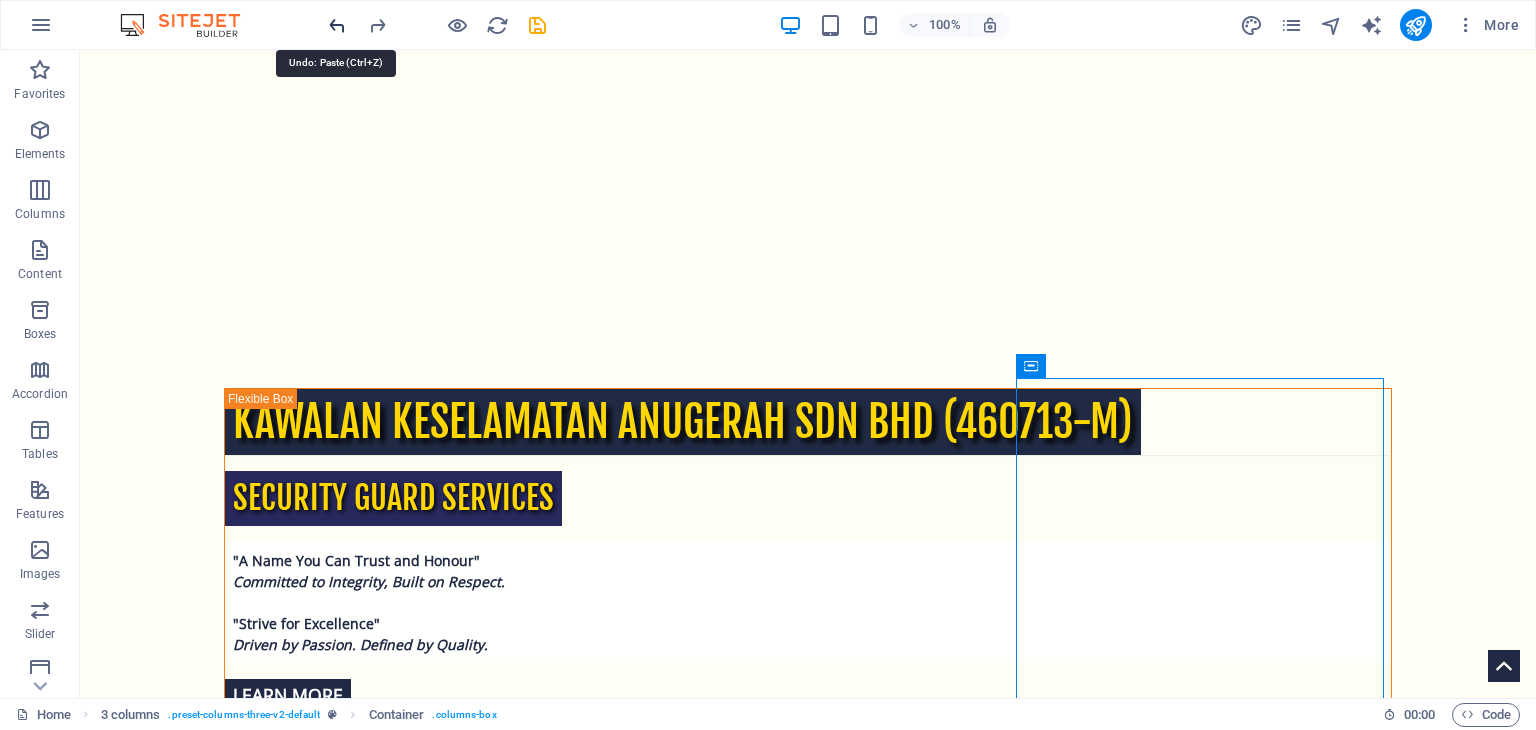 click at bounding box center [337, 25] 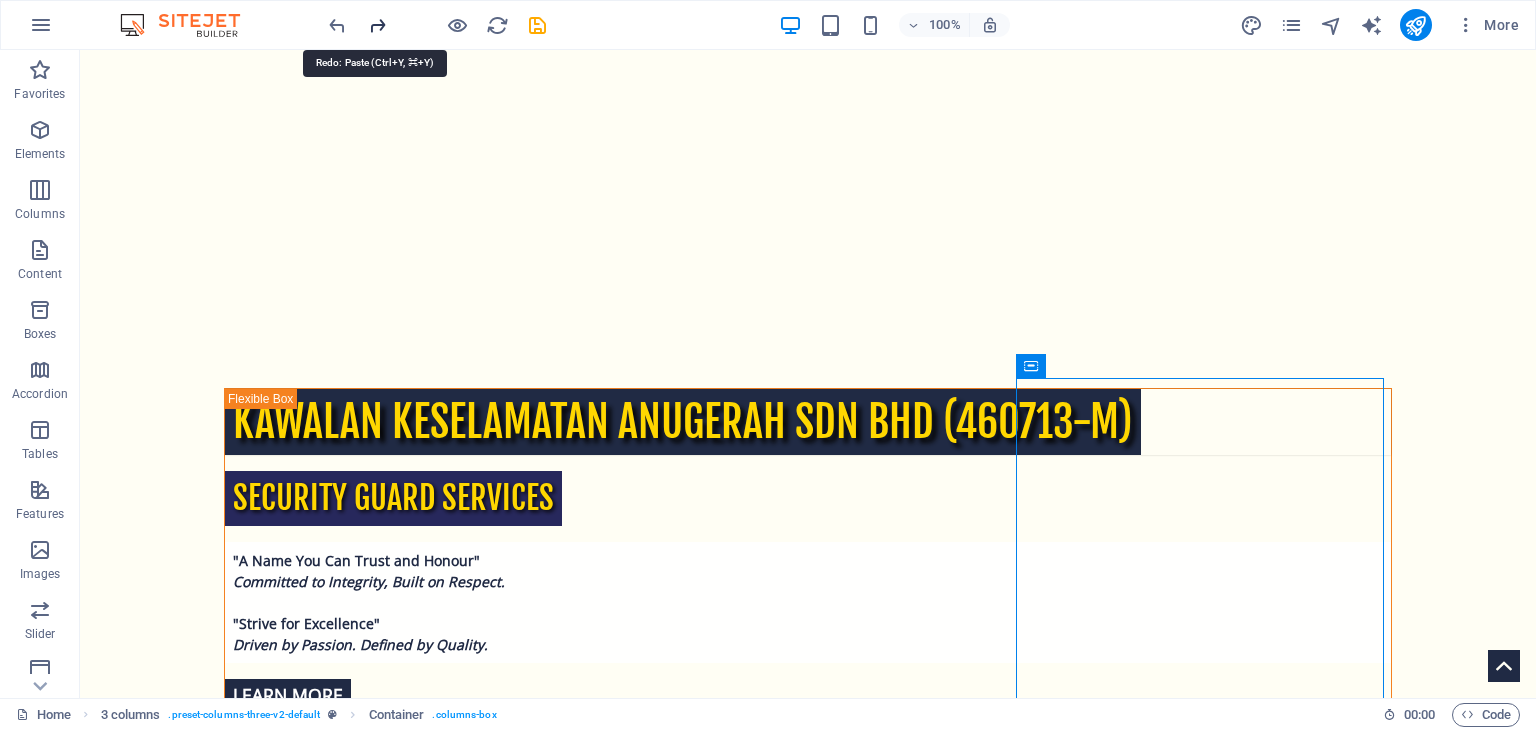 click at bounding box center (377, 25) 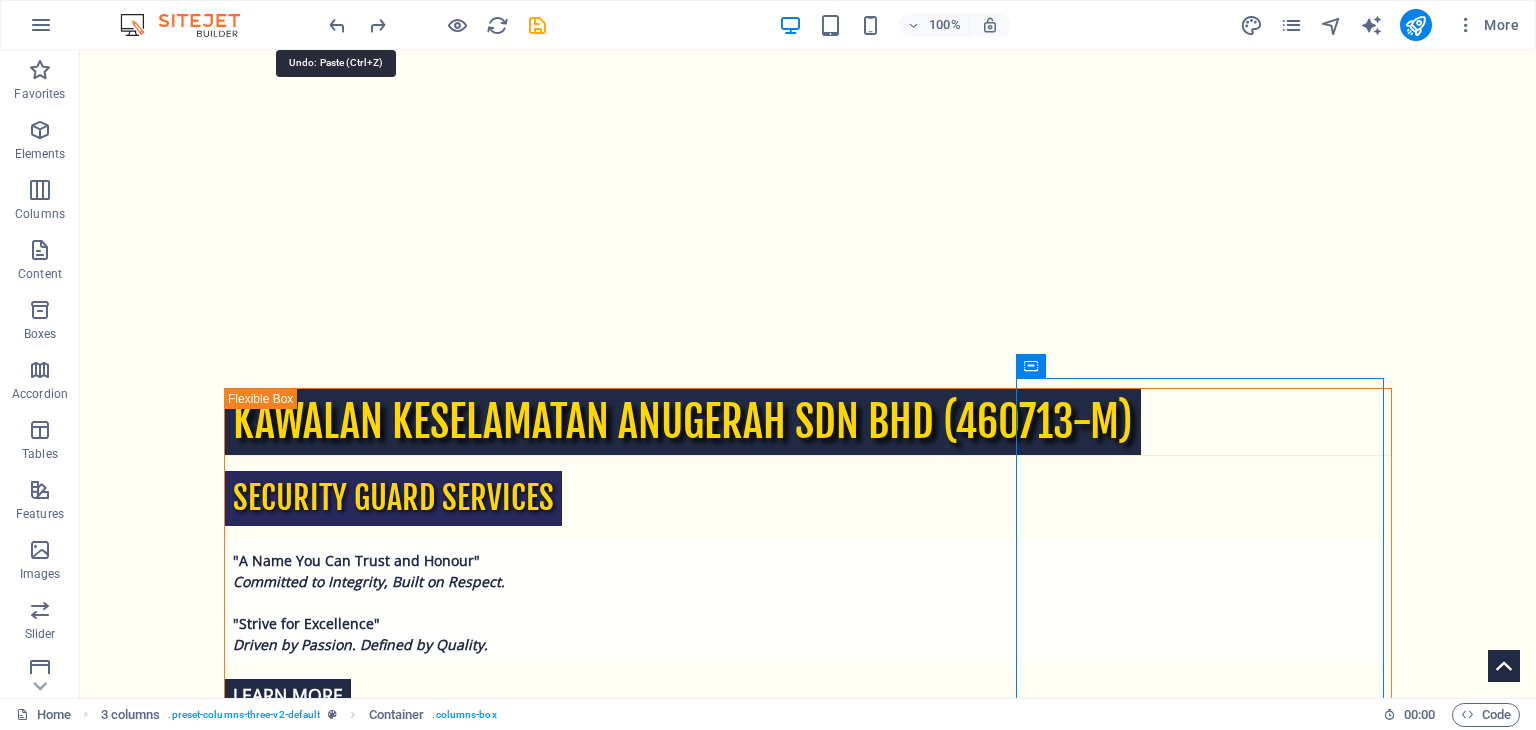 drag, startPoint x: 333, startPoint y: 22, endPoint x: 401, endPoint y: 43, distance: 71.168816 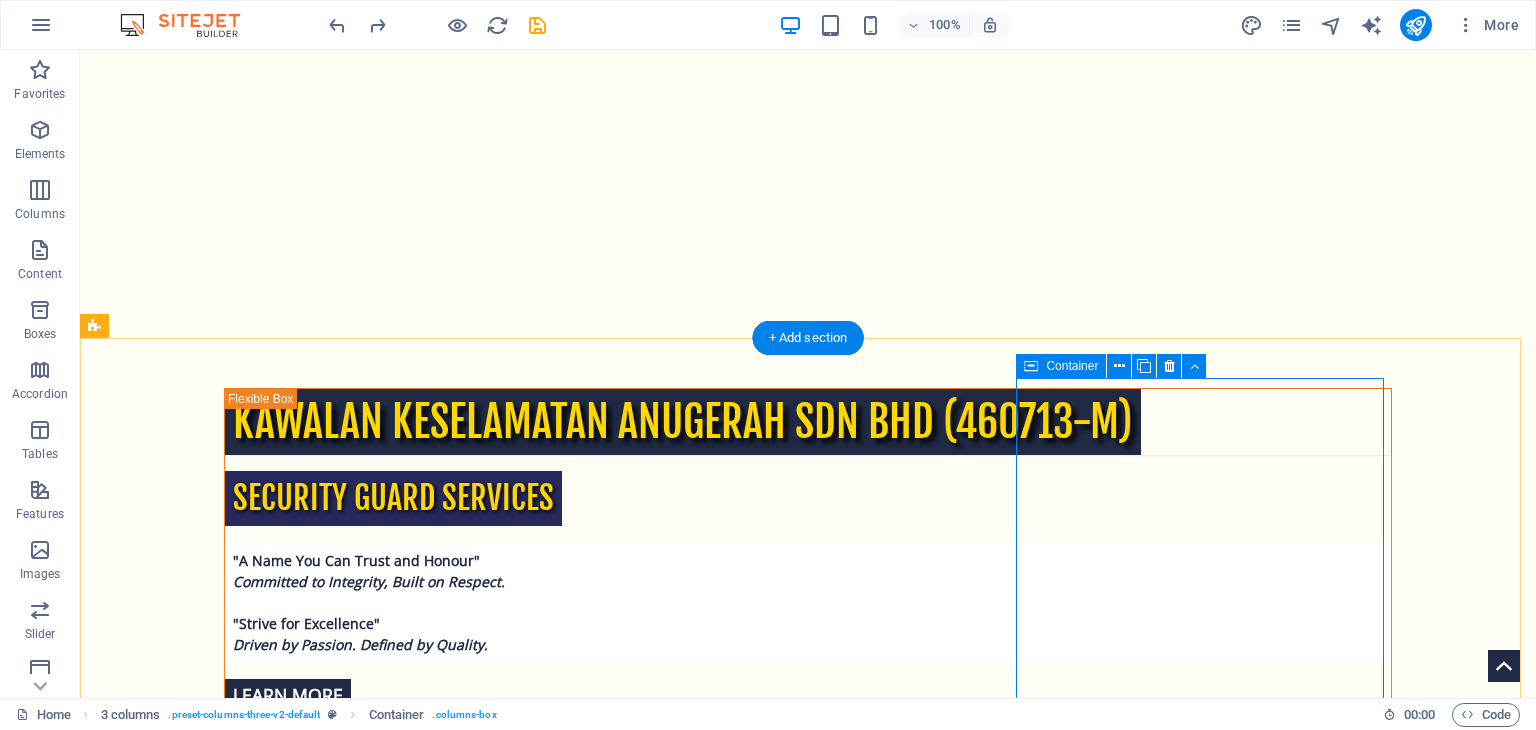 click on "Drop content here or  Add elements  Paste clipboard" at bounding box center [280, 3163] 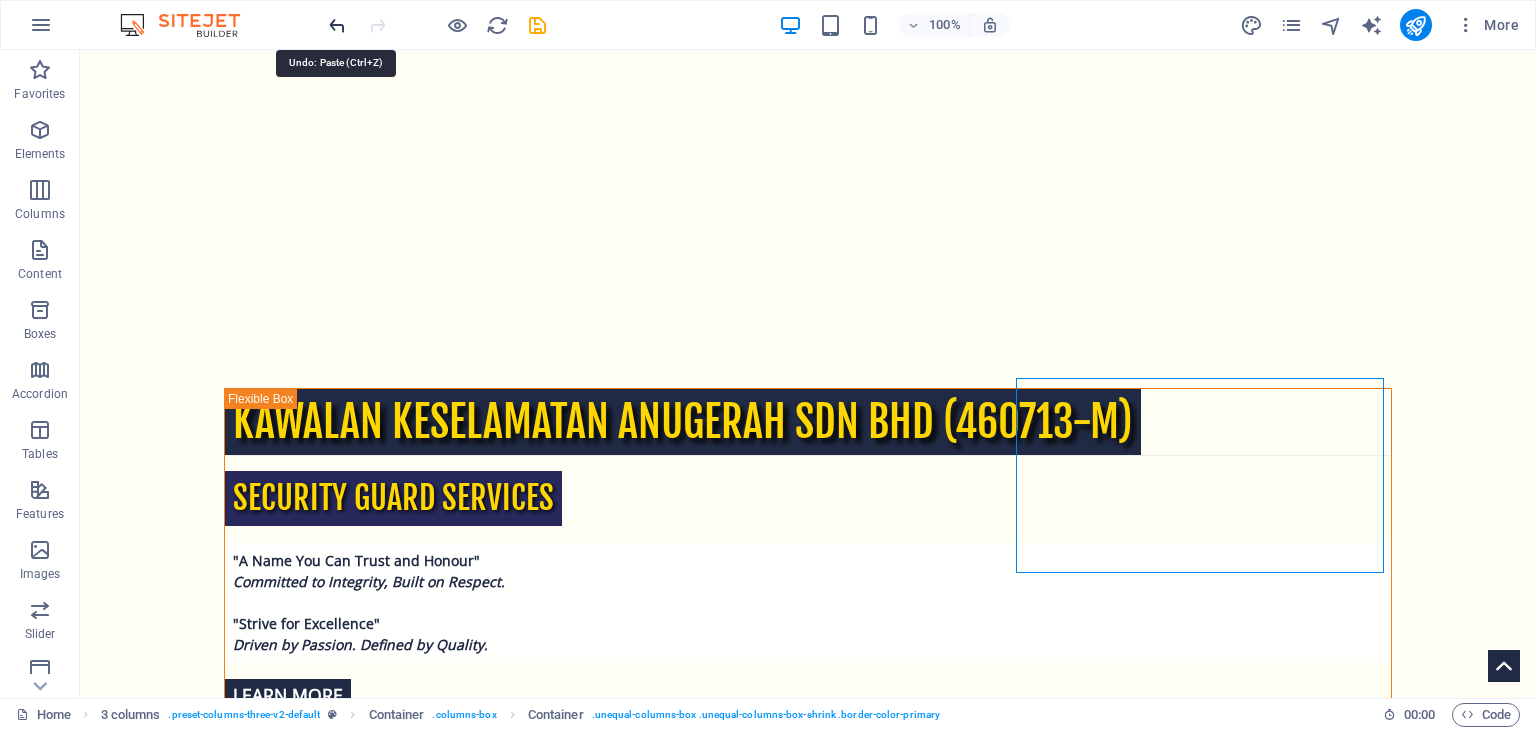 click at bounding box center [337, 25] 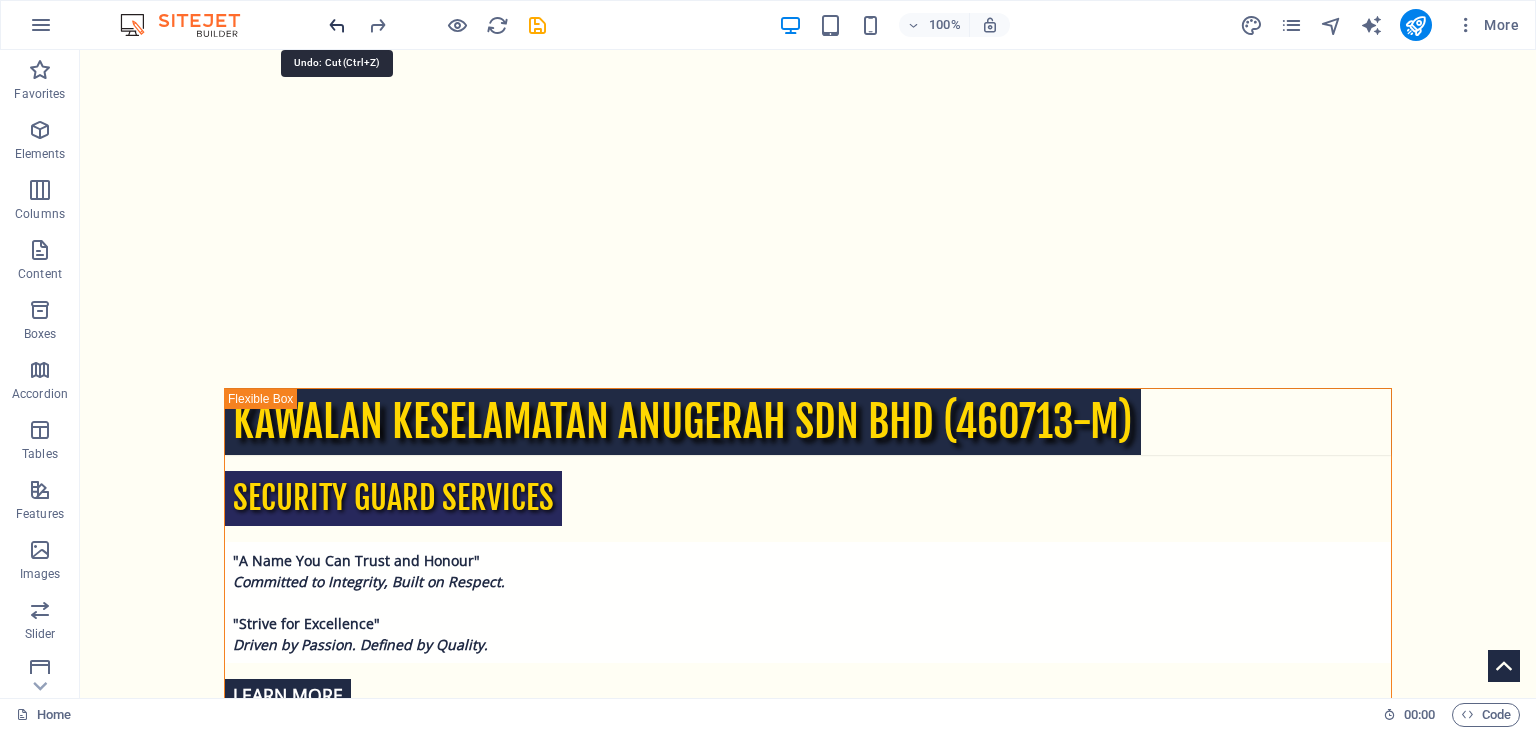 click at bounding box center [337, 25] 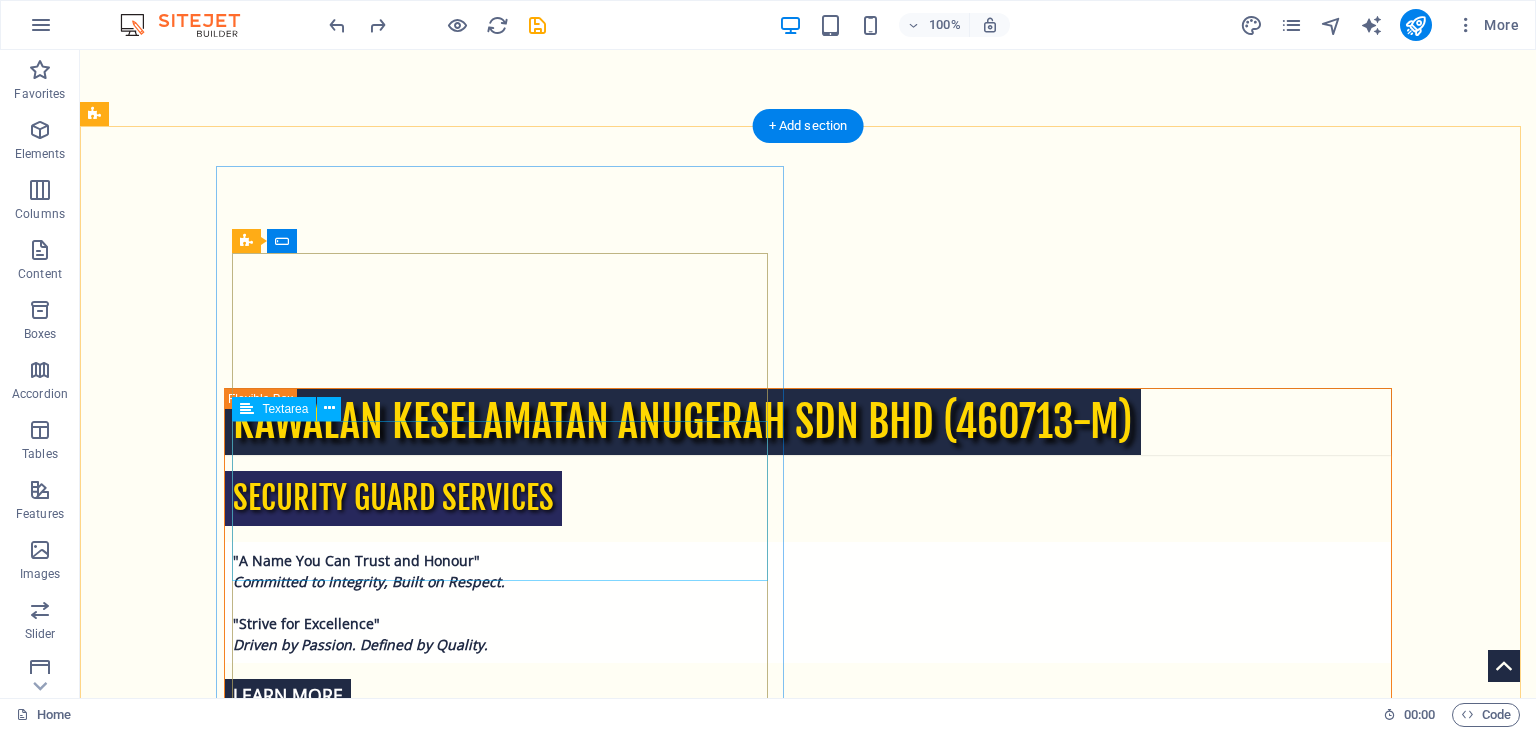 scroll, scrollTop: 1006, scrollLeft: 0, axis: vertical 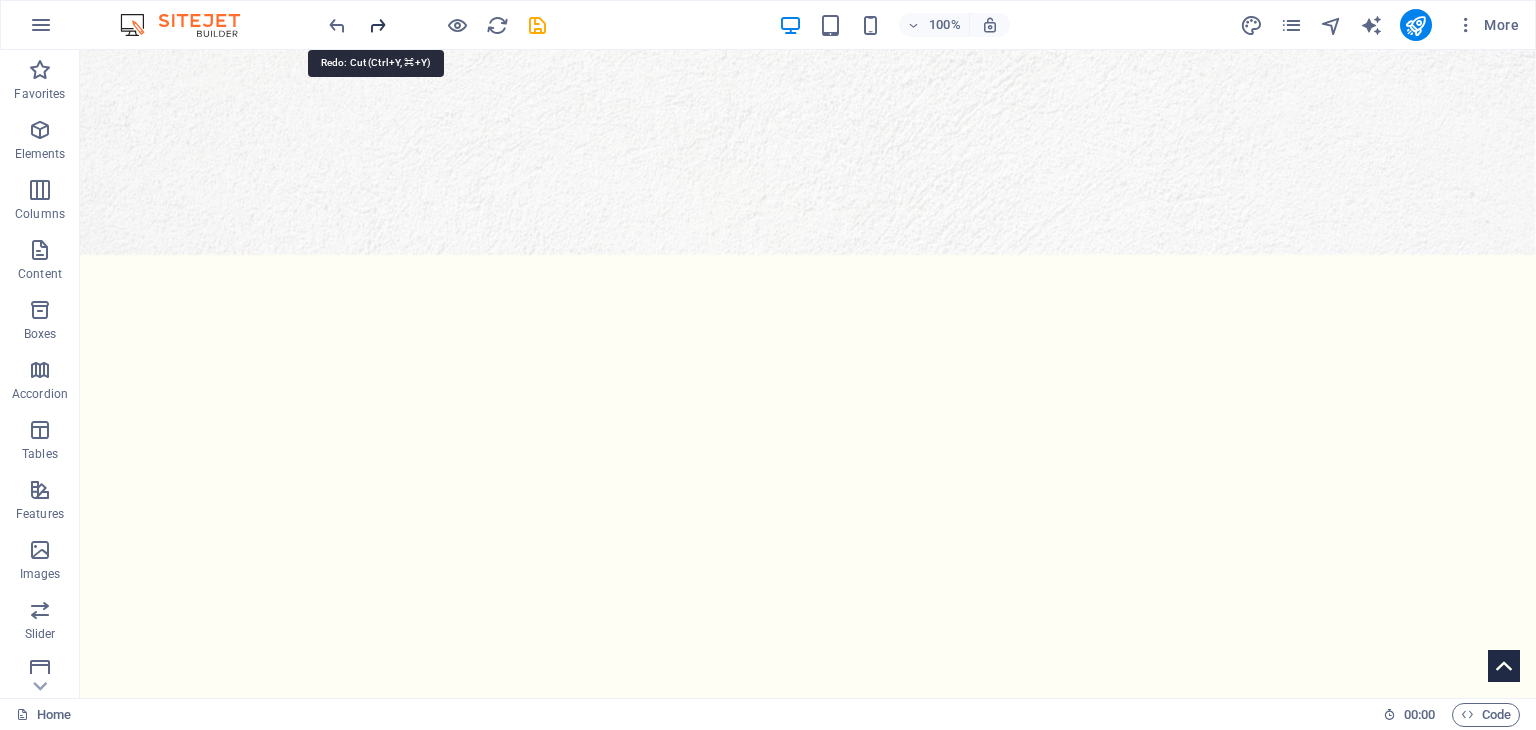 click at bounding box center (377, 25) 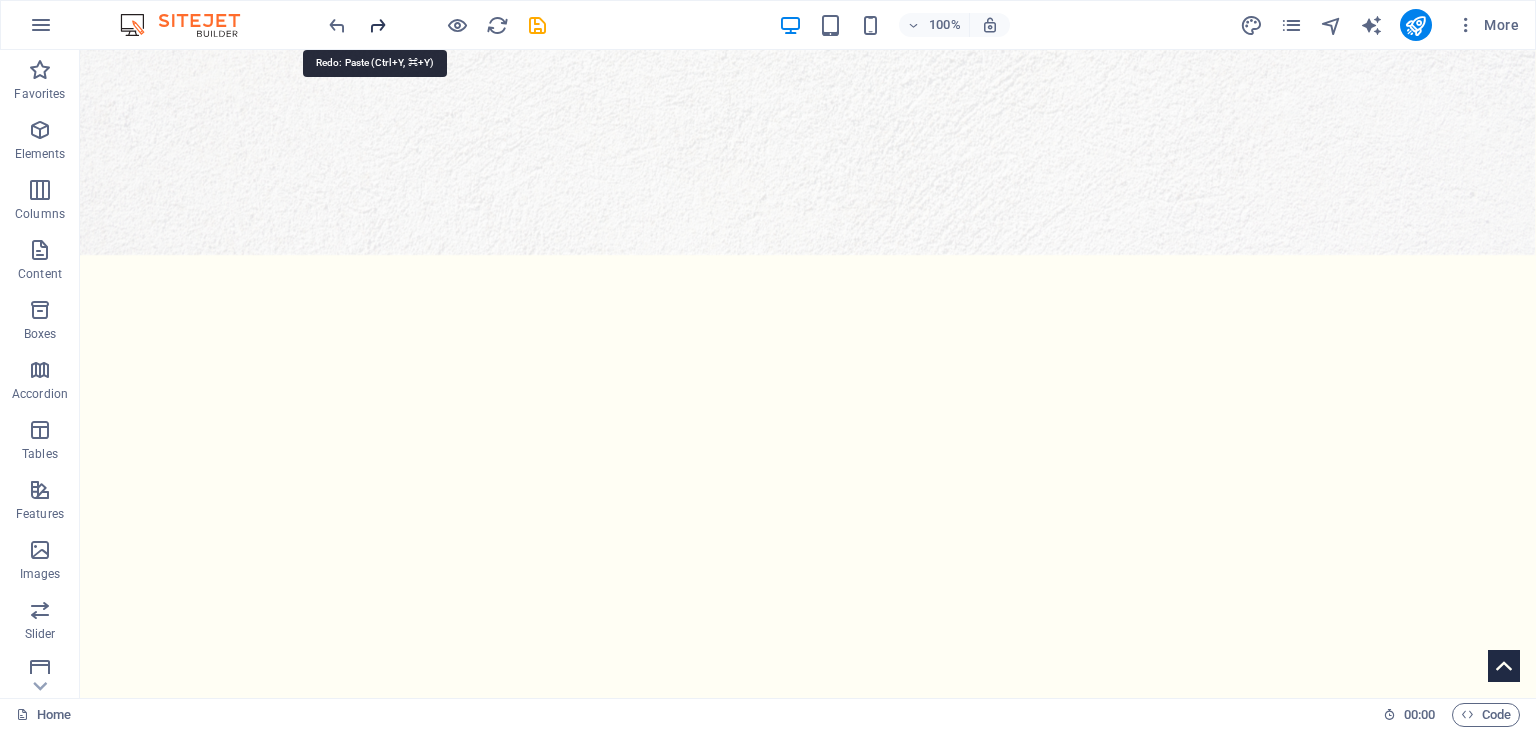 click at bounding box center [377, 25] 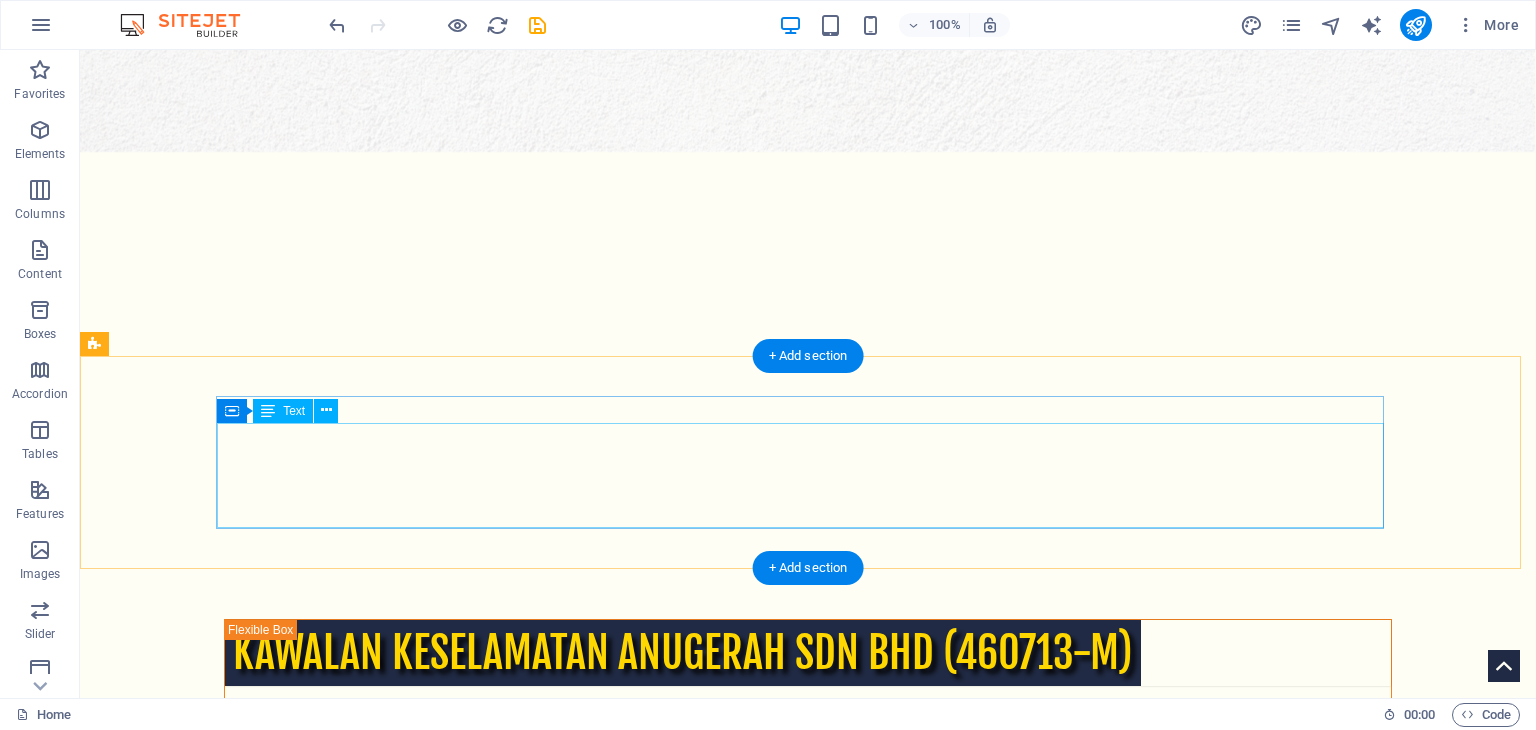 scroll, scrollTop: 1242, scrollLeft: 0, axis: vertical 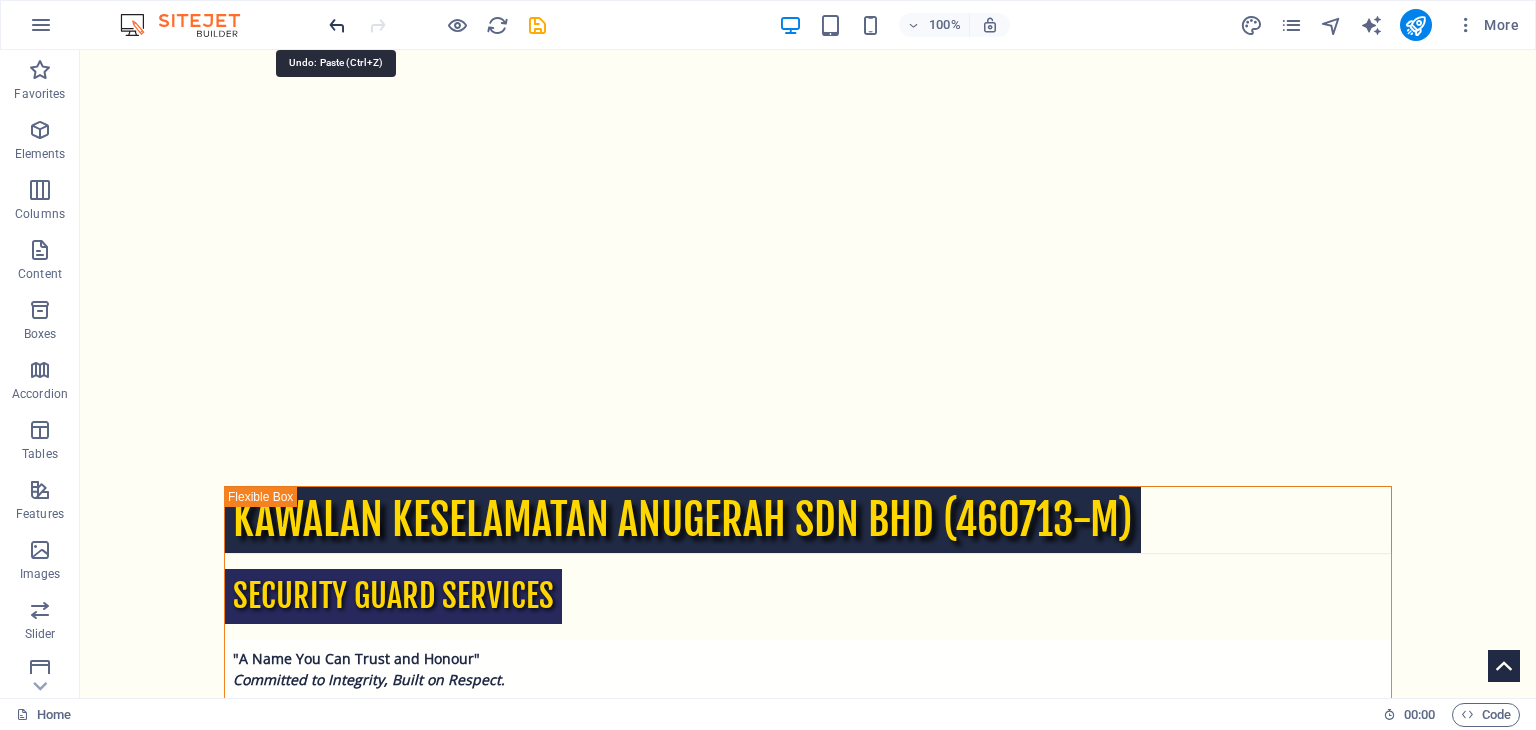 click at bounding box center (337, 25) 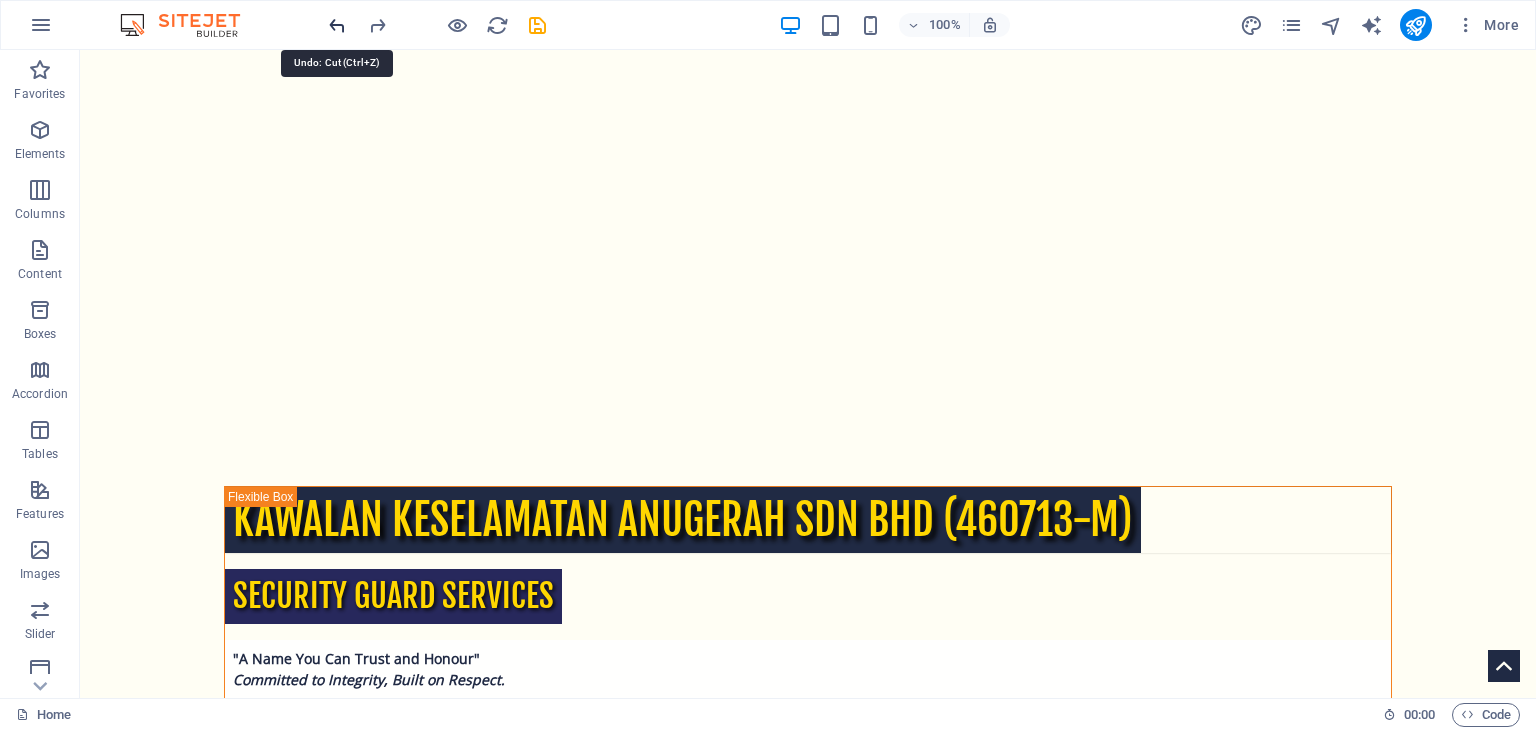 click at bounding box center (337, 25) 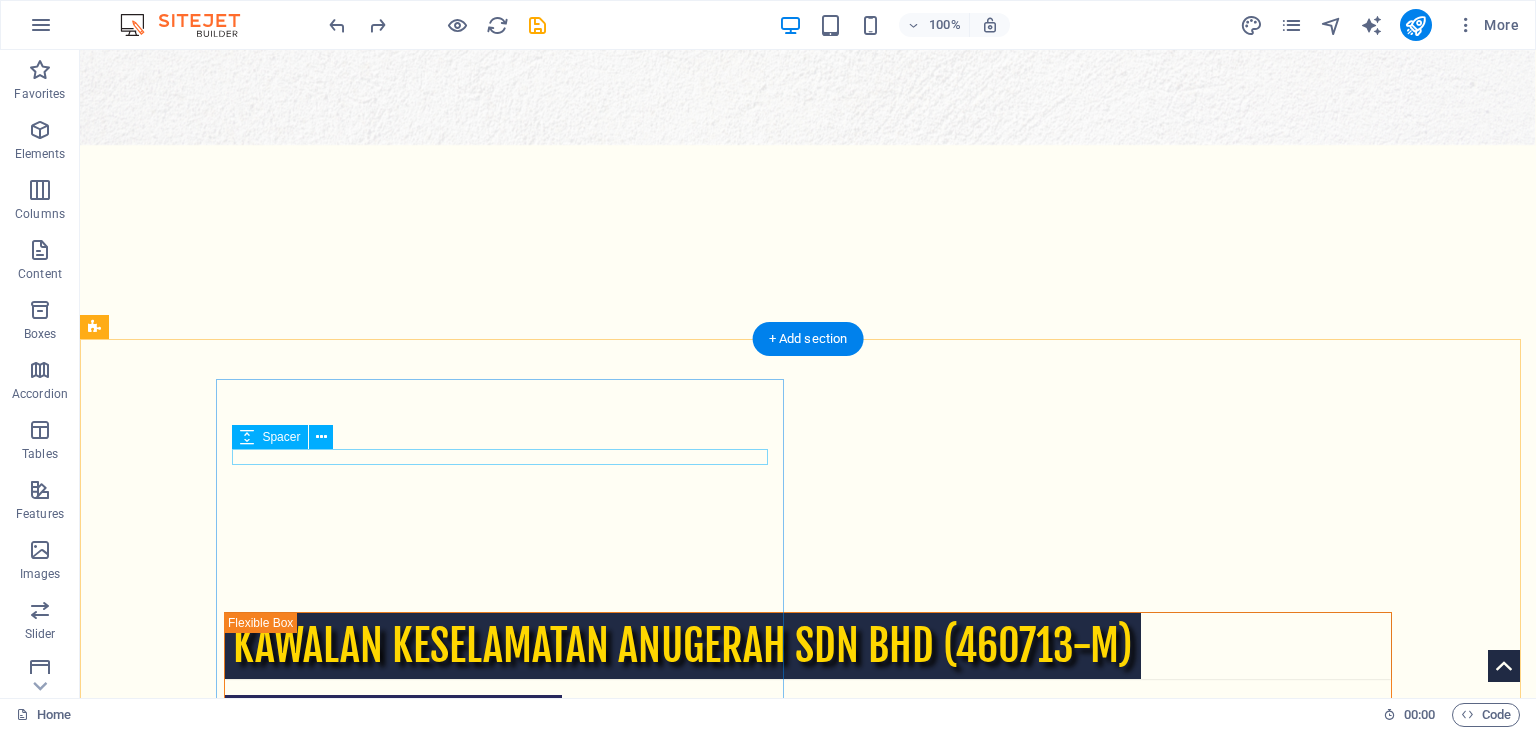 scroll, scrollTop: 1109, scrollLeft: 0, axis: vertical 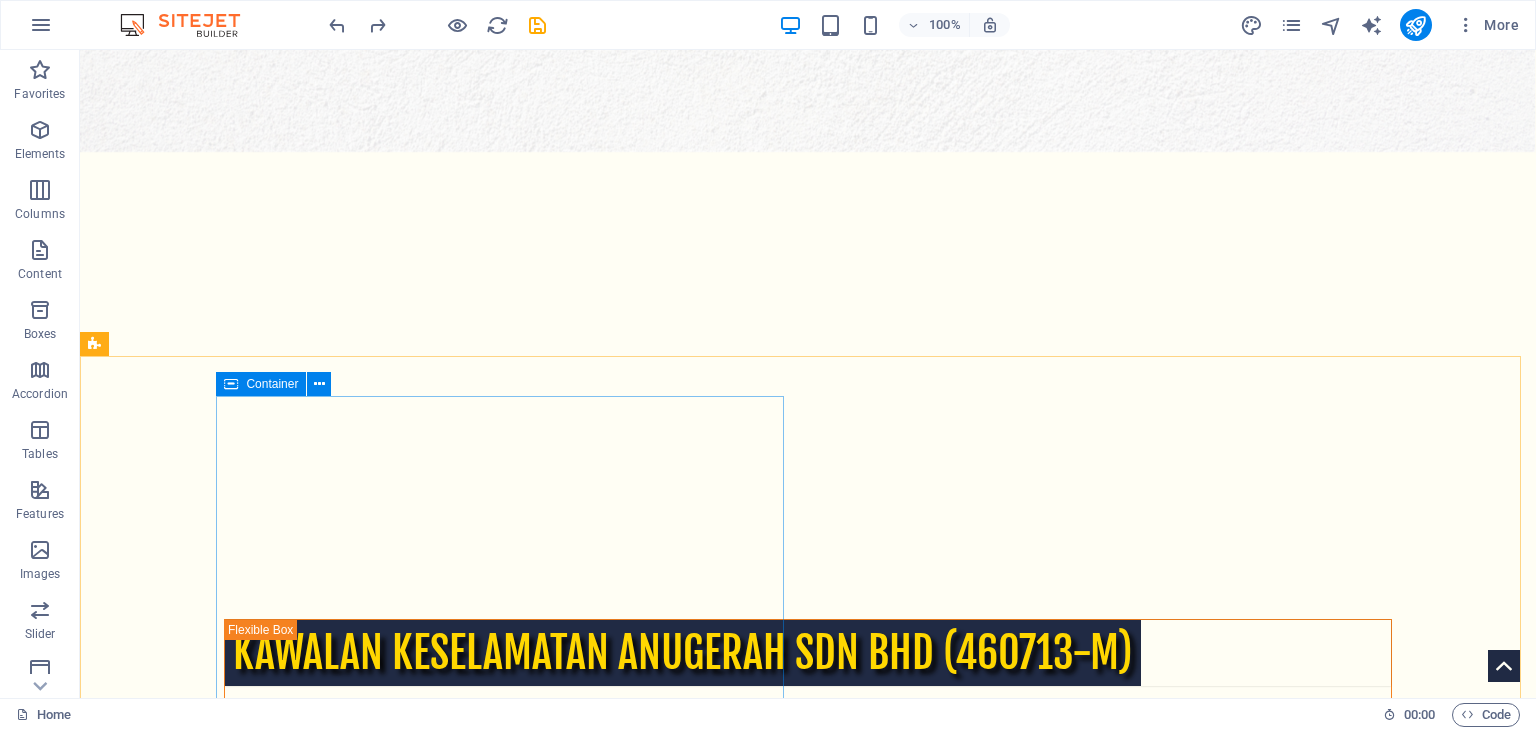 click on "Container" at bounding box center [272, 384] 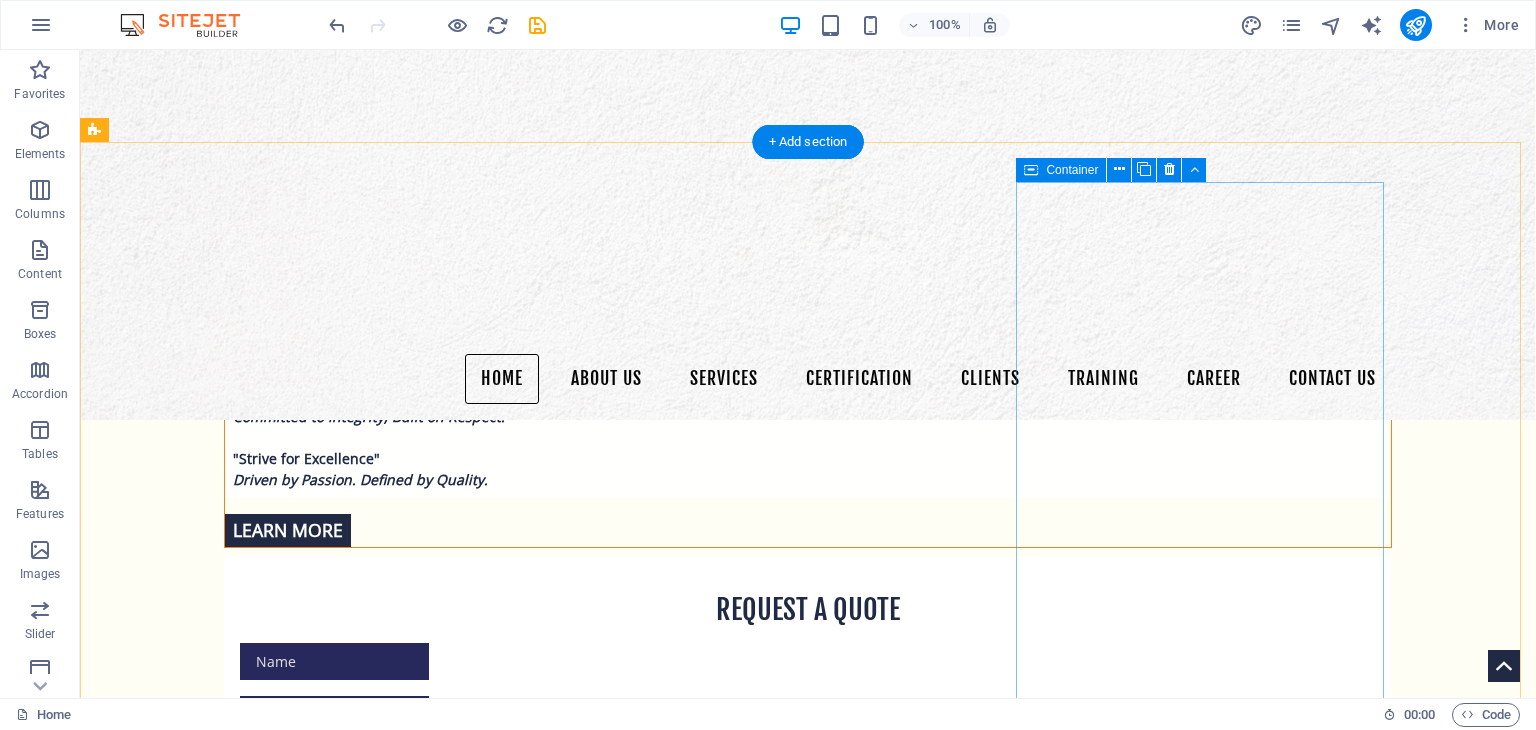 scroll, scrollTop: 1309, scrollLeft: 0, axis: vertical 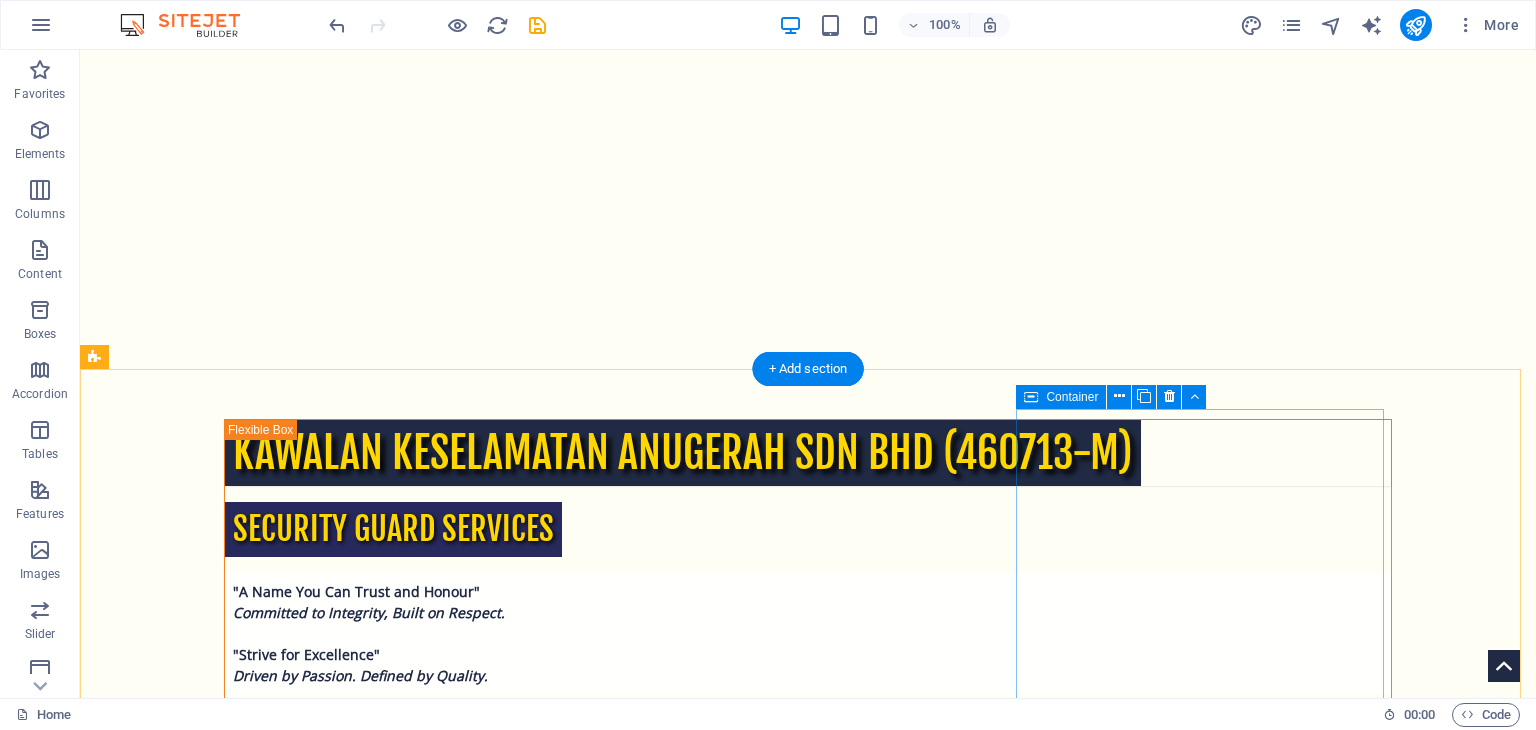 click on "Paste clipboard" at bounding box center (334, 3224) 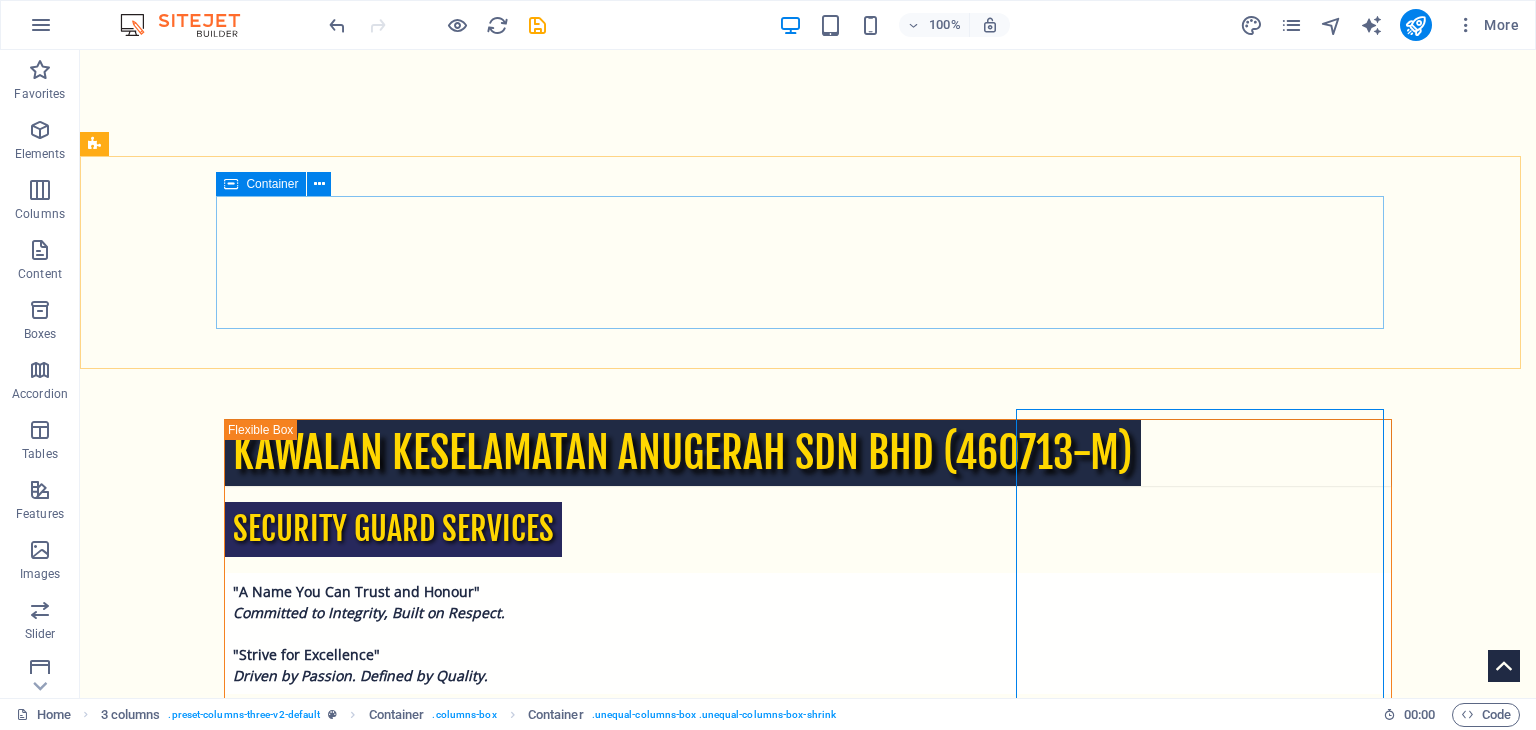 click at bounding box center [231, 184] 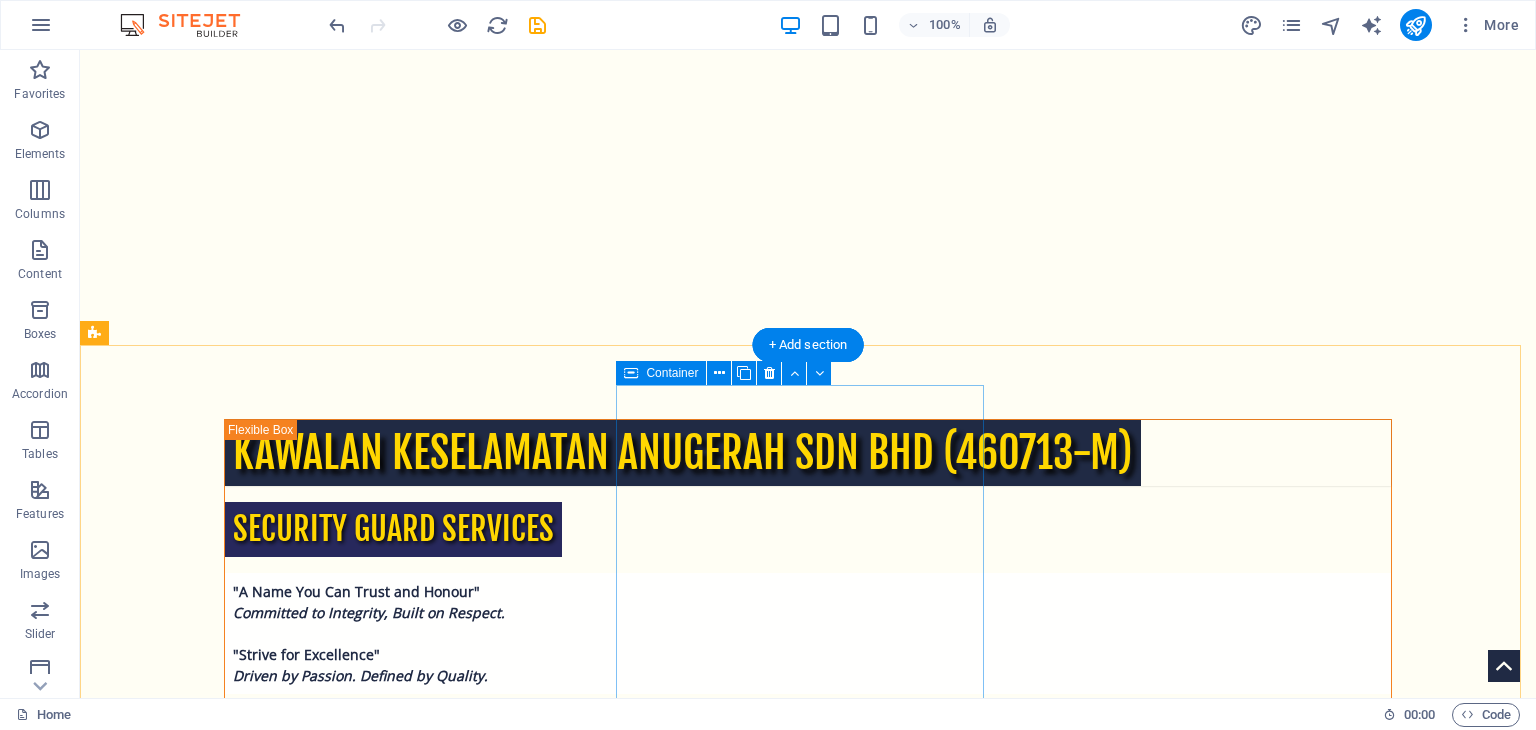 click on "Paste clipboard" at bounding box center (334, 3020) 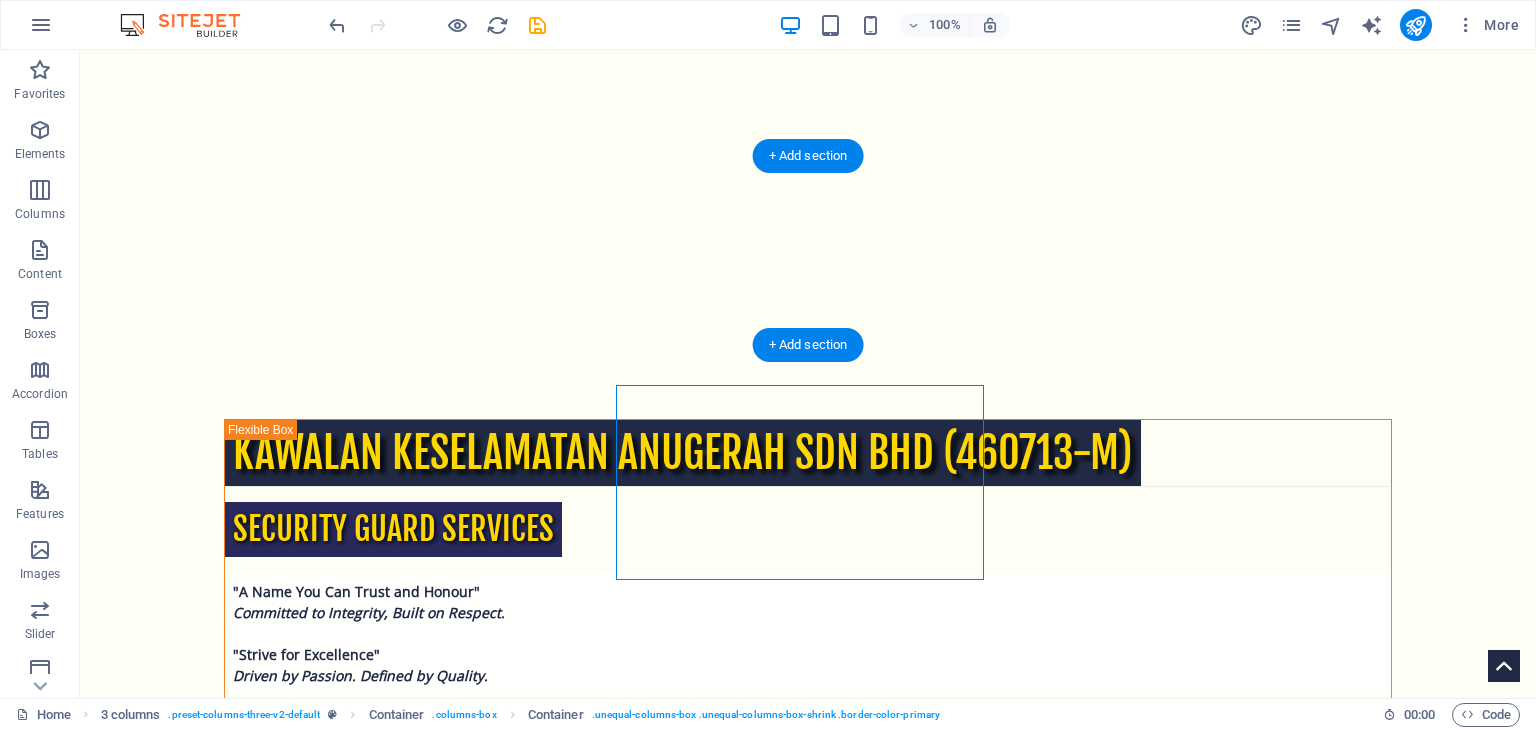 click at bounding box center [808, 1934] 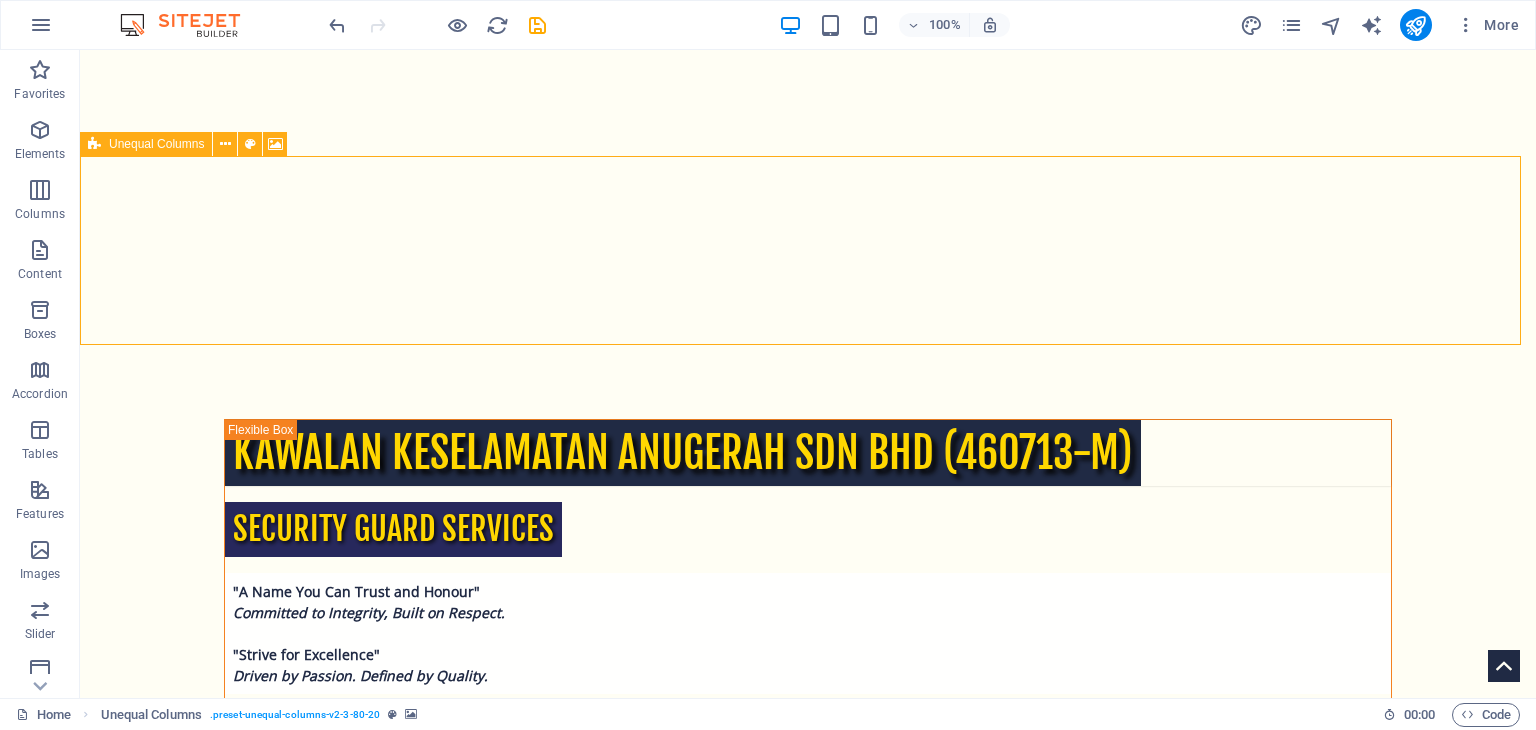 click on "Unequal Columns" at bounding box center [156, 144] 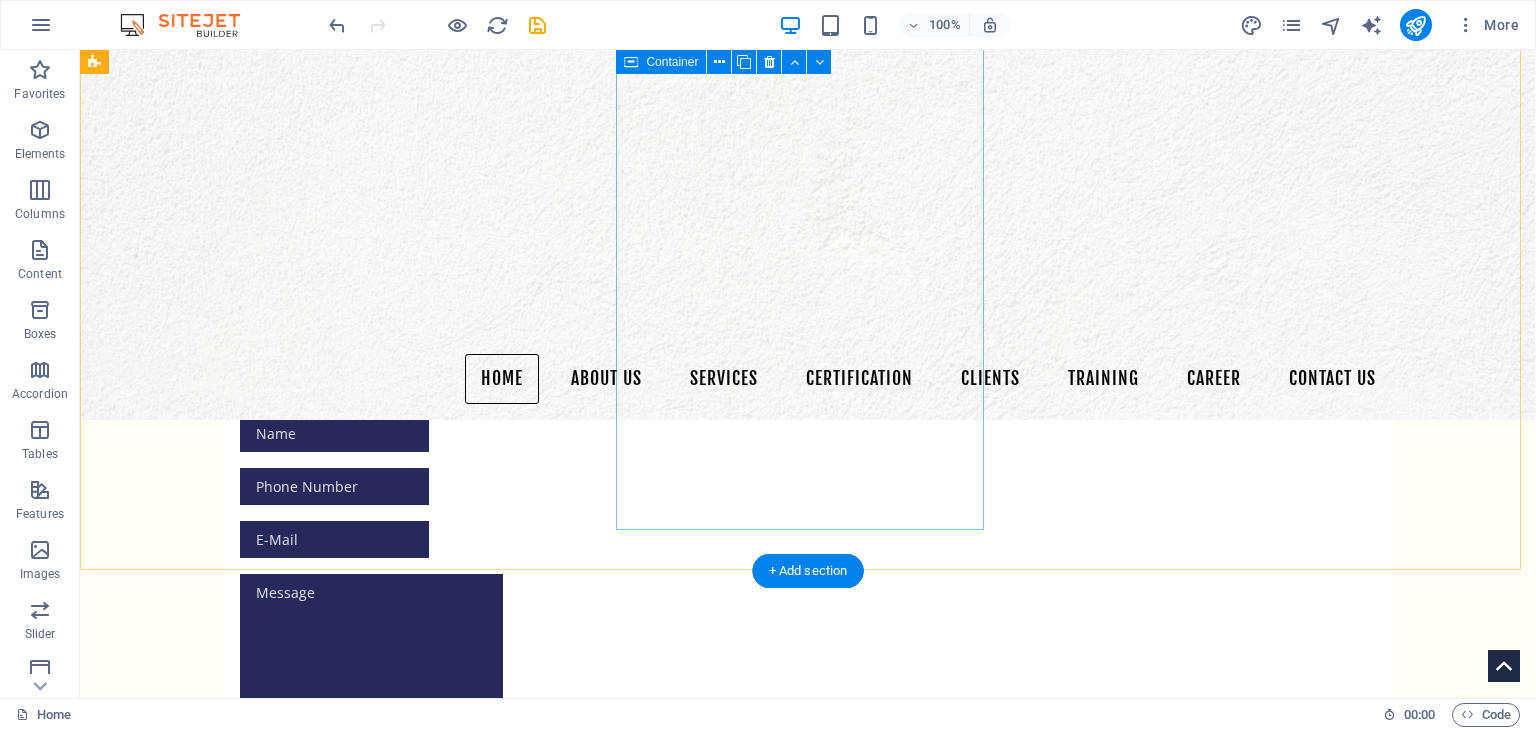 scroll, scrollTop: 1309, scrollLeft: 0, axis: vertical 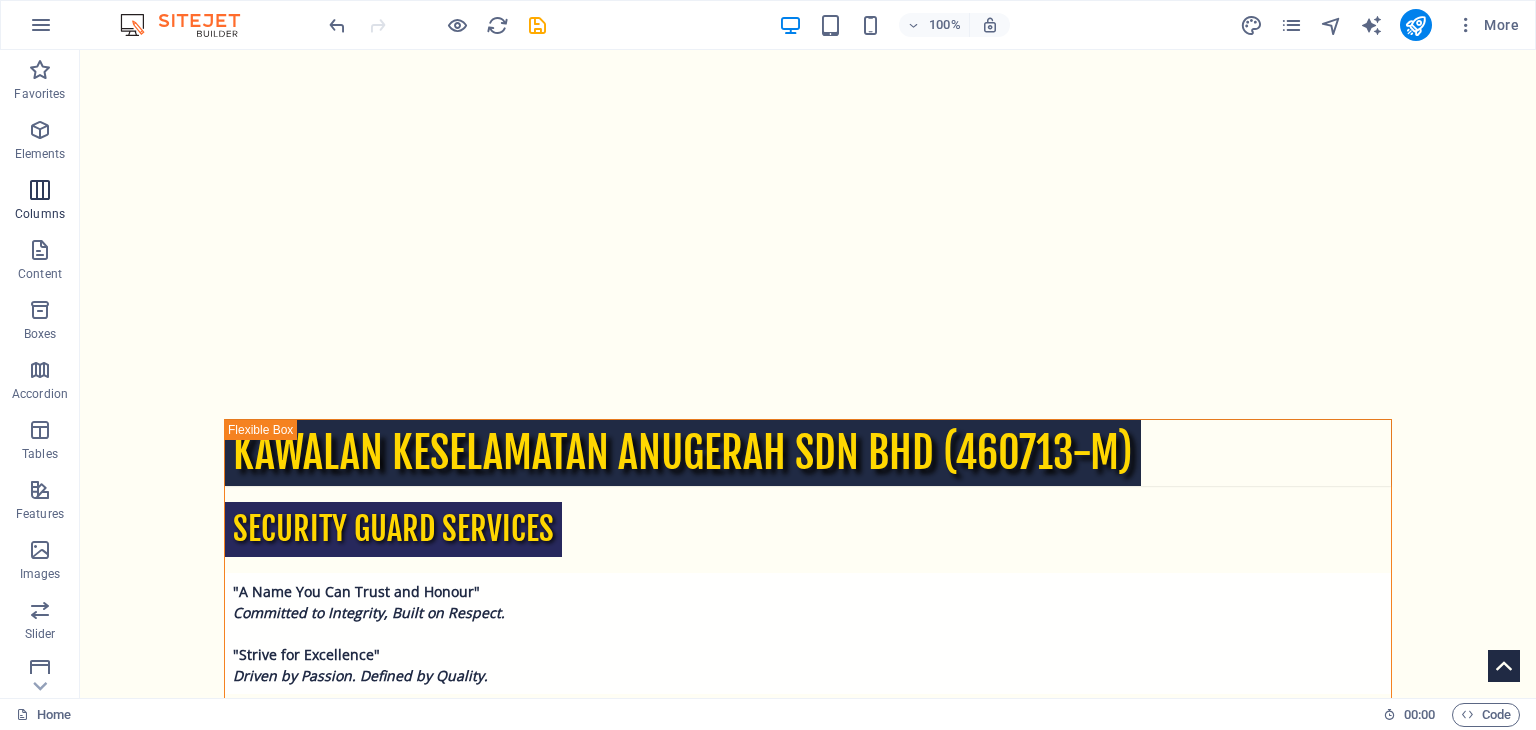 click on "Columns" at bounding box center [40, 214] 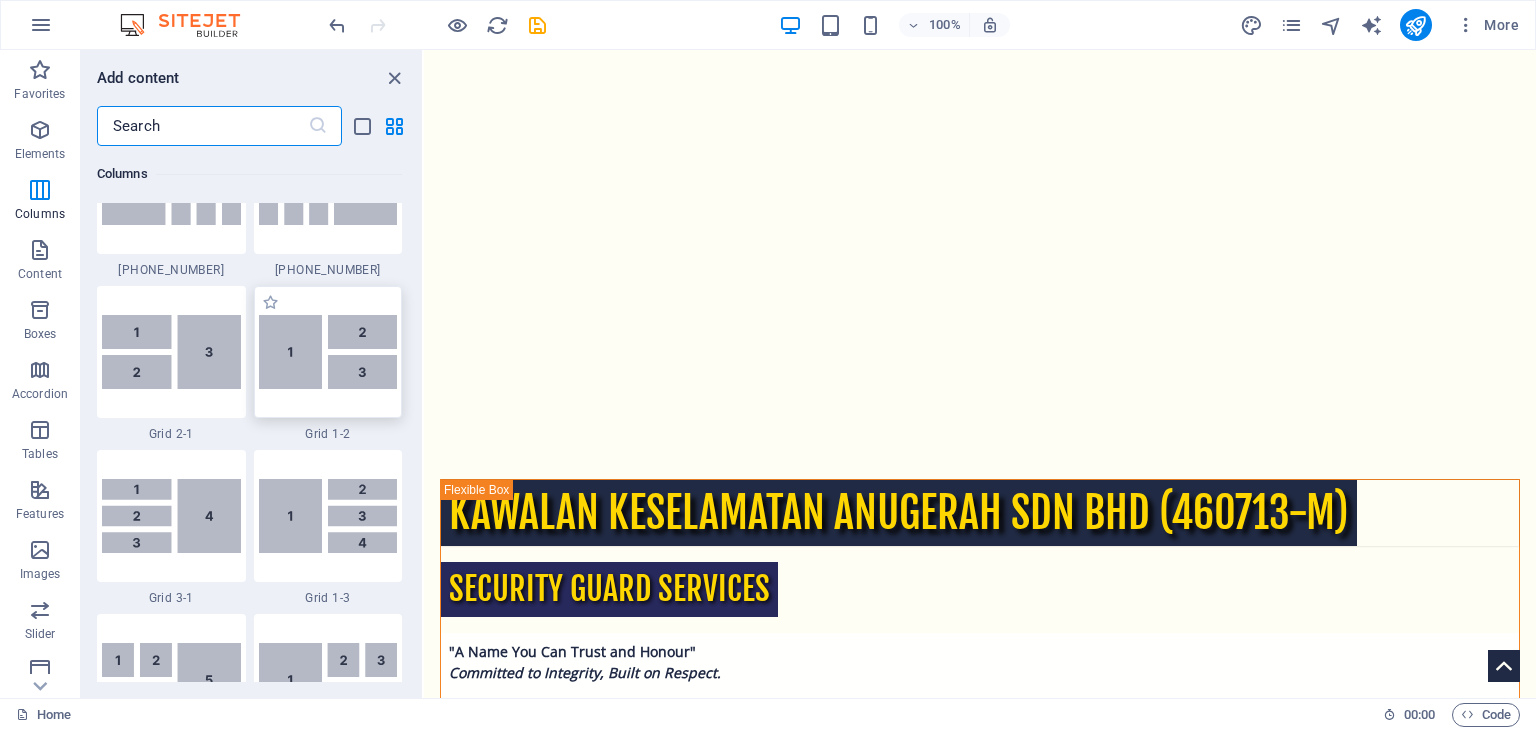 scroll, scrollTop: 2324, scrollLeft: 0, axis: vertical 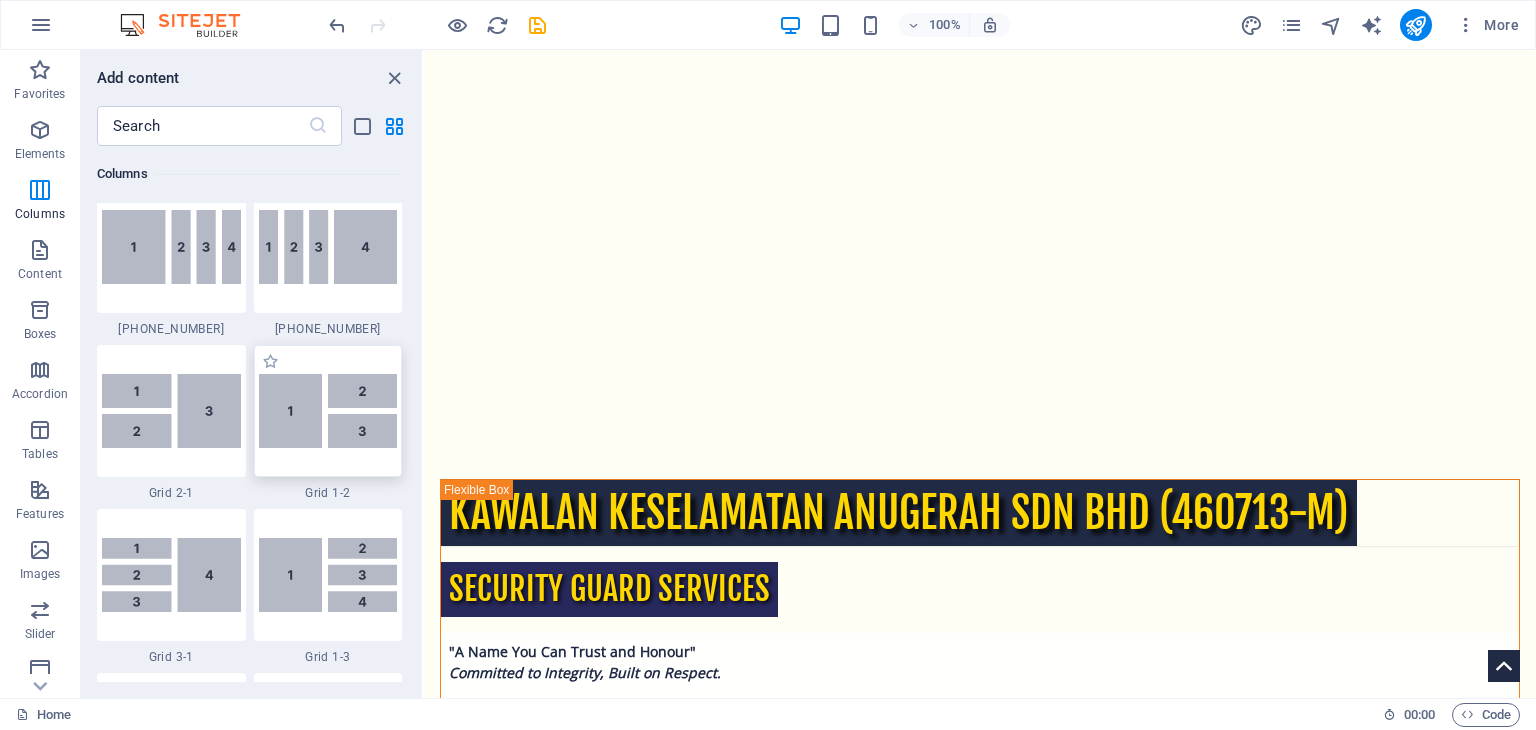 click at bounding box center [328, 411] 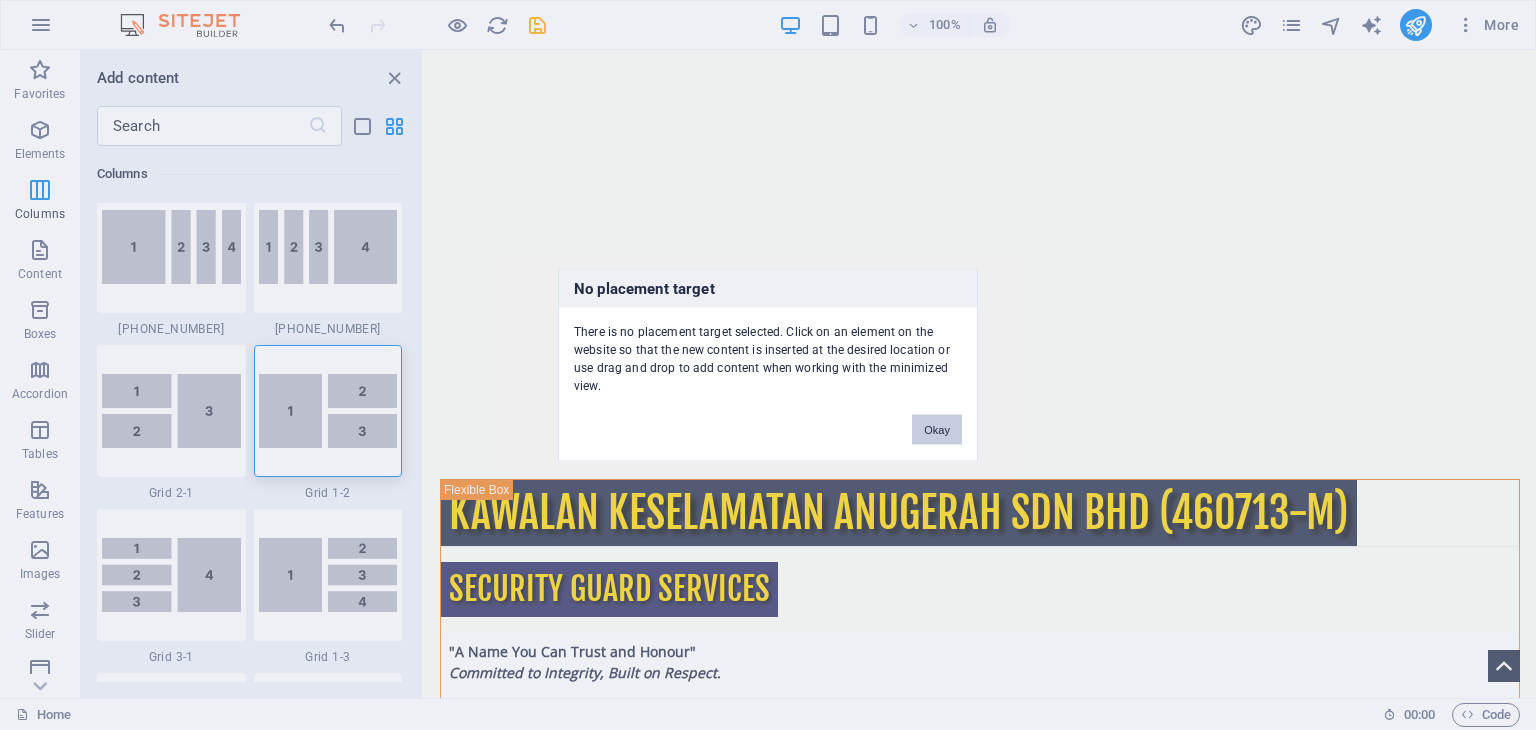 click on "Okay" at bounding box center [937, 430] 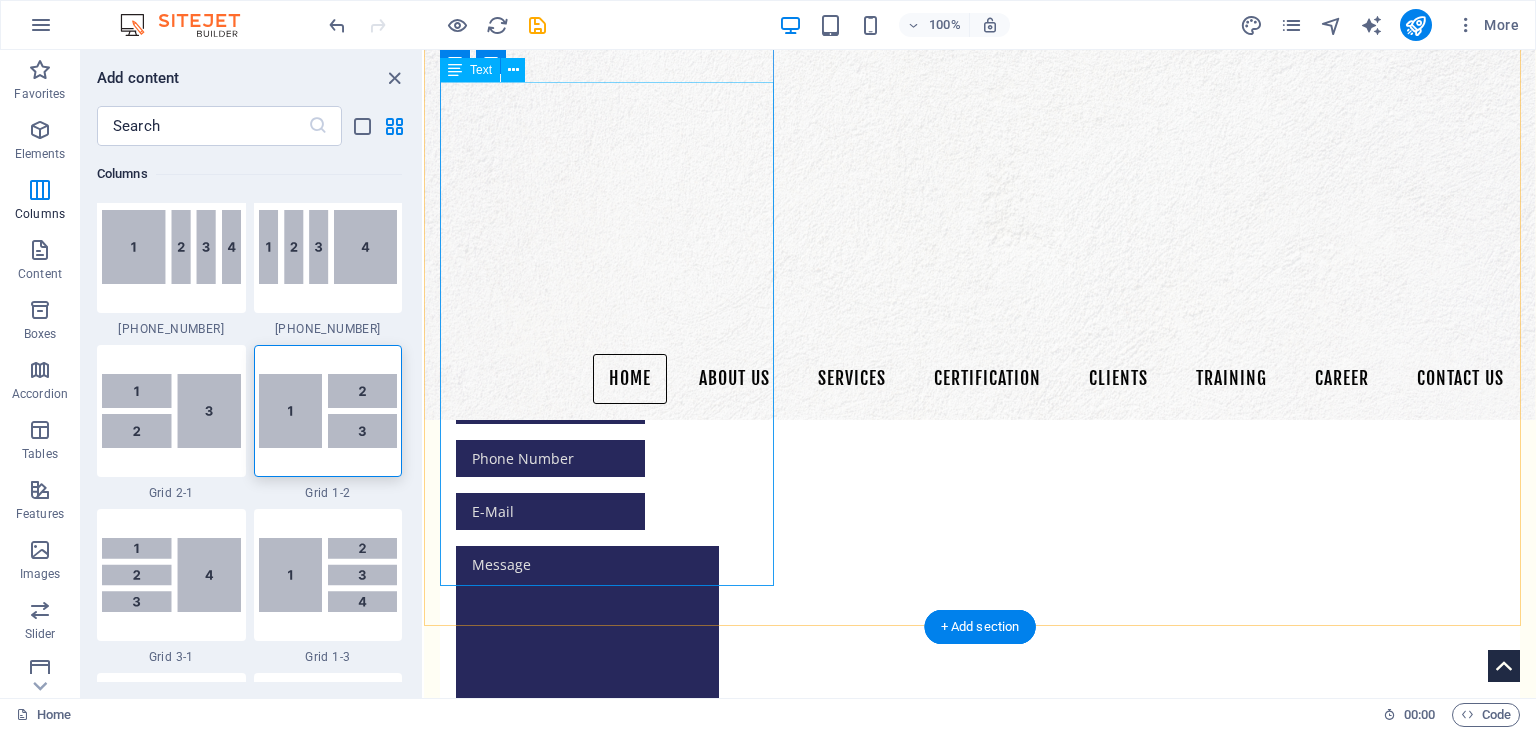 scroll, scrollTop: 1976, scrollLeft: 0, axis: vertical 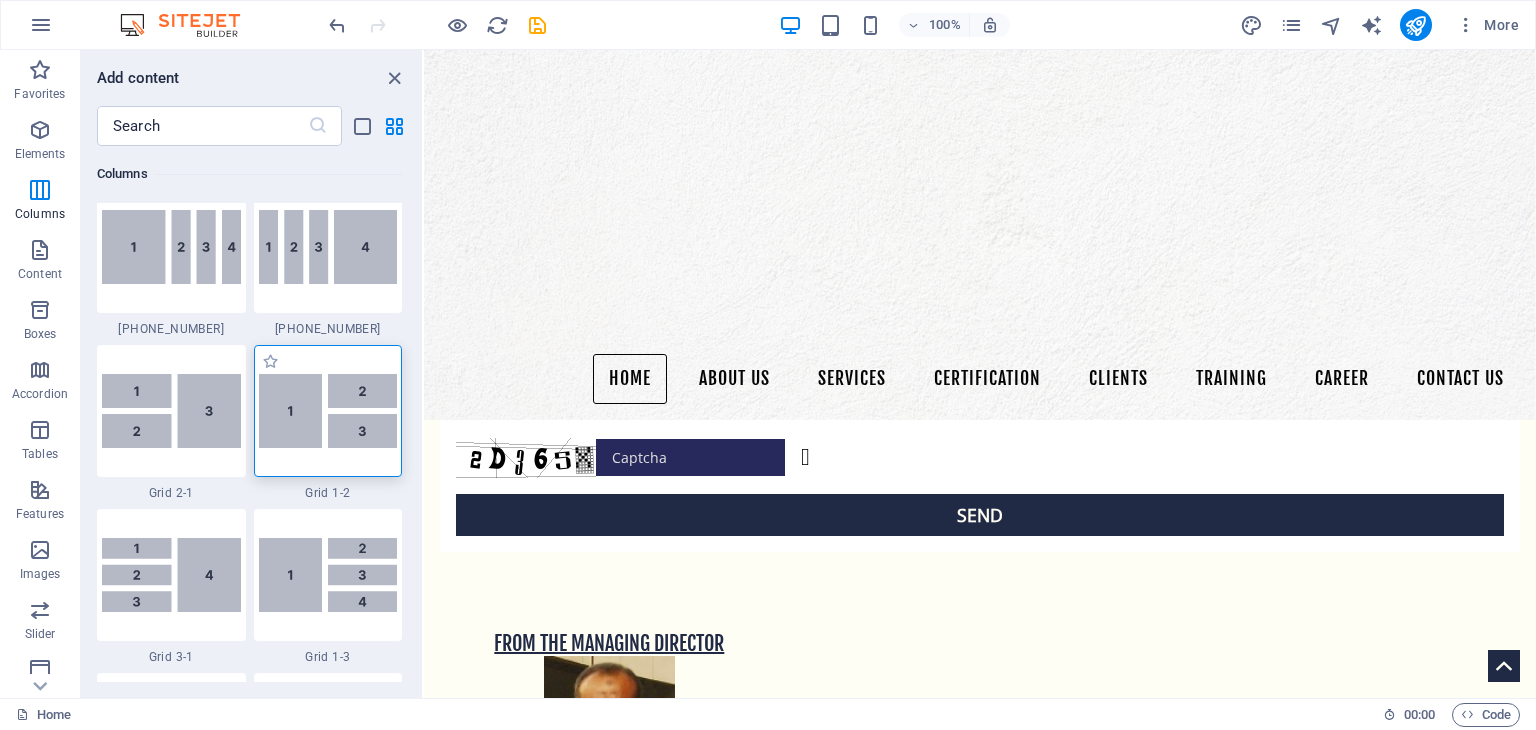 click at bounding box center (328, 411) 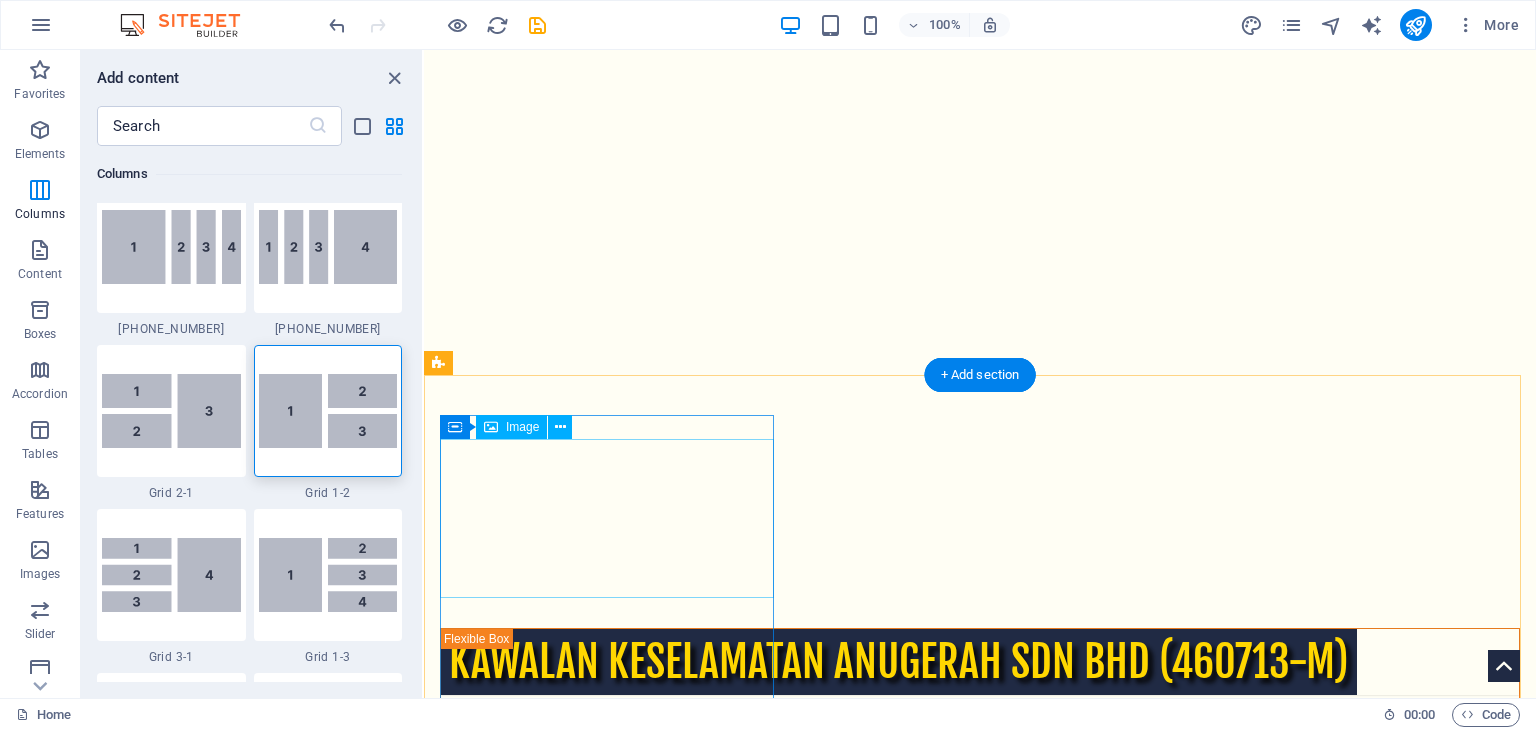 scroll, scrollTop: 1176, scrollLeft: 0, axis: vertical 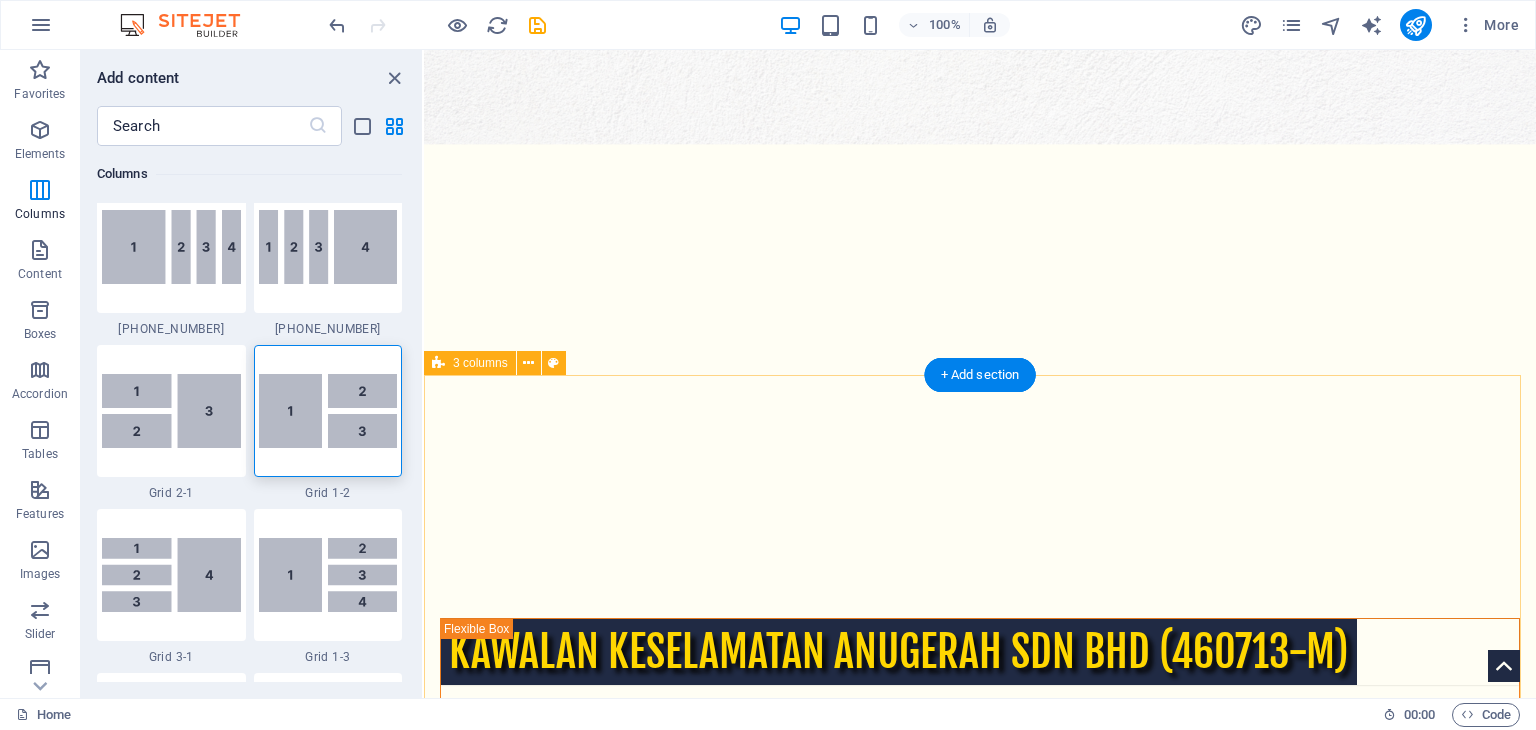 click on "FROM THE MANAGING DIRECTOR Welcome to the official website of Kawalan Keselamatan Anugerah Sdn. Bhd. (KKASB). We pride ourselves on providing personalized security solutions that go beyond conventional technology-driven methods. Our experienced team is dedicated to developing customized security strategies and integrated systems tailored specifically to your unique needs, including: - Customized security plans - Enhancement of existing services - Specialized security personnel and support - Engaging communication presentations We are dedicated to delivering measurable returns on investment while safeguarding our clients' interests through clear and transparent project communication. Sincerely, Major (R) Dato’ Haji Abdul Azis B. Abdul Salam DIMP, KPK   Managing Director ANNOUNCEMENT **News:** ANUGERAHGROUP WEBSITE UNDER DEVELOPMENT  **Contact Us:** Urusan Pembatalan / Pemberhentian Anggota dalam sistem KDN **Collaborate with Us:** Request a quote for our security services today! ​​​​ REQUEST A QUOTE" at bounding box center (980, 2879) 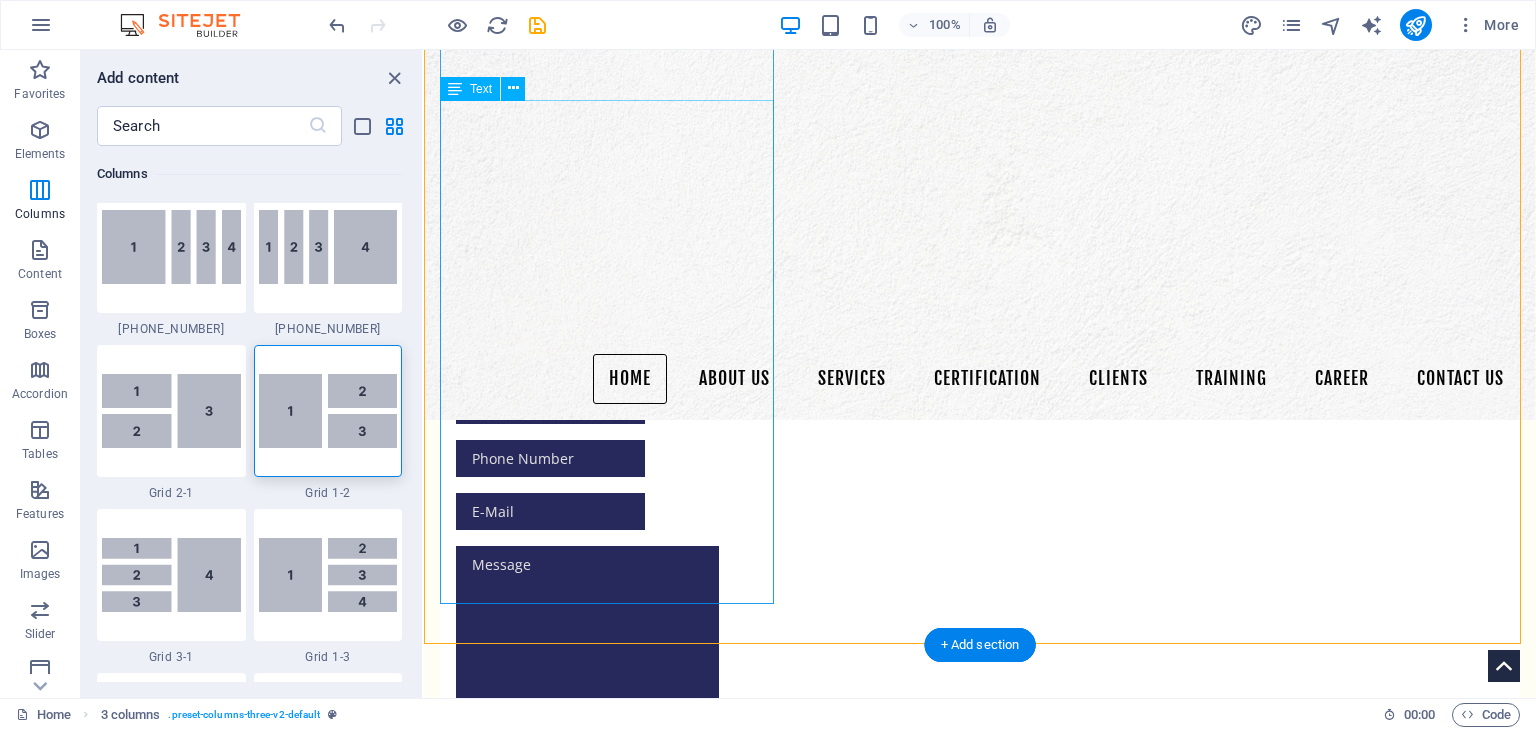 scroll, scrollTop: 1976, scrollLeft: 0, axis: vertical 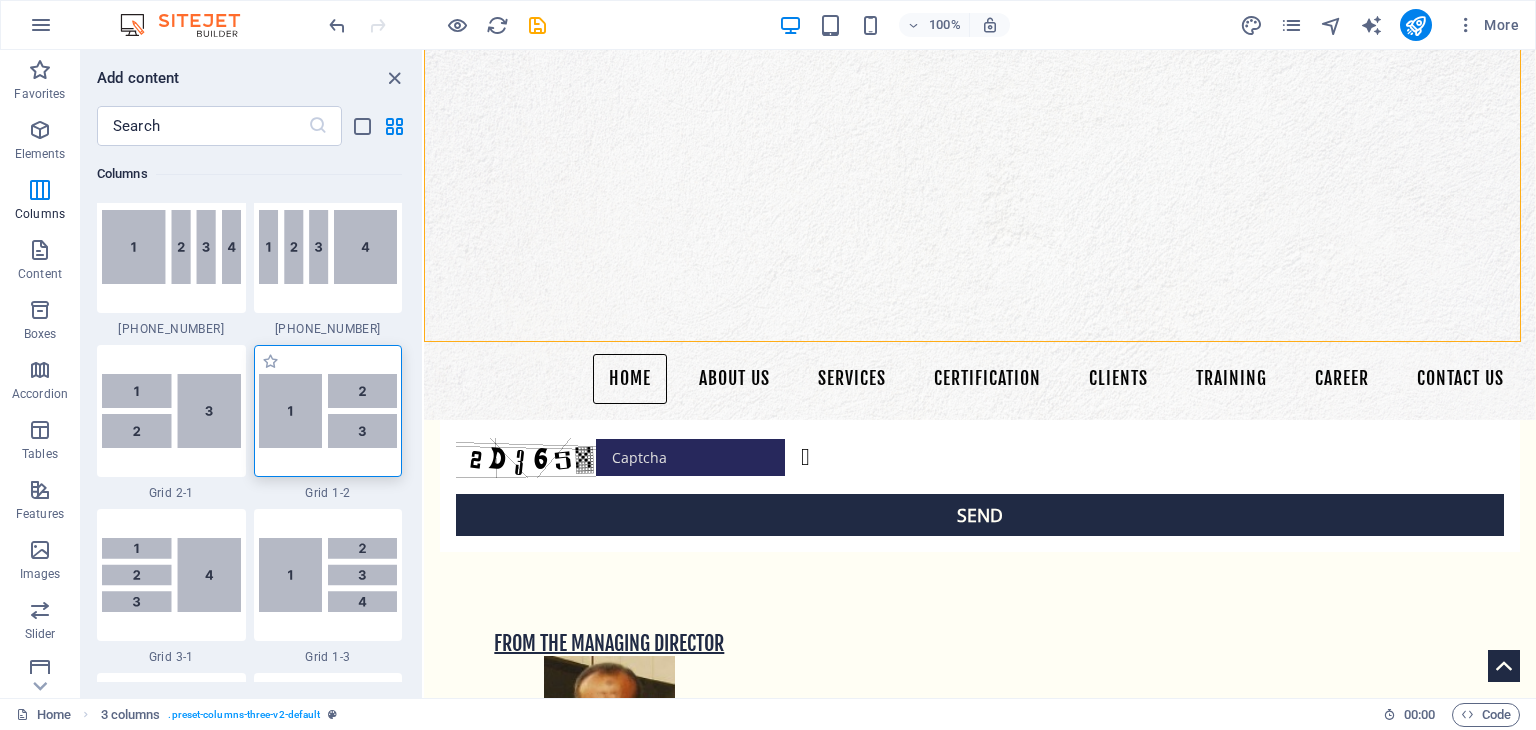 click at bounding box center [328, 411] 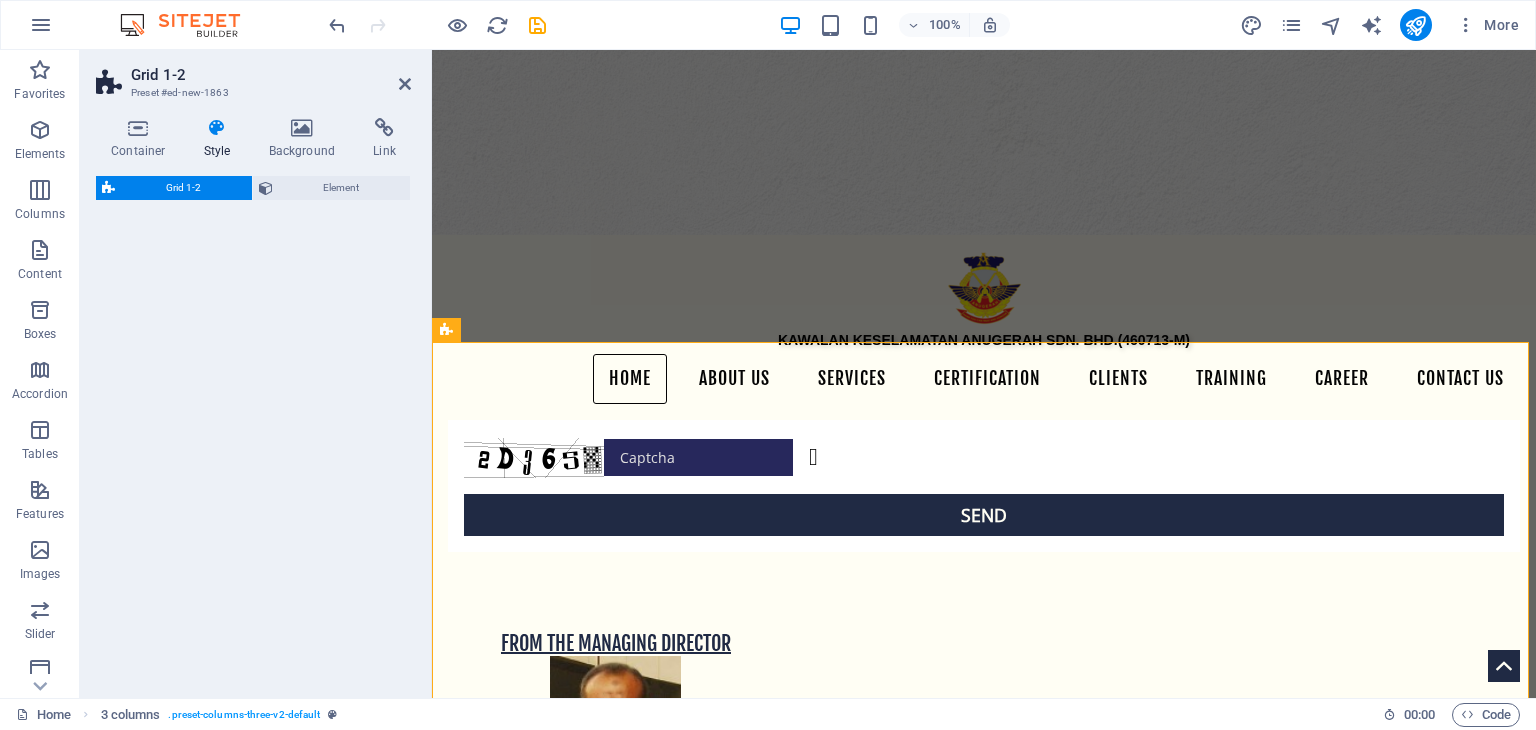 select on "rem" 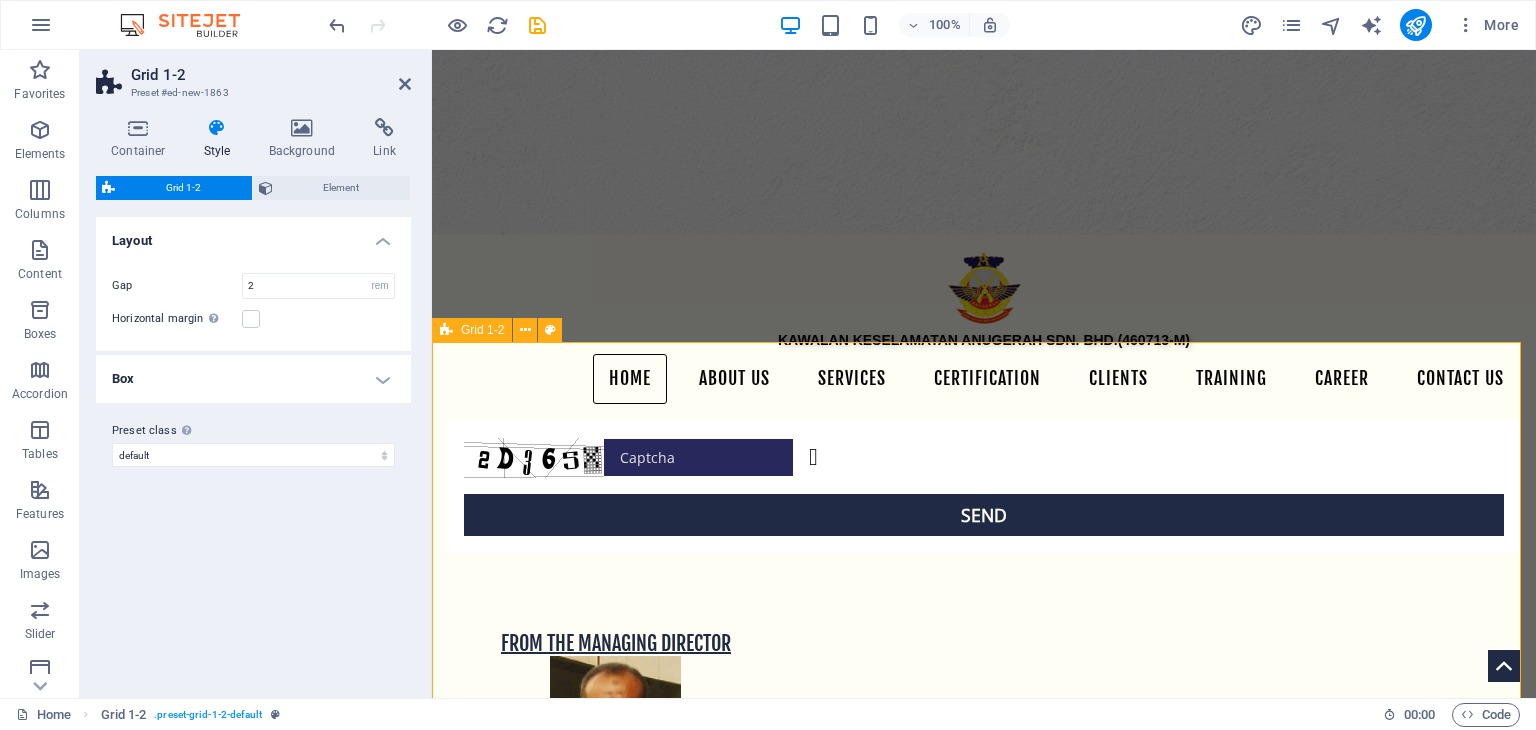click on "Drop content here or  Add elements  Paste clipboard Drop content here or  Add elements  Paste clipboard Drop content here or  Add elements  Paste clipboard" at bounding box center (984, 2932) 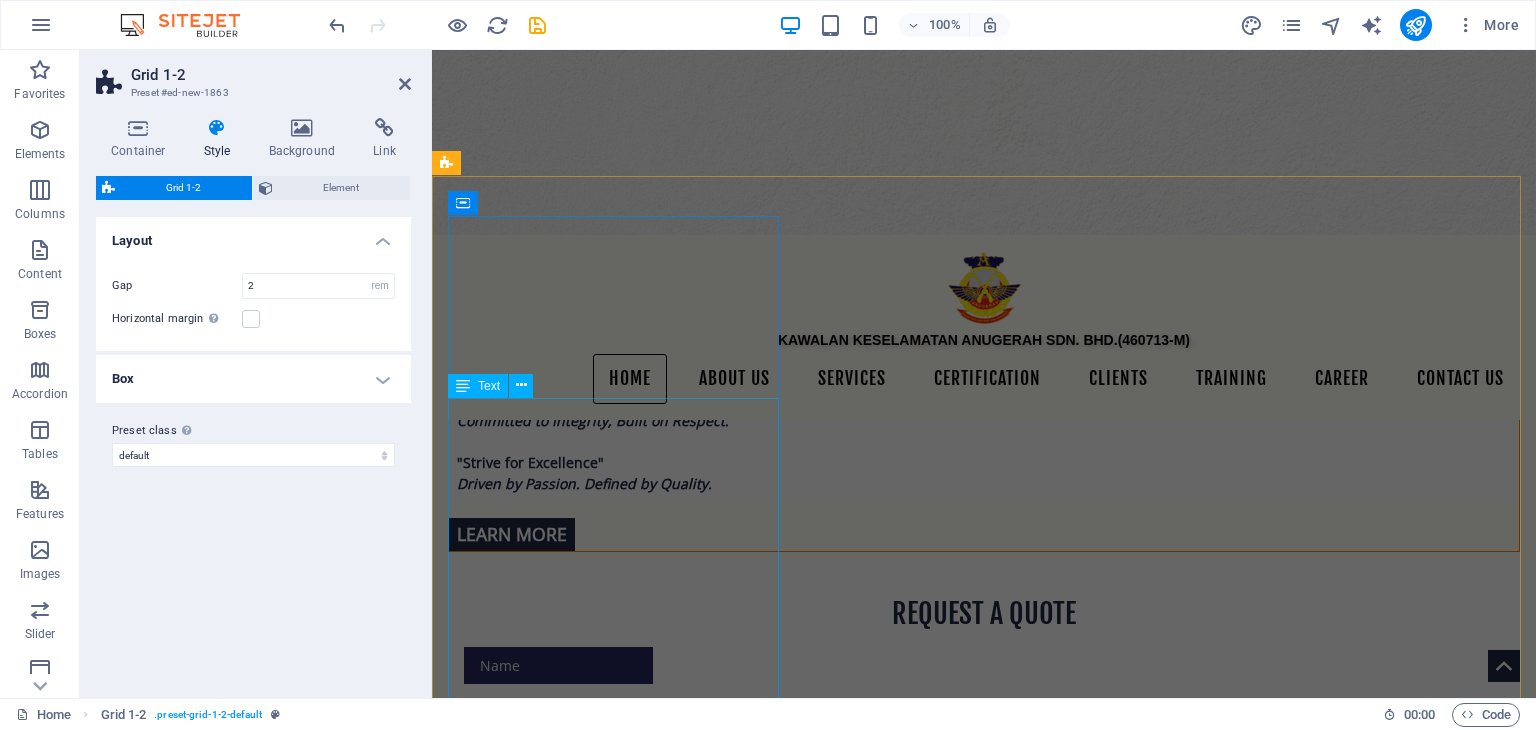 scroll, scrollTop: 1376, scrollLeft: 0, axis: vertical 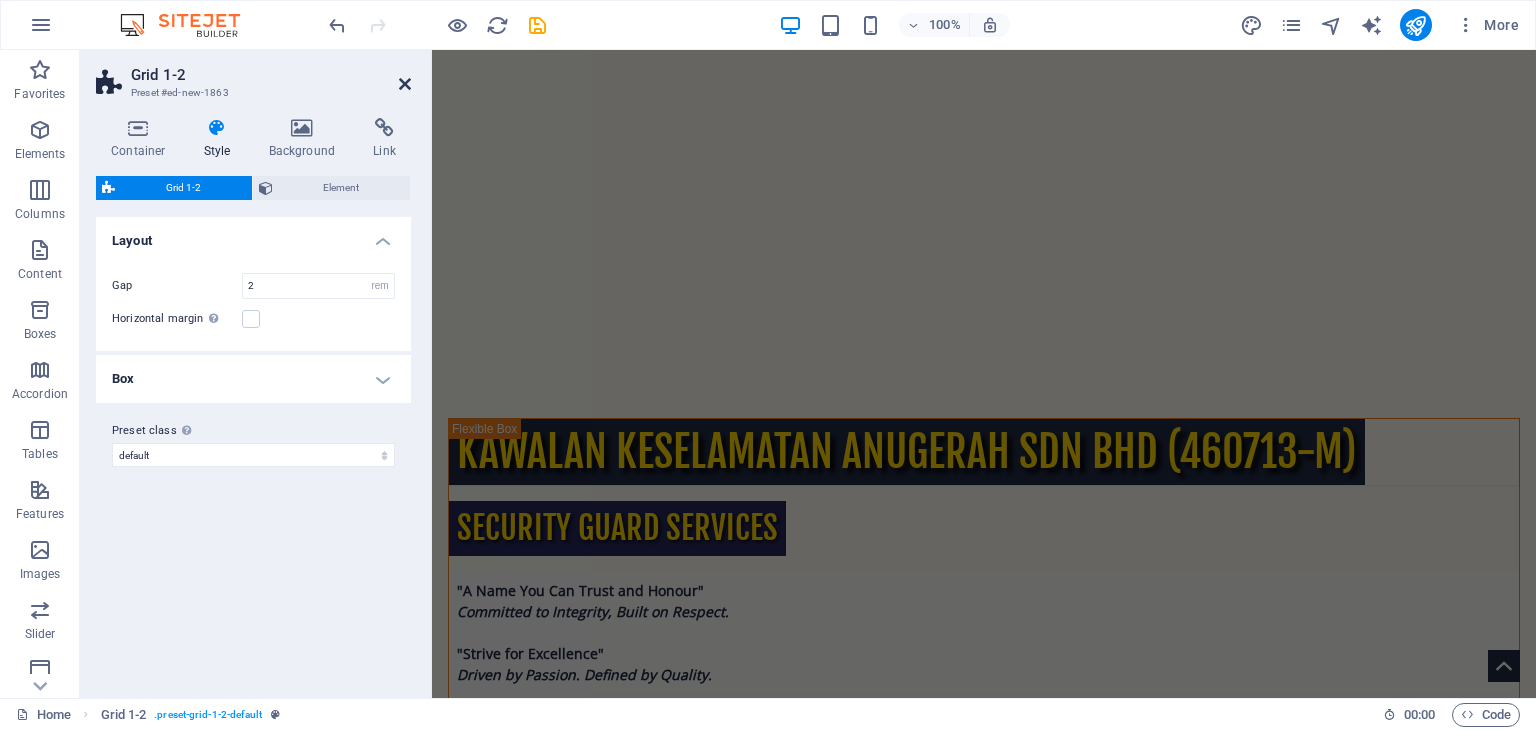click at bounding box center [405, 84] 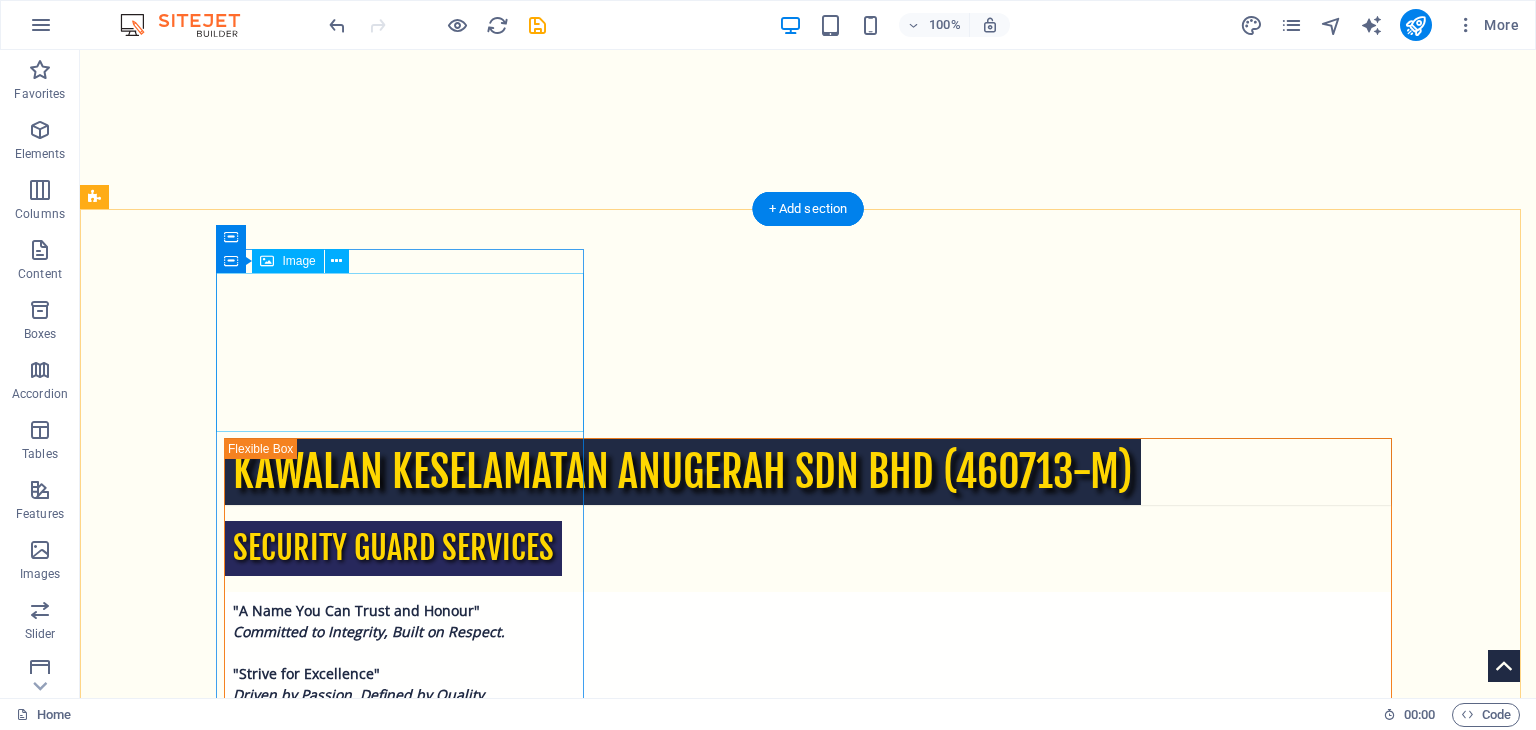 scroll, scrollTop: 1147, scrollLeft: 0, axis: vertical 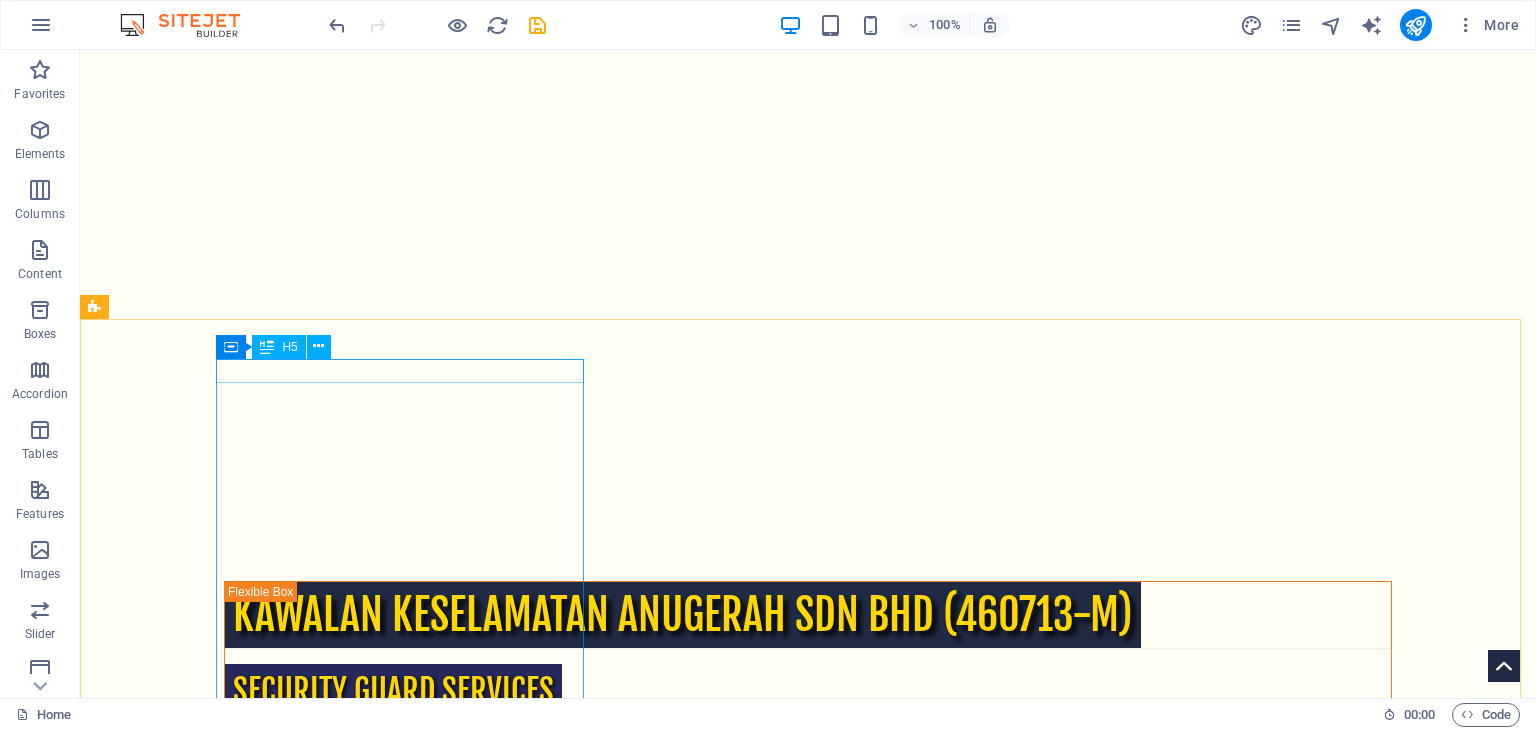 click on "H5" at bounding box center [289, 347] 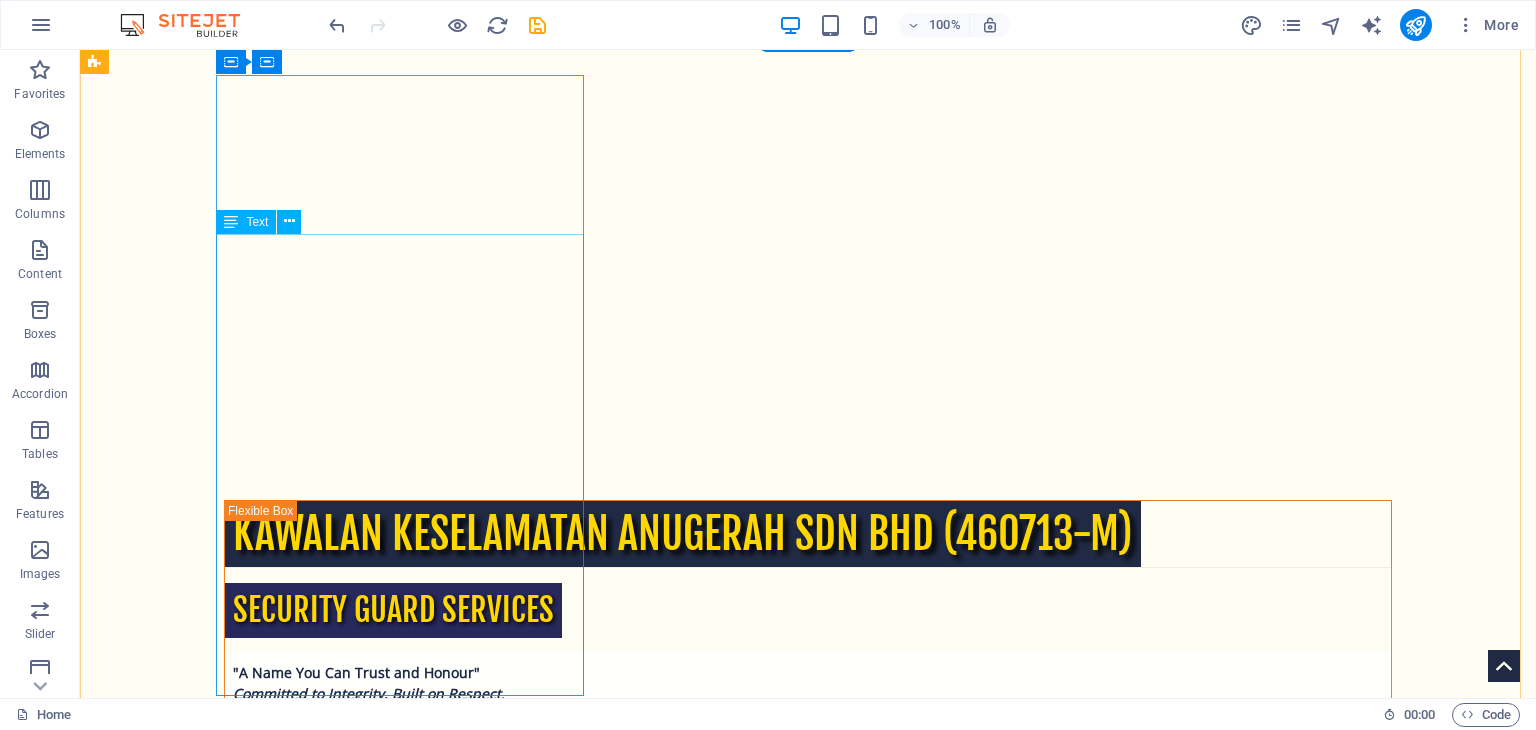 scroll, scrollTop: 1147, scrollLeft: 0, axis: vertical 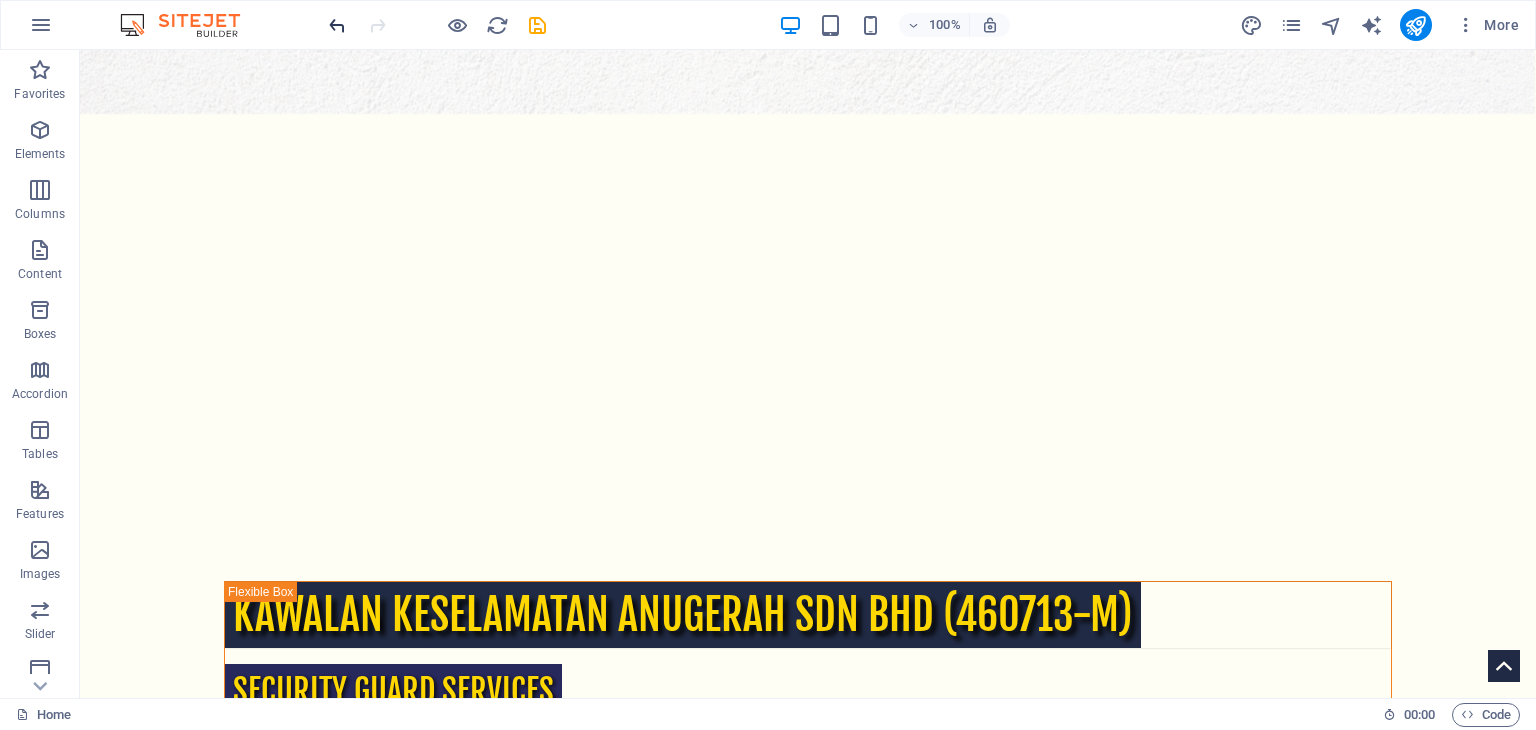 click at bounding box center (337, 25) 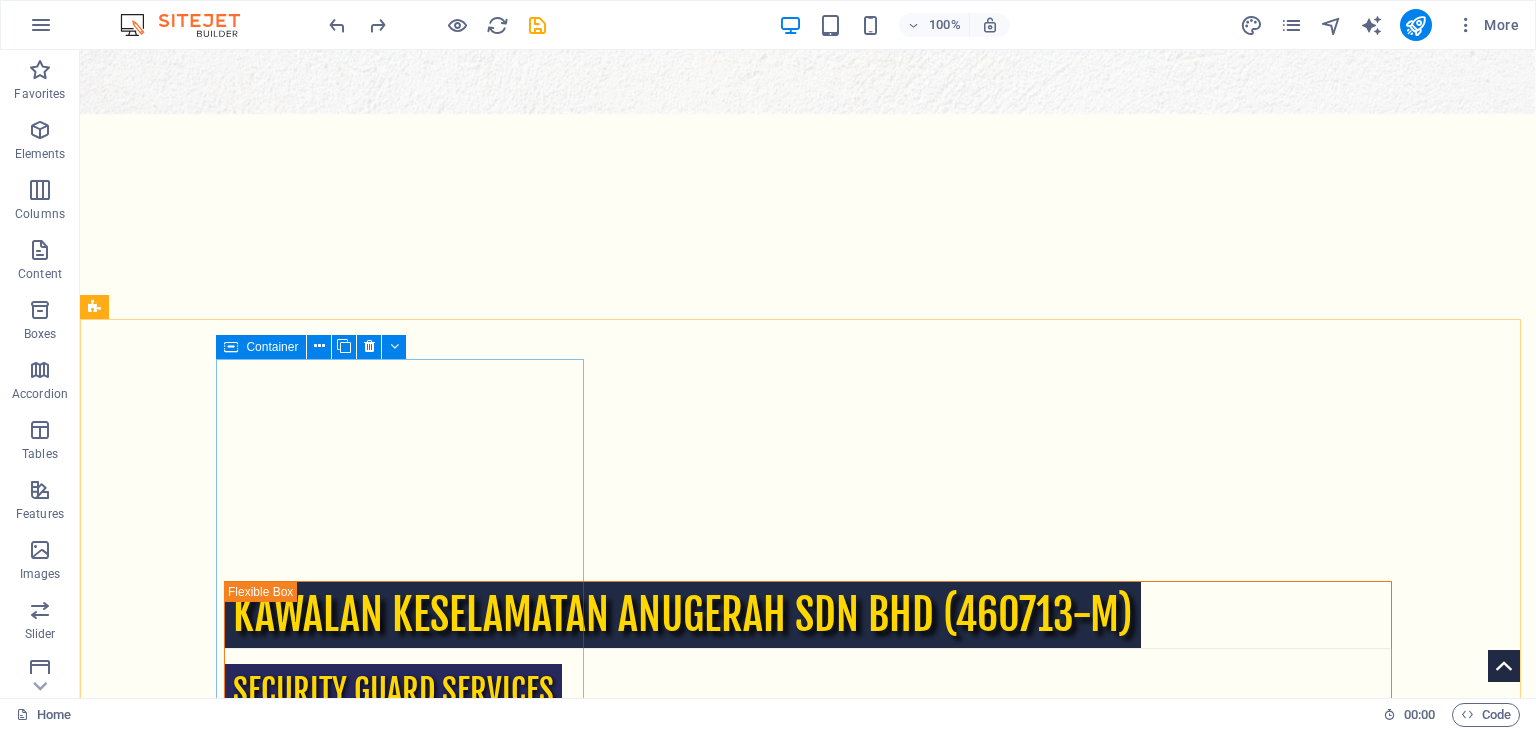 click on "Container" at bounding box center [261, 347] 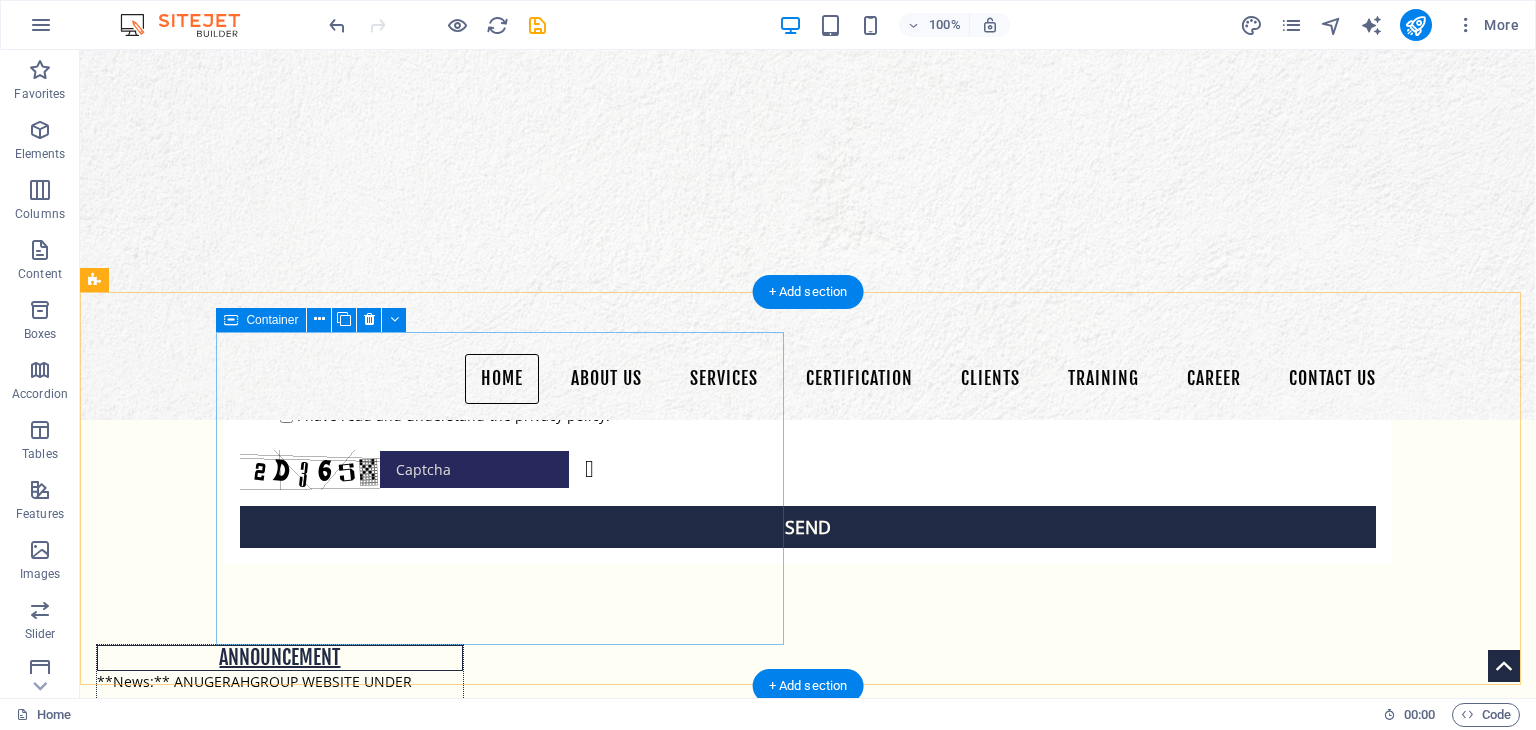 scroll, scrollTop: 1947, scrollLeft: 0, axis: vertical 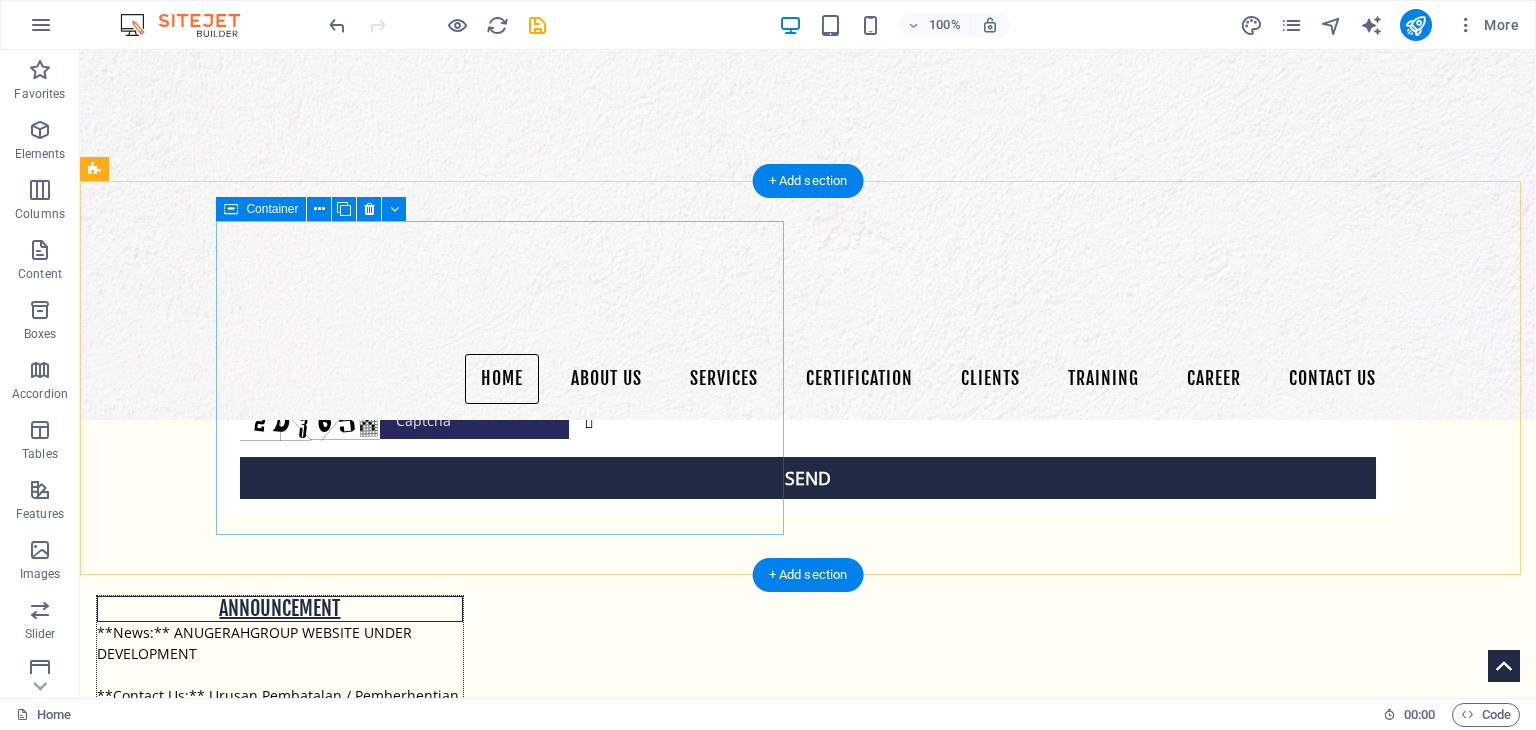 click on "Paste clipboard" at bounding box center [434, 2103] 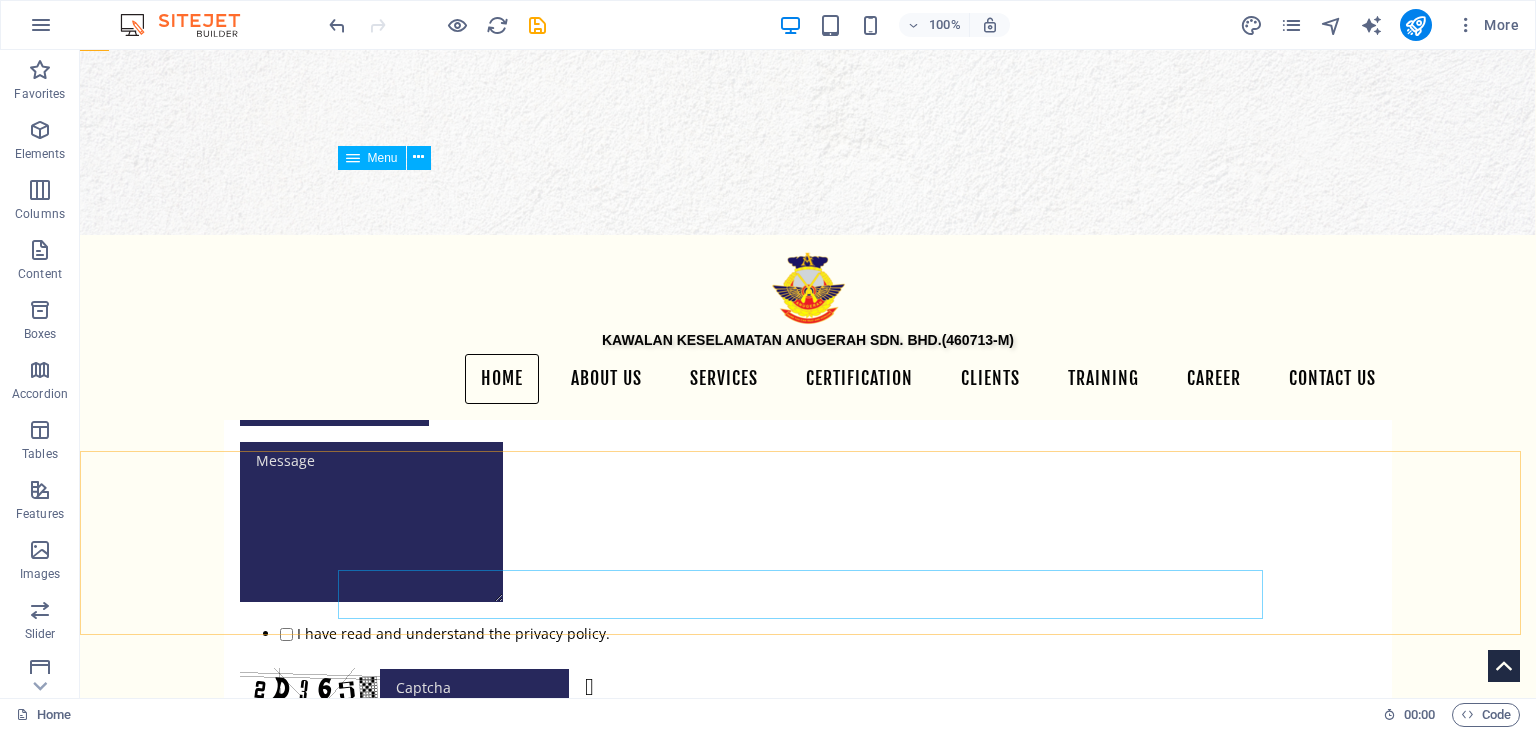 scroll, scrollTop: 1347, scrollLeft: 0, axis: vertical 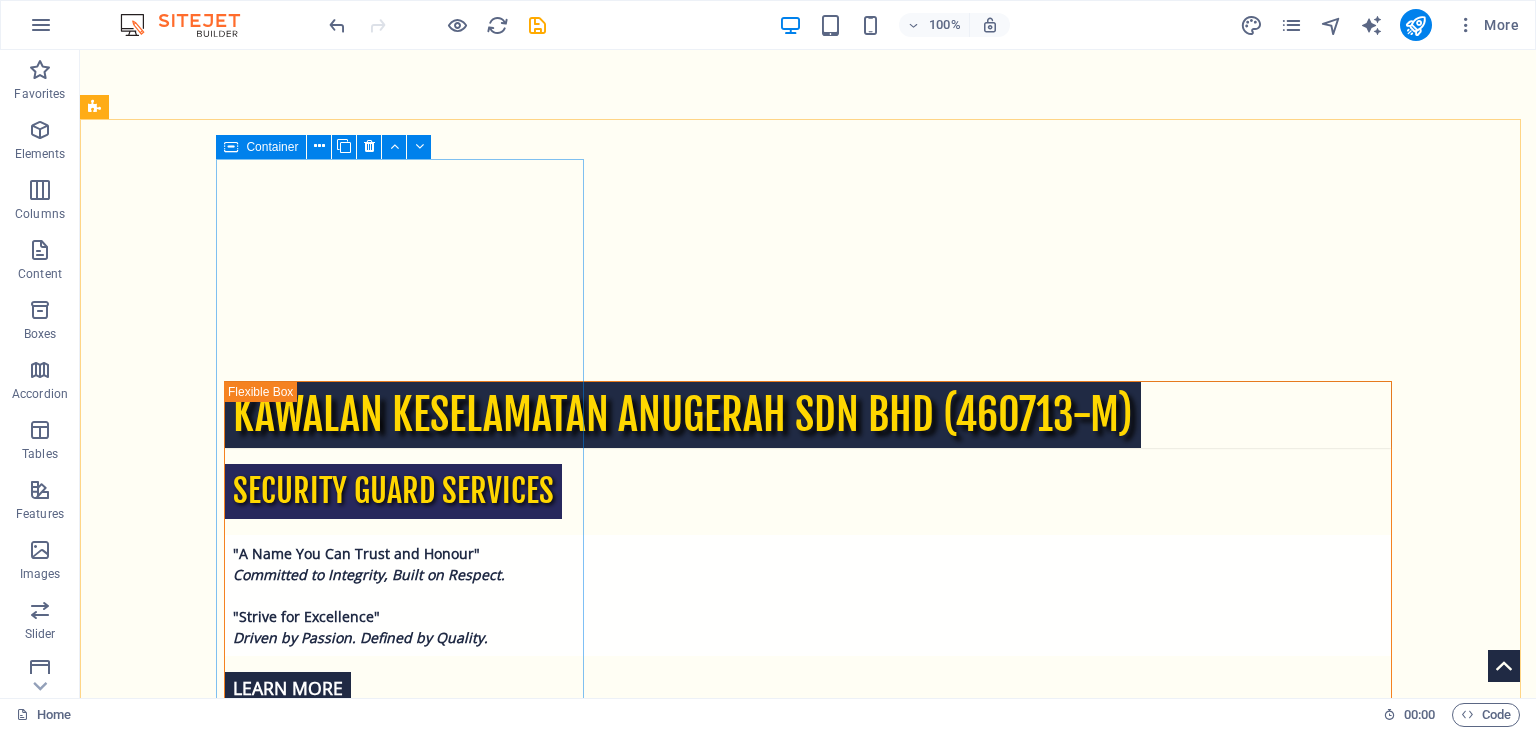 click on "Container" at bounding box center (261, 147) 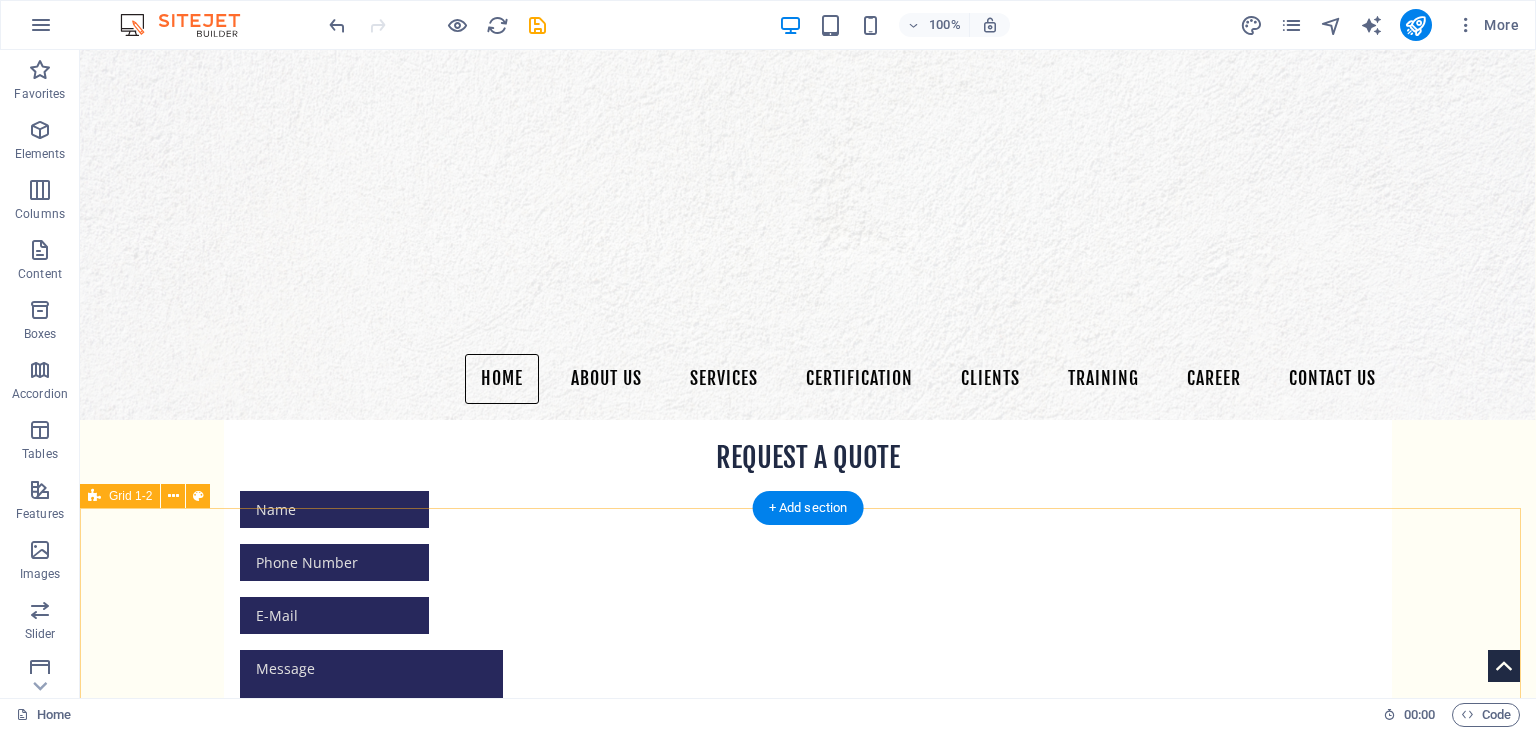scroll, scrollTop: 1680, scrollLeft: 0, axis: vertical 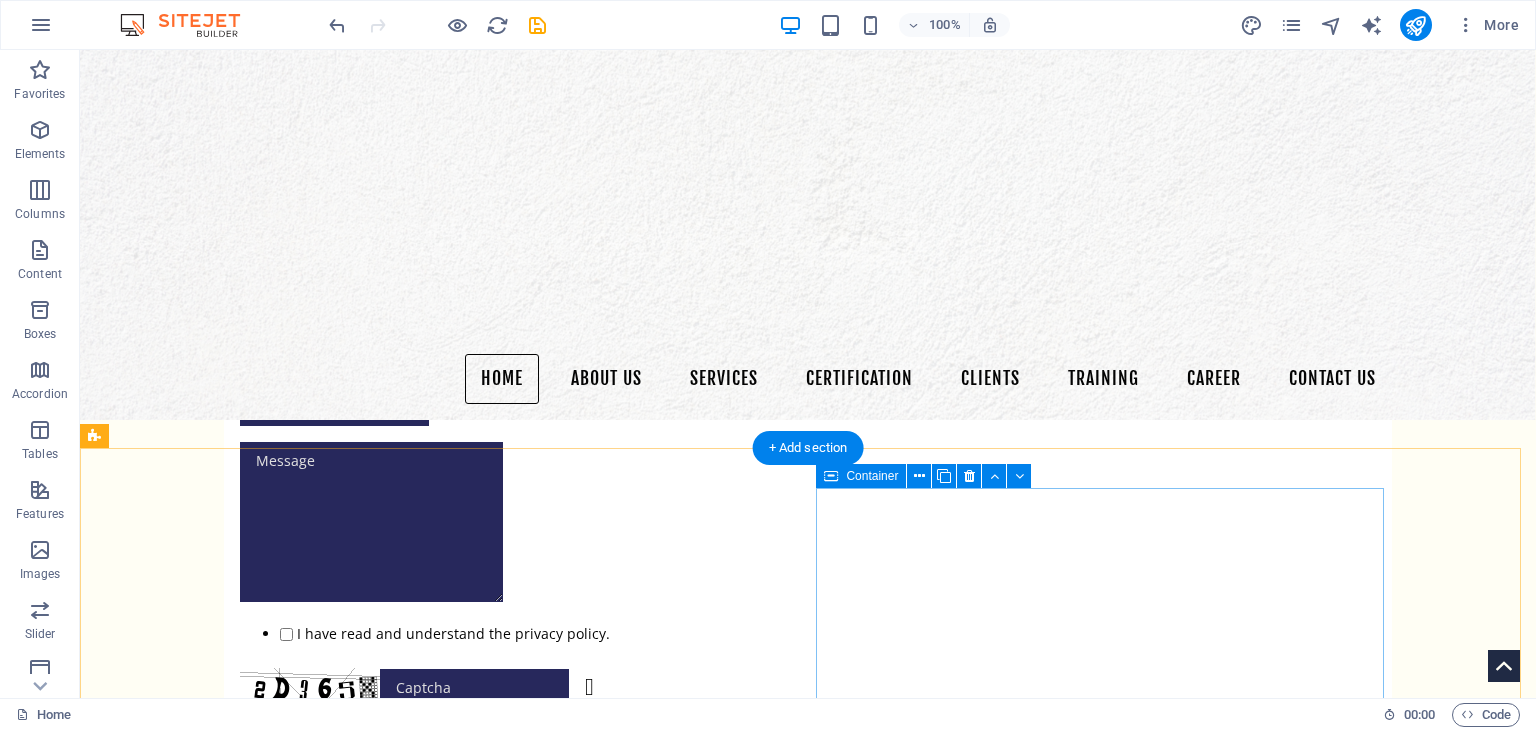 click on "Paste clipboard" at bounding box center [1034, 2158] 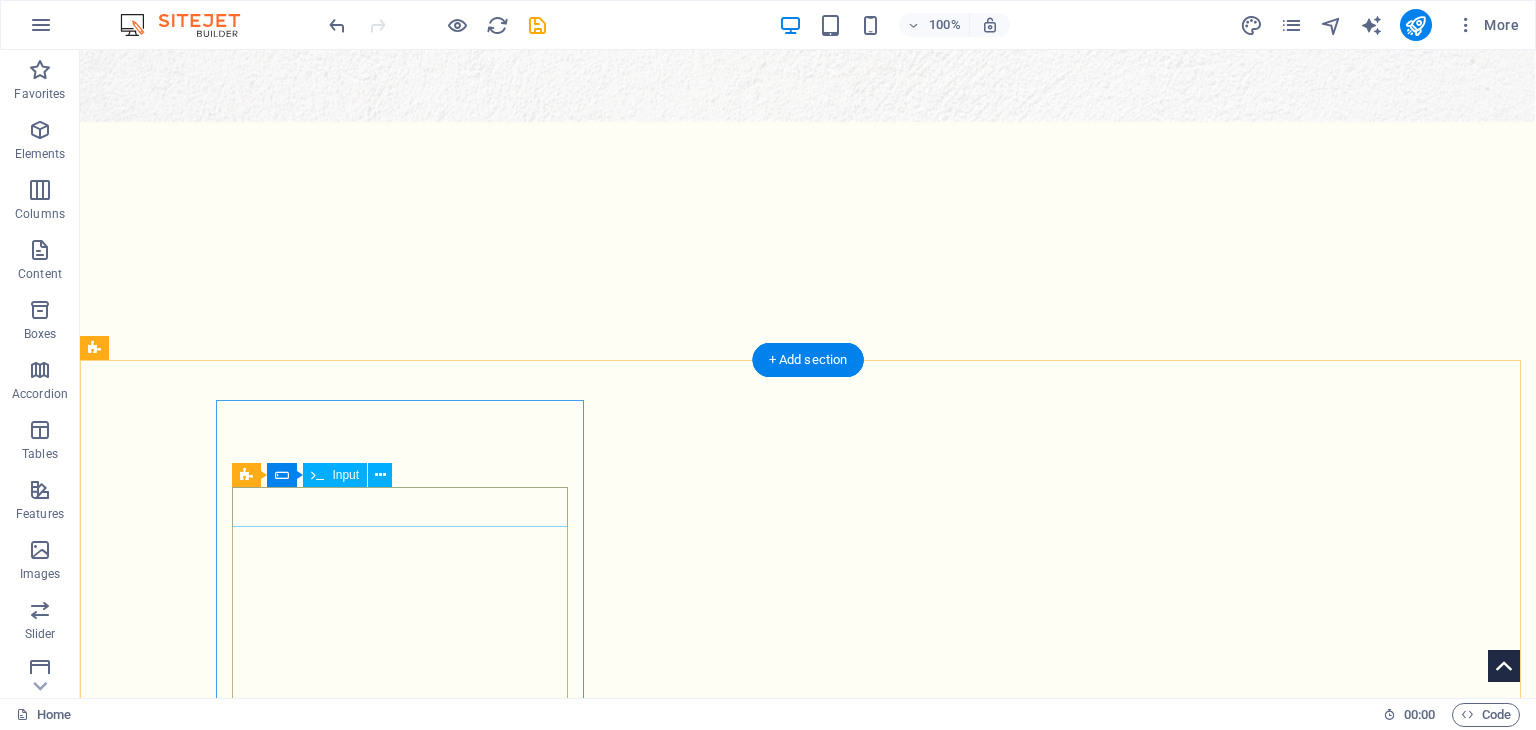 scroll, scrollTop: 1213, scrollLeft: 0, axis: vertical 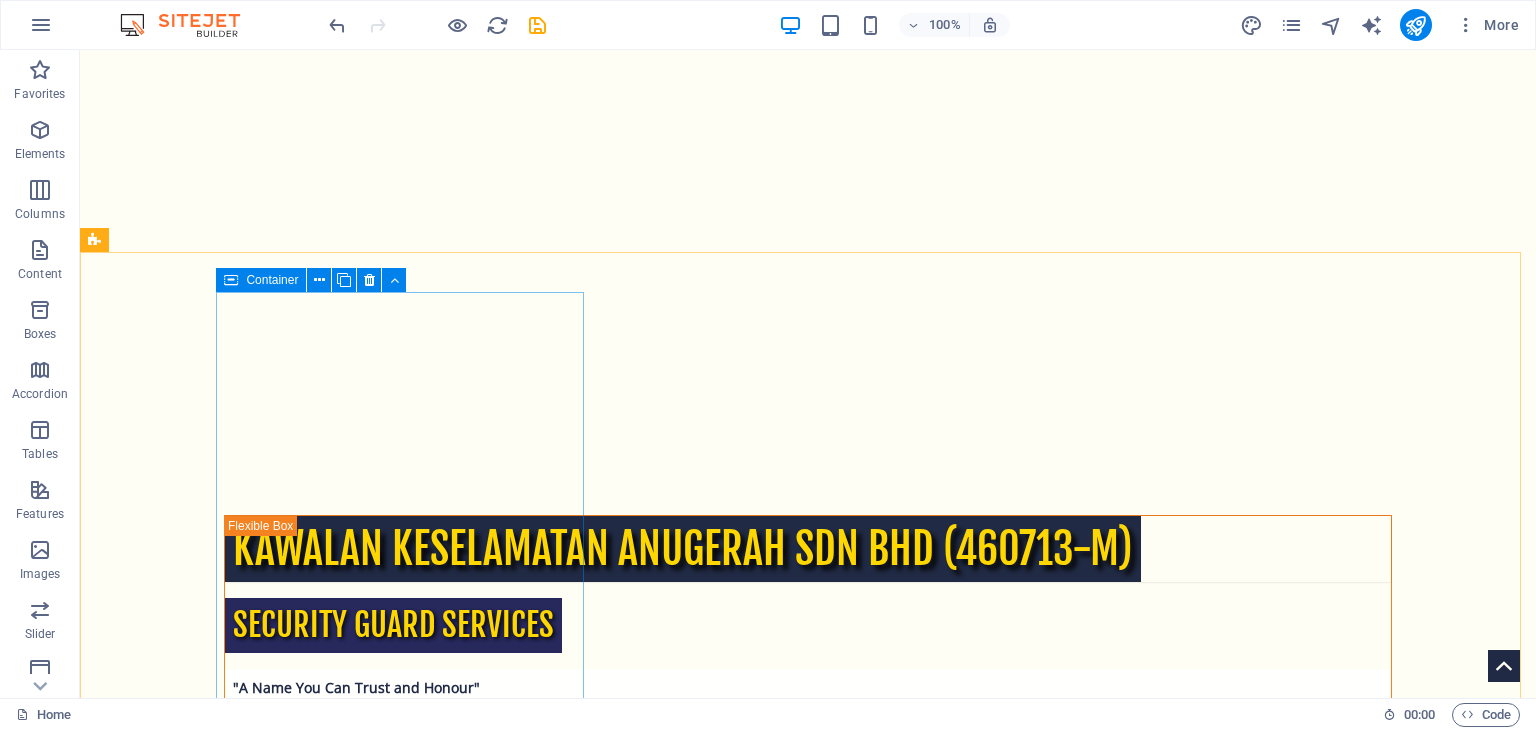 click on "Container" at bounding box center (261, 280) 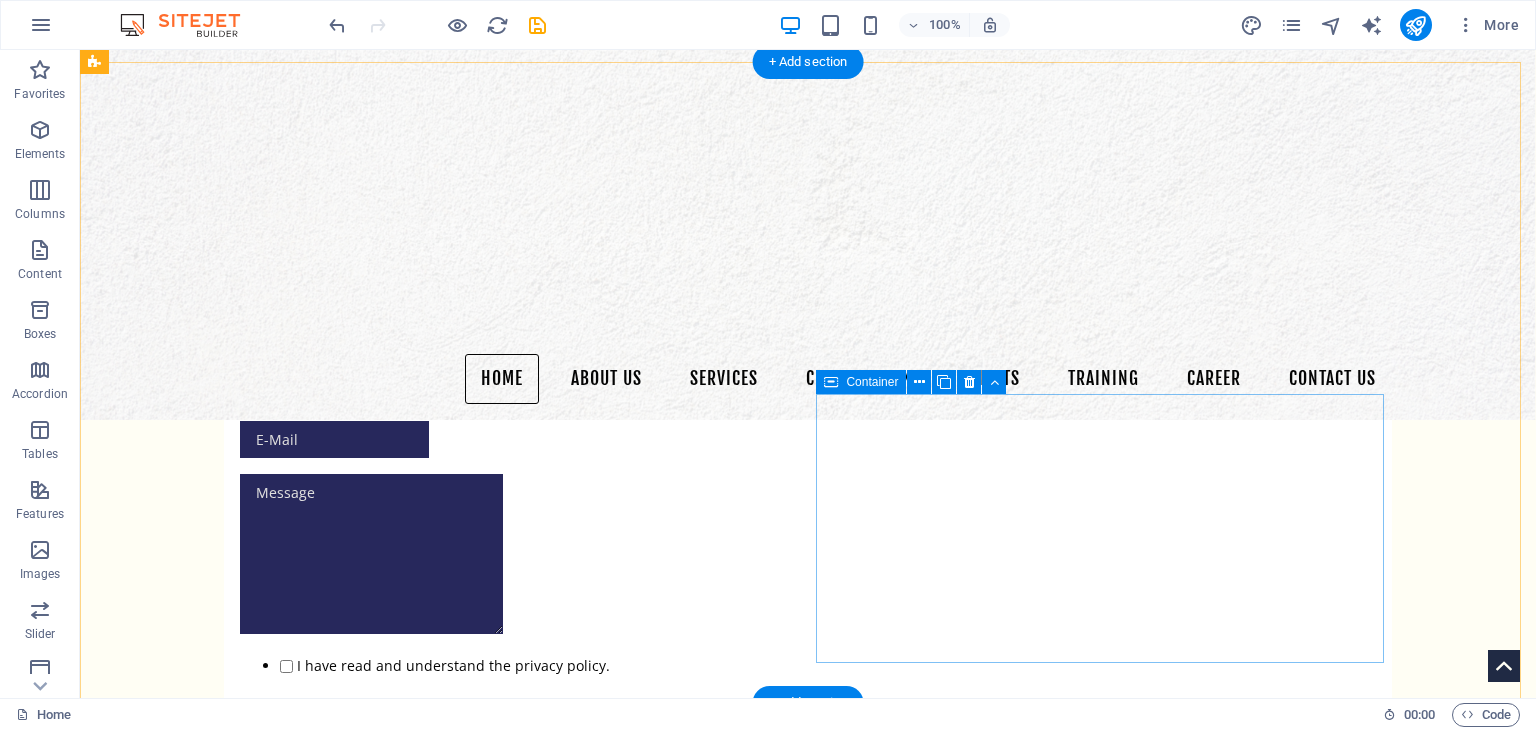 scroll, scrollTop: 1547, scrollLeft: 0, axis: vertical 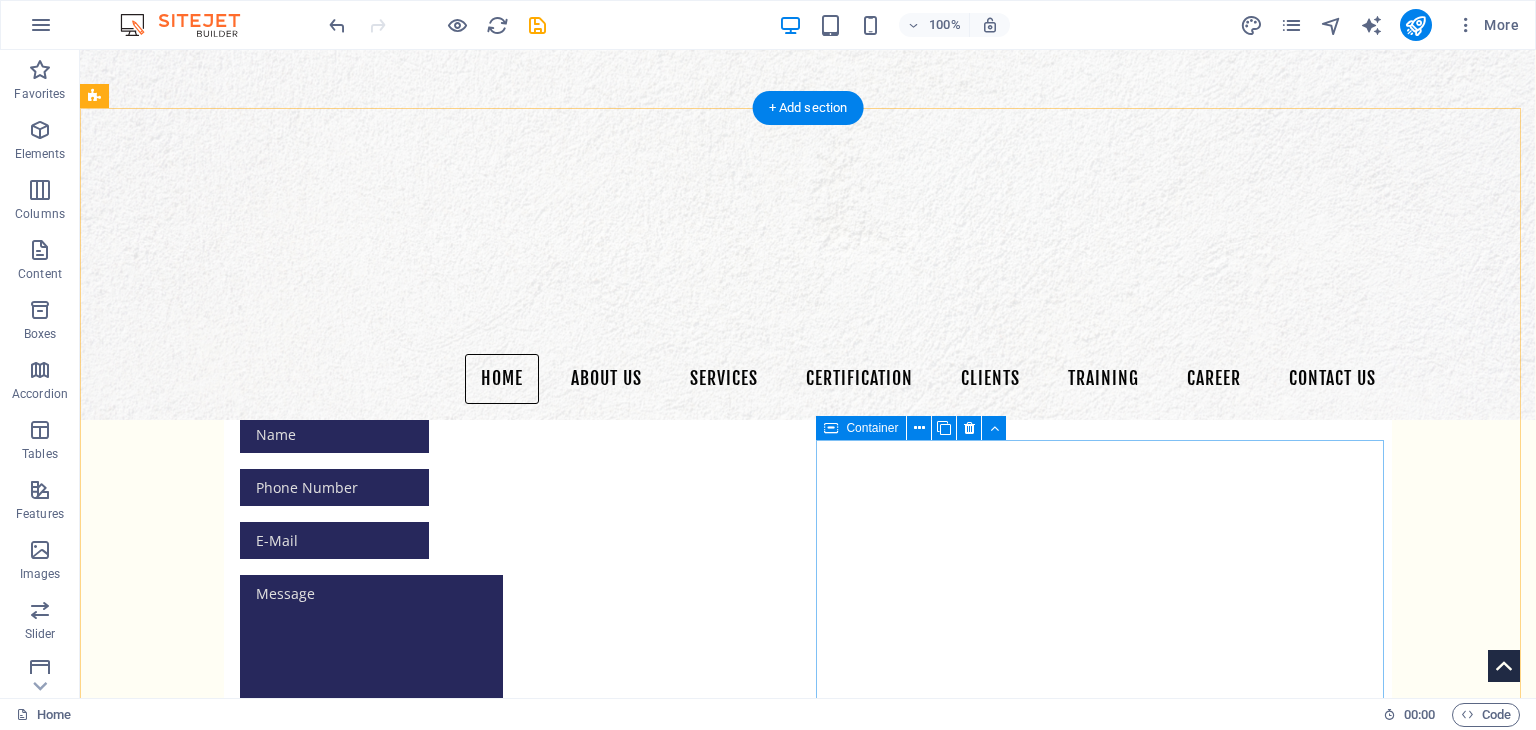 click on "Paste clipboard" at bounding box center (1034, 2050) 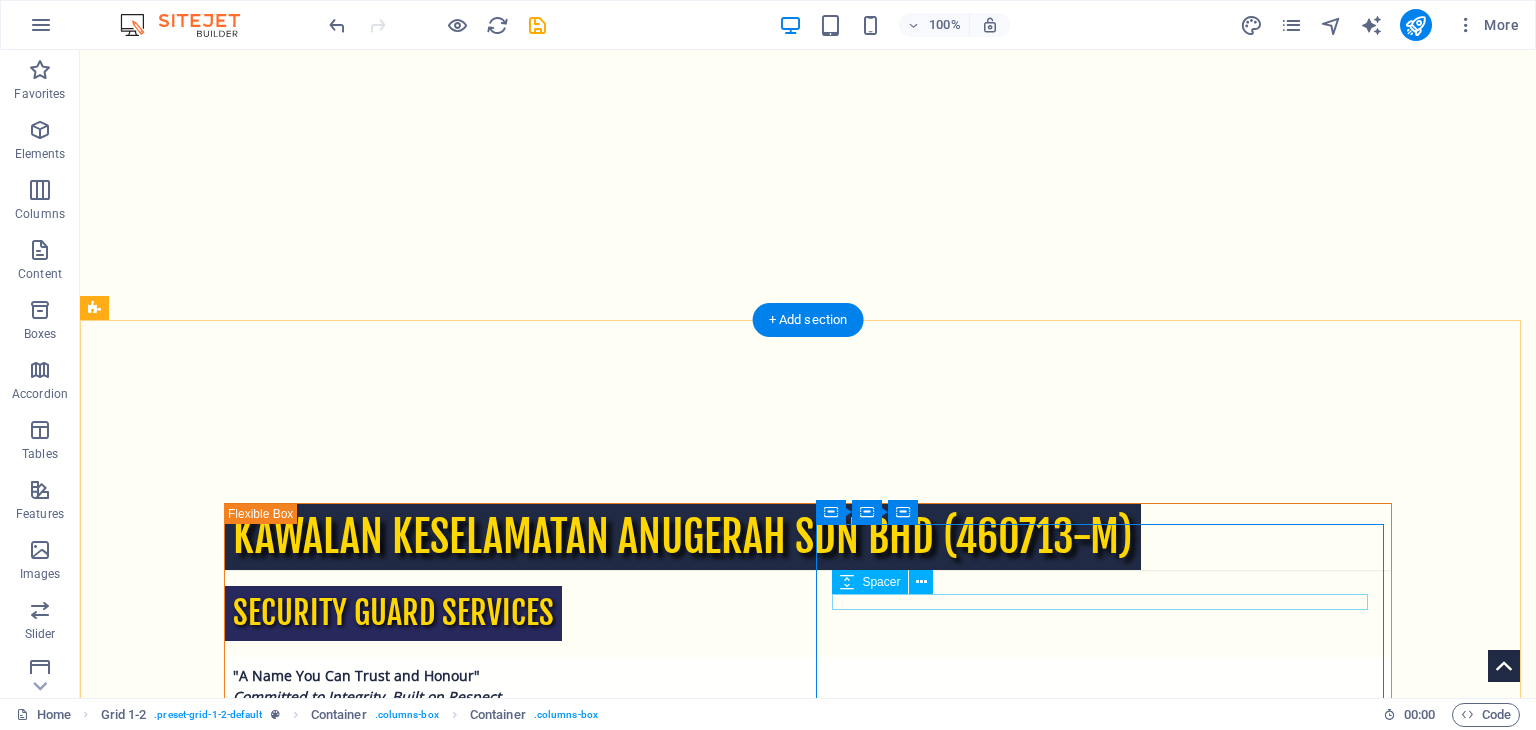 scroll, scrollTop: 1213, scrollLeft: 0, axis: vertical 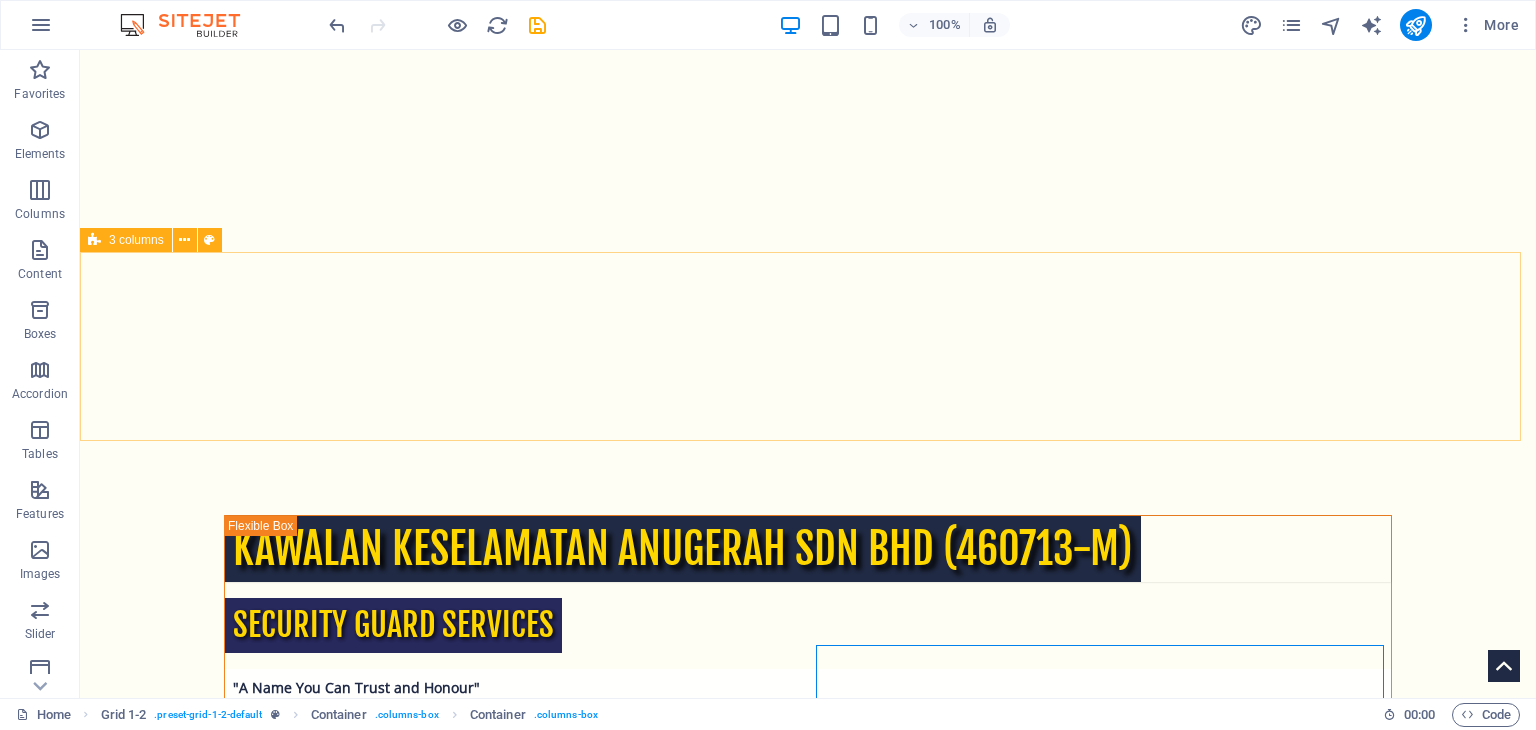 click on "3 columns" at bounding box center [136, 240] 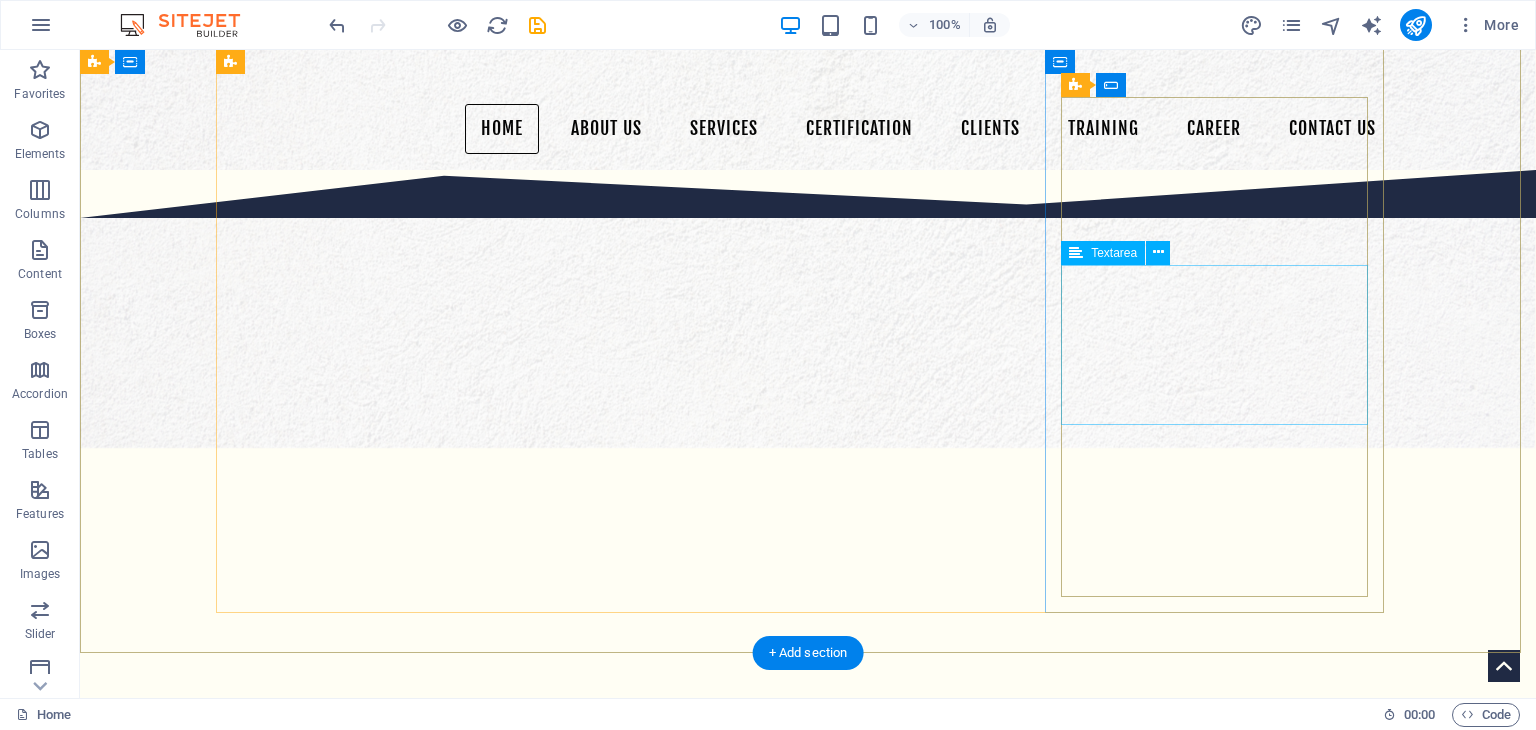 scroll, scrollTop: 613, scrollLeft: 0, axis: vertical 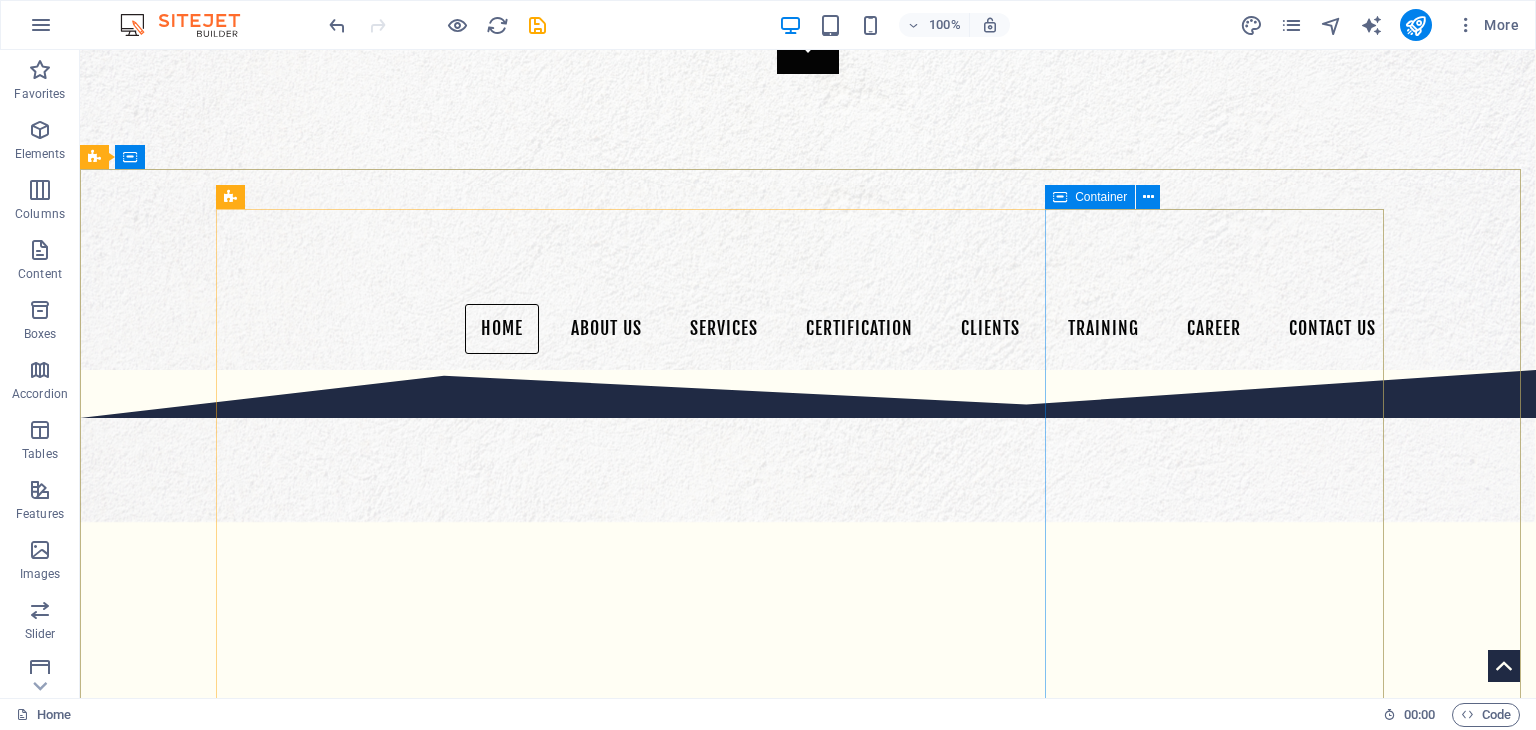 click on "Container" at bounding box center (1090, 197) 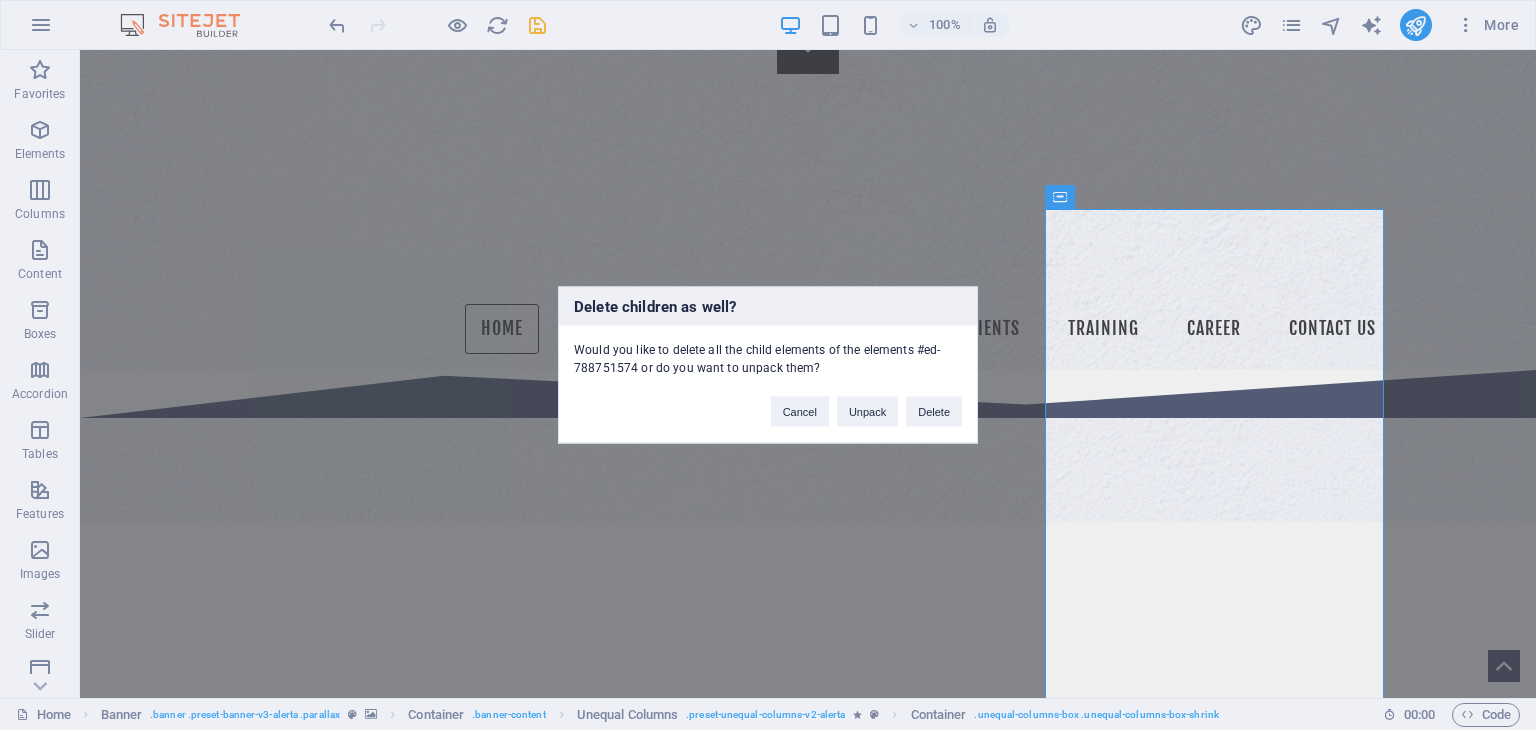 type 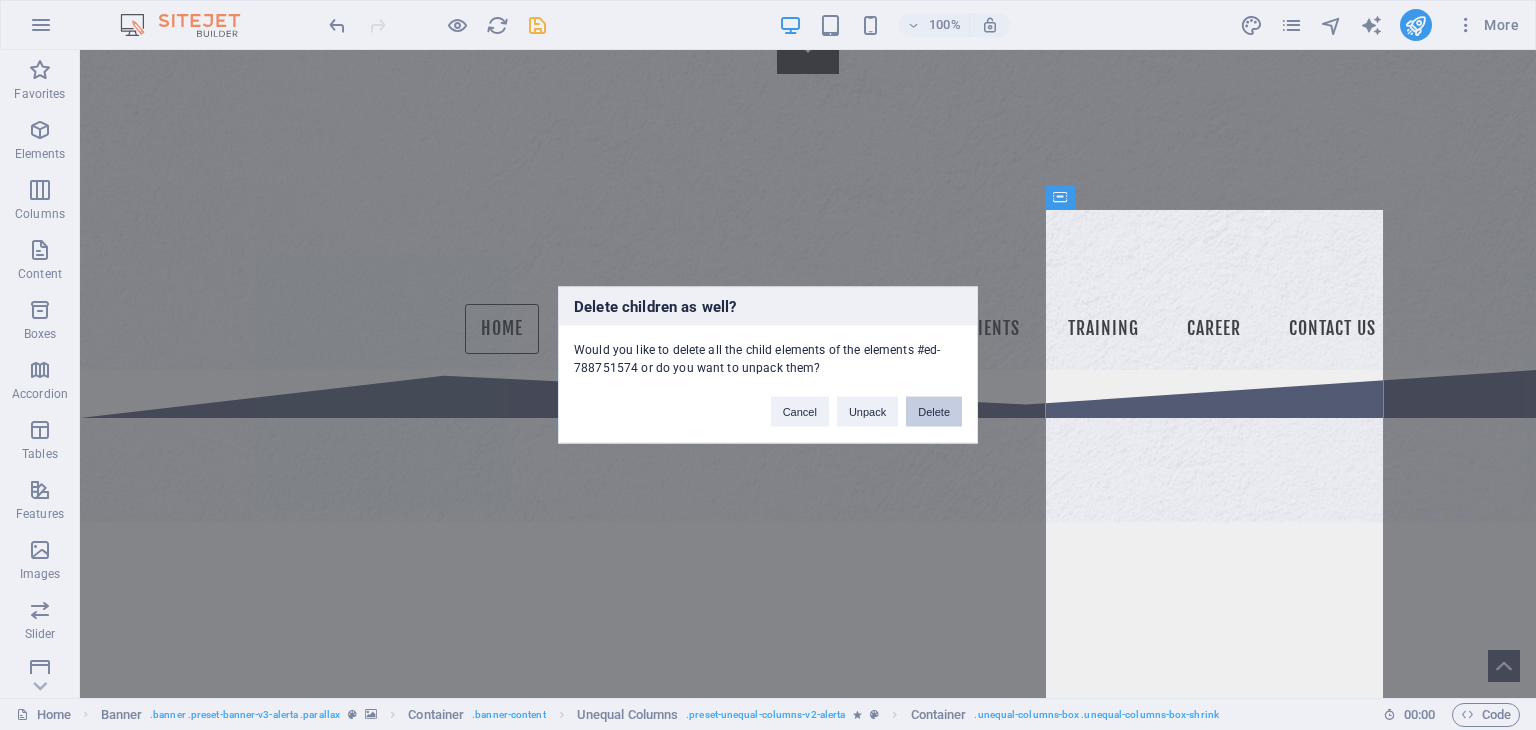 click on "Delete" at bounding box center (934, 412) 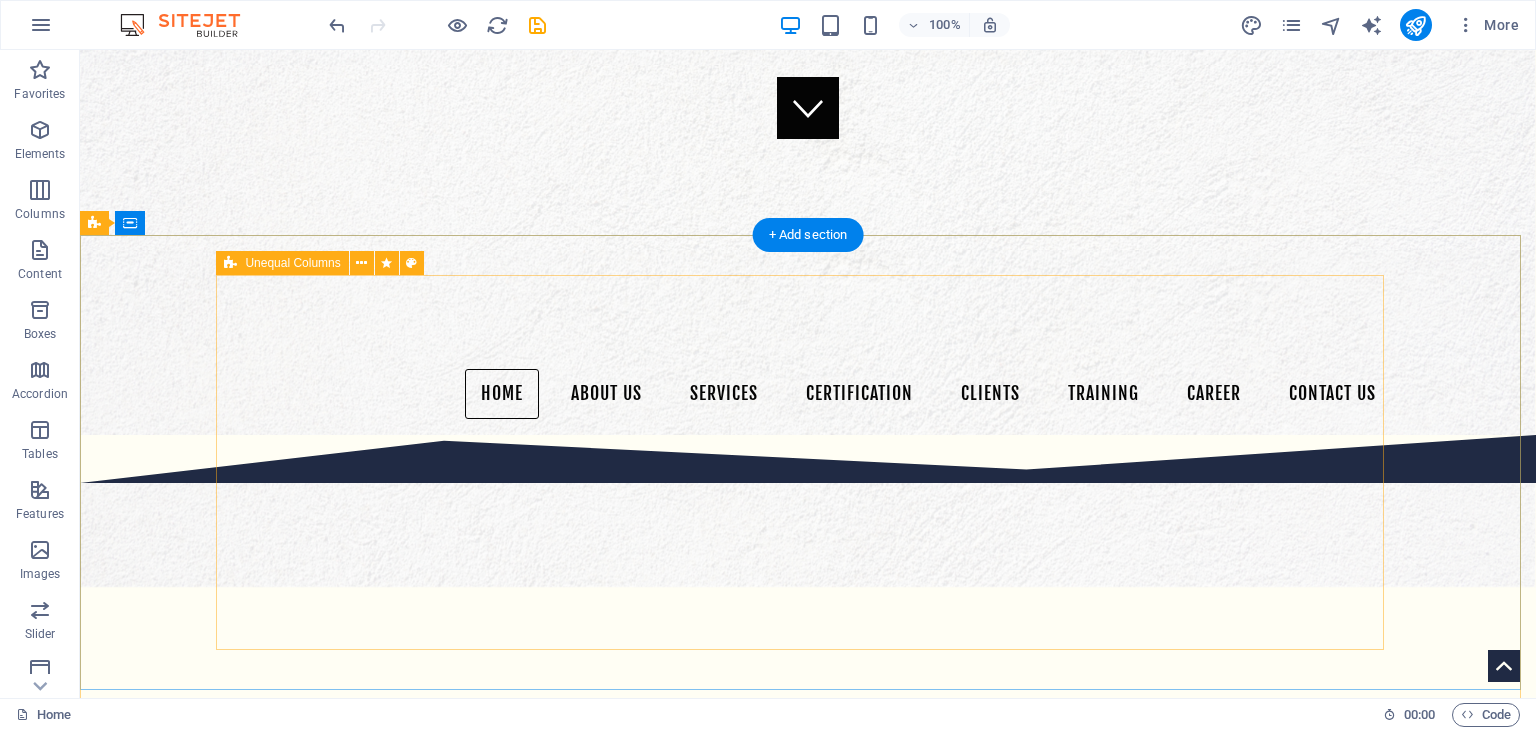 scroll, scrollTop: 547, scrollLeft: 0, axis: vertical 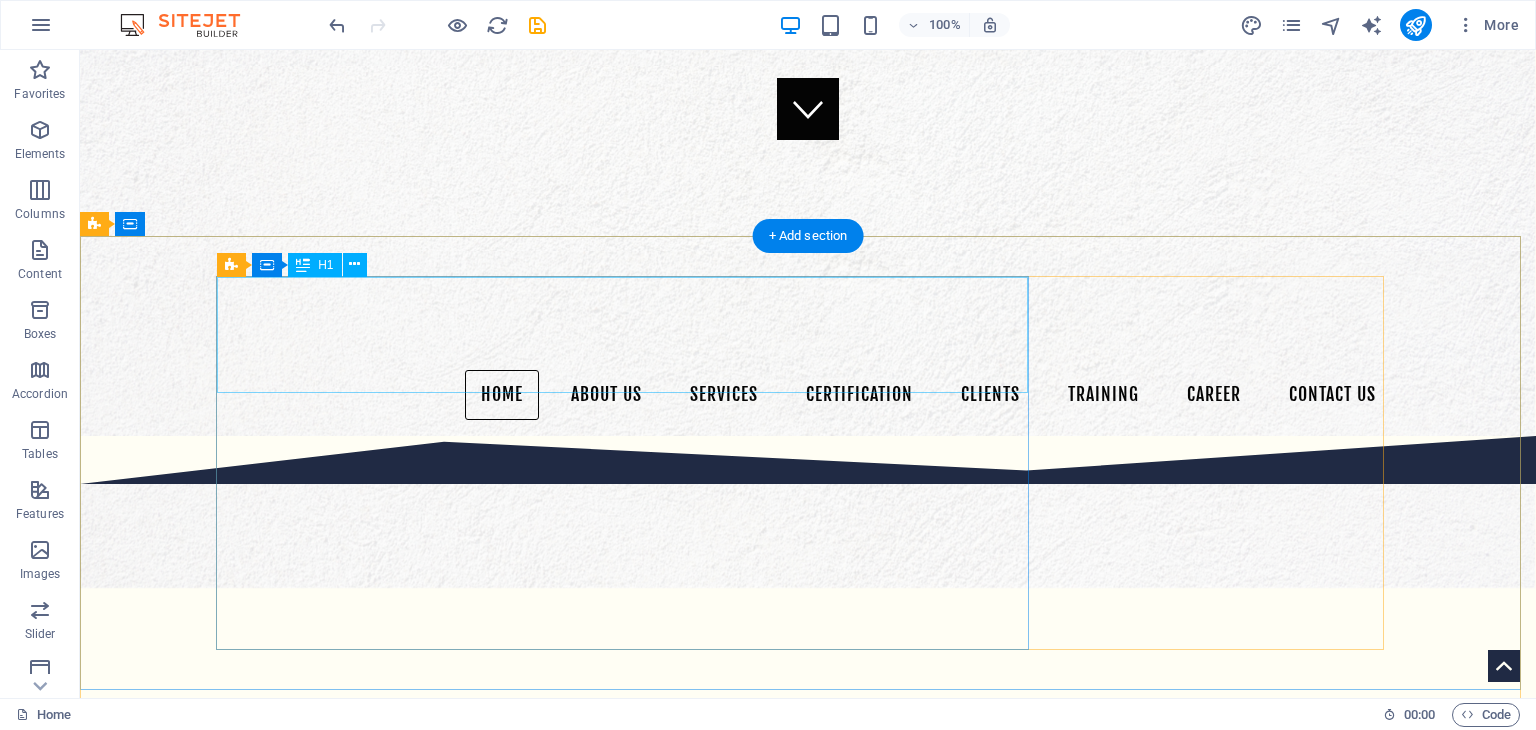 click on "Kawalan Keselamatan Anugerah Sdn Bhd (460713-M)" at bounding box center [808, 1641] 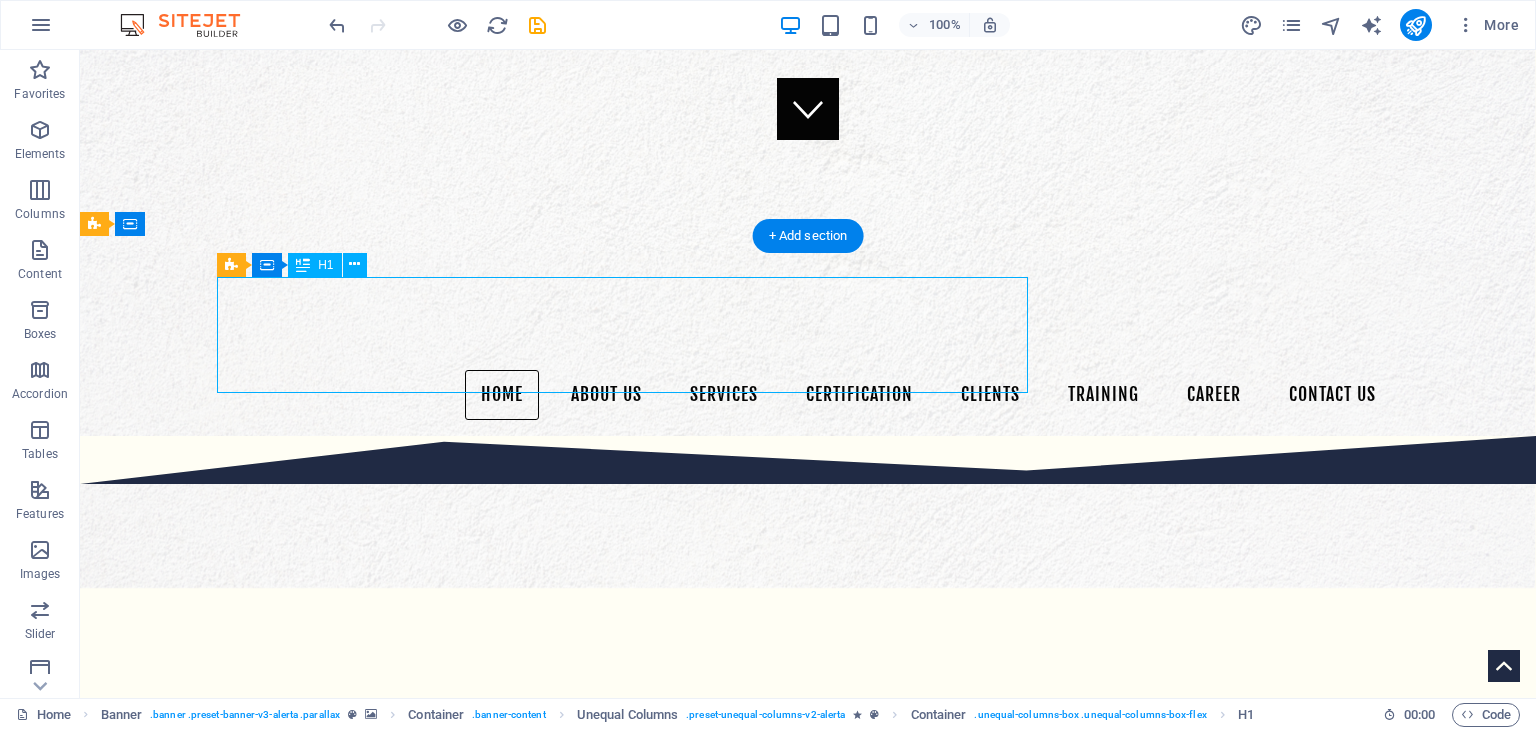 click on "Kawalan Keselamatan Anugerah Sdn Bhd (460713-M)" at bounding box center [808, 1641] 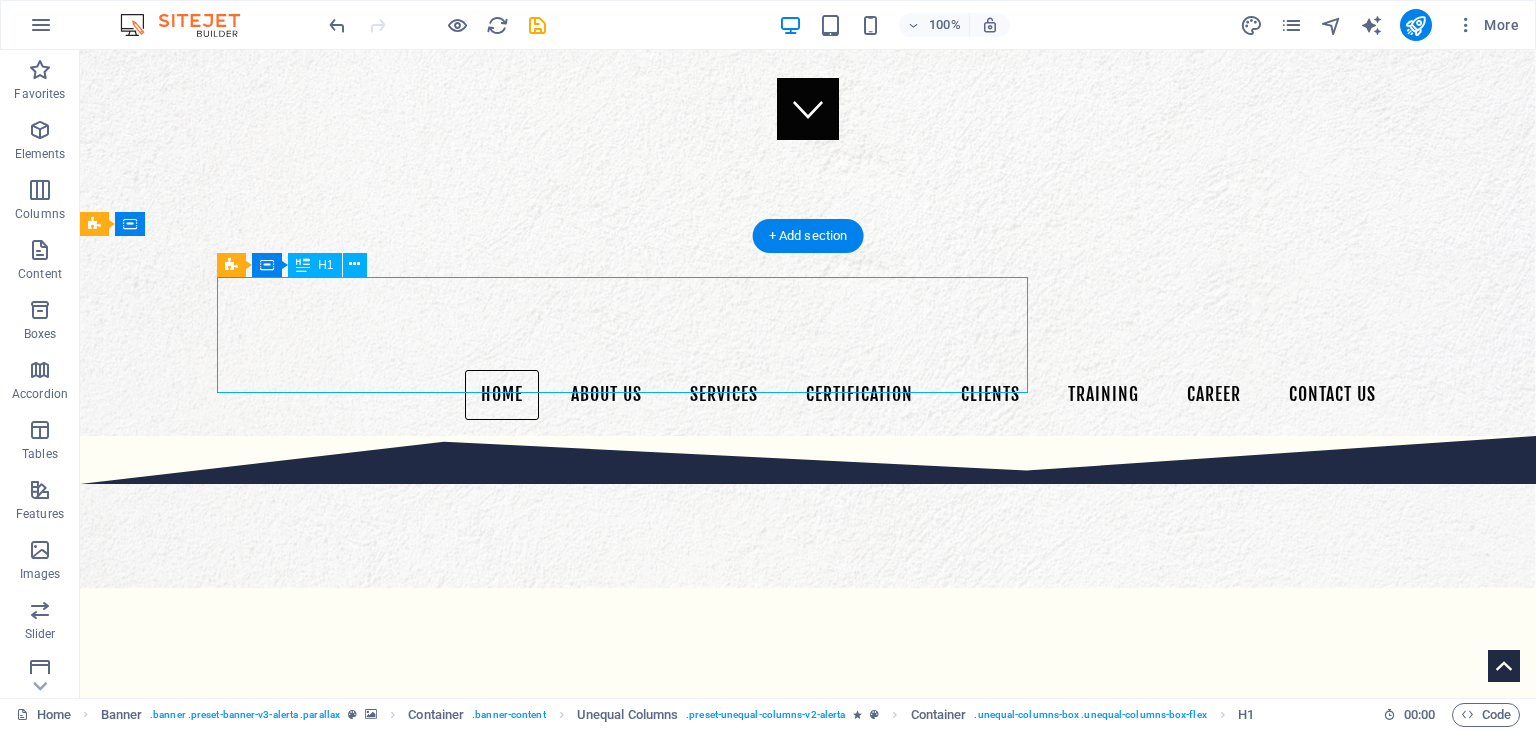 click on "Kawalan Keselamatan Anugerah Sdn Bhd (460713-M)" at bounding box center (808, 1641) 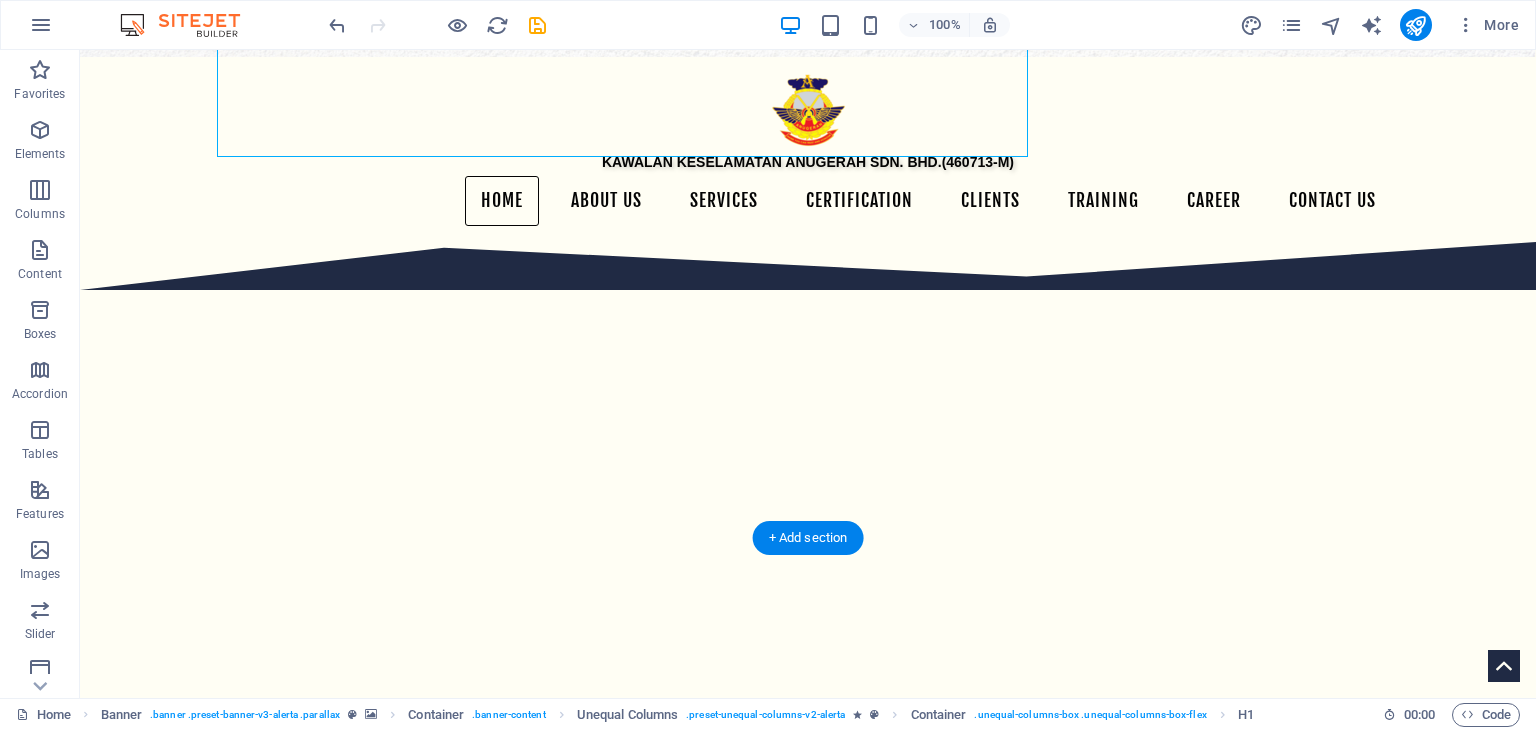 scroll, scrollTop: 687, scrollLeft: 0, axis: vertical 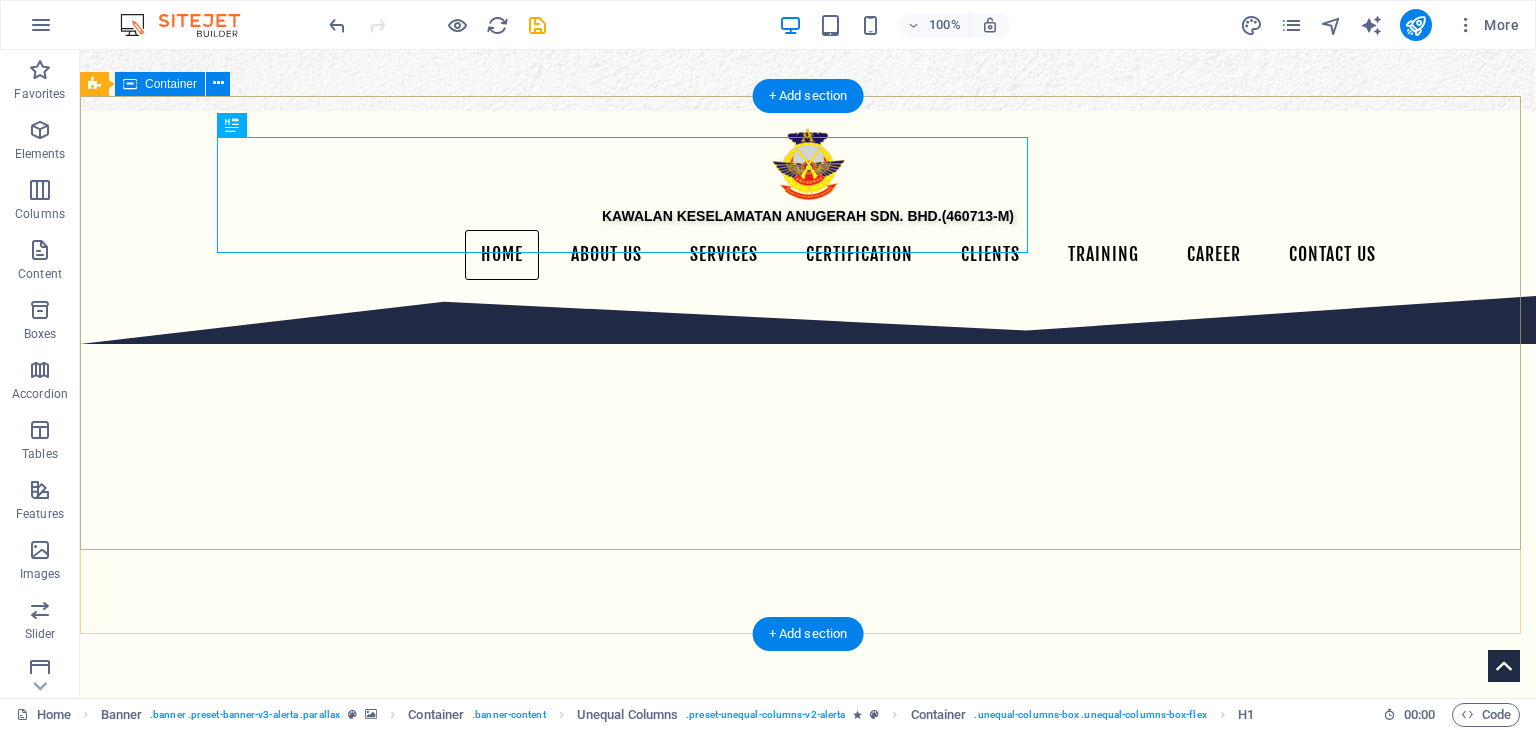 click on "Kawalan Keselamatan Anugerah Sdn Bhd (460713-M) SECURITY GUARD SERVICES "A Name You Can Trust and Honour" Committed to Integrity, Built on Respect. "Strive for Excellence" Driven by Passion. Defined by Quality. Learn more" at bounding box center [808, 1629] 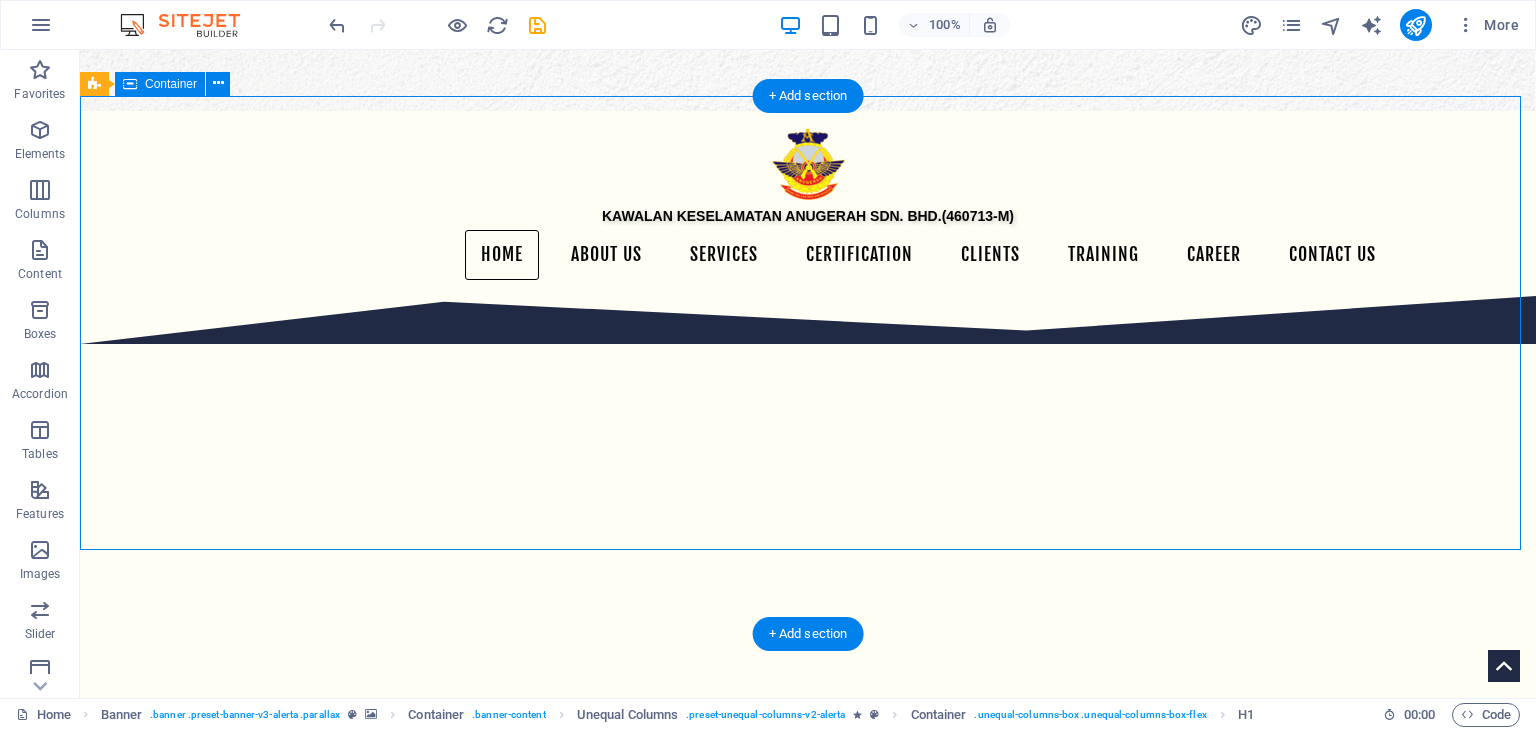 click on "Kawalan Keselamatan Anugerah Sdn Bhd (460713-M) SECURITY GUARD SERVICES "A Name You Can Trust and Honour" Committed to Integrity, Built on Respect. "Strive for Excellence" Driven by Passion. Defined by Quality. Learn more" at bounding box center (808, 1629) 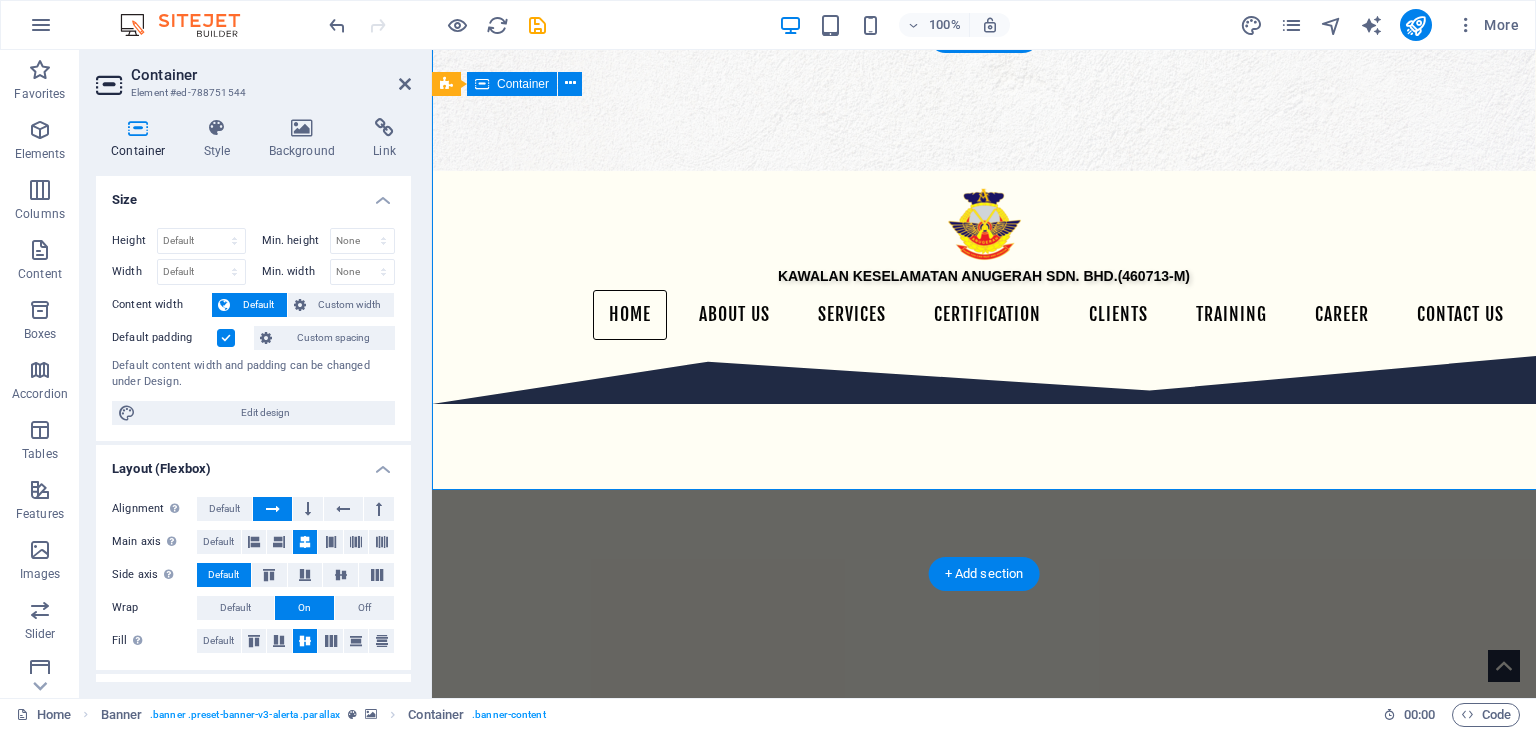 scroll, scrollTop: 747, scrollLeft: 0, axis: vertical 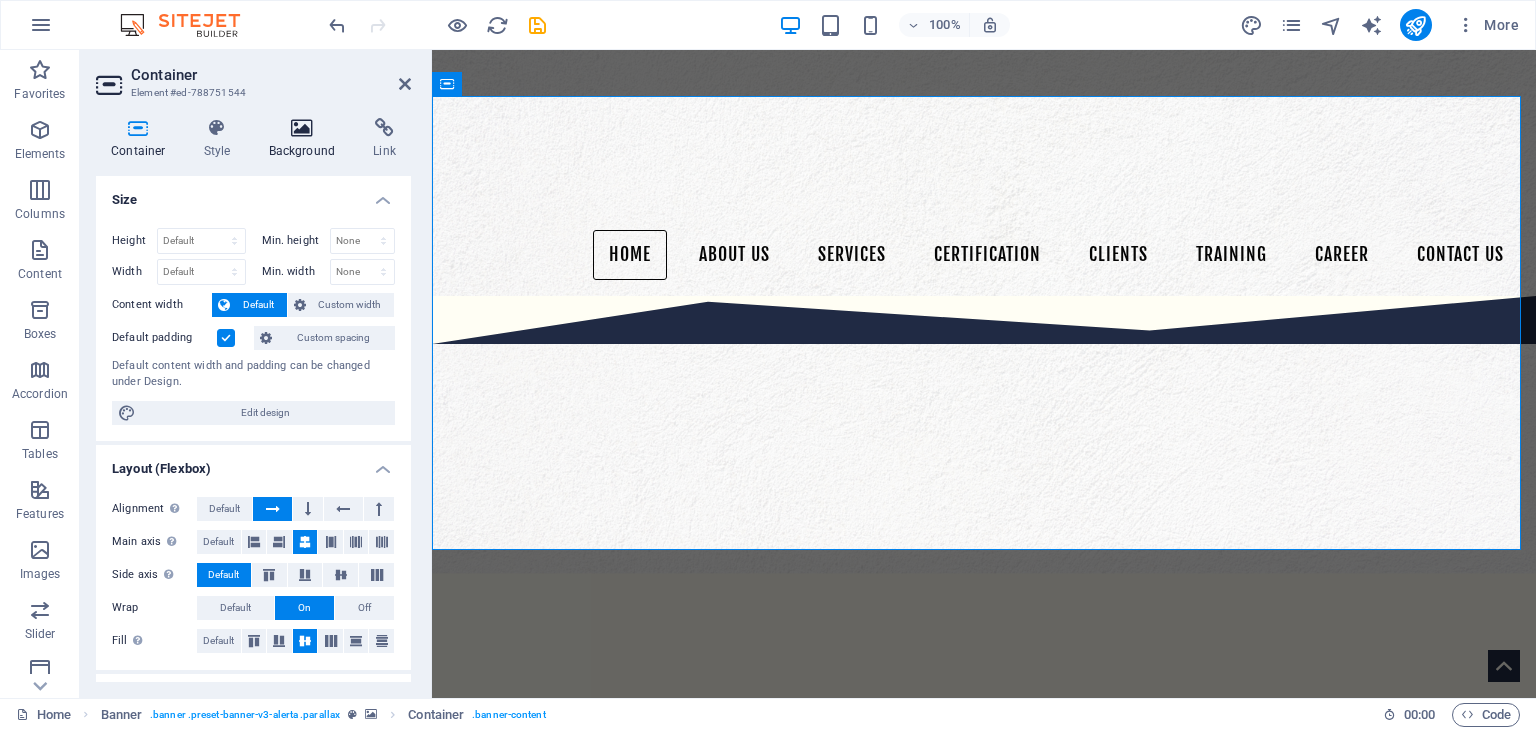 click on "Background" at bounding box center (306, 139) 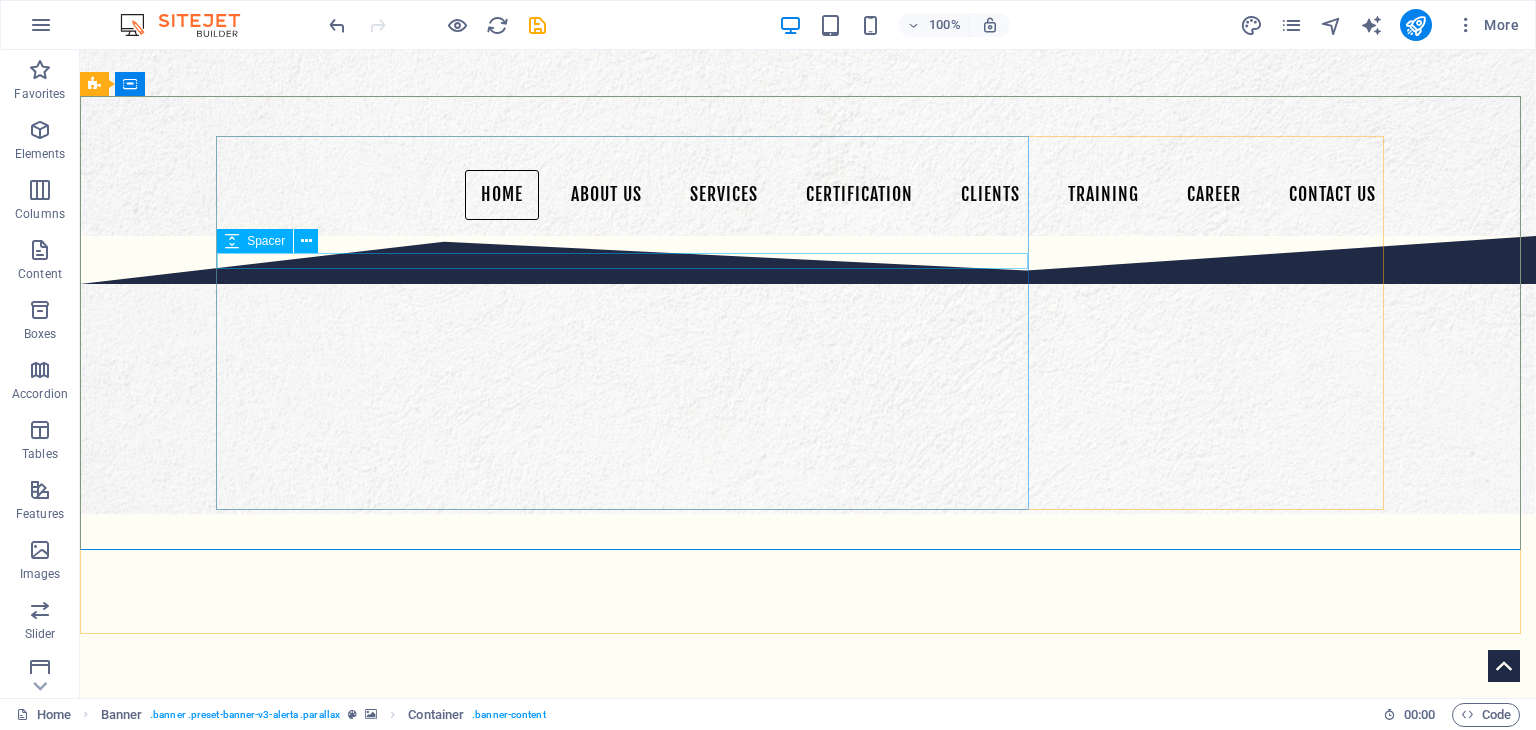 scroll, scrollTop: 687, scrollLeft: 0, axis: vertical 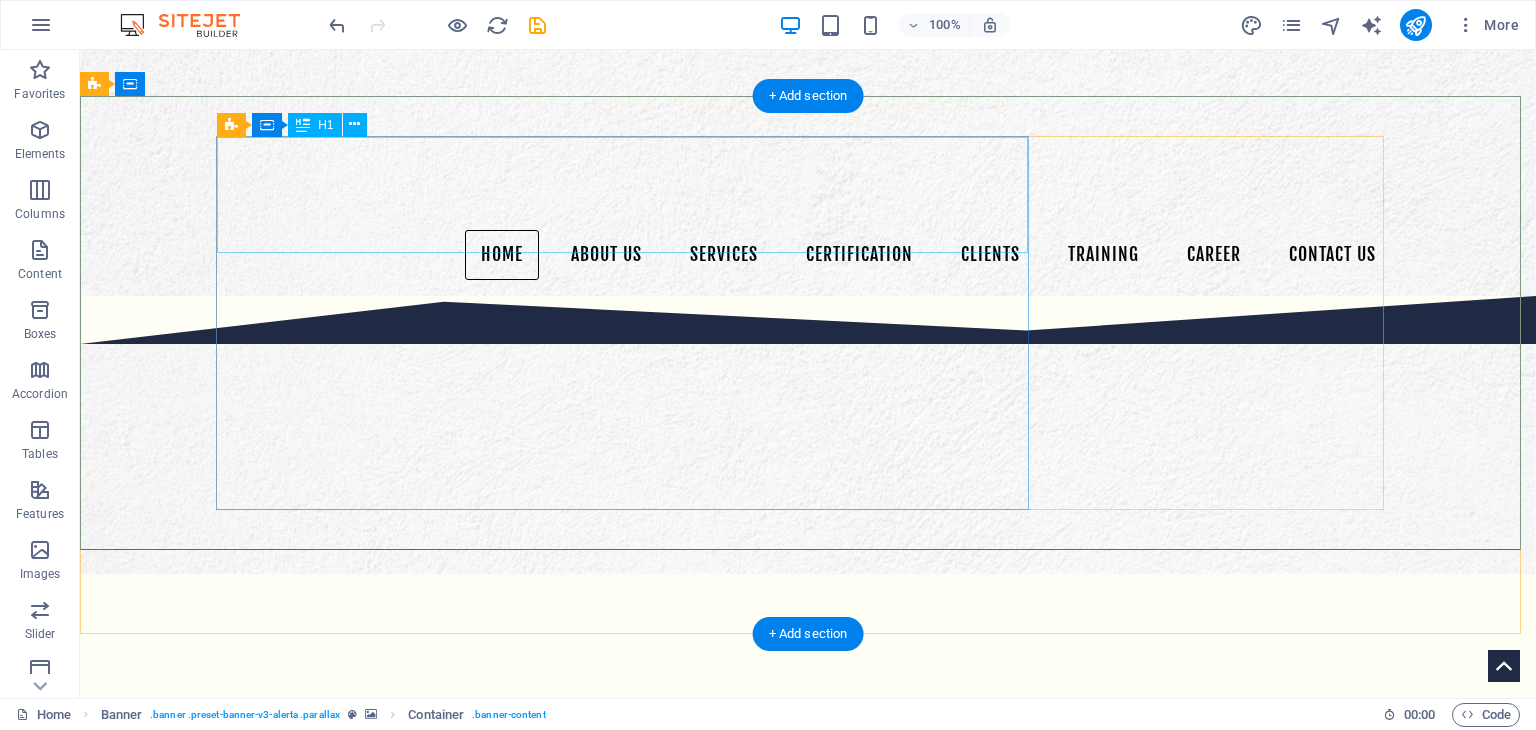 click on "Kawalan Keselamatan Anugerah Sdn Bhd (460713-M)" at bounding box center [808, 1501] 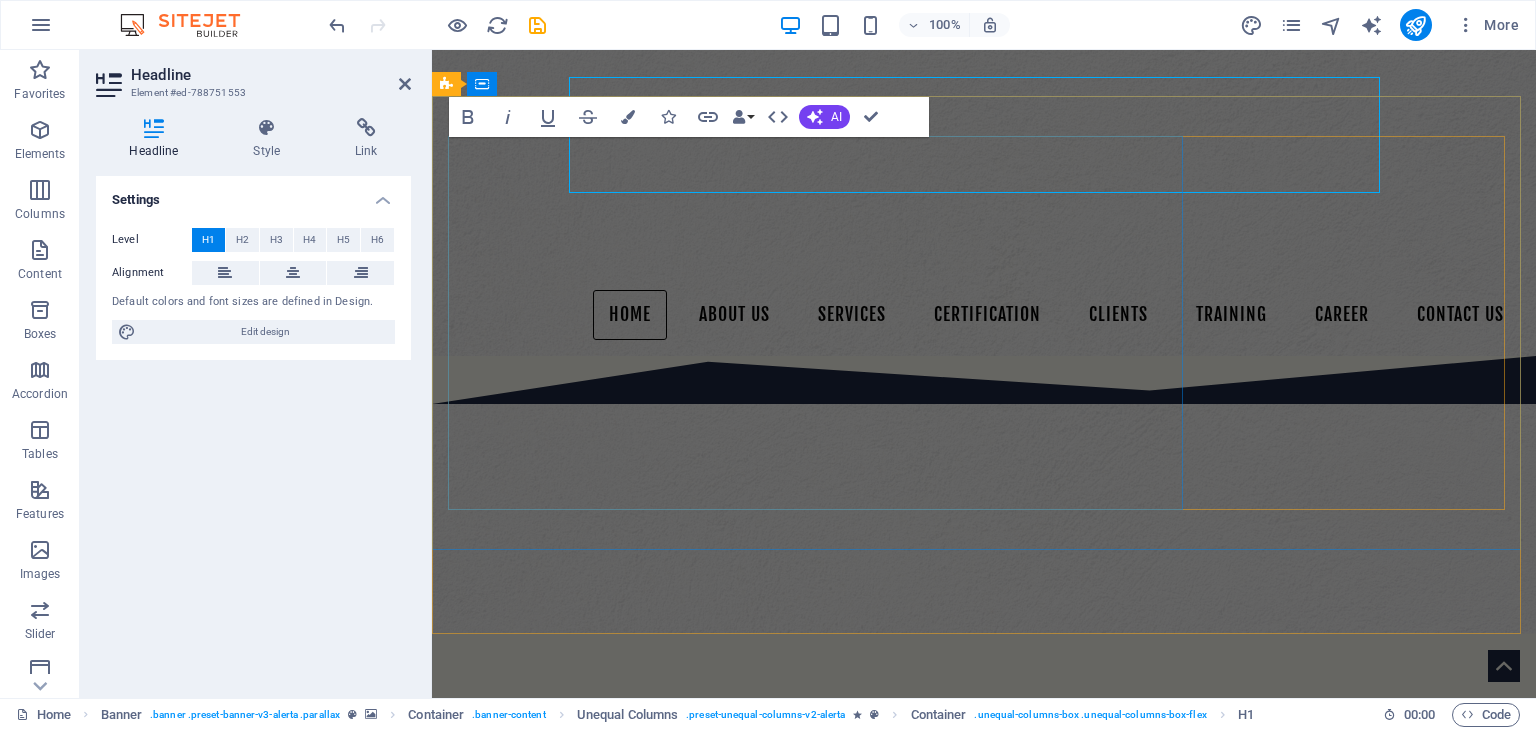 scroll, scrollTop: 747, scrollLeft: 0, axis: vertical 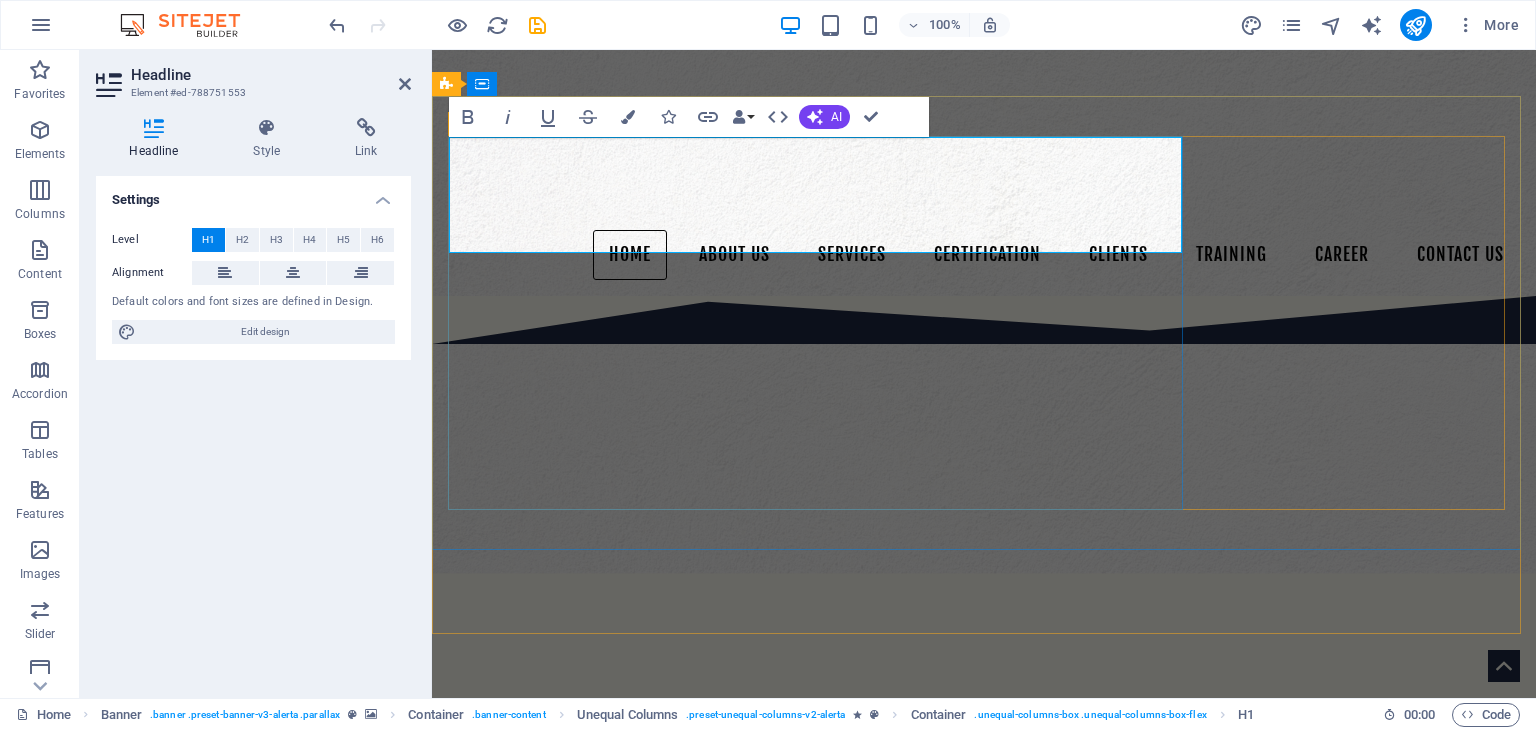 click on "Kawalan Keselamatan Anugerah Sdn Bhd (460713-M)" at bounding box center (907, 1501) 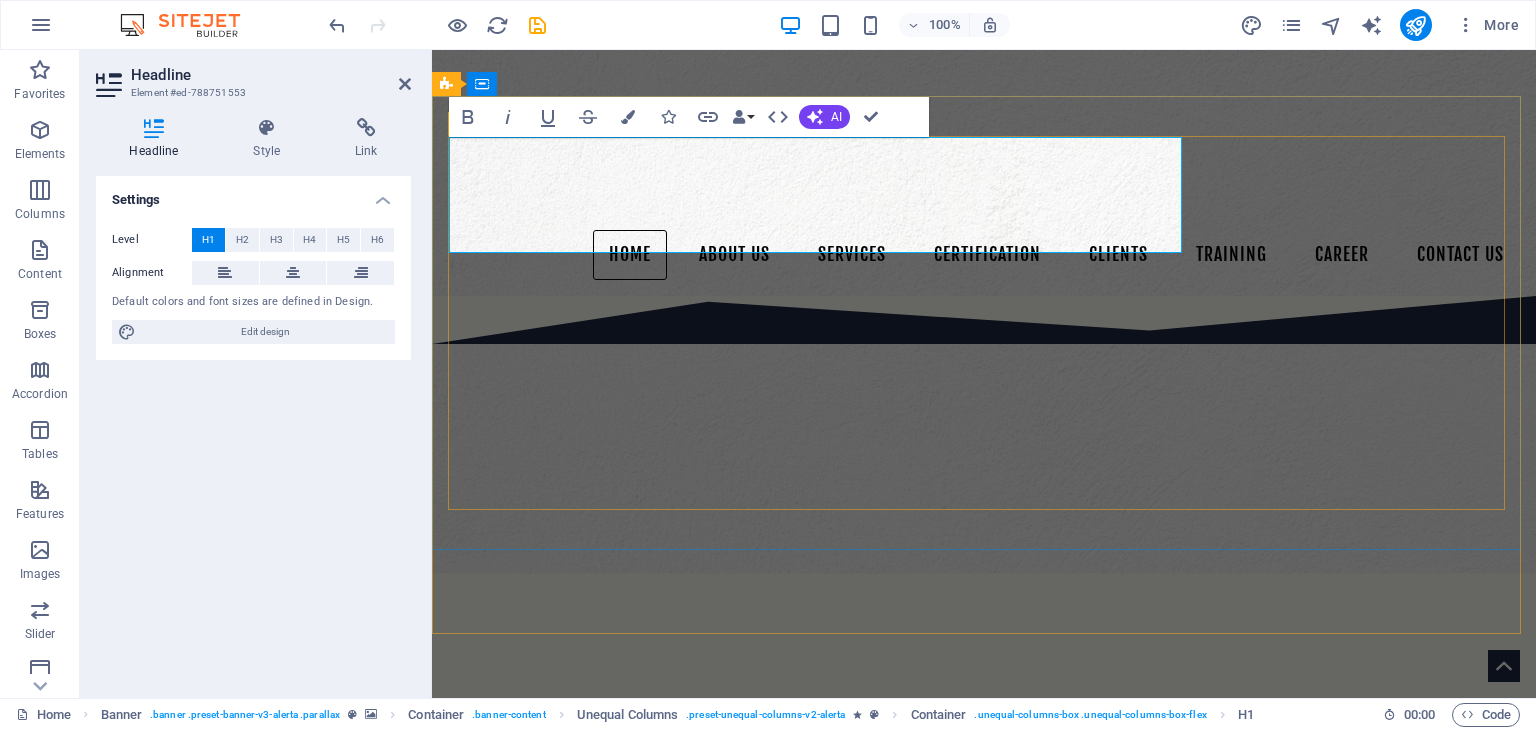 type 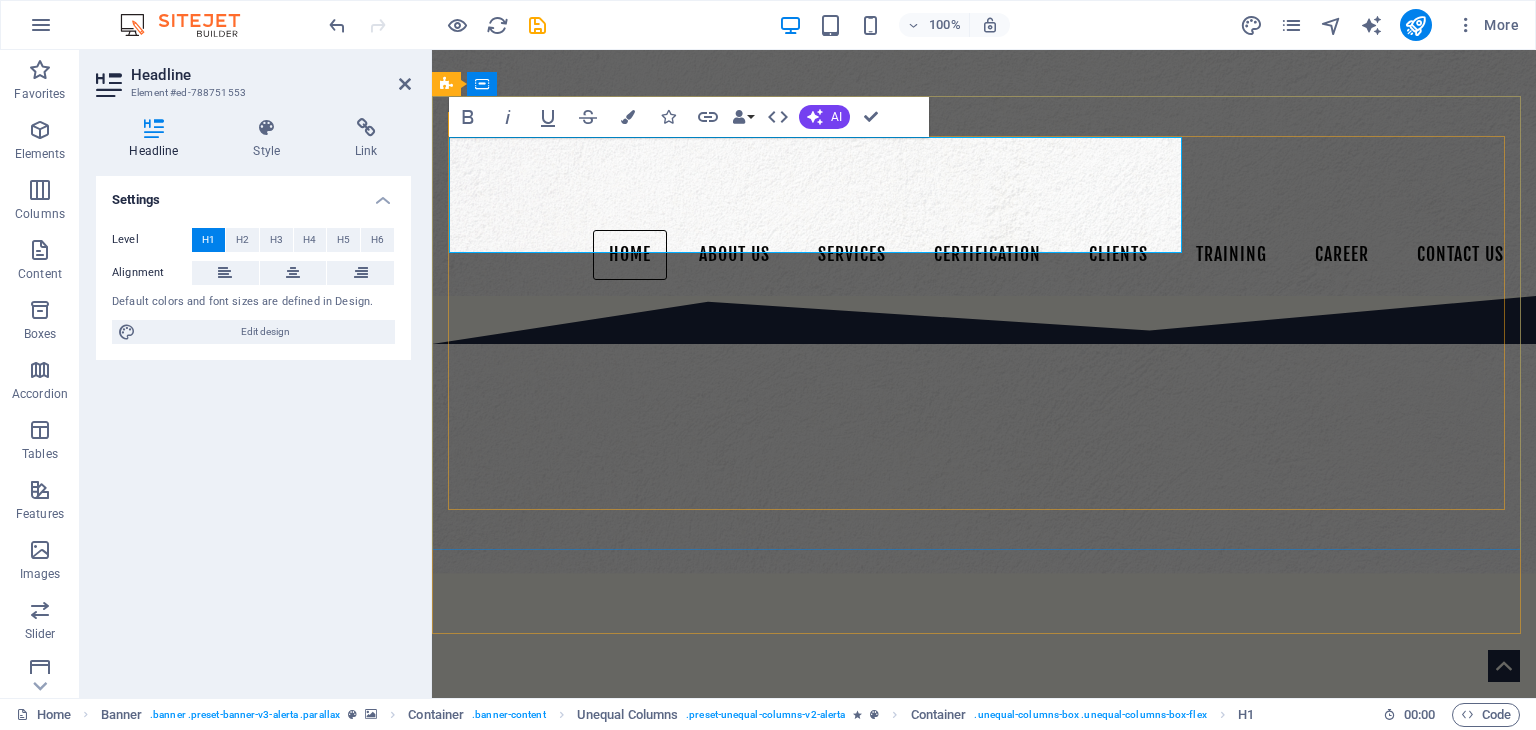 click on "Kawalan Keselamatan Anugerah Sdn Bhd (460713-M) SECURITY GUARD SERVICES "A Name You Can Trust and Honour" Committed to Integrity, Built on Respect. "Strive for Excellence" Driven by Passion. Defined by Quality. Learn more" at bounding box center (984, 1629) 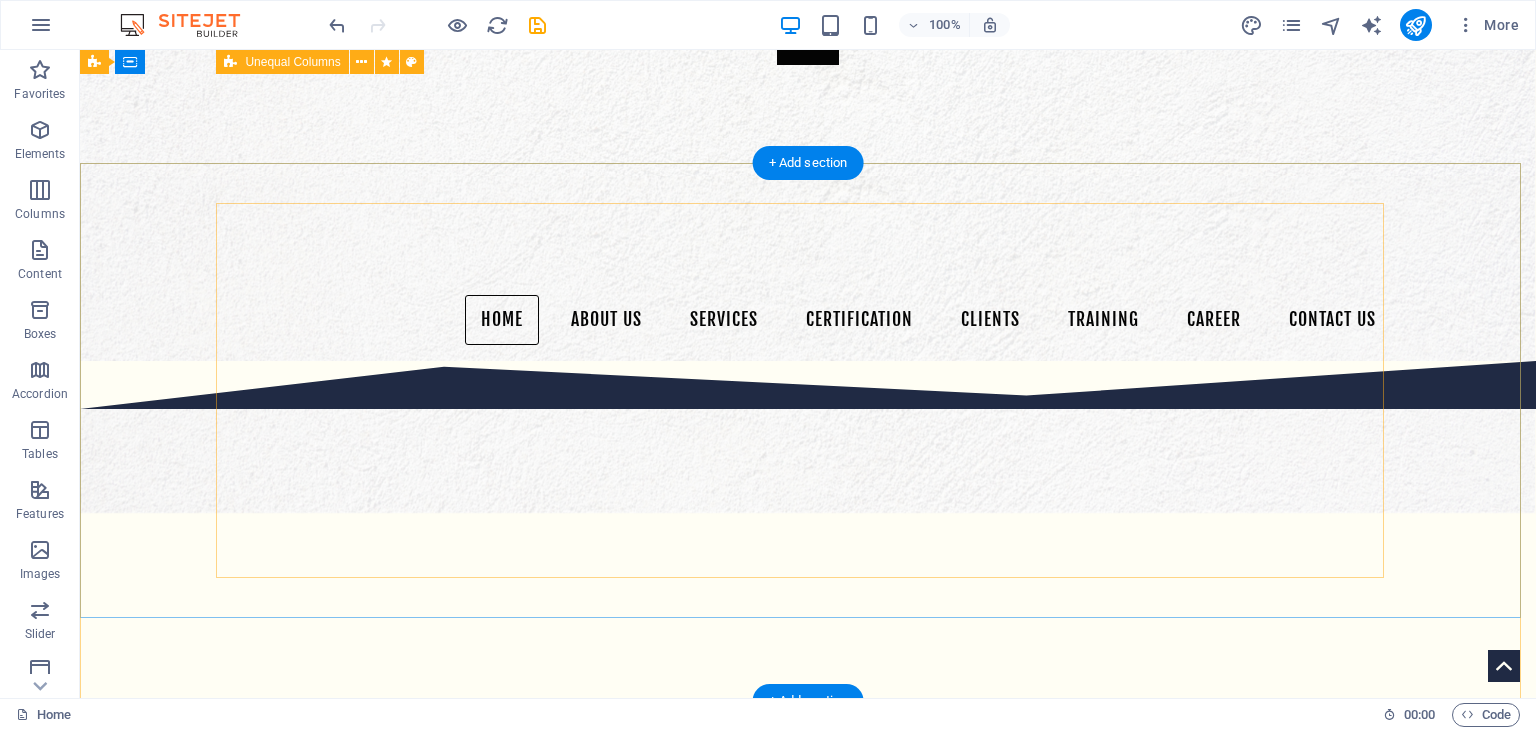 scroll, scrollTop: 620, scrollLeft: 0, axis: vertical 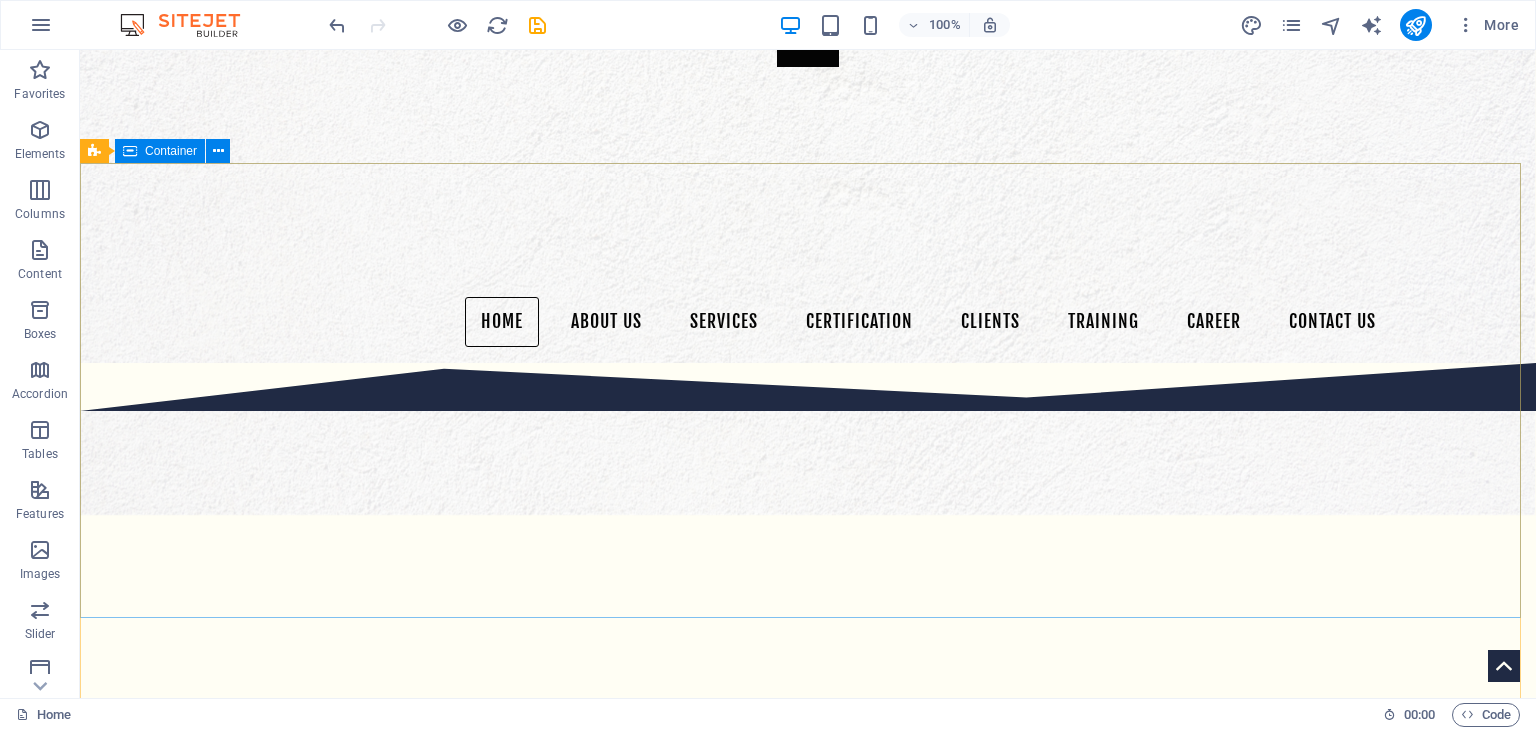 click on "Container" at bounding box center [171, 151] 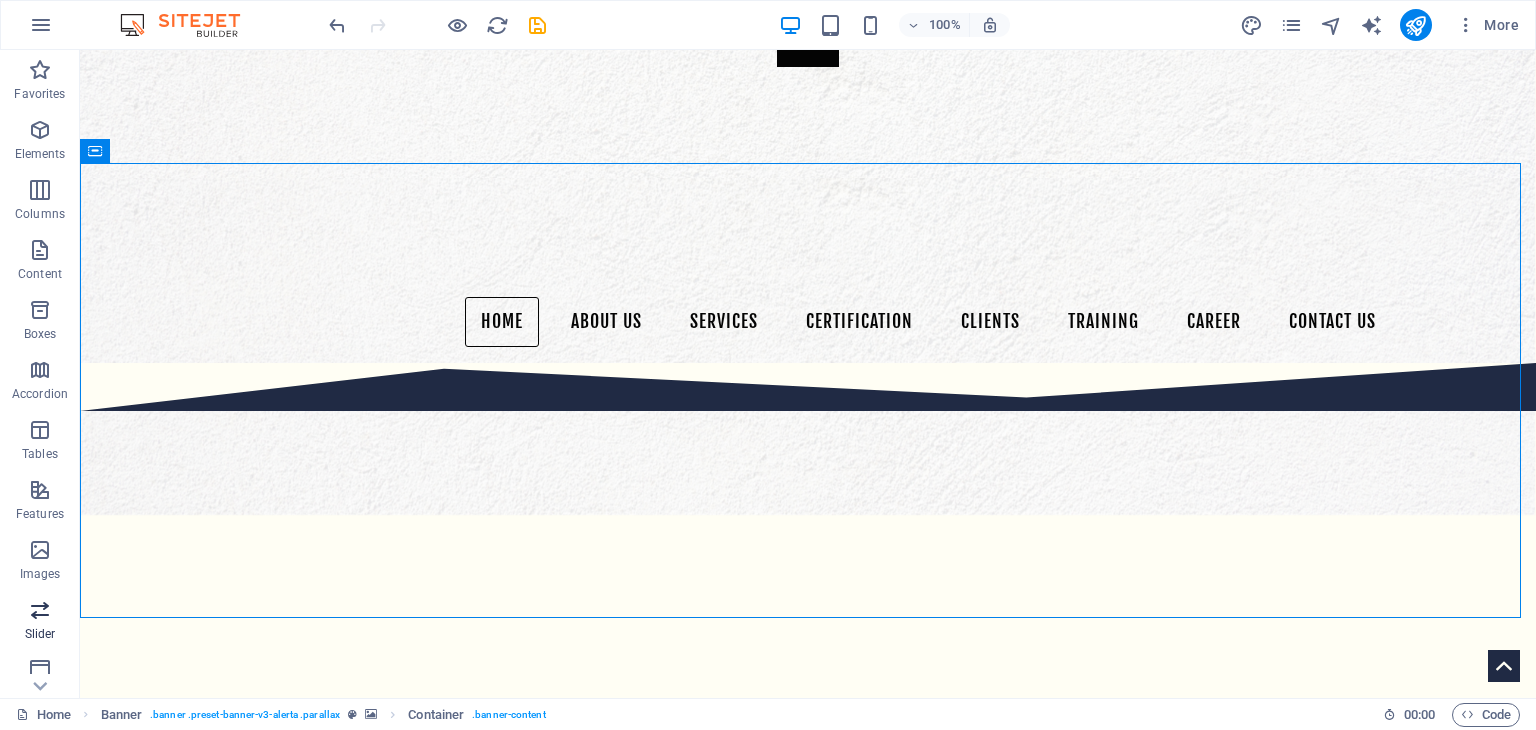 click at bounding box center (40, 610) 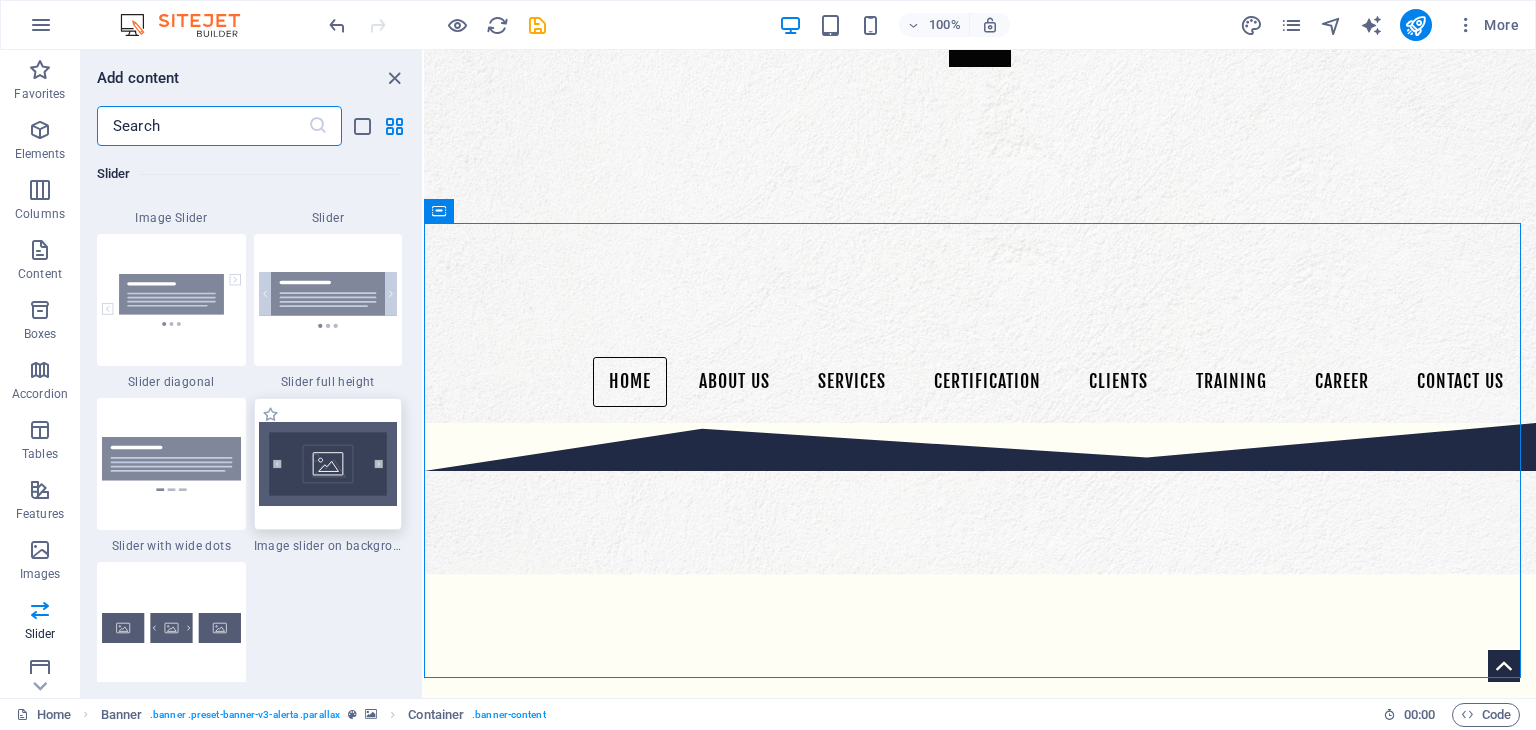 scroll, scrollTop: 11372, scrollLeft: 0, axis: vertical 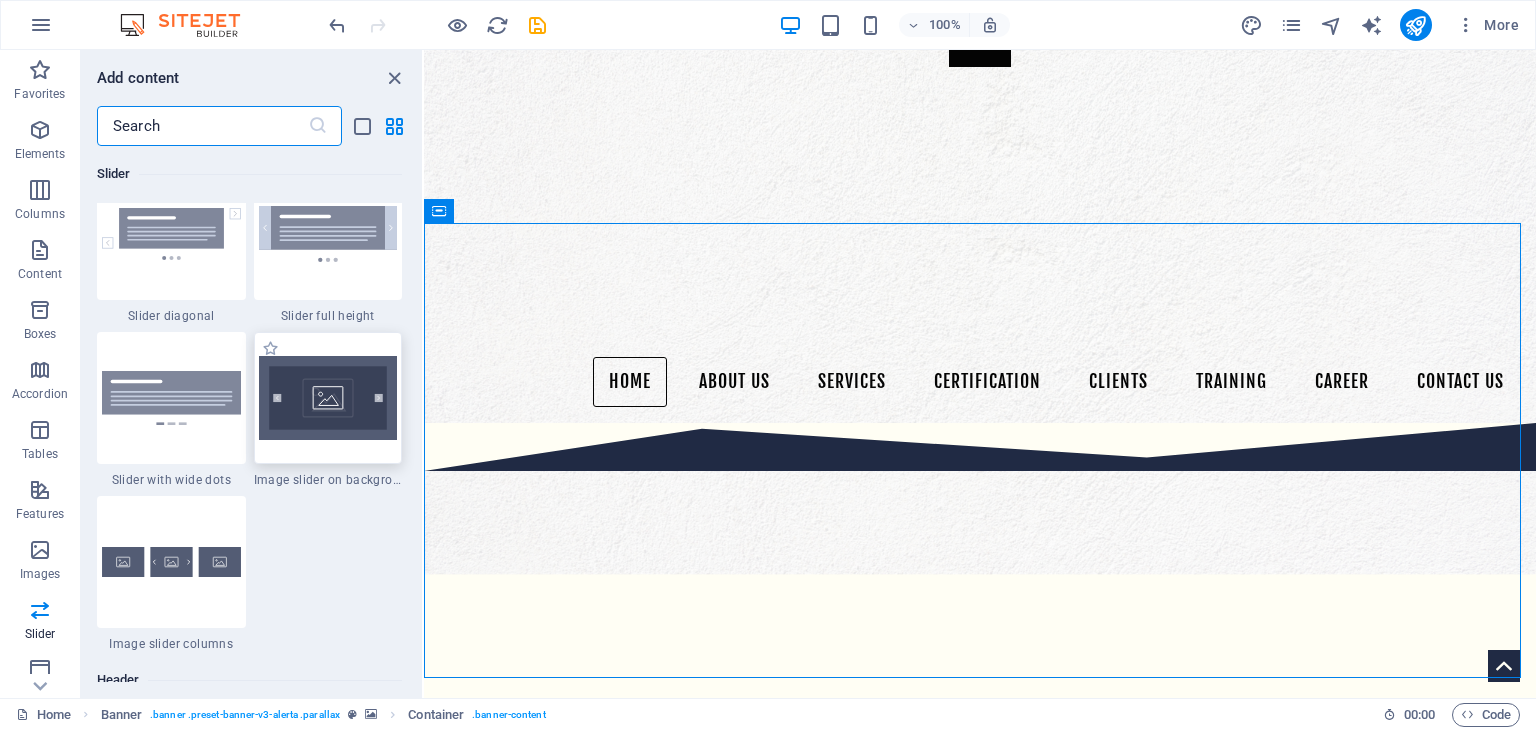 click at bounding box center (328, 398) 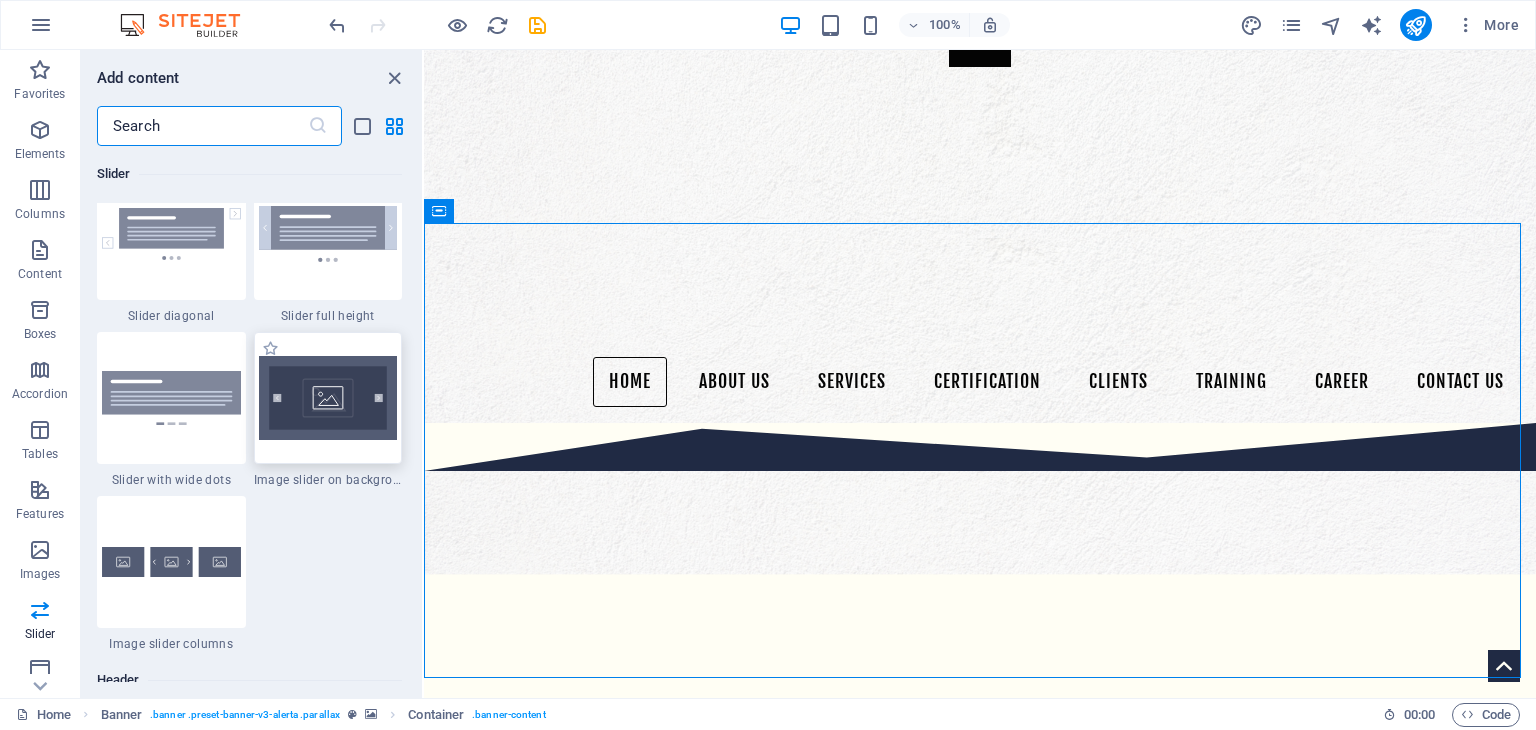 click on "Drag here to replace the existing content. Press “Ctrl” if you want to create a new element.
Unequal Columns   H1   Banner   Container   Unequal Columns   Container   Text   Text   Menu Bar   Separator   HTML   Separator   Container   H3   Spacer   H2   Text   Icon   Container   Image   Unequal Columns   Container   Button   Spacer   Preset   Form   Preset   Email   Textarea   Text   Container   Text   Container   H5   Container   H5   Unequal Columns   Unequal Columns   Container   H1   Unequal Columns   Container   Text   Spacer   Button   Spacer   H2   Menu   Text   Text   Preset   Preset   Container   Preset   Container   Callout   Container   Spacer   Button   Container   Preset   Callout   Container   Container   Container   Text   H3   H3   Container   3 columns   Placeholder   Container   Placeholder   Container   Placeholder   Container   Form button   Preset   Preset   Form   Captcha   Textarea   Email   Input   Preset   Form   Input   H3   Checkbox   Spacer   Container" at bounding box center (980, 374) 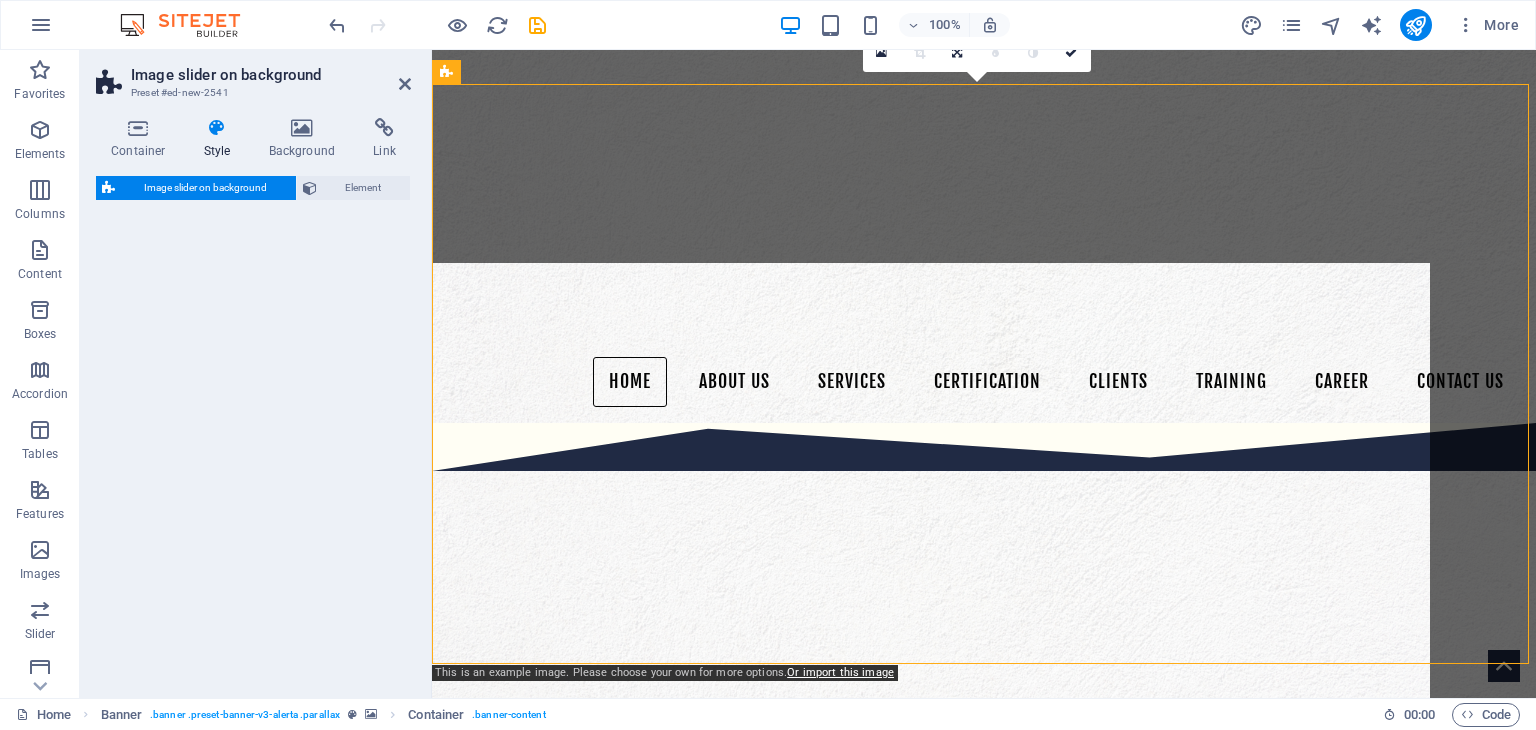 scroll, scrollTop: 1296, scrollLeft: 0, axis: vertical 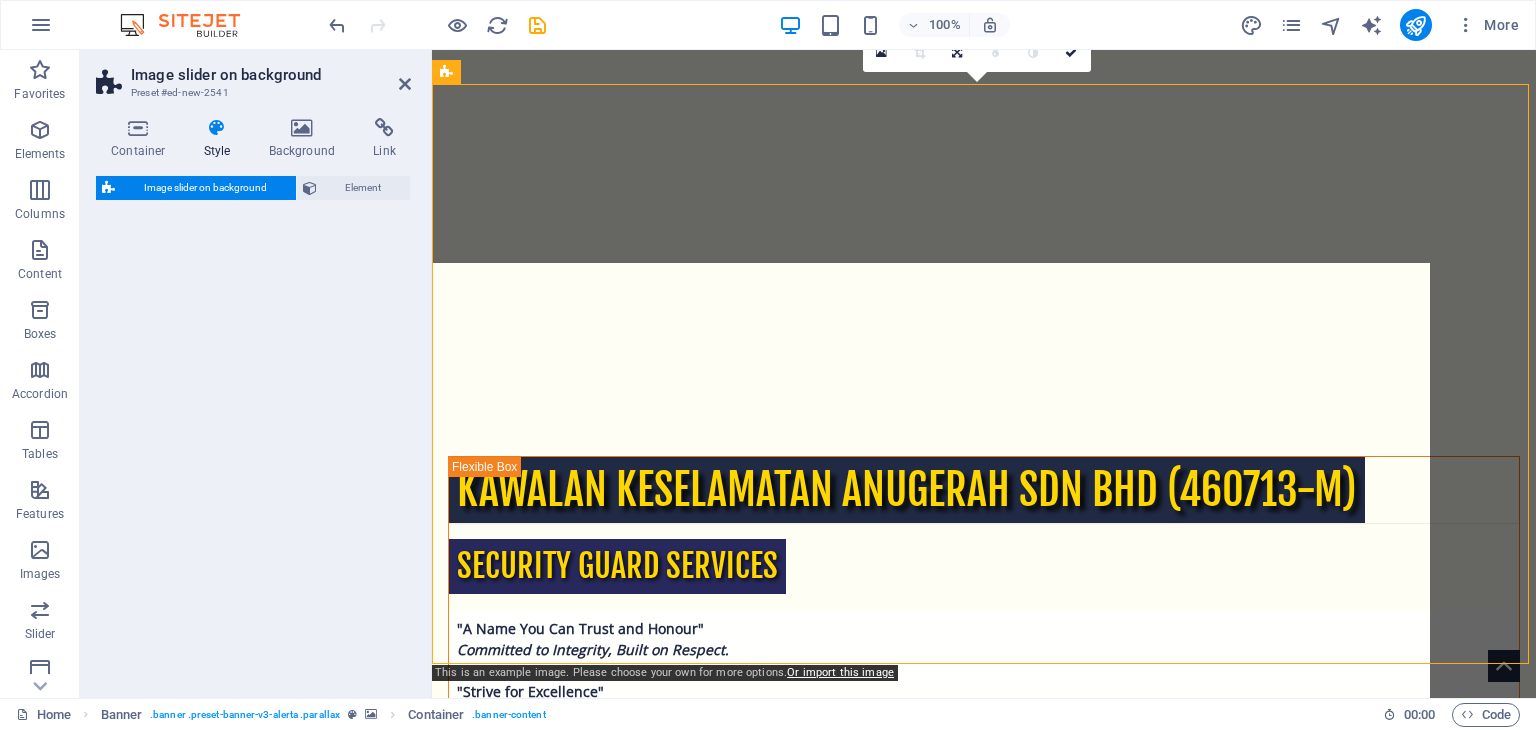 select on "rem" 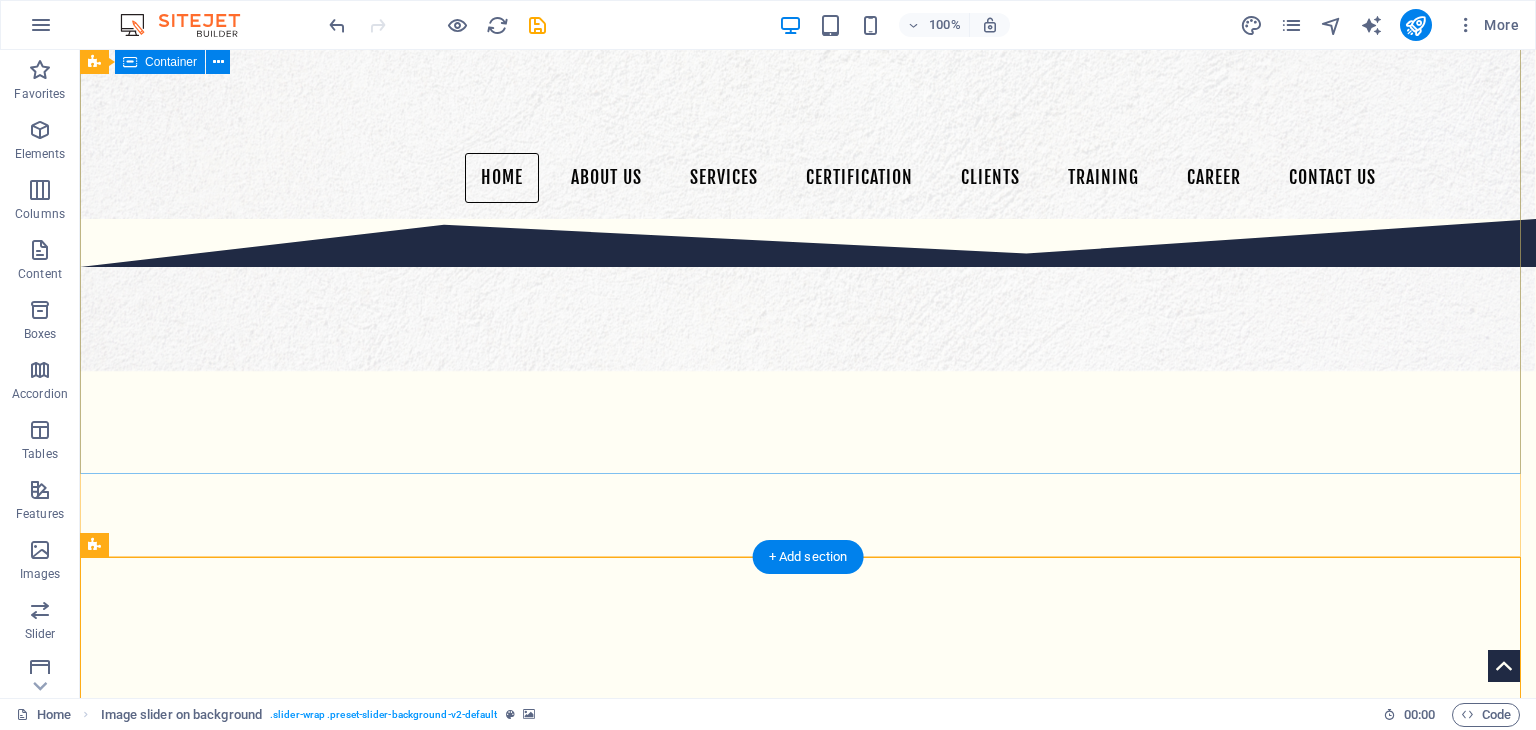 scroll, scrollTop: 630, scrollLeft: 0, axis: vertical 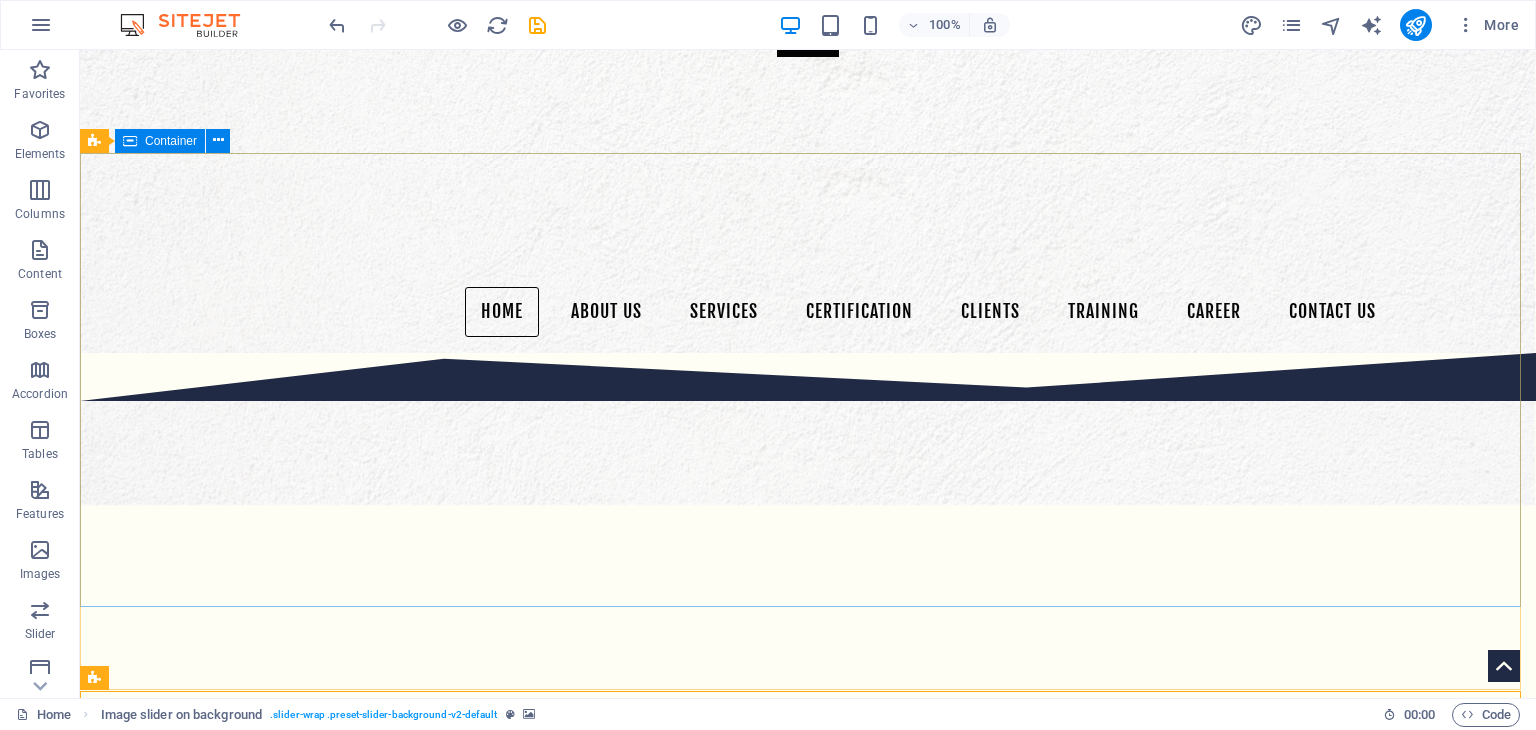 click on "Container" at bounding box center [160, 141] 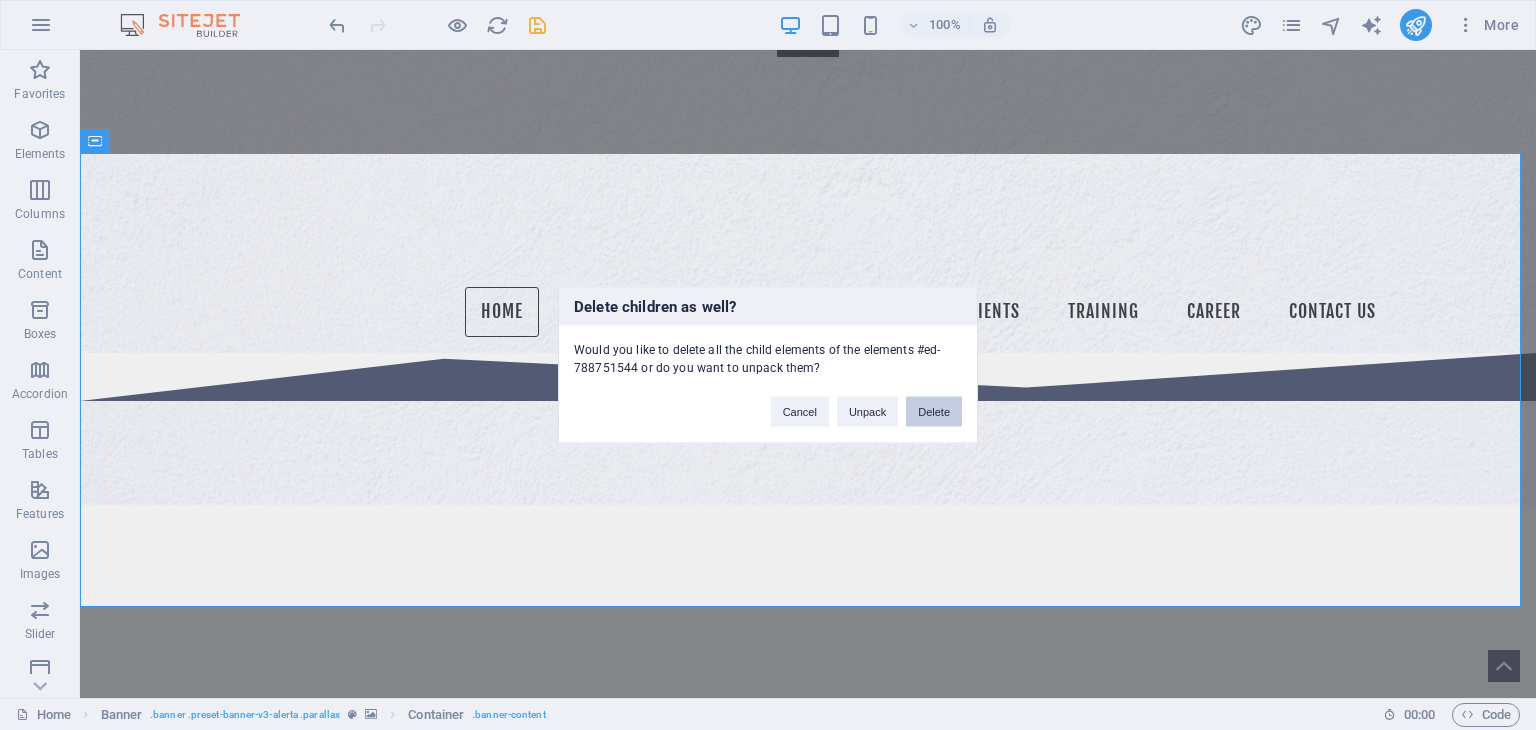 click on "Delete" at bounding box center (934, 412) 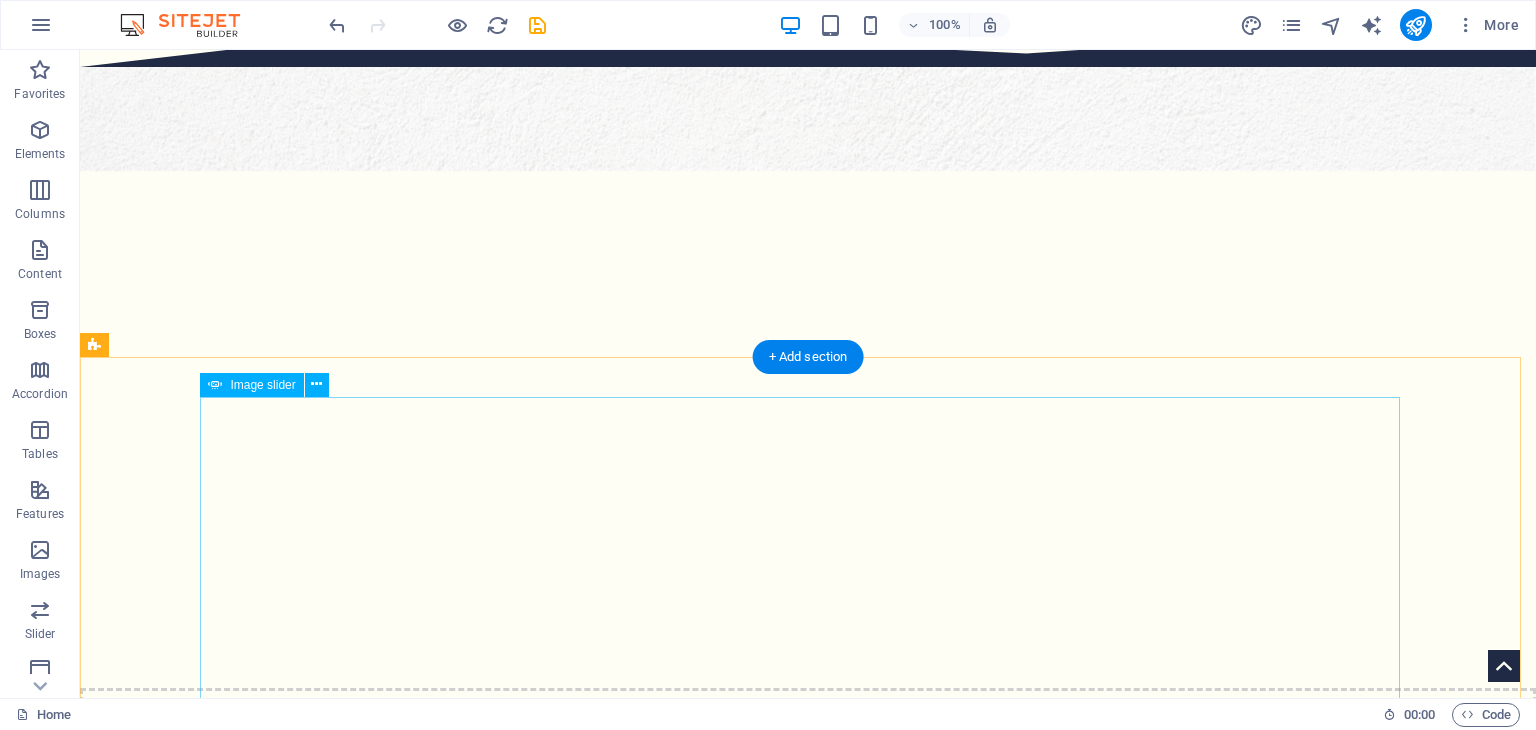 scroll, scrollTop: 630, scrollLeft: 0, axis: vertical 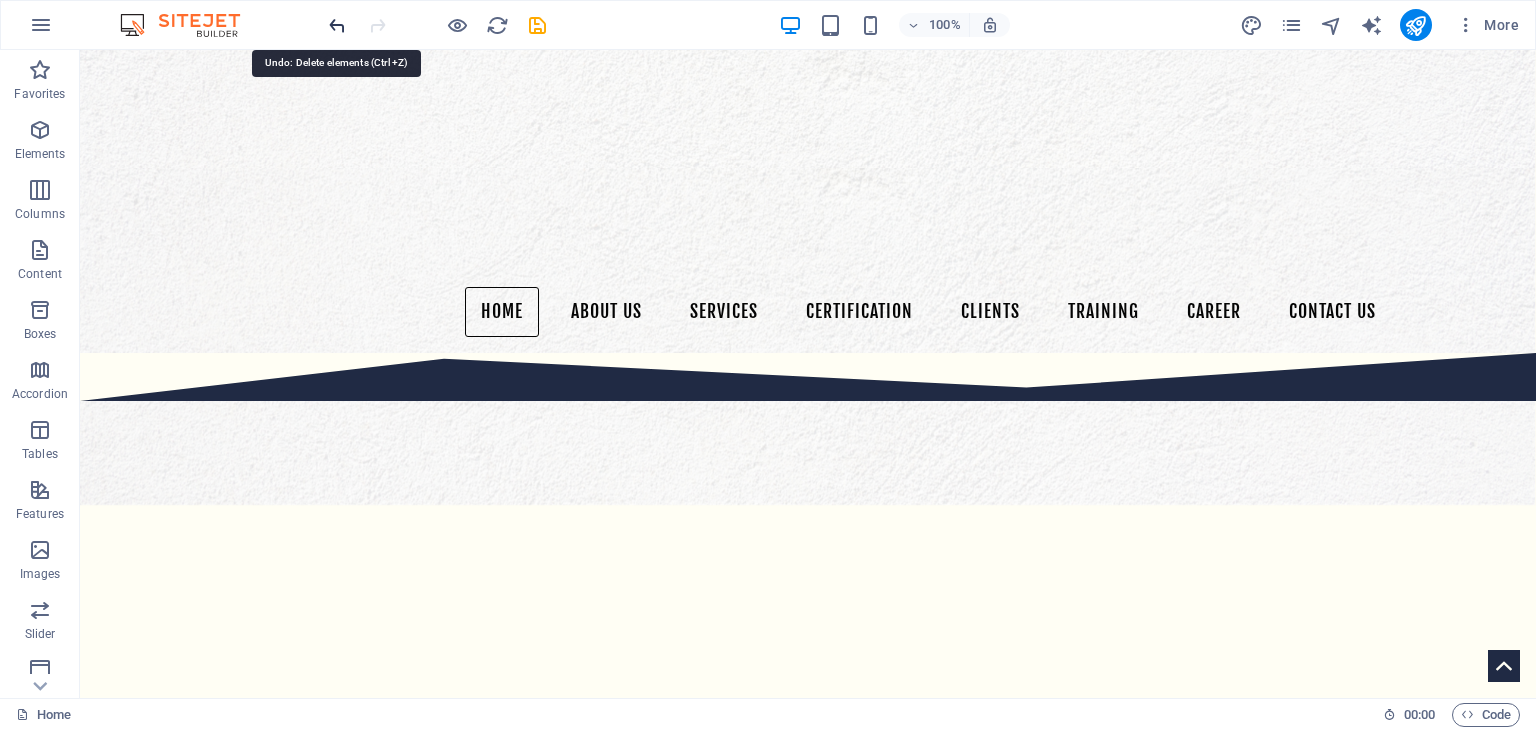 click at bounding box center [337, 25] 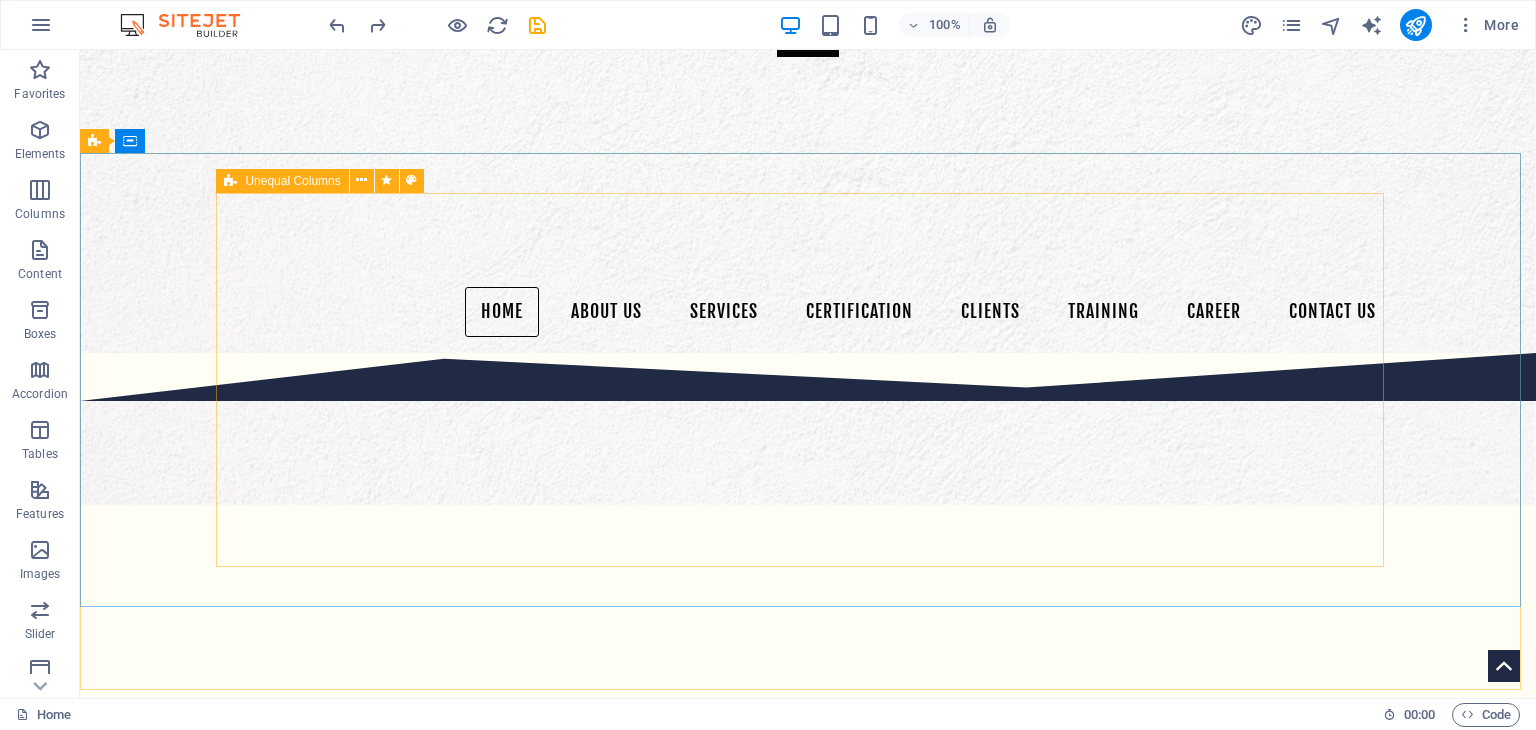 click on "Unequal Columns" at bounding box center (292, 181) 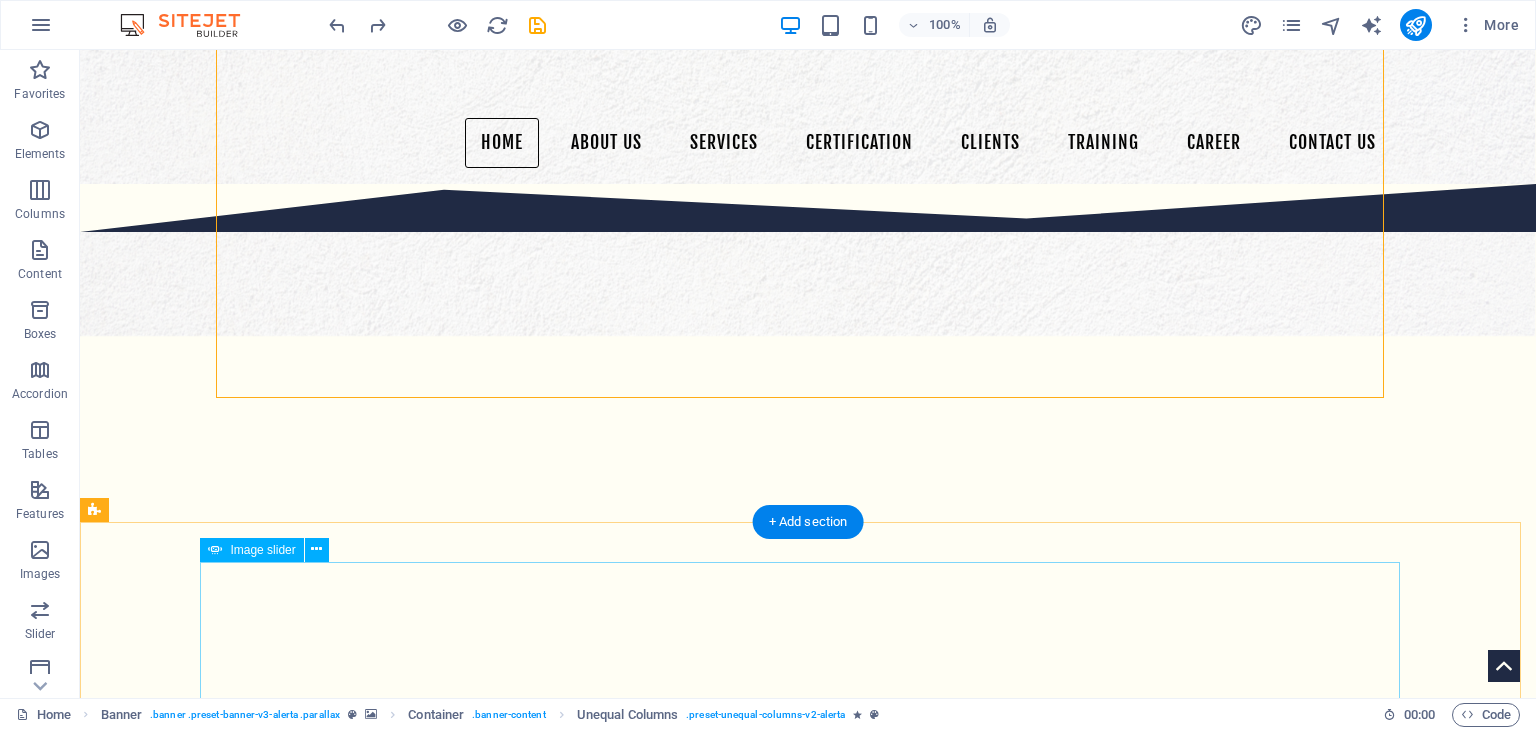 scroll, scrollTop: 871, scrollLeft: 0, axis: vertical 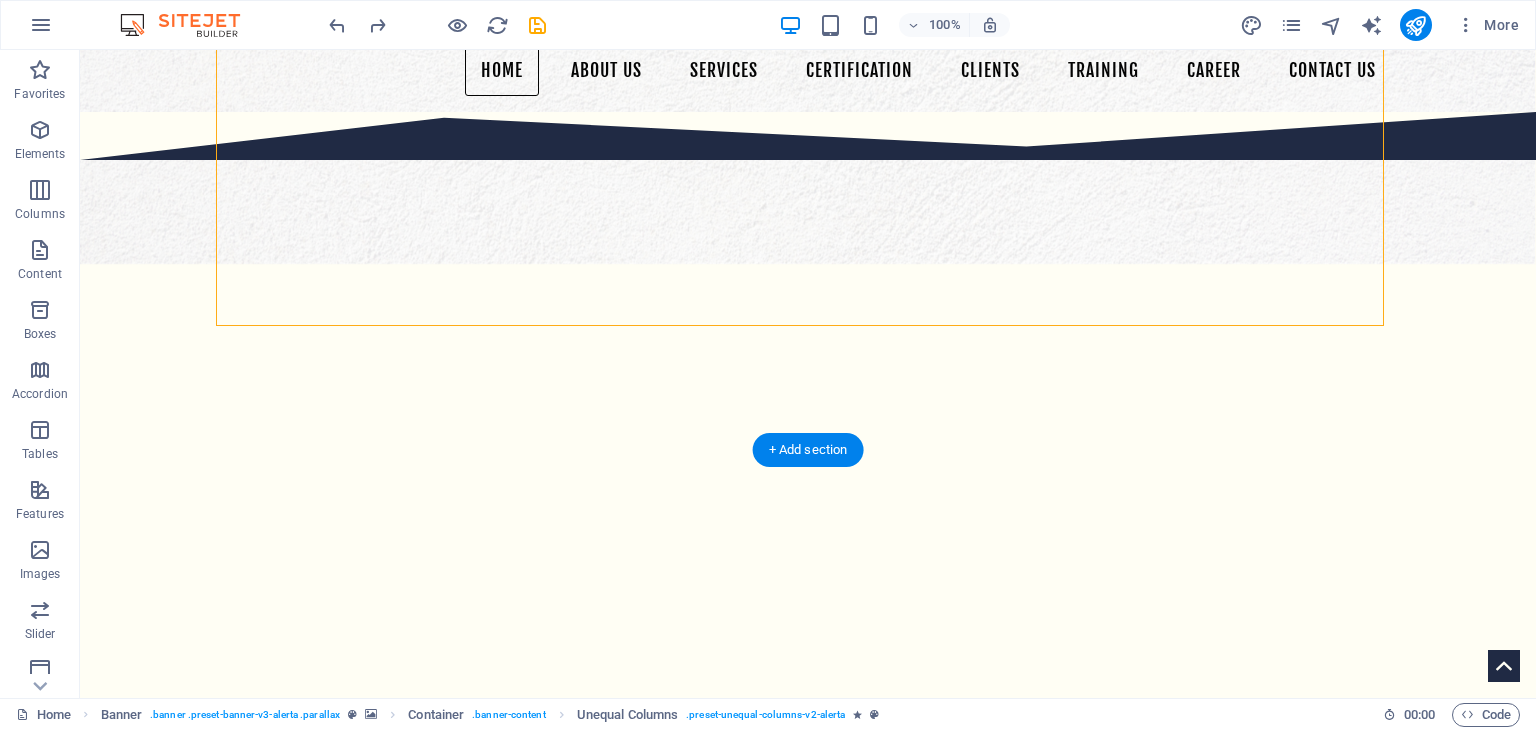 drag, startPoint x: 325, startPoint y: 232, endPoint x: 403, endPoint y: 454, distance: 235.30406 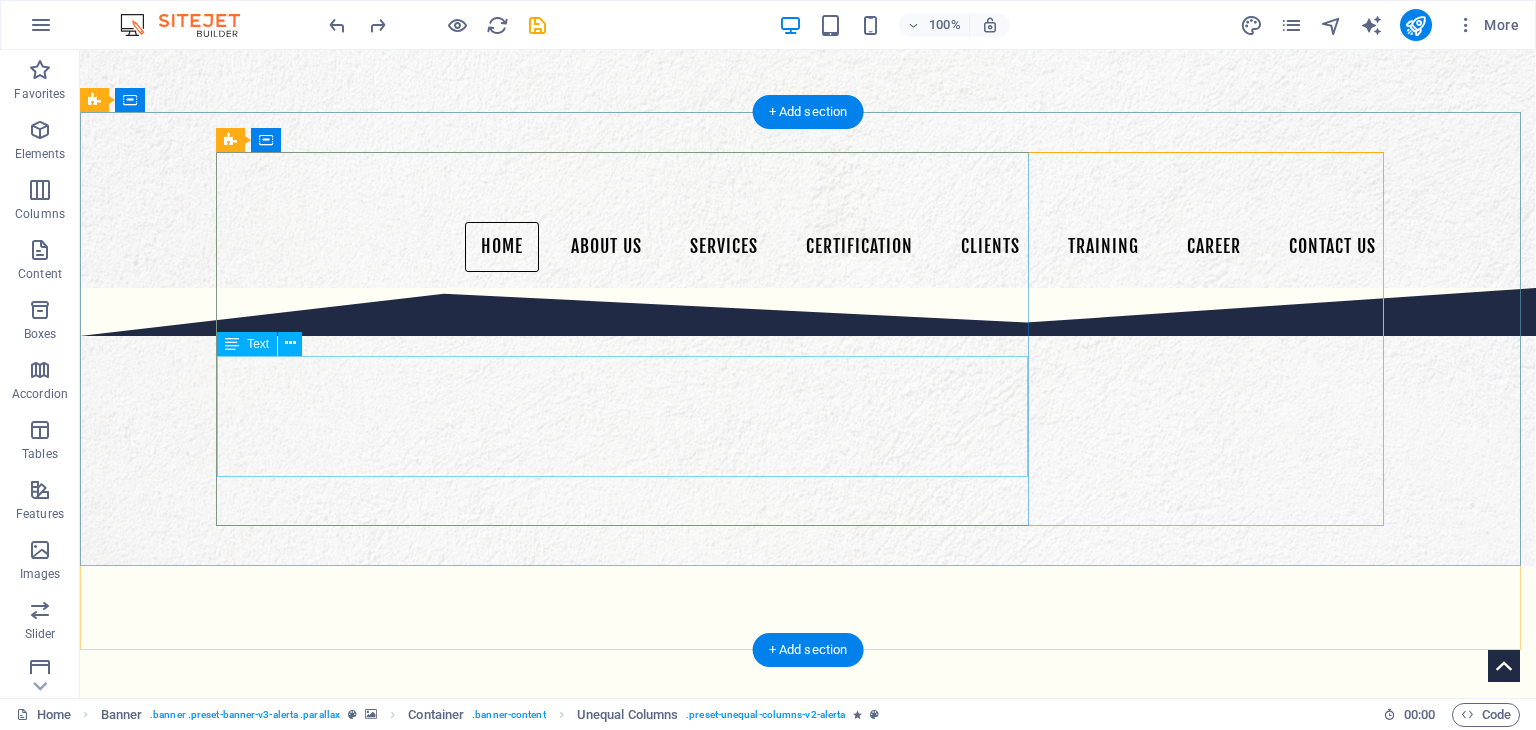 scroll, scrollTop: 671, scrollLeft: 0, axis: vertical 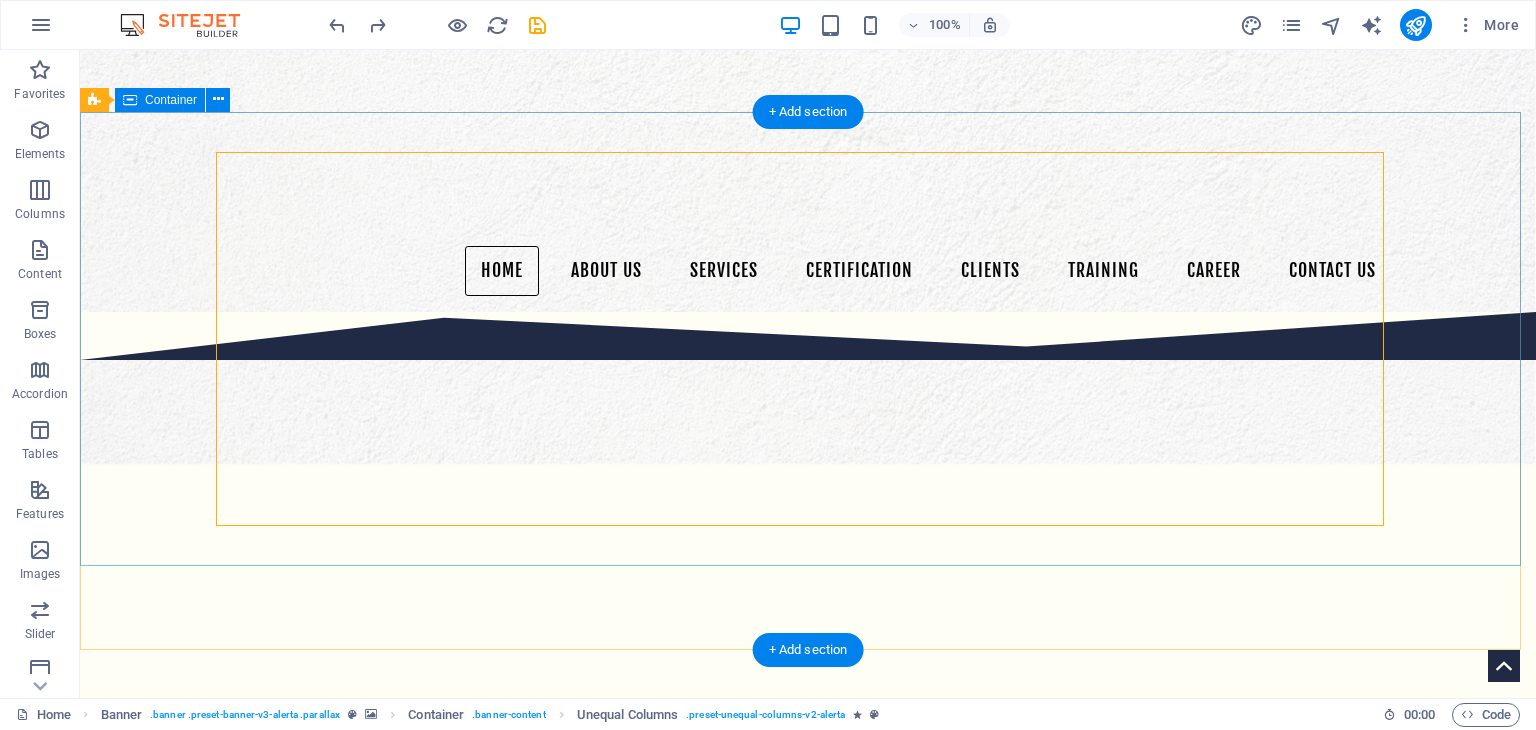 click on "Kawalan Keselamatan Anugerah Sdn Bhd (460713-M) SECURITY GUARD SERVICES "A Name You Can Trust and Honour" Committed to Integrity, Built on Respect. "Strive for Excellence" Driven by Passion. Defined by Quality. Learn more" at bounding box center [808, 1645] 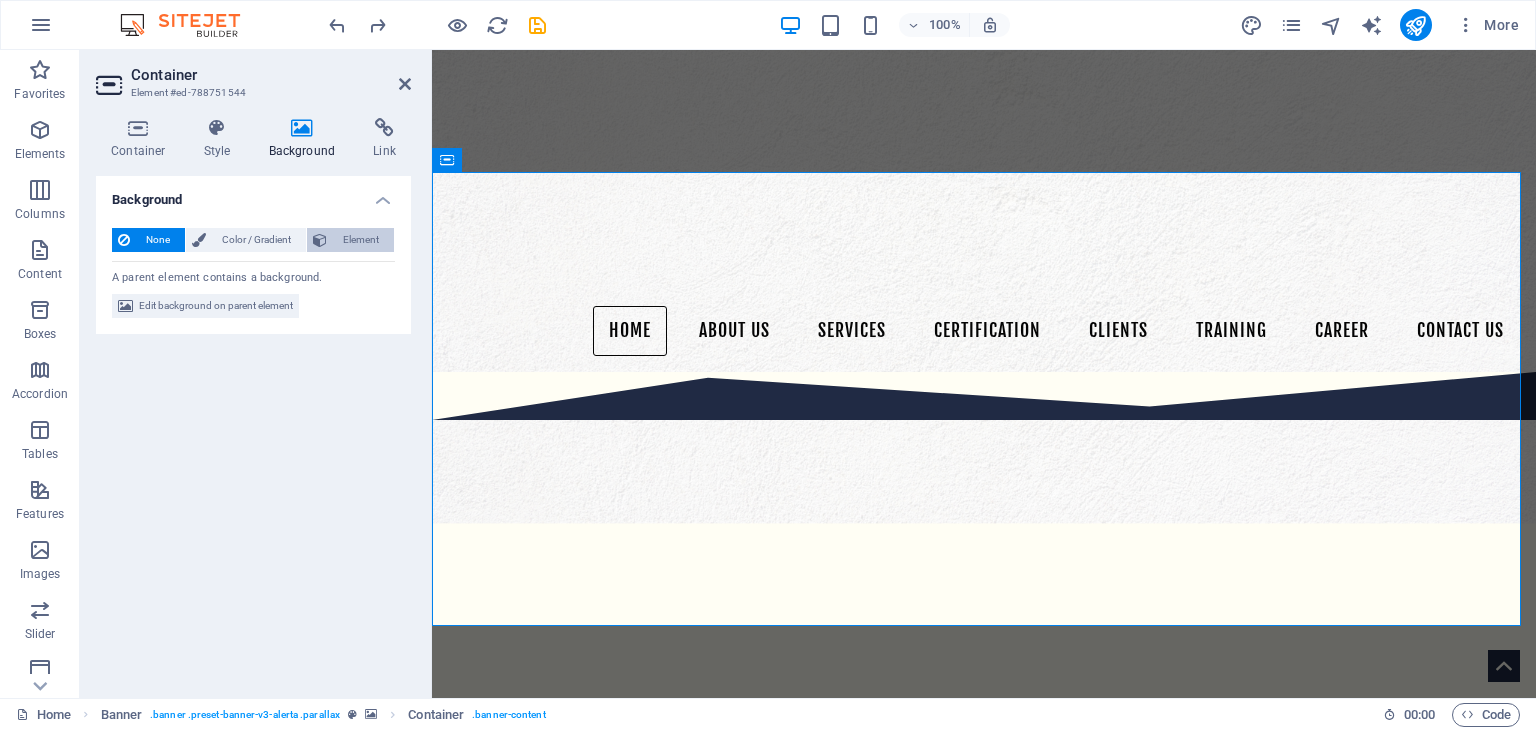 click on "Element" at bounding box center [360, 240] 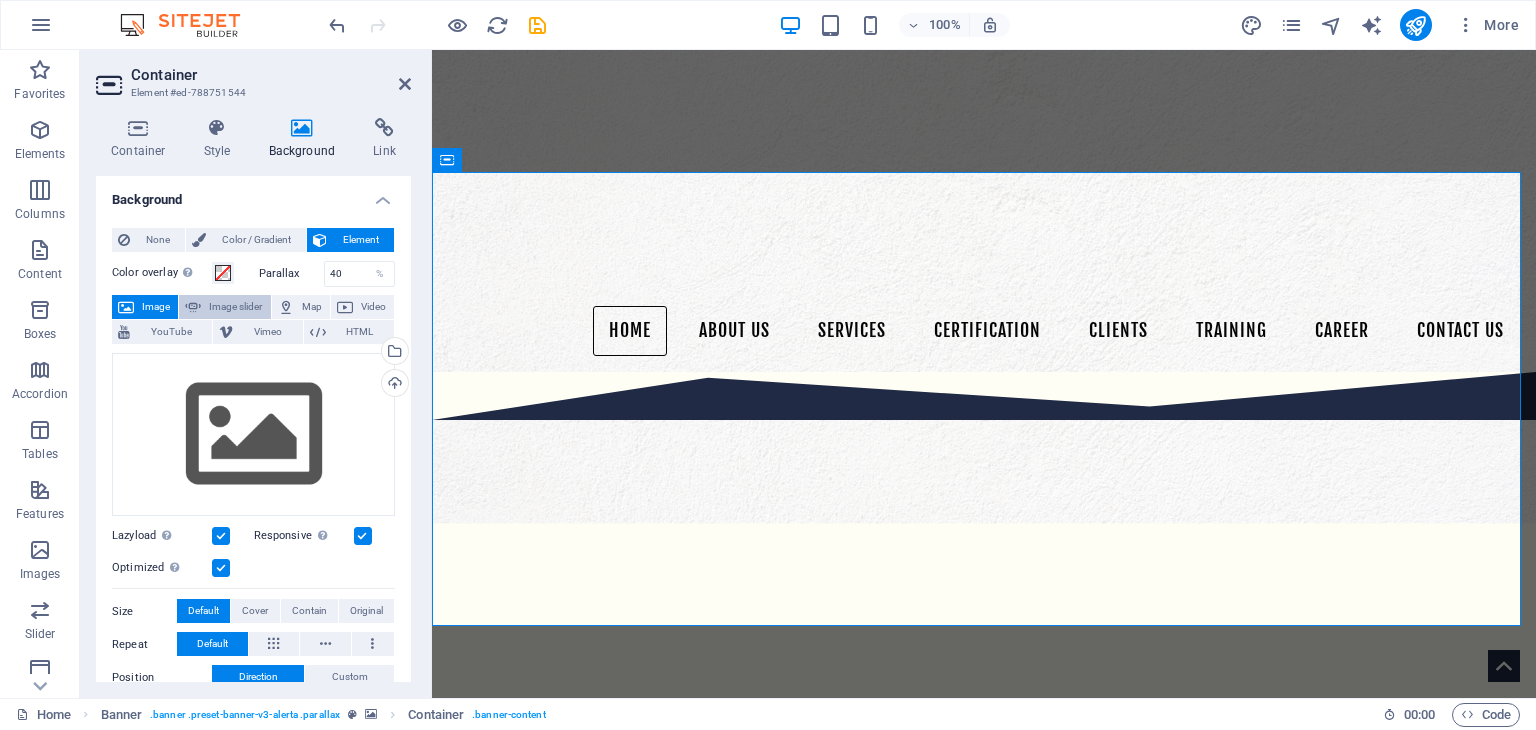 click on "Image slider" at bounding box center (235, 307) 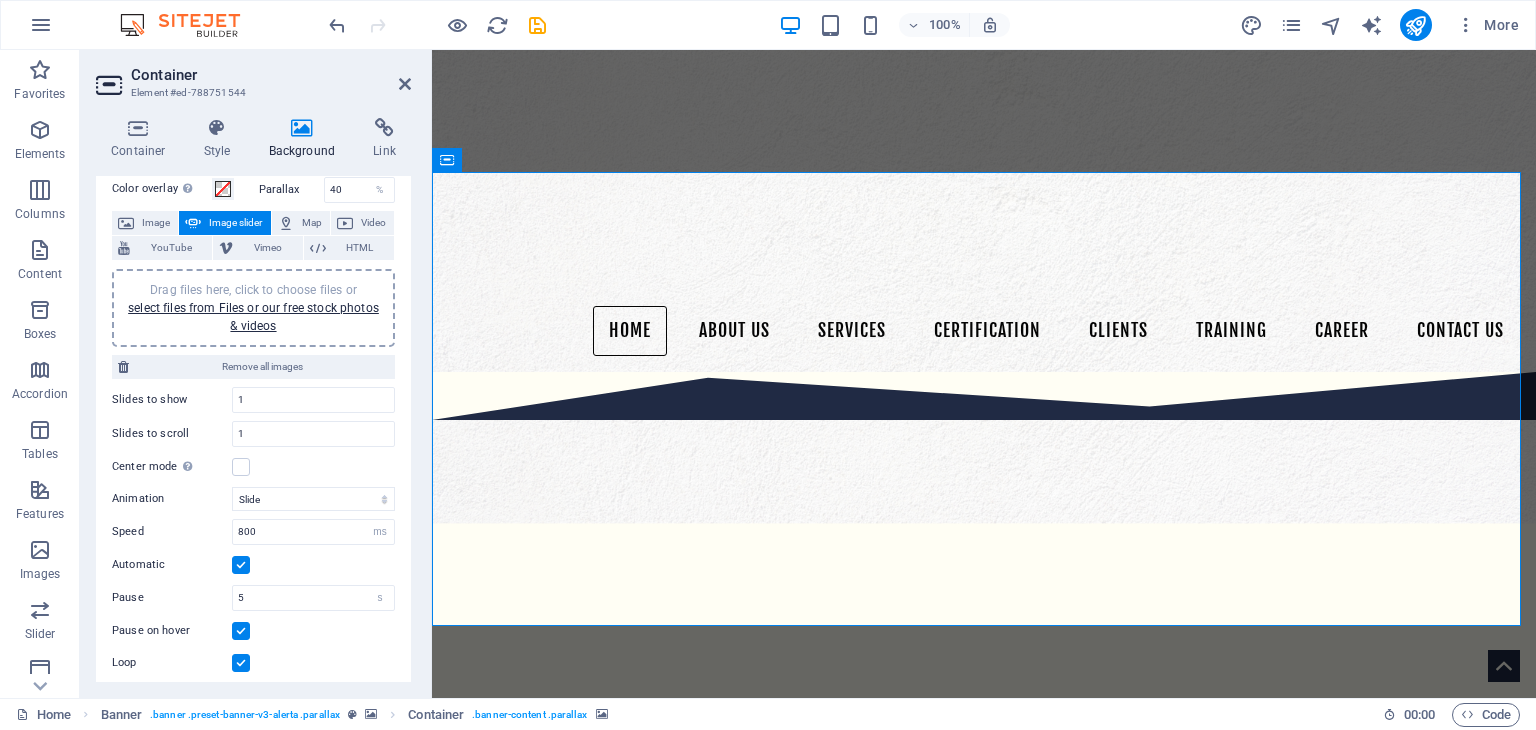scroll, scrollTop: 0, scrollLeft: 0, axis: both 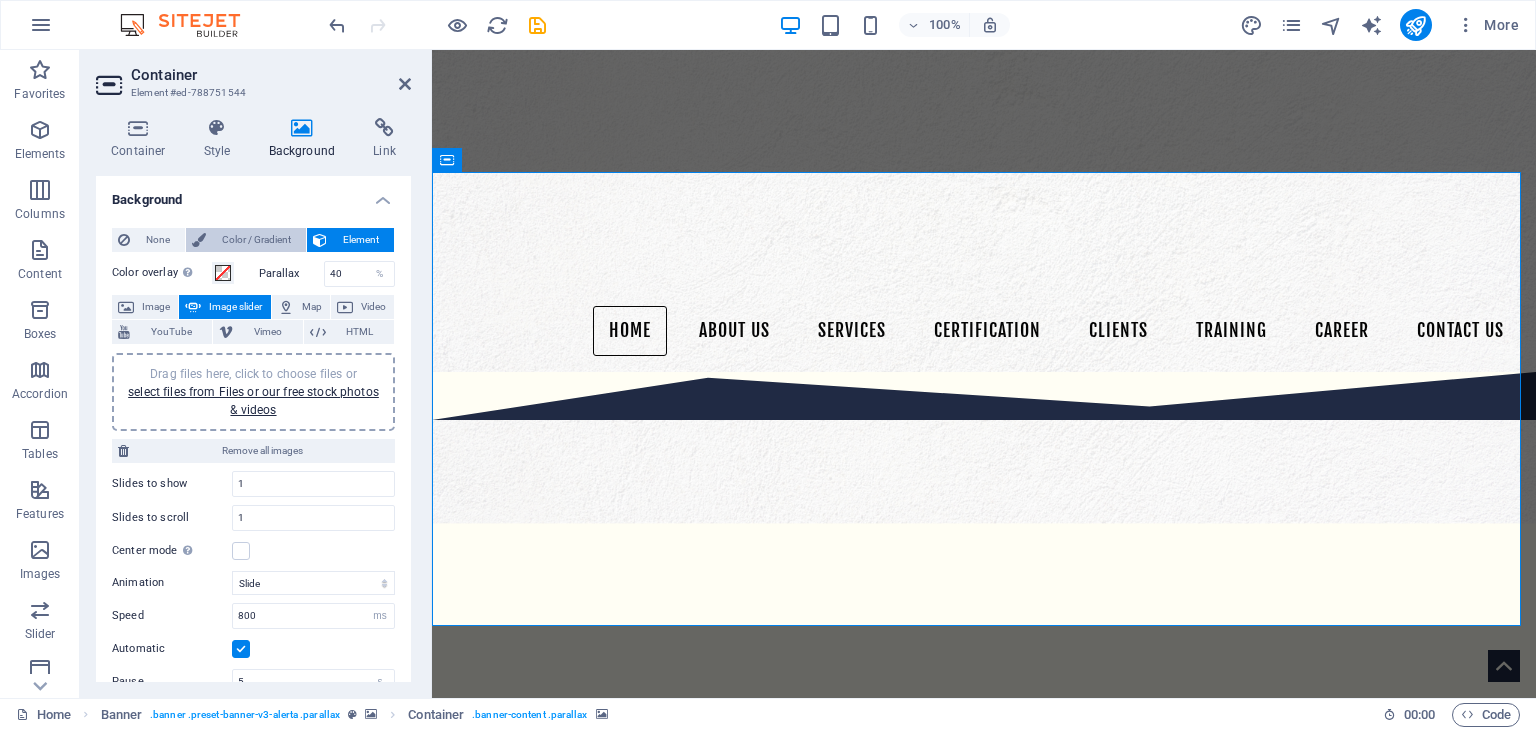 click on "Color / Gradient" at bounding box center [256, 240] 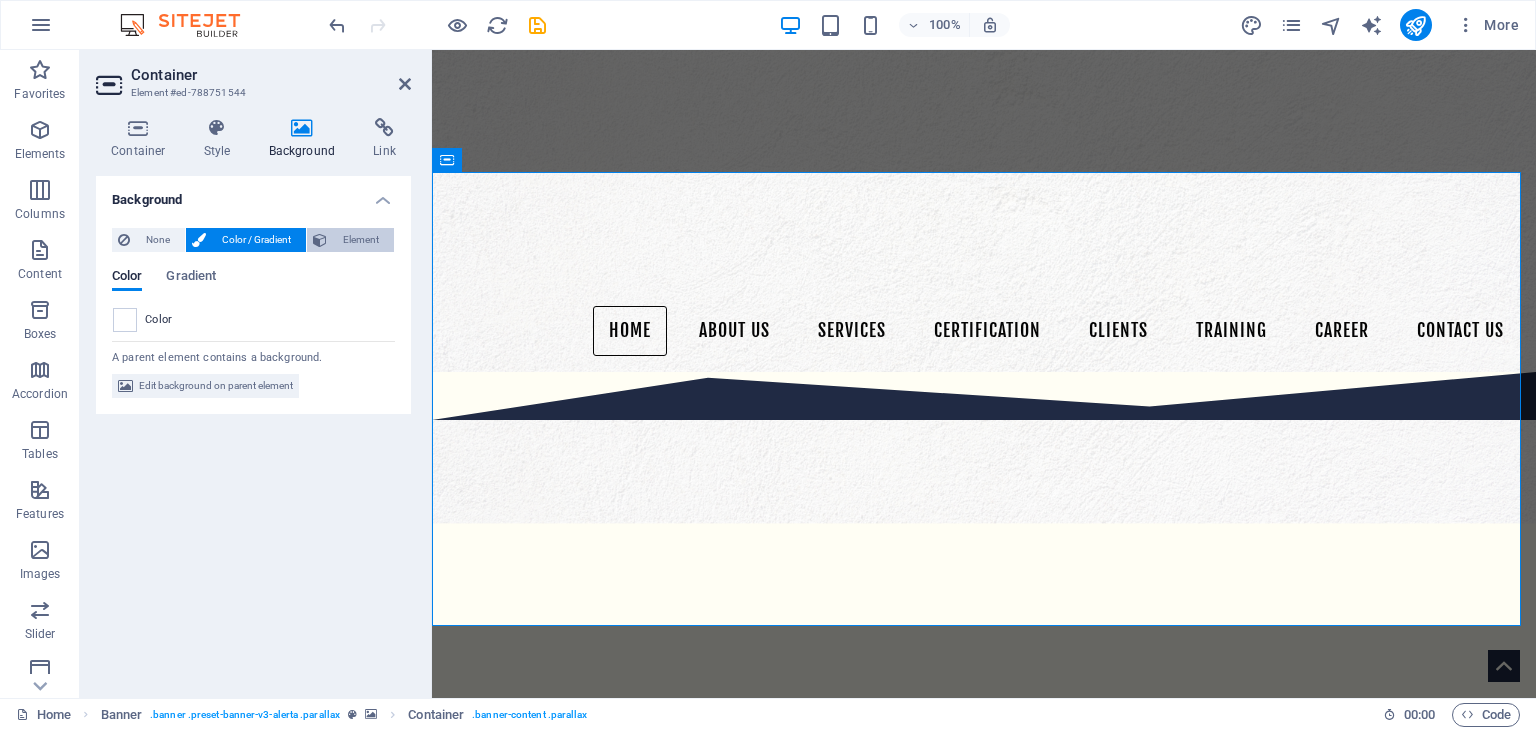 click on "Element" at bounding box center [360, 240] 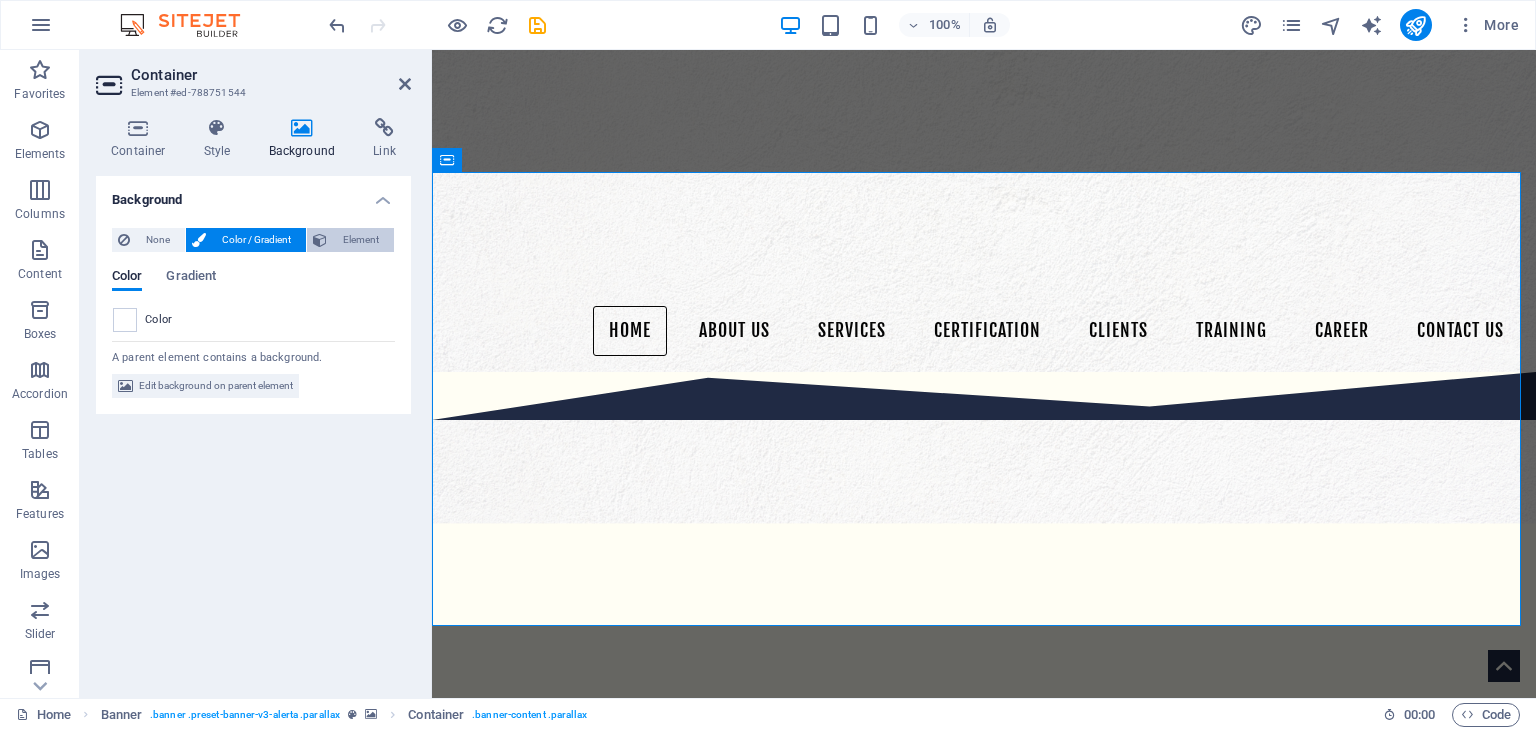 select on "ms" 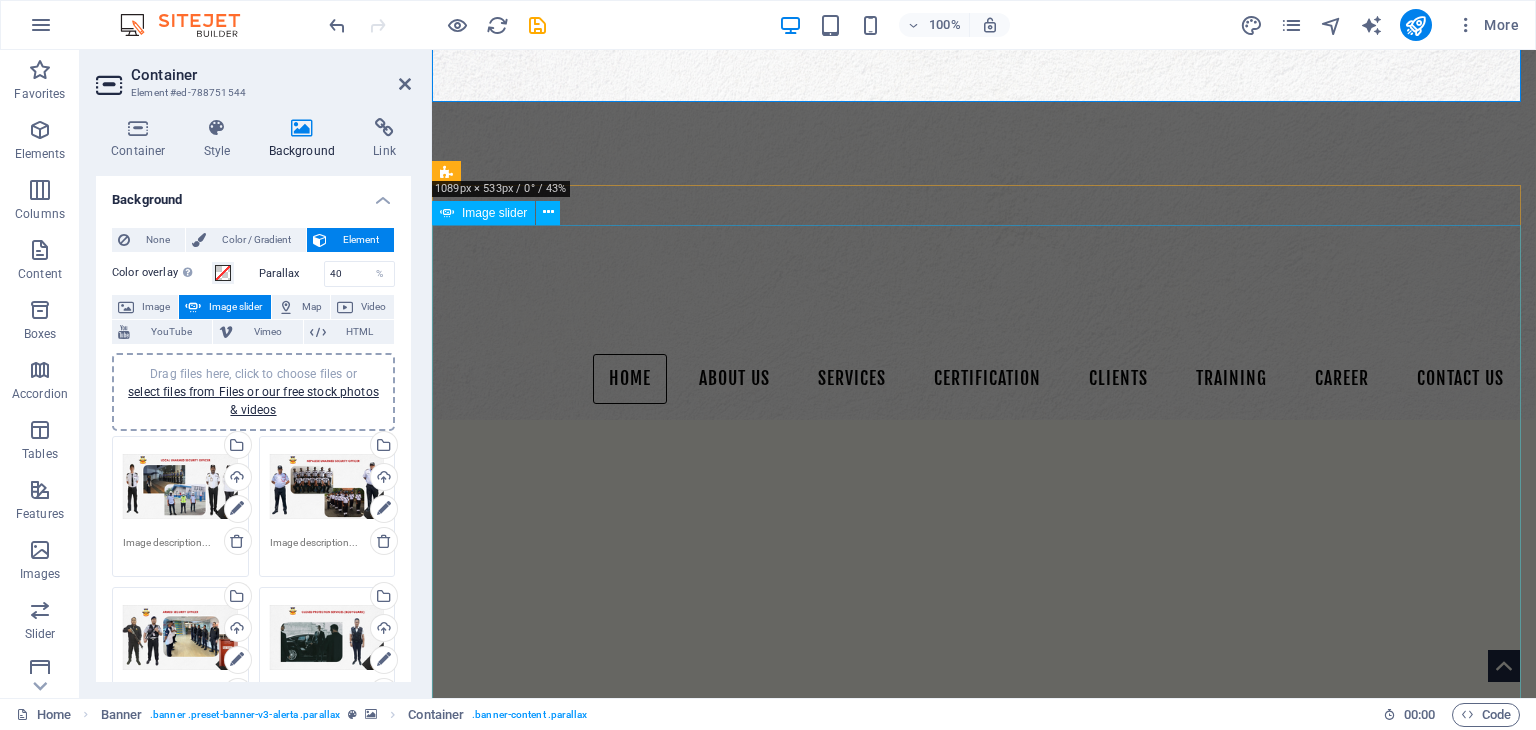 scroll, scrollTop: 1537, scrollLeft: 0, axis: vertical 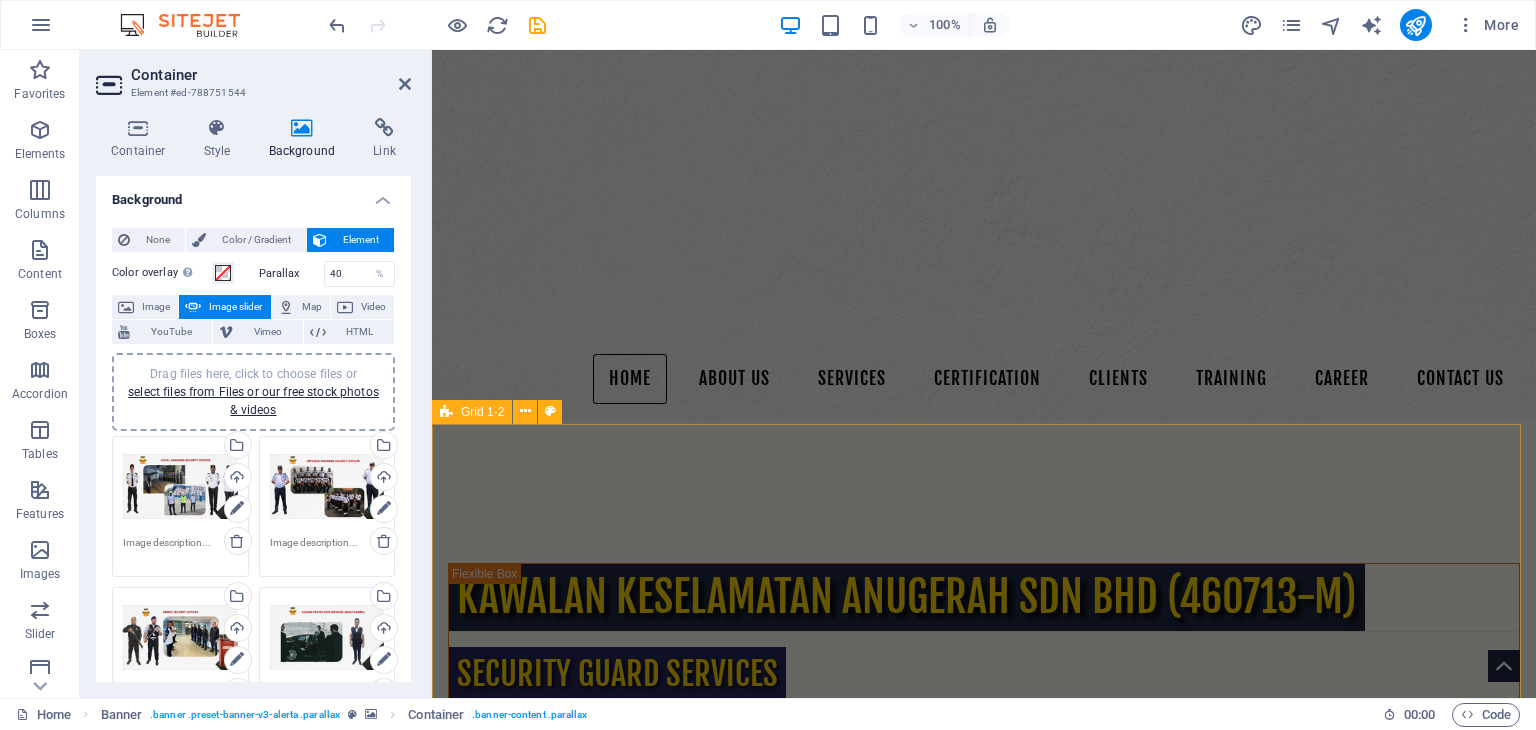 click on "FROM THE MANAGING DIRECTOR Welcome to the official website of Kawalan Keselamatan Anugerah Sdn. Bhd. (KKASB). We pride ourselves on providing personalized security solutions that go beyond conventional technology-driven methods. Our experienced team is dedicated to developing customized security strategies and integrated systems tailored specifically to your unique needs, including: - Customized security plans - Enhancement of existing services - Specialized security personnel and support - Engaging communication presentations We are dedicated to delivering measurable returns on investment while safeguarding our clients' interests through clear and transparent project communication. Sincerely, Major (R) Dato’ Haji Abdul Azis B. Abdul Salam DIMP, KPK   Managing Director ANNOUNCEMENT **News:** ANUGERAHGROUP WEBSITE UNDER DEVELOPMENT  **Contact Us:** Urusan Pembatalan / Pemberhentian Anggota dalam sistem KDN **Collaborate with Us:** Request a quote for our security services today! ​​​​ REQUEST A QUOTE" at bounding box center [984, 2976] 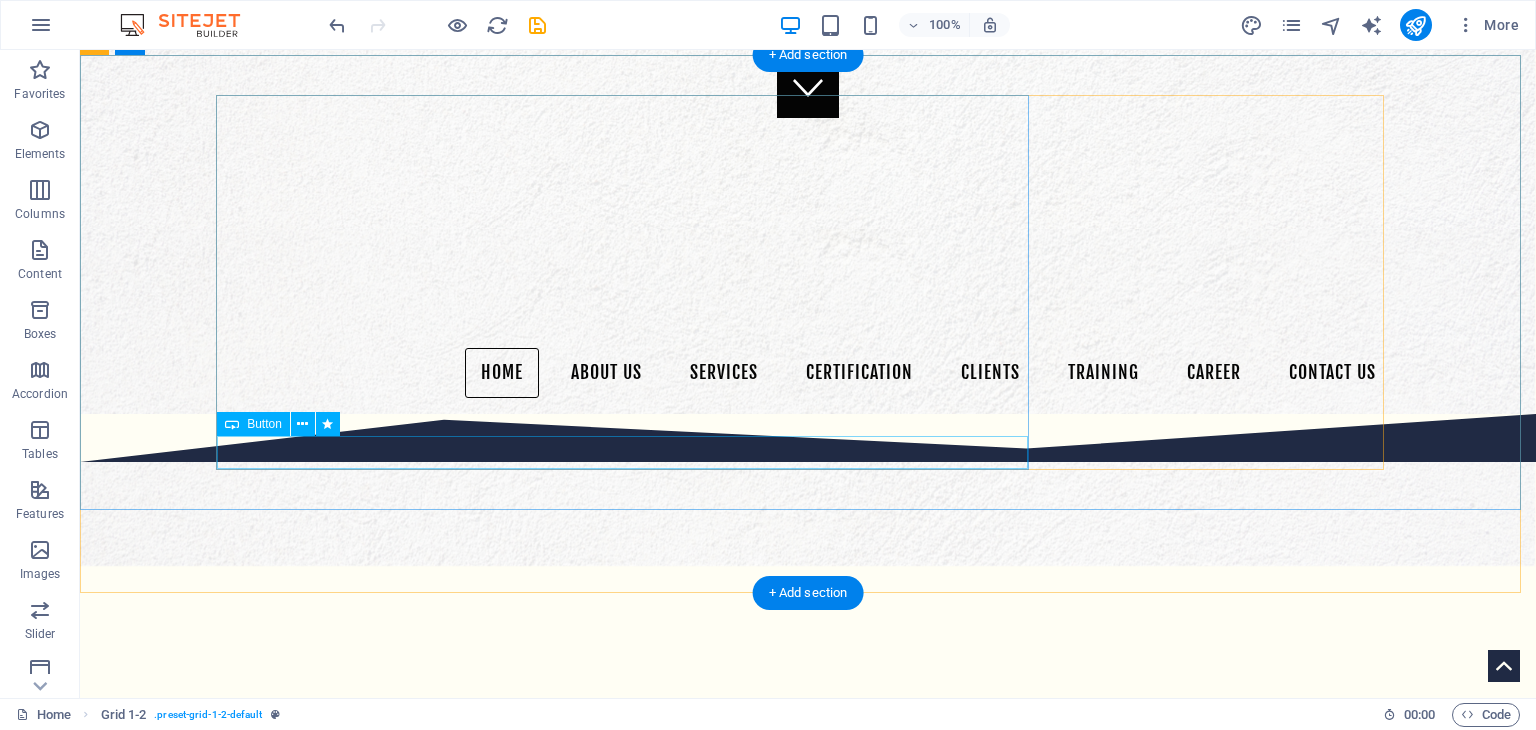 scroll, scrollTop: 537, scrollLeft: 0, axis: vertical 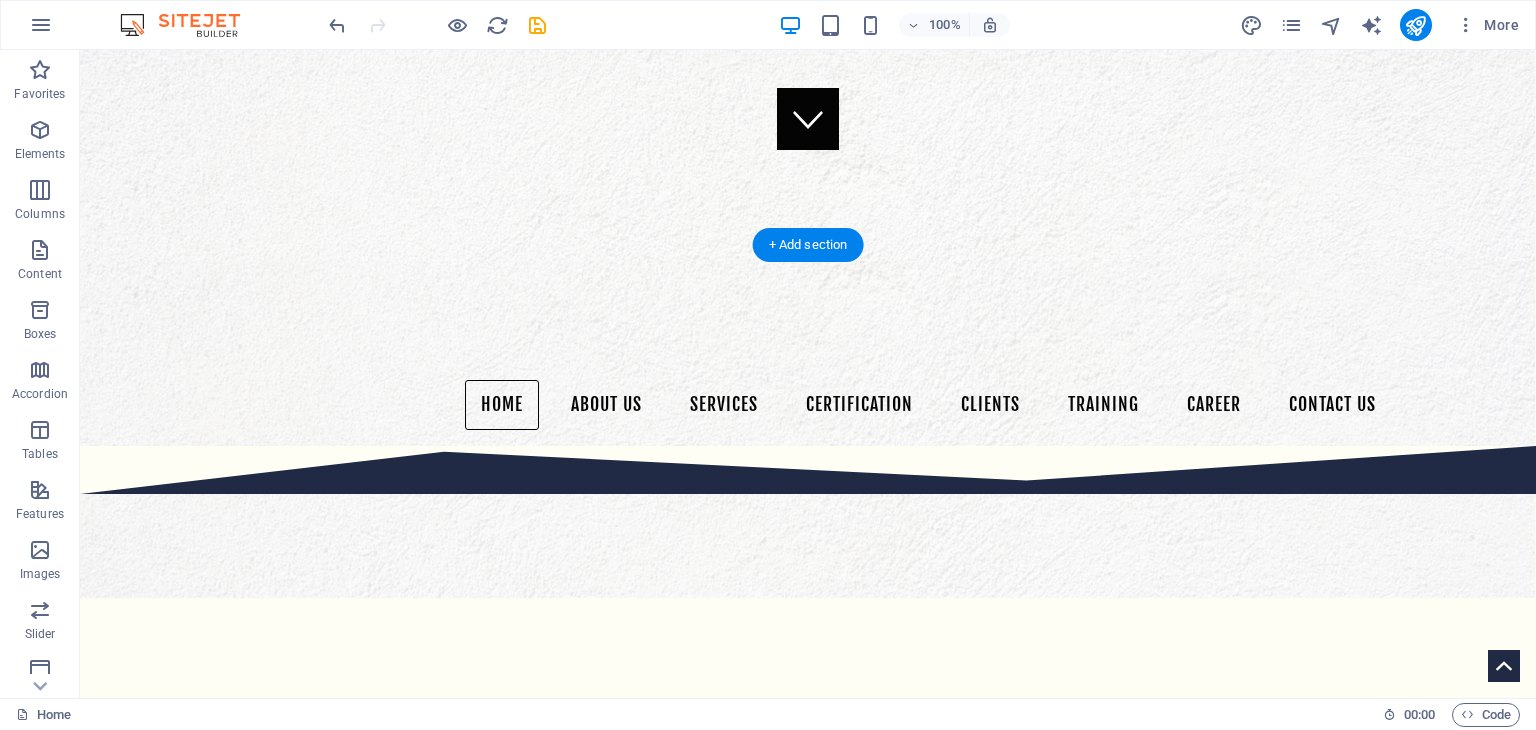 click at bounding box center (-641, 1499) 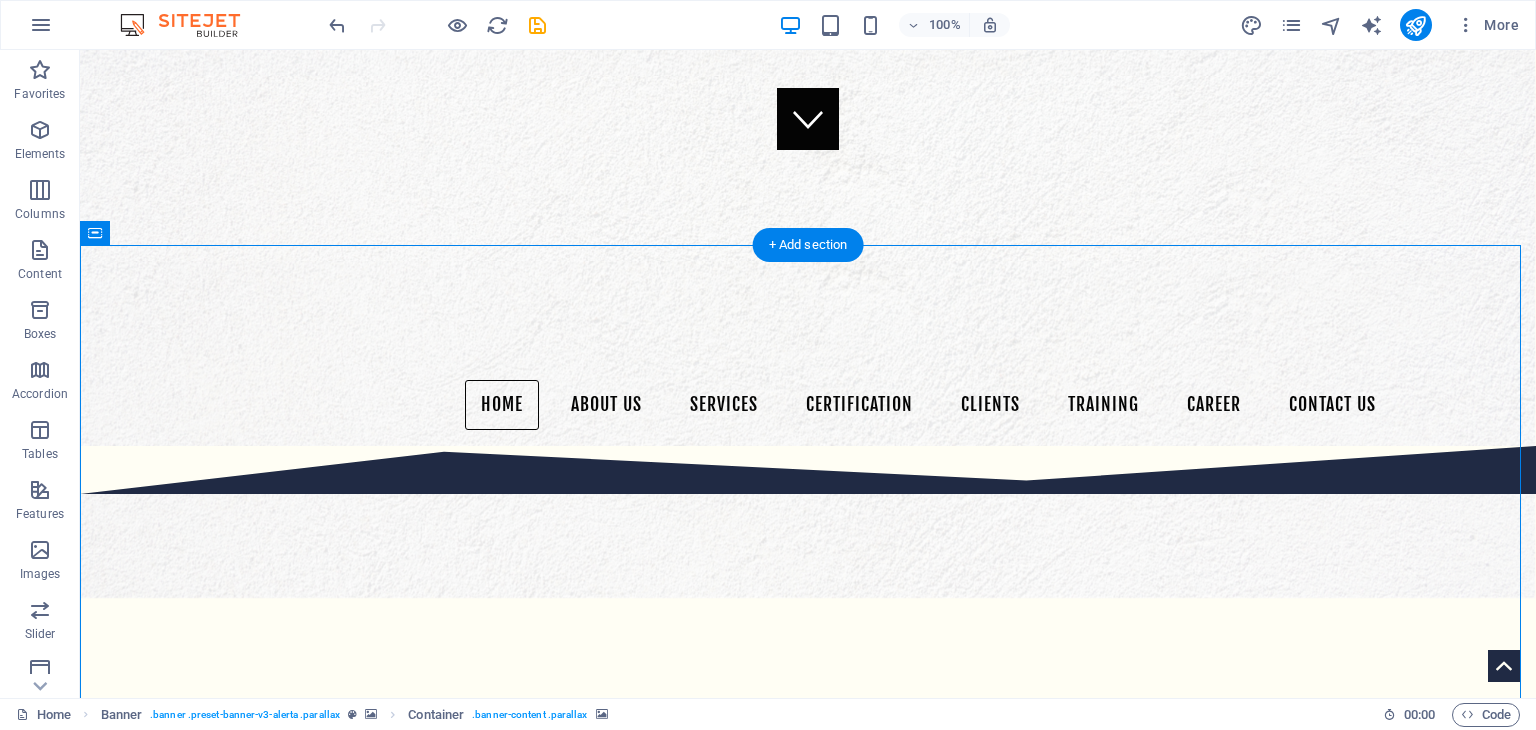 click at bounding box center [-641, 1499] 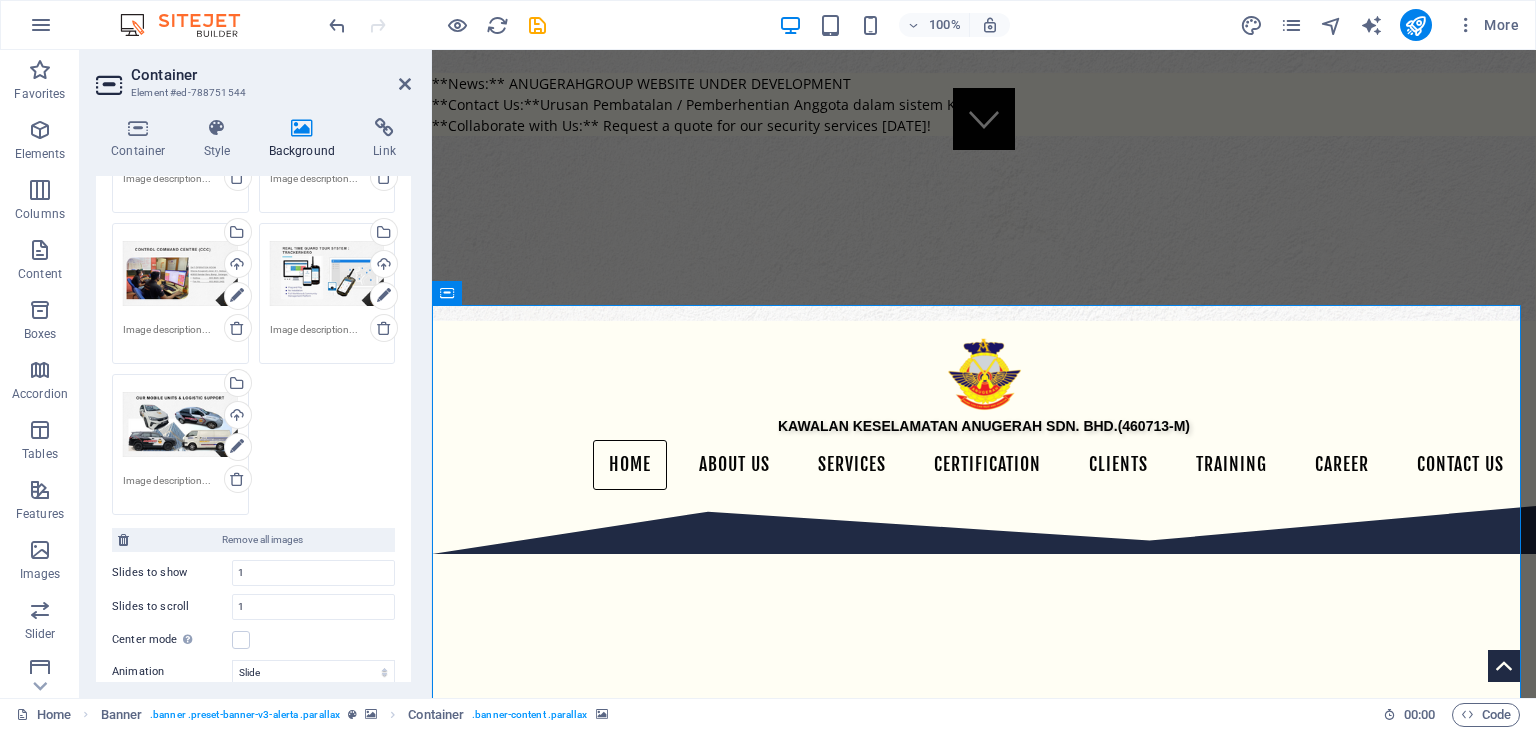 scroll, scrollTop: 933, scrollLeft: 0, axis: vertical 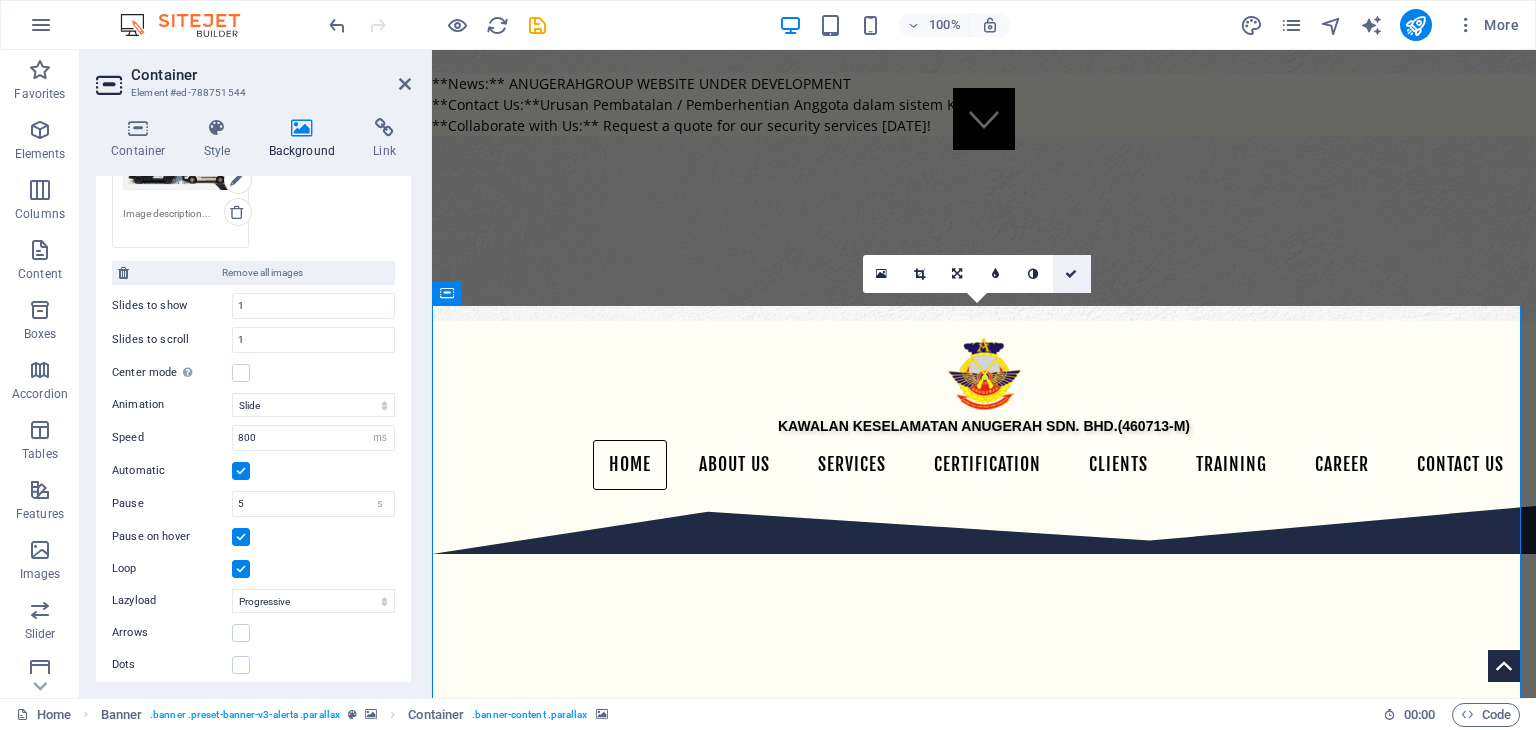 click at bounding box center (1071, 274) 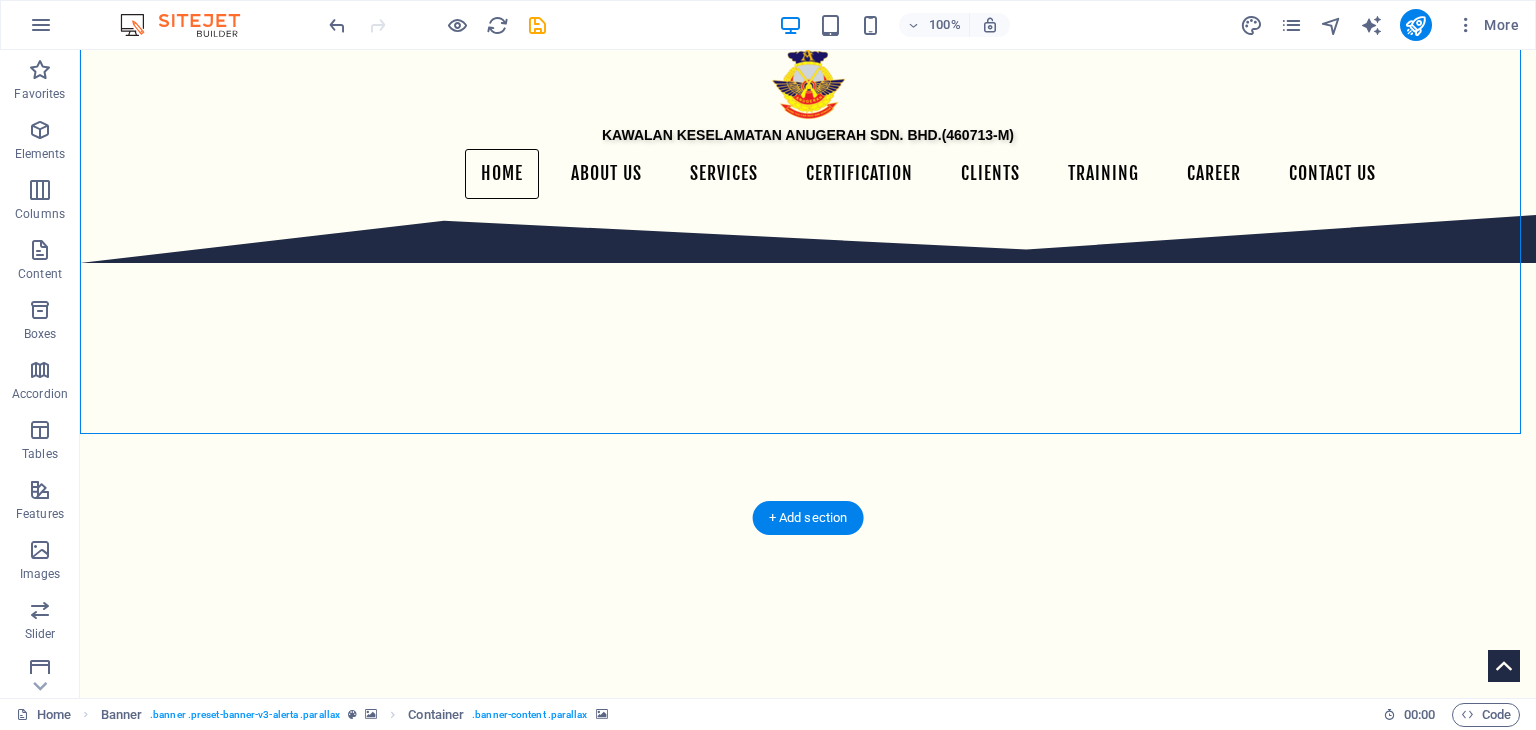 scroll, scrollTop: 671, scrollLeft: 0, axis: vertical 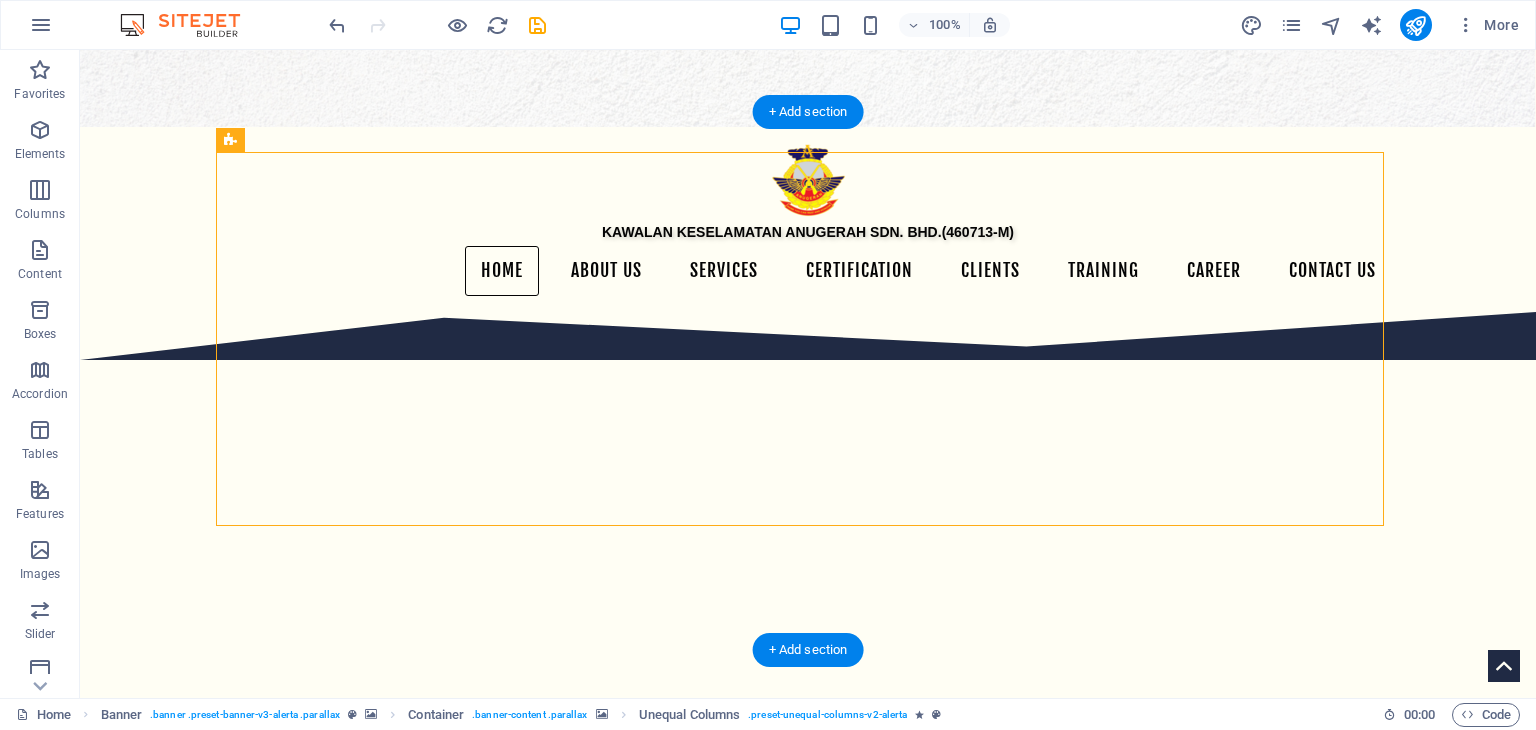 click at bounding box center (-641, 1418) 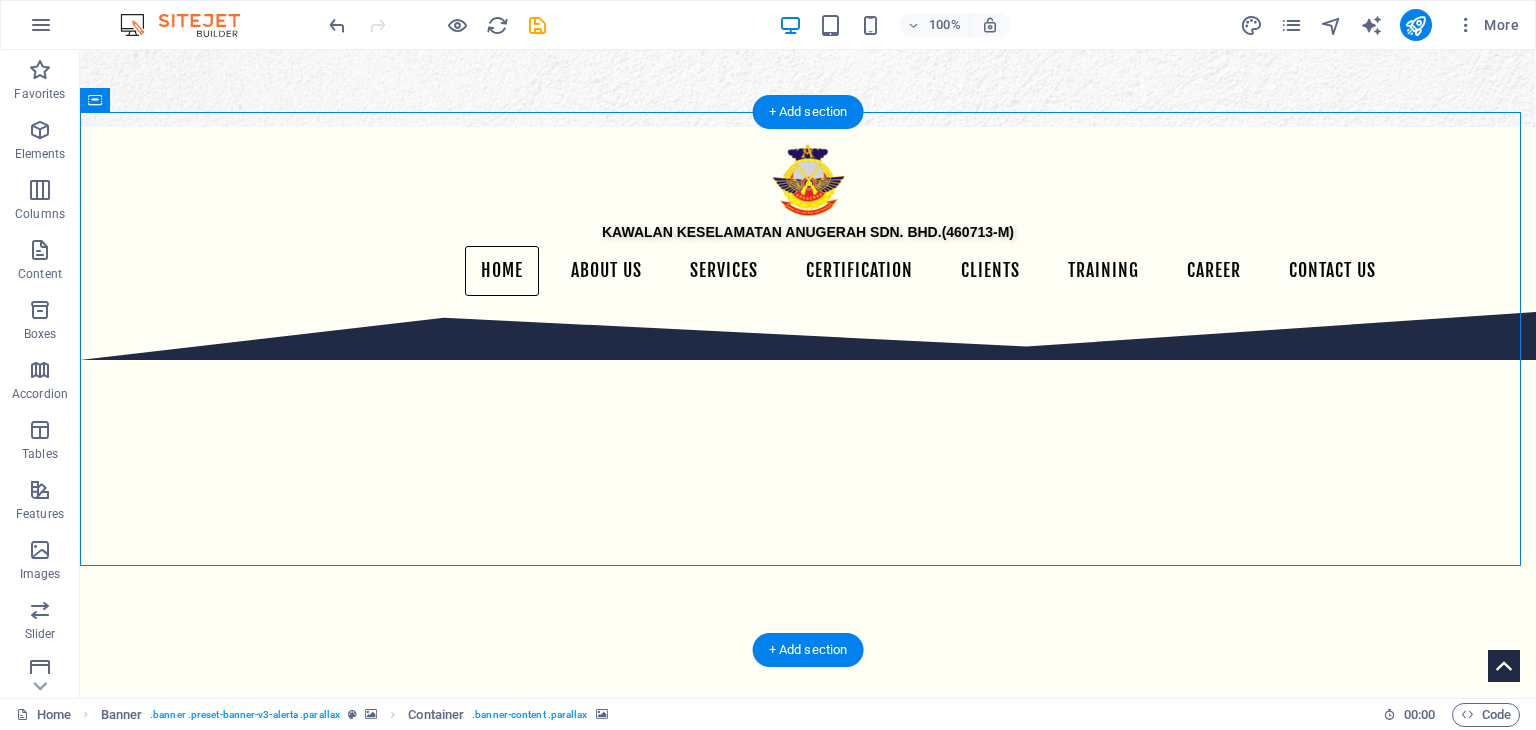 click at bounding box center [-641, 1418] 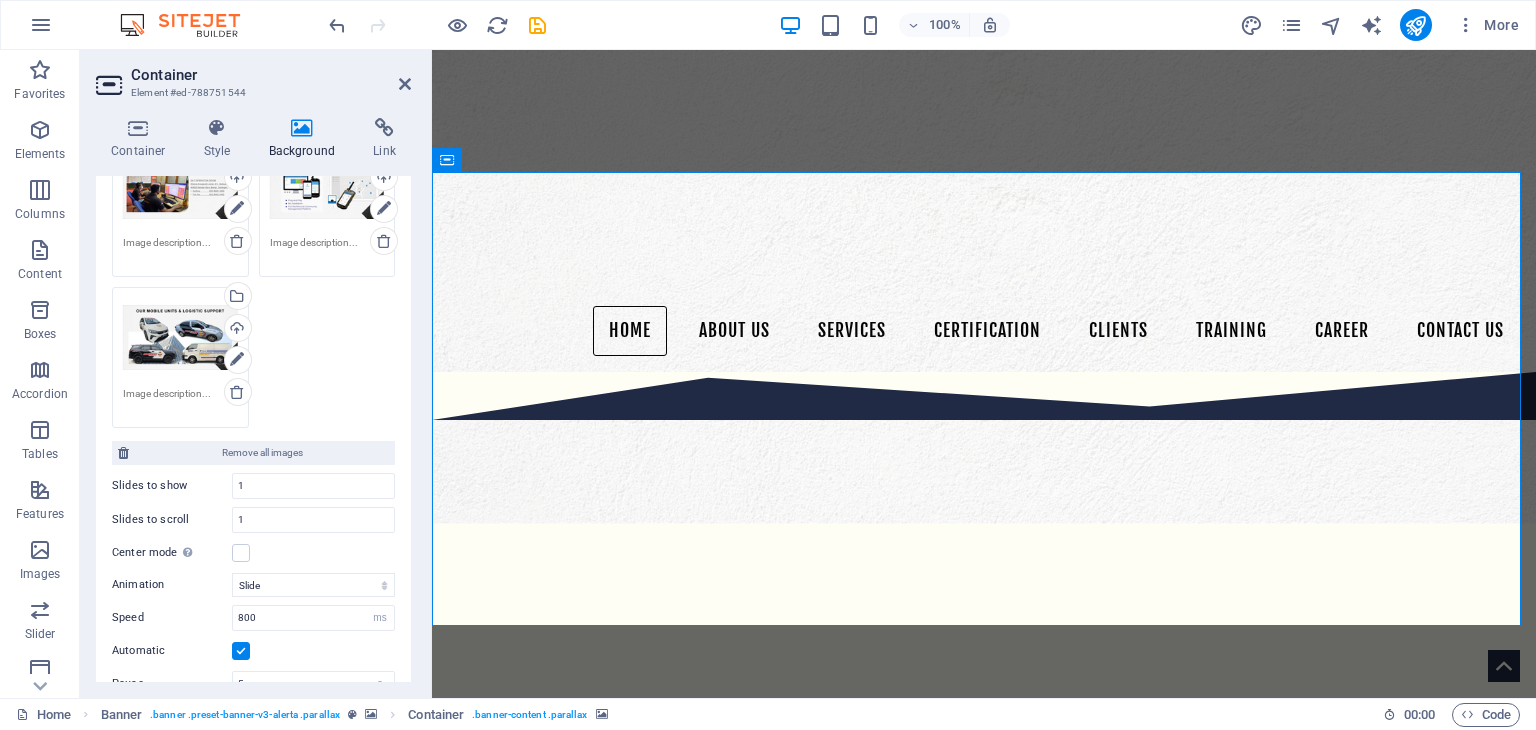 scroll, scrollTop: 733, scrollLeft: 0, axis: vertical 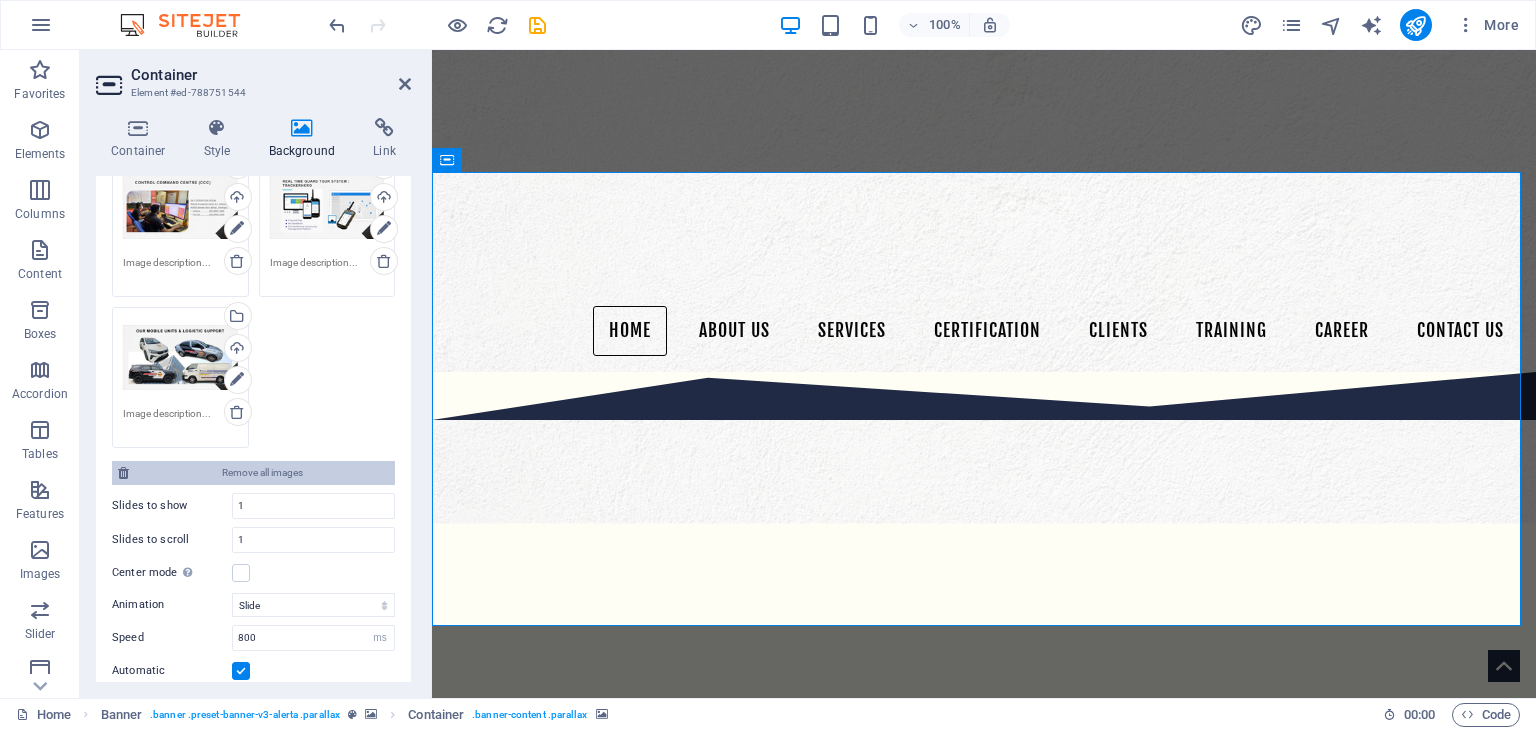 click on "Remove all images" at bounding box center (262, 473) 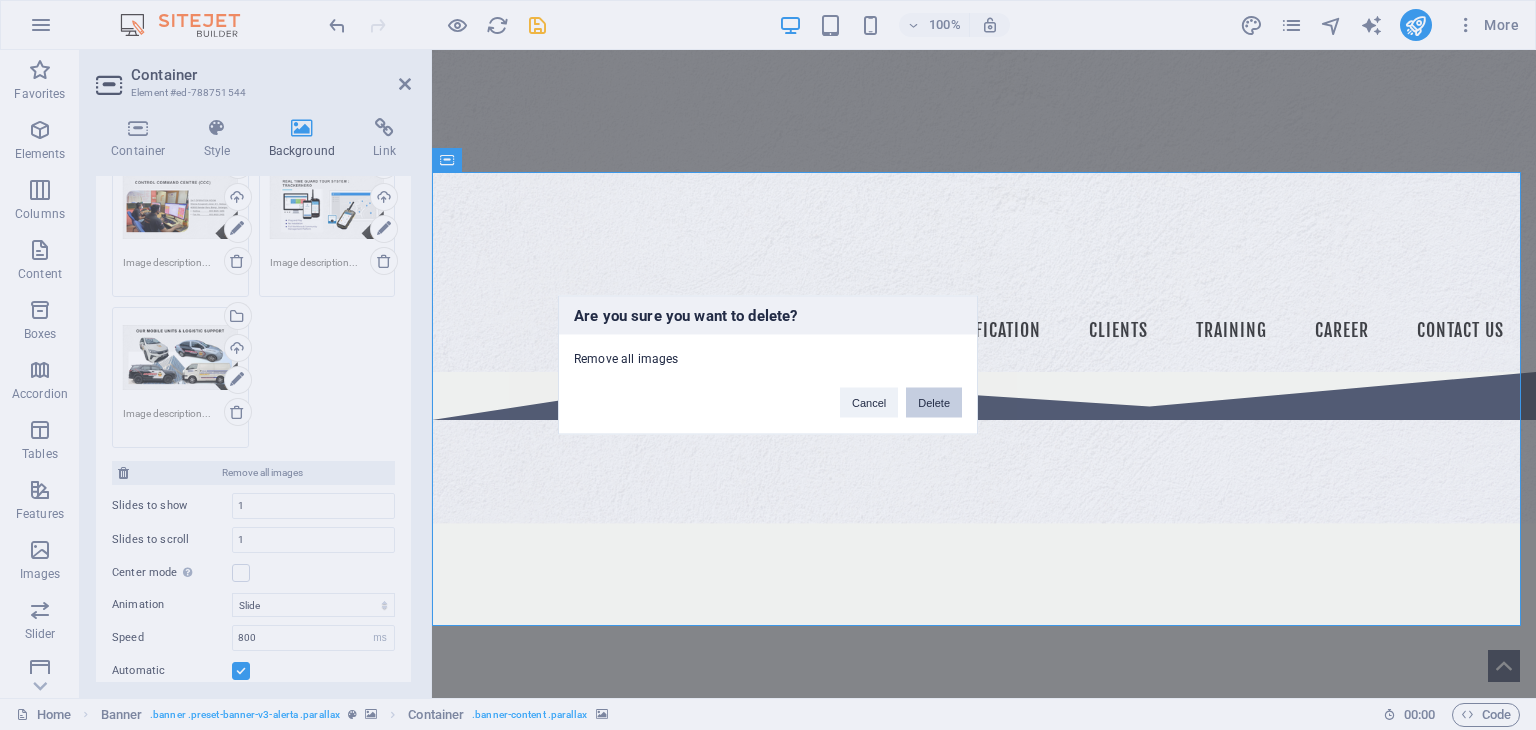 click on "Delete" at bounding box center [934, 403] 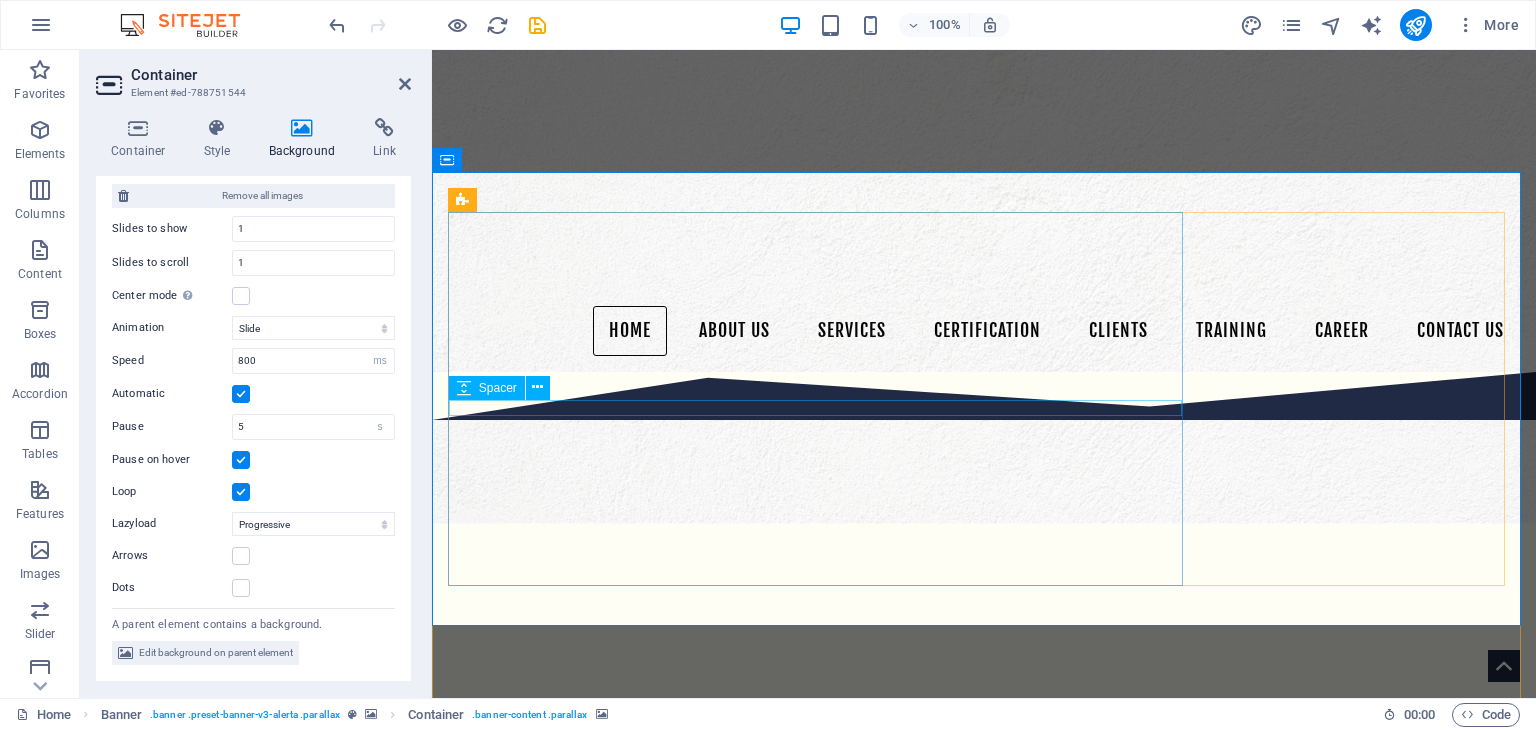 scroll, scrollTop: 251, scrollLeft: 0, axis: vertical 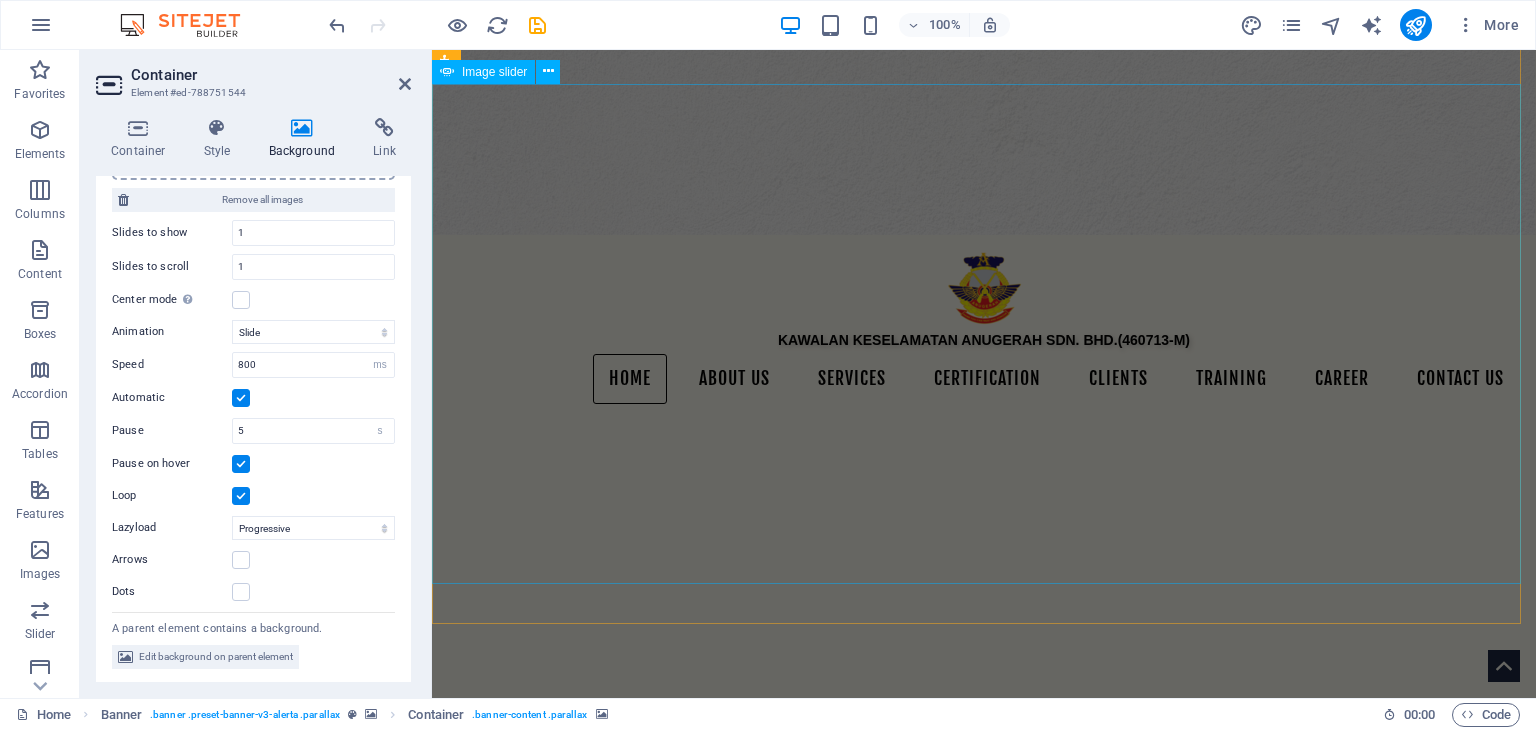click at bounding box center (-1234, 4060) 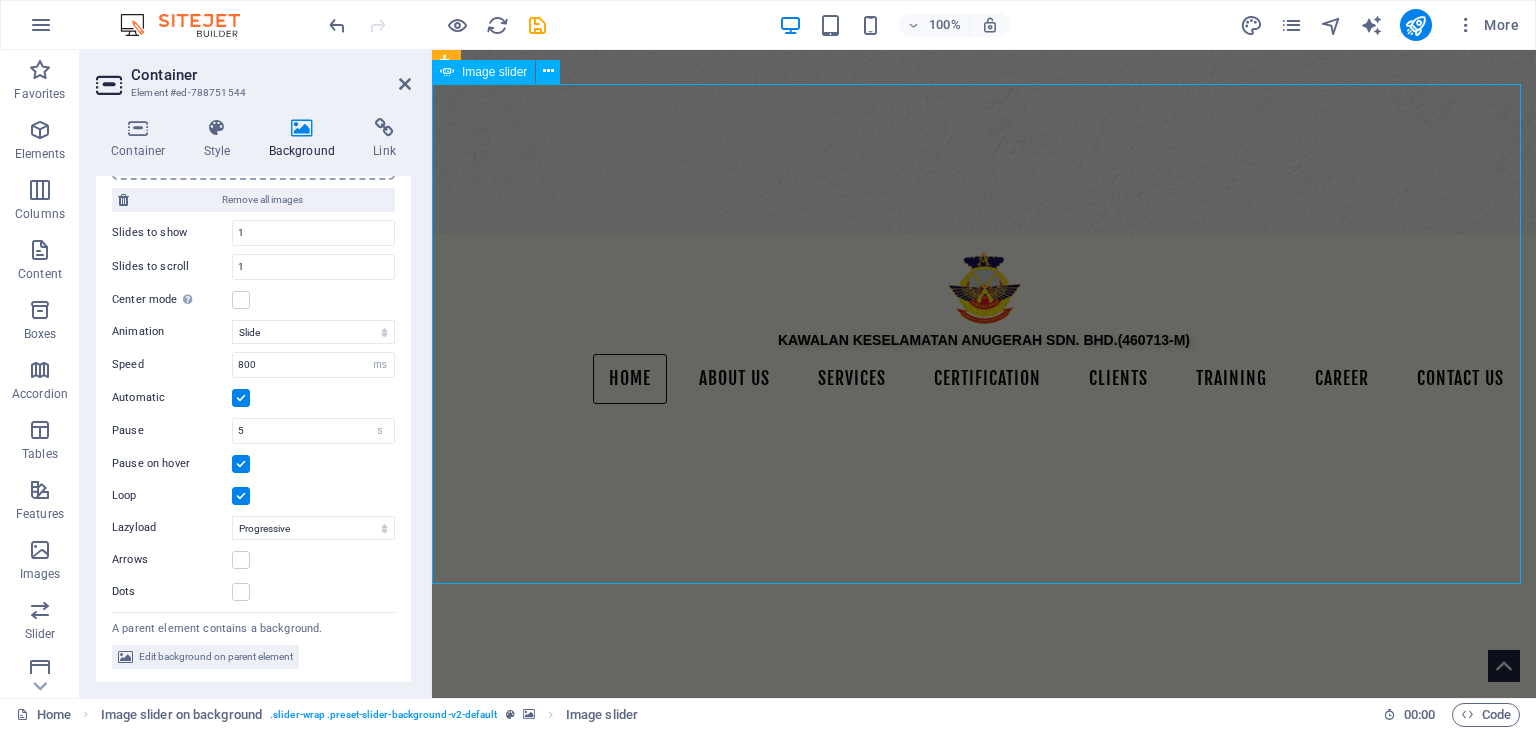 click at bounding box center [-1234, 4060] 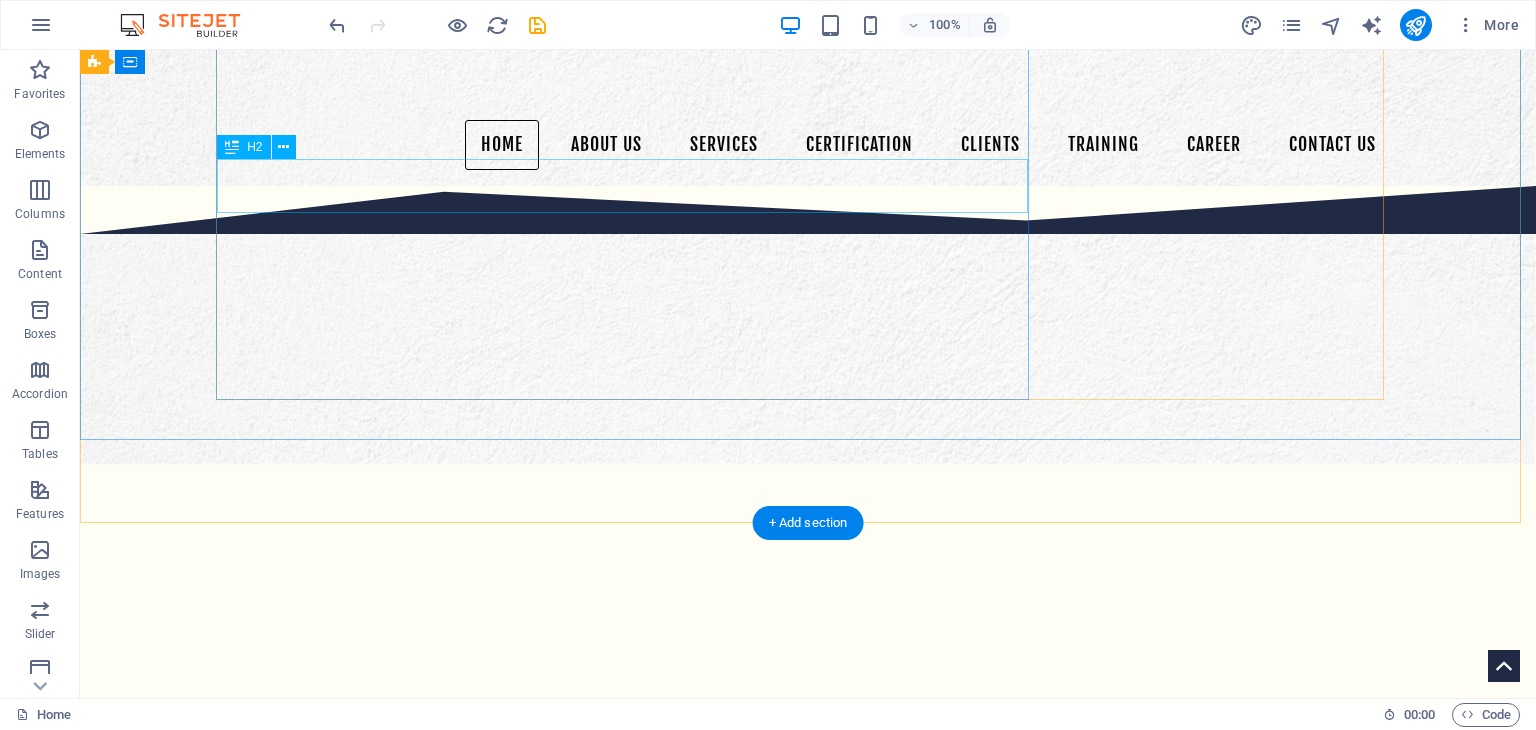 scroll, scrollTop: 597, scrollLeft: 0, axis: vertical 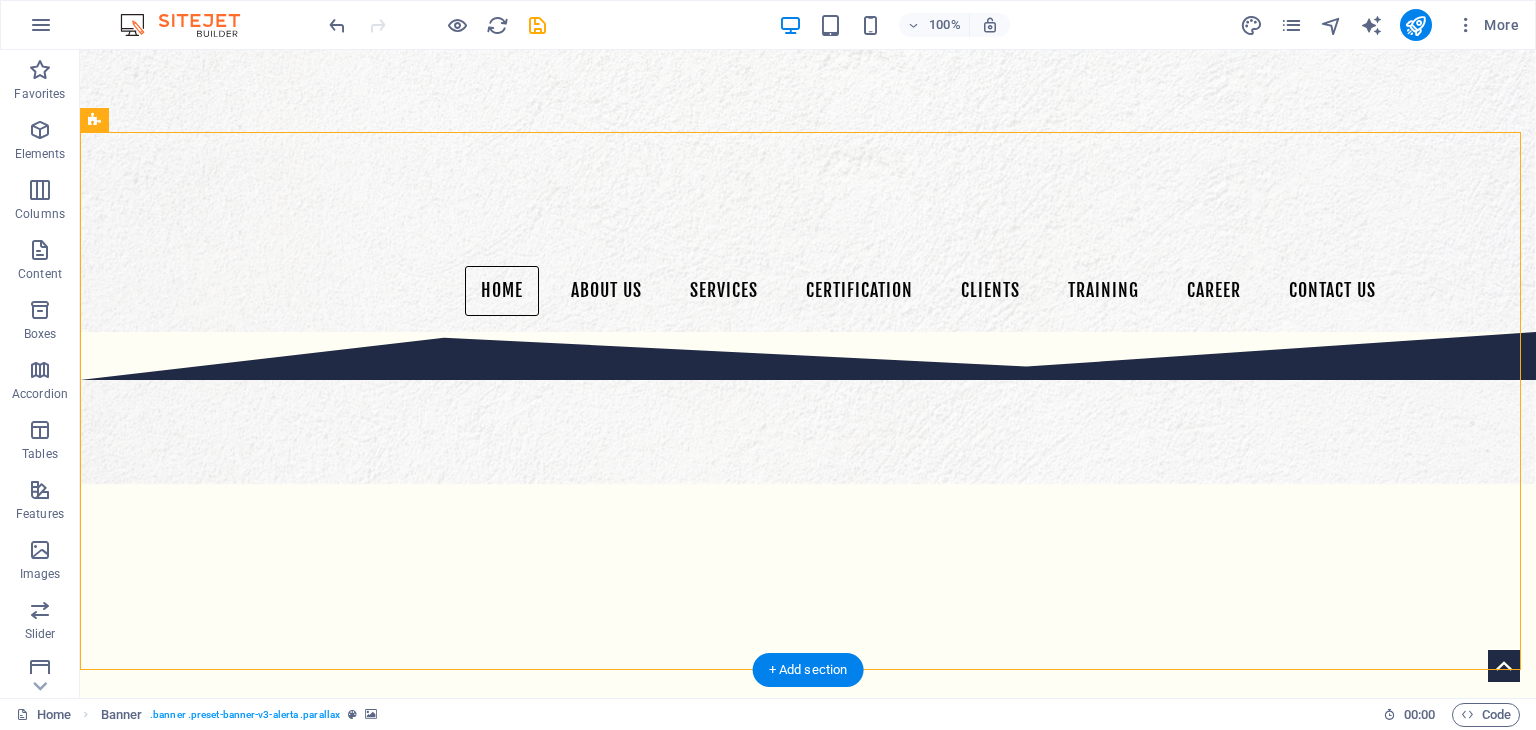 drag, startPoint x: 340, startPoint y: 261, endPoint x: 316, endPoint y: 682, distance: 421.68353 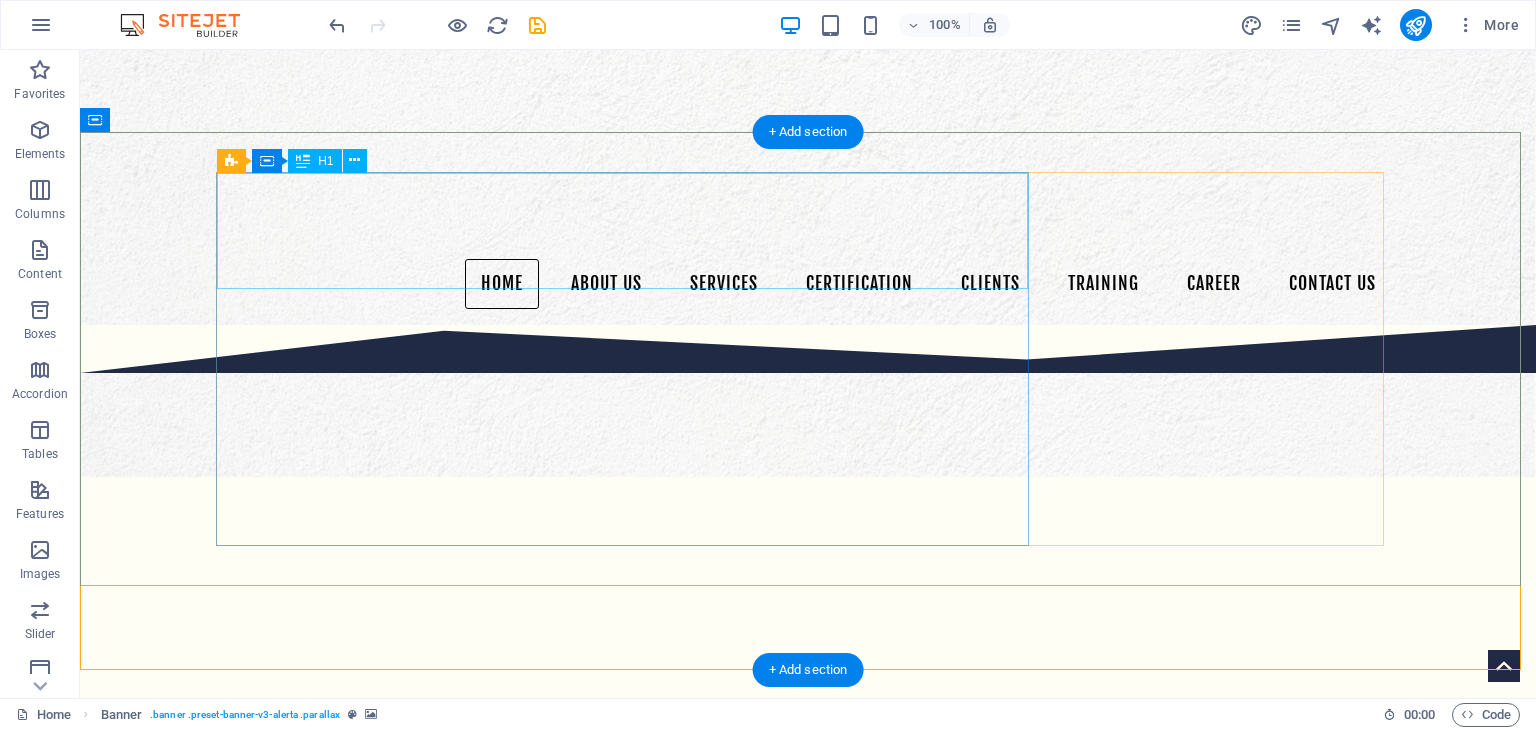 scroll, scrollTop: 651, scrollLeft: 0, axis: vertical 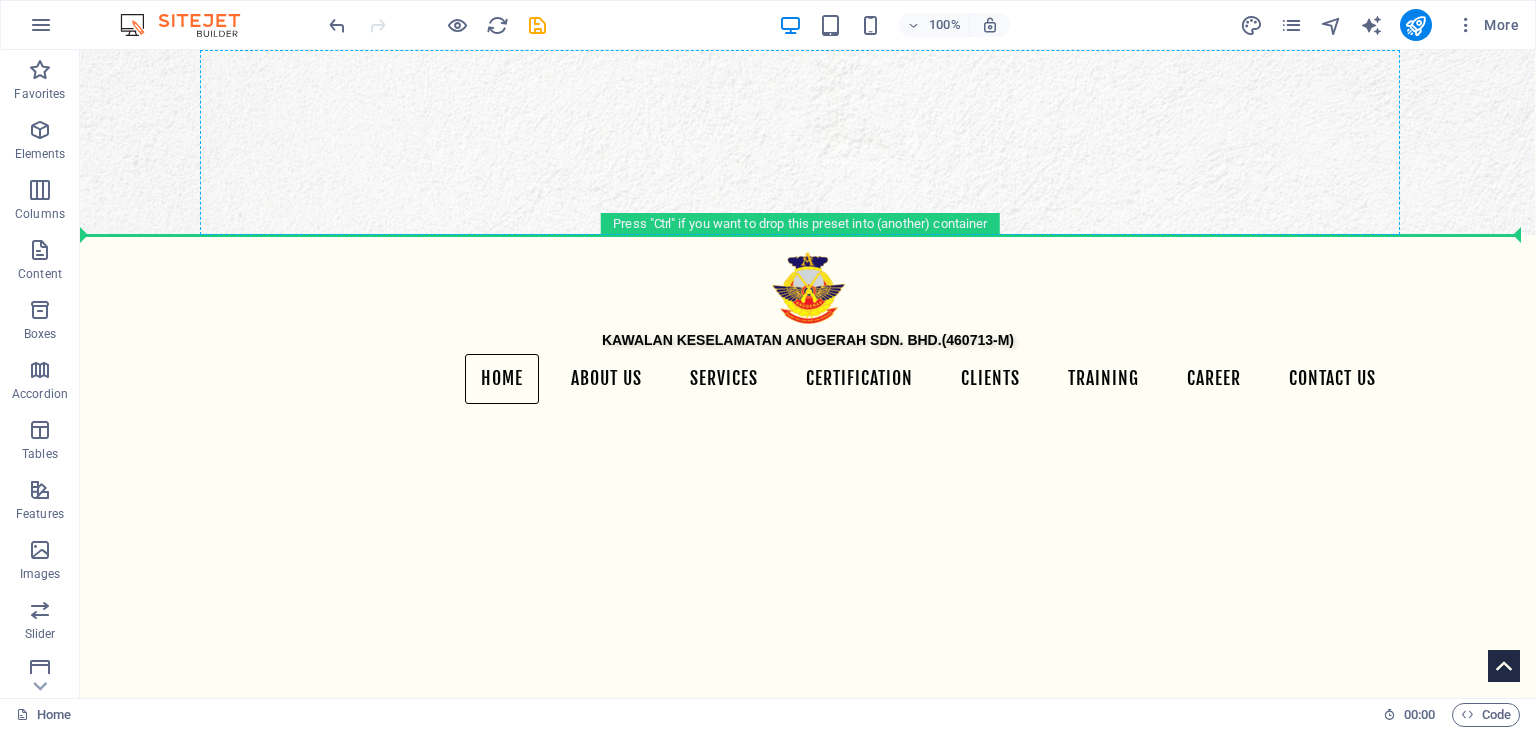 drag, startPoint x: 319, startPoint y: 208, endPoint x: 356, endPoint y: 148, distance: 70.491135 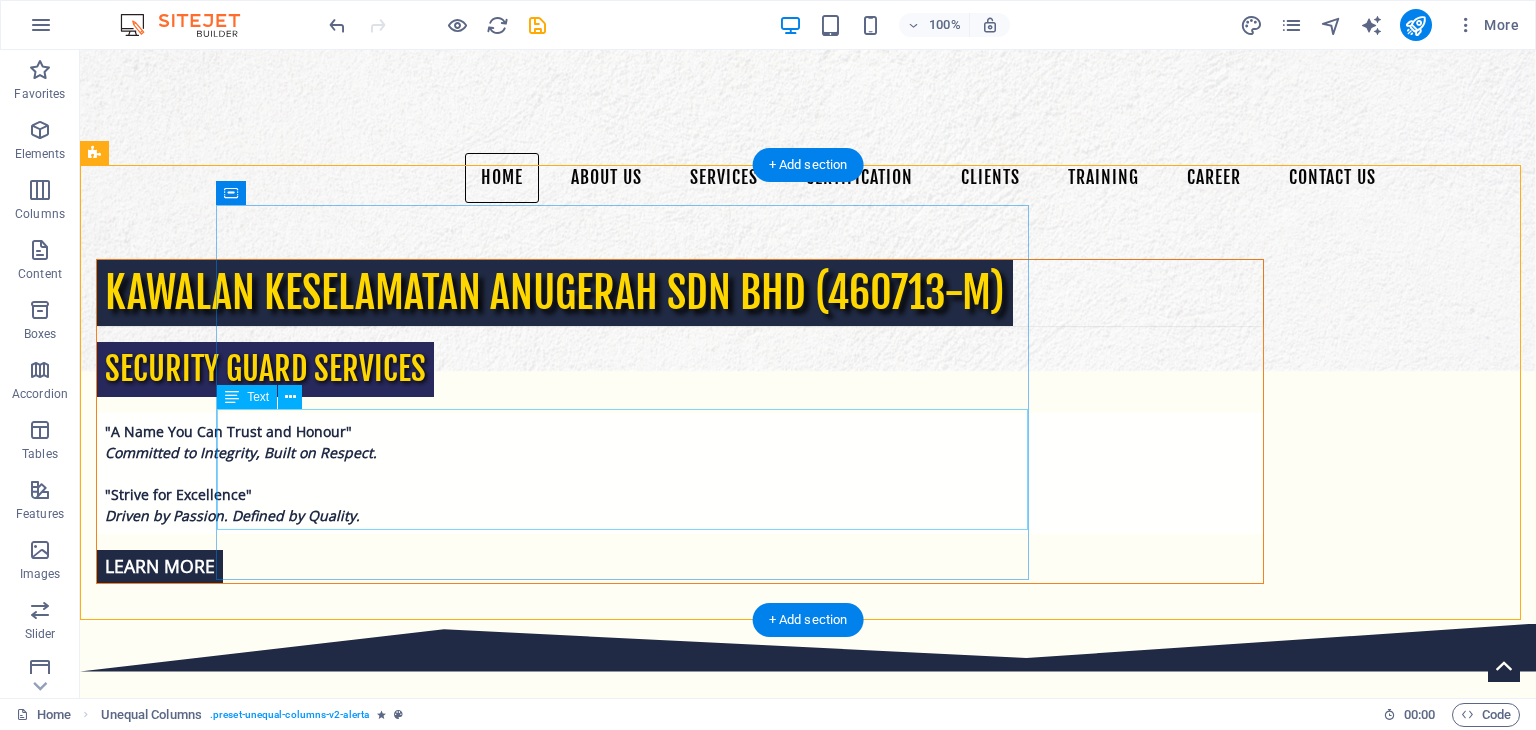 scroll, scrollTop: 522, scrollLeft: 0, axis: vertical 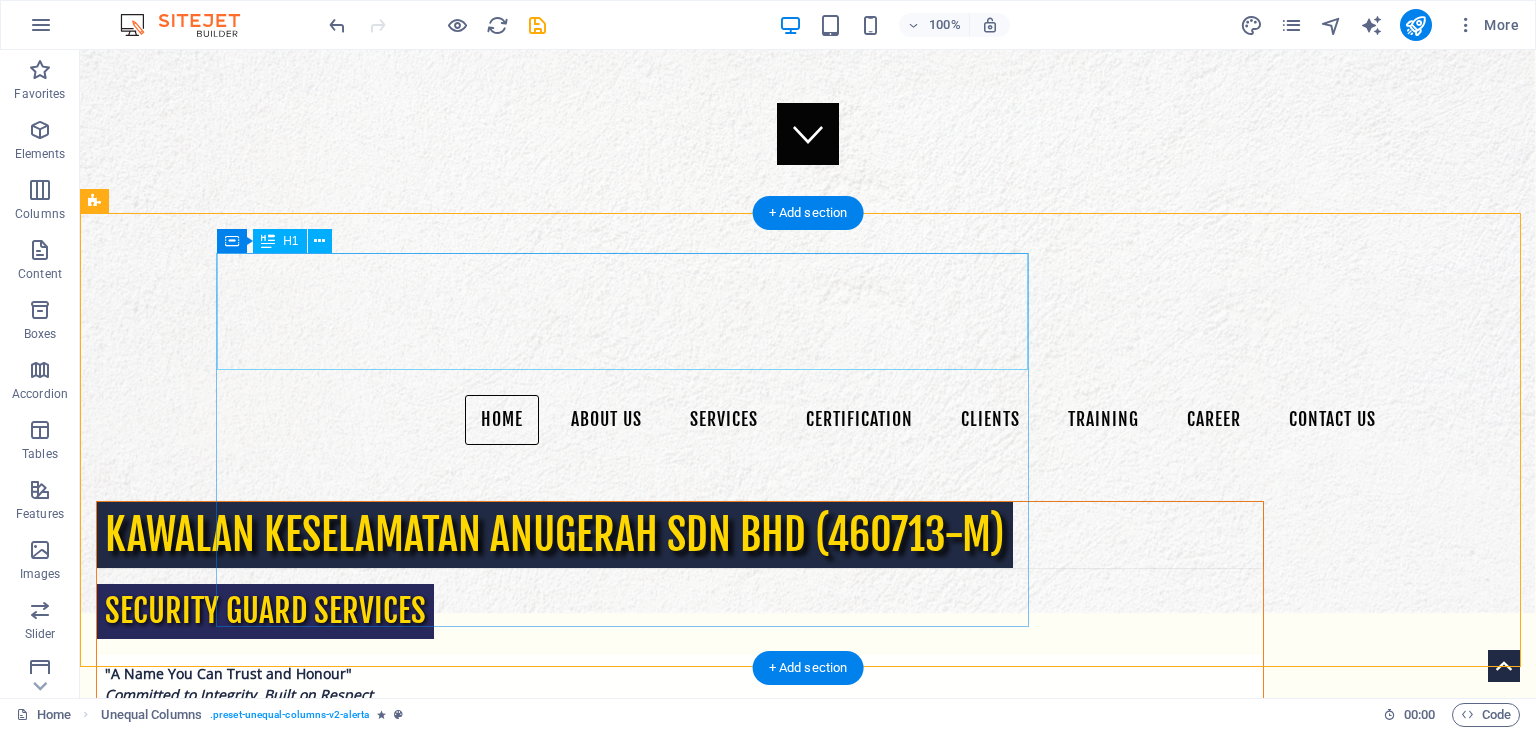 click on "Kawalan Keselamatan Anugerah Sdn Bhd (460713-M)" at bounding box center [680, 997] 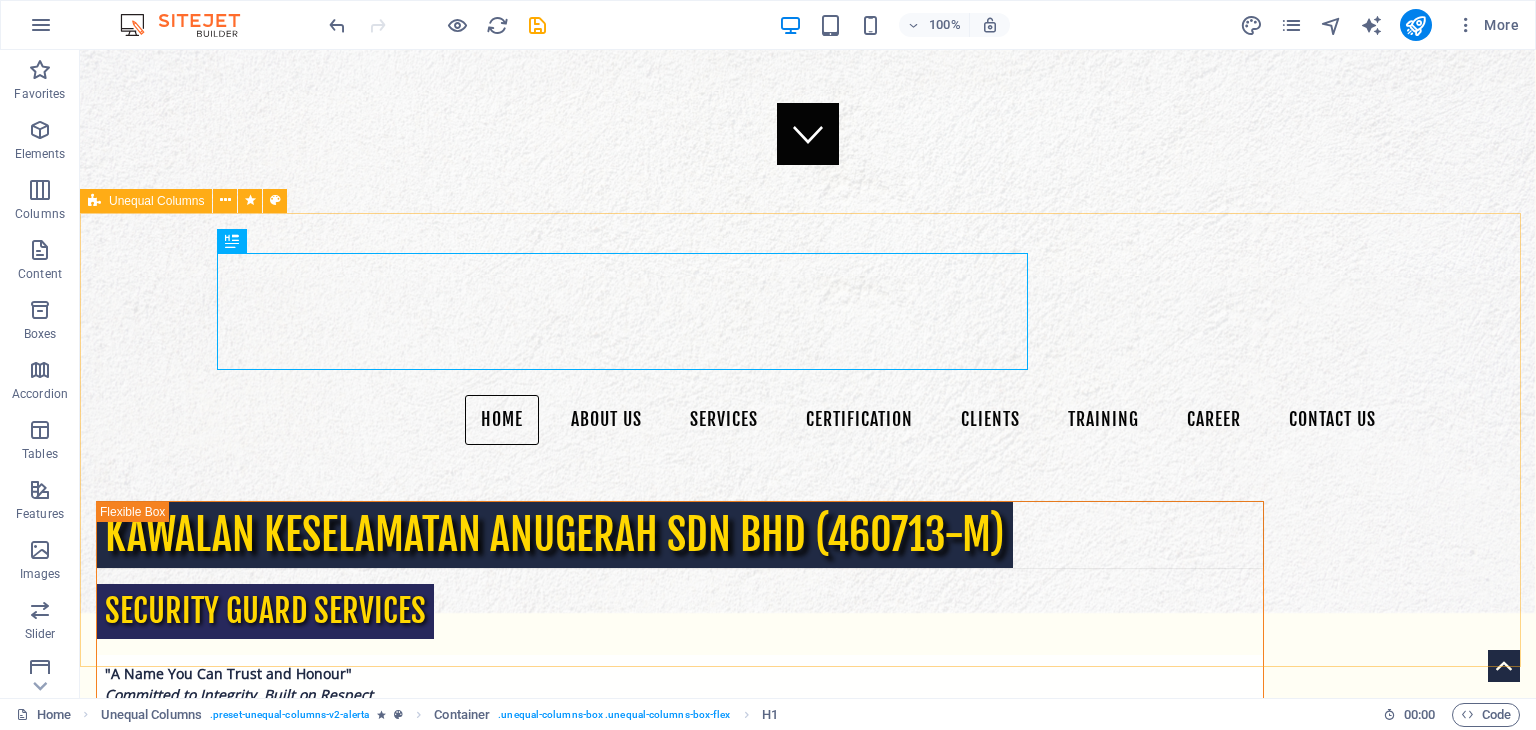 click on "Unequal Columns" at bounding box center [156, 201] 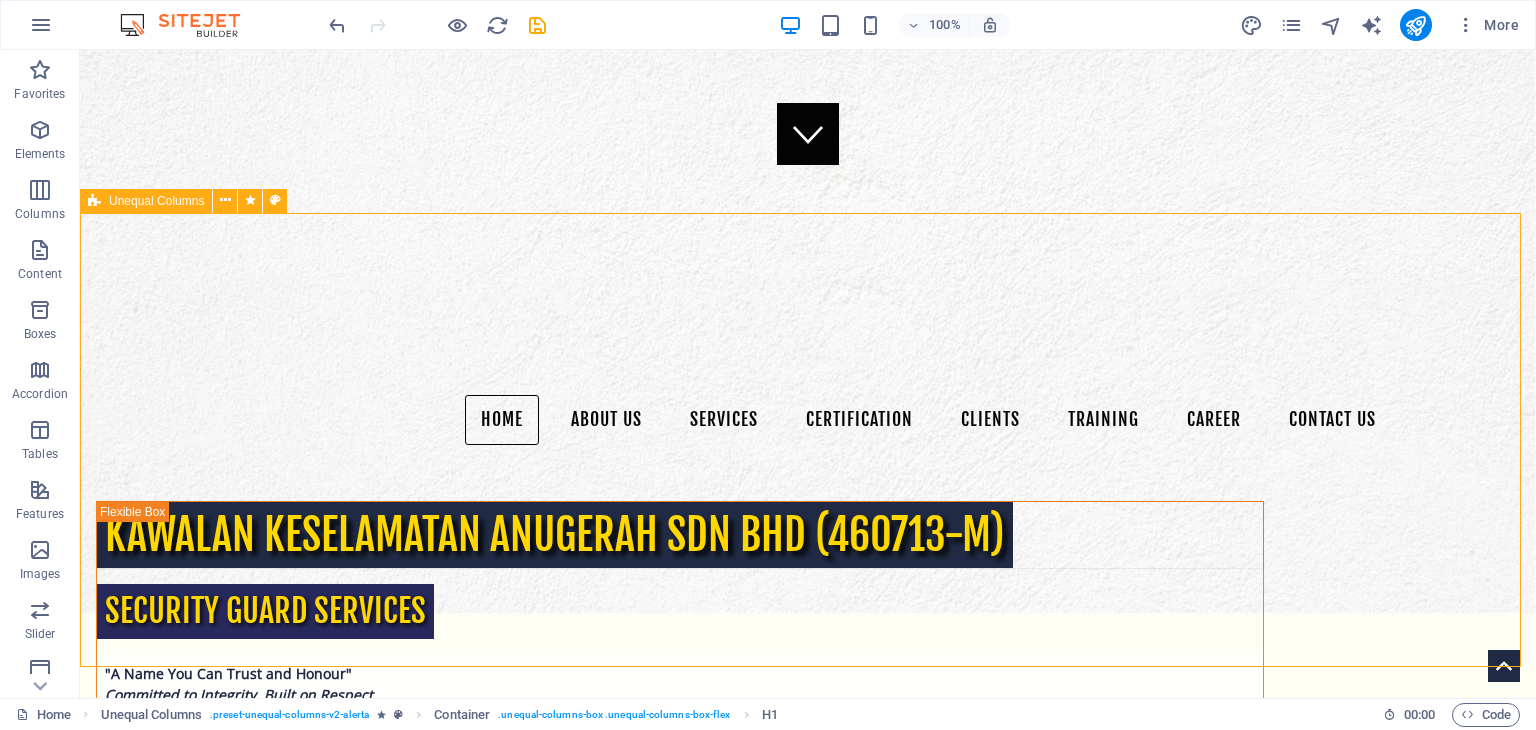 click on "Unequal Columns" at bounding box center (156, 201) 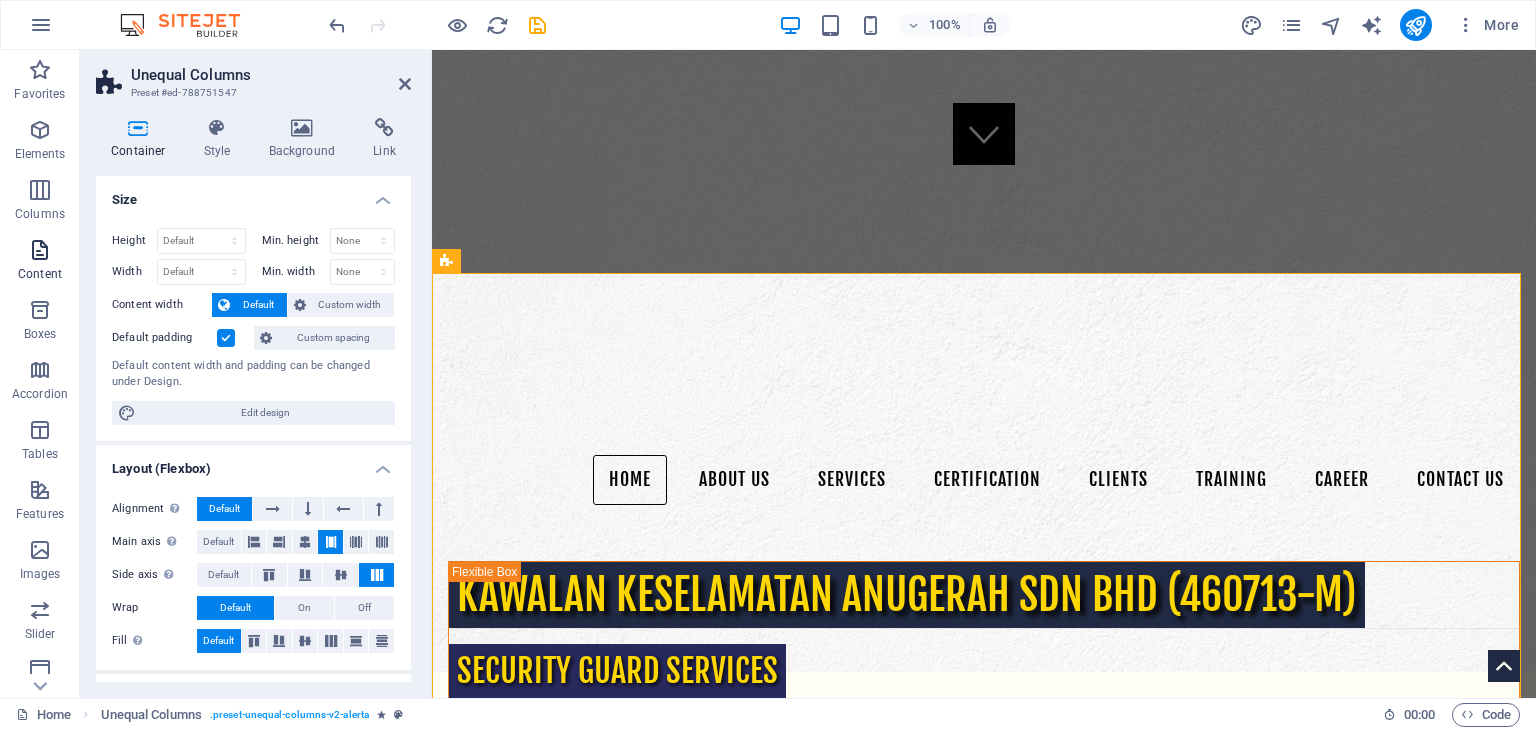 click on "Content" at bounding box center (40, 274) 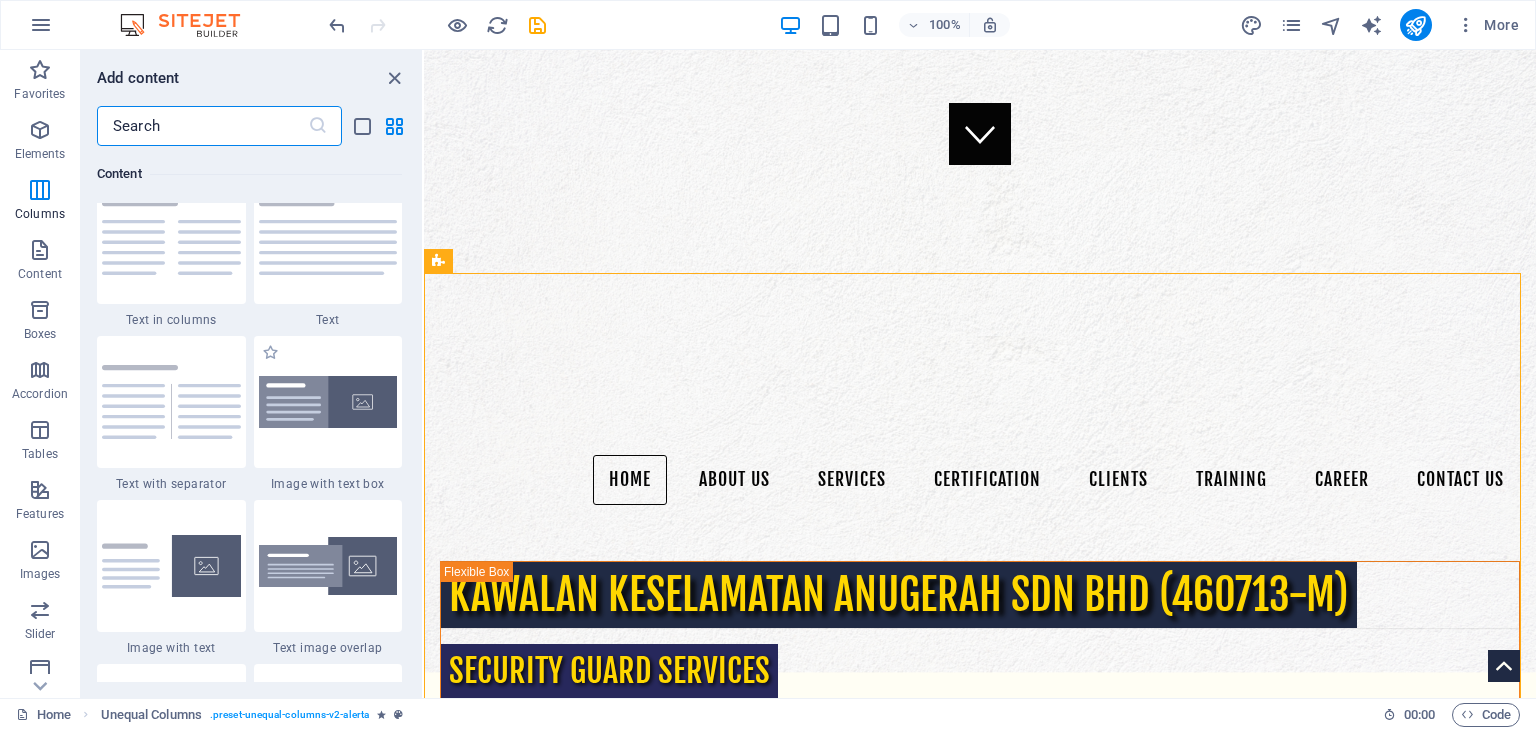 scroll, scrollTop: 3432, scrollLeft: 0, axis: vertical 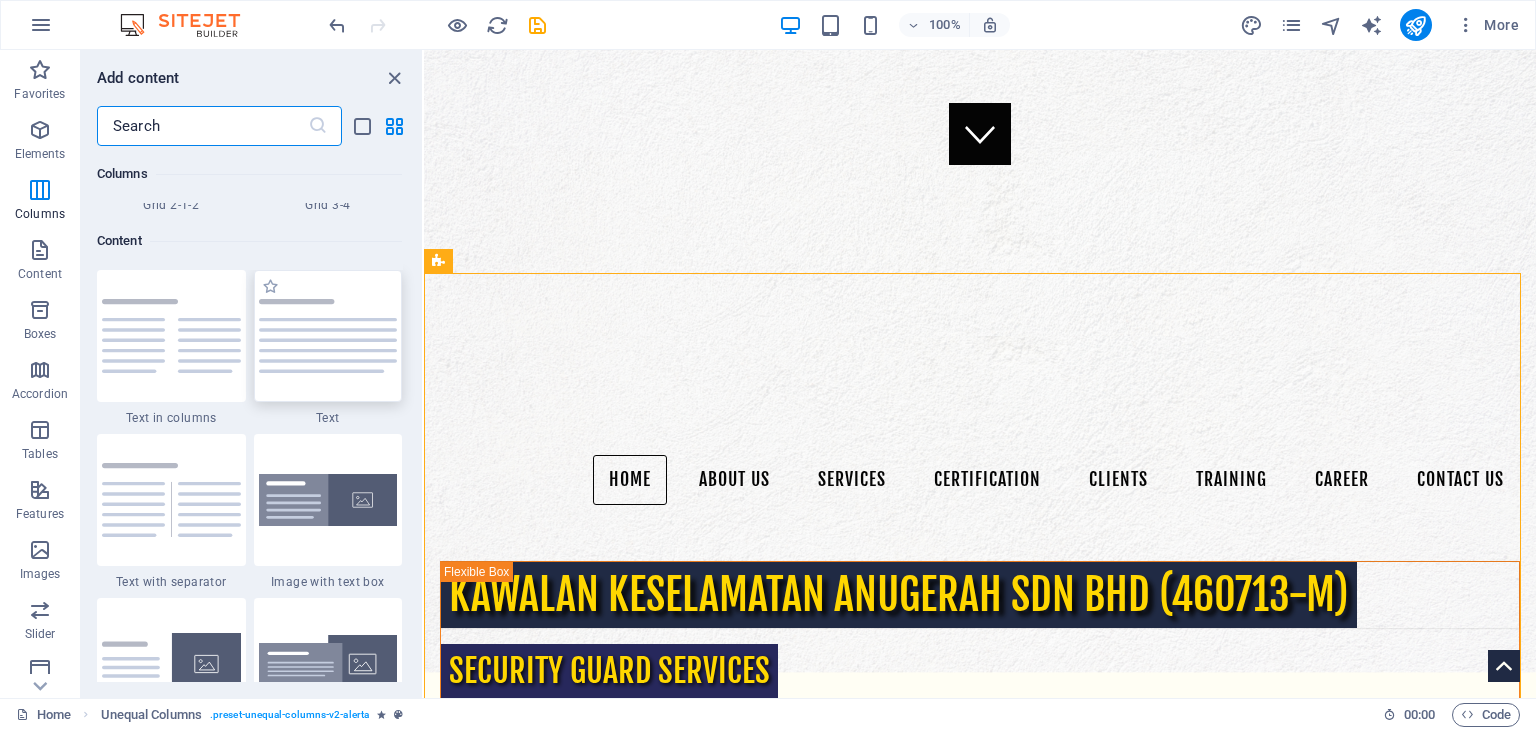 click at bounding box center [328, 336] 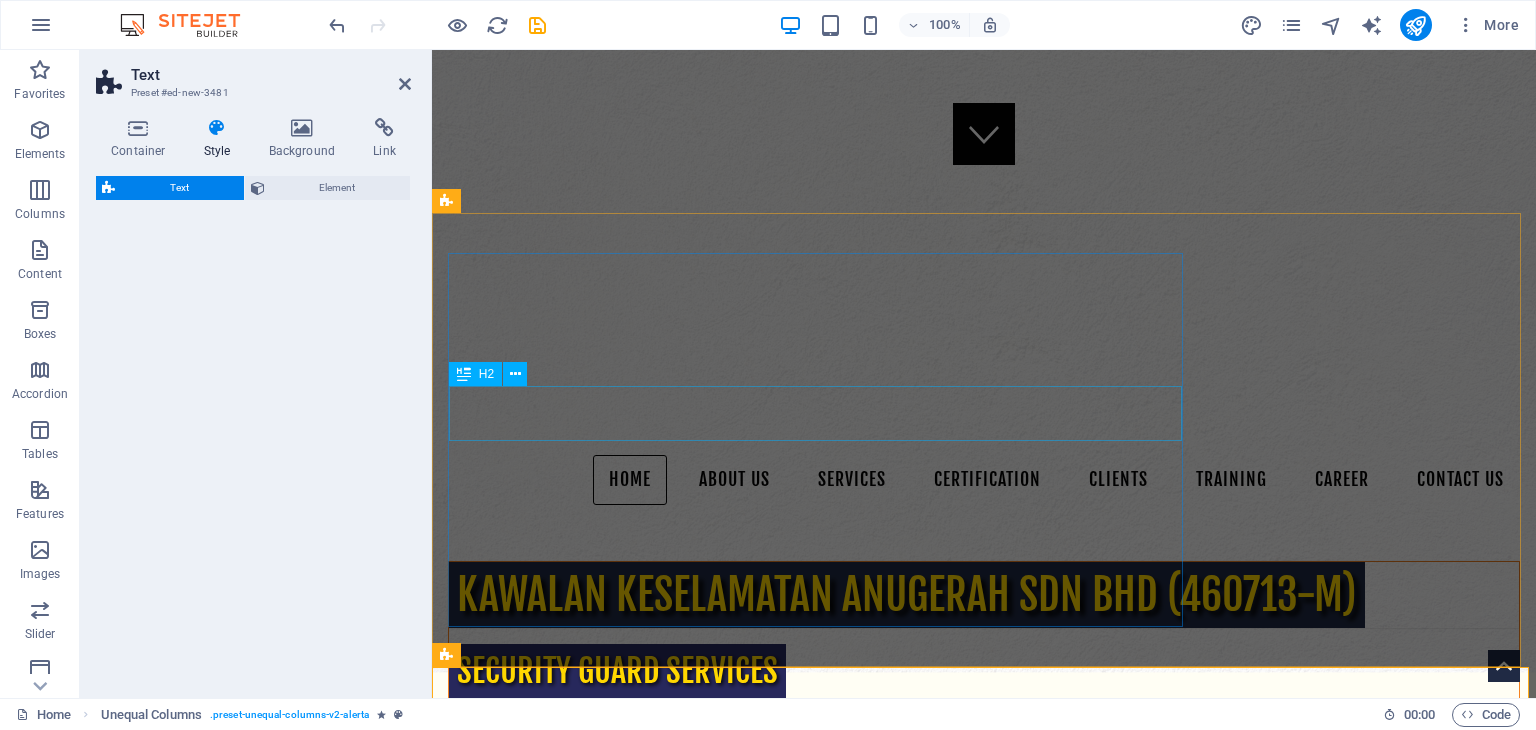 scroll, scrollTop: 582, scrollLeft: 0, axis: vertical 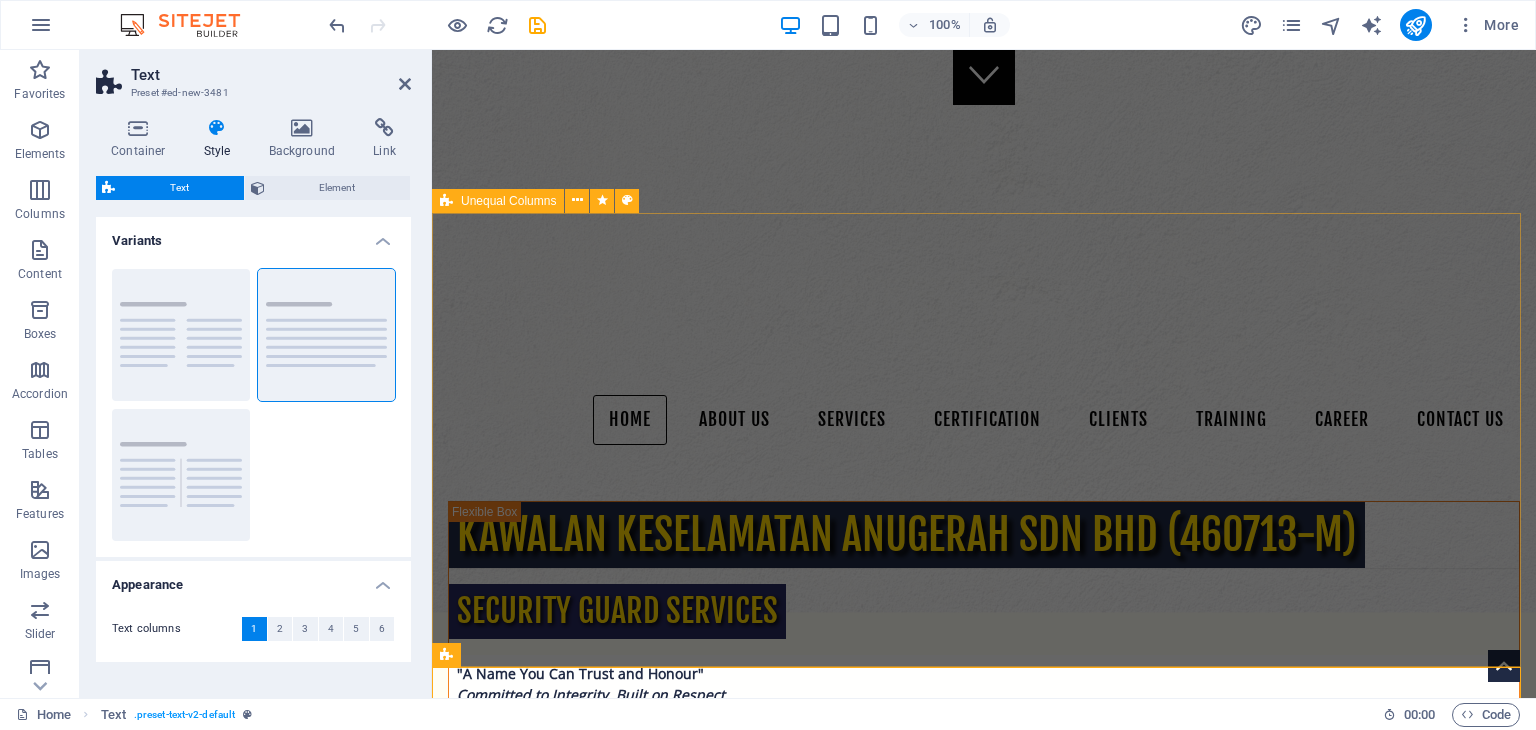 click on "Kawalan Keselamatan Anugerah Sdn Bhd (460713-M) SECURITY GUARD SERVICES "A Name You Can Trust and Honour" Committed to Integrity, Built on Respect. "Strive for Excellence" Driven by Passion. Defined by Quality. Learn more" at bounding box center (984, 1125) 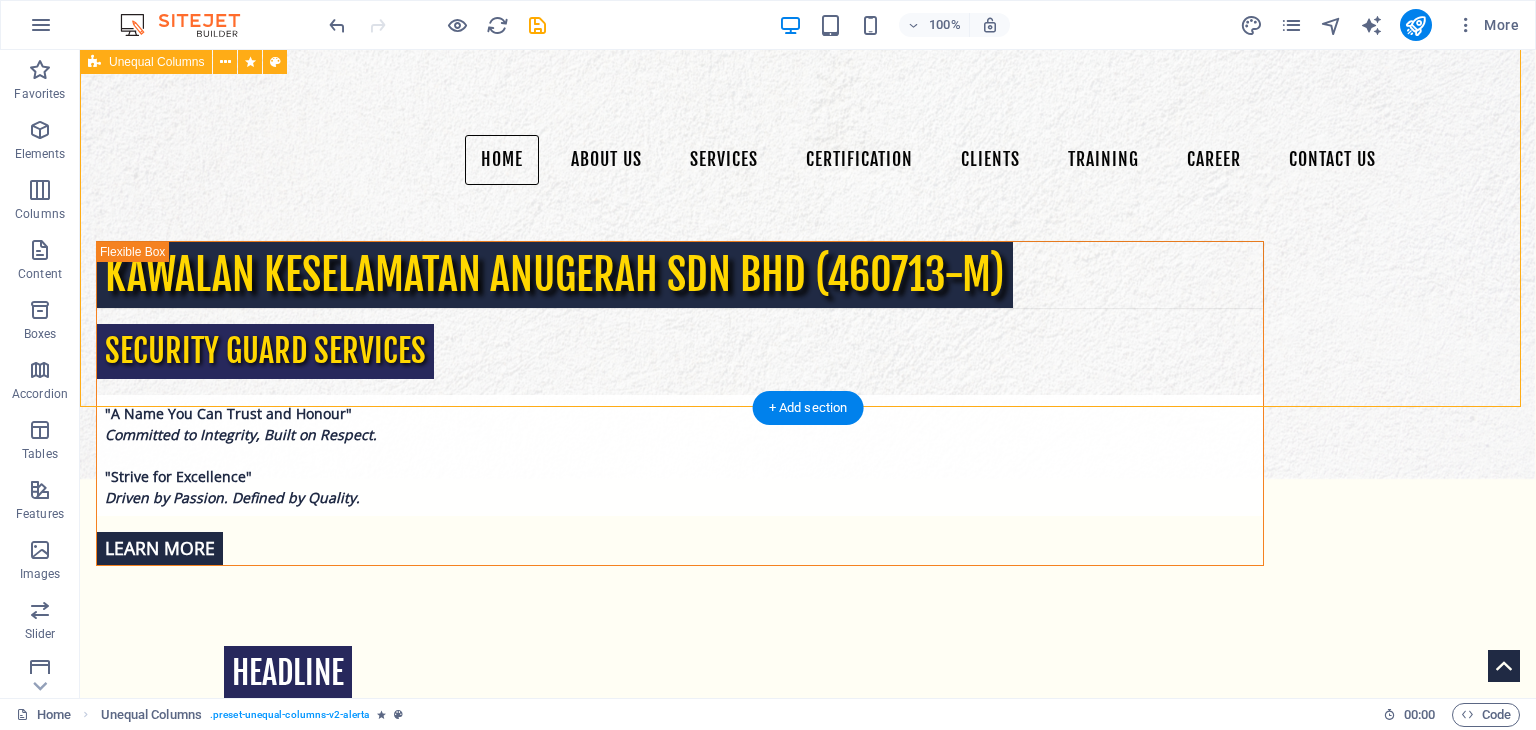 scroll, scrollTop: 648, scrollLeft: 0, axis: vertical 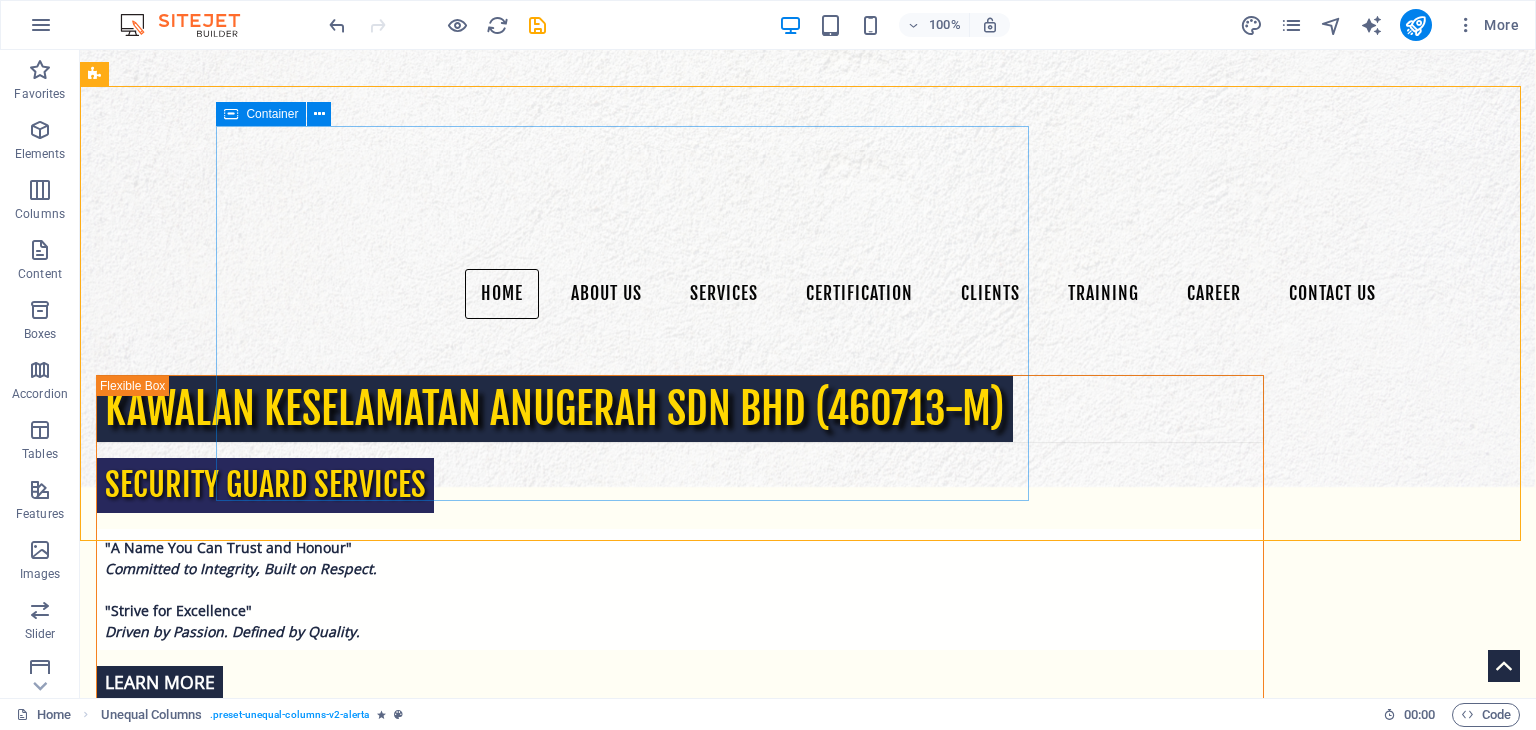 click on "Container" at bounding box center (272, 114) 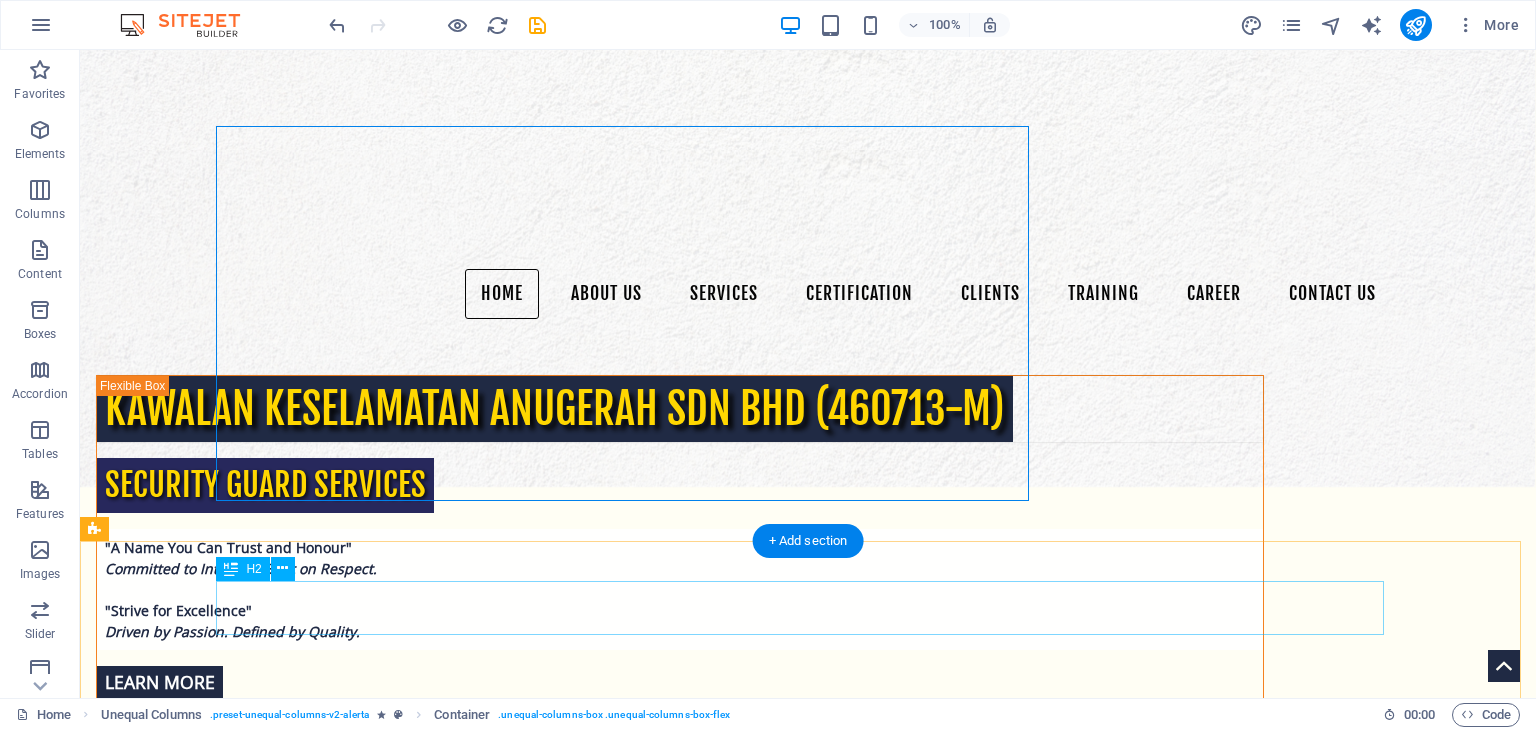 drag, startPoint x: 327, startPoint y: 168, endPoint x: 259, endPoint y: 614, distance: 451.15408 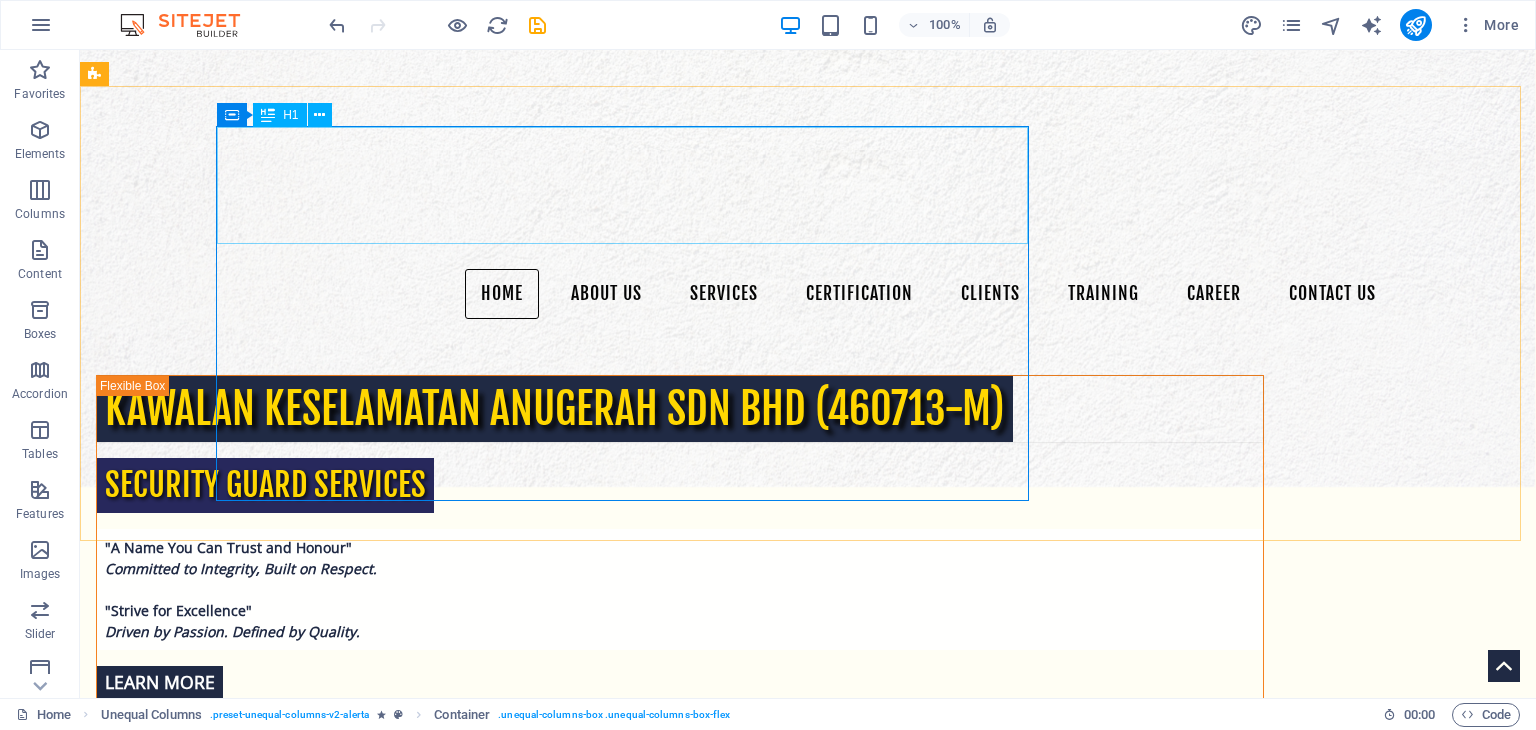 click at bounding box center (268, 115) 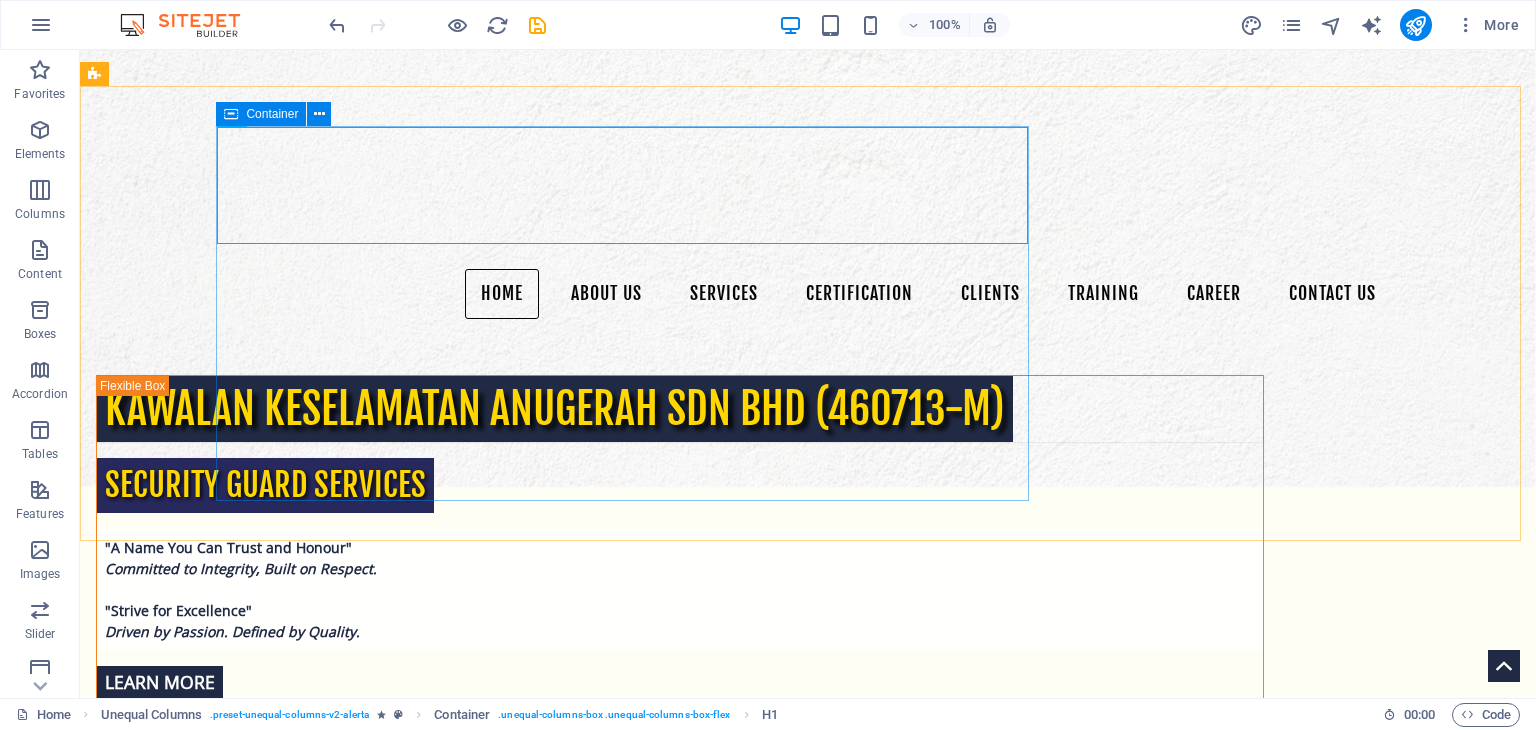 click at bounding box center (231, 114) 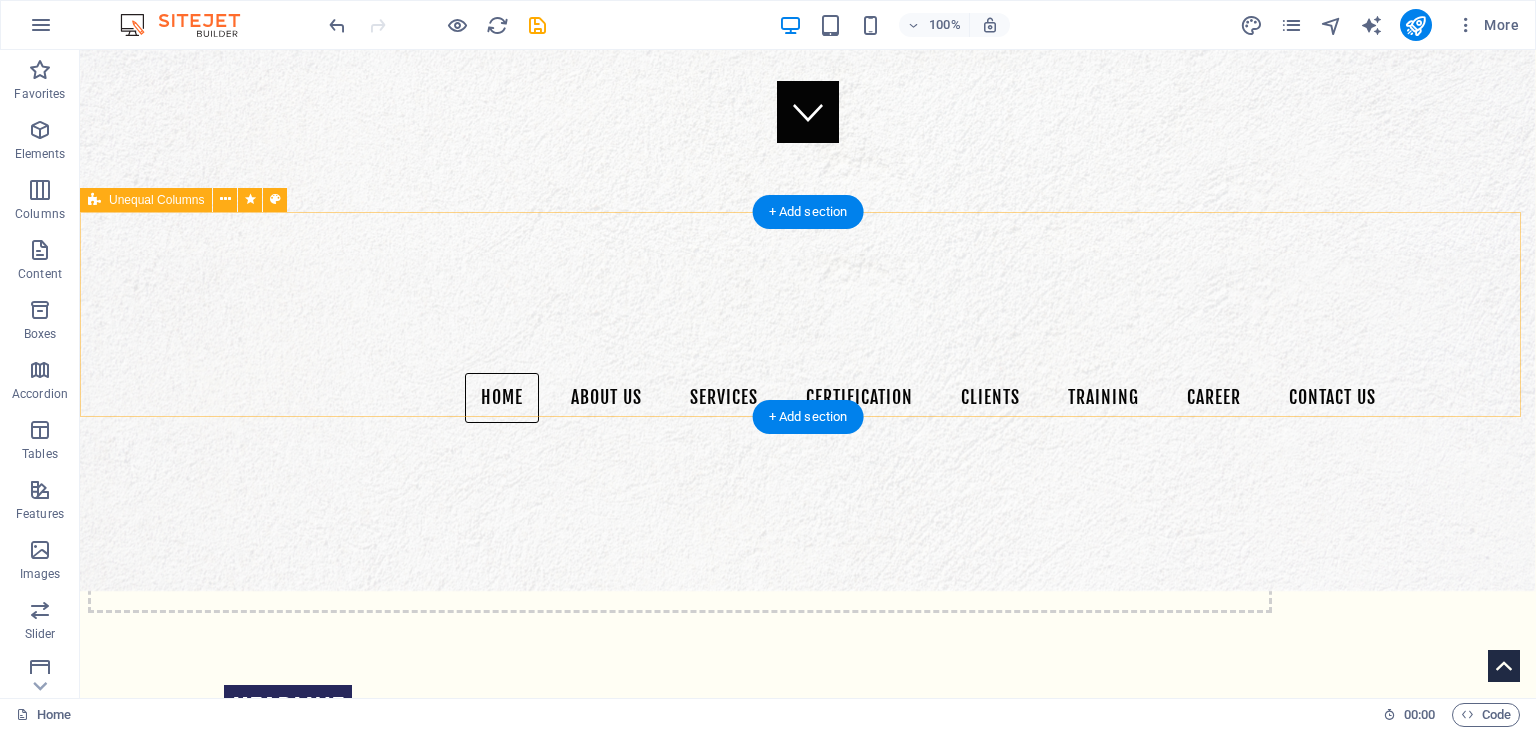scroll, scrollTop: 516, scrollLeft: 0, axis: vertical 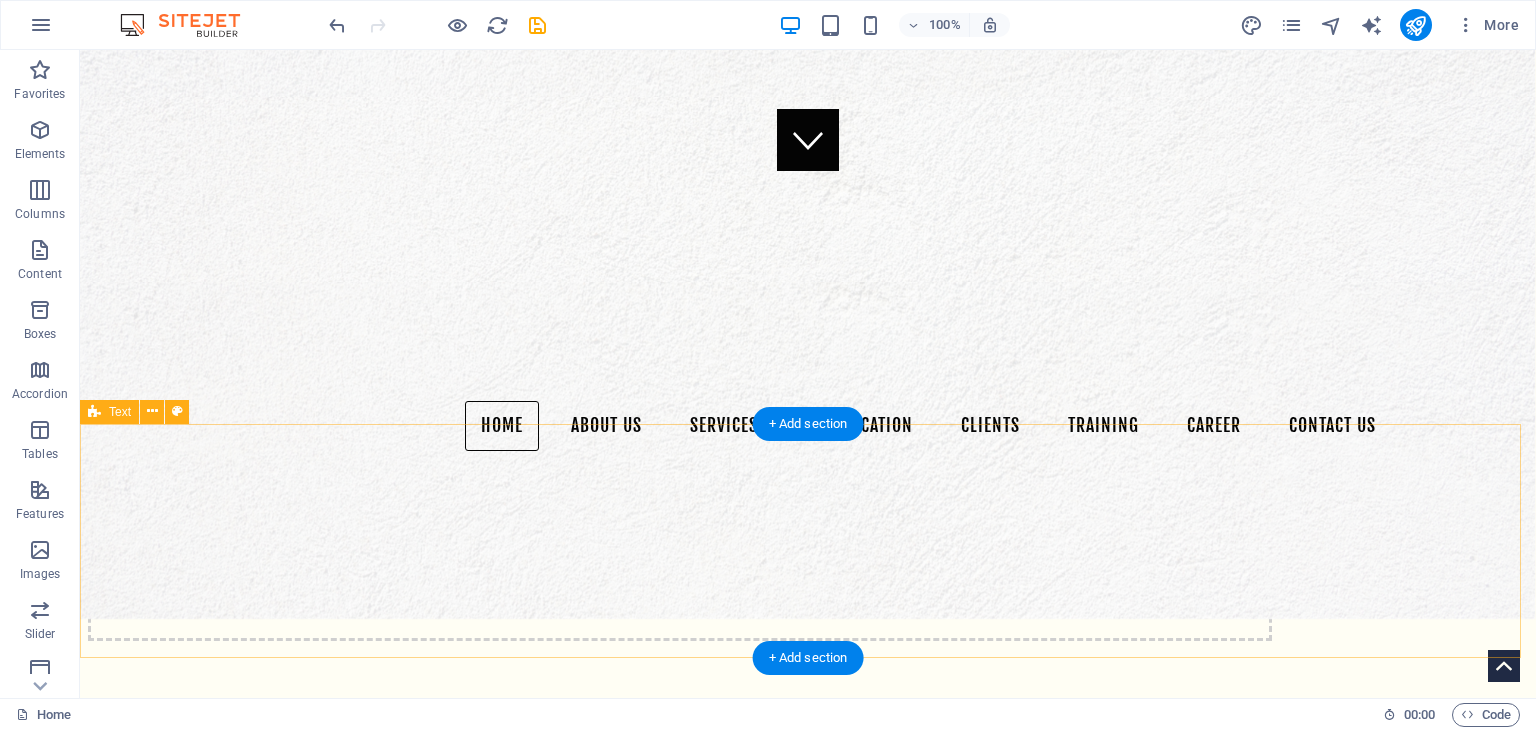 click on "Headline Lorem ipsum dolor sitope amet, consectetur adipisicing elitip. Massumenda, dolore, cum vel modi asperiores consequatur suscipit quidem ducimus eveniet iure expedita consecteture odiogil voluptatum similique fugit voluptates atem accusamus quae quas dolorem tenetur facere tempora maiores adipisci reiciendis accusantium voluptatibus id voluptate tempore dolor harum nisi amet! Nobis, eaque. Aenean commodo ligula eget dolor. Lorem ipsum dolor sit amet, consectetuer adipiscing elit leget odiogil voluptatum similique fugit voluptates dolor. Libero assumenda, dolore, cum vel modi asperiores consequatur." at bounding box center (808, 1252) 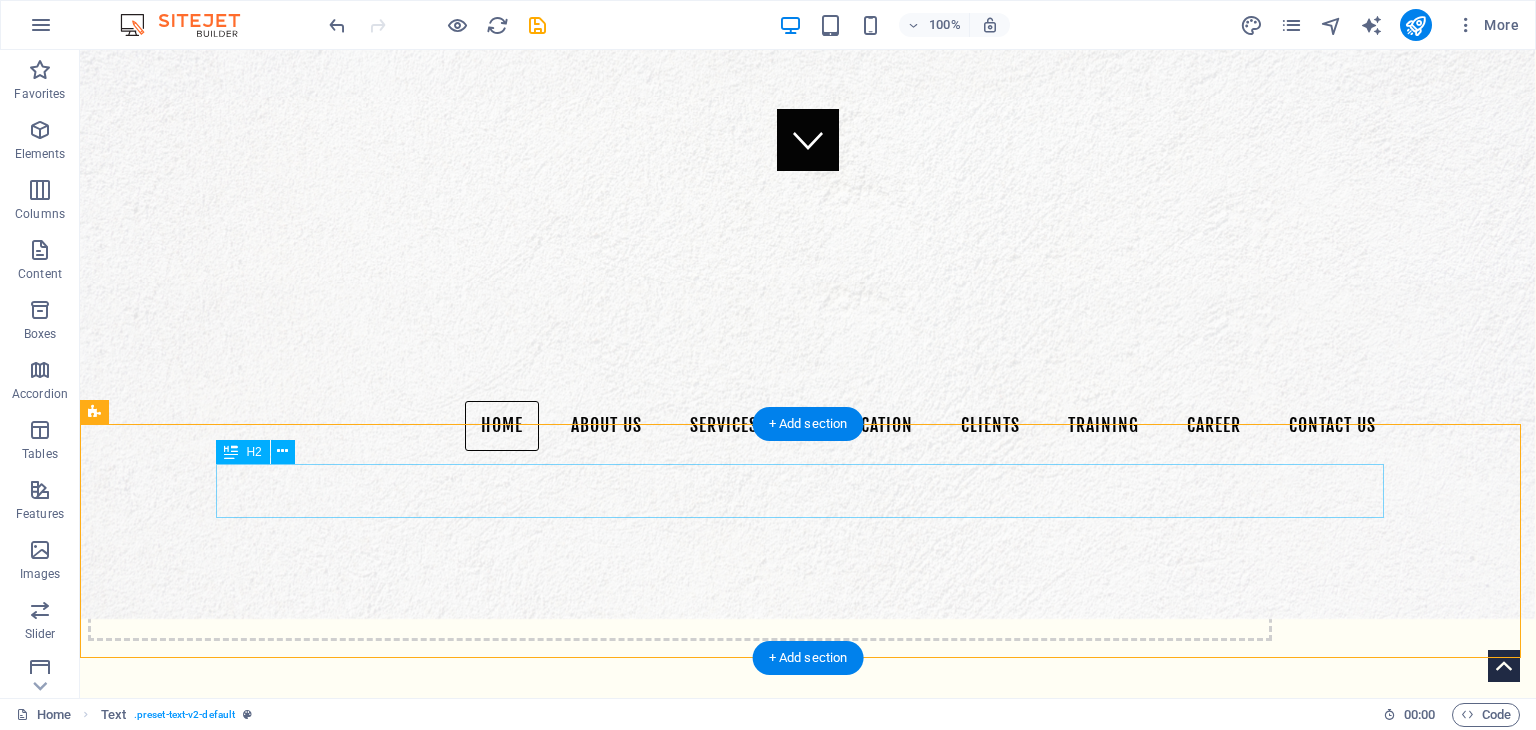 click on "Headline" at bounding box center [808, 1202] 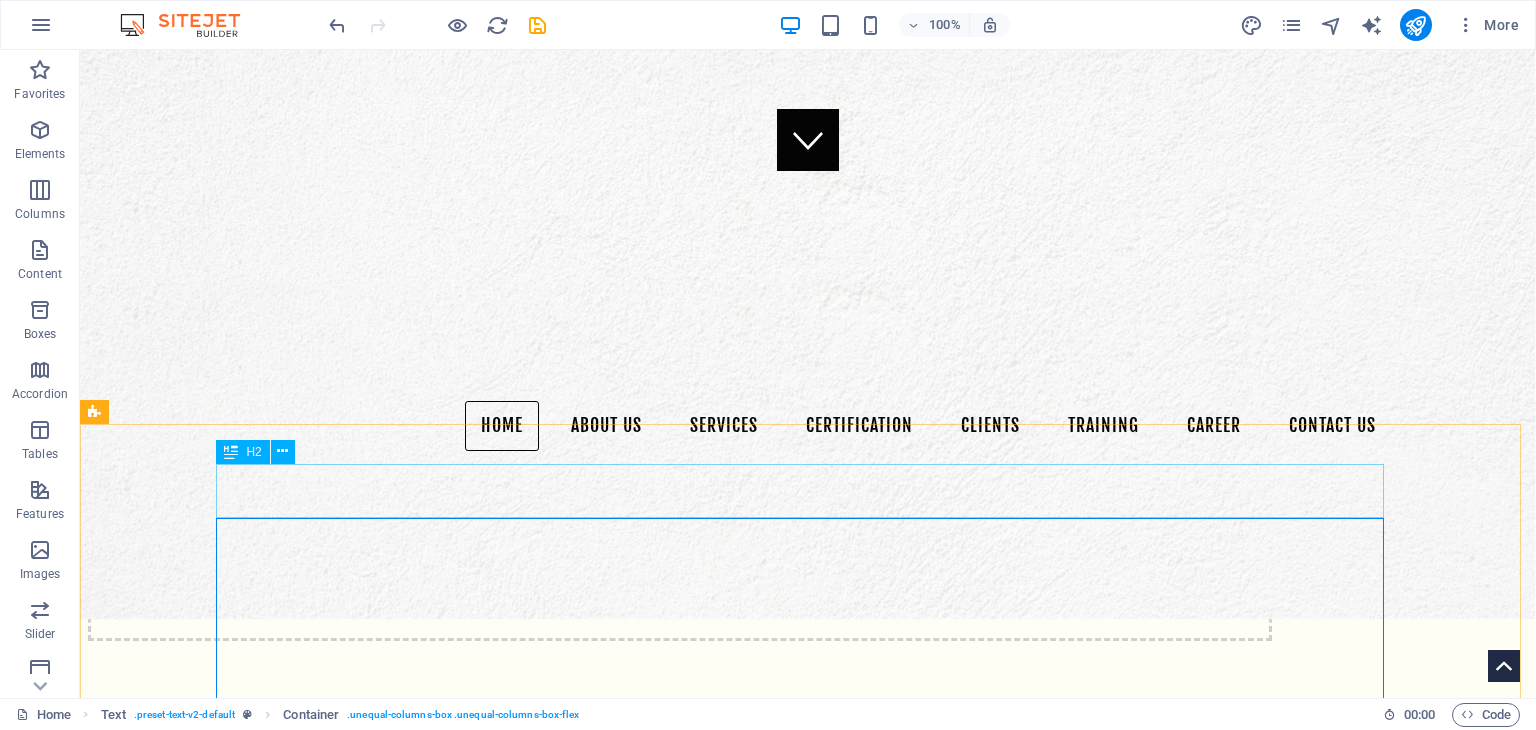 click on "H2" at bounding box center (261, 452) 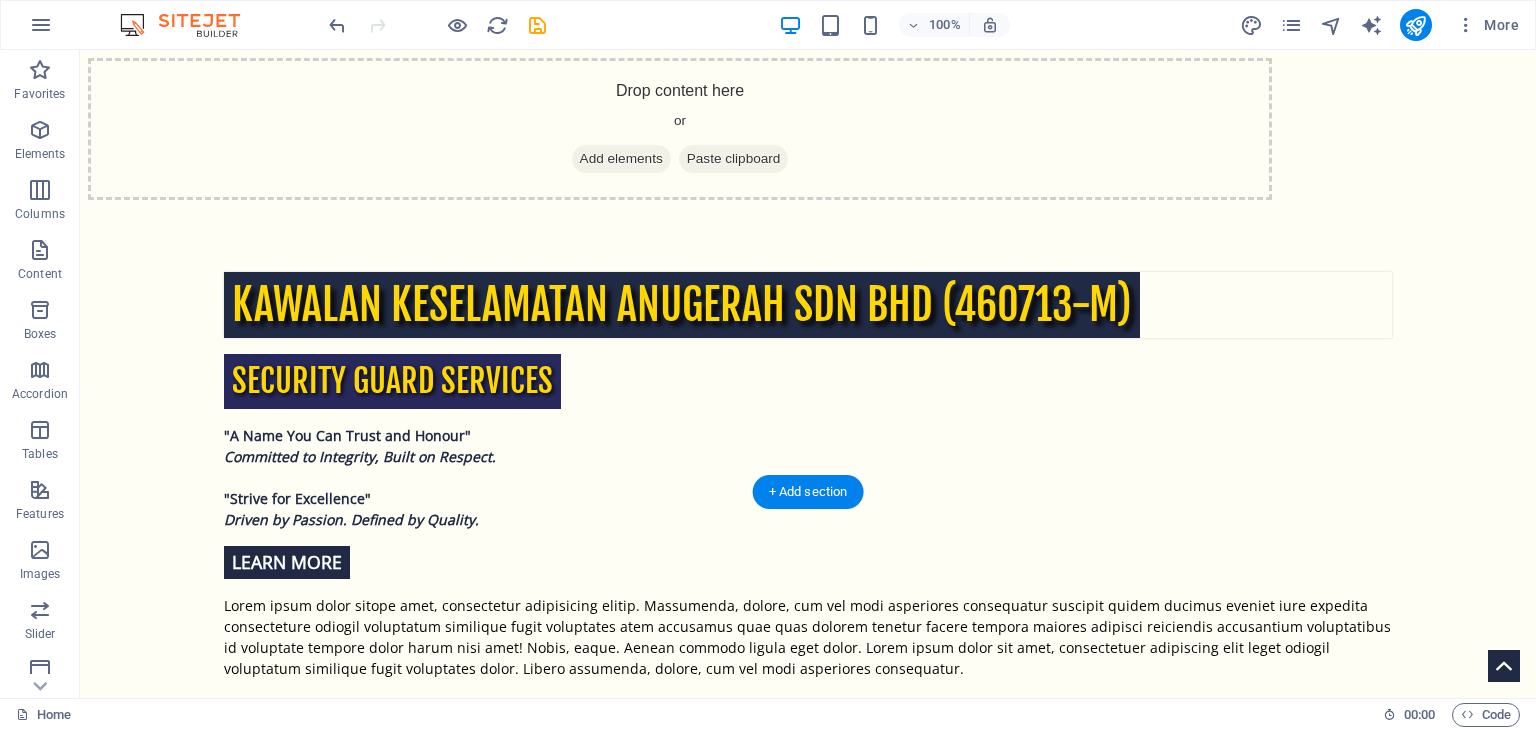 scroll, scrollTop: 982, scrollLeft: 0, axis: vertical 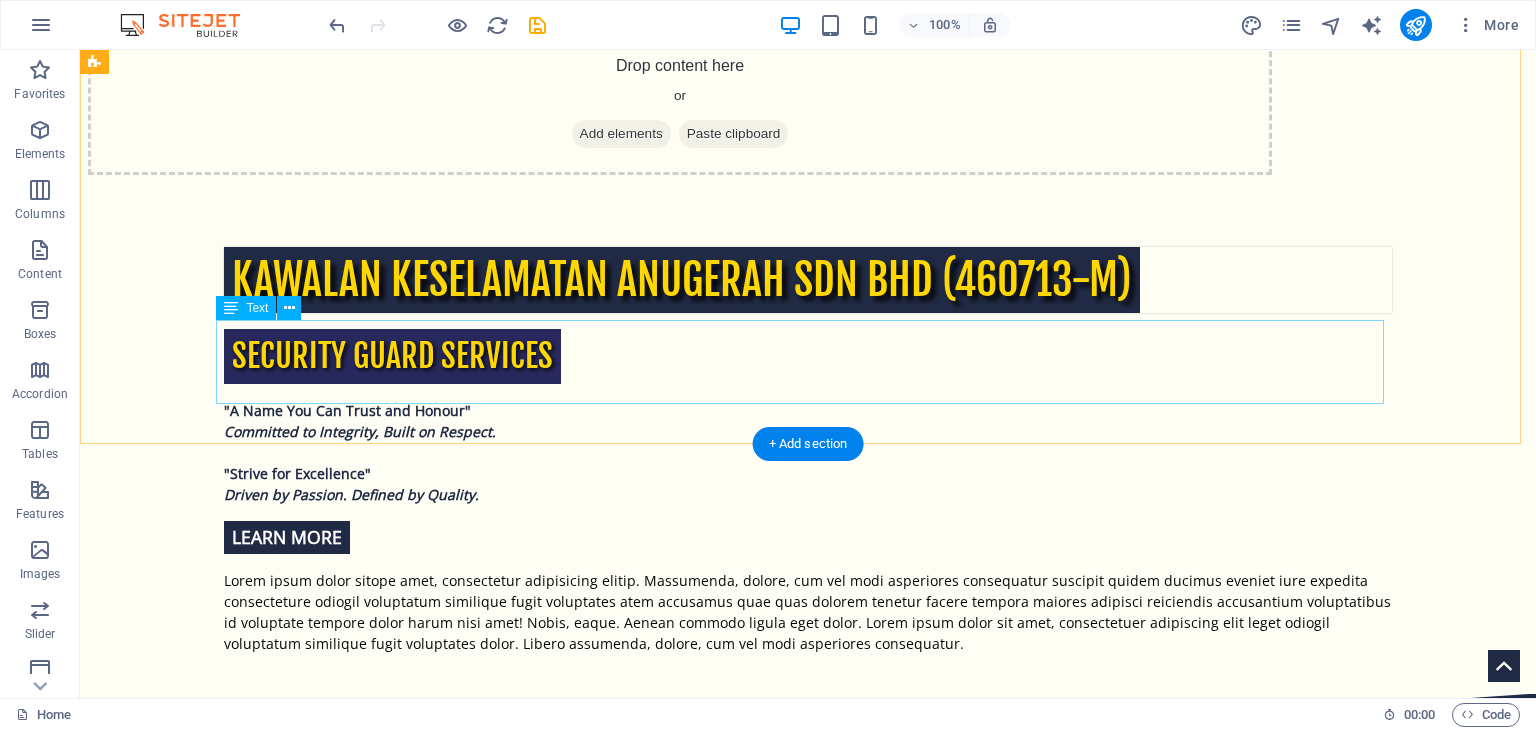 click on "Lorem ipsum dolor sitope amet, consectetur adipisicing elitip. Massumenda, dolore, cum vel modi asperiores consequatur suscipit quidem ducimus eveniet iure expedita consecteture odiogil voluptatum similique fugit voluptates atem accusamus quae quas dolorem tenetur facere tempora maiores adipisci reiciendis accusantium voluptatibus id voluptate tempore dolor harum nisi amet! Nobis, eaque. Aenean commodo ligula eget dolor. Lorem ipsum dolor sit amet, consectetuer adipiscing elit leget odiogil voluptatum similique fugit voluptates dolor. Libero assumenda, dolore, cum vel modi asperiores consequatur." at bounding box center [808, 1074] 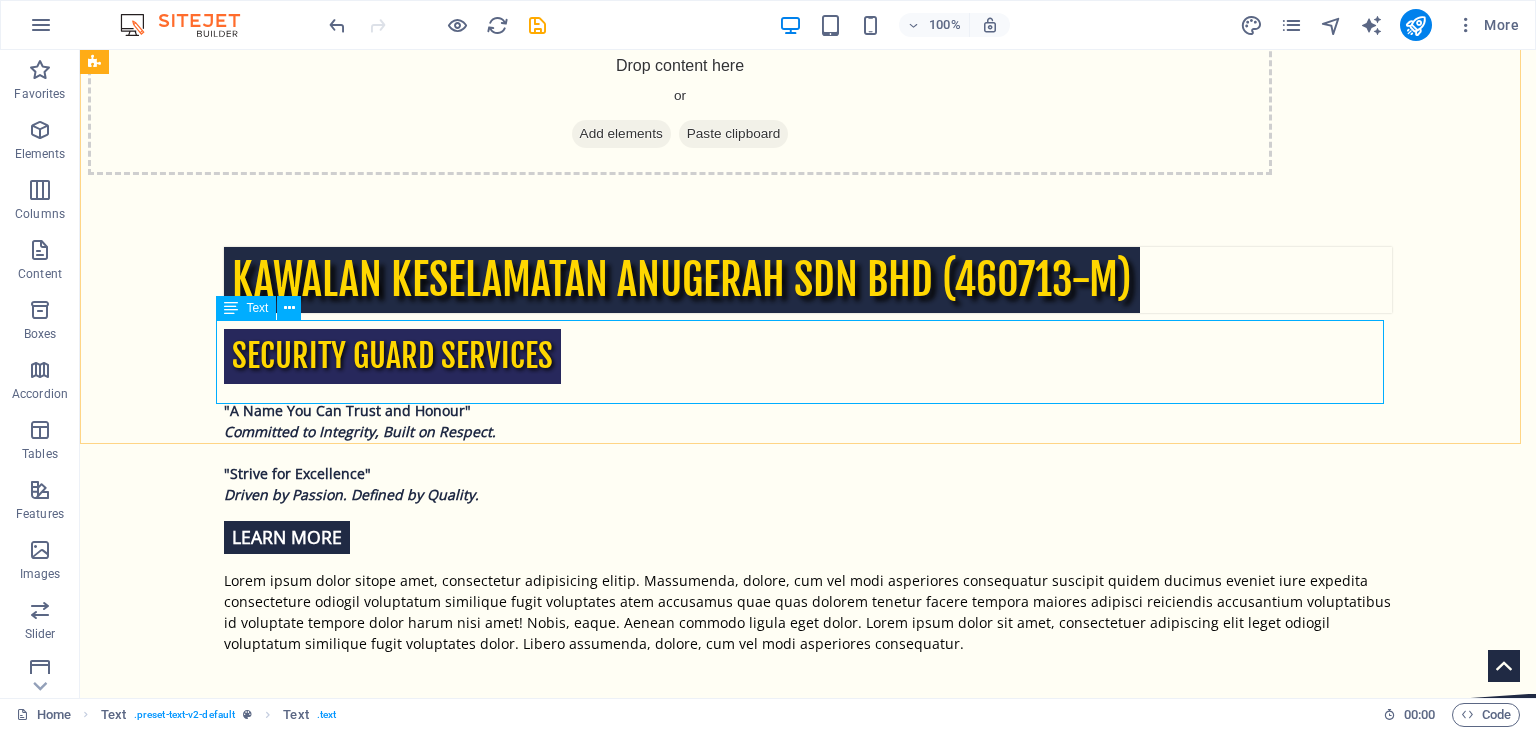 click on "Text" at bounding box center (257, 308) 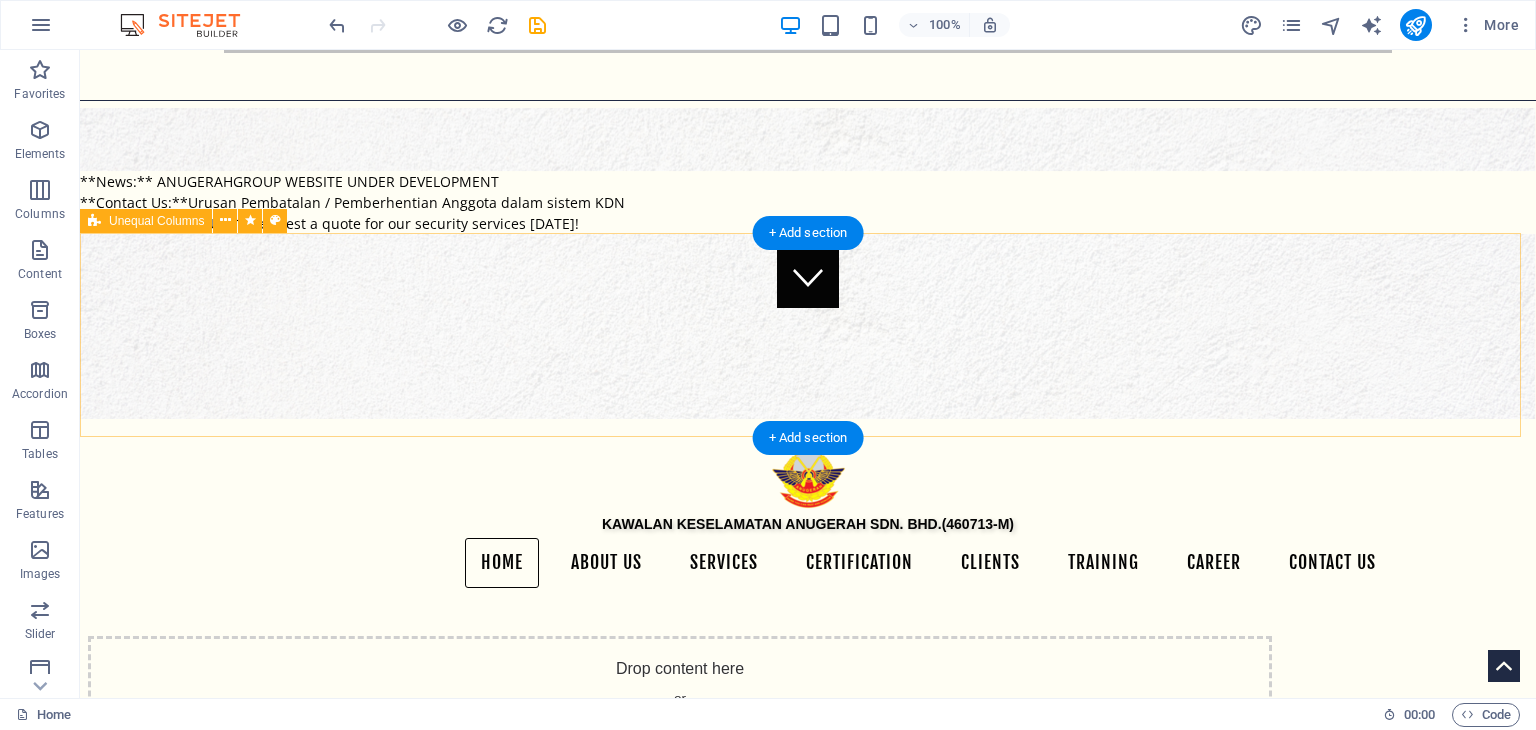 scroll, scrollTop: 316, scrollLeft: 0, axis: vertical 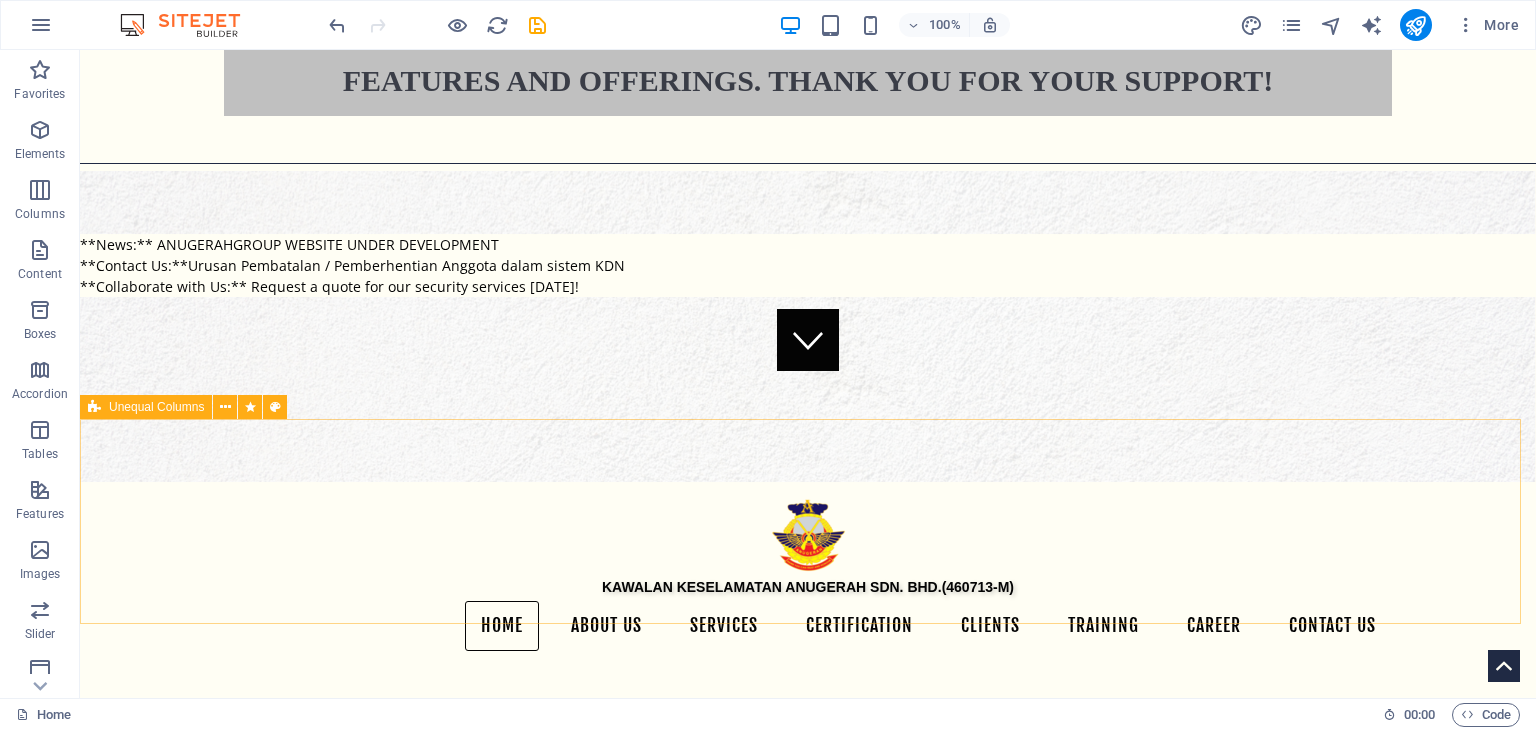 click on "Unequal Columns" at bounding box center [156, 407] 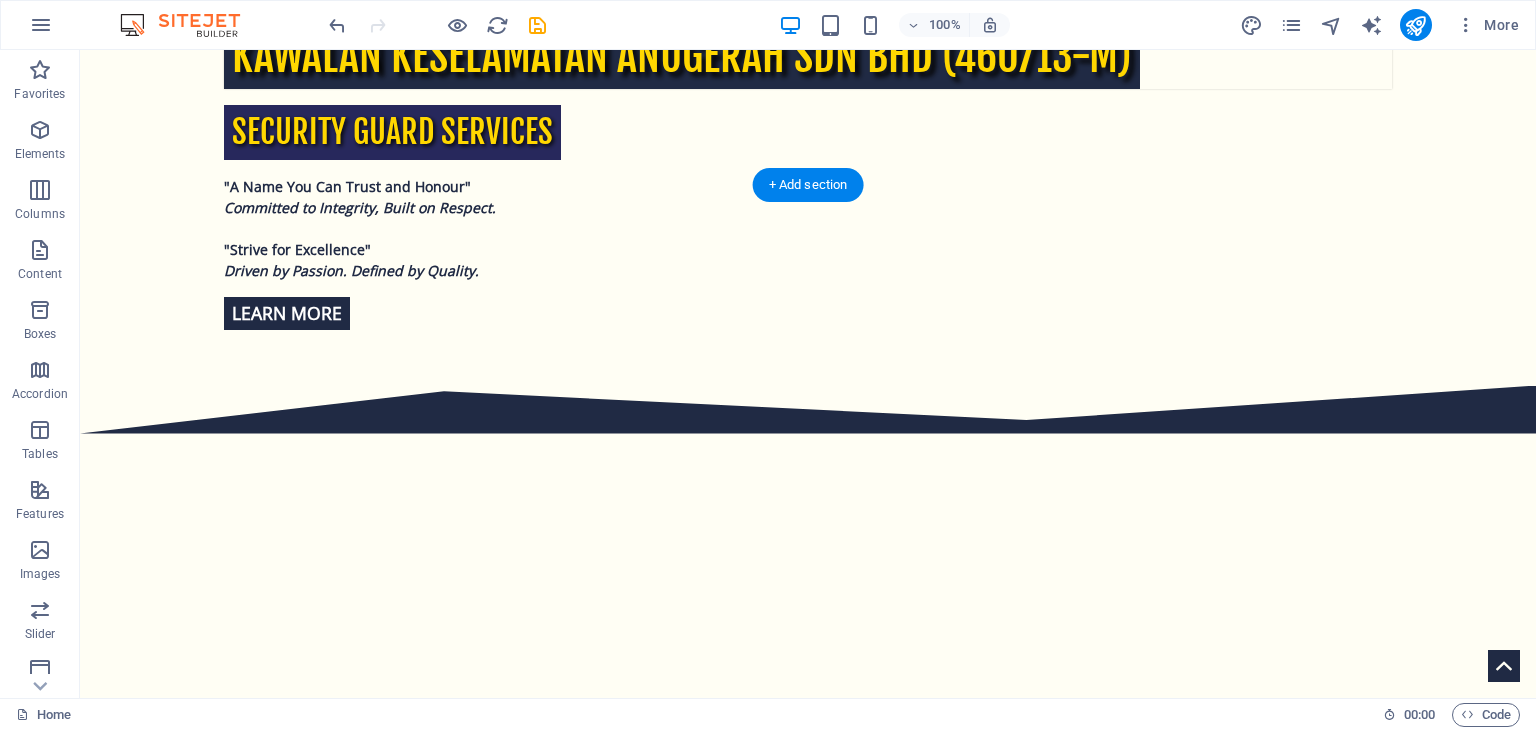 scroll, scrollTop: 848, scrollLeft: 0, axis: vertical 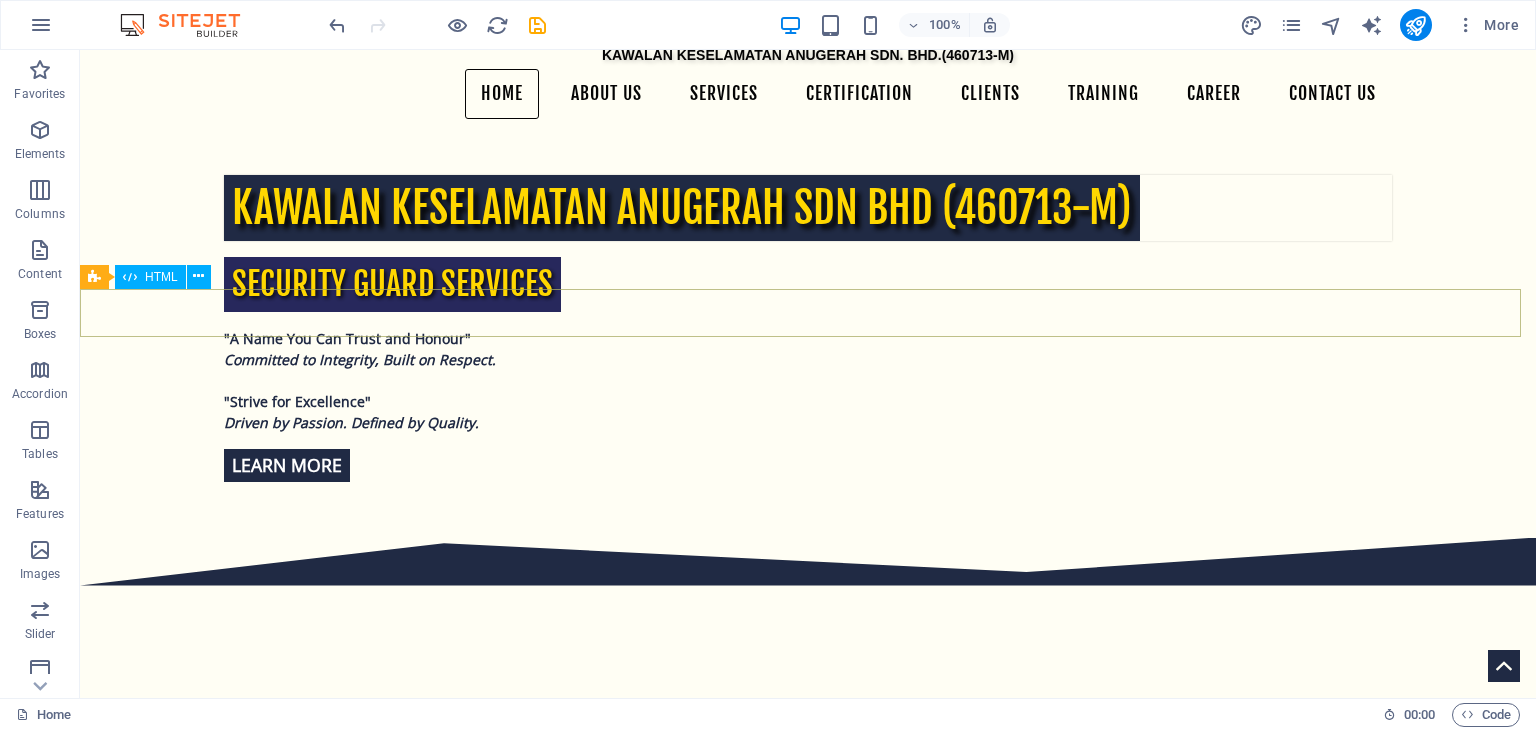 click on "HTML" at bounding box center [150, 277] 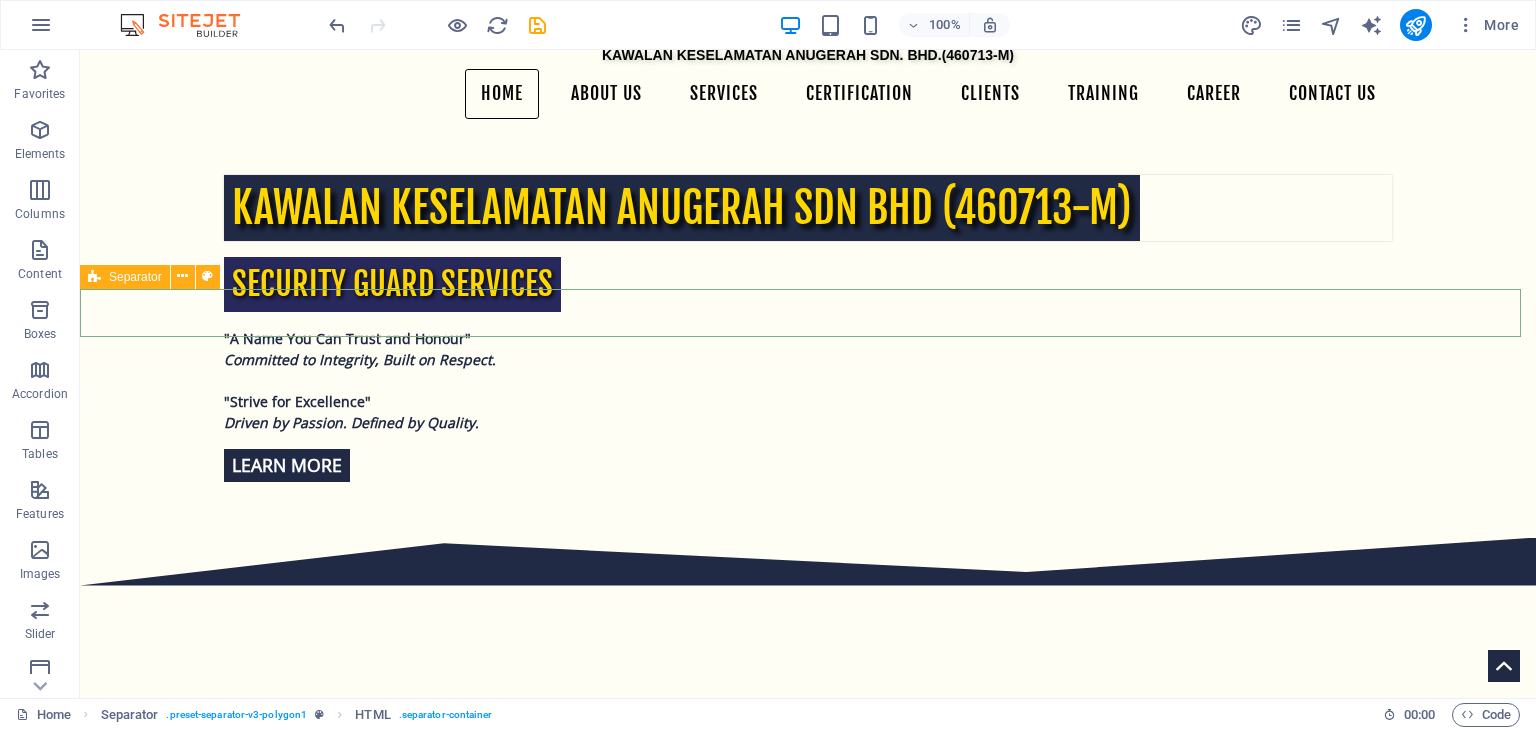 click at bounding box center [94, 277] 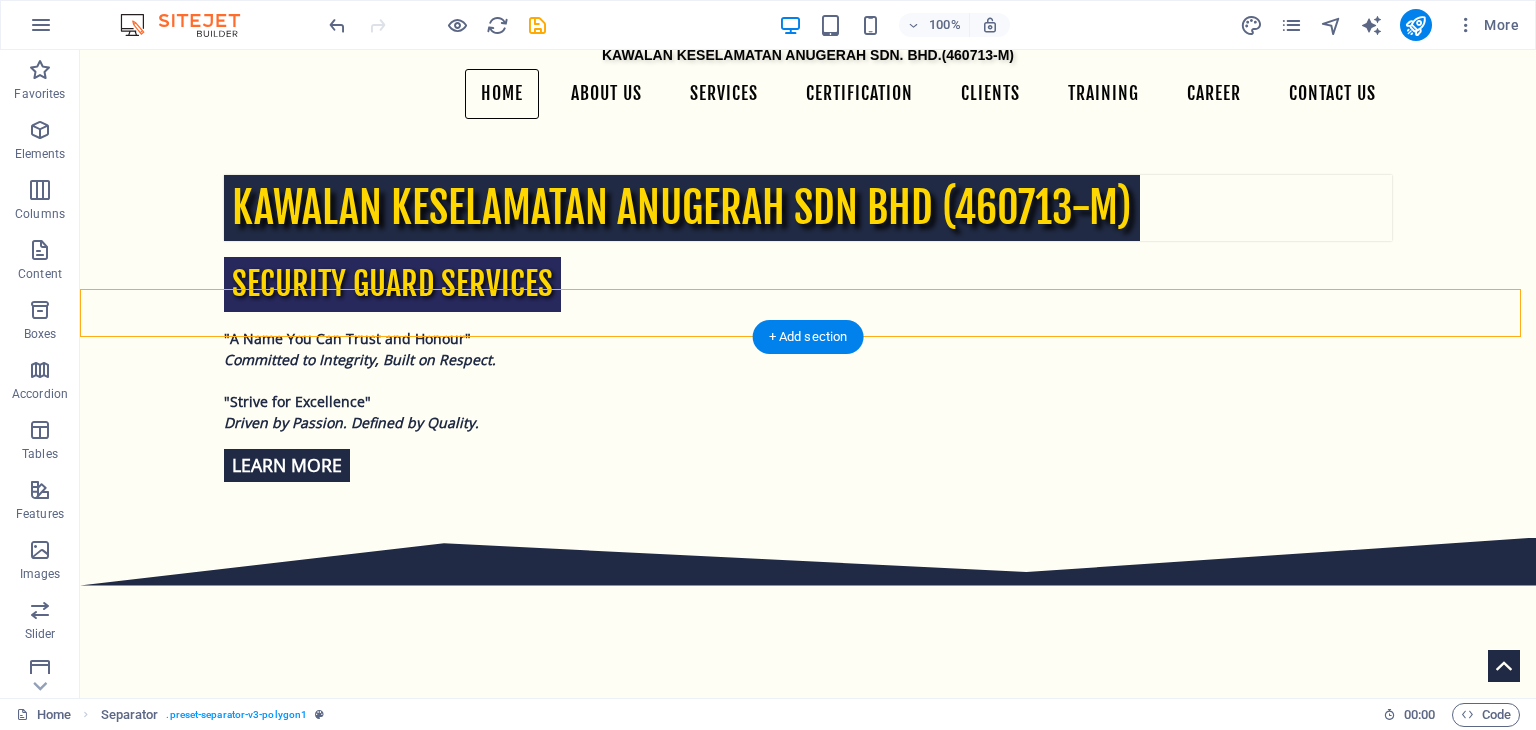 click at bounding box center (808, 1708) 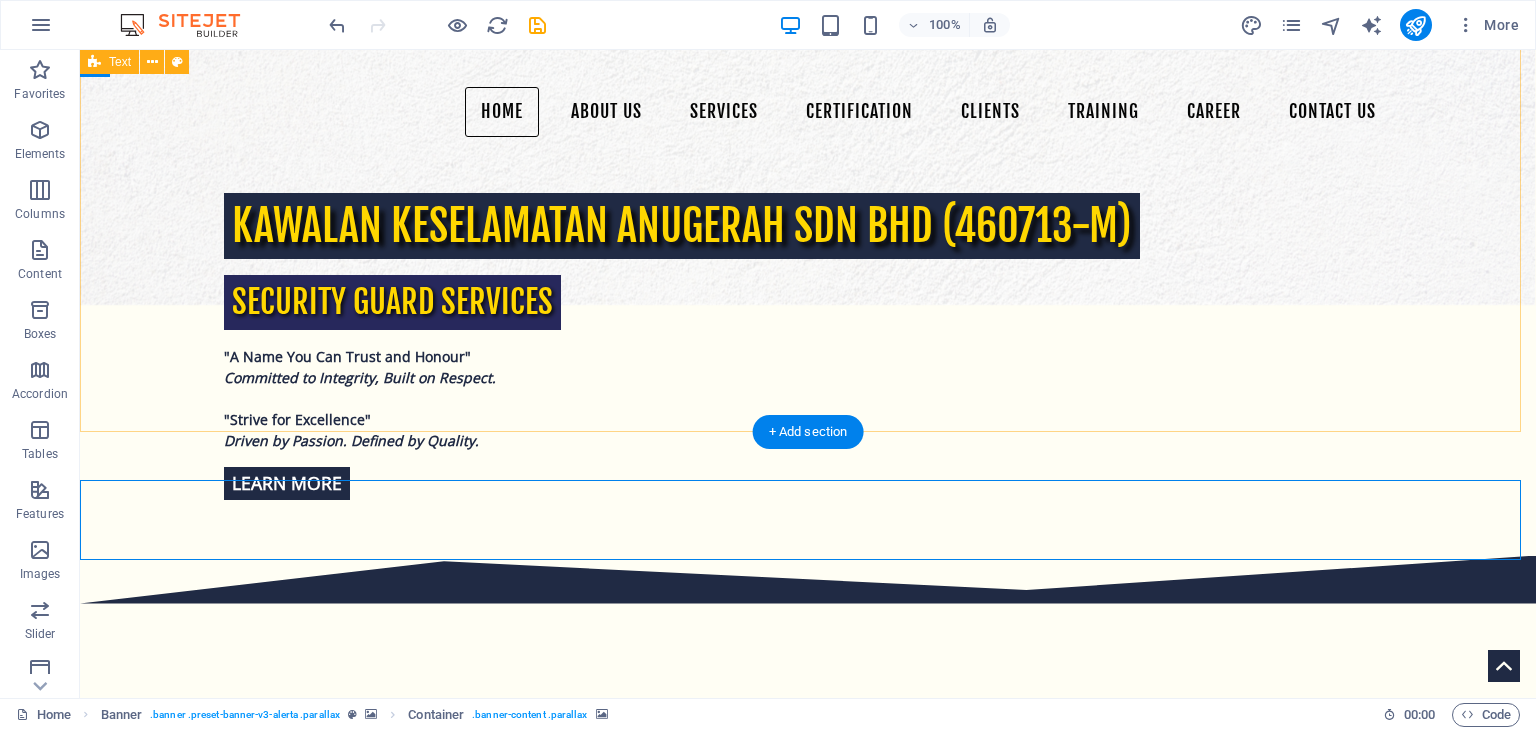 scroll, scrollTop: 582, scrollLeft: 0, axis: vertical 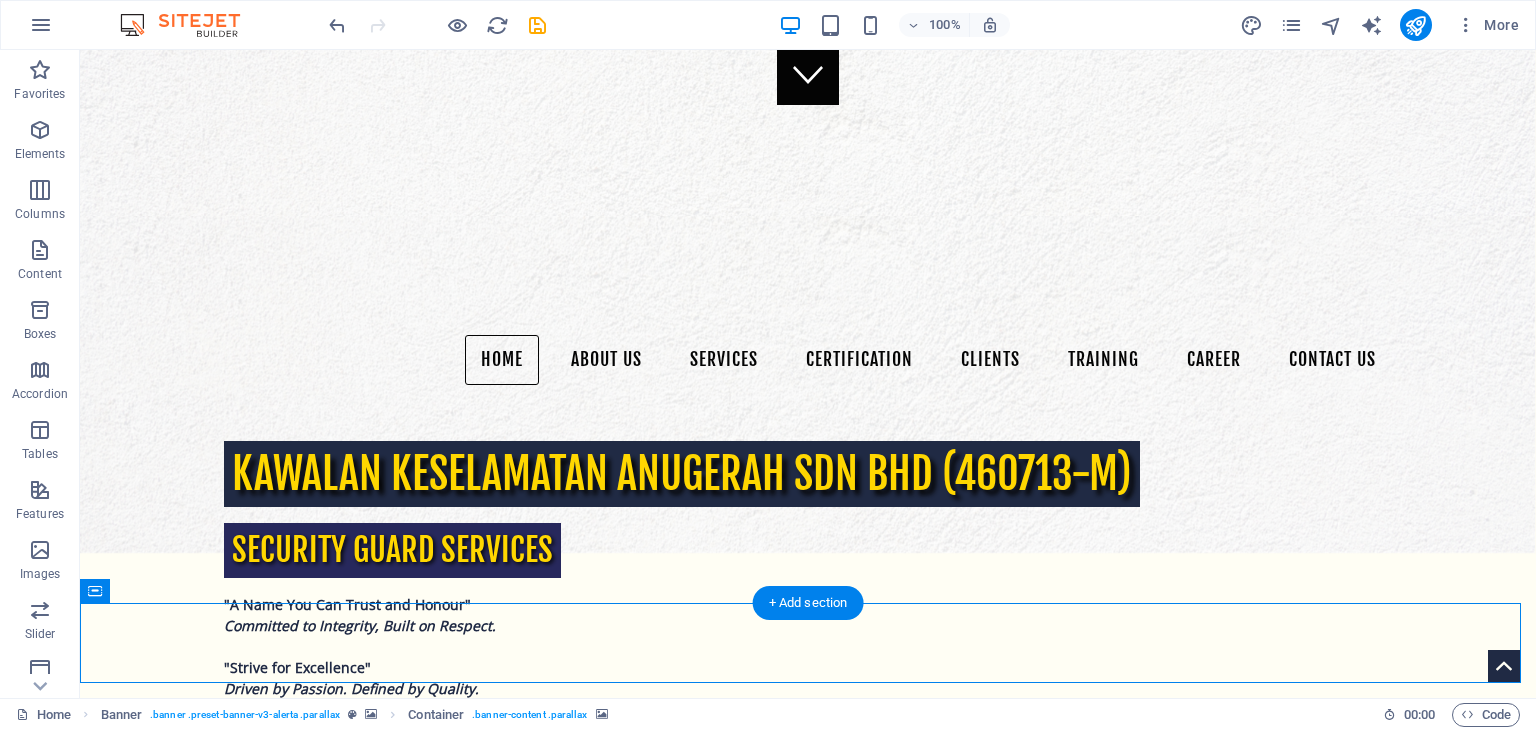 drag, startPoint x: 204, startPoint y: 192, endPoint x: 157, endPoint y: 633, distance: 443.49747 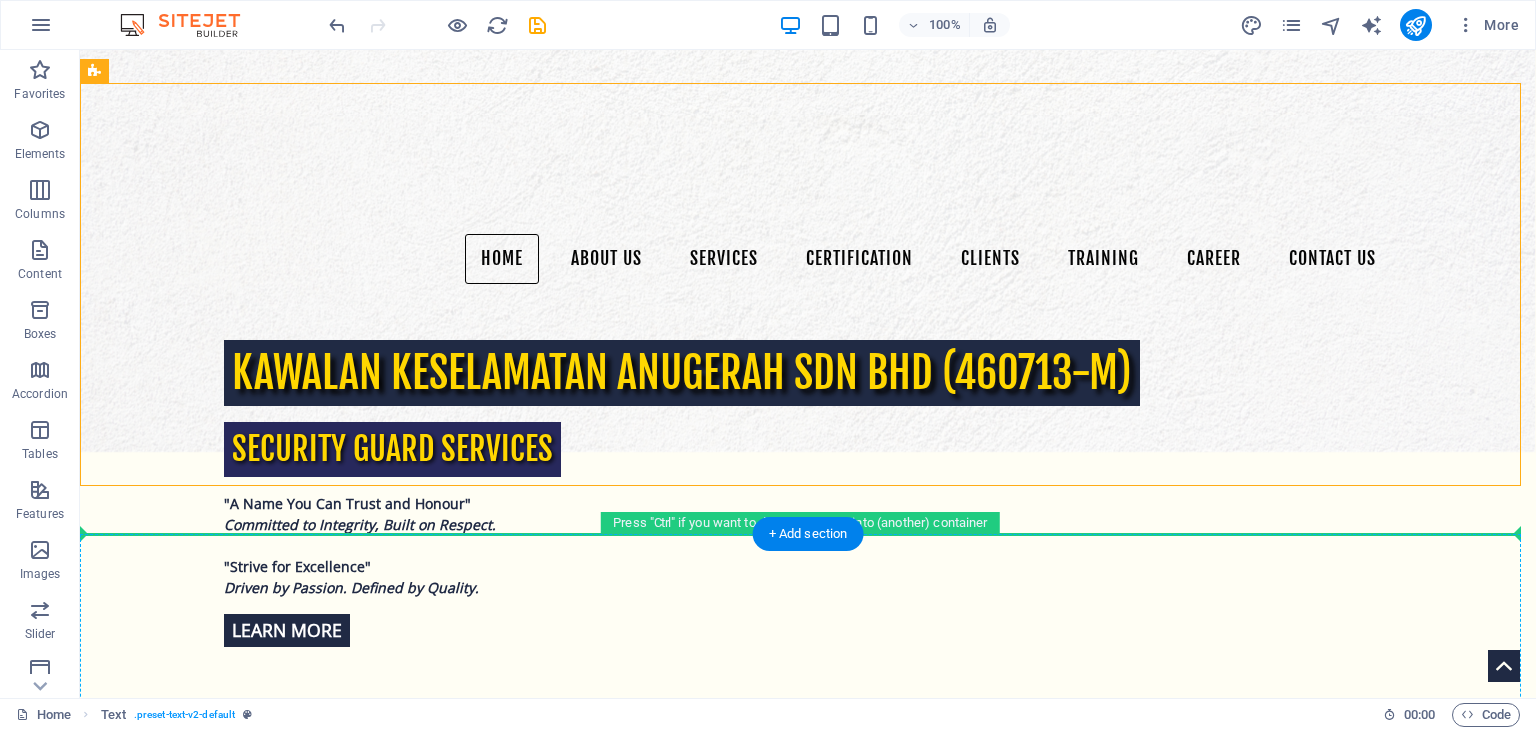 drag, startPoint x: 179, startPoint y: 191, endPoint x: 130, endPoint y: 617, distance: 428.8088 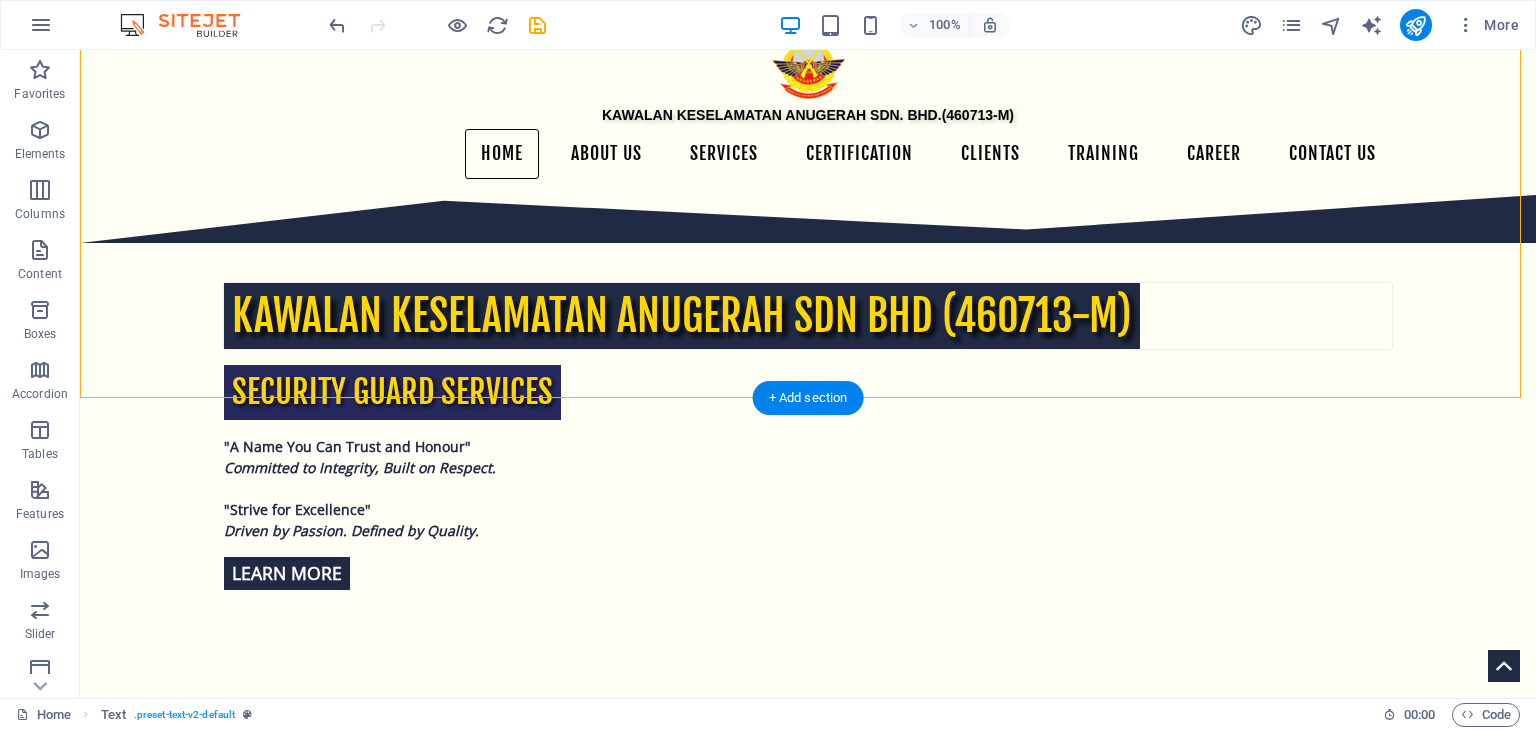 scroll, scrollTop: 820, scrollLeft: 0, axis: vertical 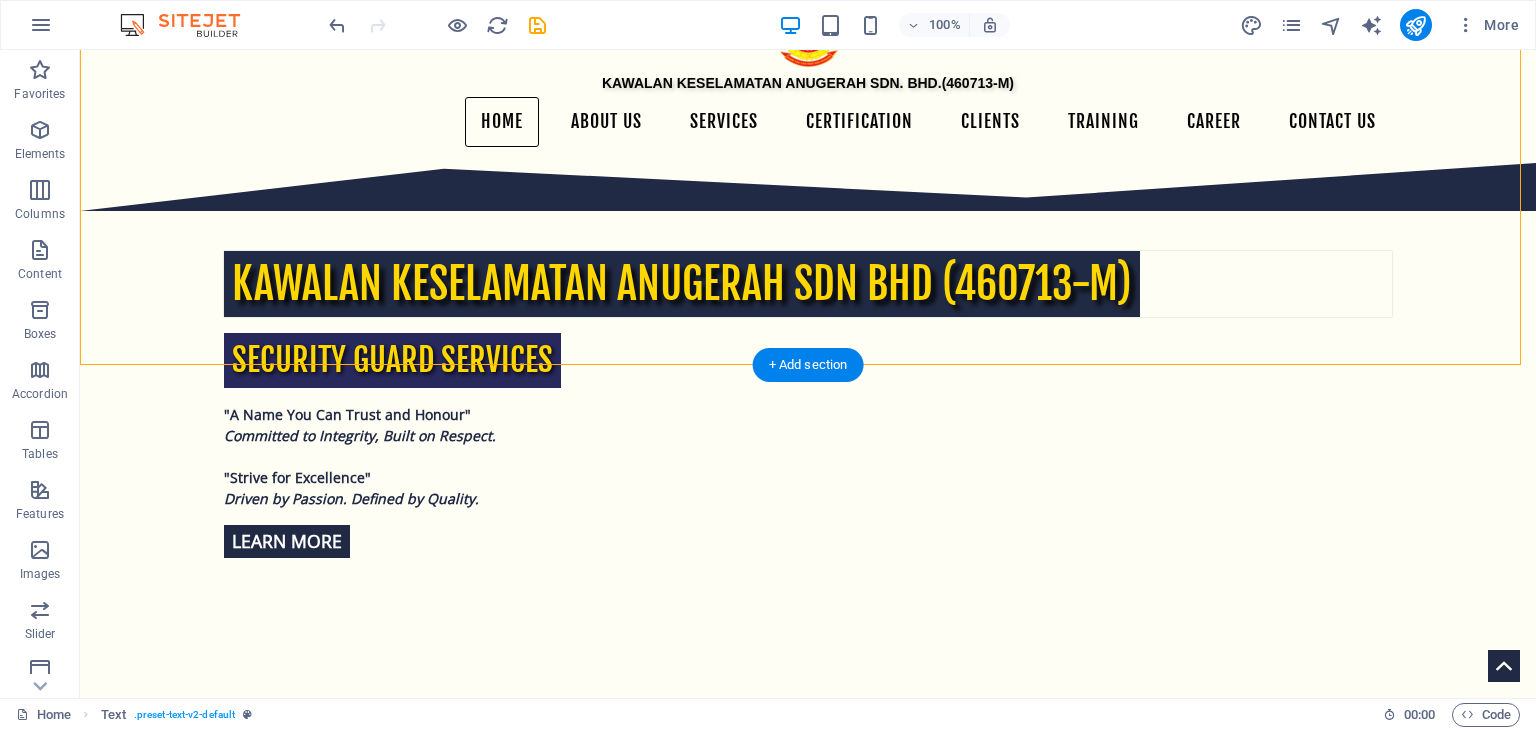 click at bounding box center (808, 1725) 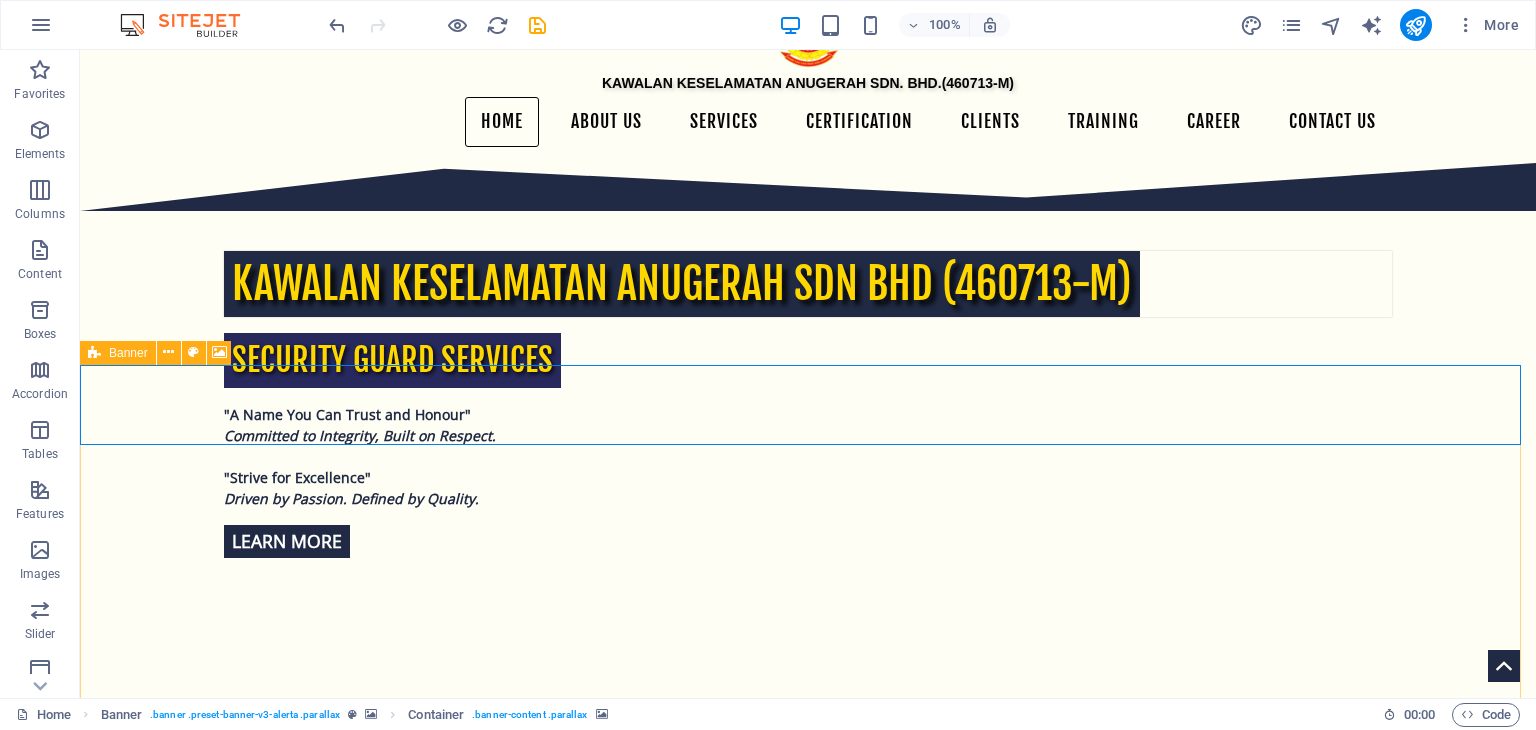 click on "Banner" at bounding box center [118, 353] 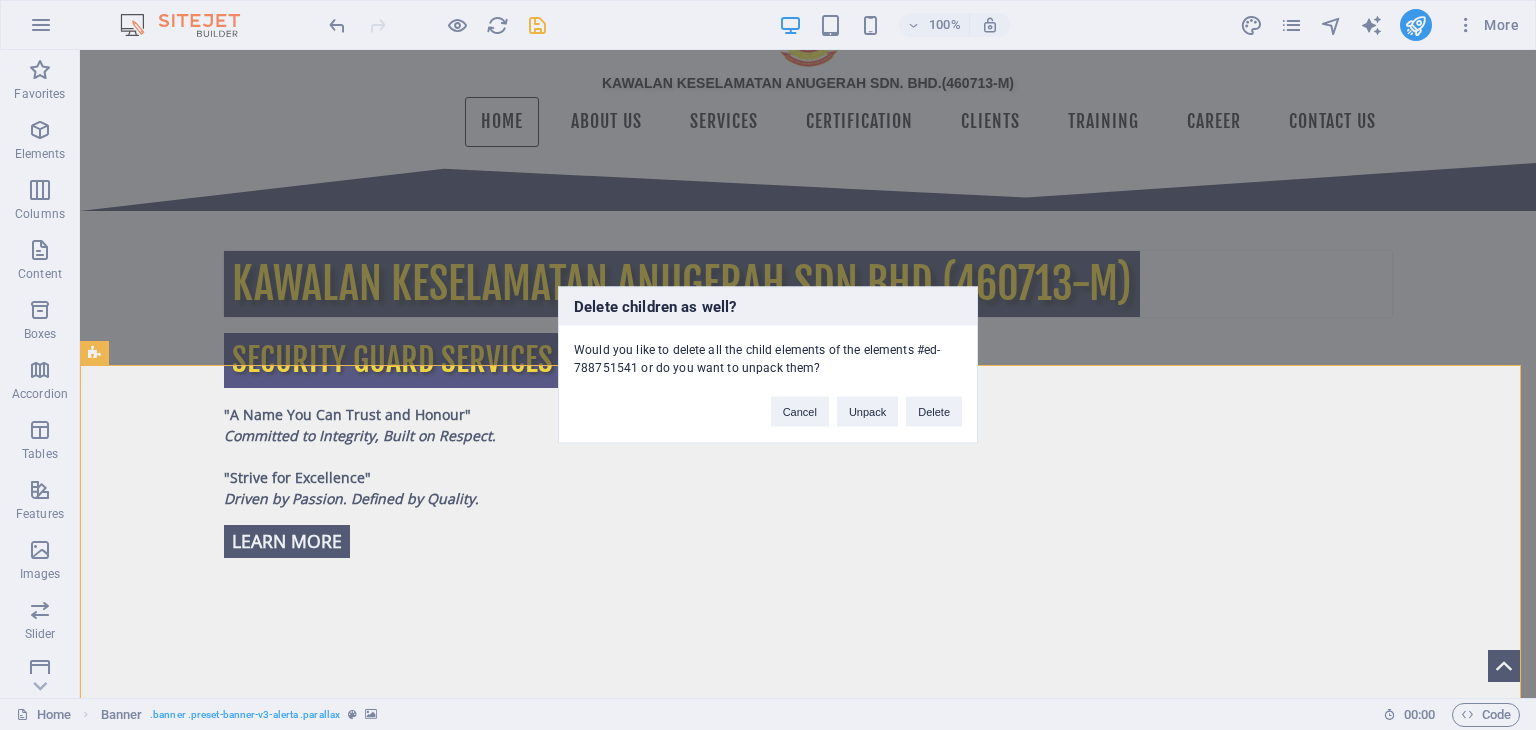 type 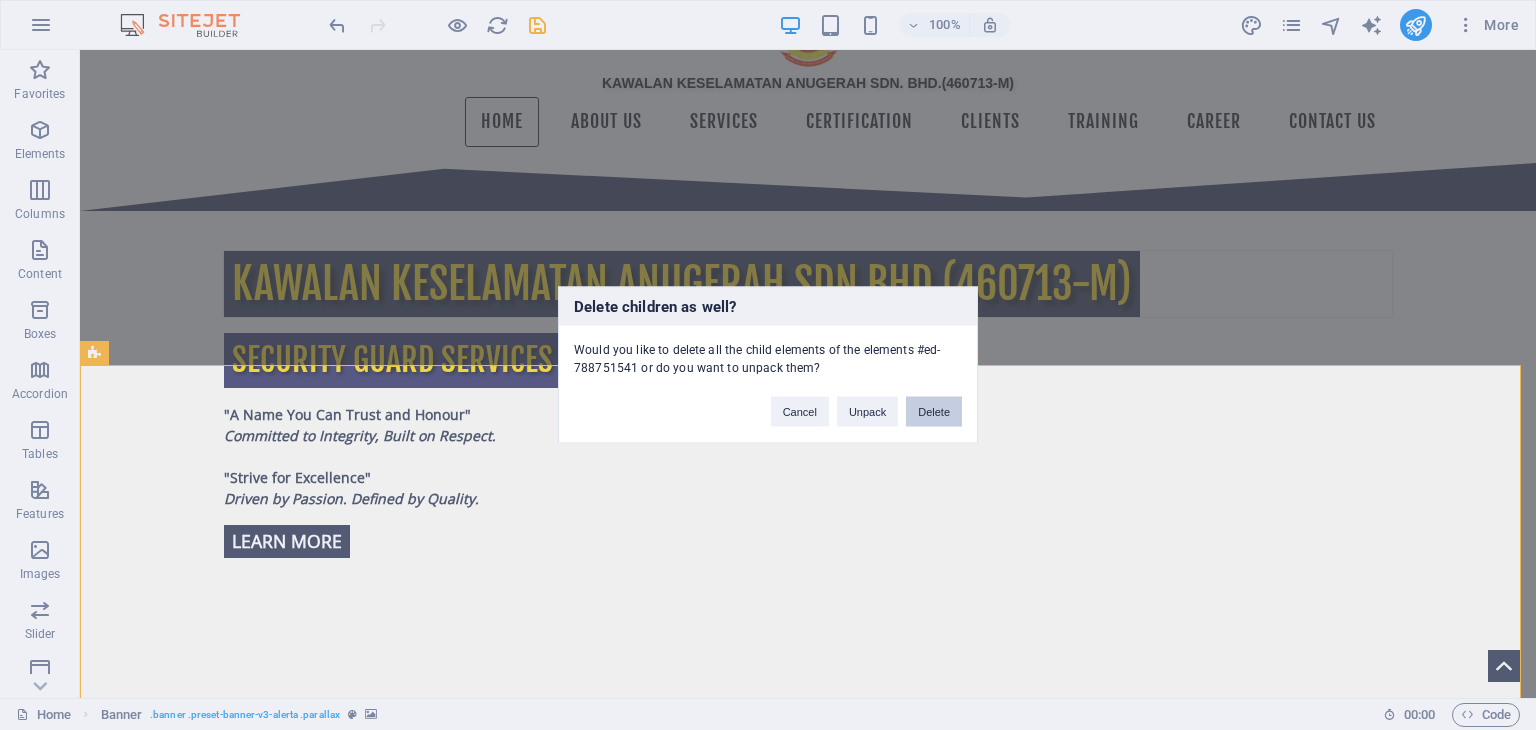 click on "Delete" at bounding box center [934, 412] 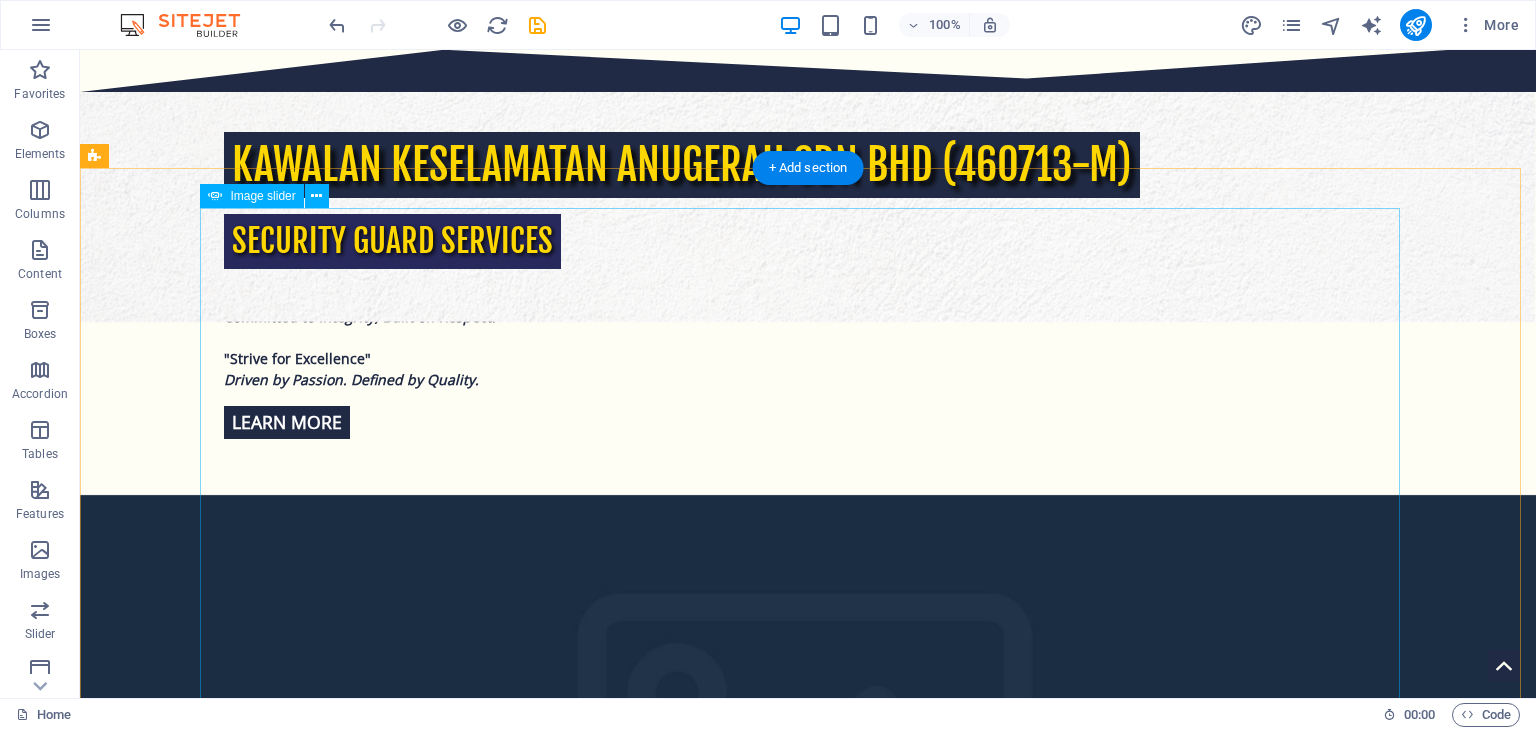 scroll, scrollTop: 1020, scrollLeft: 0, axis: vertical 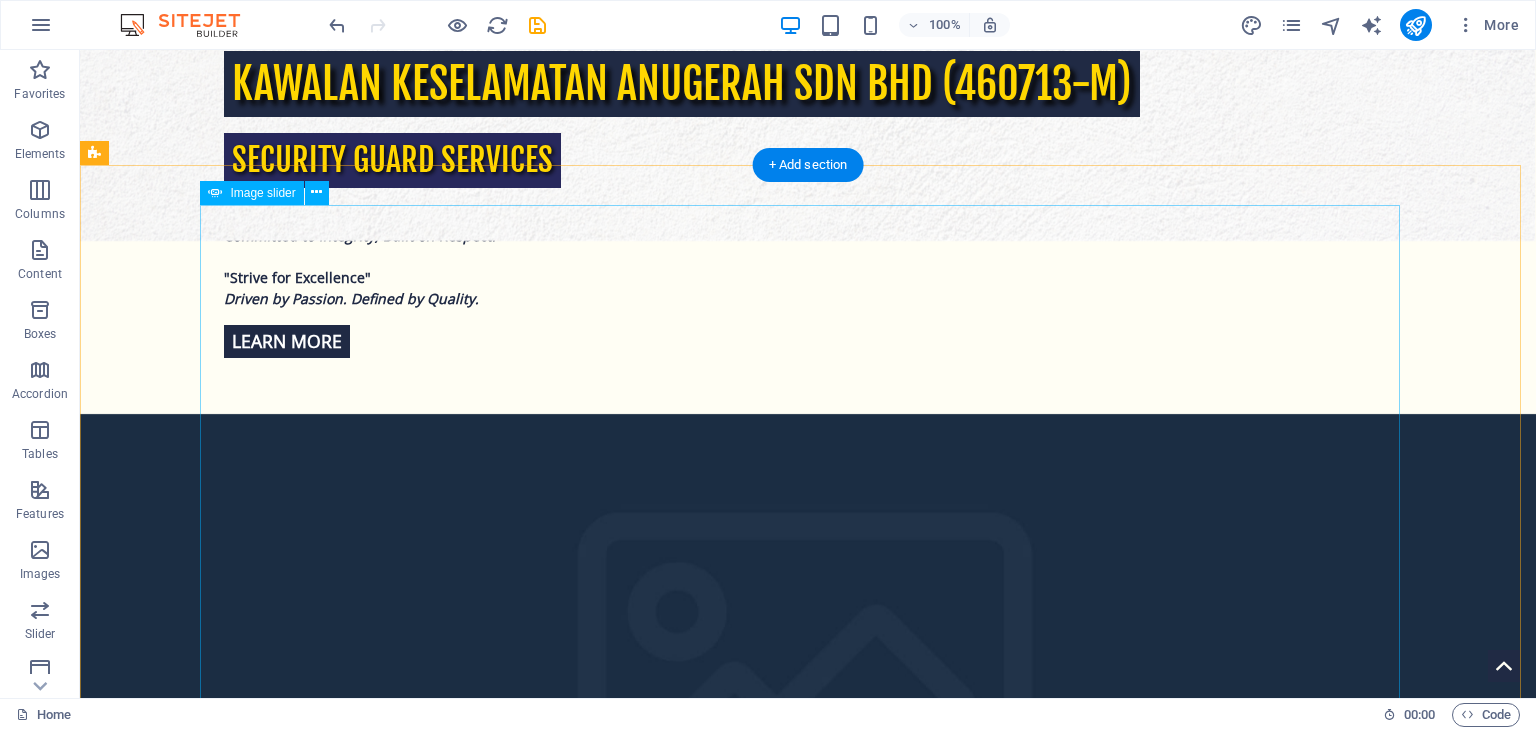 click at bounding box center (-1680, 3346) 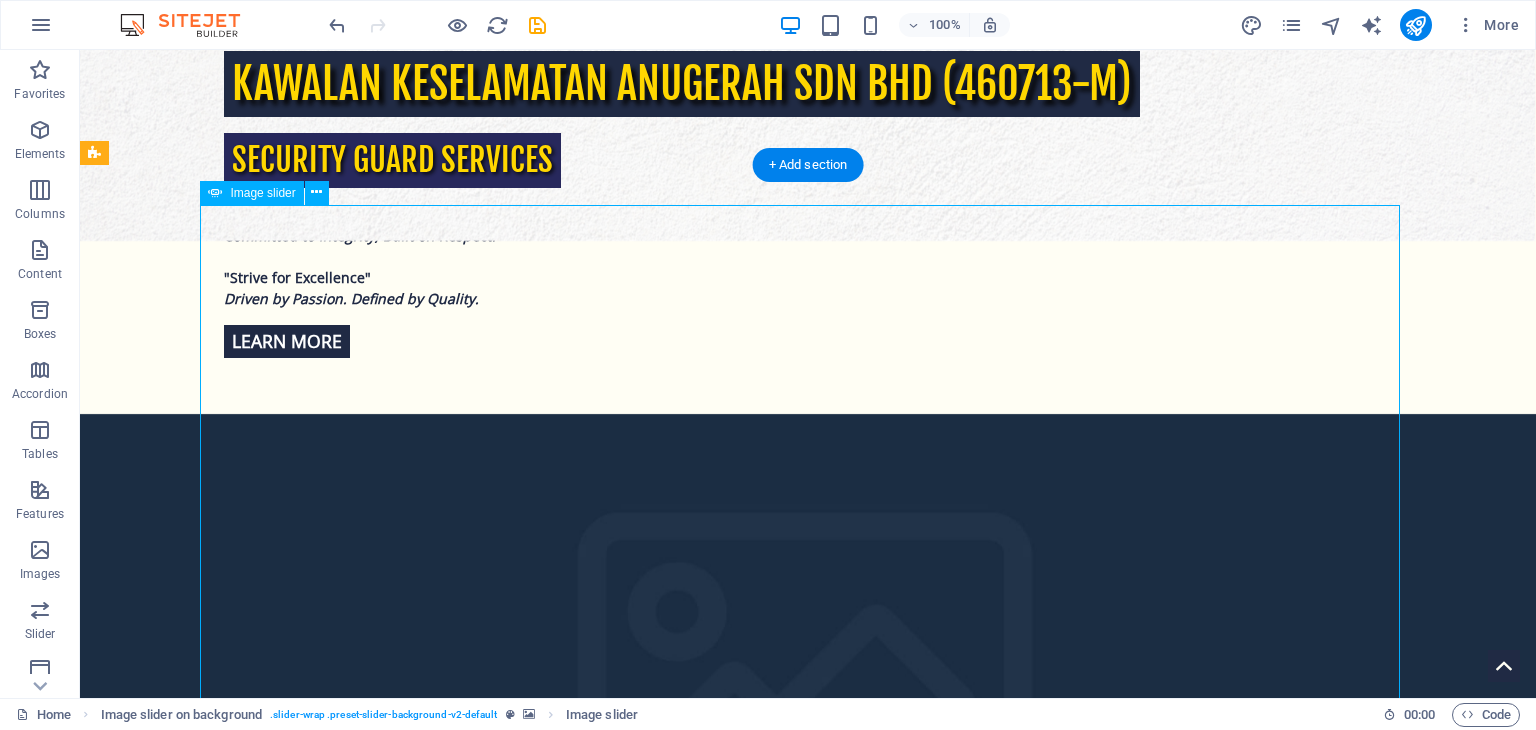 click at bounding box center [-1680, 3346] 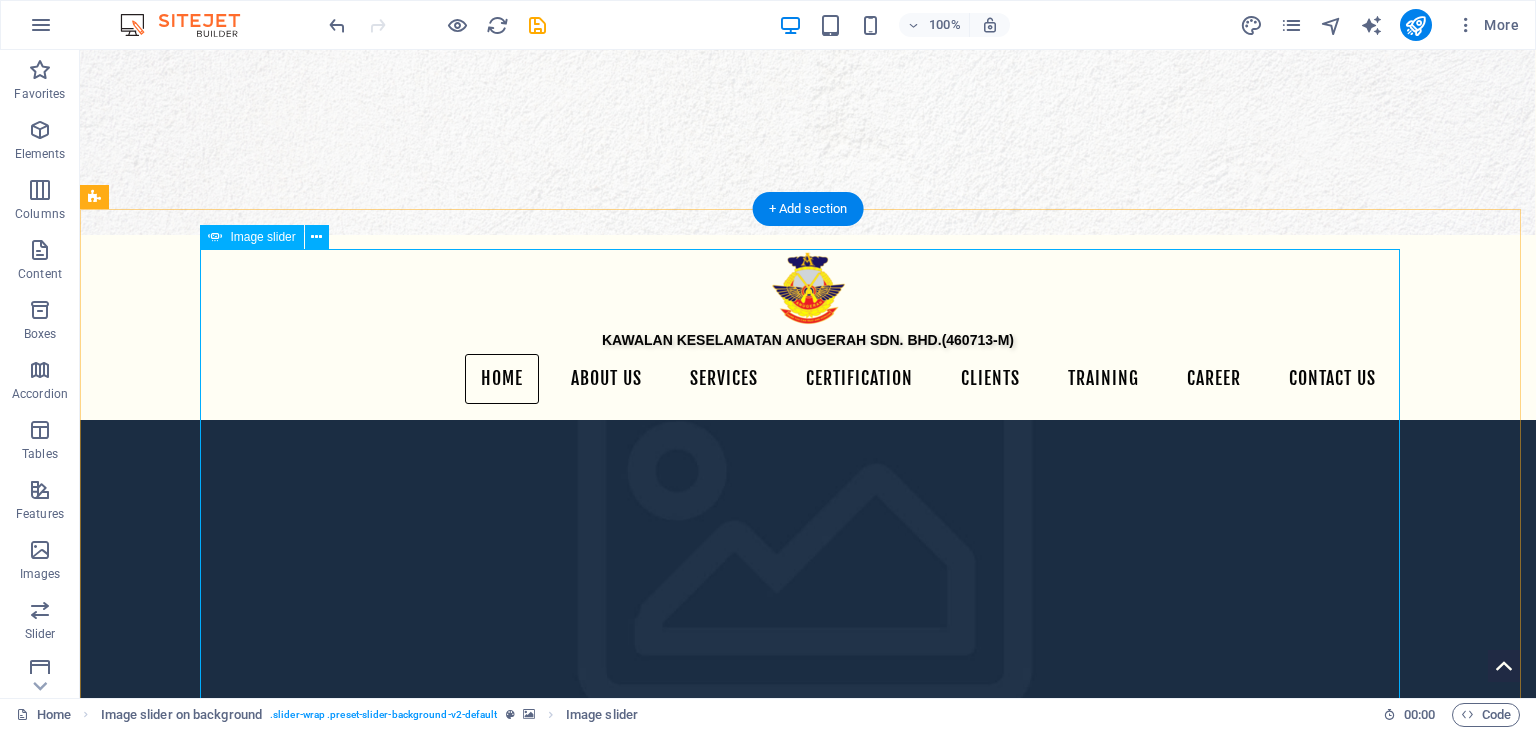 scroll, scrollTop: 1035, scrollLeft: 0, axis: vertical 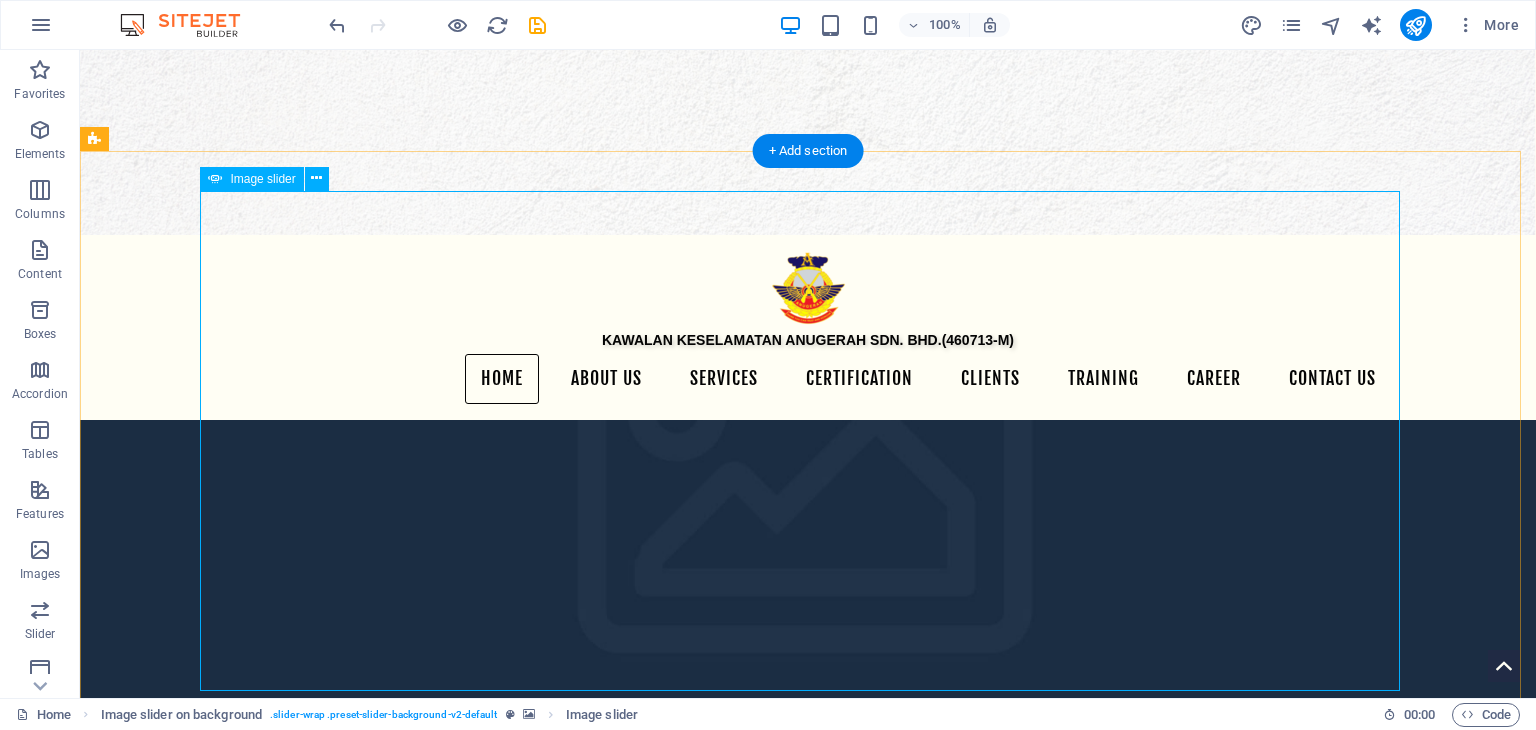 click at bounding box center (-1680, 3146) 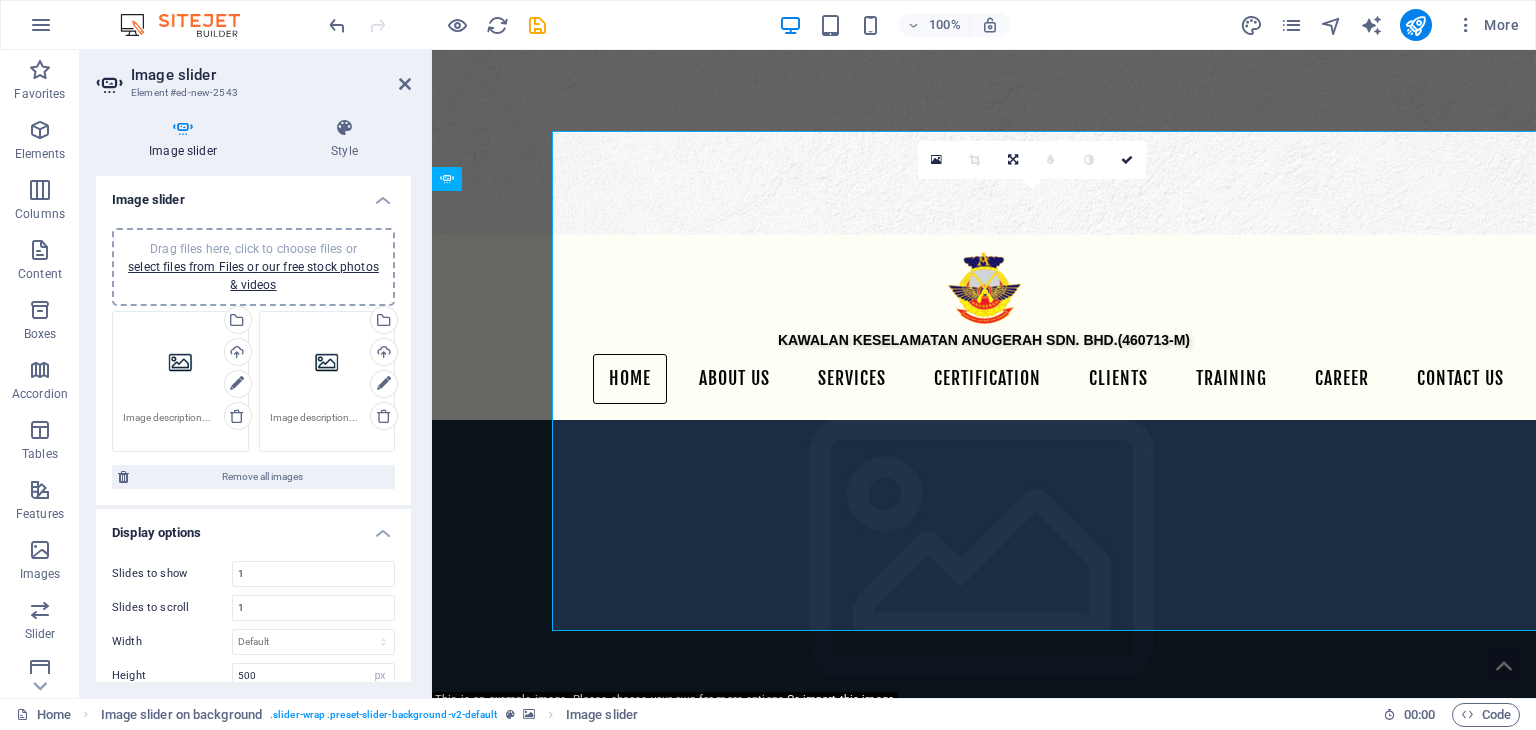 scroll, scrollTop: 1095, scrollLeft: 0, axis: vertical 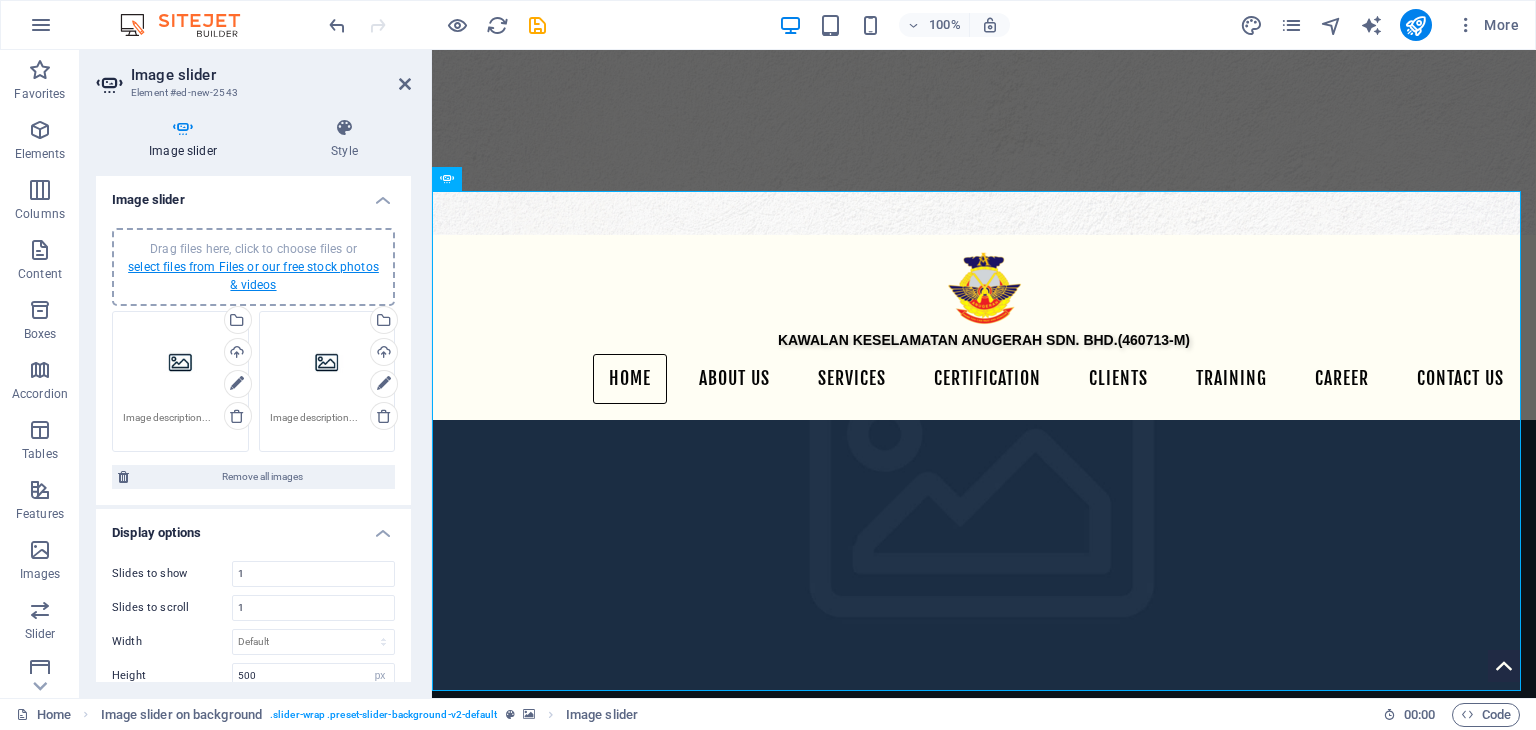 click on "select files from Files or our free stock photos & videos" at bounding box center [253, 276] 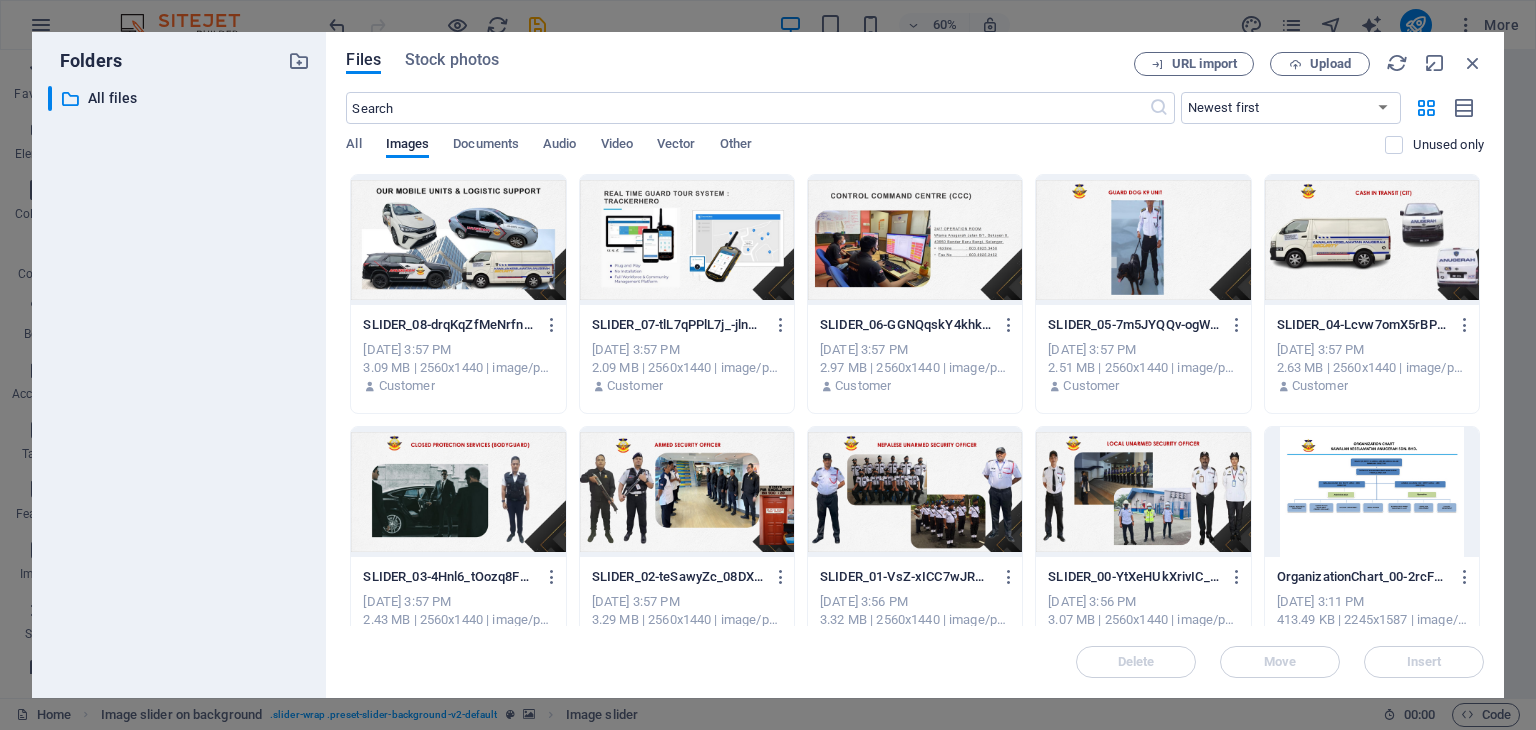 click at bounding box center [1143, 492] 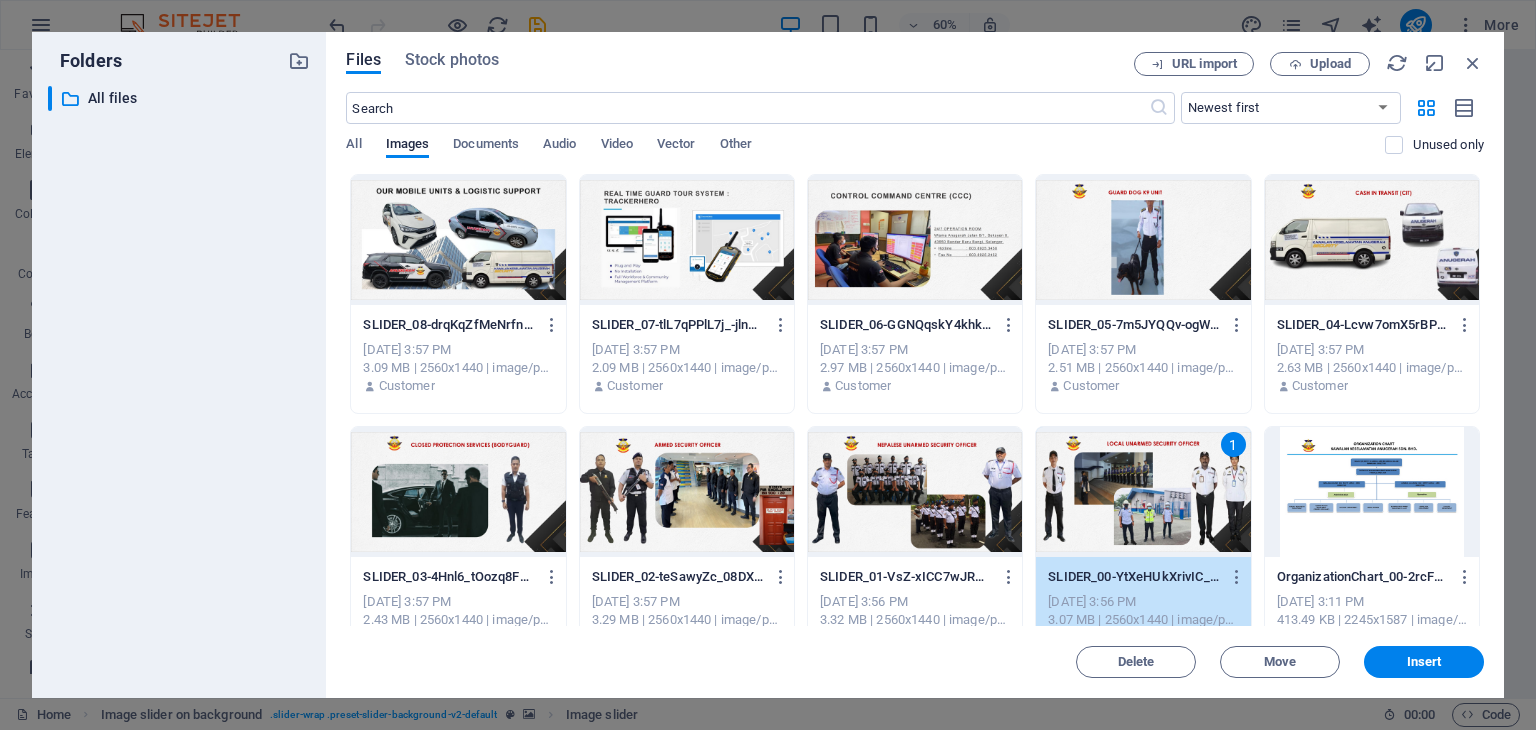 click at bounding box center (915, 492) 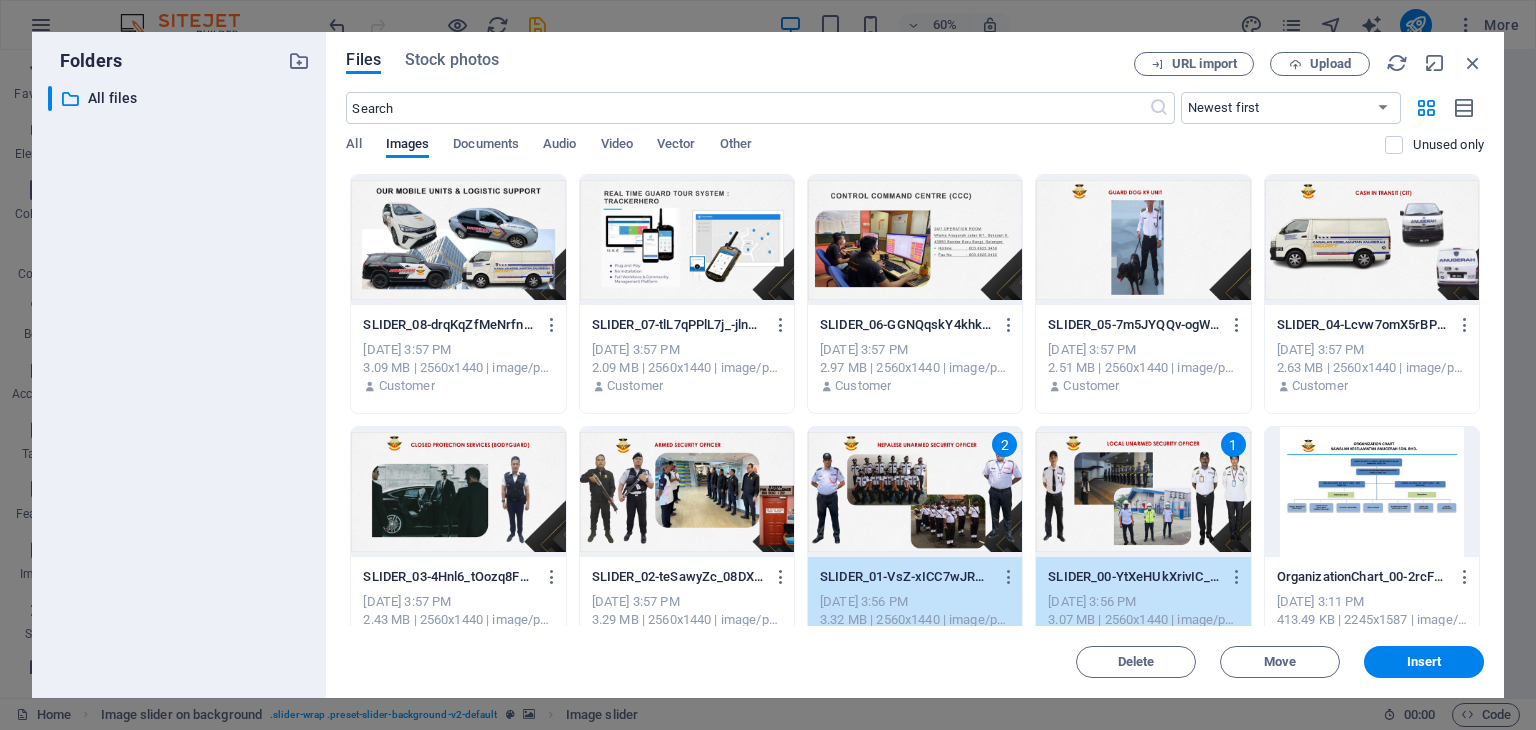 click at bounding box center (687, 492) 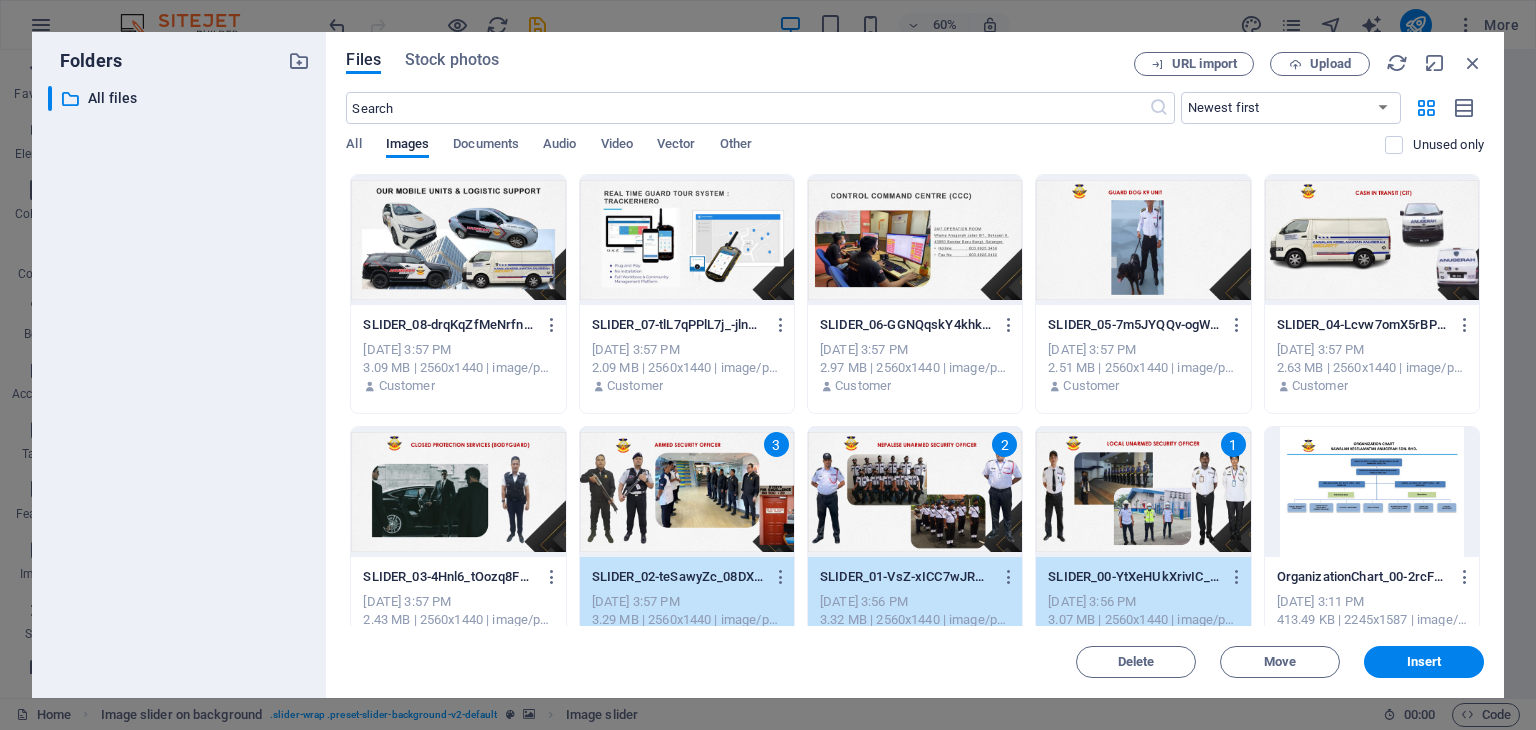 click at bounding box center (458, 492) 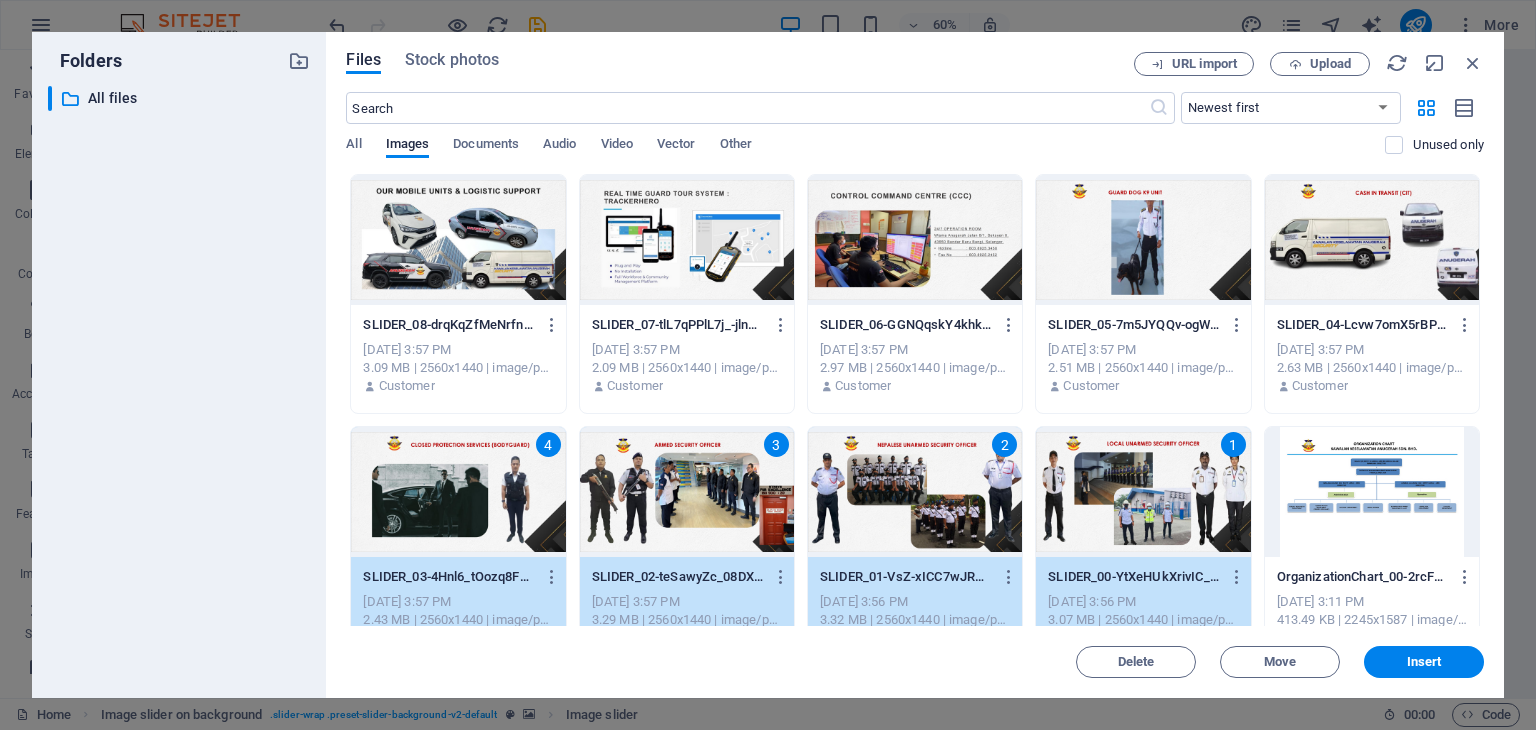 click at bounding box center (1372, 240) 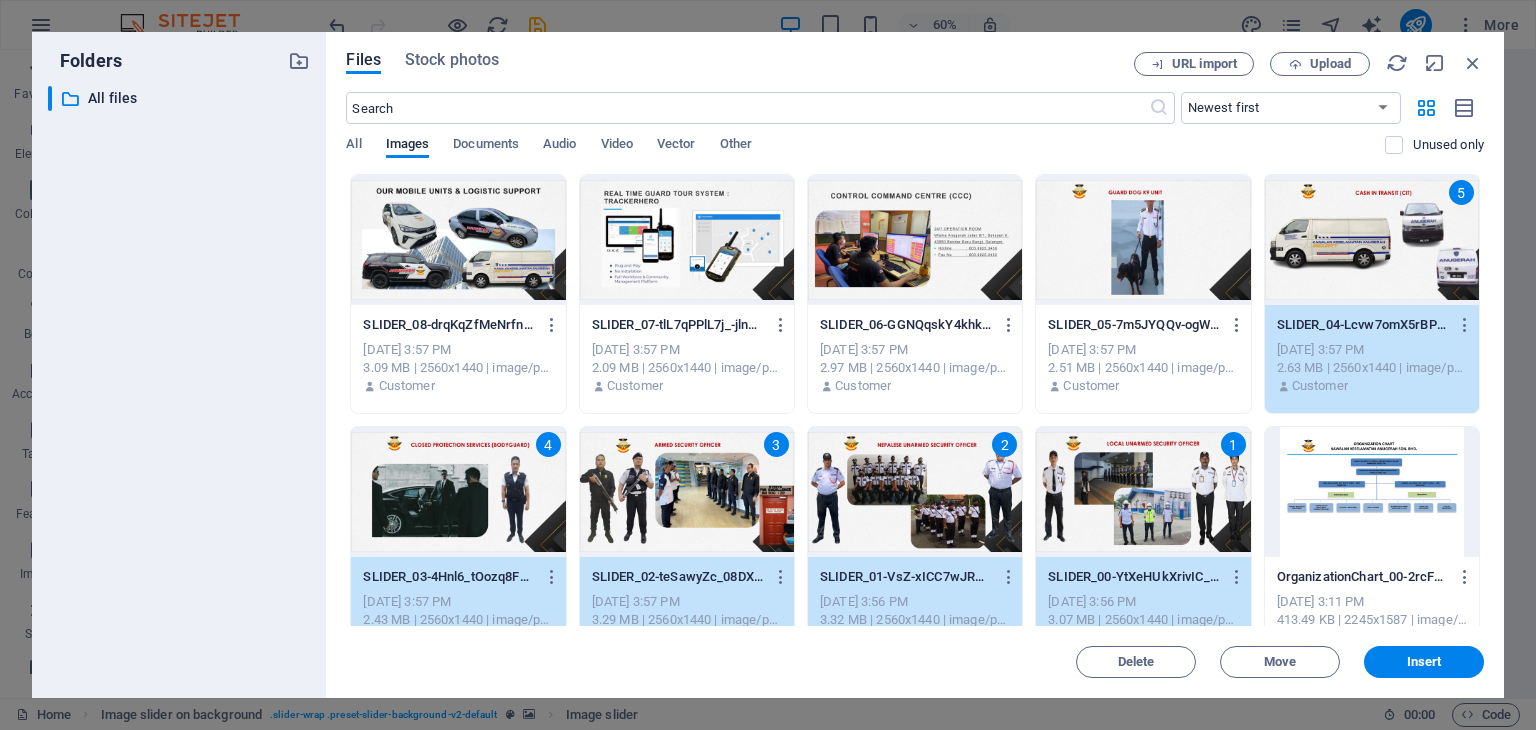click at bounding box center (1143, 240) 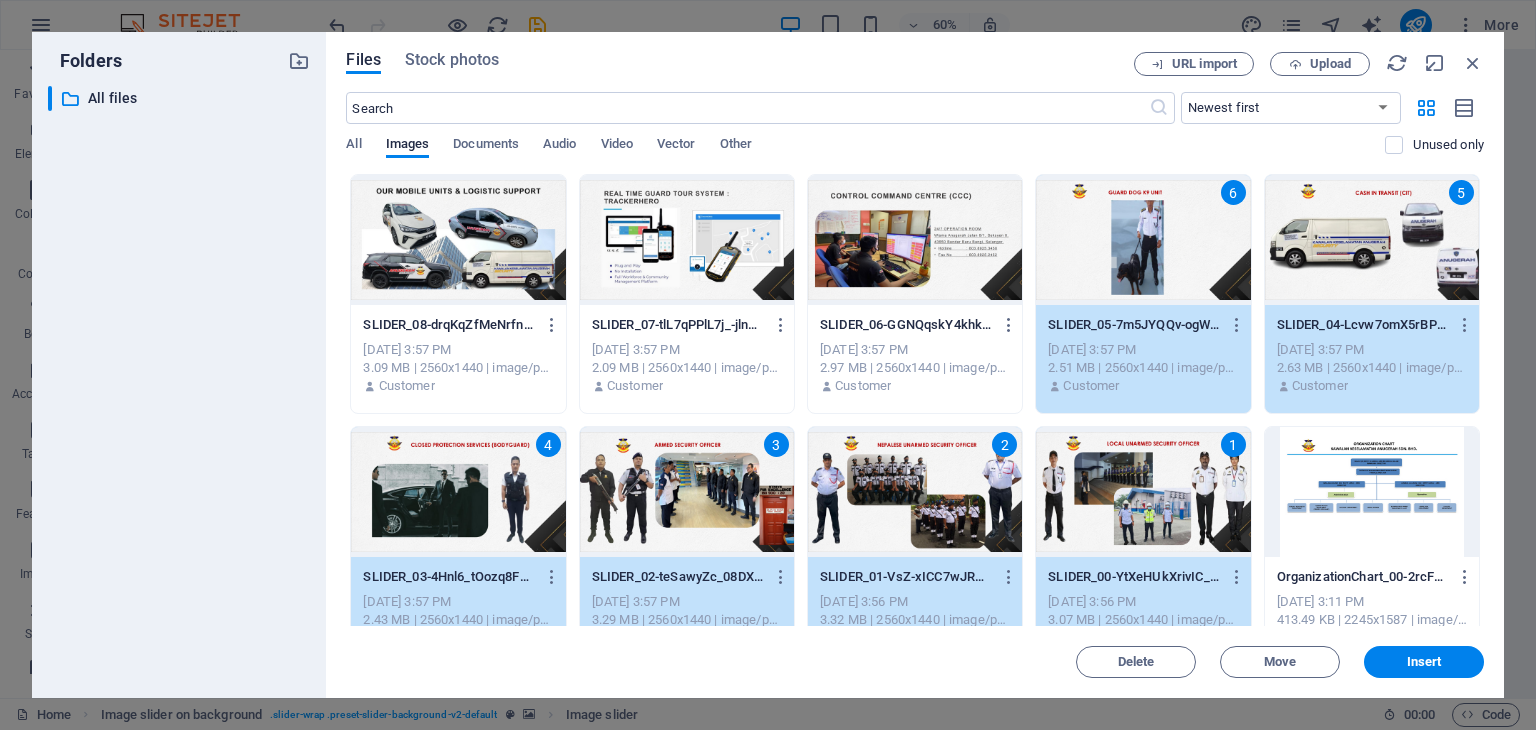 click at bounding box center [915, 240] 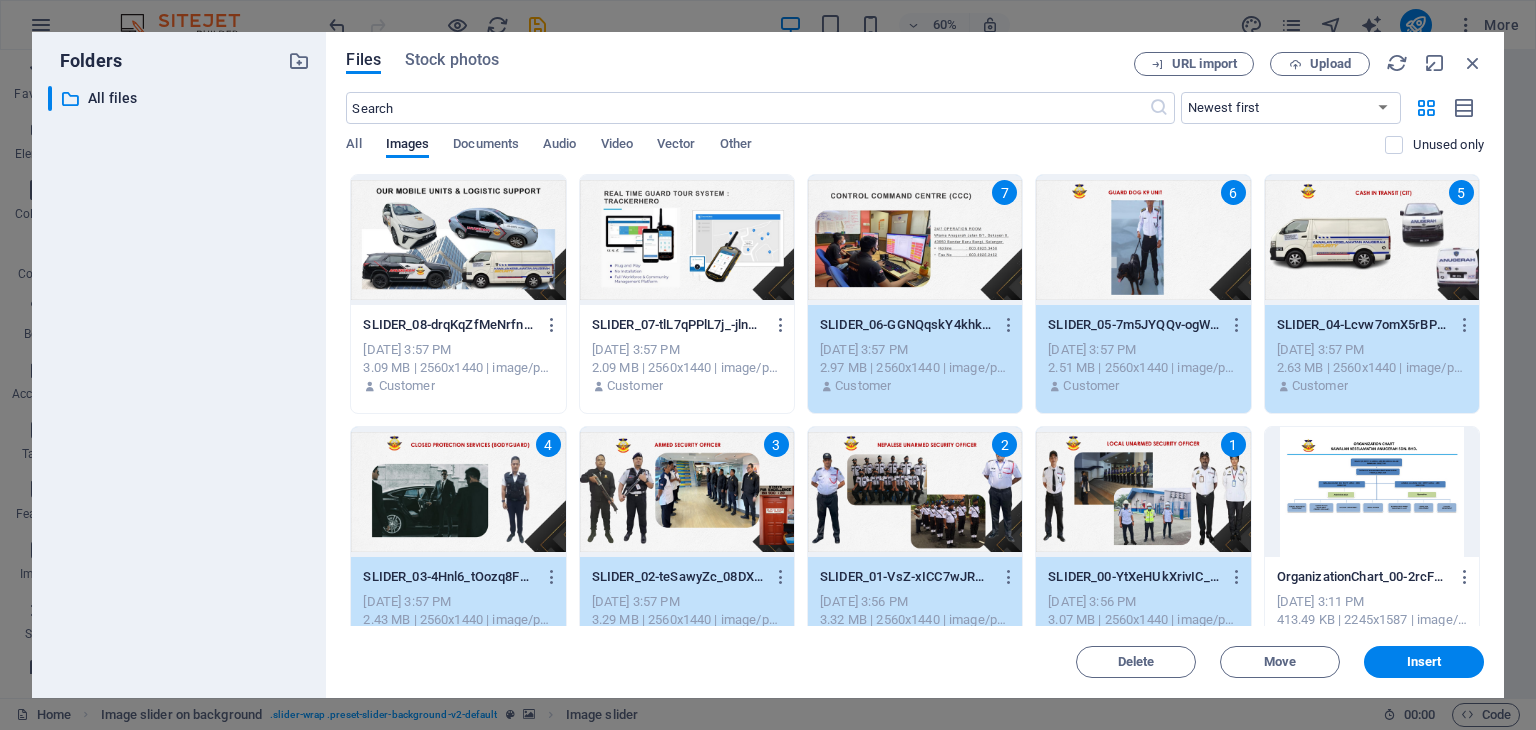 click at bounding box center (687, 240) 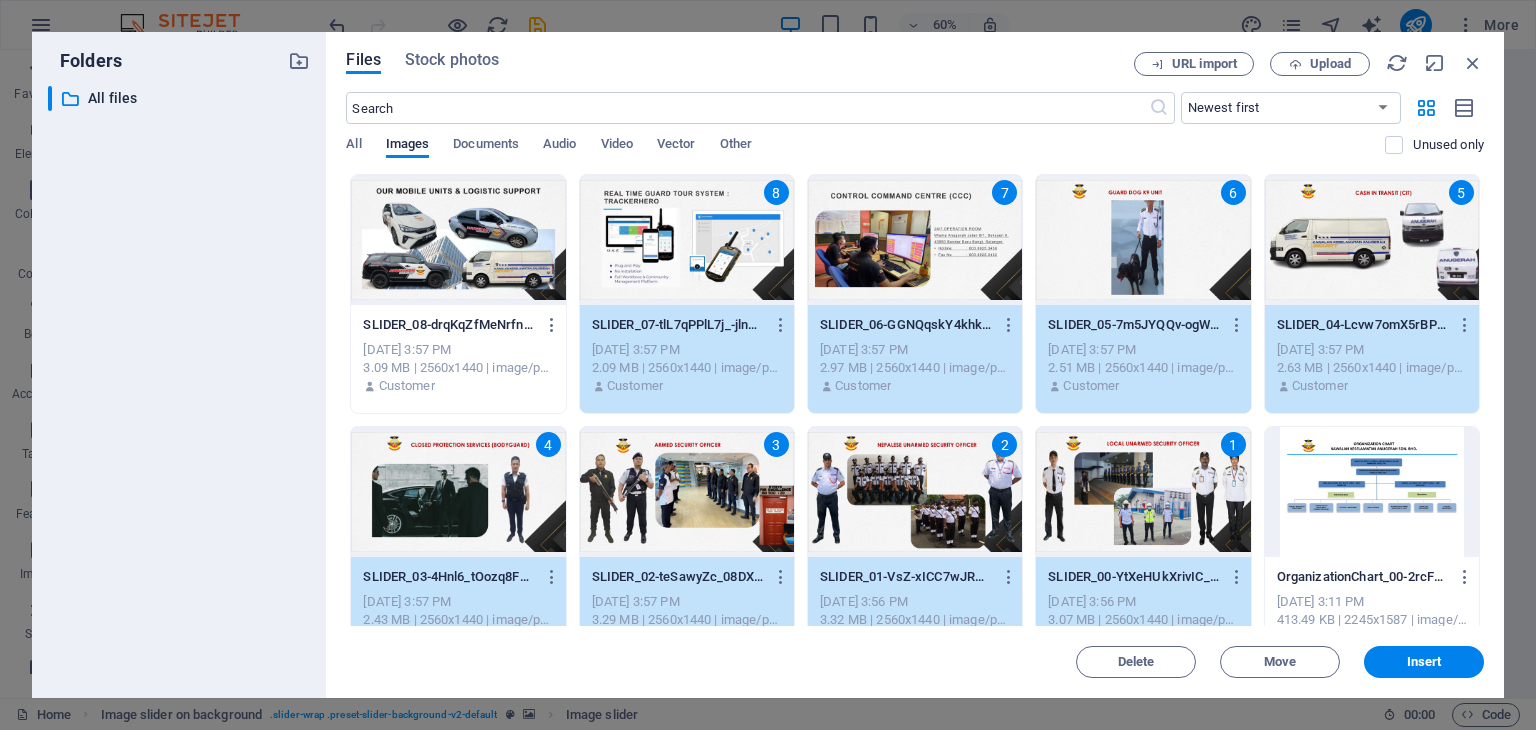 click at bounding box center (458, 240) 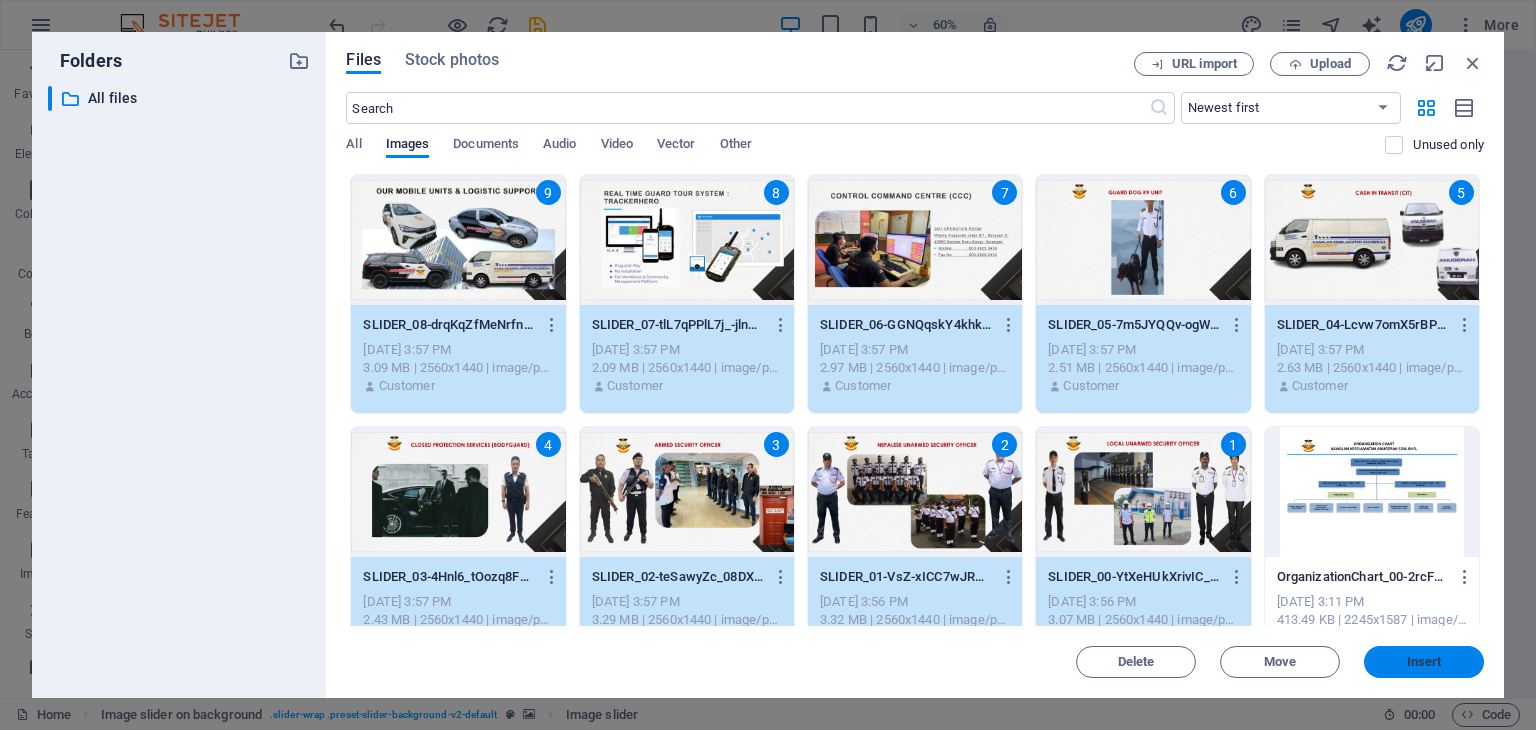 click on "Insert" at bounding box center [1424, 662] 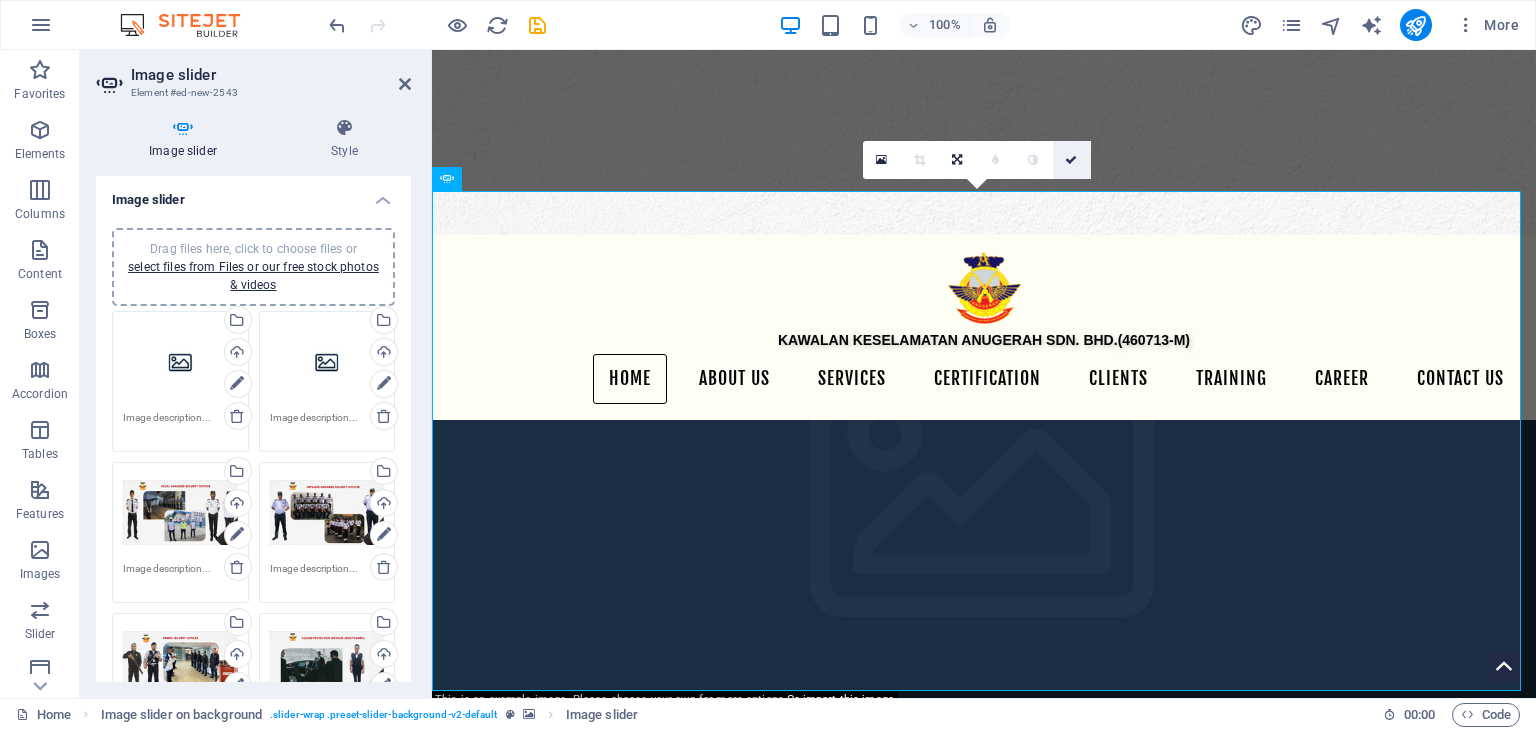 click at bounding box center [1072, 160] 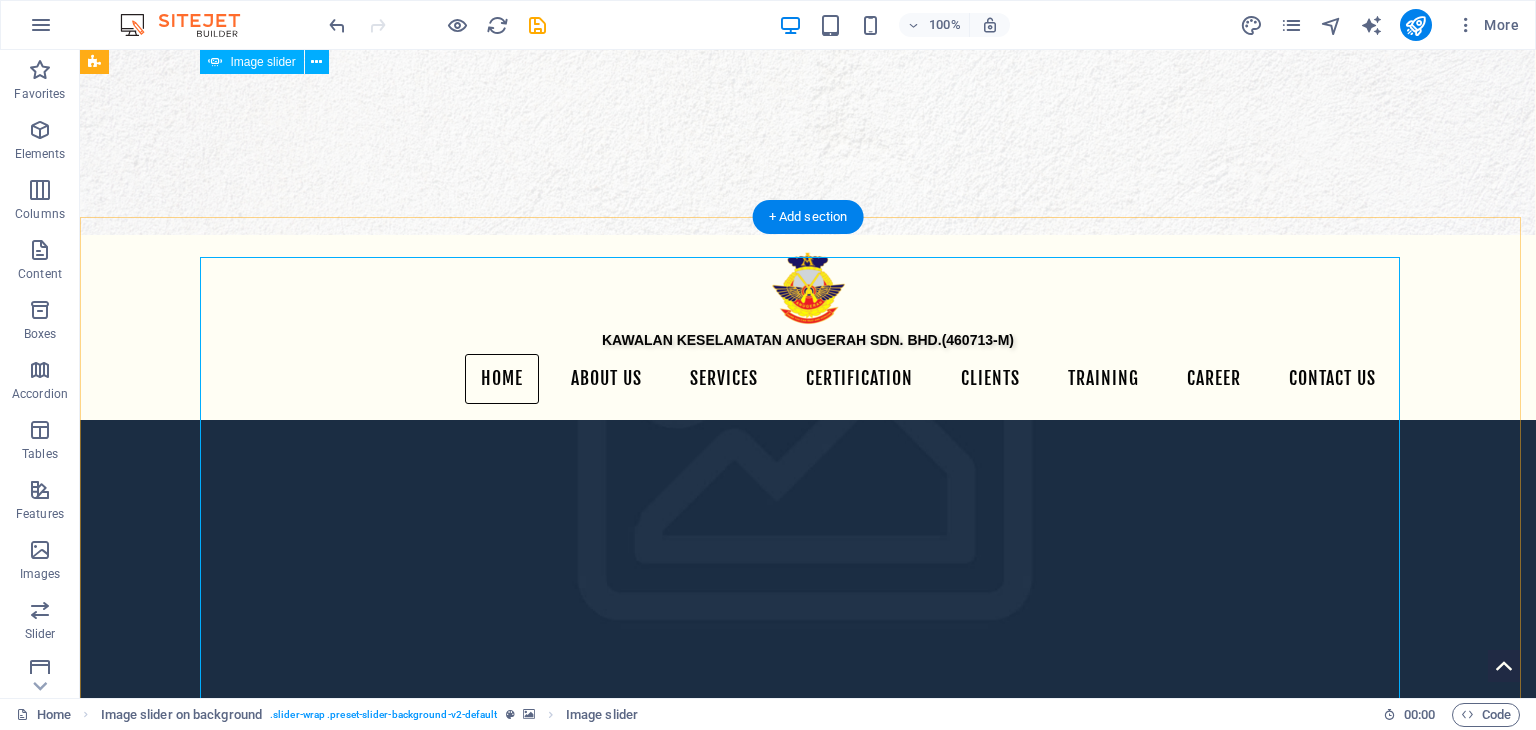 scroll, scrollTop: 968, scrollLeft: 0, axis: vertical 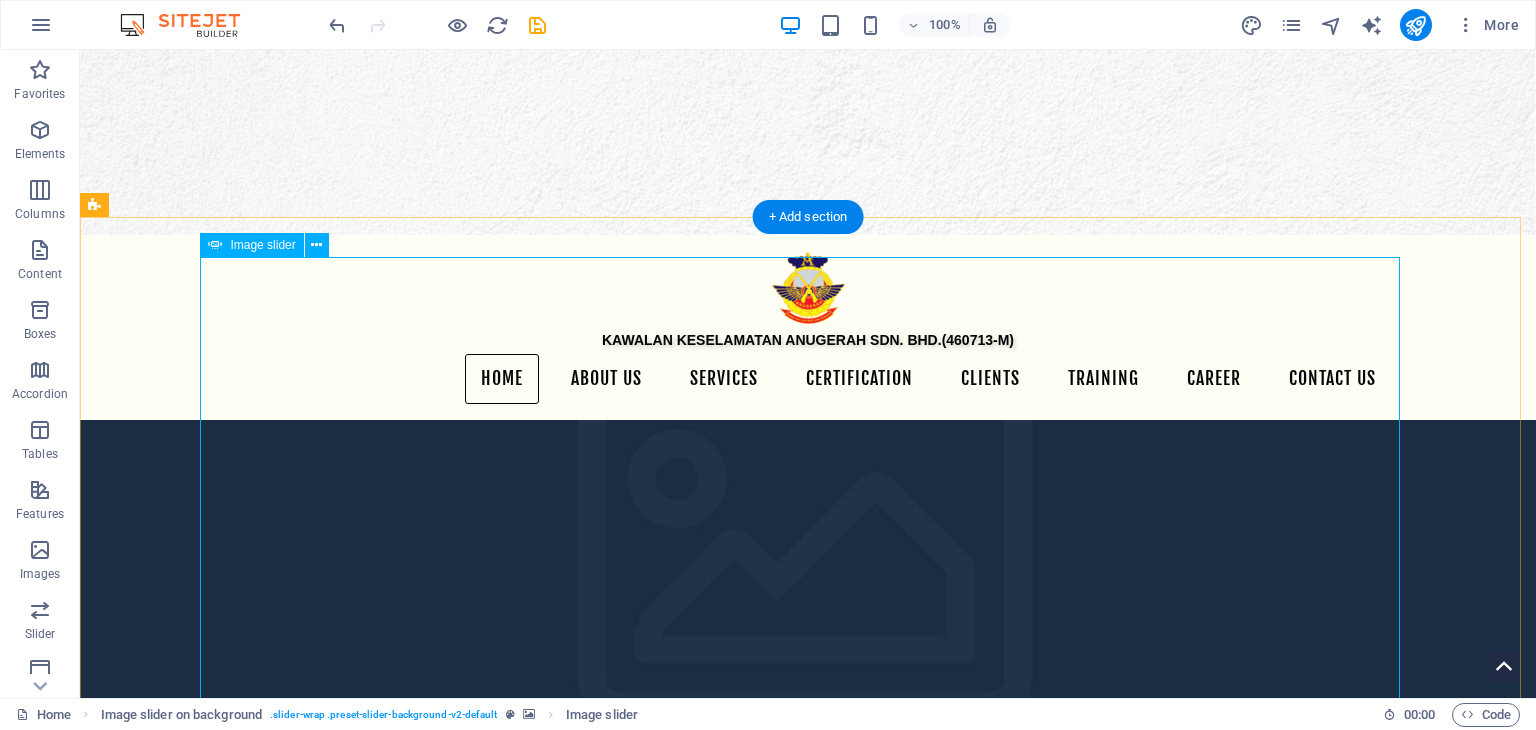 click at bounding box center [808, 1383] 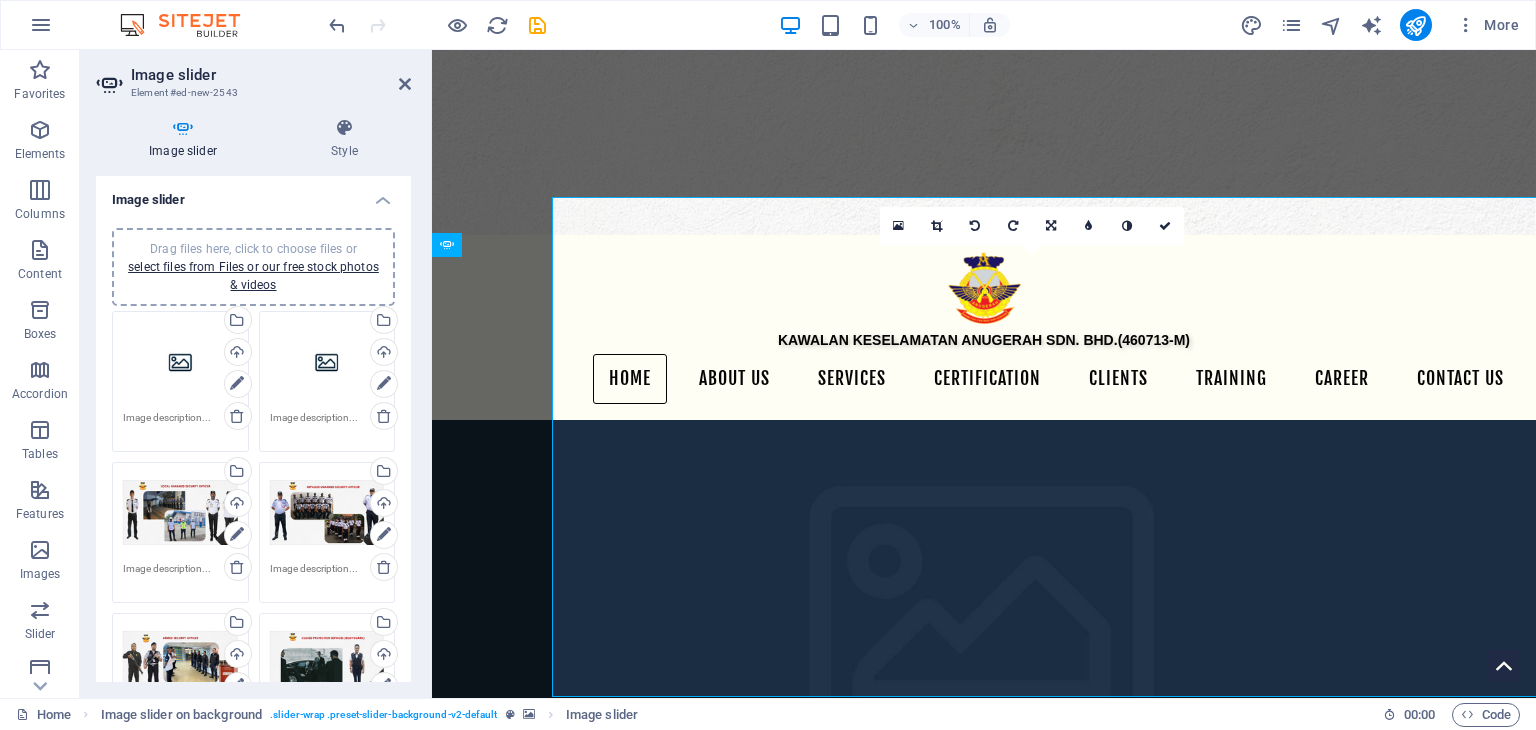 scroll, scrollTop: 1028, scrollLeft: 0, axis: vertical 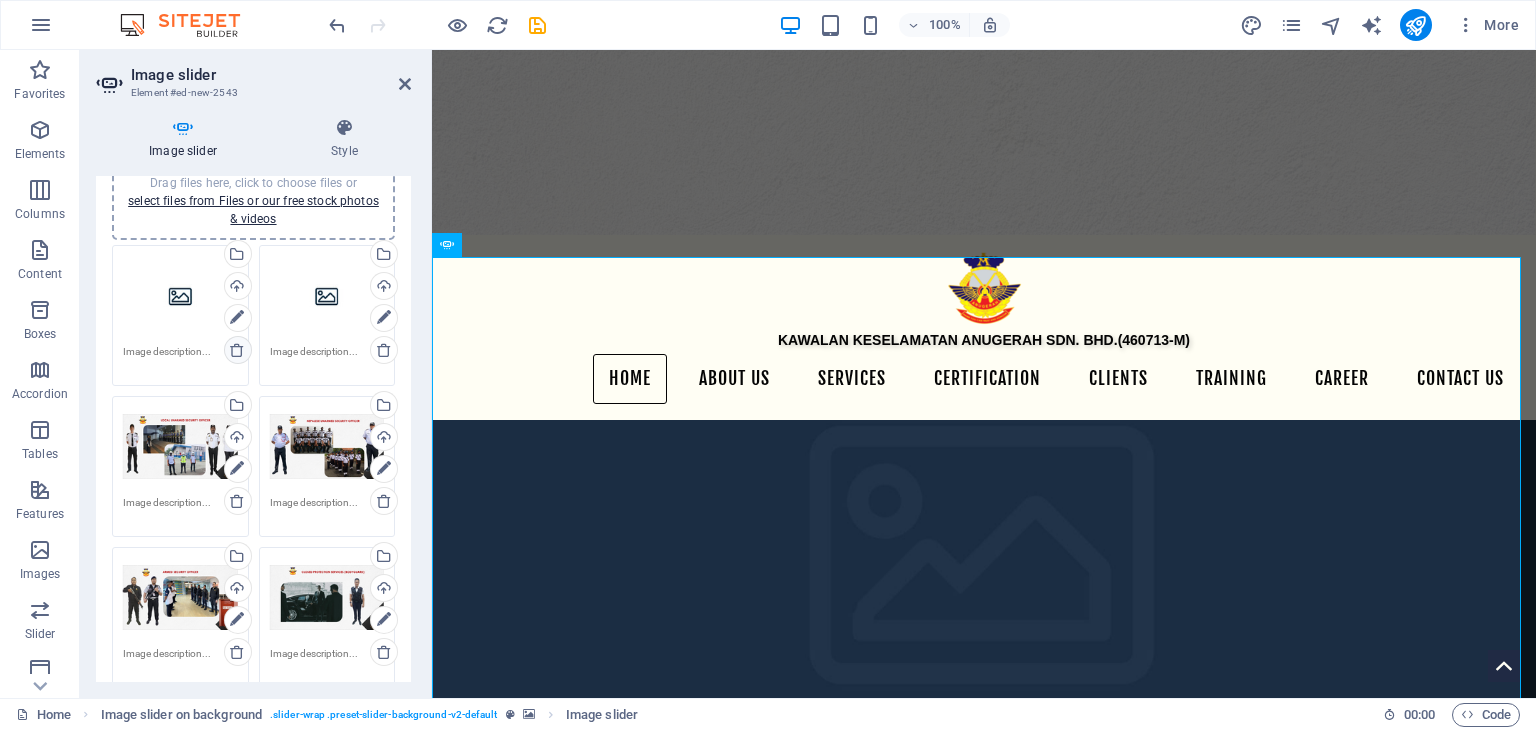 click at bounding box center [237, 350] 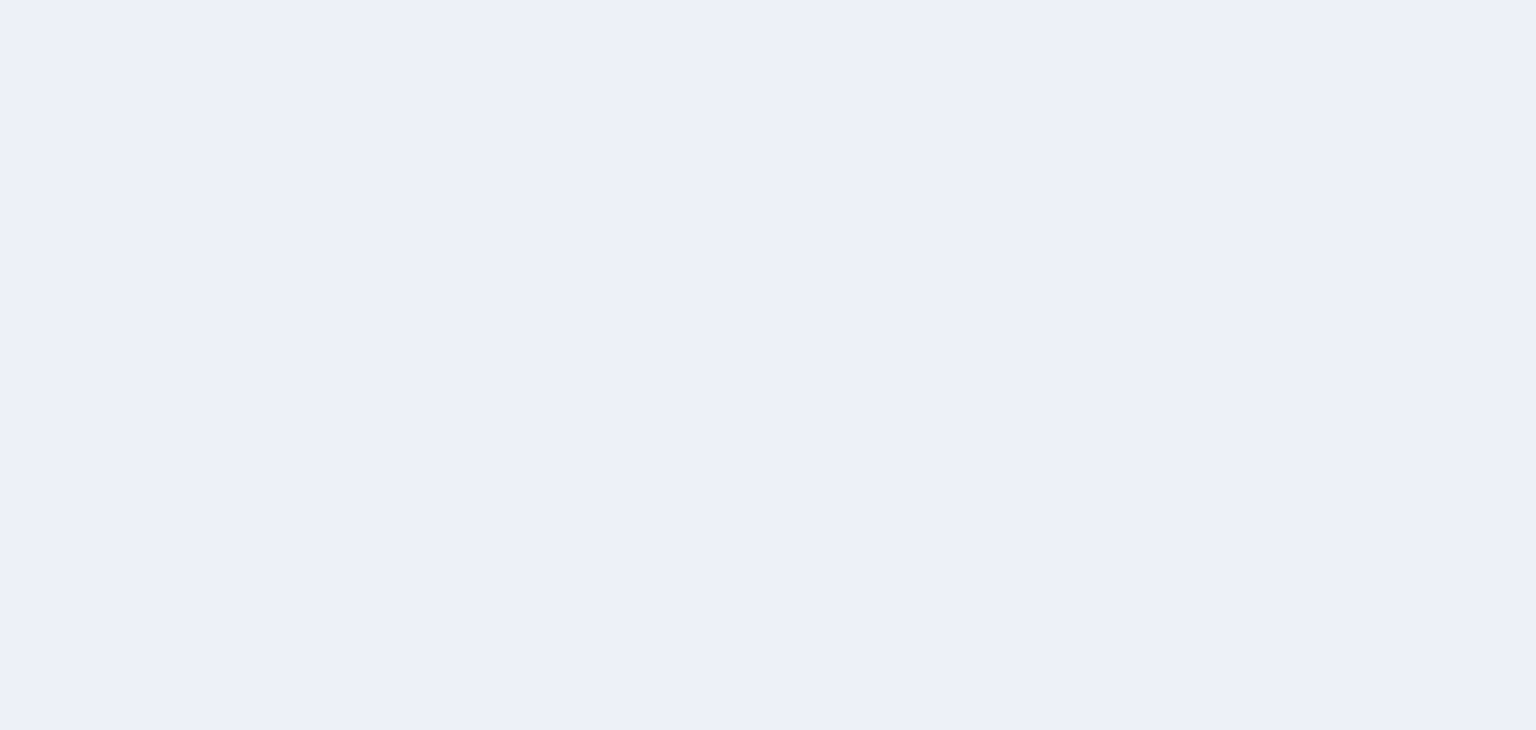 scroll, scrollTop: 0, scrollLeft: 0, axis: both 